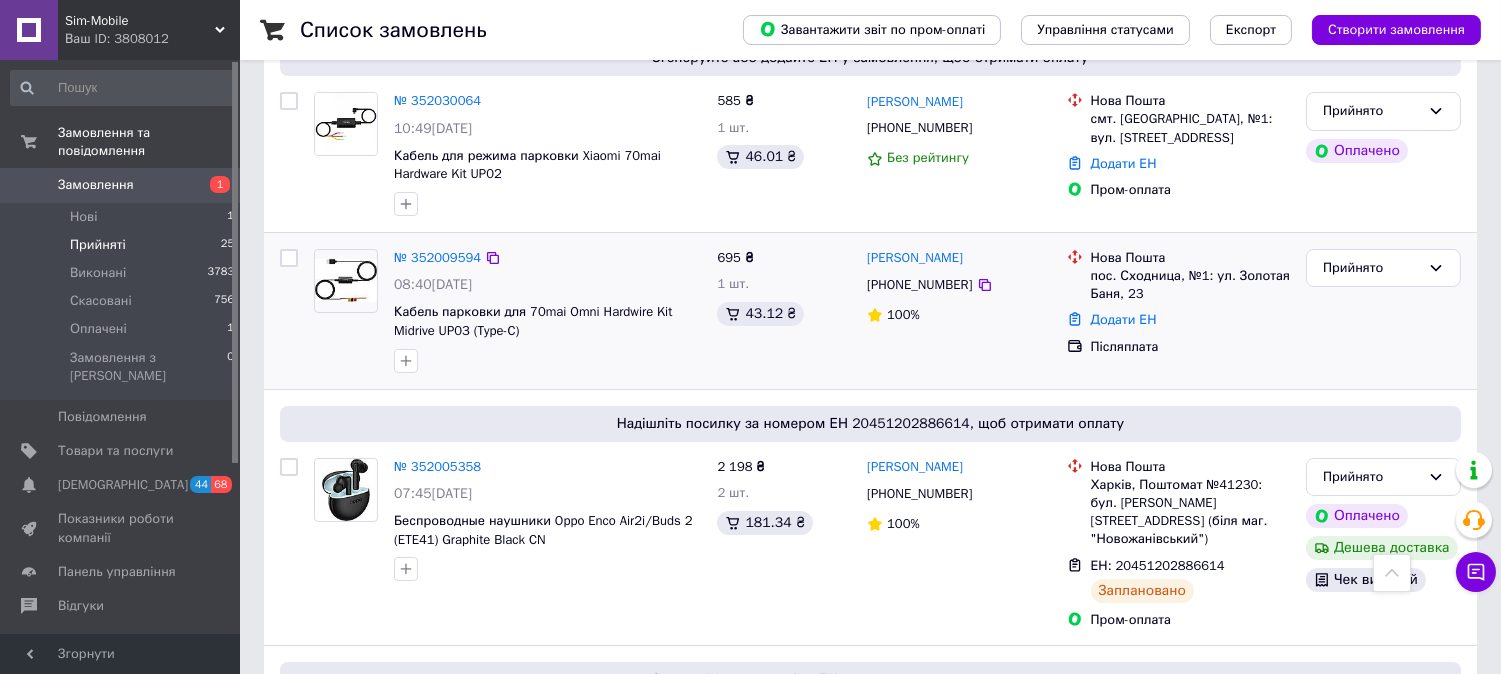 scroll, scrollTop: 0, scrollLeft: 0, axis: both 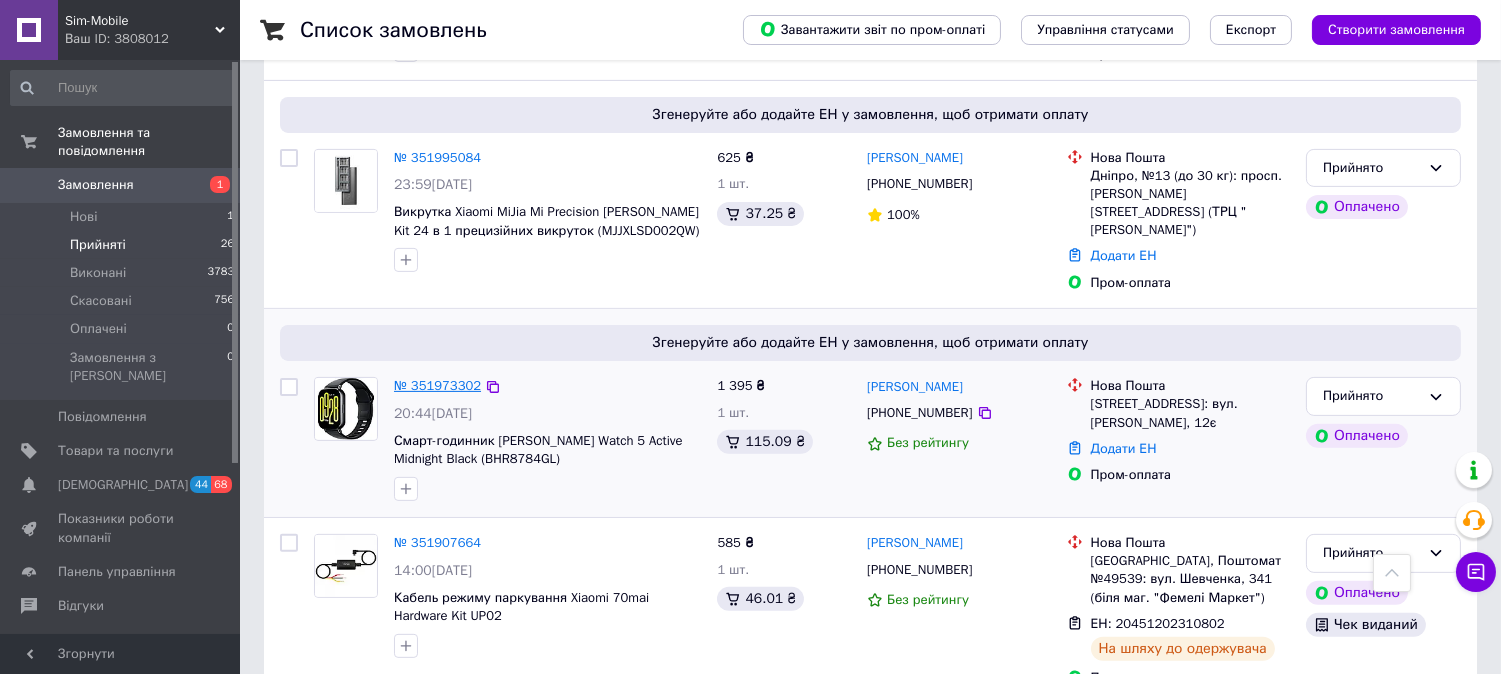 click on "№ 351973302" at bounding box center (437, 385) 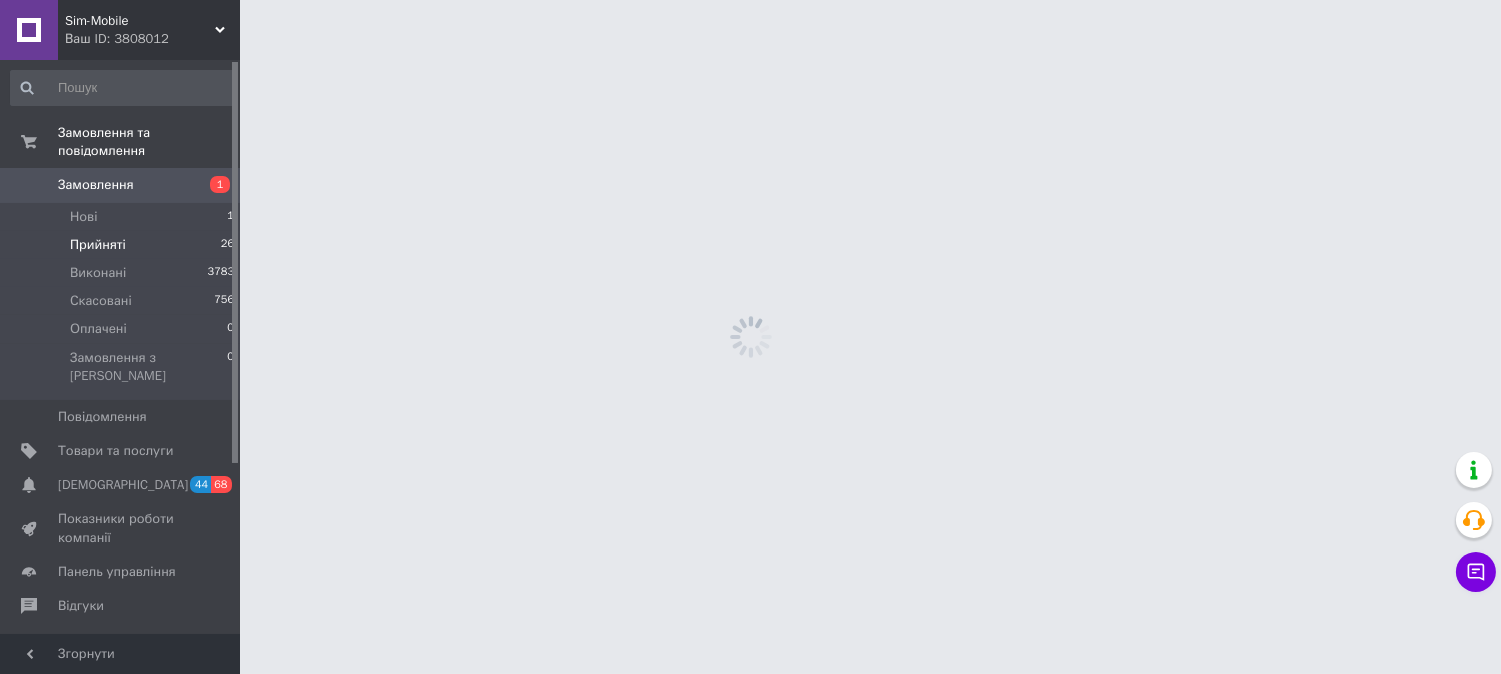 scroll, scrollTop: 0, scrollLeft: 0, axis: both 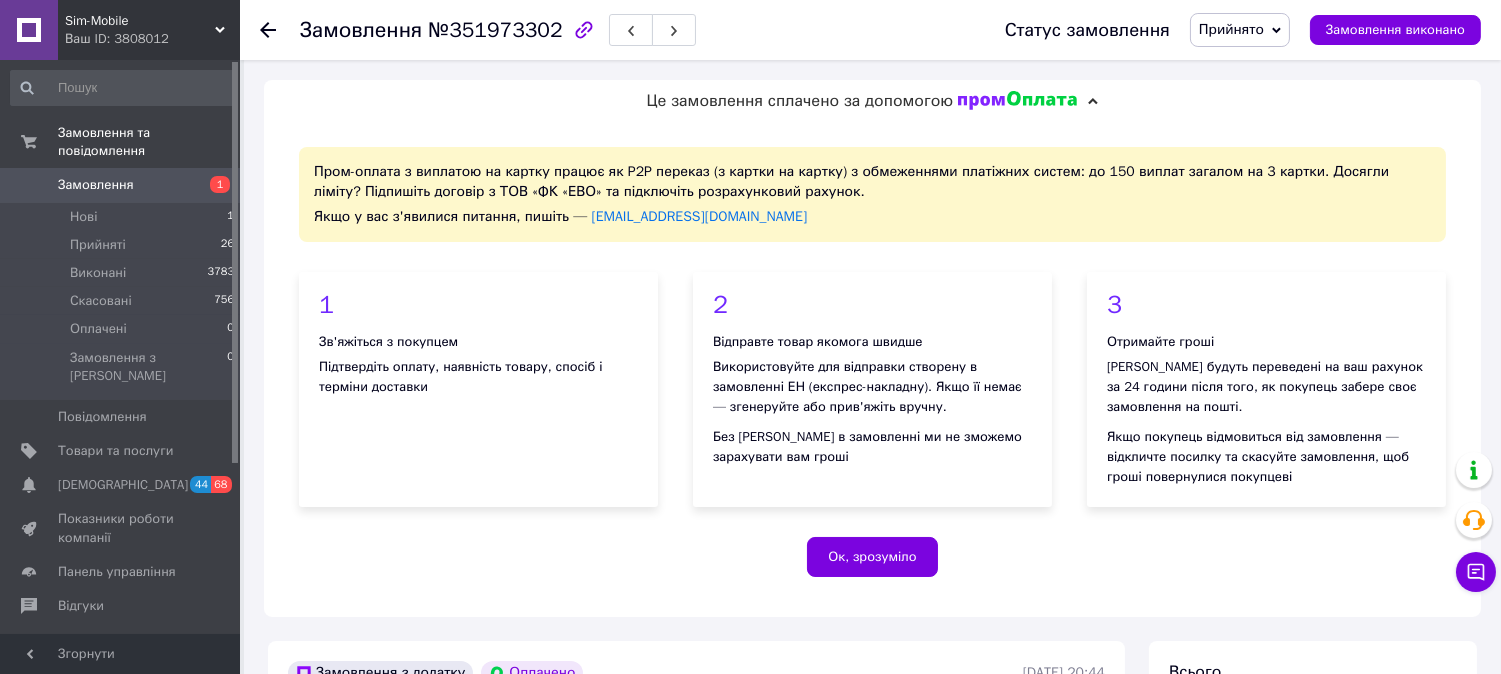 click on "№351973302" at bounding box center [495, 30] 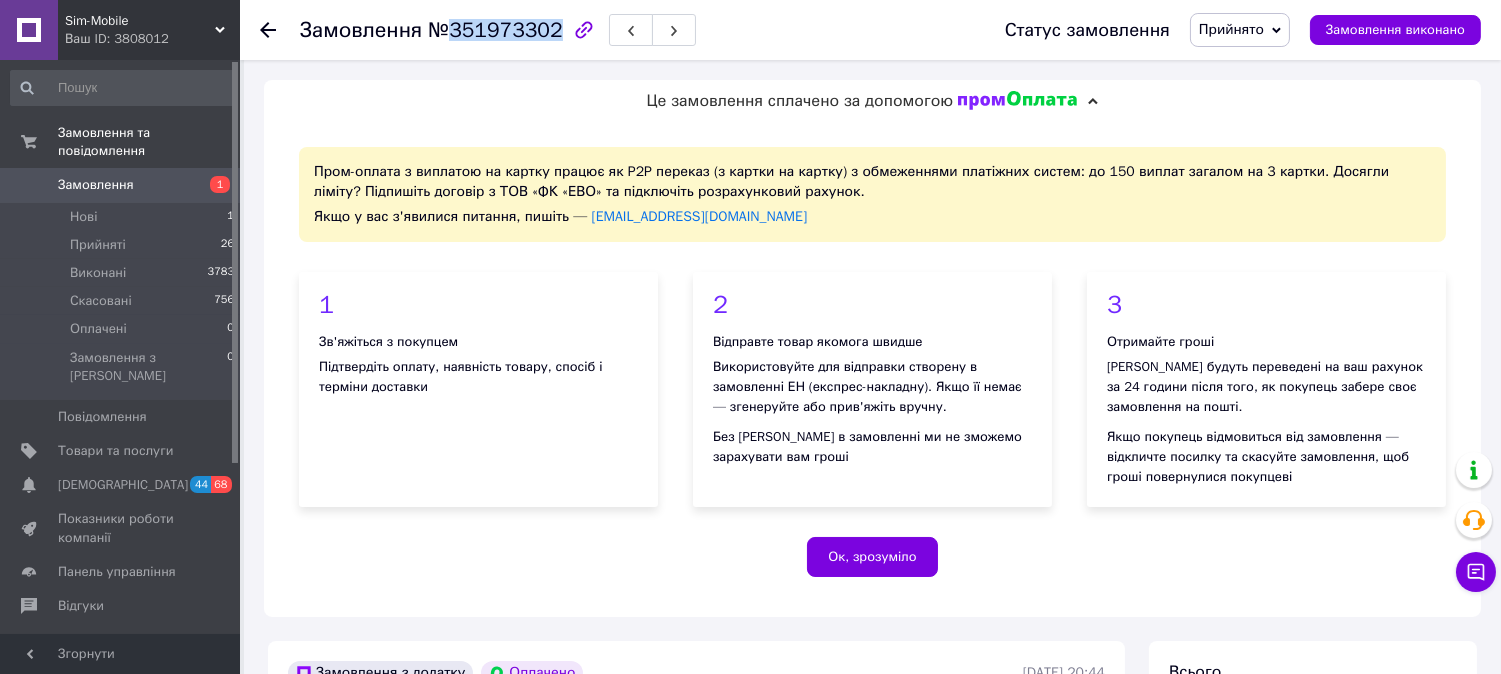 click on "№351973302" at bounding box center (495, 30) 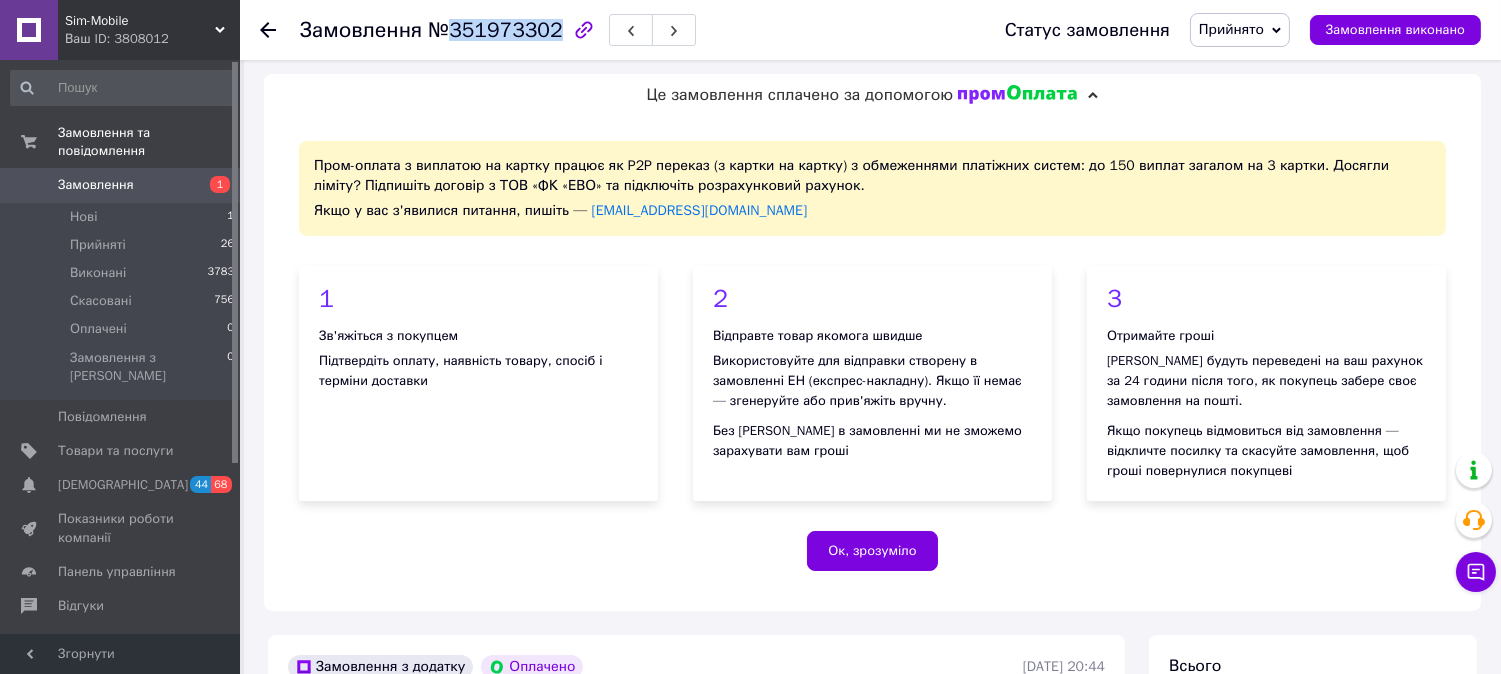 scroll, scrollTop: 555, scrollLeft: 0, axis: vertical 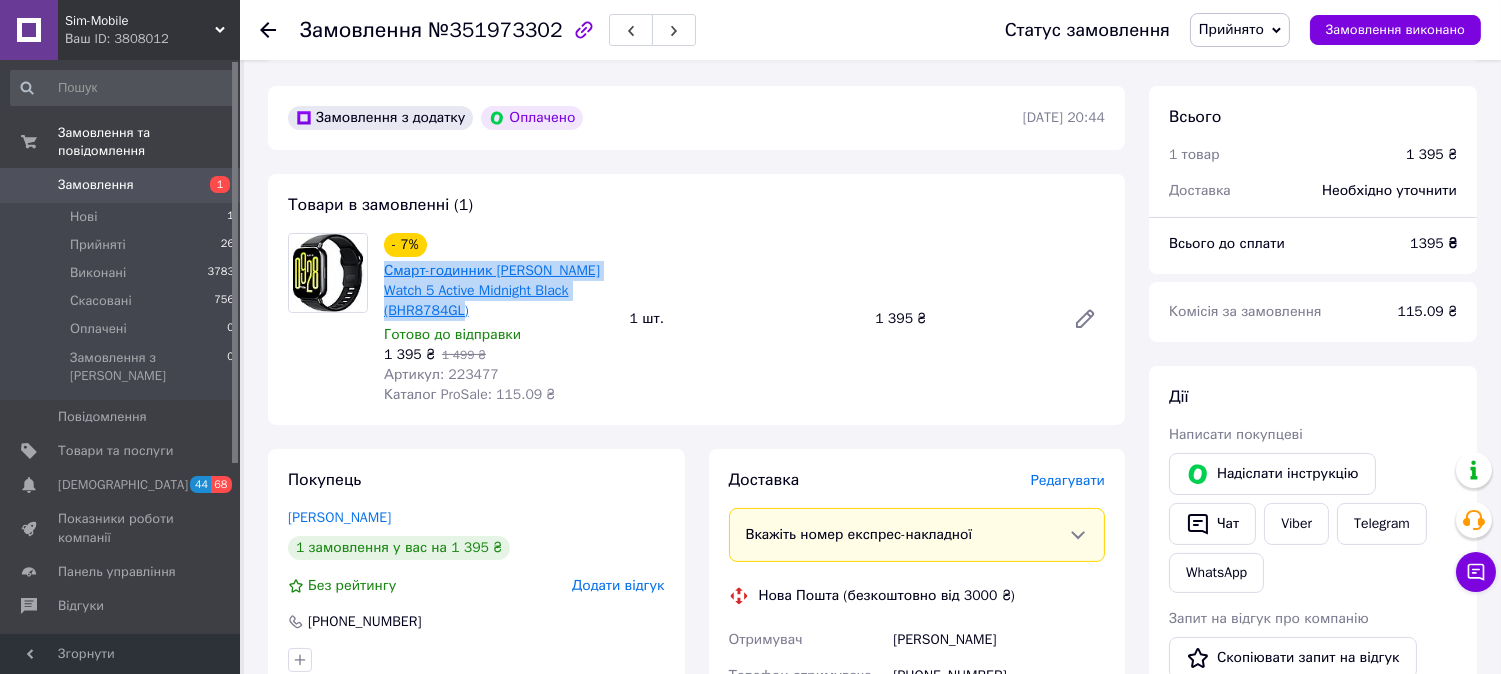 drag, startPoint x: 486, startPoint y: 306, endPoint x: 387, endPoint y: 276, distance: 103.44564 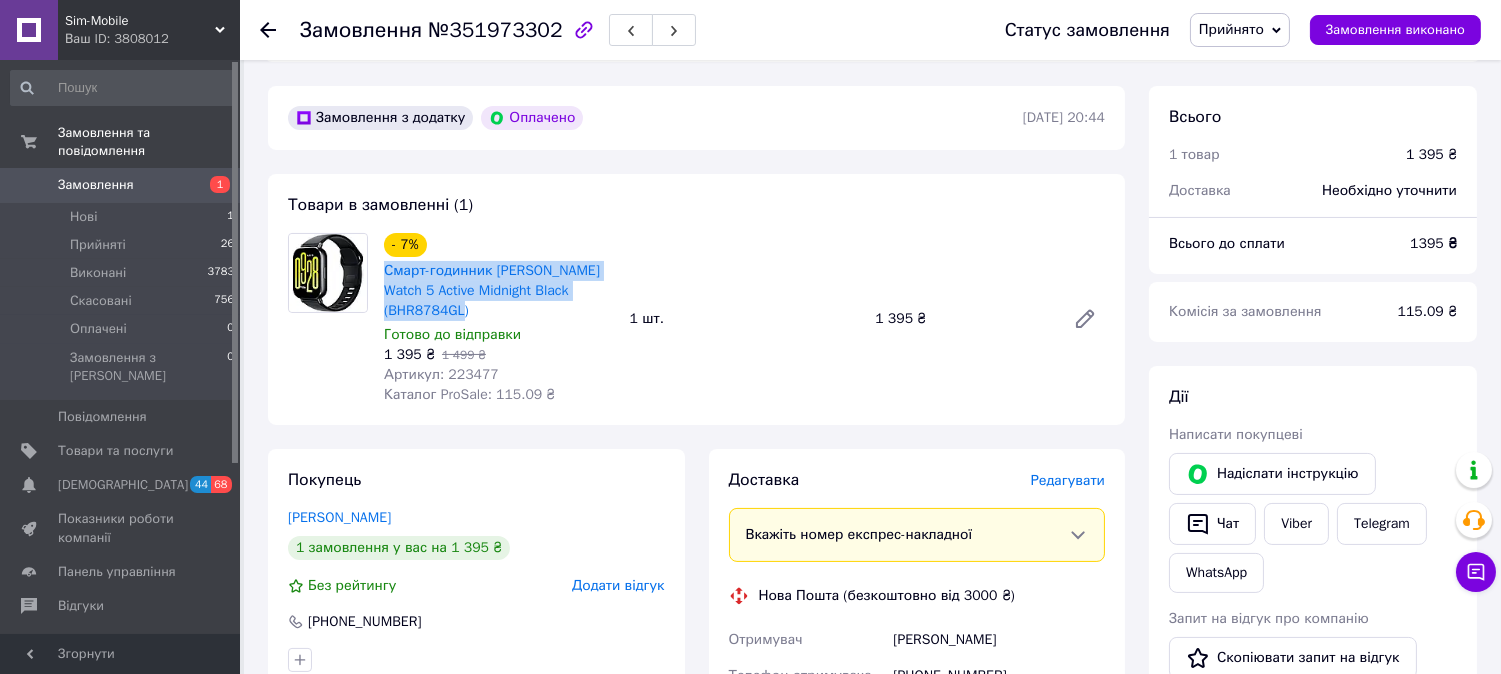 copy on "Смарт-годинник [PERSON_NAME] Watch 5 Active Midnight Black (BHR8784GL)" 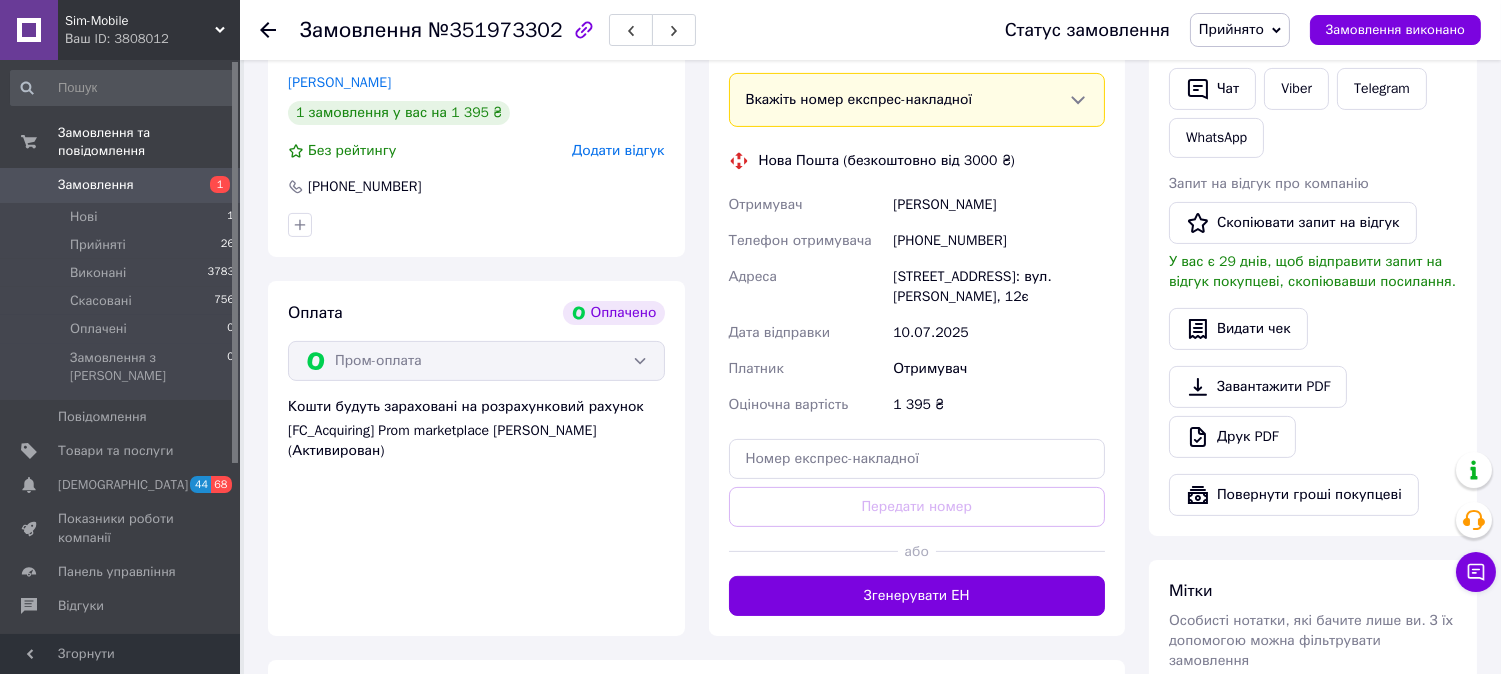 scroll, scrollTop: 1000, scrollLeft: 0, axis: vertical 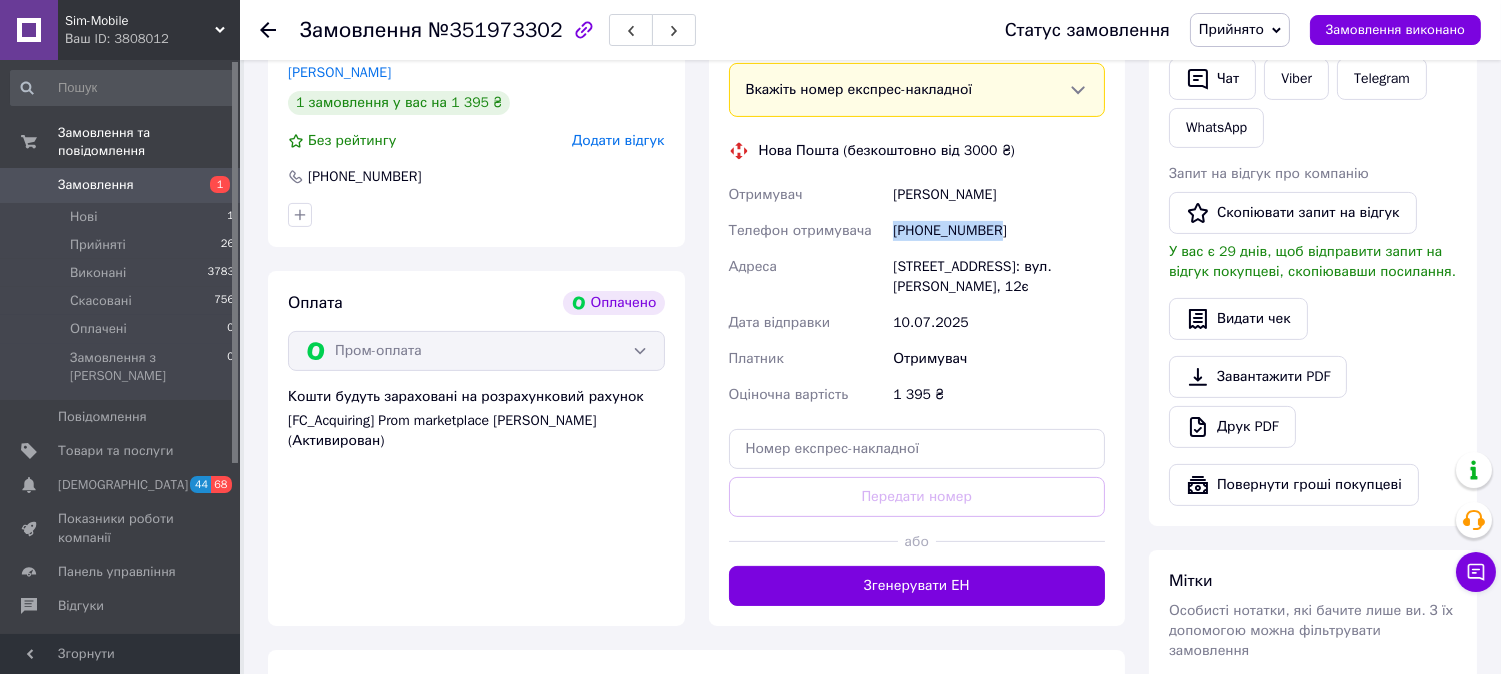 drag, startPoint x: 998, startPoint y: 225, endPoint x: 897, endPoint y: 231, distance: 101.17806 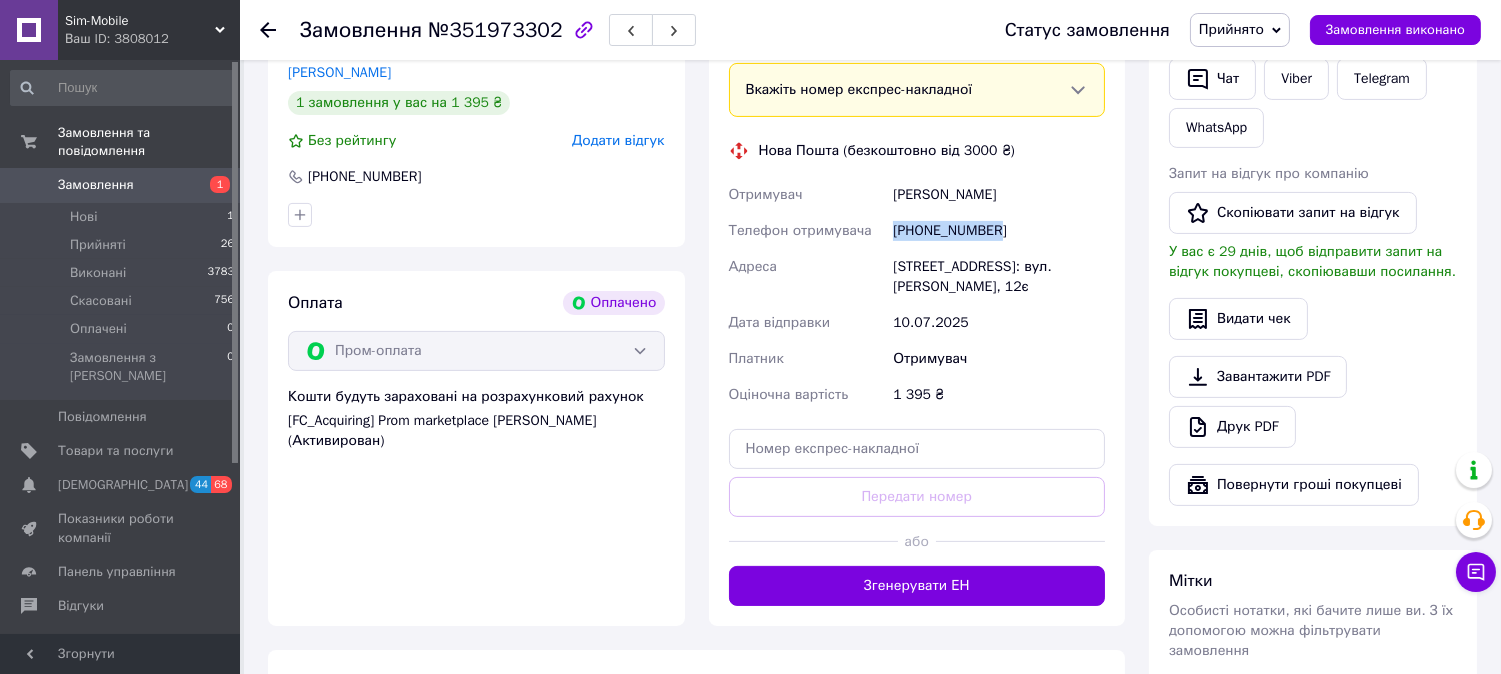scroll, scrollTop: 555, scrollLeft: 0, axis: vertical 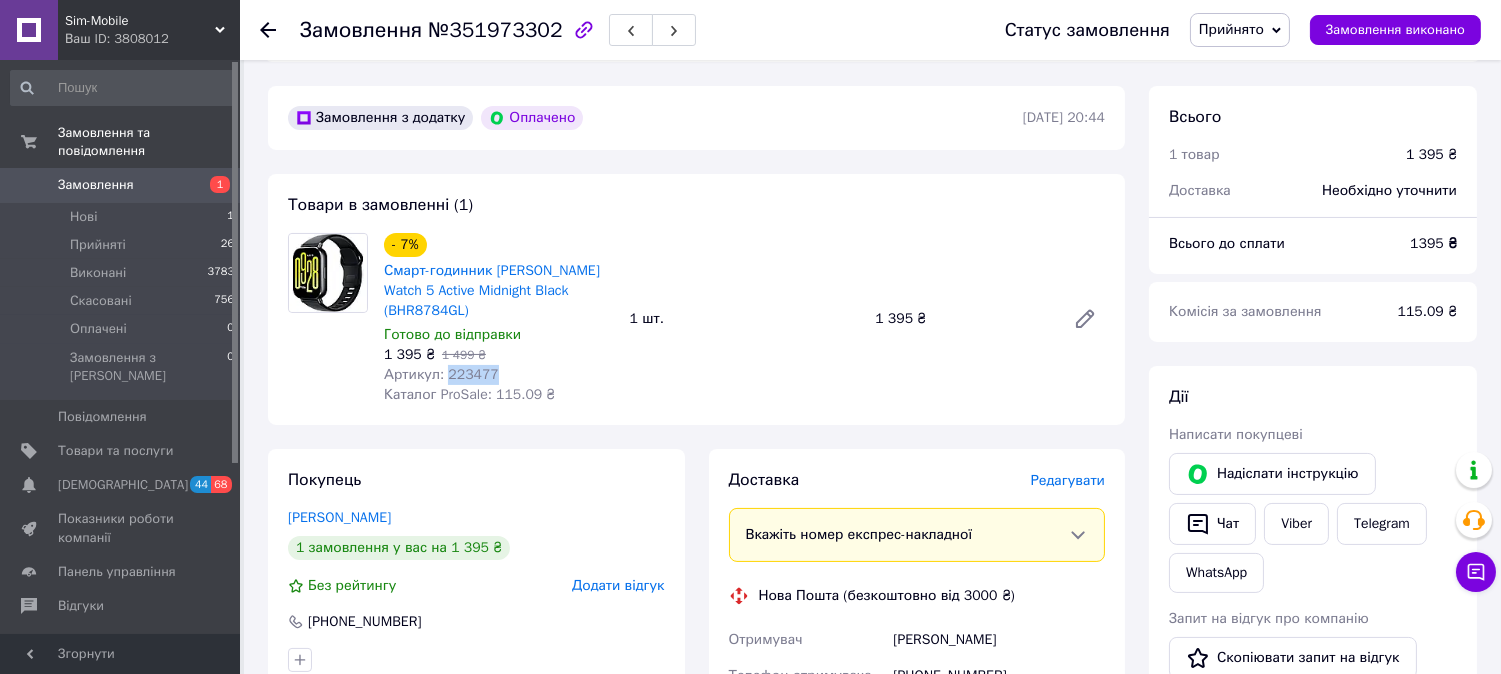 drag, startPoint x: 500, startPoint y: 371, endPoint x: 442, endPoint y: 373, distance: 58.034473 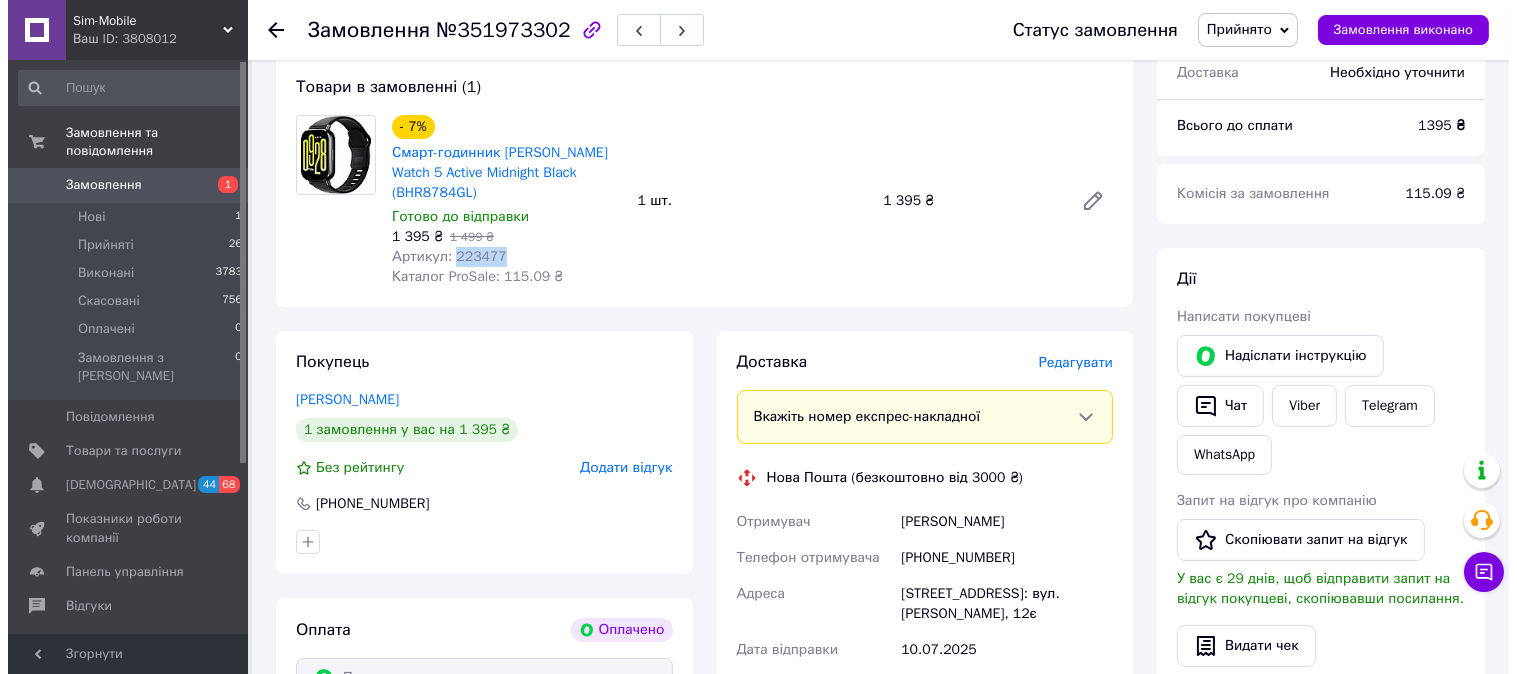 scroll, scrollTop: 666, scrollLeft: 0, axis: vertical 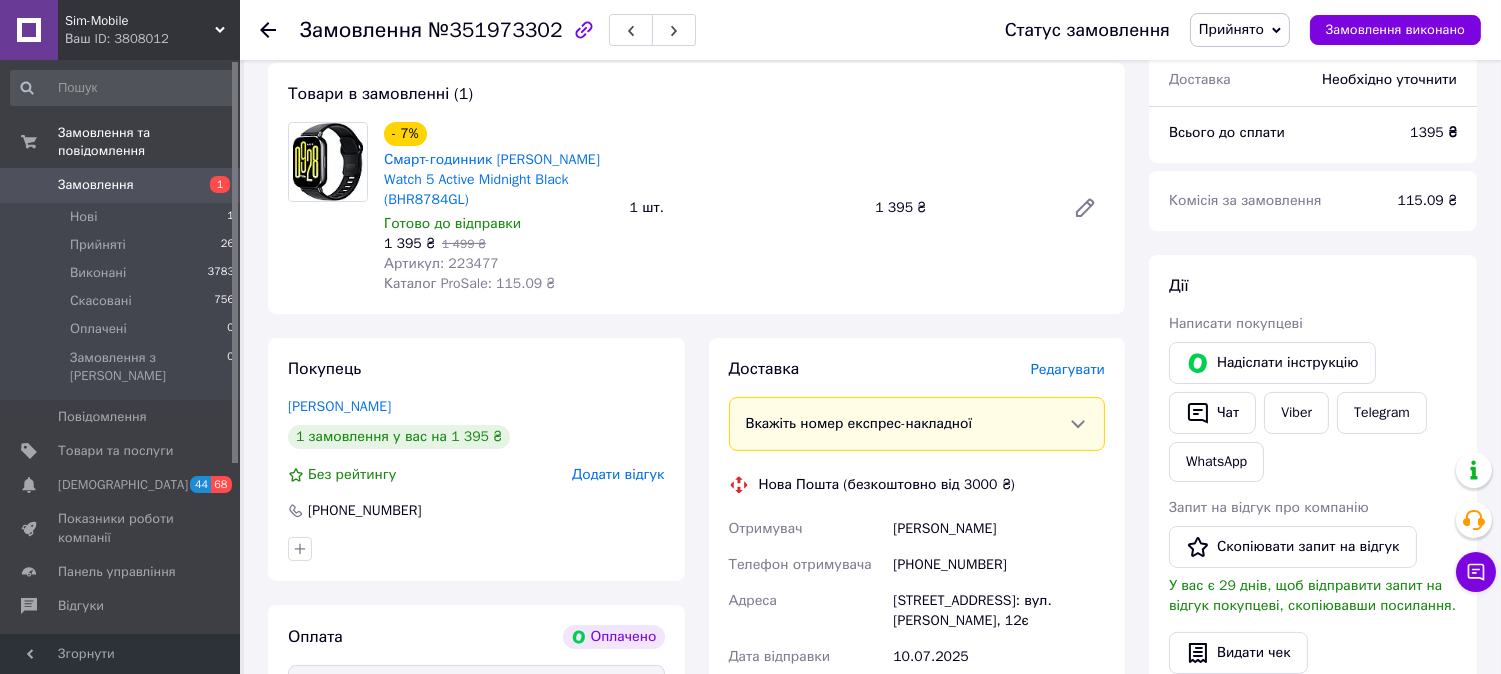 click on "Редагувати" at bounding box center [1068, 369] 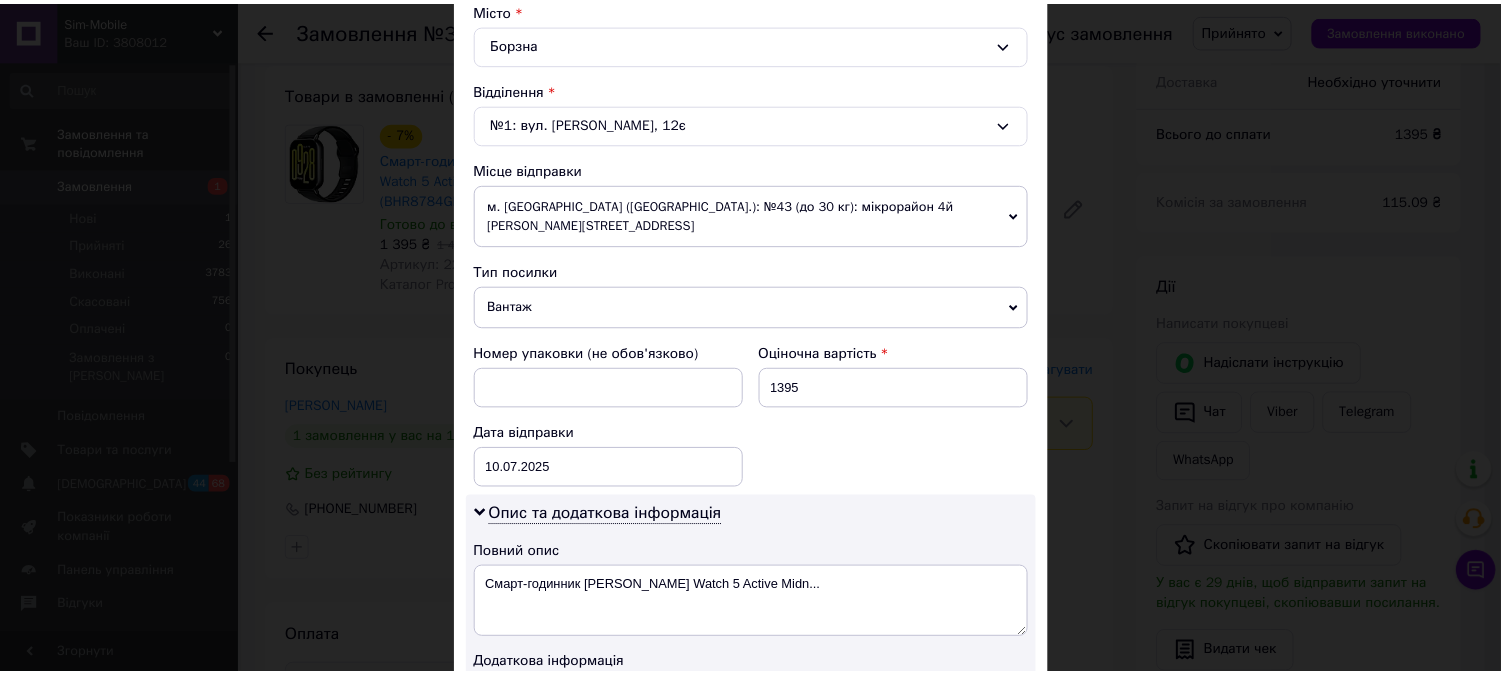 scroll, scrollTop: 880, scrollLeft: 0, axis: vertical 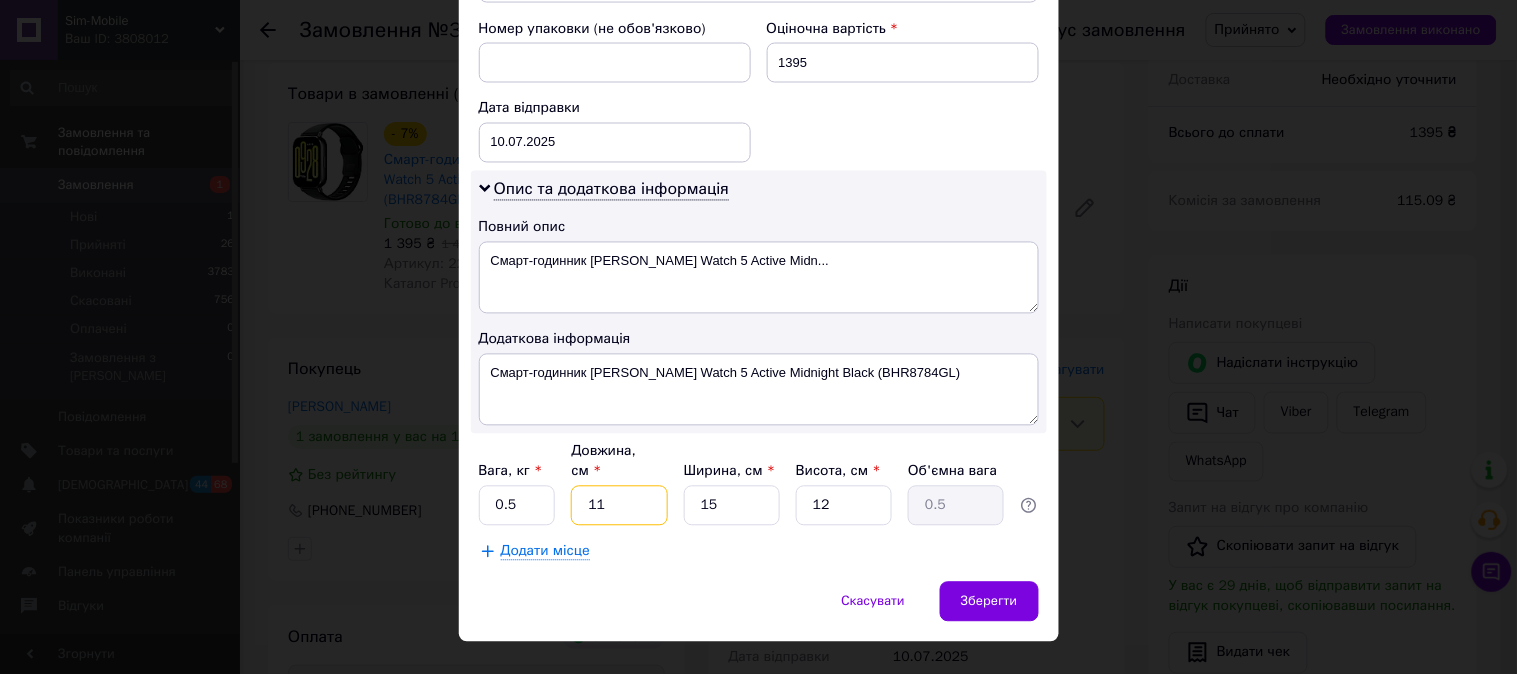 drag, startPoint x: 621, startPoint y: 471, endPoint x: 553, endPoint y: 467, distance: 68.117546 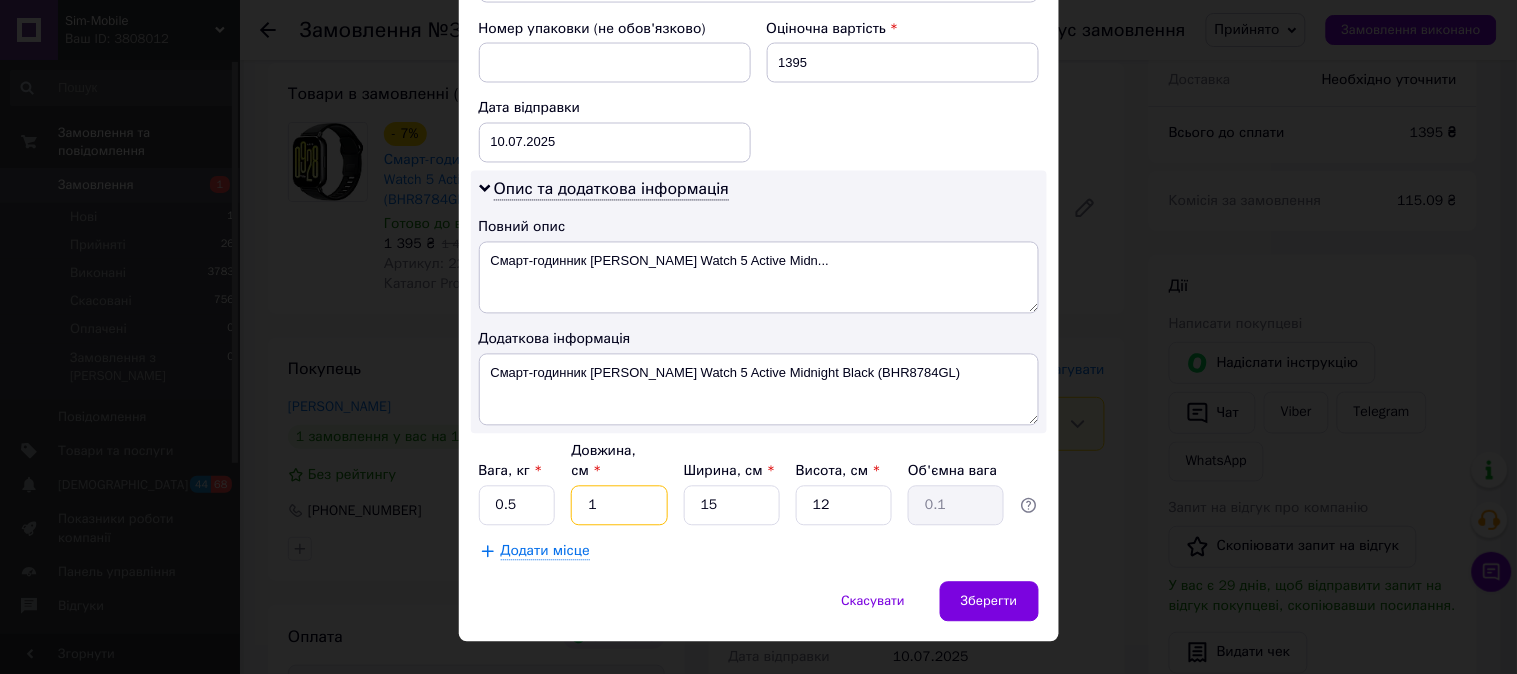 type on "12" 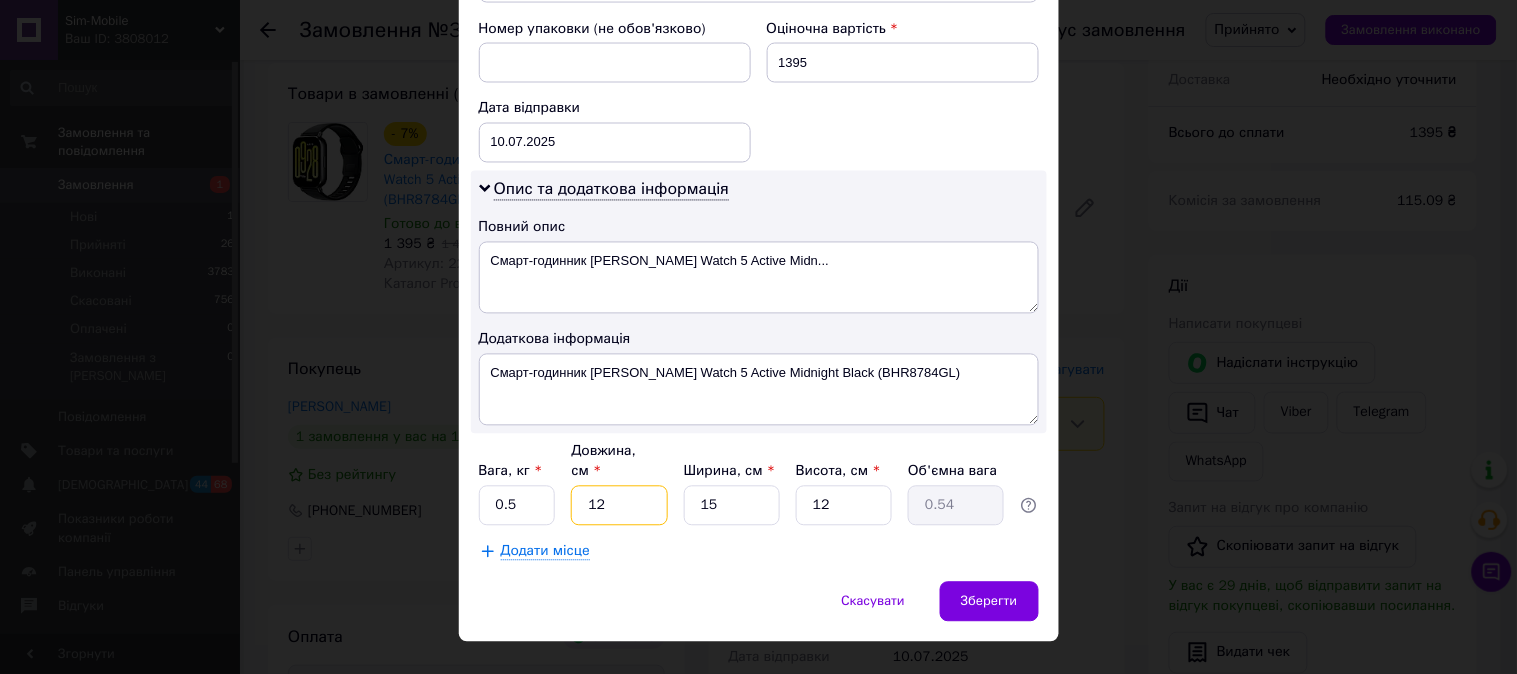 type on "12" 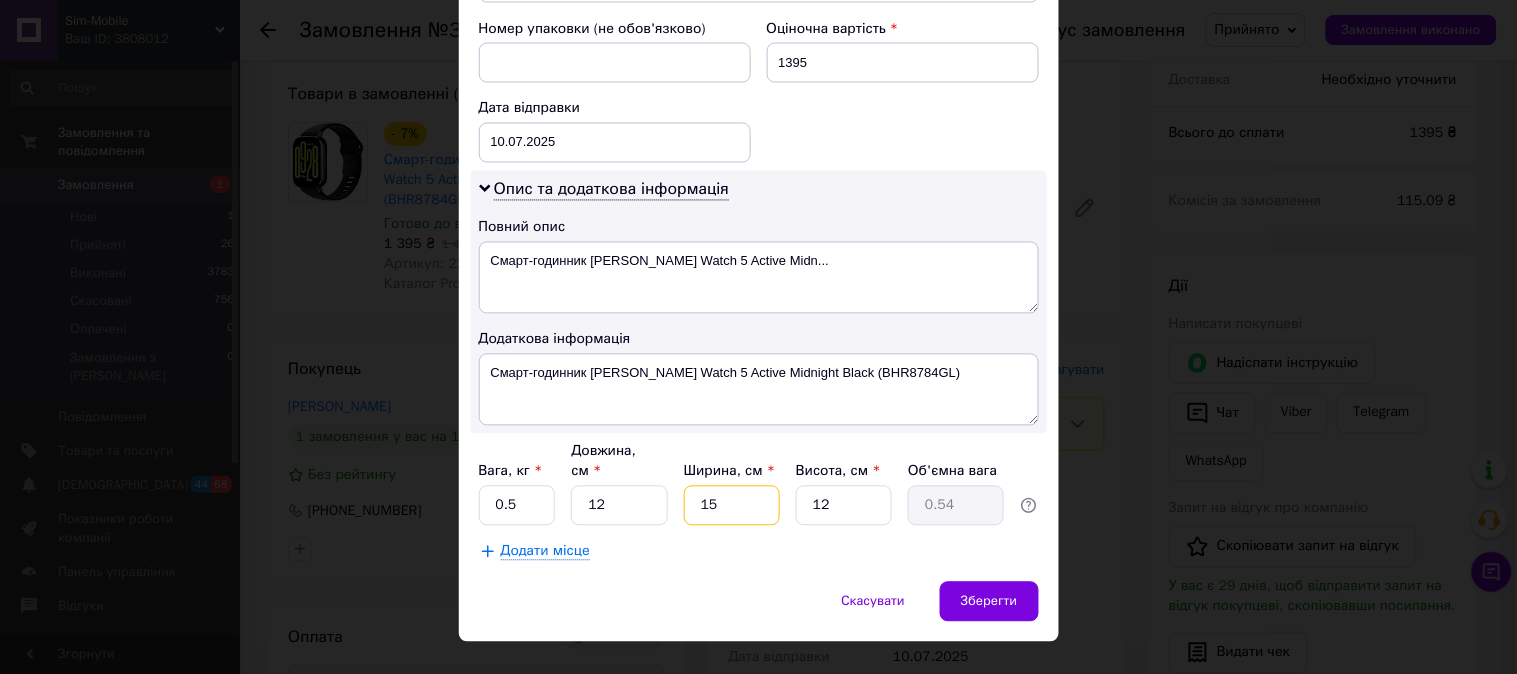 drag, startPoint x: 722, startPoint y: 476, endPoint x: 677, endPoint y: 465, distance: 46.32494 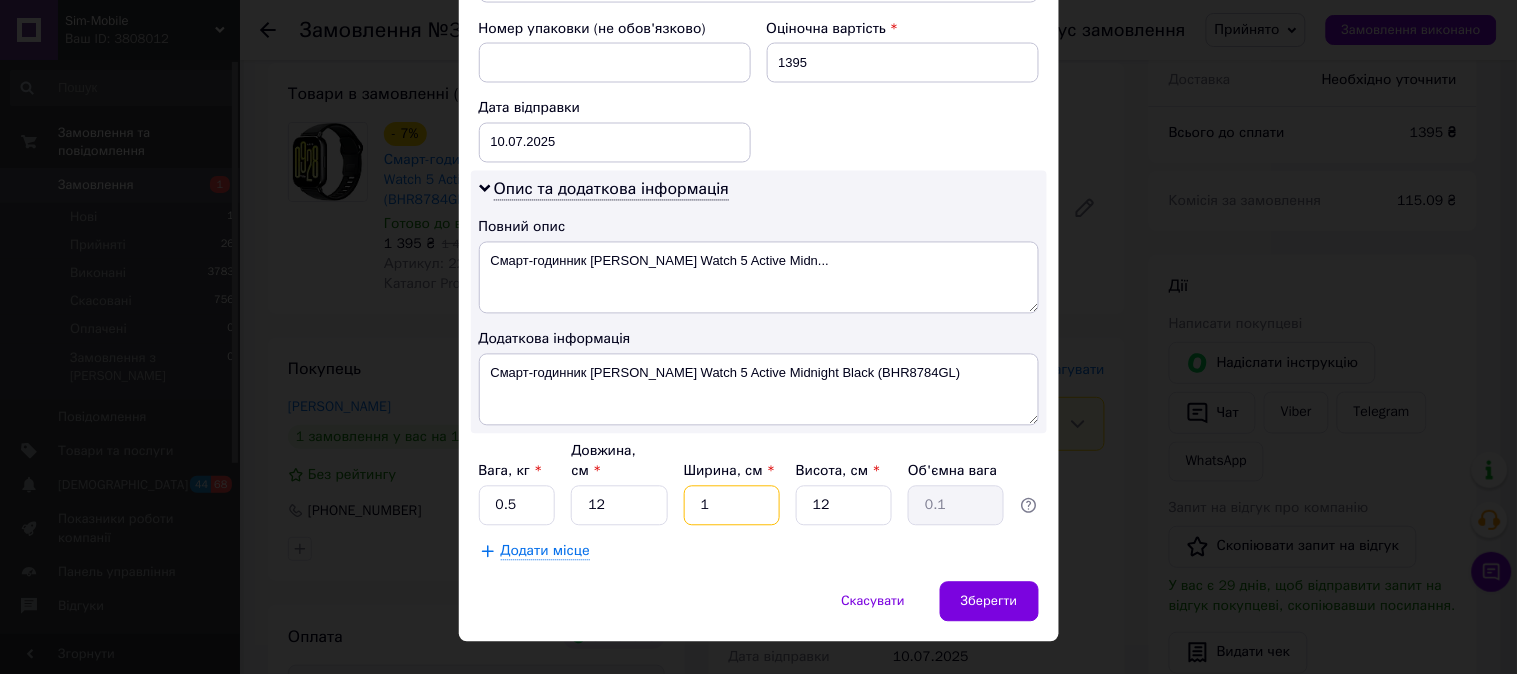 type on "12" 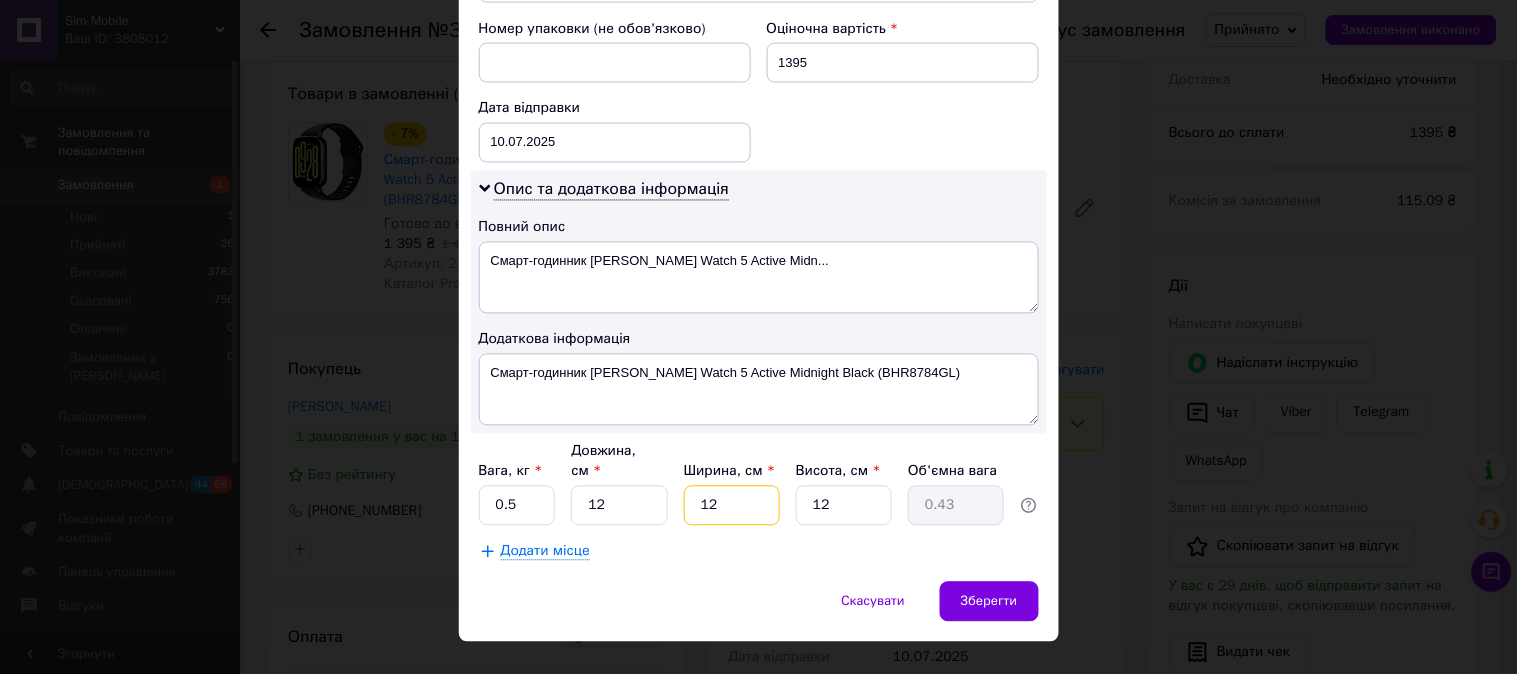 type on "12" 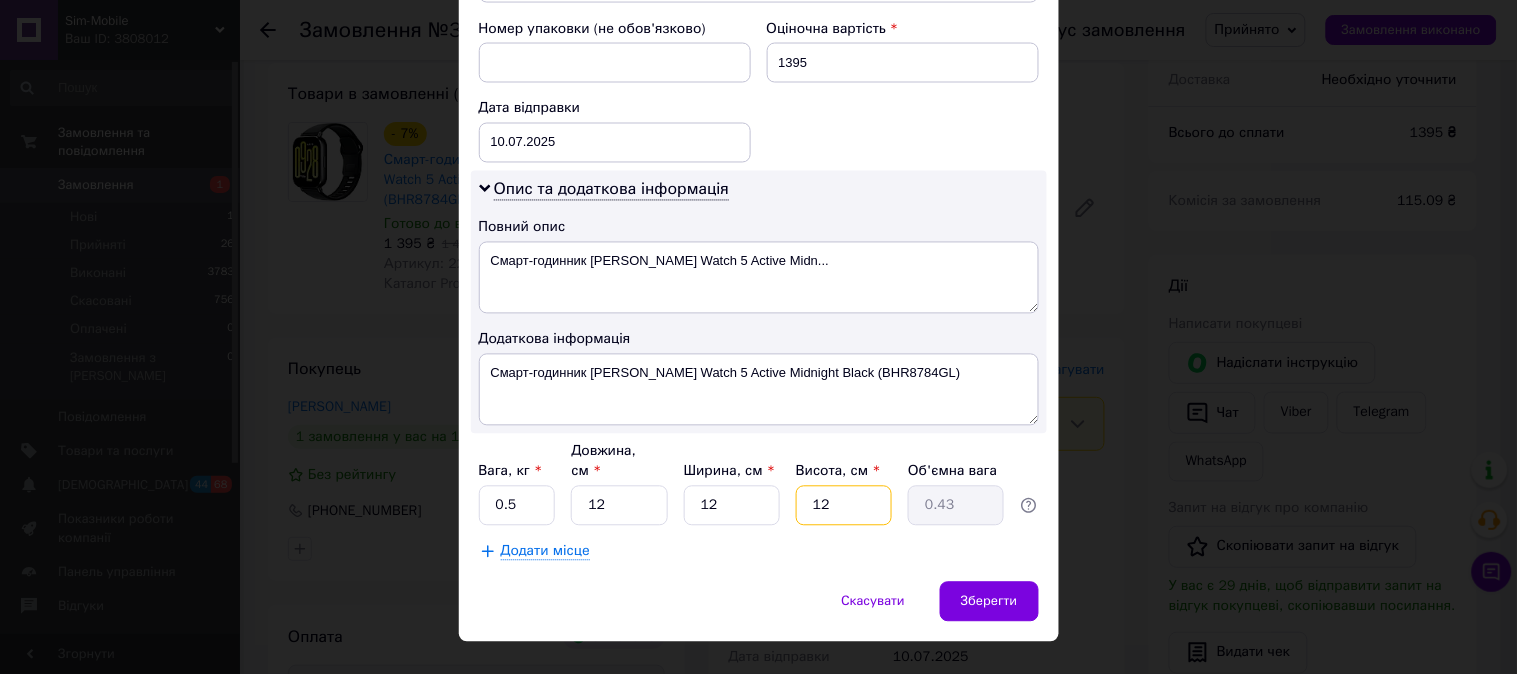 click on "Вага, кг   * 0.5 Довжина, см   * 12 Ширина, см   * 12 Висота, см   * 12 Об'ємна вага 0.43" at bounding box center [759, 484] 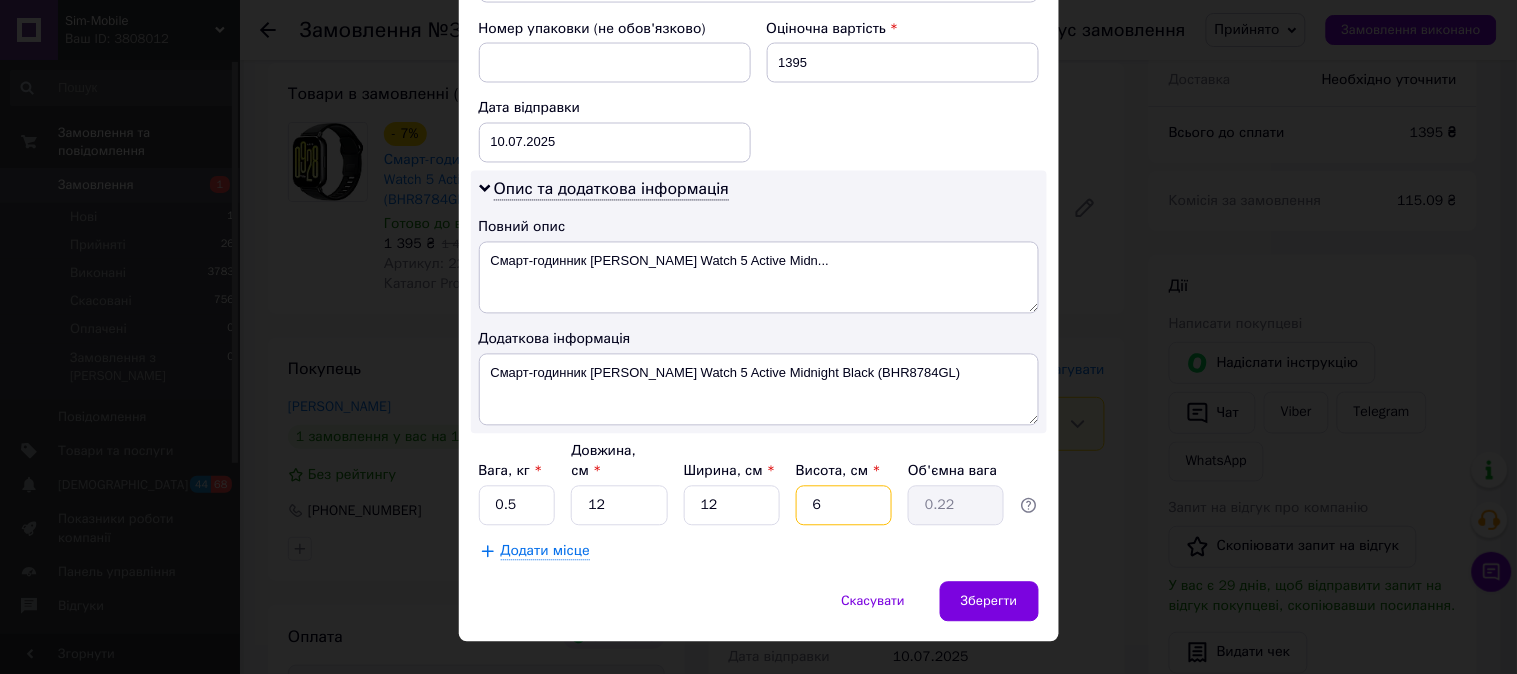 type on "6" 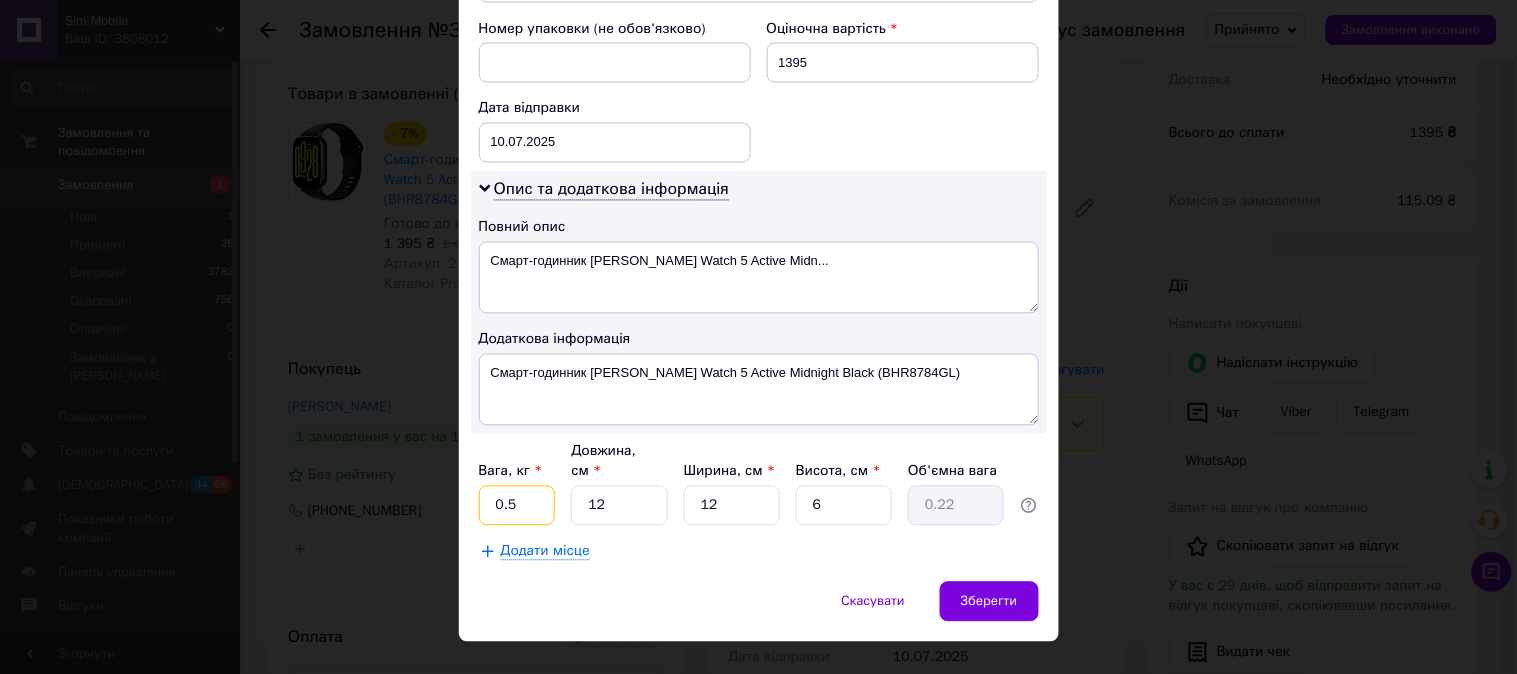 drag, startPoint x: 528, startPoint y: 476, endPoint x: 505, endPoint y: 470, distance: 23.769728 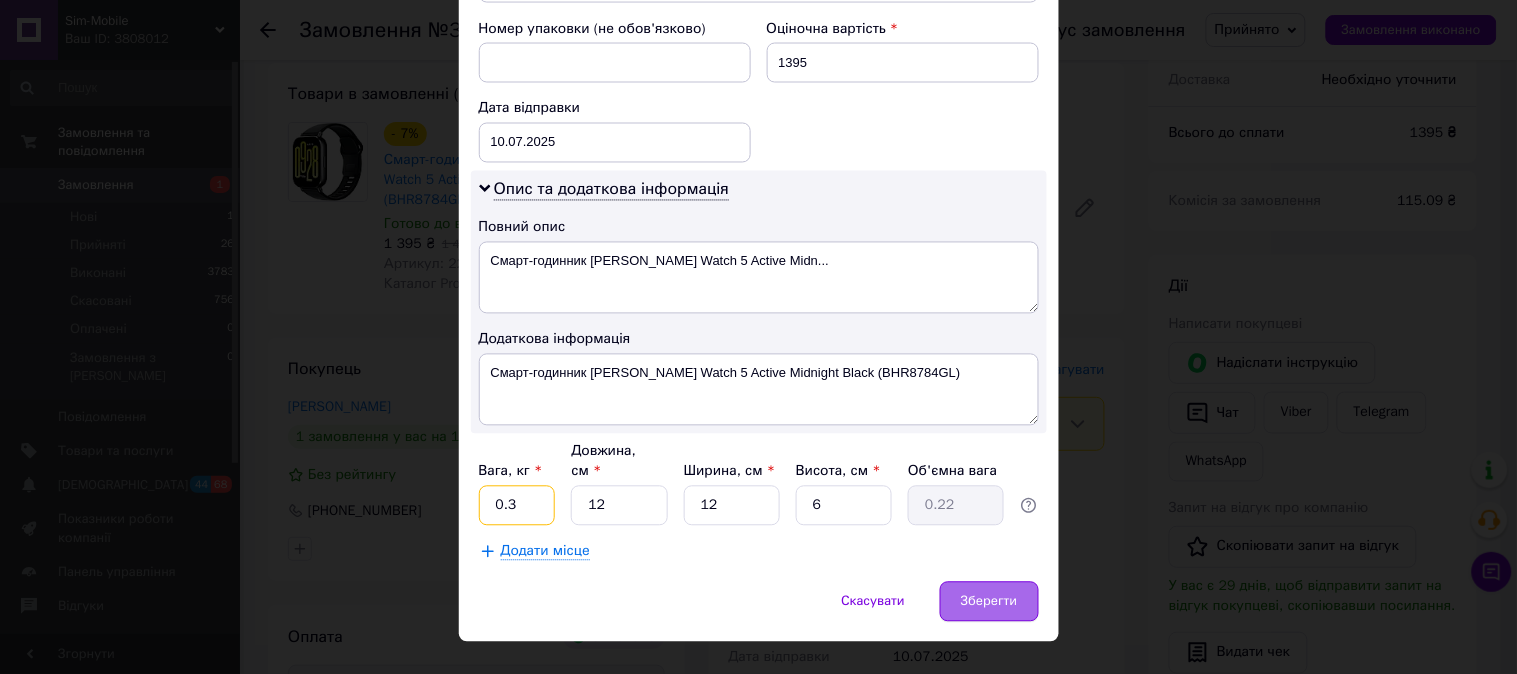 type on "0.3" 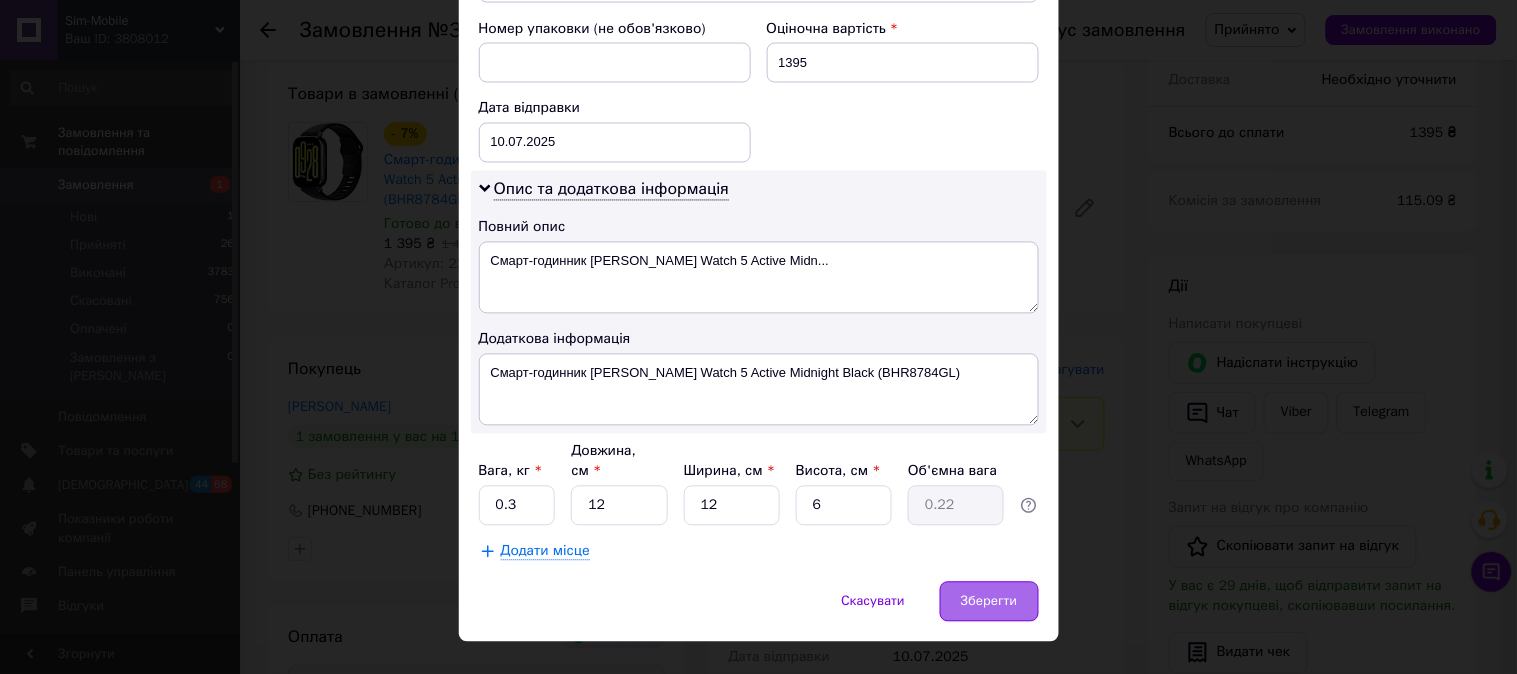 drag, startPoint x: 1005, startPoint y: 565, endPoint x: 990, endPoint y: 561, distance: 15.524175 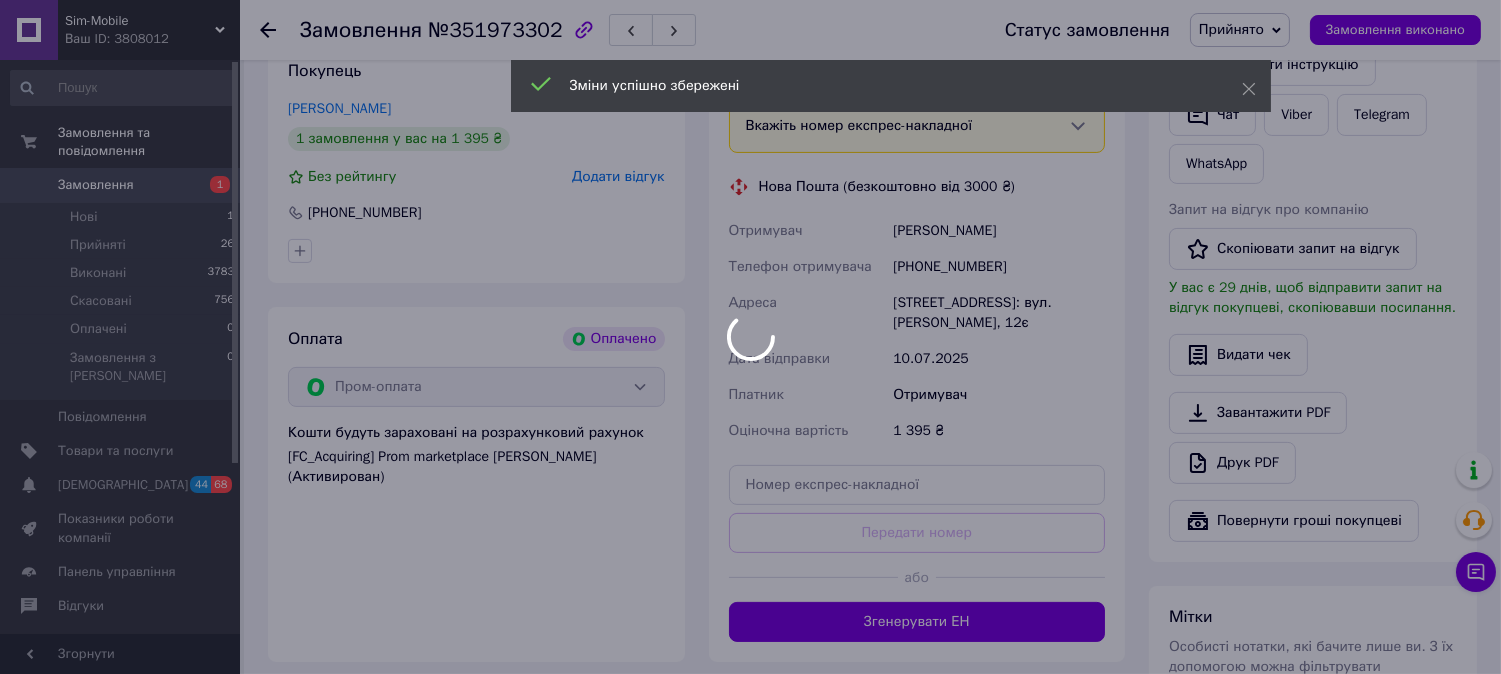 scroll, scrollTop: 1000, scrollLeft: 0, axis: vertical 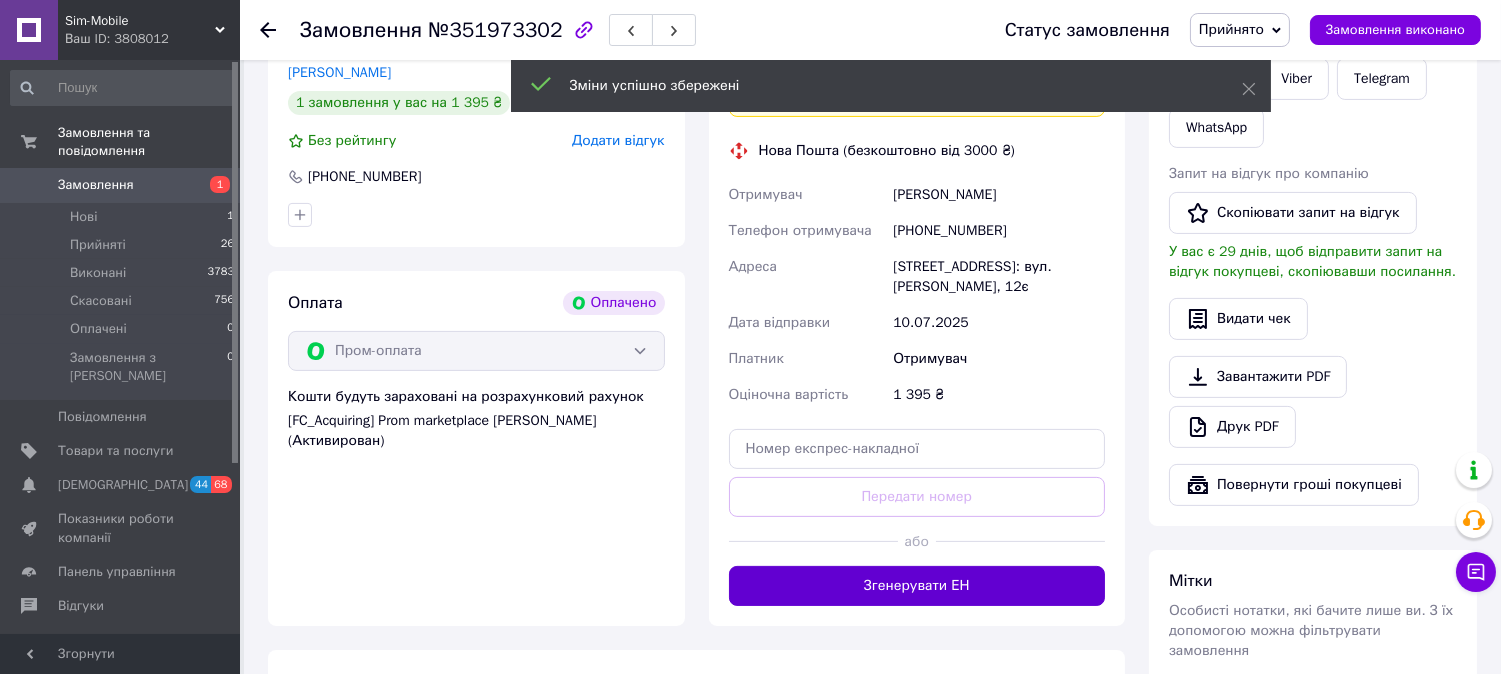 click on "Згенерувати ЕН" at bounding box center (917, 586) 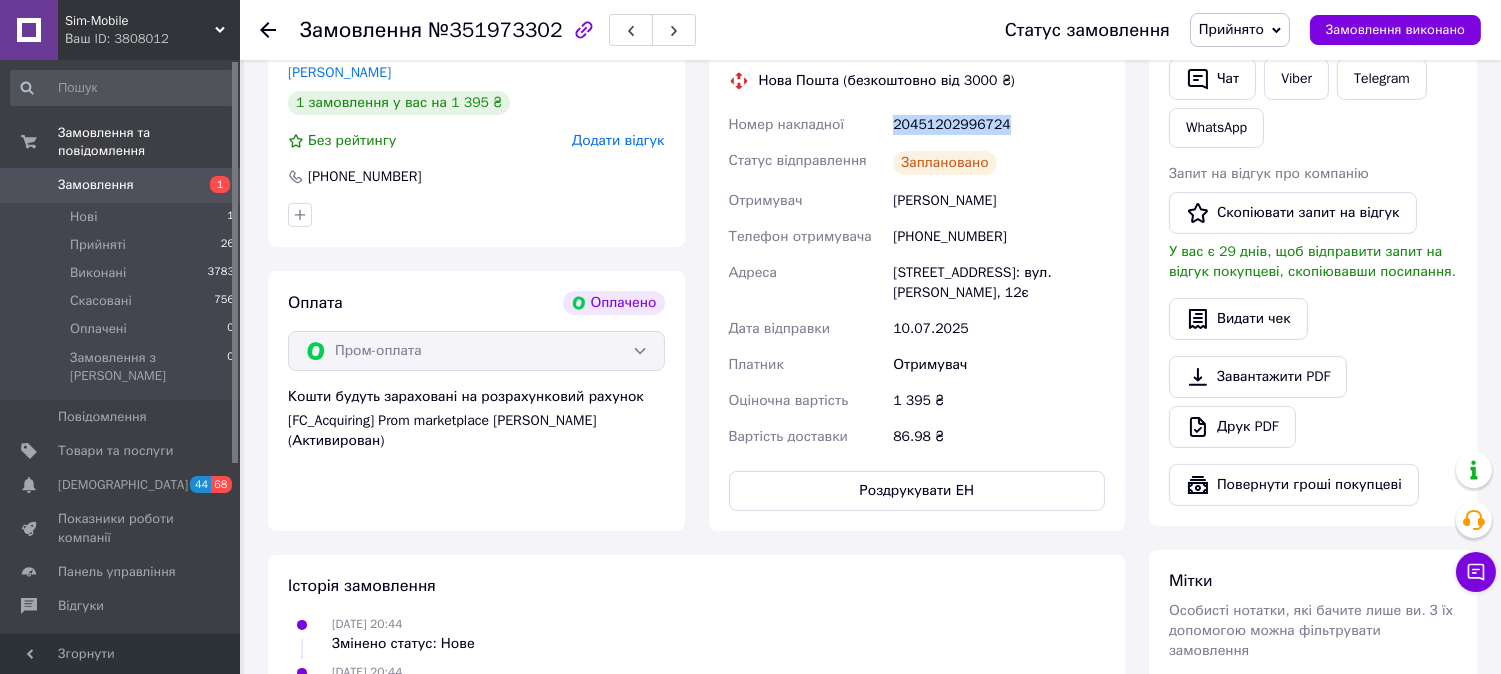 drag, startPoint x: 1000, startPoint y: 120, endPoint x: 896, endPoint y: 124, distance: 104.0769 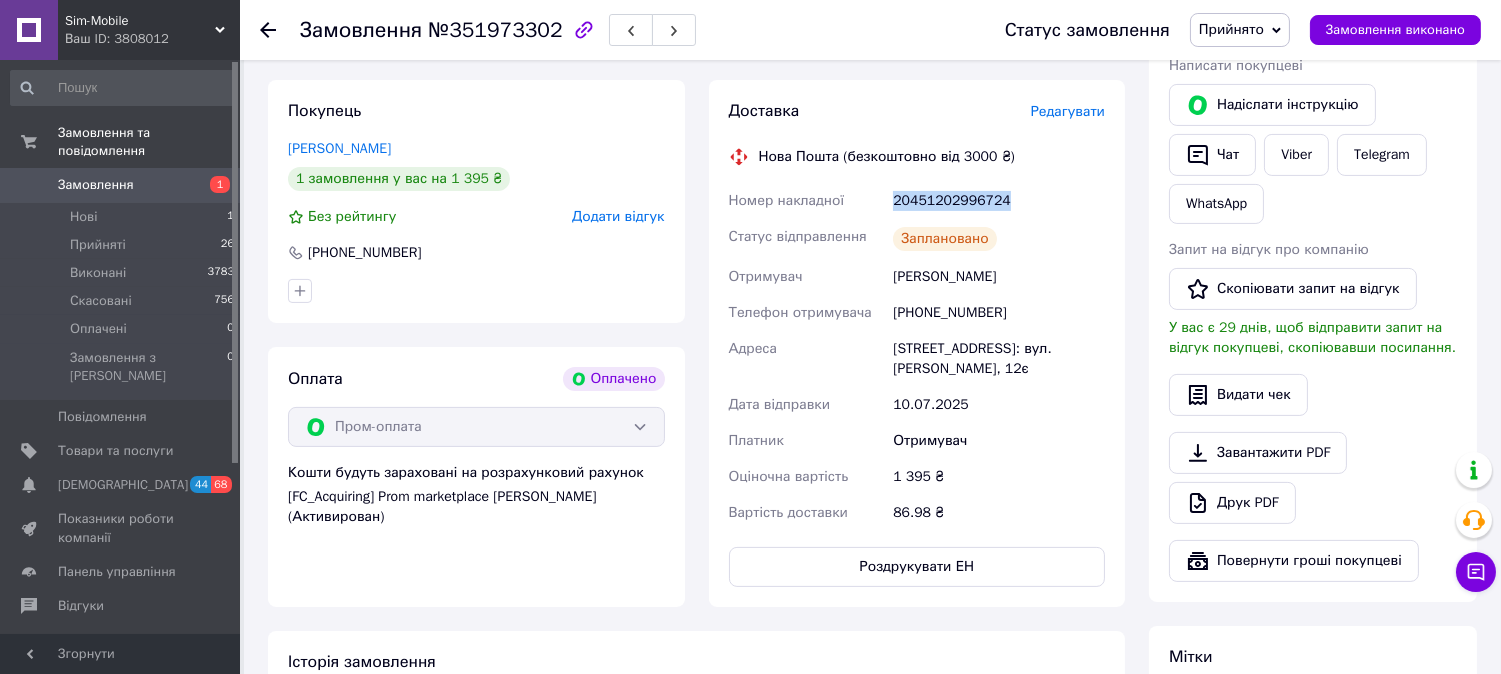 scroll, scrollTop: 888, scrollLeft: 0, axis: vertical 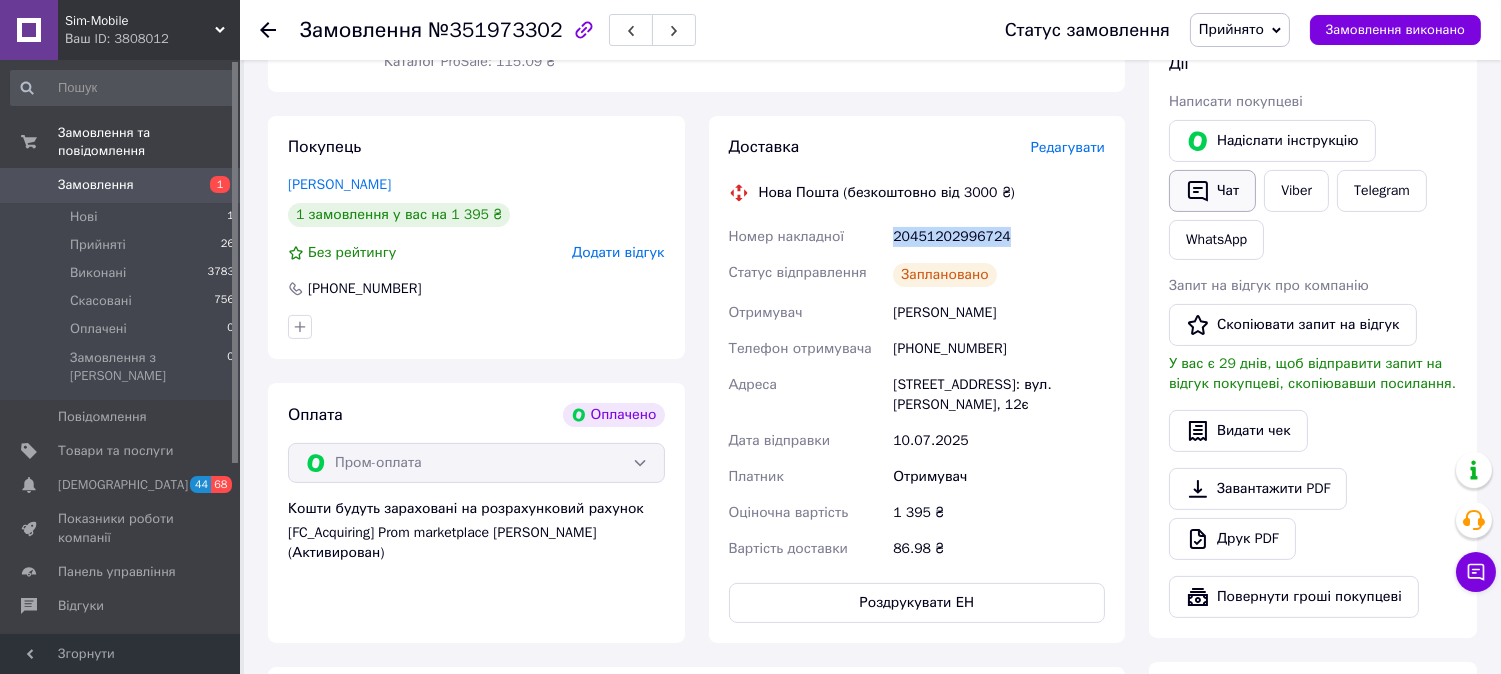 click on "Чат" at bounding box center [1212, 191] 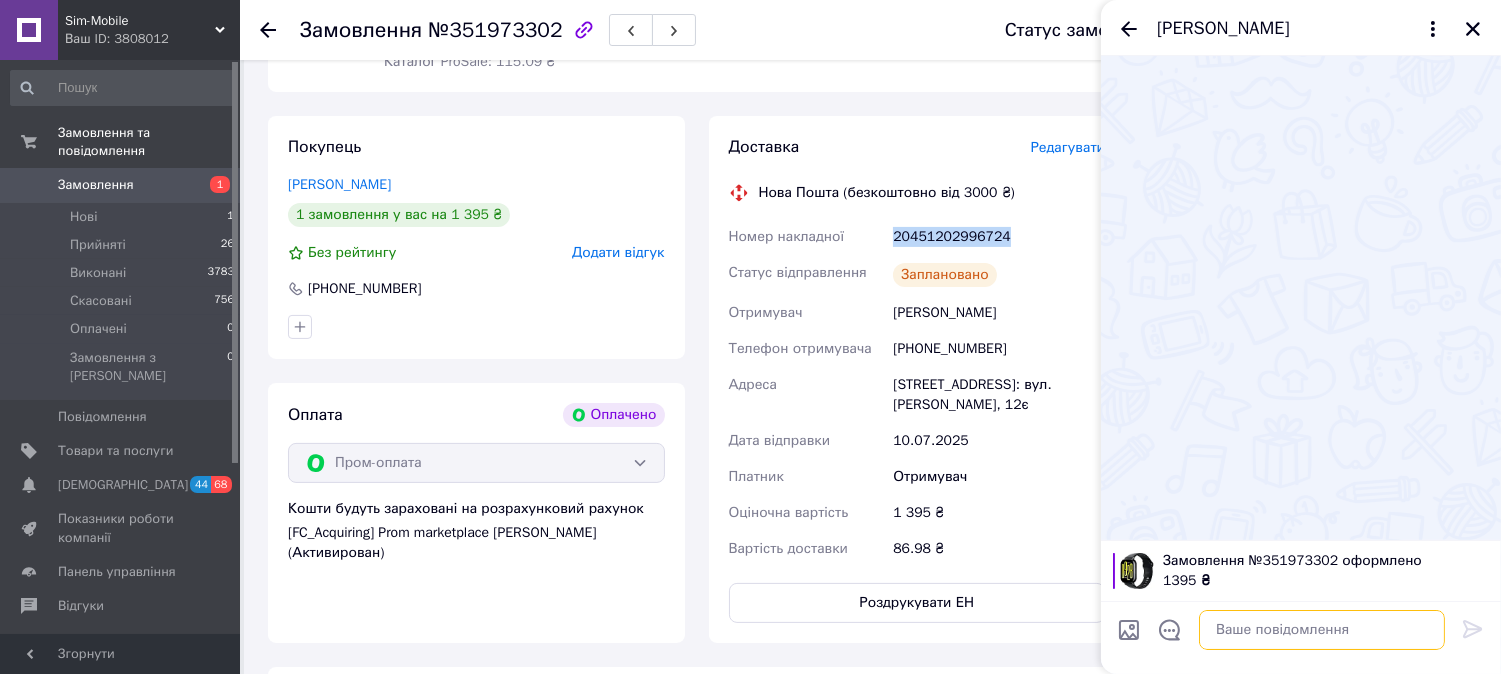 click at bounding box center (1322, 630) 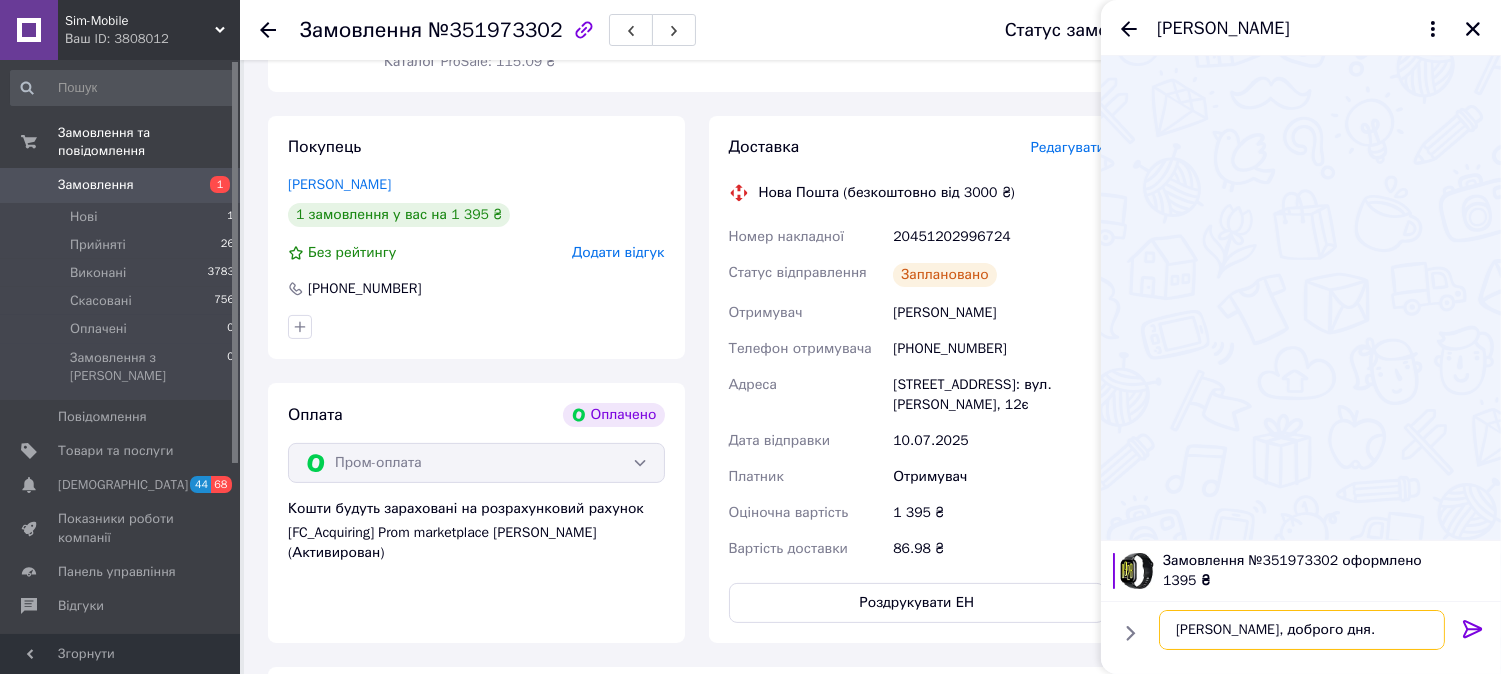 scroll, scrollTop: 35, scrollLeft: 0, axis: vertical 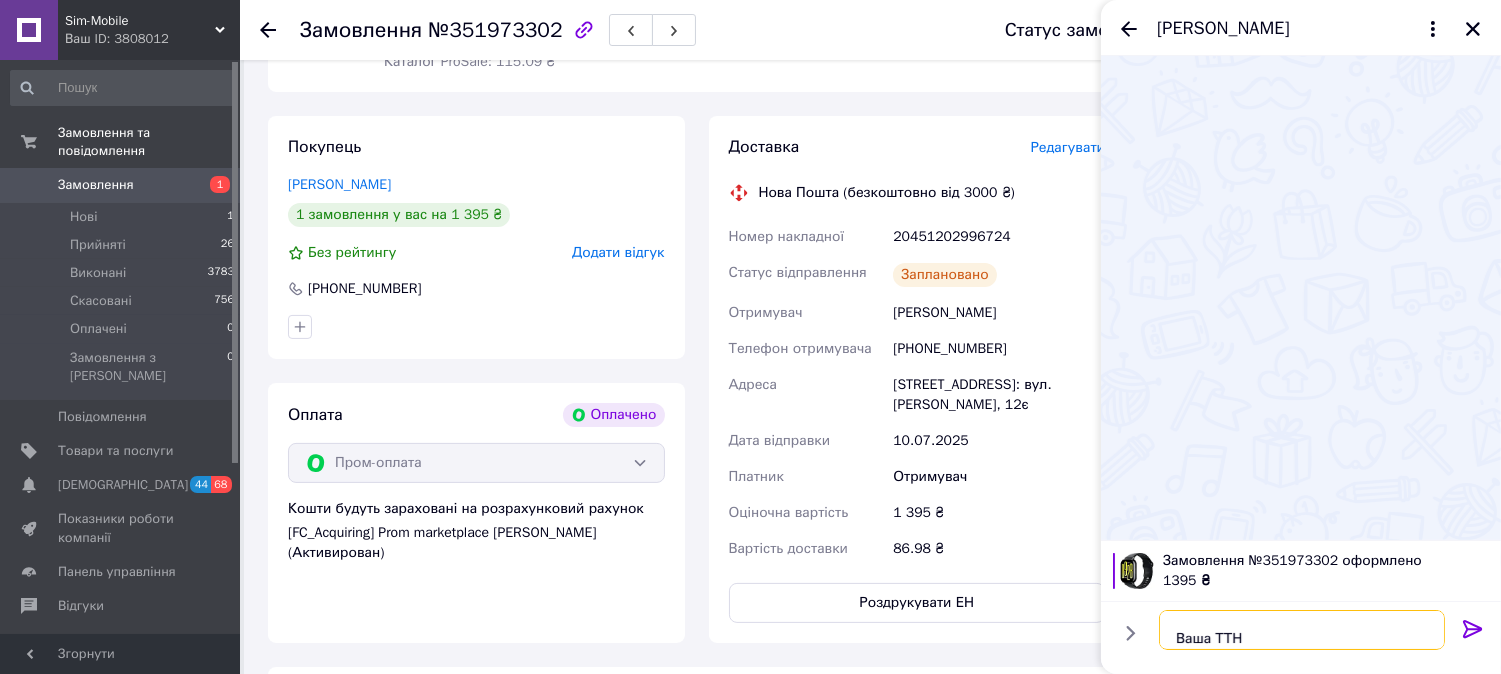 paste on "20451202996724" 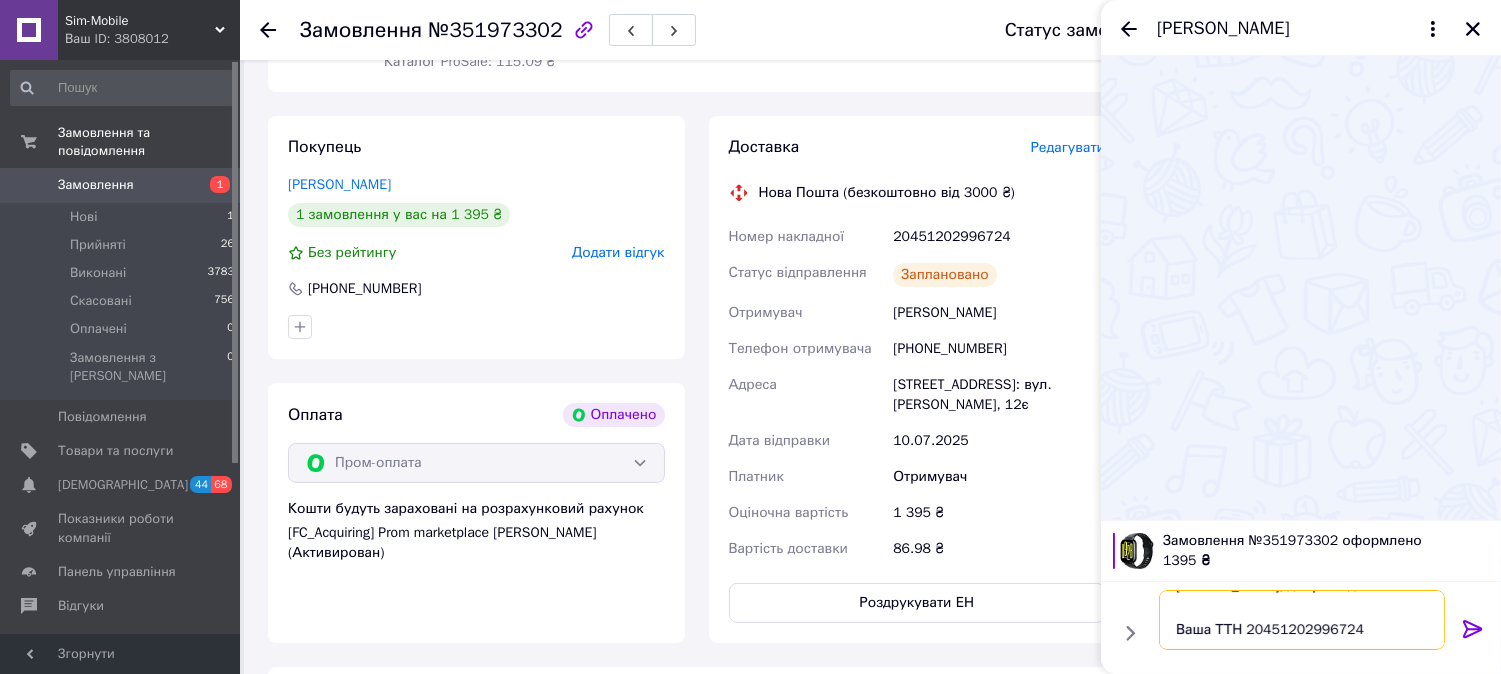 scroll, scrollTop: 58, scrollLeft: 0, axis: vertical 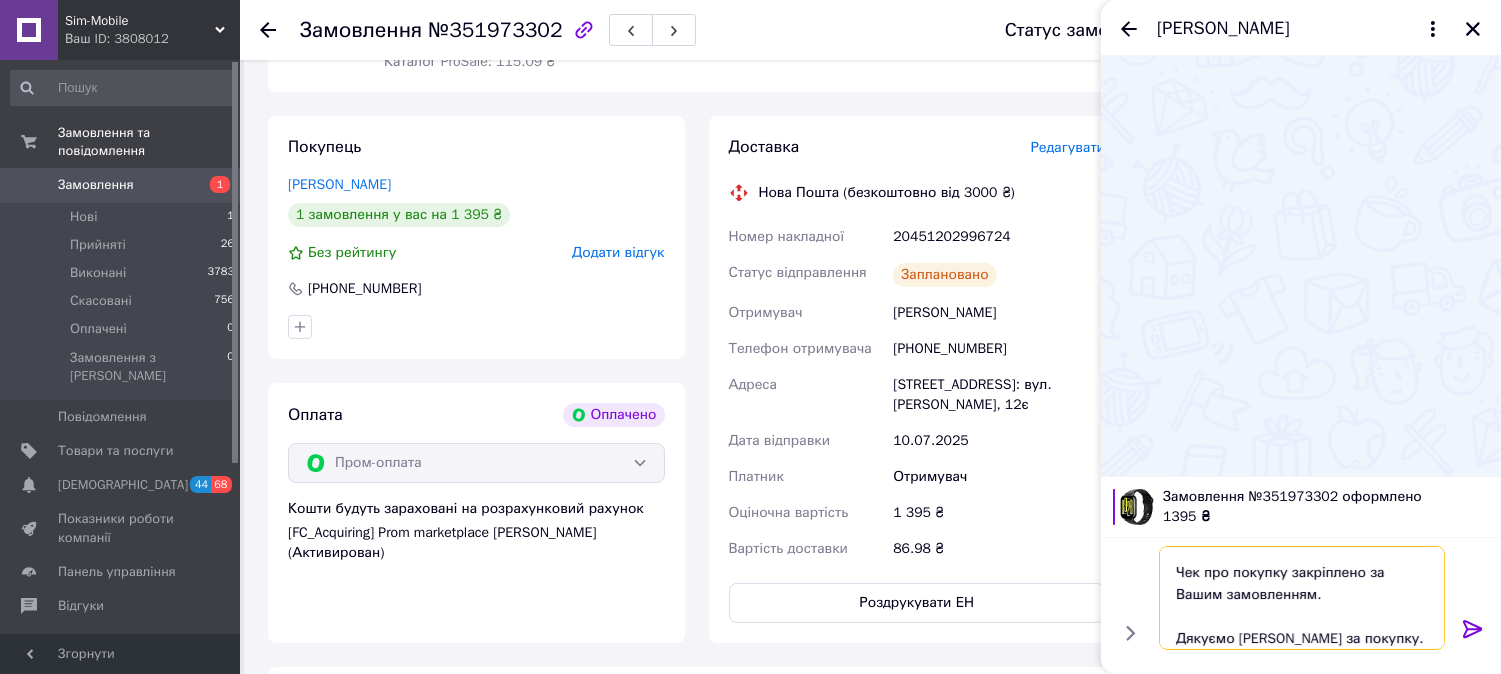type on "[PERSON_NAME], доброго дня.
Ваша ТТН 20451202996724
Чек про покупку закріплено за Вашим замовленням.
Дякуємо [PERSON_NAME] за покупку." 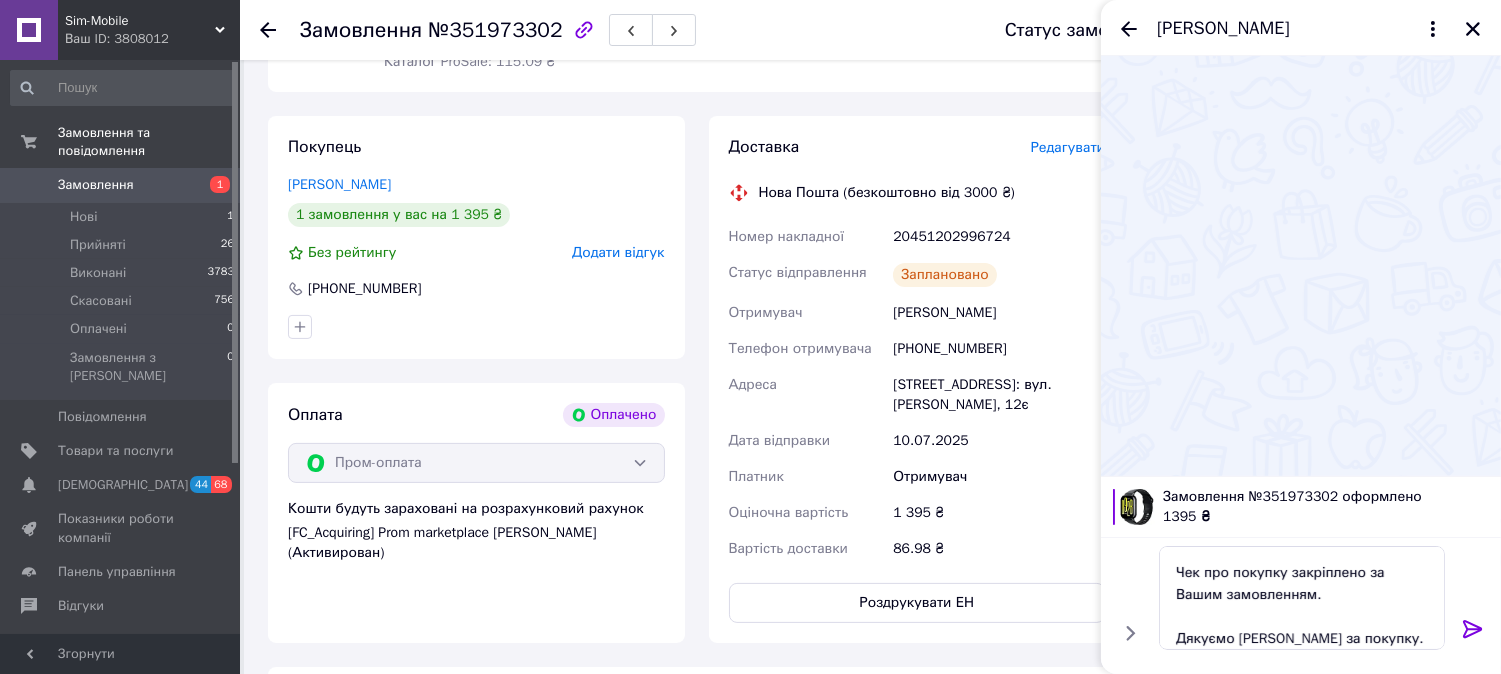 click 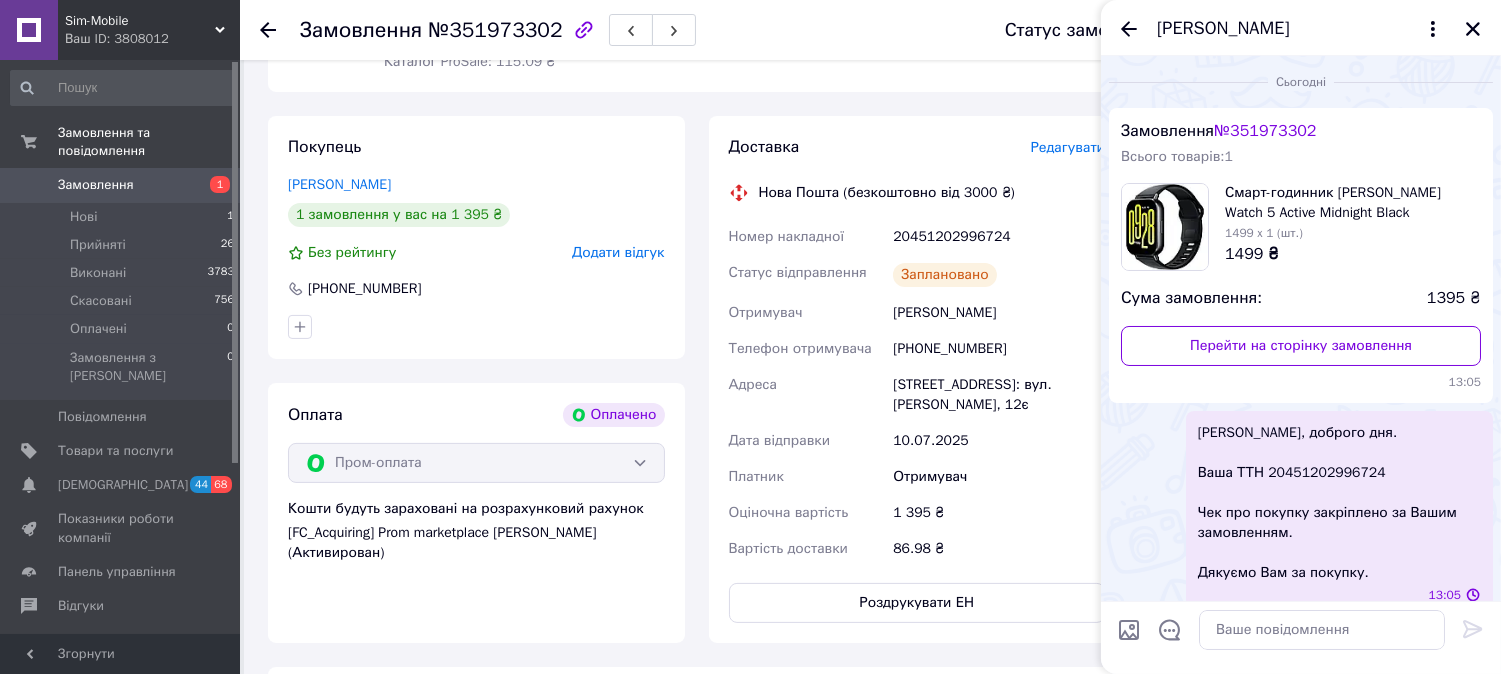 scroll, scrollTop: 0, scrollLeft: 0, axis: both 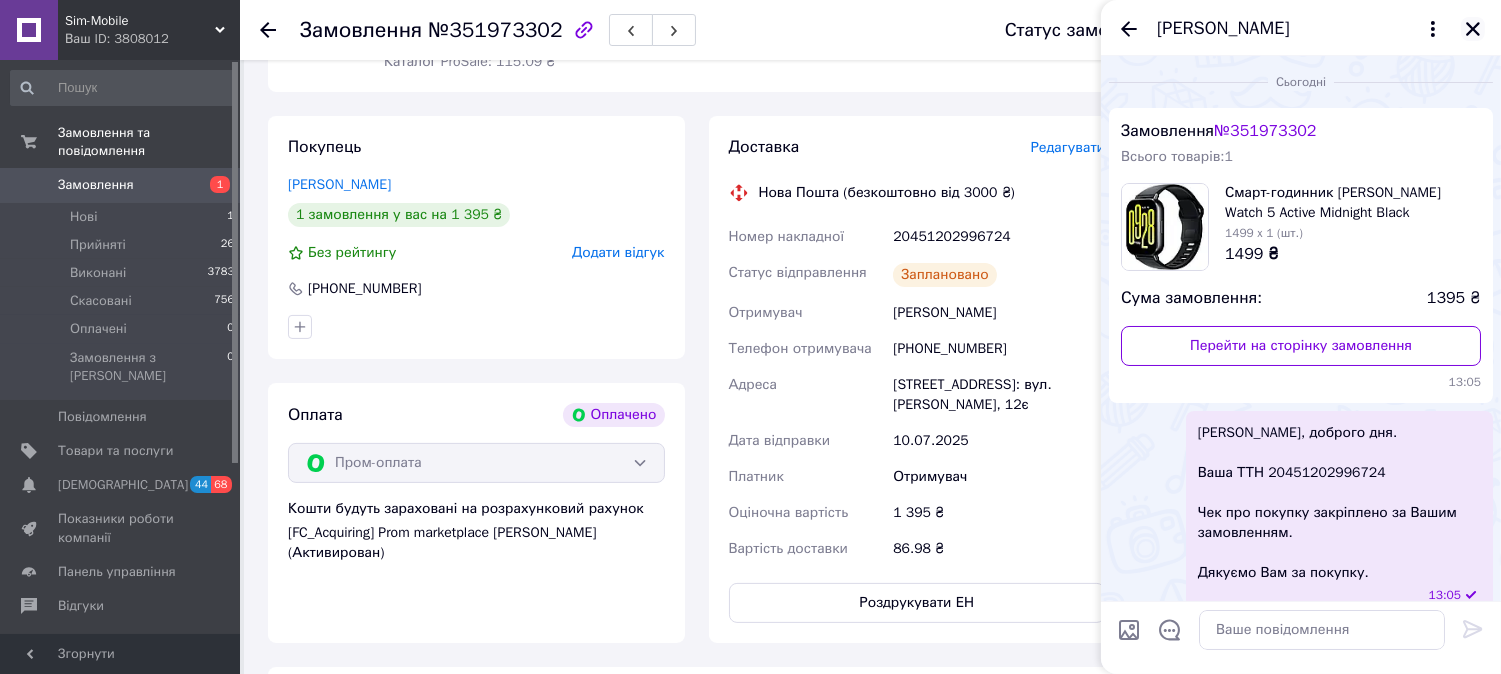 click 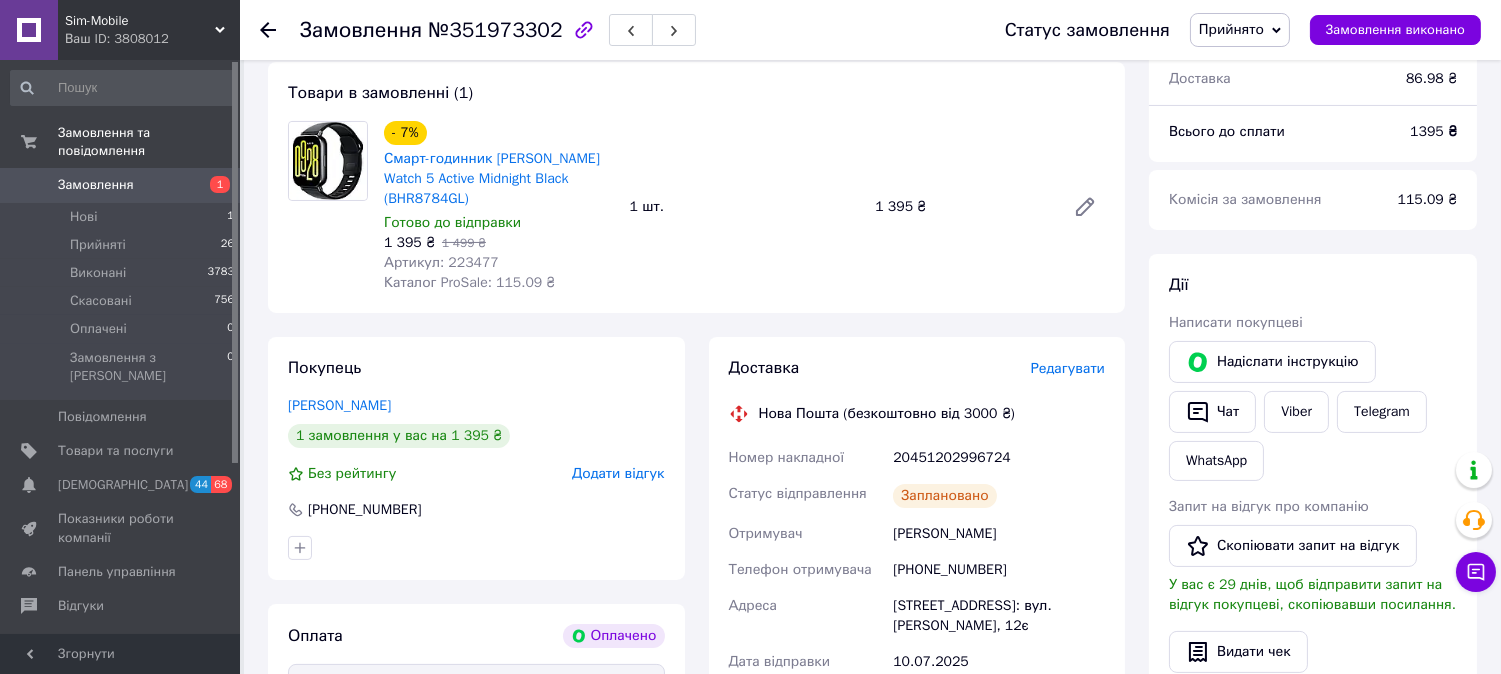 scroll, scrollTop: 666, scrollLeft: 0, axis: vertical 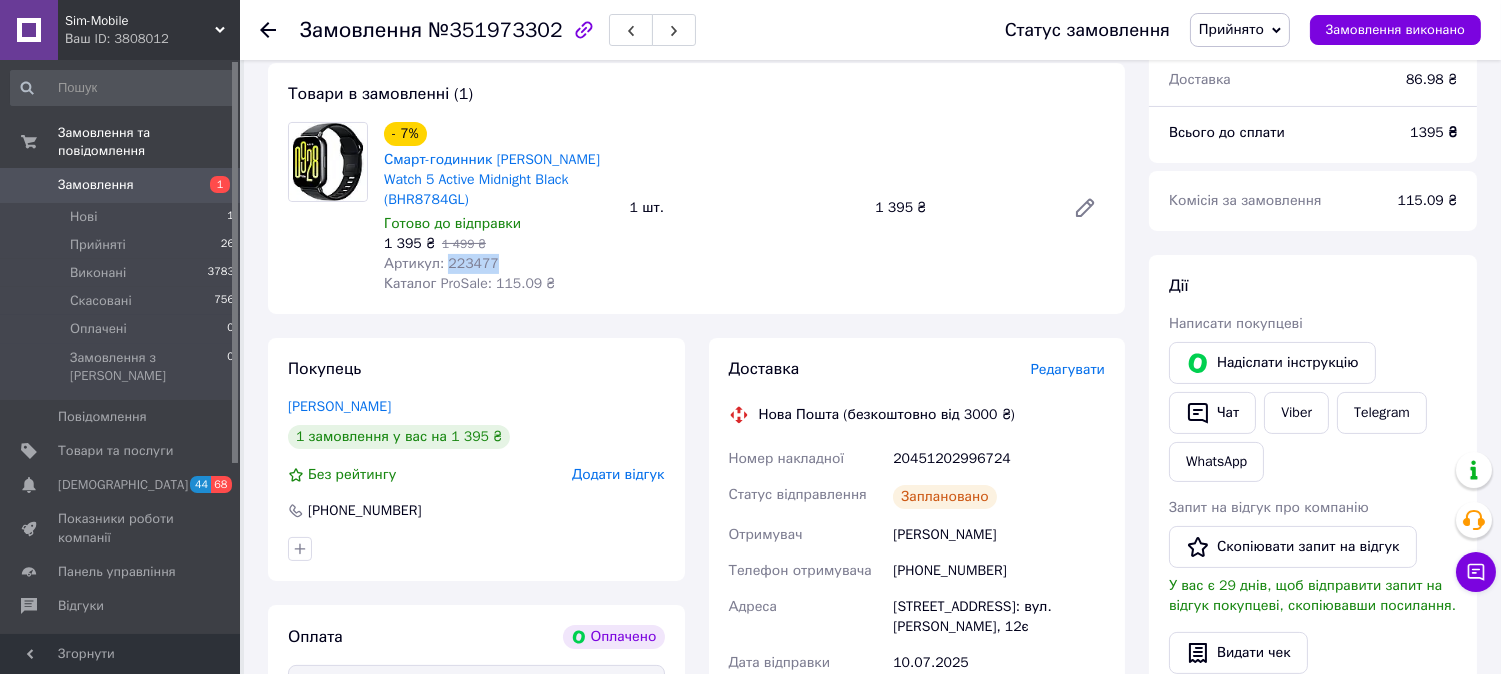 drag, startPoint x: 493, startPoint y: 261, endPoint x: 446, endPoint y: 264, distance: 47.095646 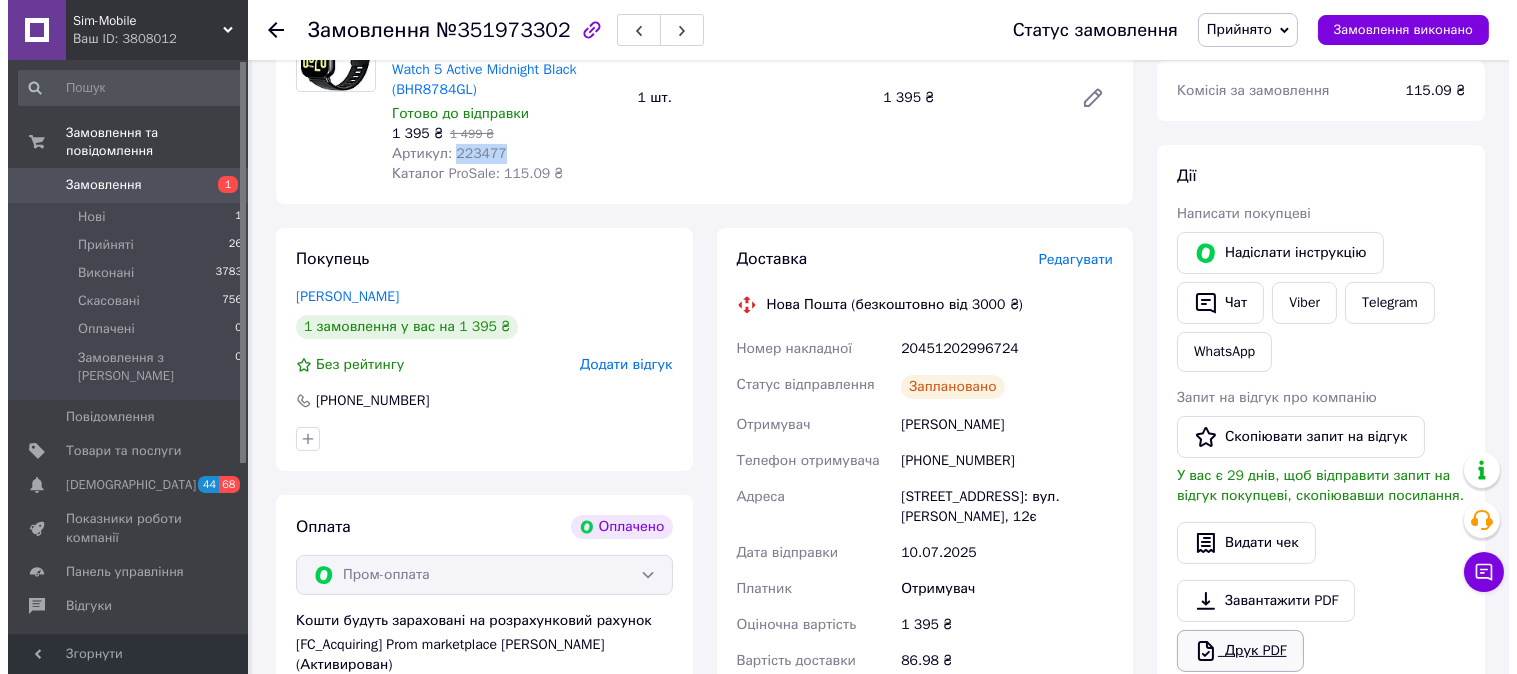 scroll, scrollTop: 888, scrollLeft: 0, axis: vertical 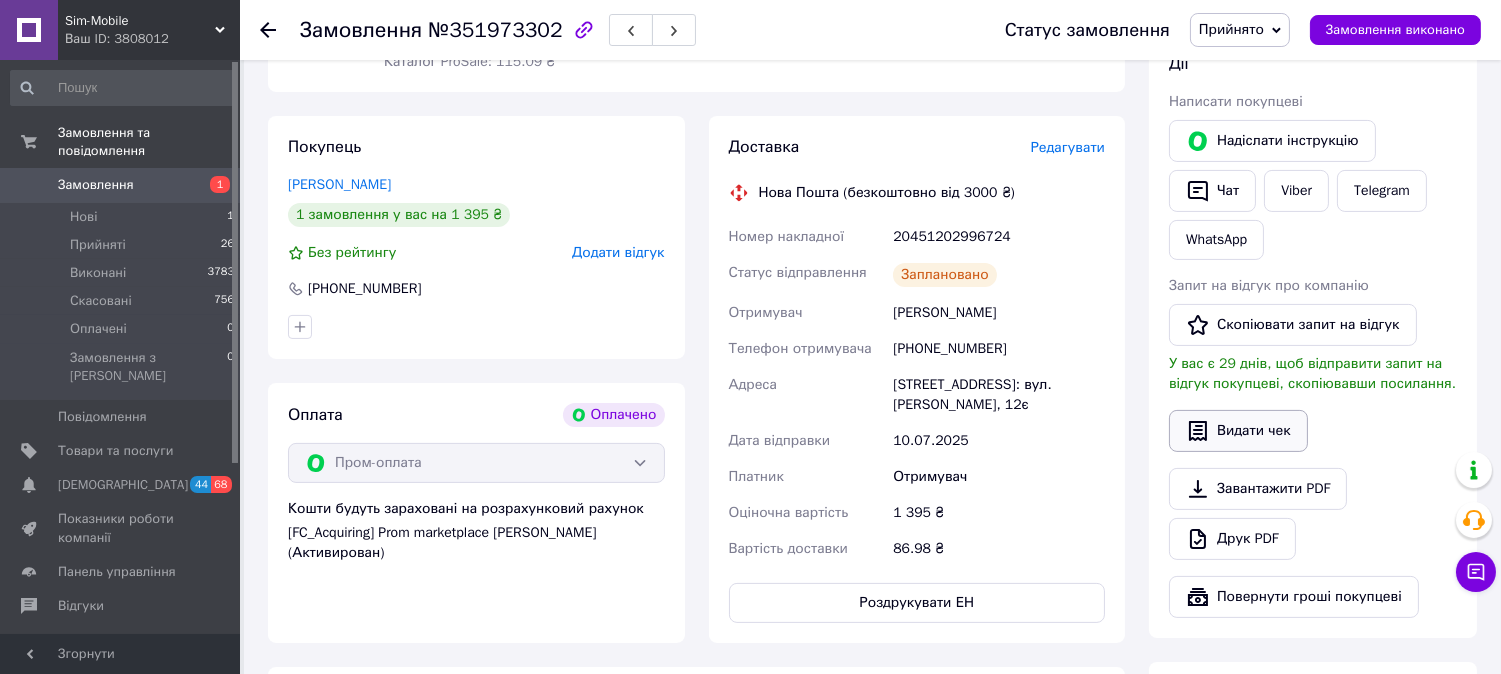 click on "Видати чек" at bounding box center (1238, 431) 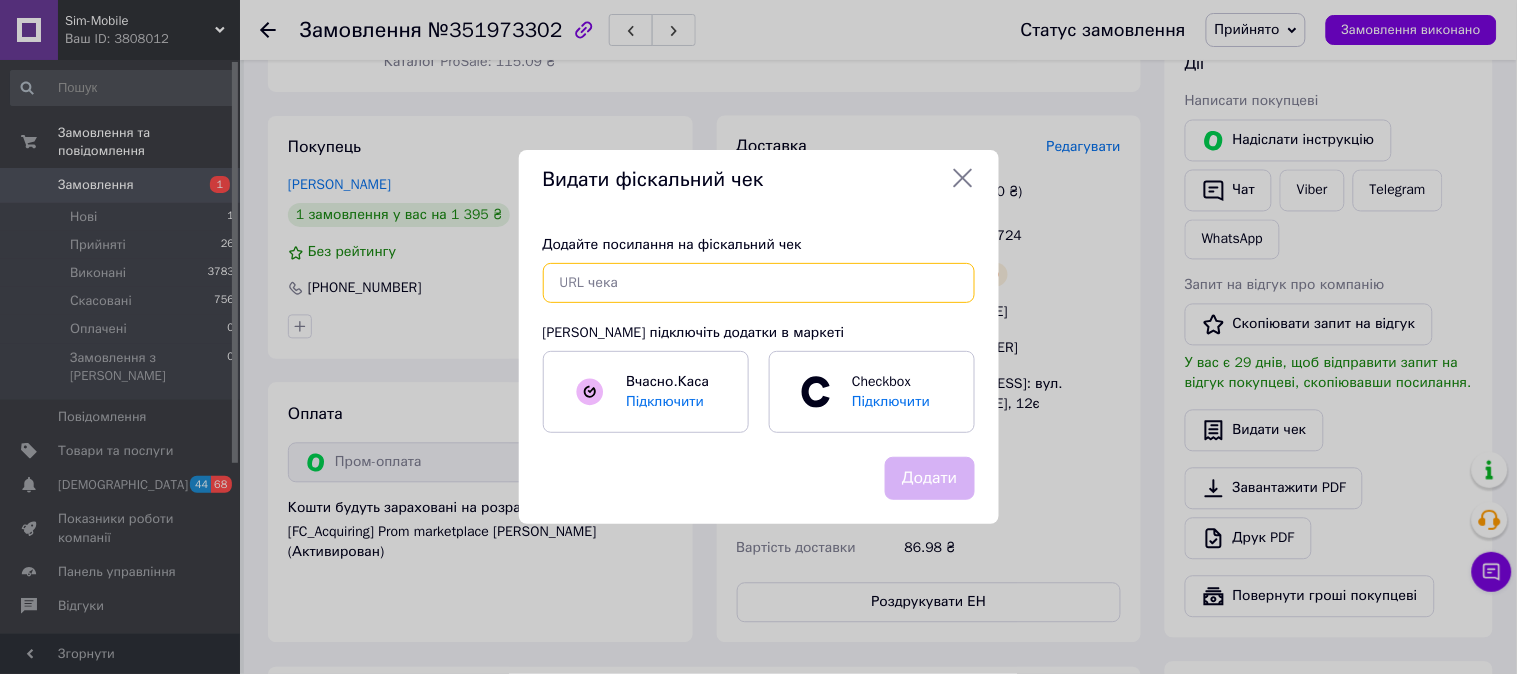 click at bounding box center (759, 283) 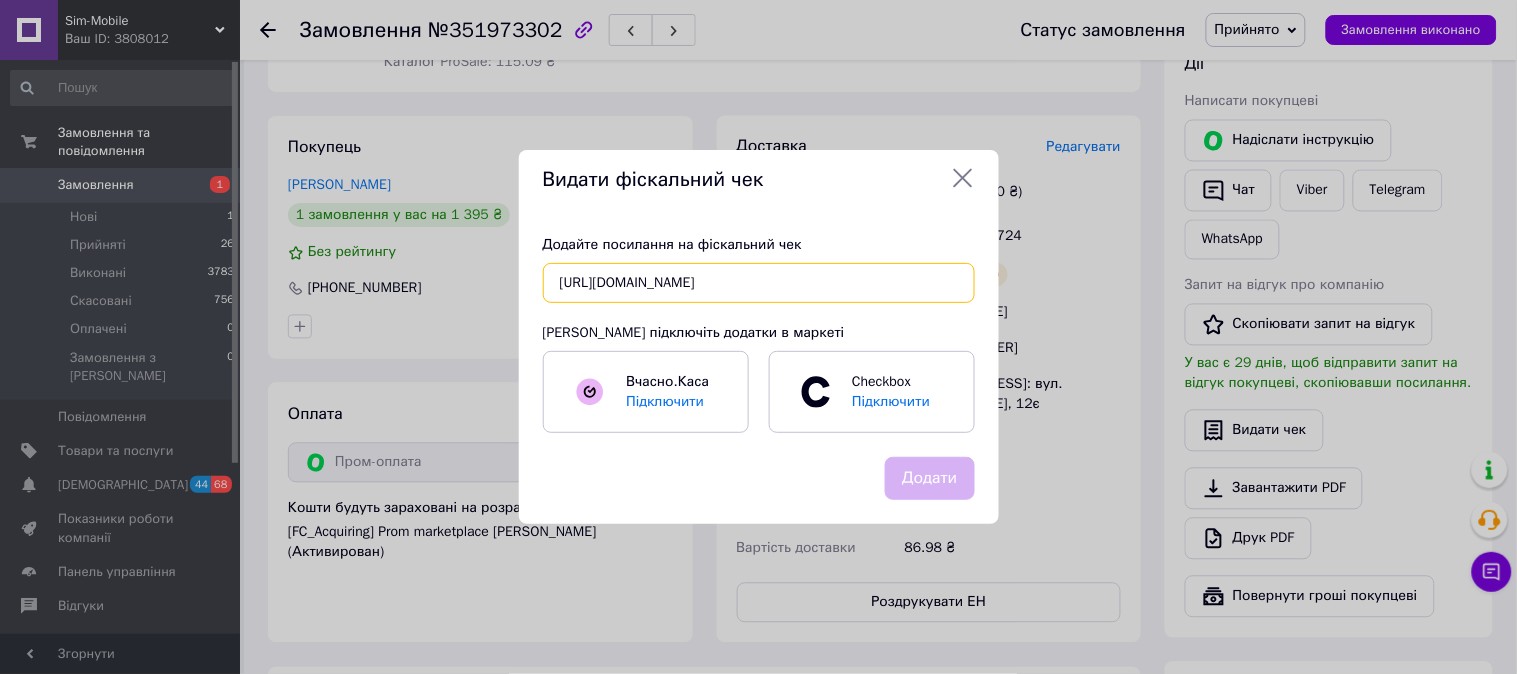 scroll, scrollTop: 0, scrollLeft: 18, axis: horizontal 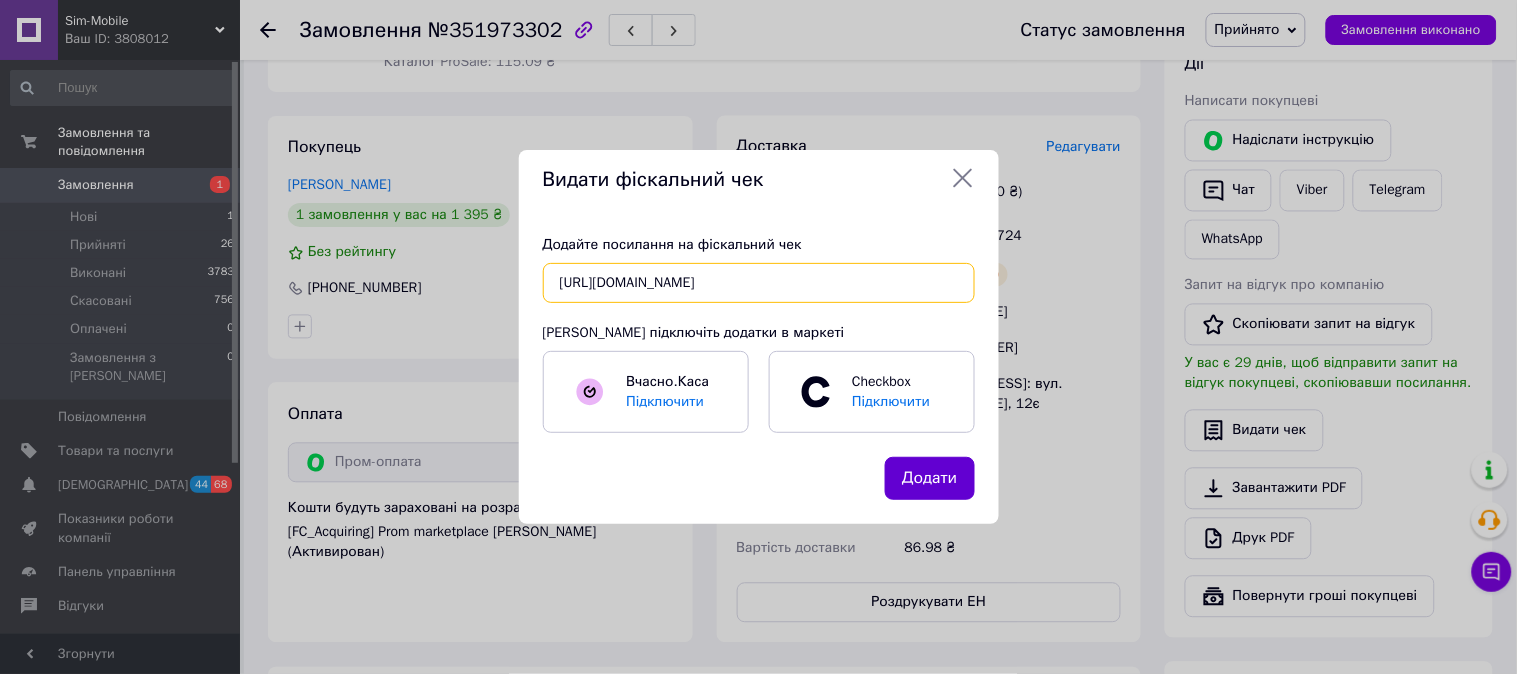 type on "https://check.checkbox.ua/9f7bc6e6-3c49-49c2-b3ab-bf202c1a93bf" 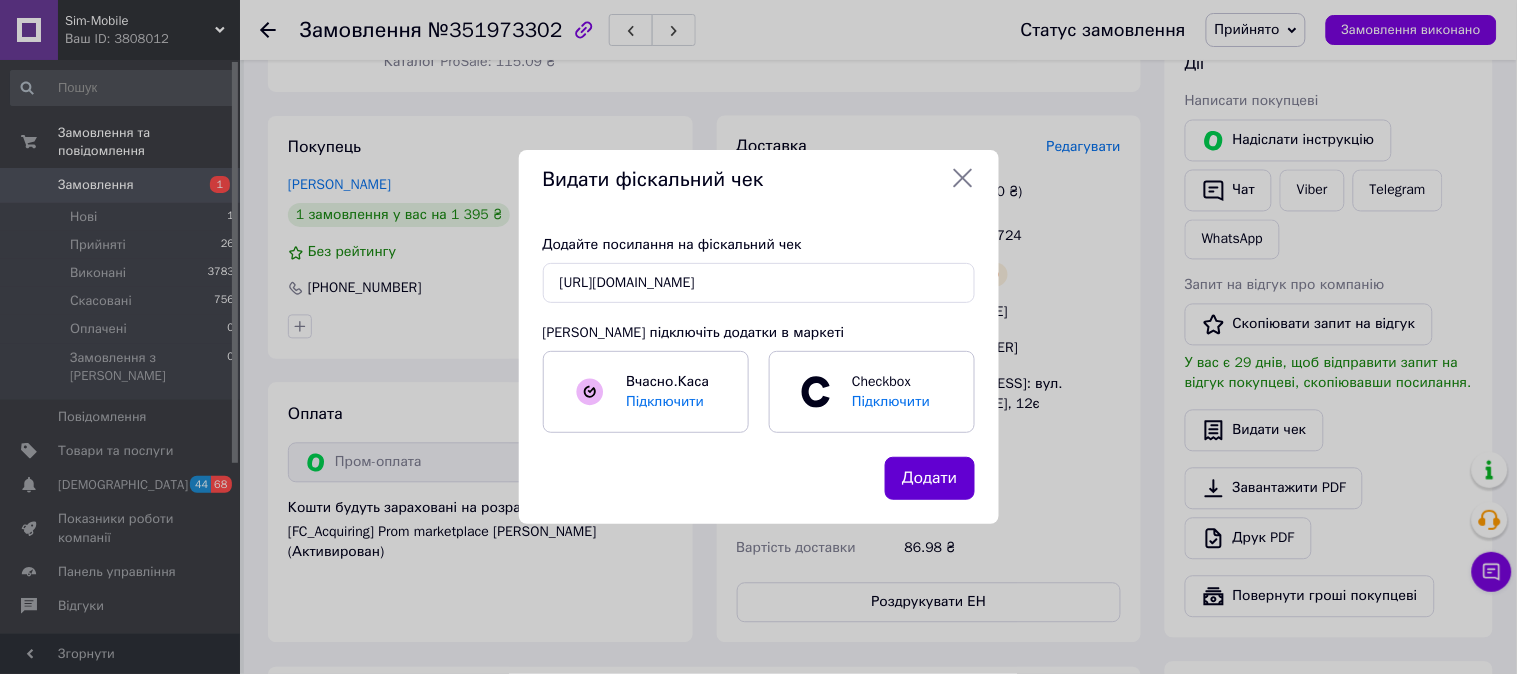 click on "Додати" at bounding box center [929, 478] 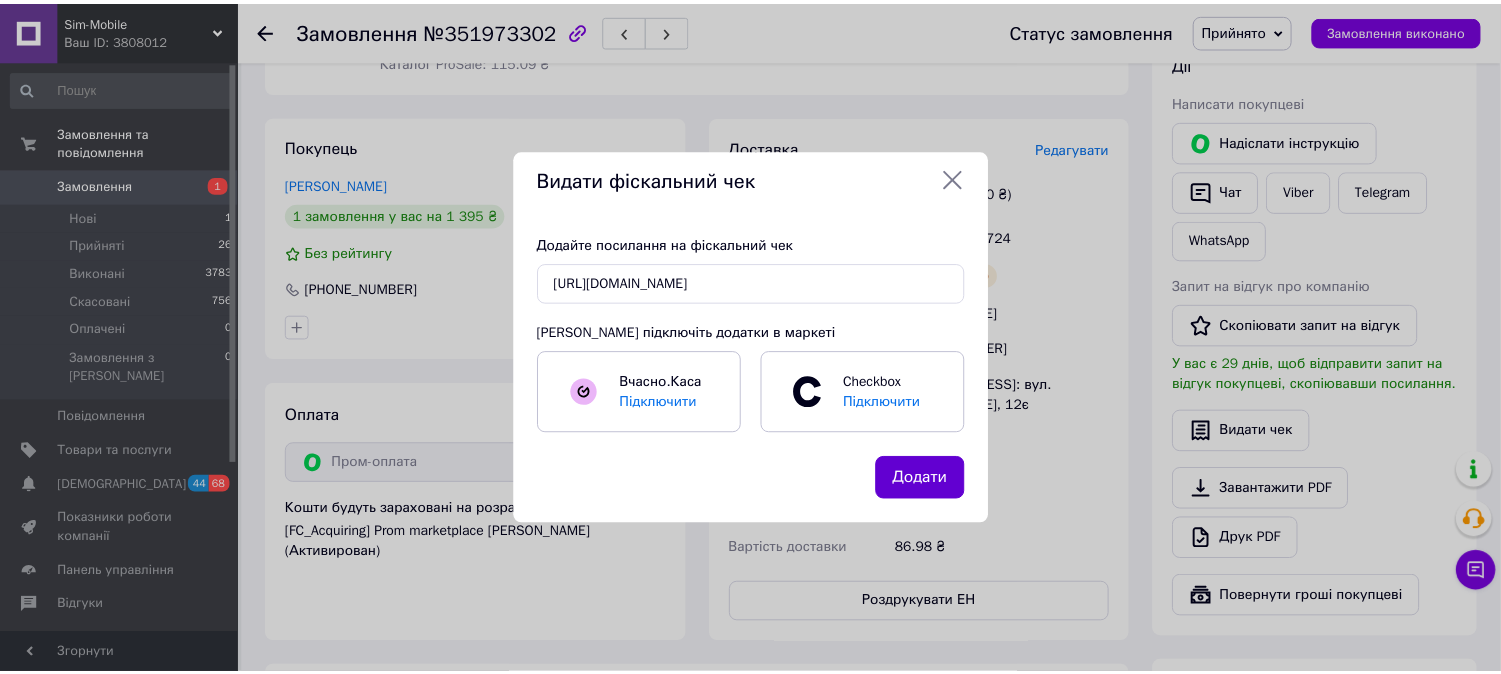 scroll, scrollTop: 0, scrollLeft: 0, axis: both 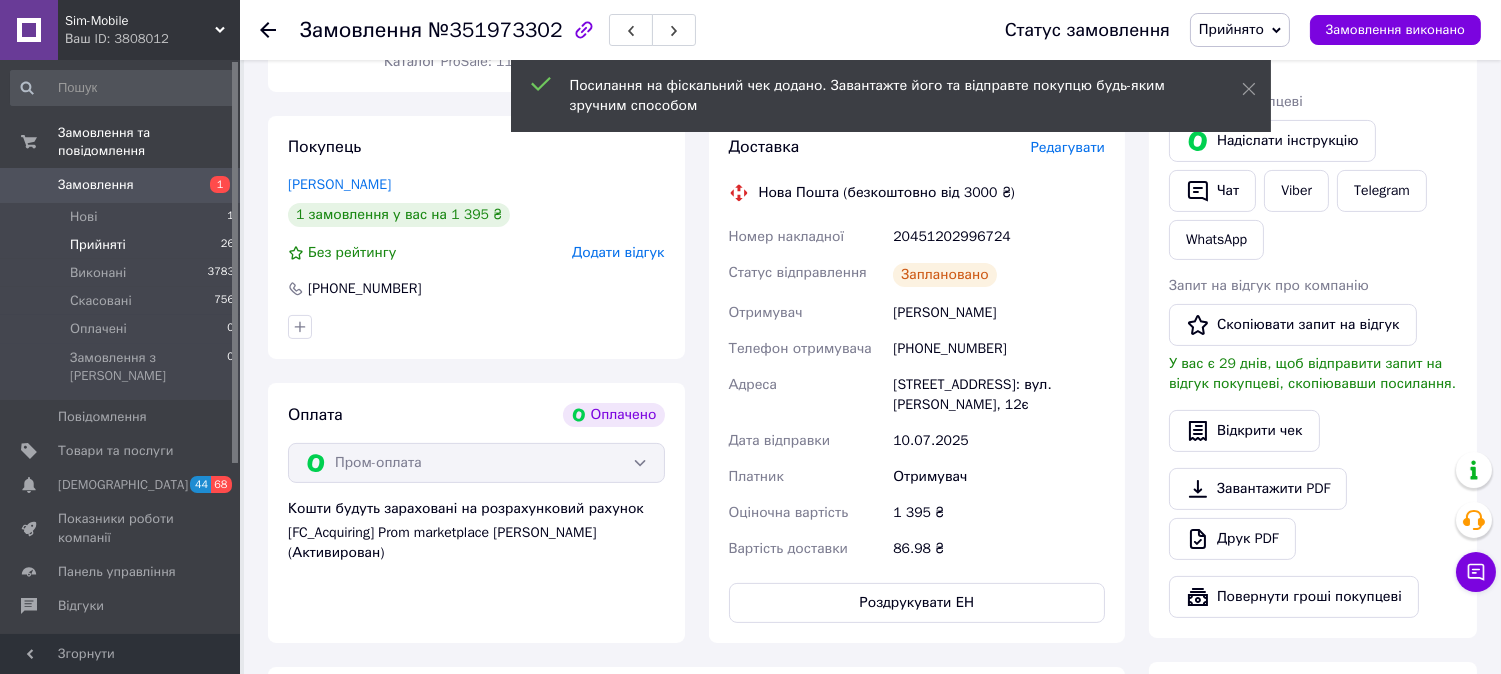 click on "Прийняті" at bounding box center [98, 245] 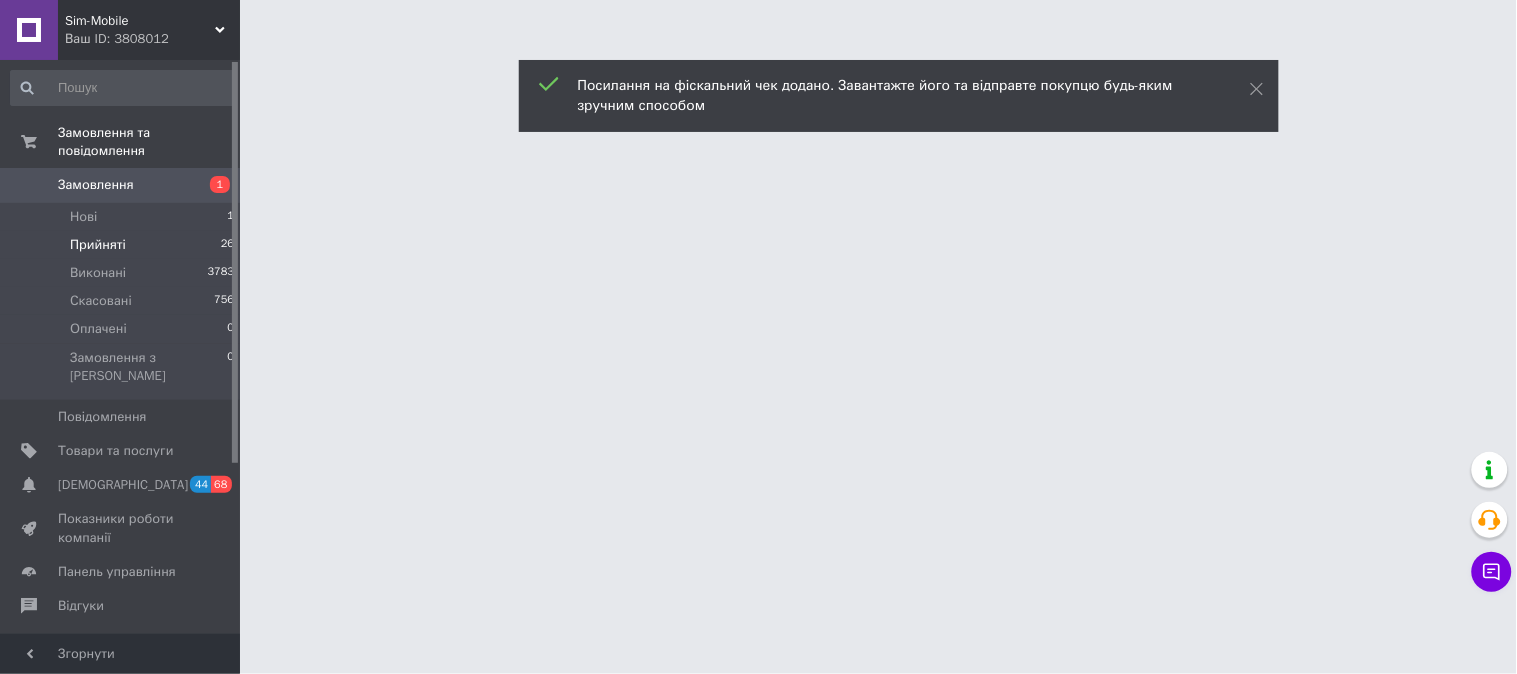 click on "Прийняті" at bounding box center [98, 245] 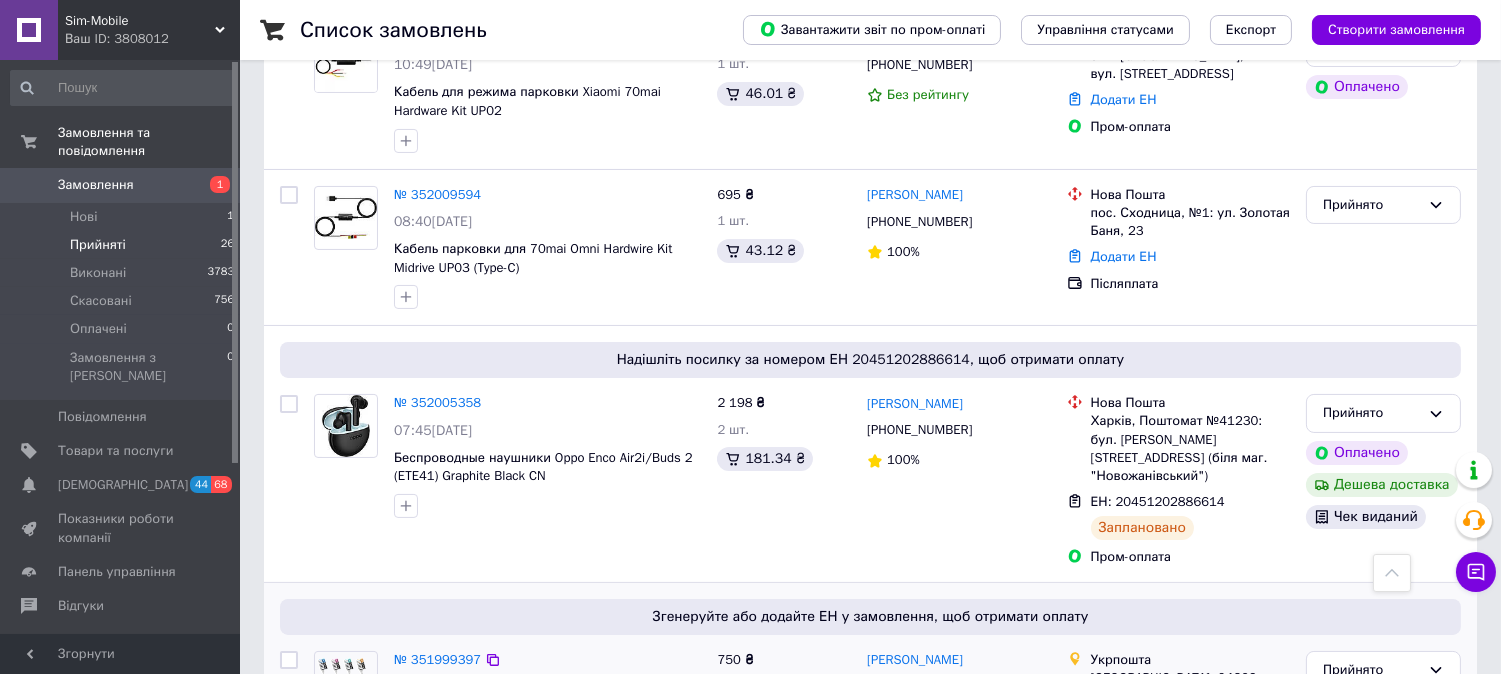 scroll, scrollTop: 333, scrollLeft: 0, axis: vertical 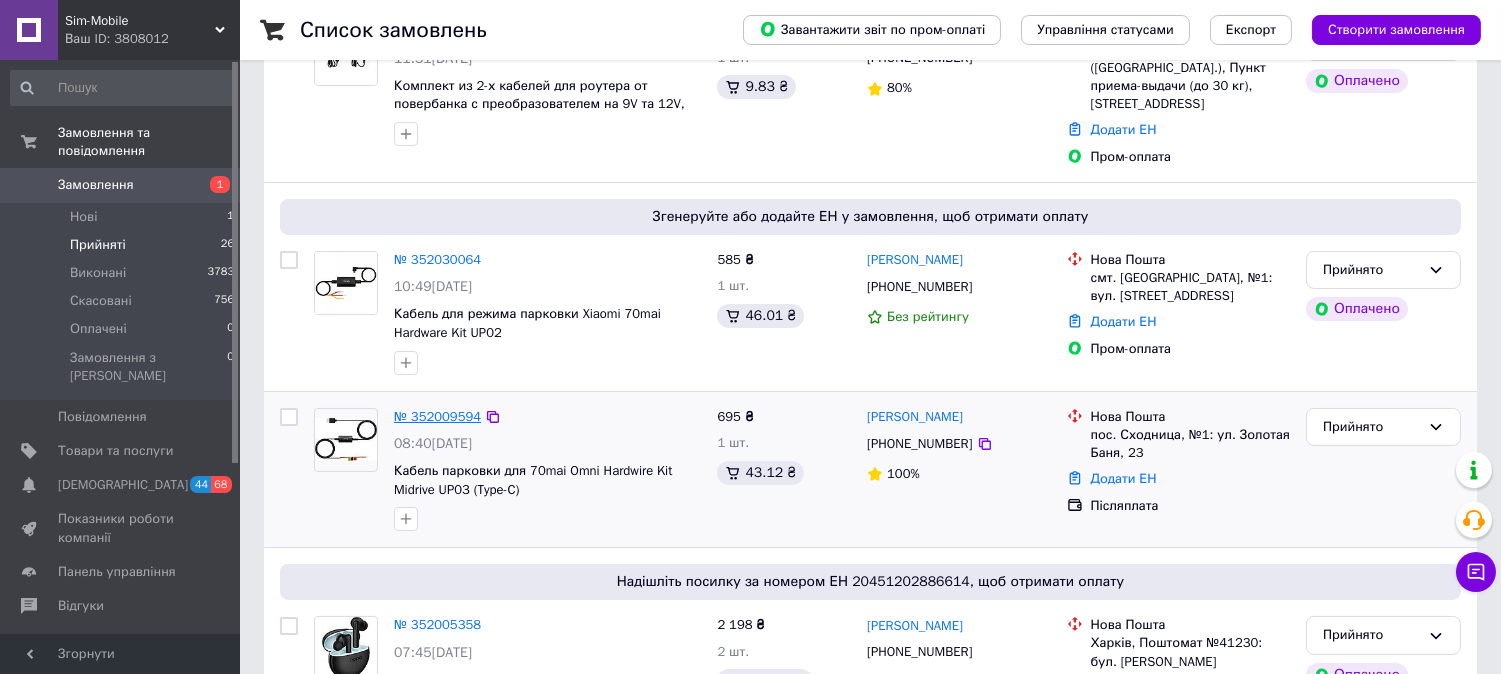 click on "№ 352009594" at bounding box center [437, 416] 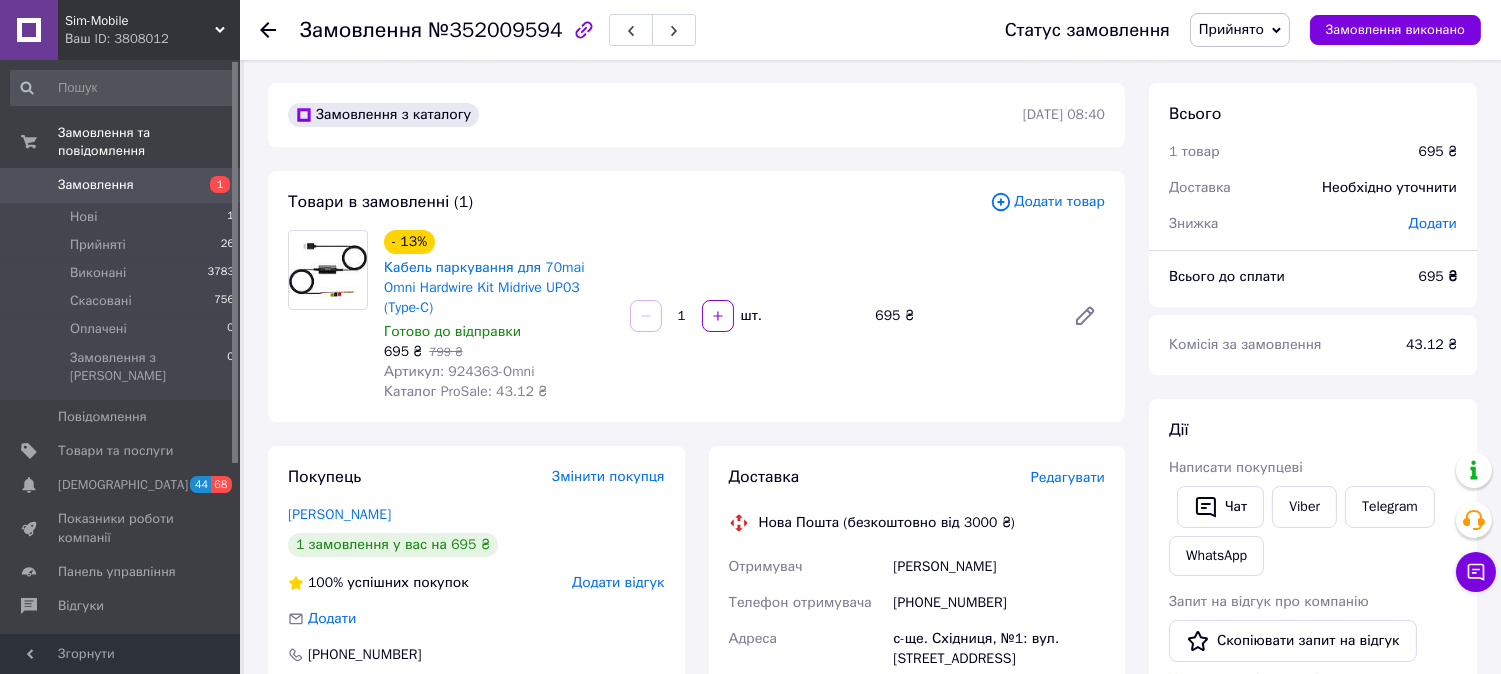 scroll, scrollTop: 0, scrollLeft: 0, axis: both 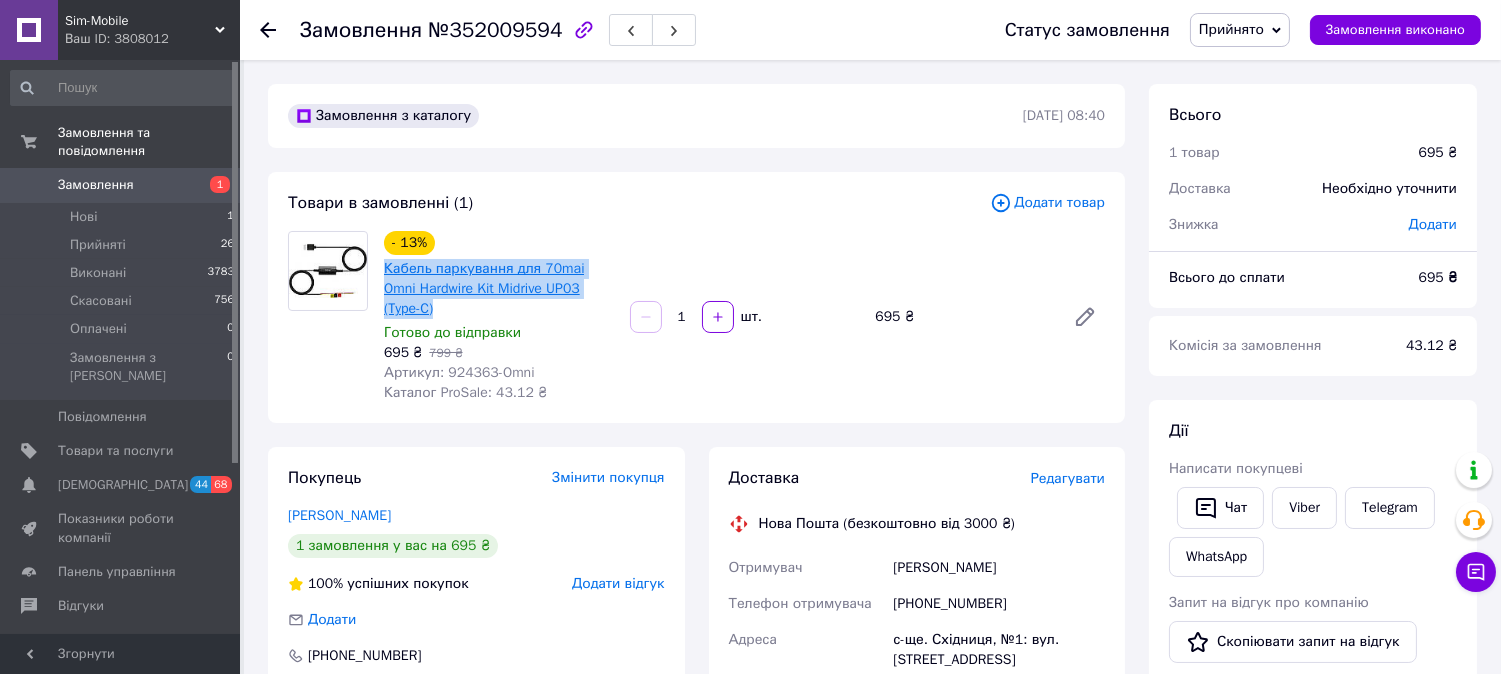 drag, startPoint x: 613, startPoint y: 292, endPoint x: 384, endPoint y: 274, distance: 229.70633 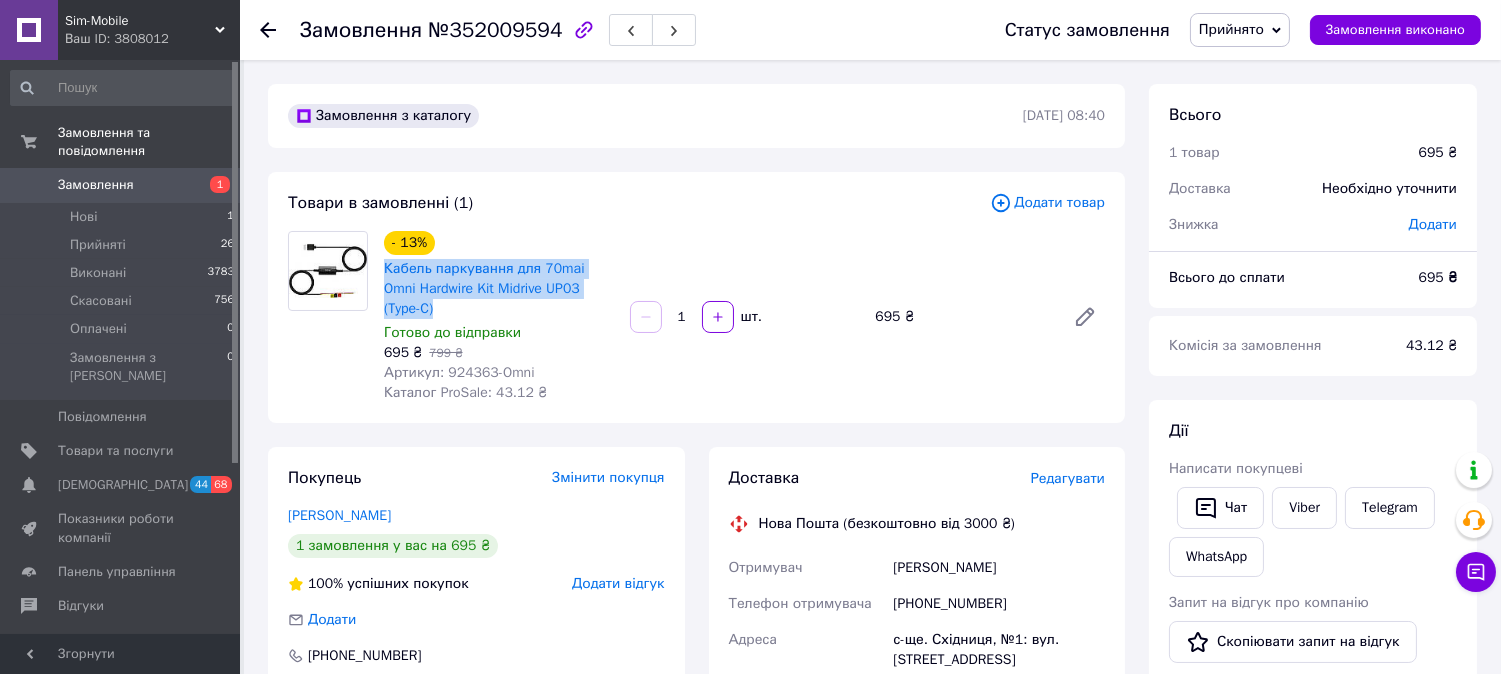 copy on "Кабель паркування для 70mai Omni Hardwire Kit Midrive UP03 (Type-C)" 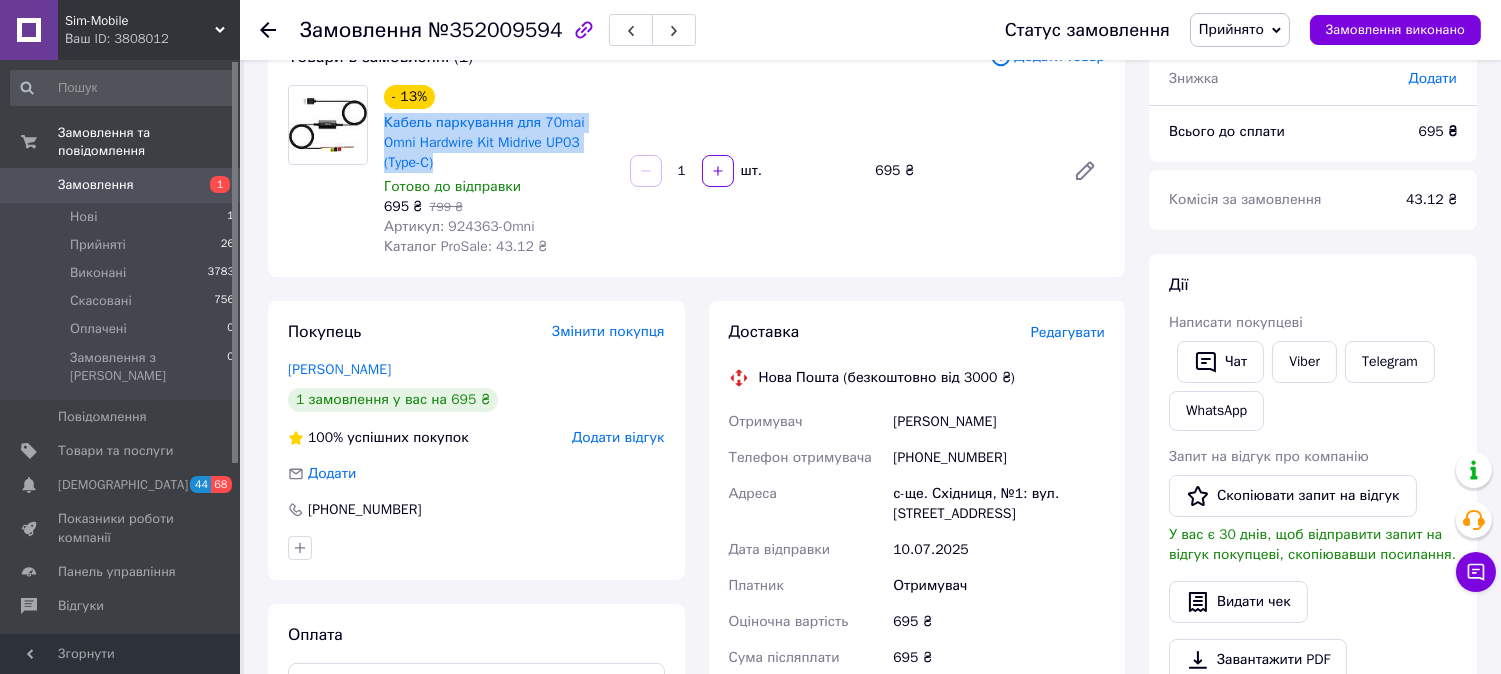 scroll, scrollTop: 222, scrollLeft: 0, axis: vertical 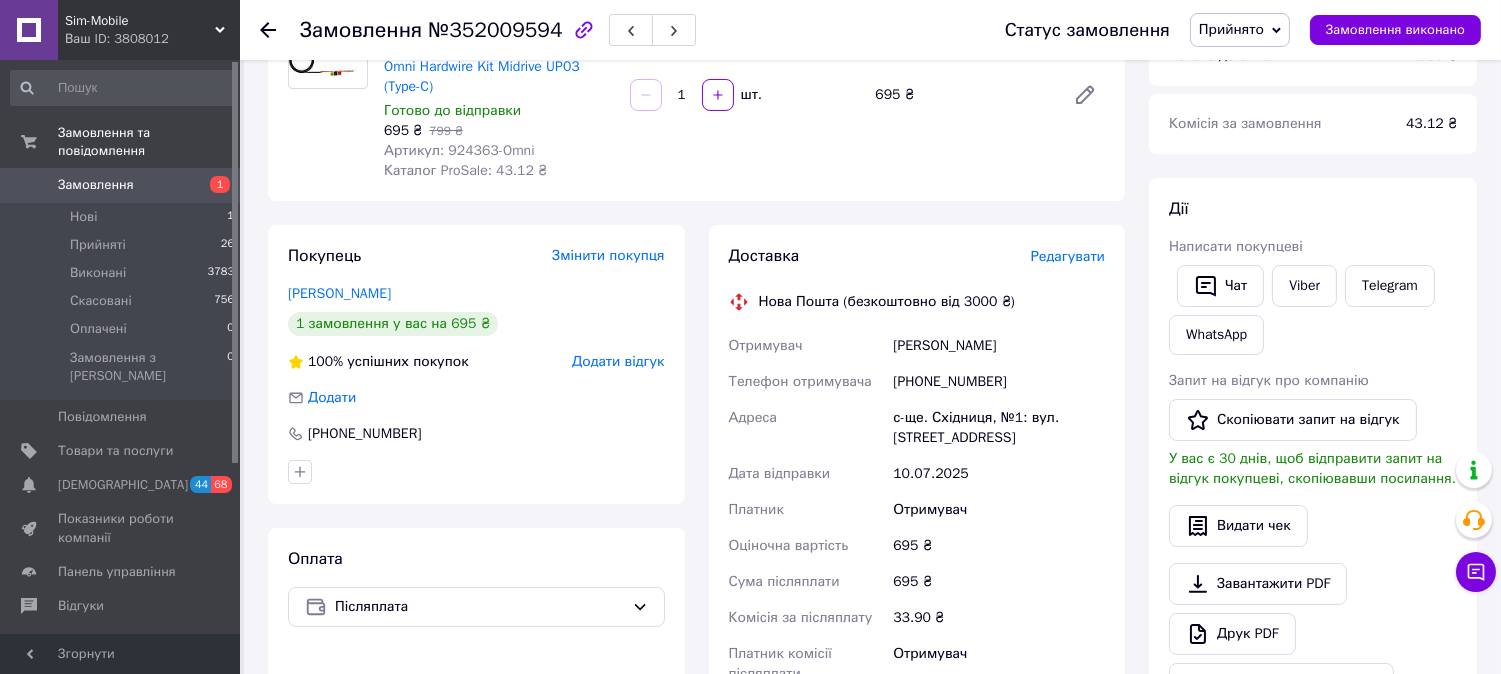 click on "№352009594" at bounding box center [495, 30] 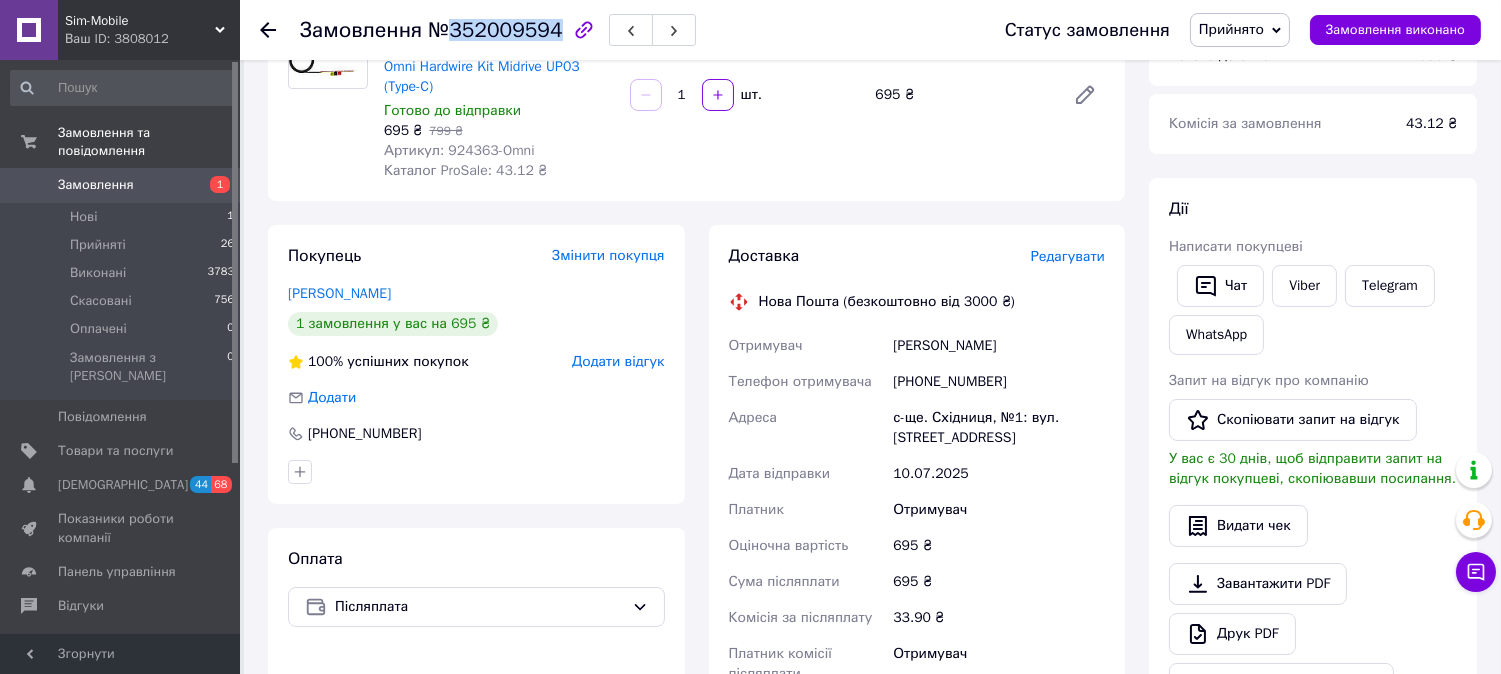 click on "№352009594" at bounding box center [495, 30] 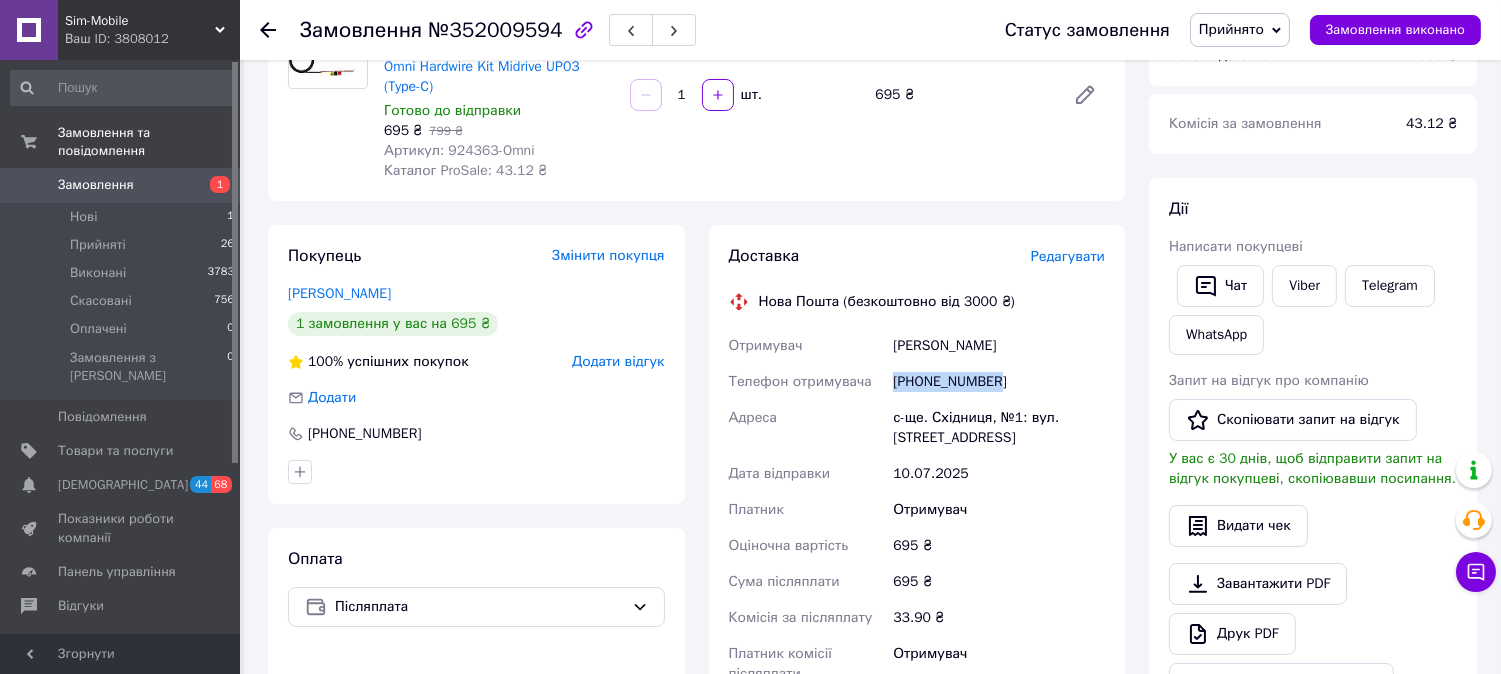 drag, startPoint x: 995, startPoint y: 362, endPoint x: 897, endPoint y: 357, distance: 98.12747 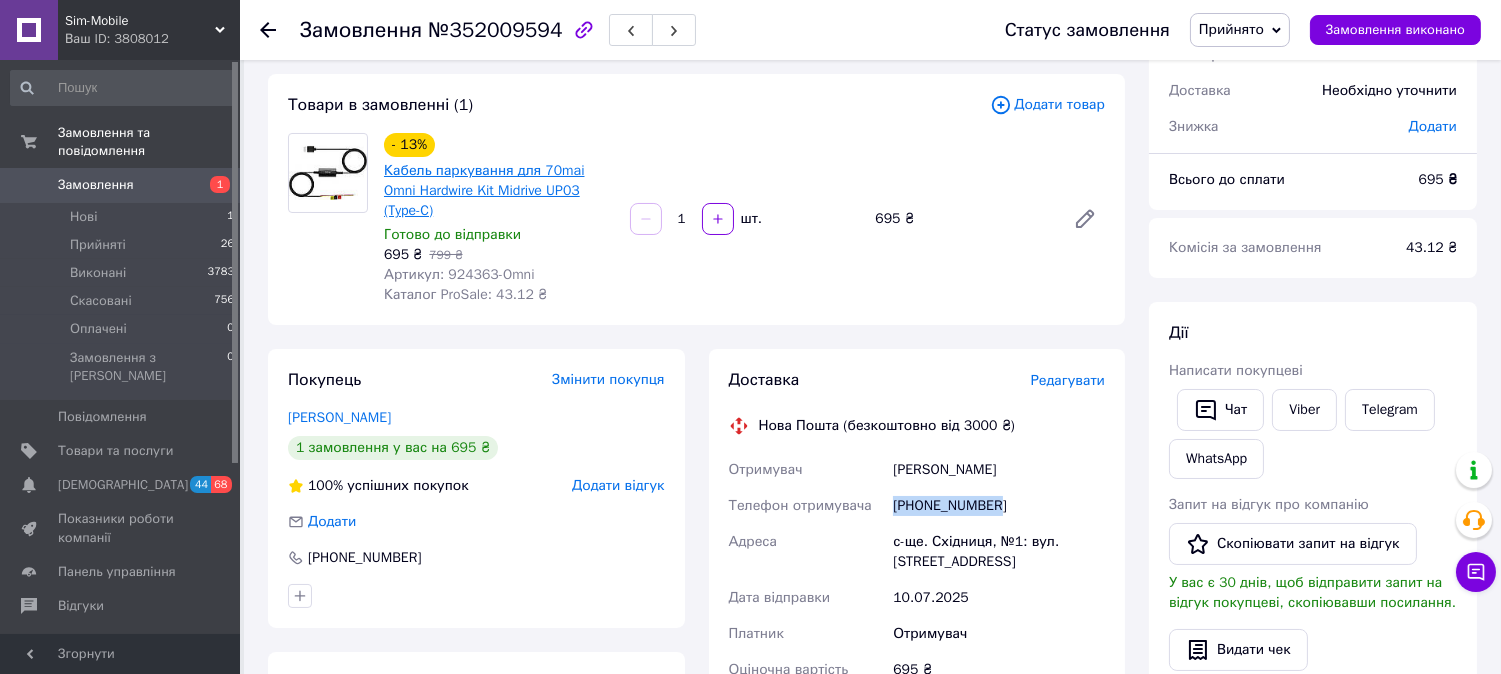 scroll, scrollTop: 0, scrollLeft: 0, axis: both 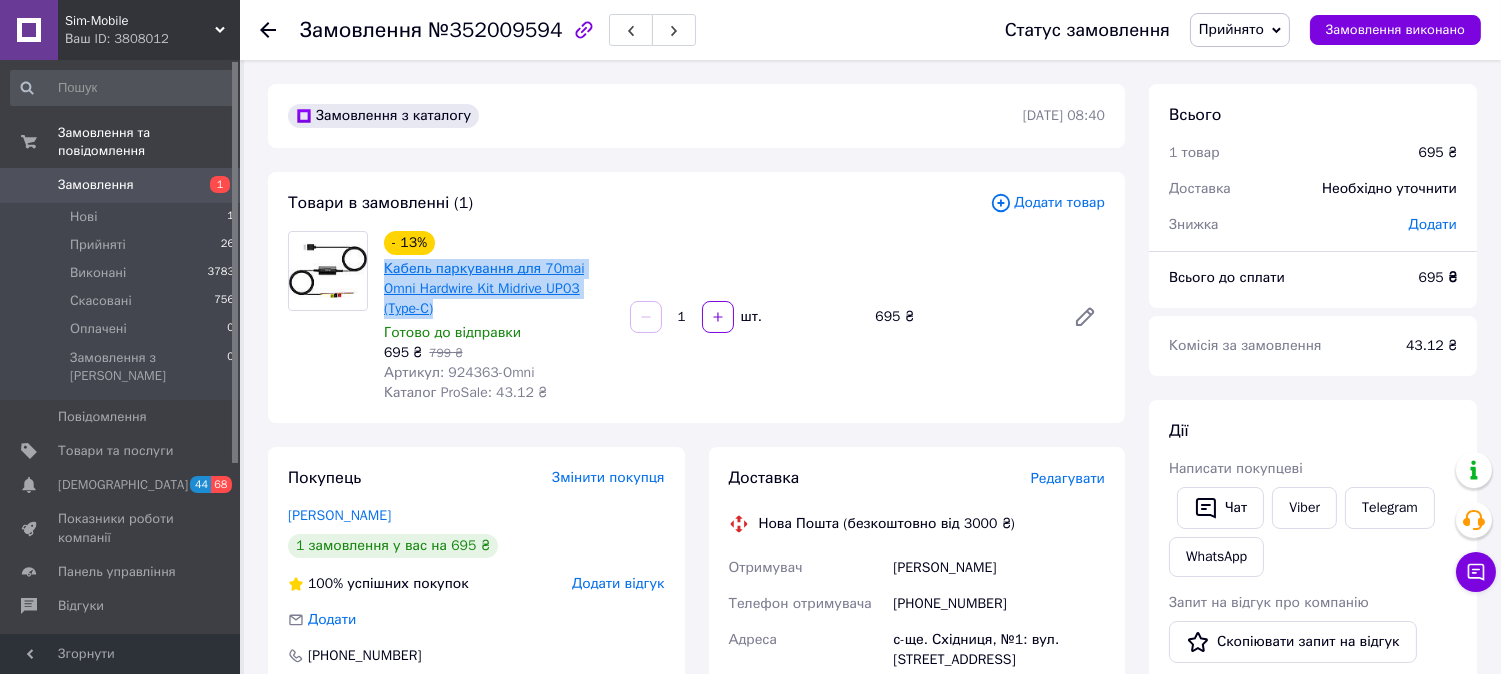 drag, startPoint x: 603, startPoint y: 293, endPoint x: 386, endPoint y: 270, distance: 218.21548 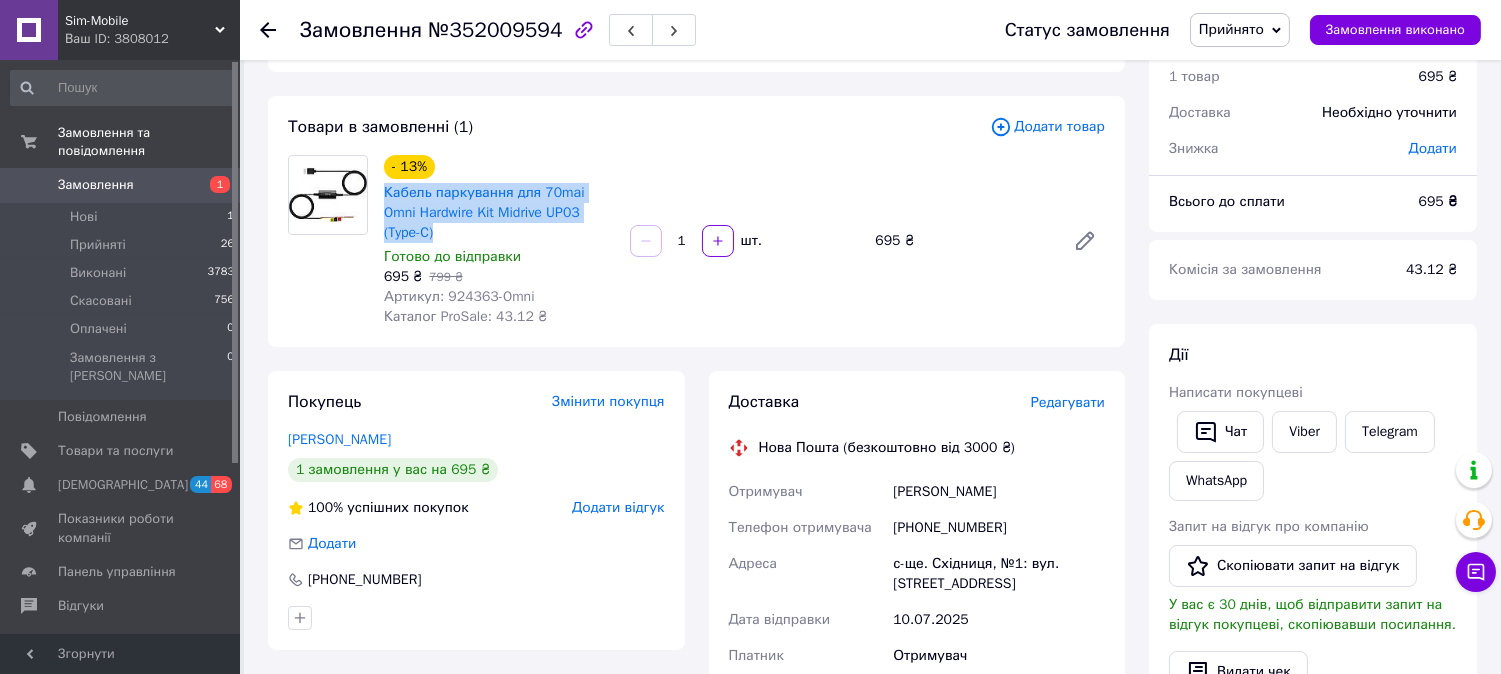 scroll, scrollTop: 111, scrollLeft: 0, axis: vertical 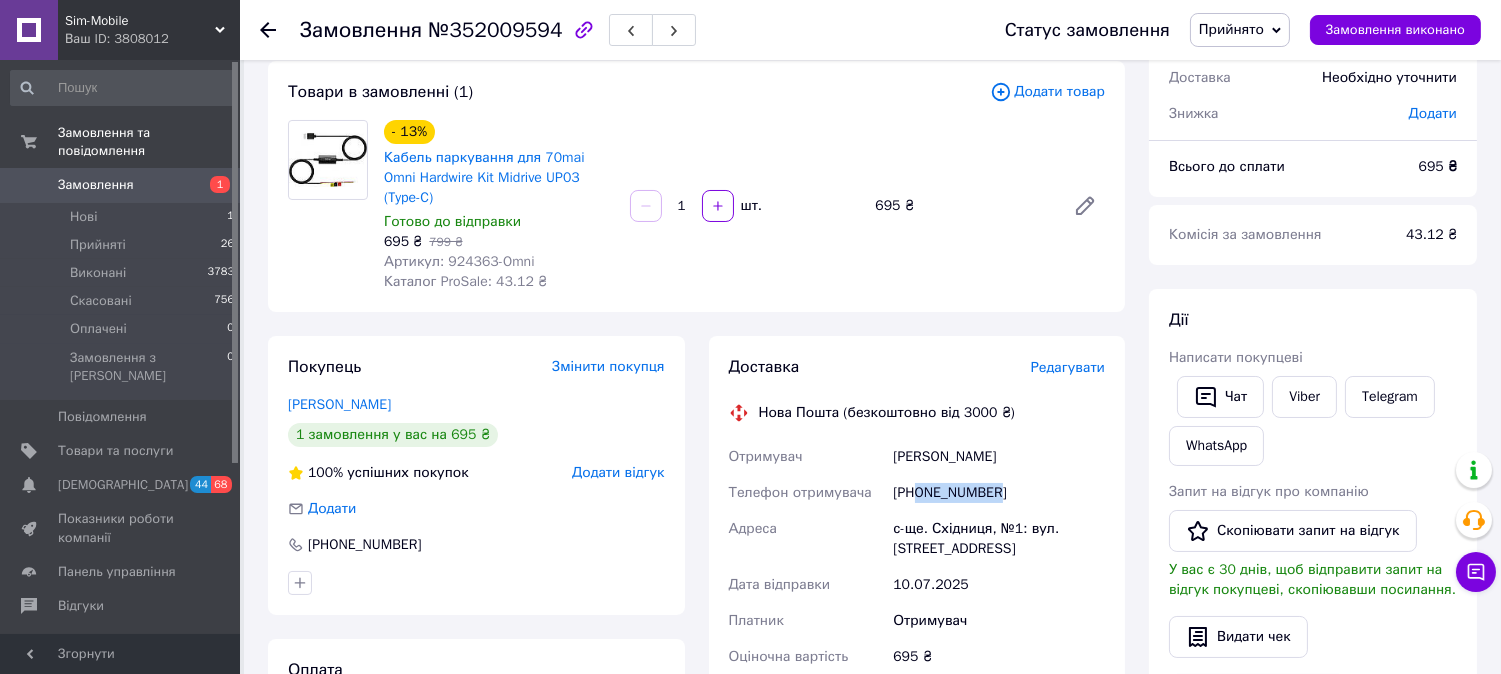 drag, startPoint x: 945, startPoint y: 475, endPoint x: 920, endPoint y: 473, distance: 25.079872 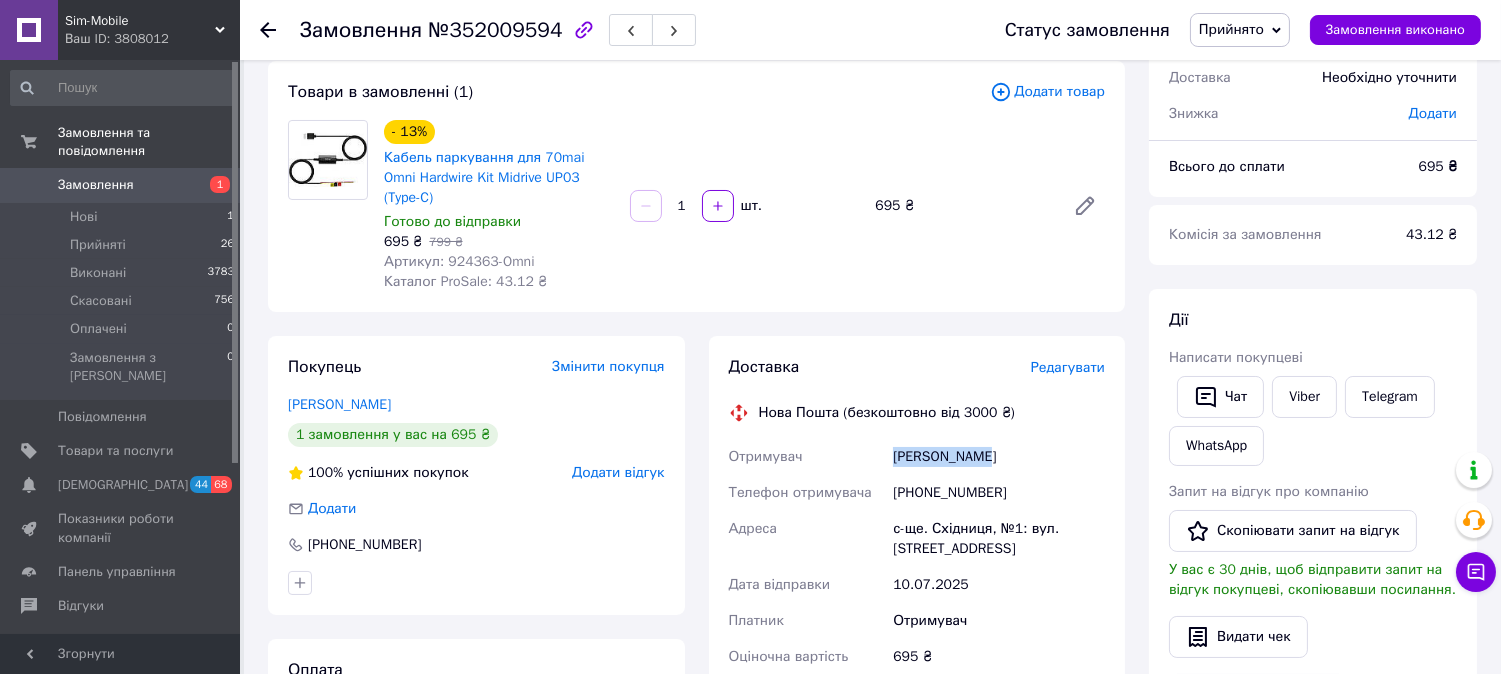 drag, startPoint x: 962, startPoint y: 440, endPoint x: 897, endPoint y: 440, distance: 65 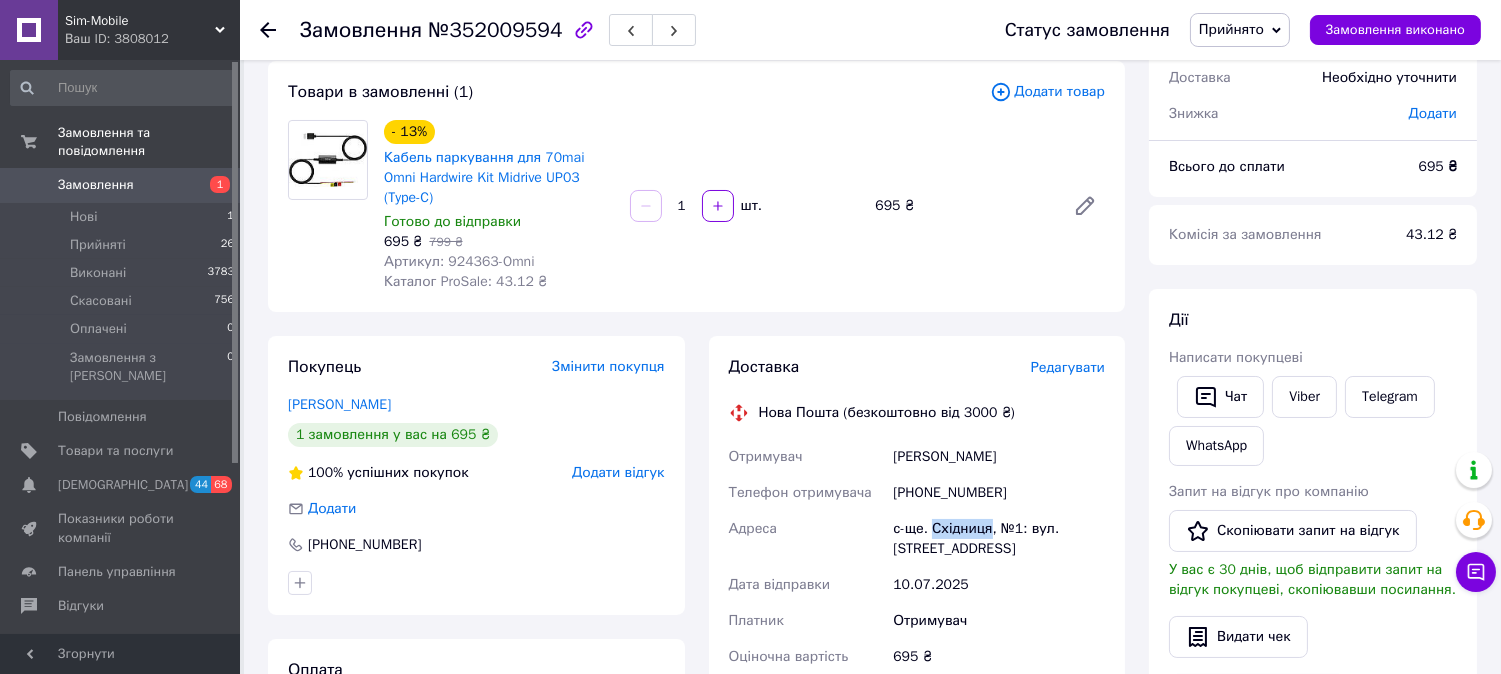 drag, startPoint x: 934, startPoint y: 506, endPoint x: 985, endPoint y: 508, distance: 51.0392 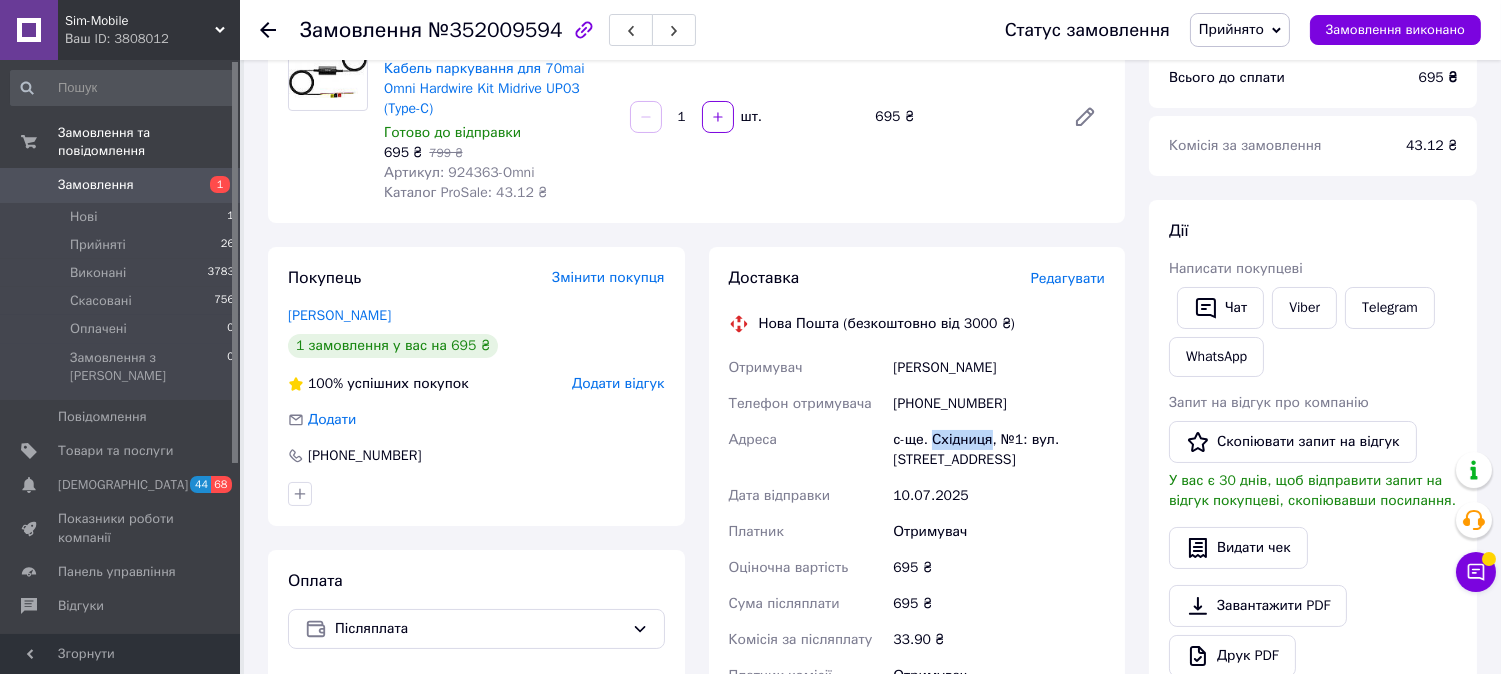 scroll, scrollTop: 333, scrollLeft: 0, axis: vertical 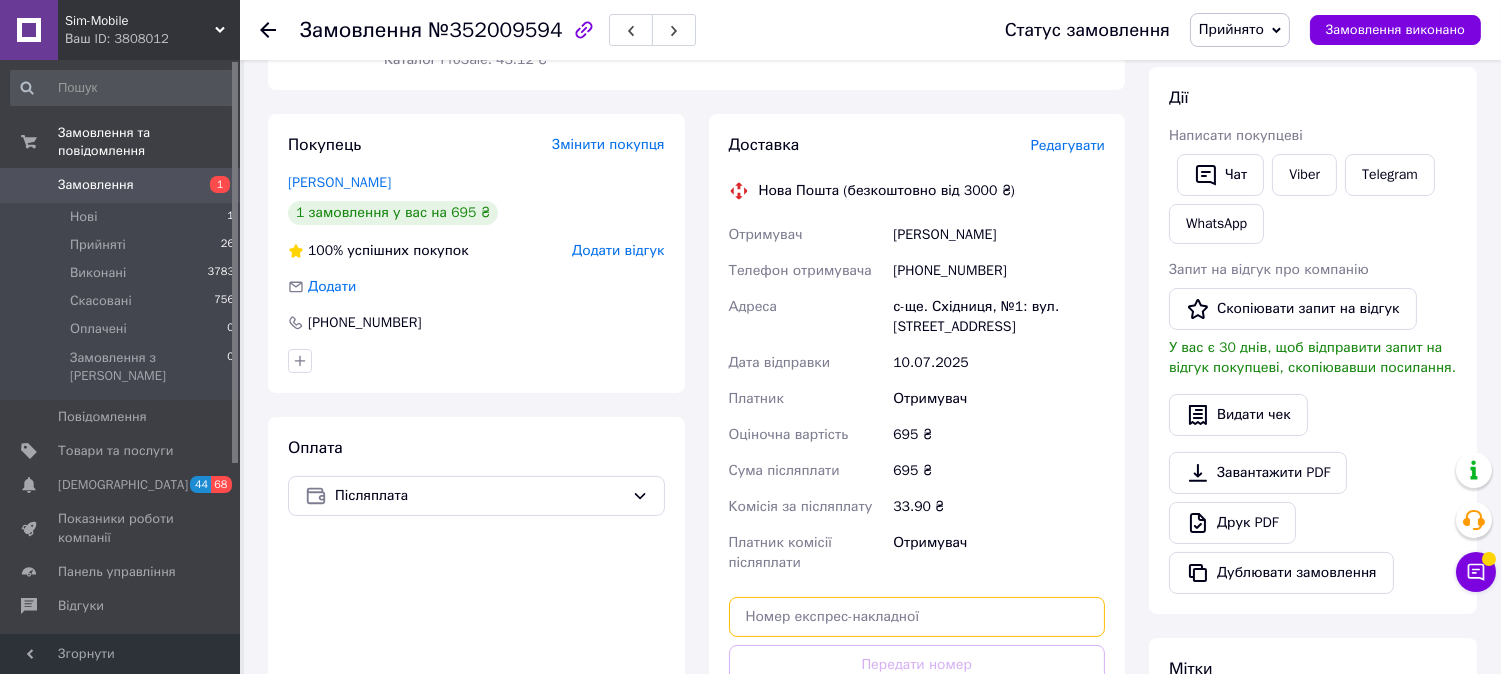 click at bounding box center [917, 617] 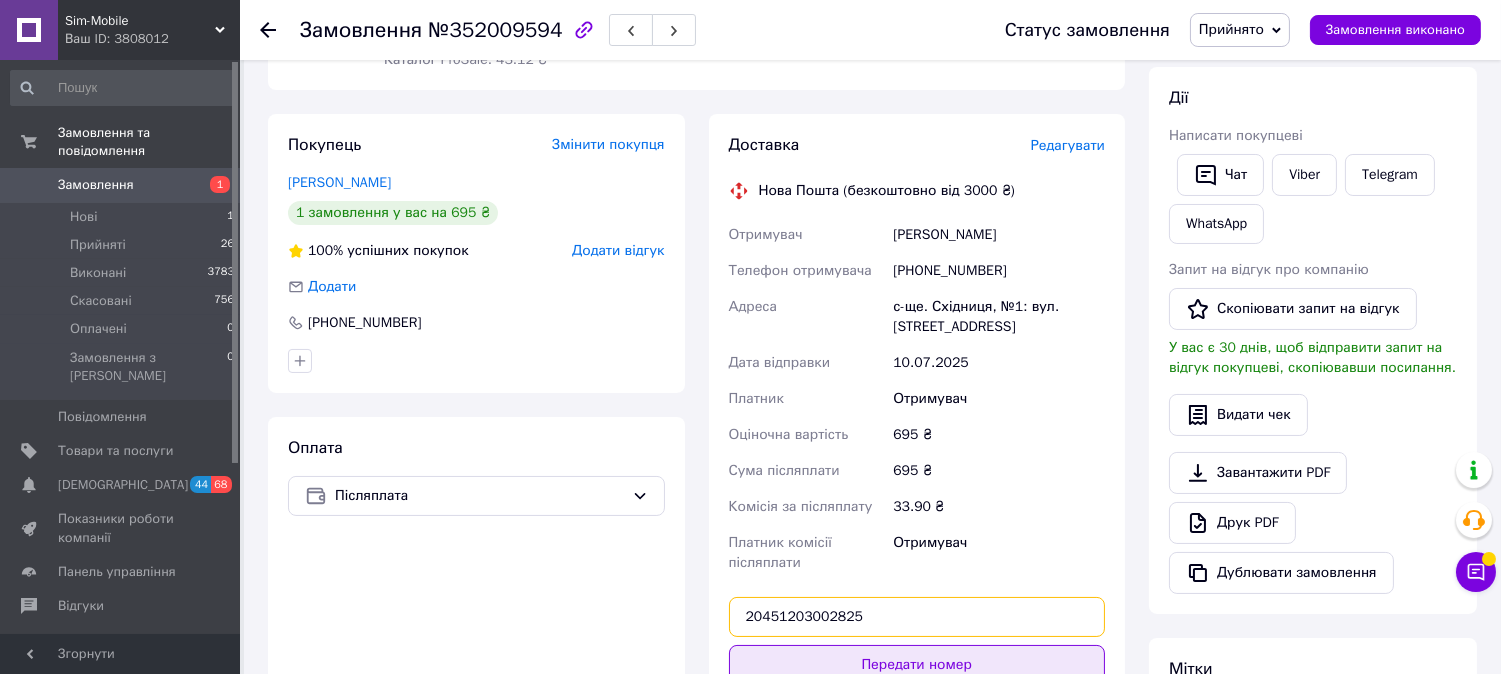 type on "20451203002825" 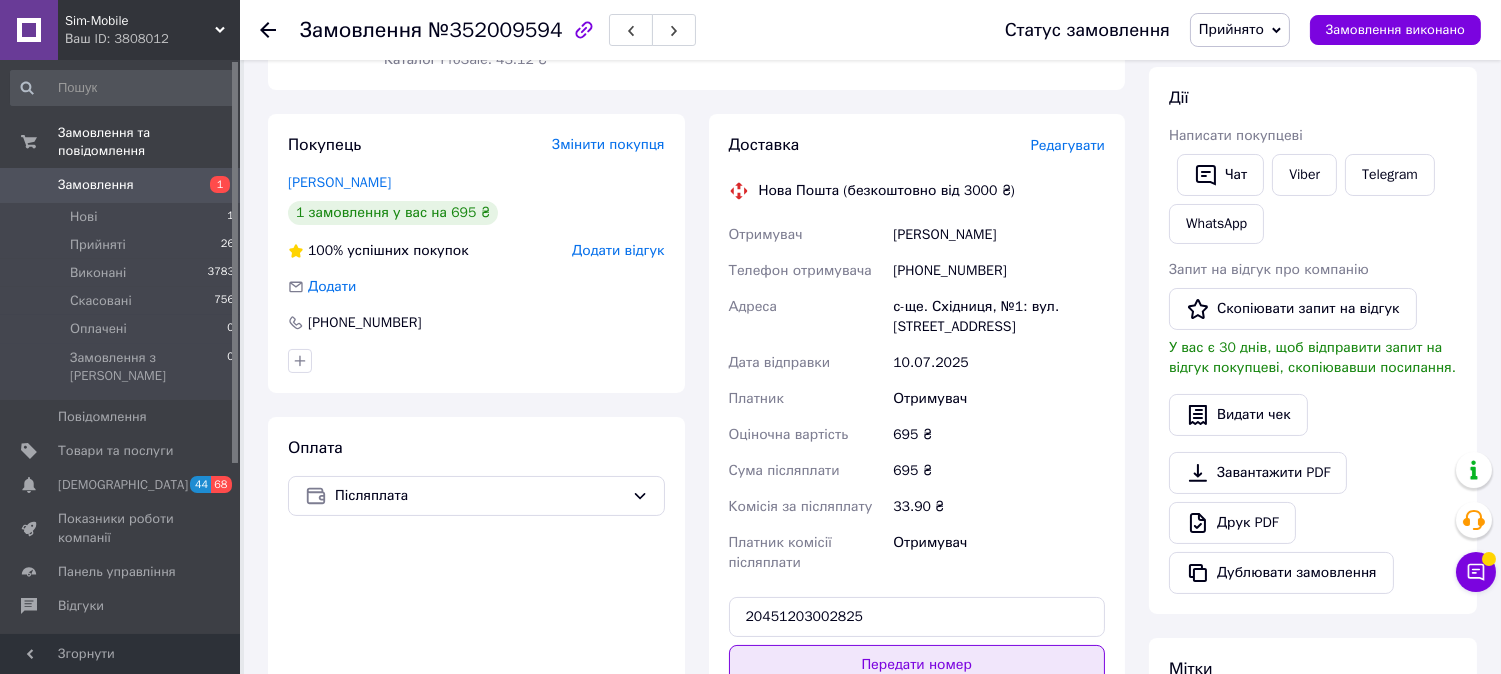 click on "Передати номер" at bounding box center (917, 665) 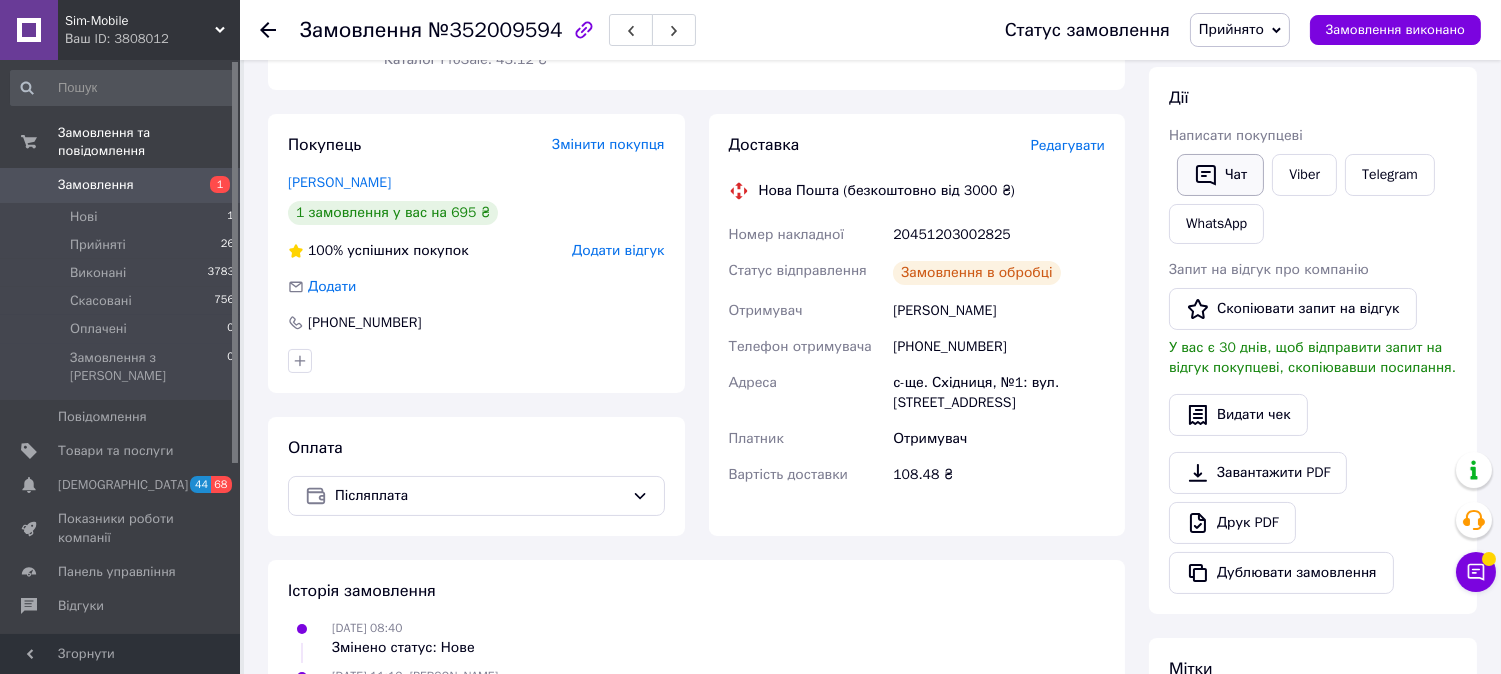 click 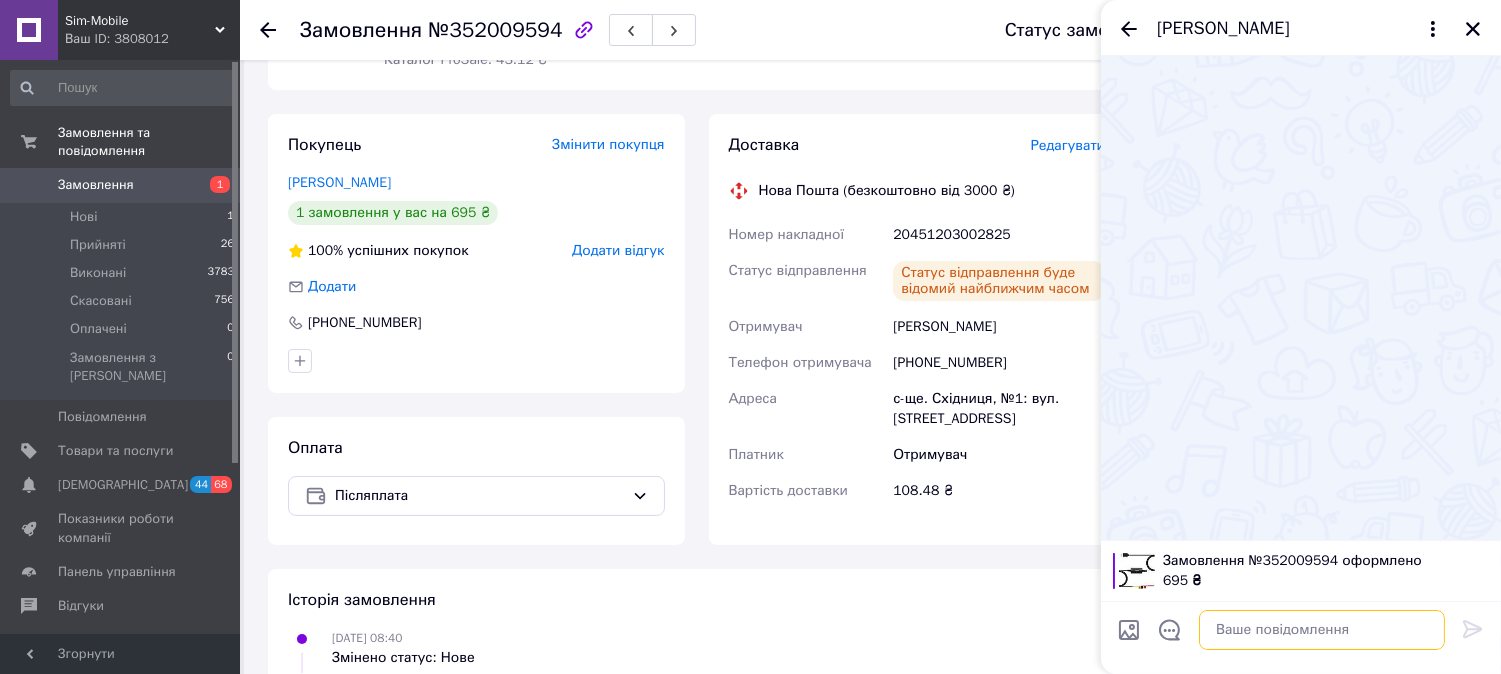 click at bounding box center [1322, 630] 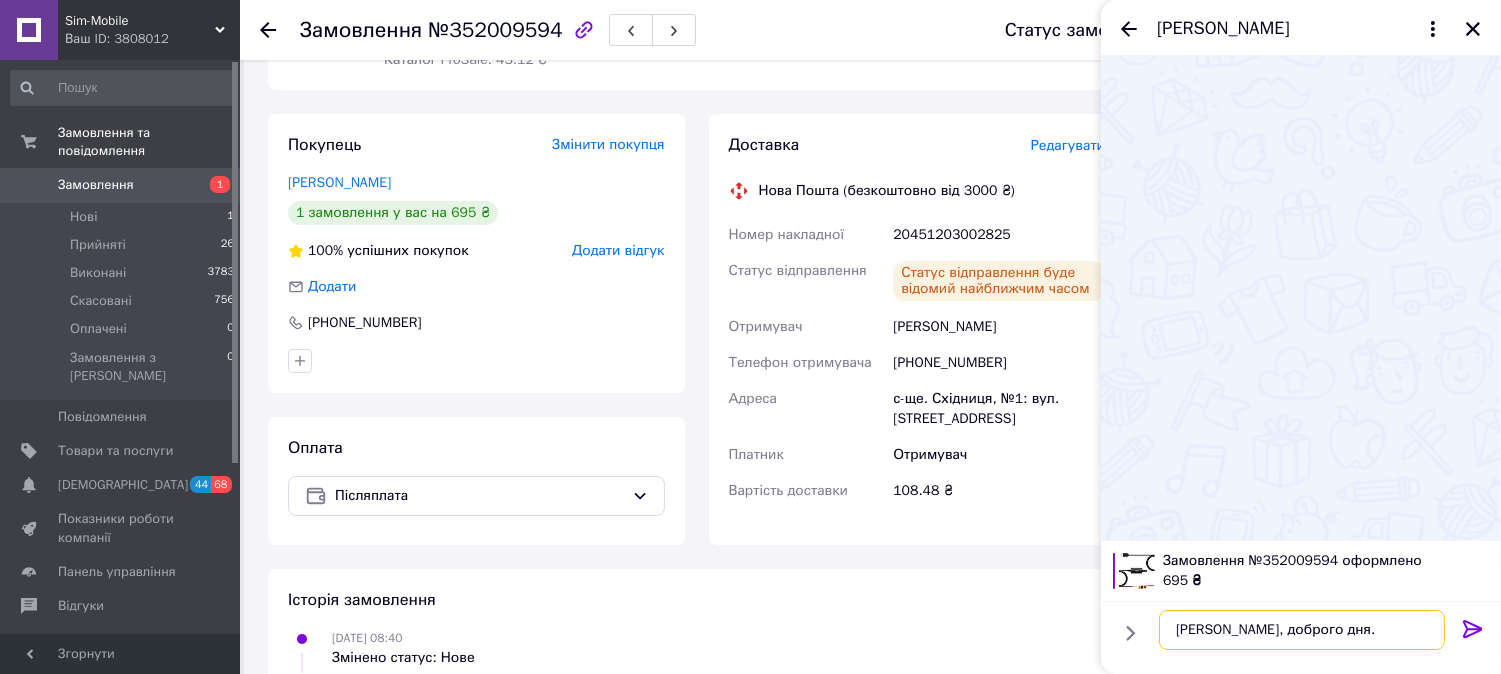 scroll, scrollTop: 35, scrollLeft: 0, axis: vertical 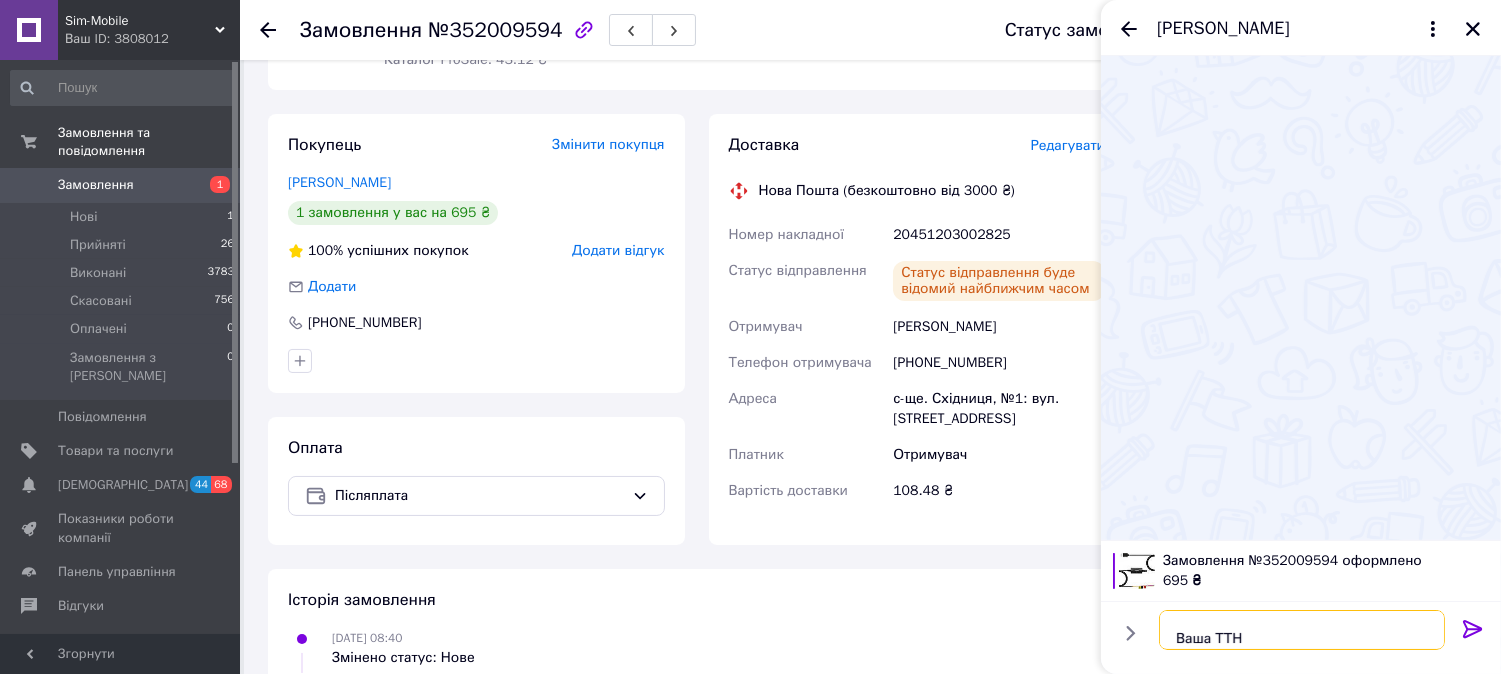 paste on "20451203002825" 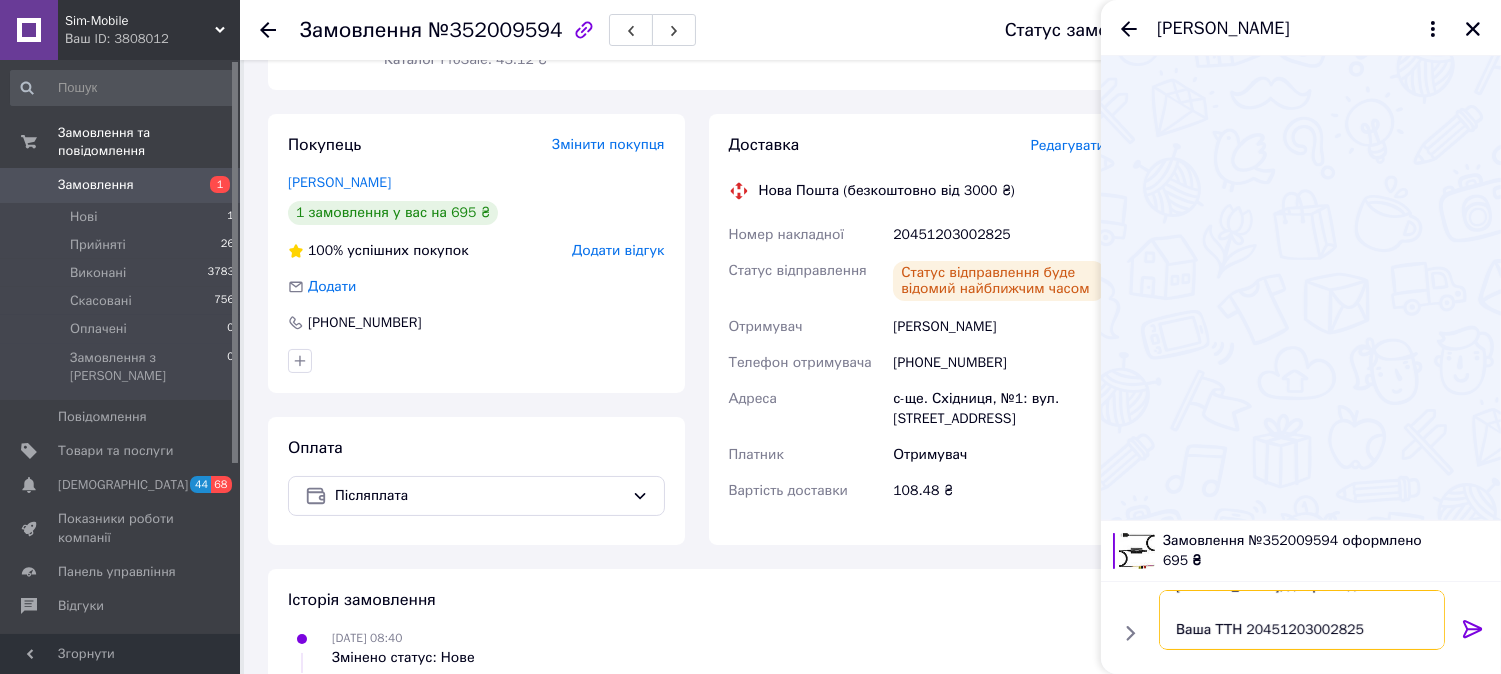 scroll, scrollTop: 58, scrollLeft: 0, axis: vertical 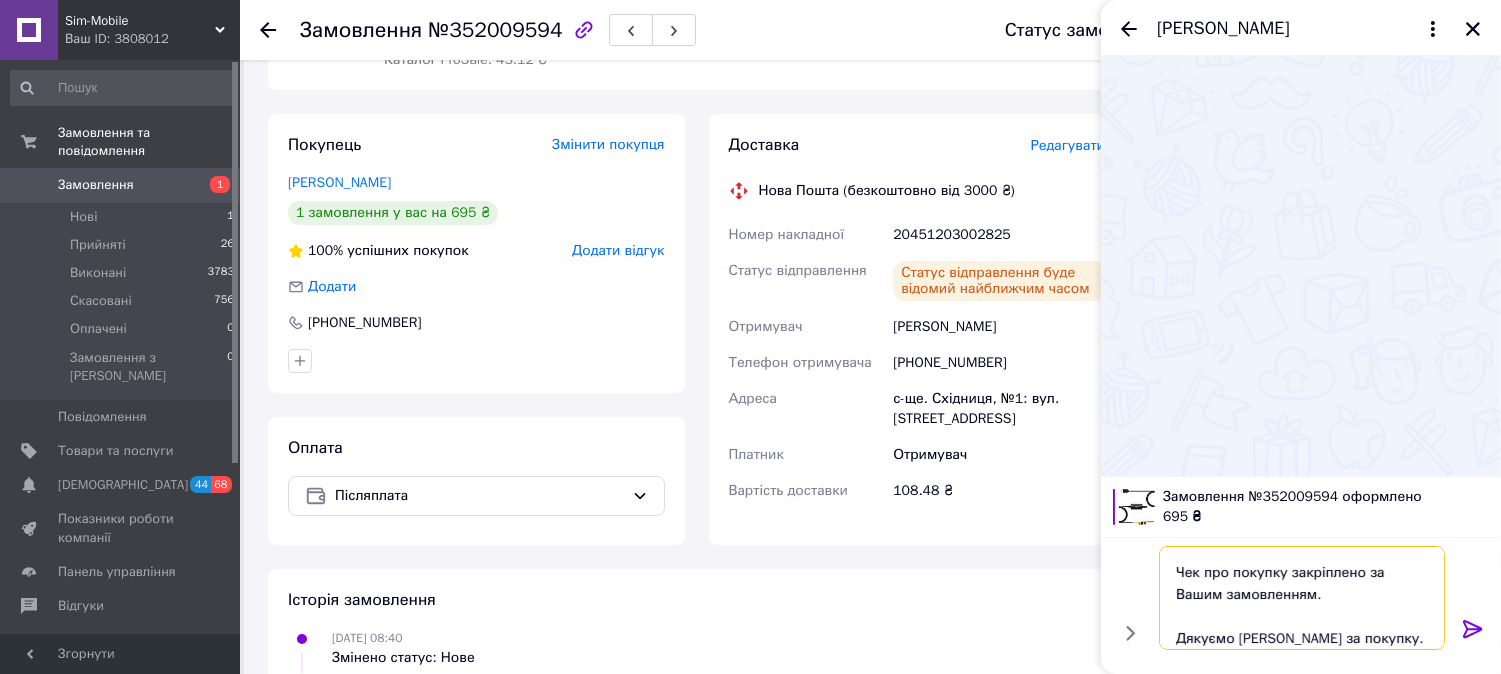 type on "[PERSON_NAME], доброго дня.
Ваша ТТН 20451203002825
Чек про покупку закріплено за Вашим замовленням.
Дякуємо [PERSON_NAME] за покупку." 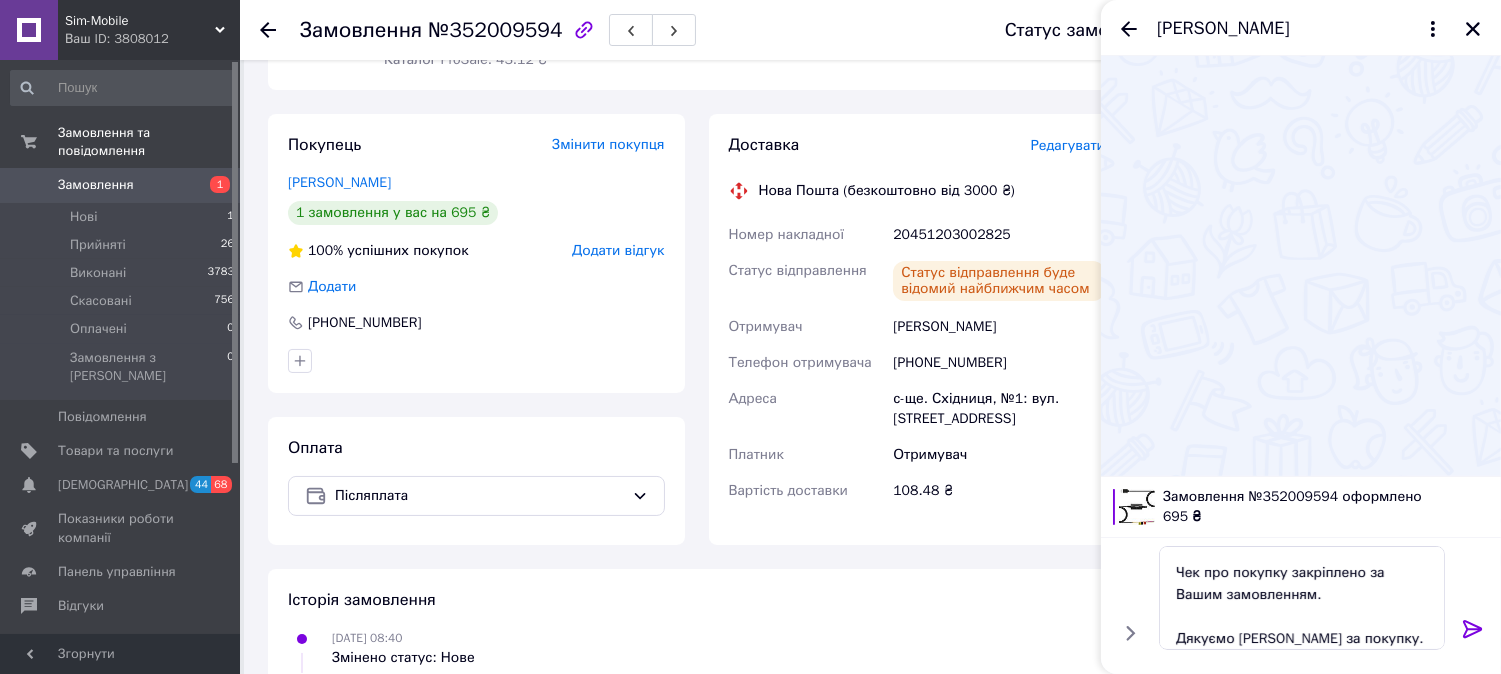 click 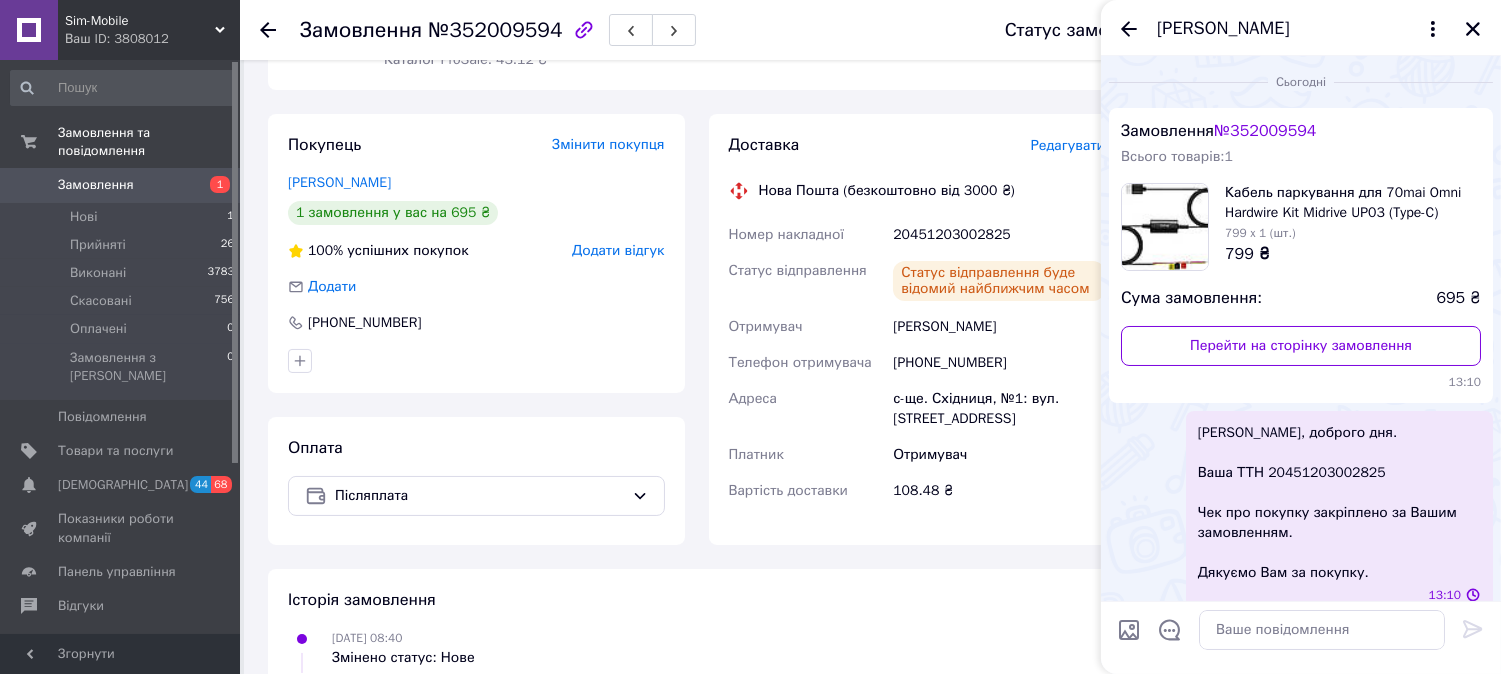 scroll, scrollTop: 0, scrollLeft: 0, axis: both 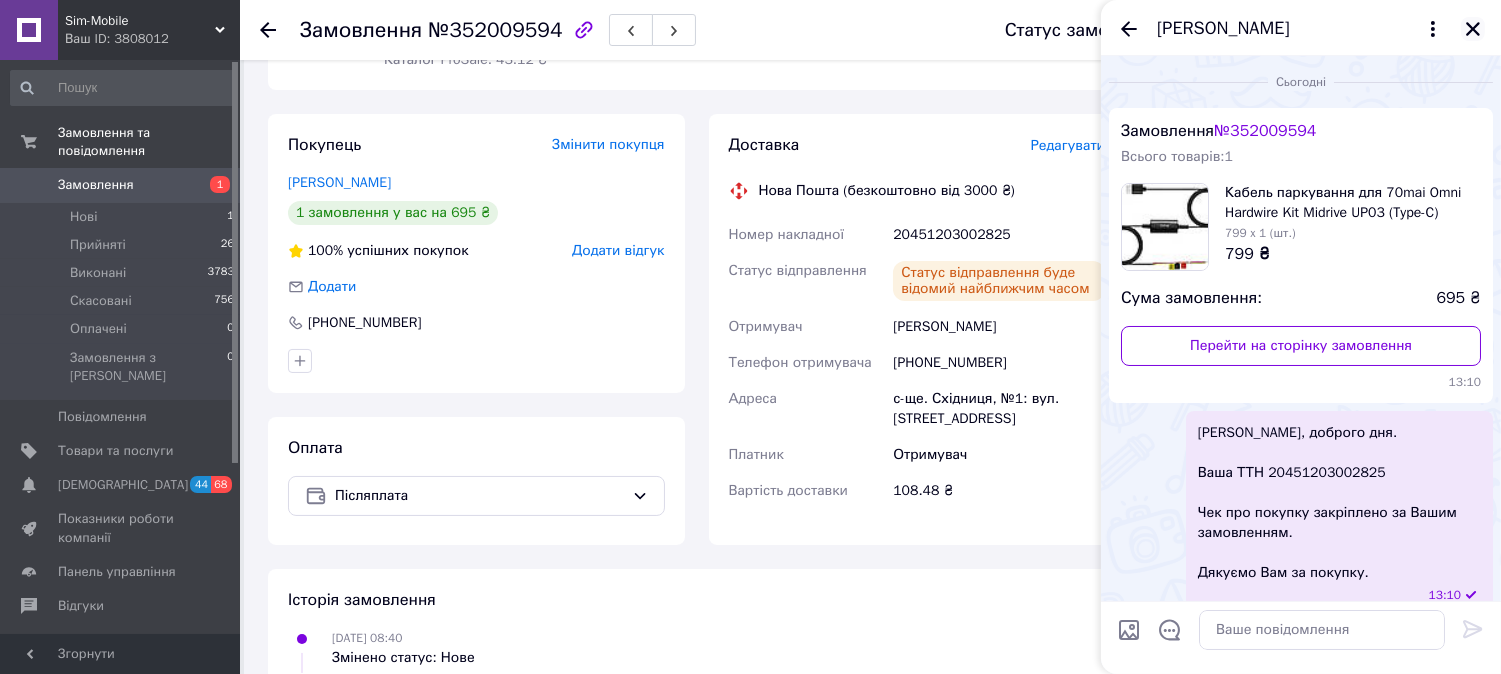 click 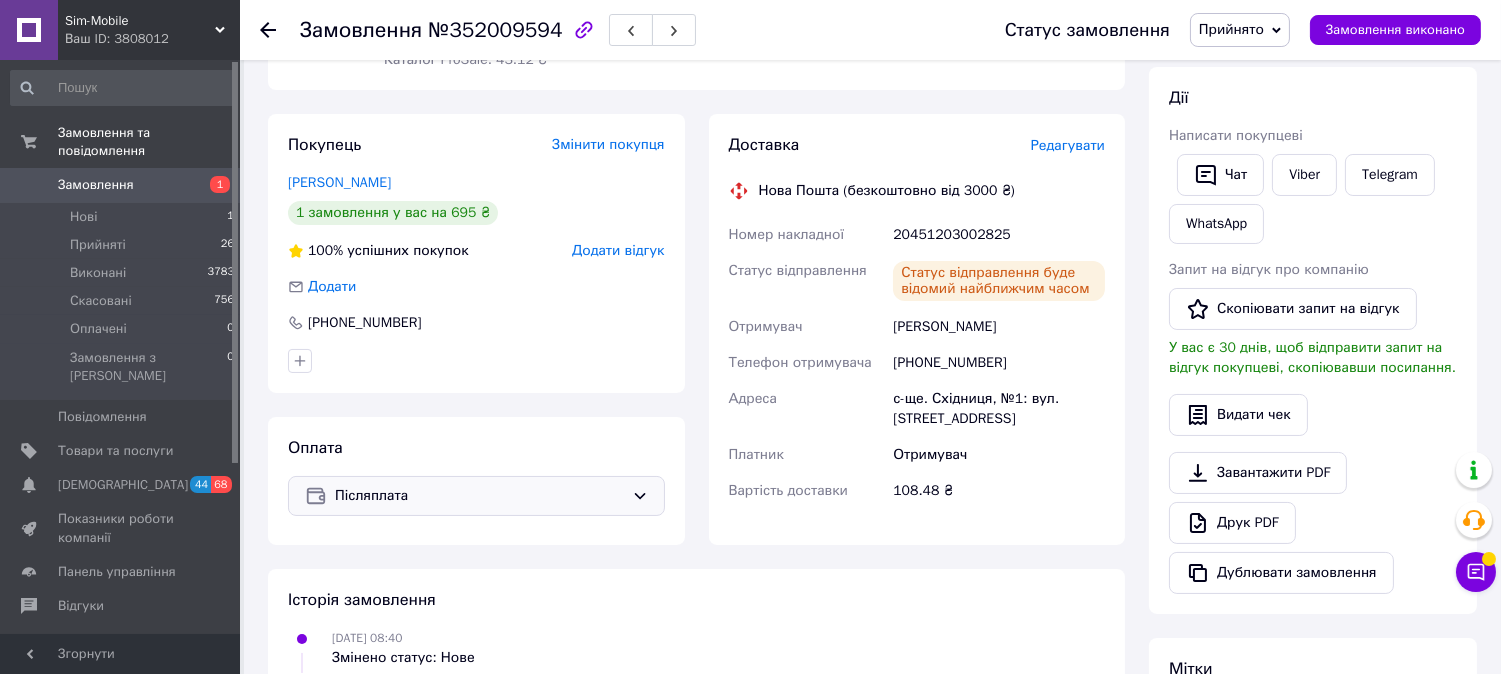 scroll, scrollTop: 111, scrollLeft: 0, axis: vertical 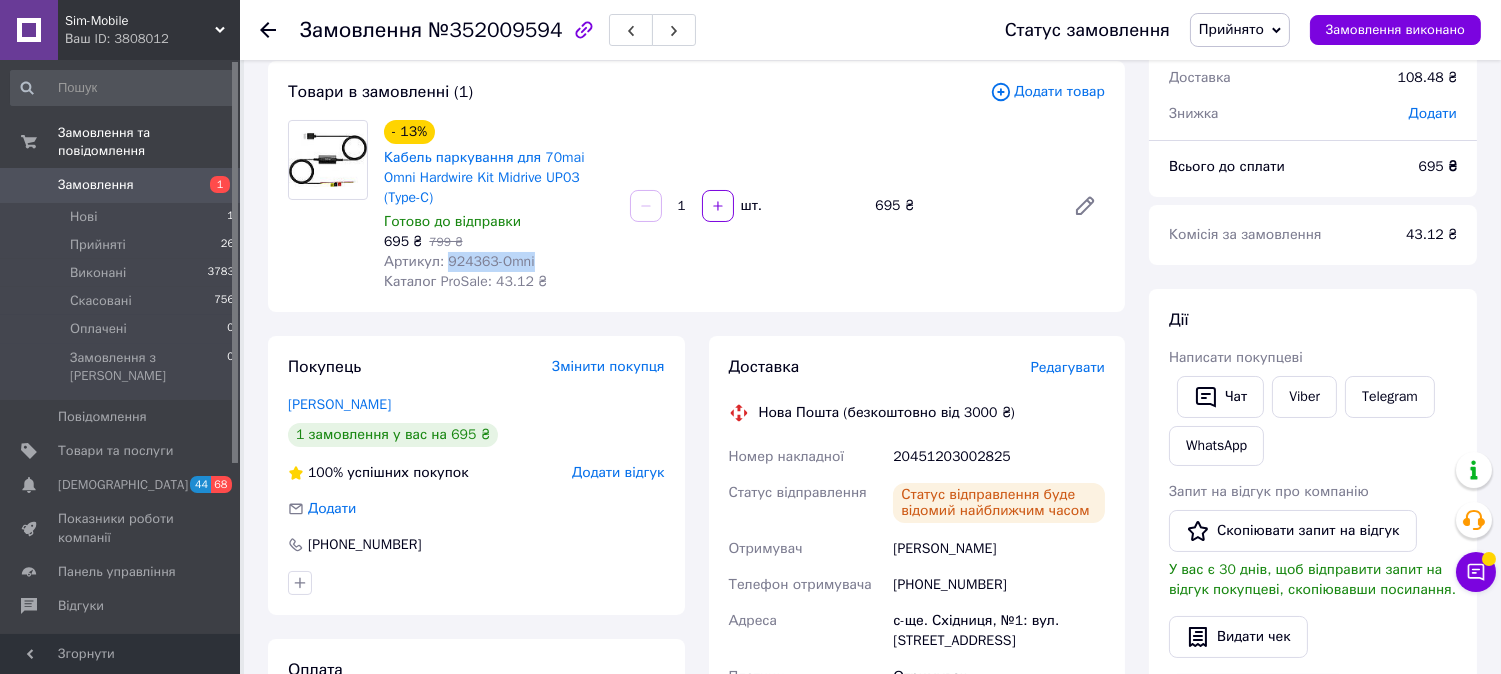 drag, startPoint x: 530, startPoint y: 244, endPoint x: 442, endPoint y: 241, distance: 88.051125 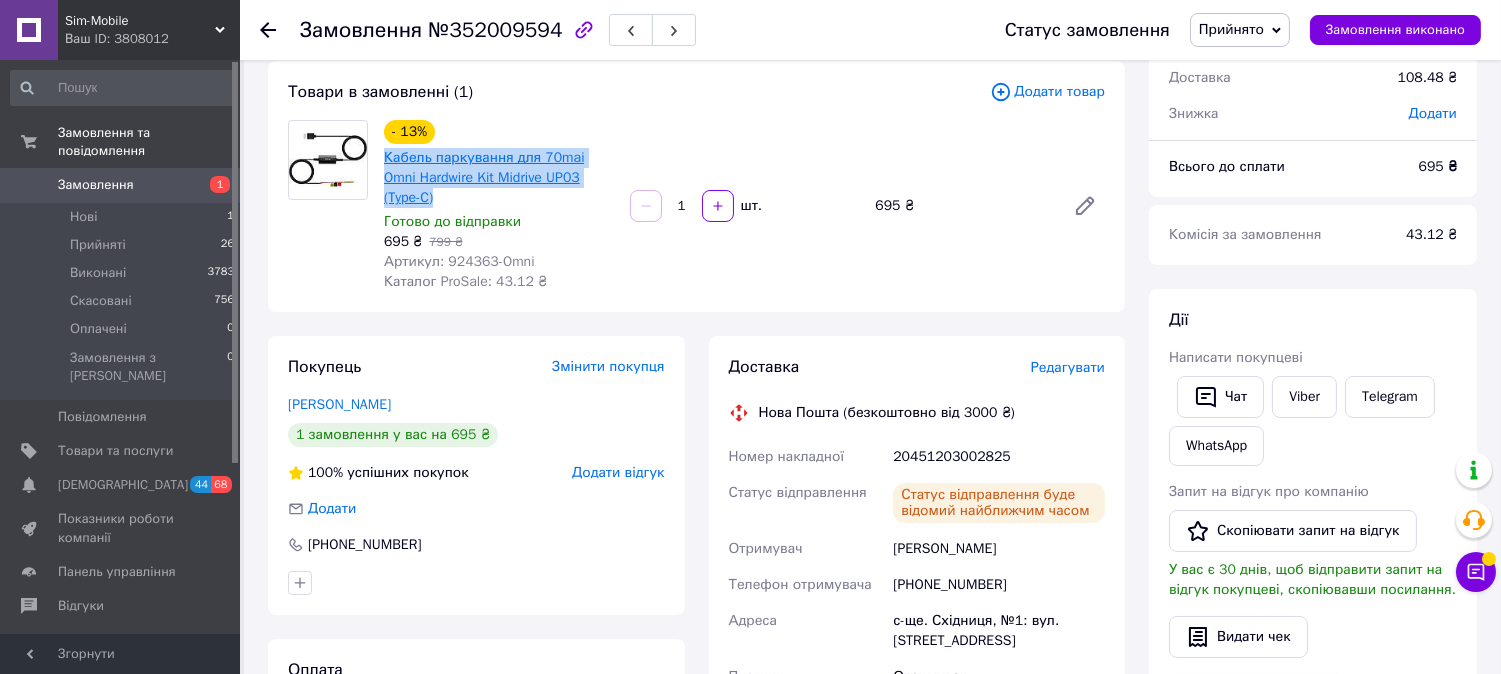drag, startPoint x: 615, startPoint y: 178, endPoint x: 386, endPoint y: 161, distance: 229.63014 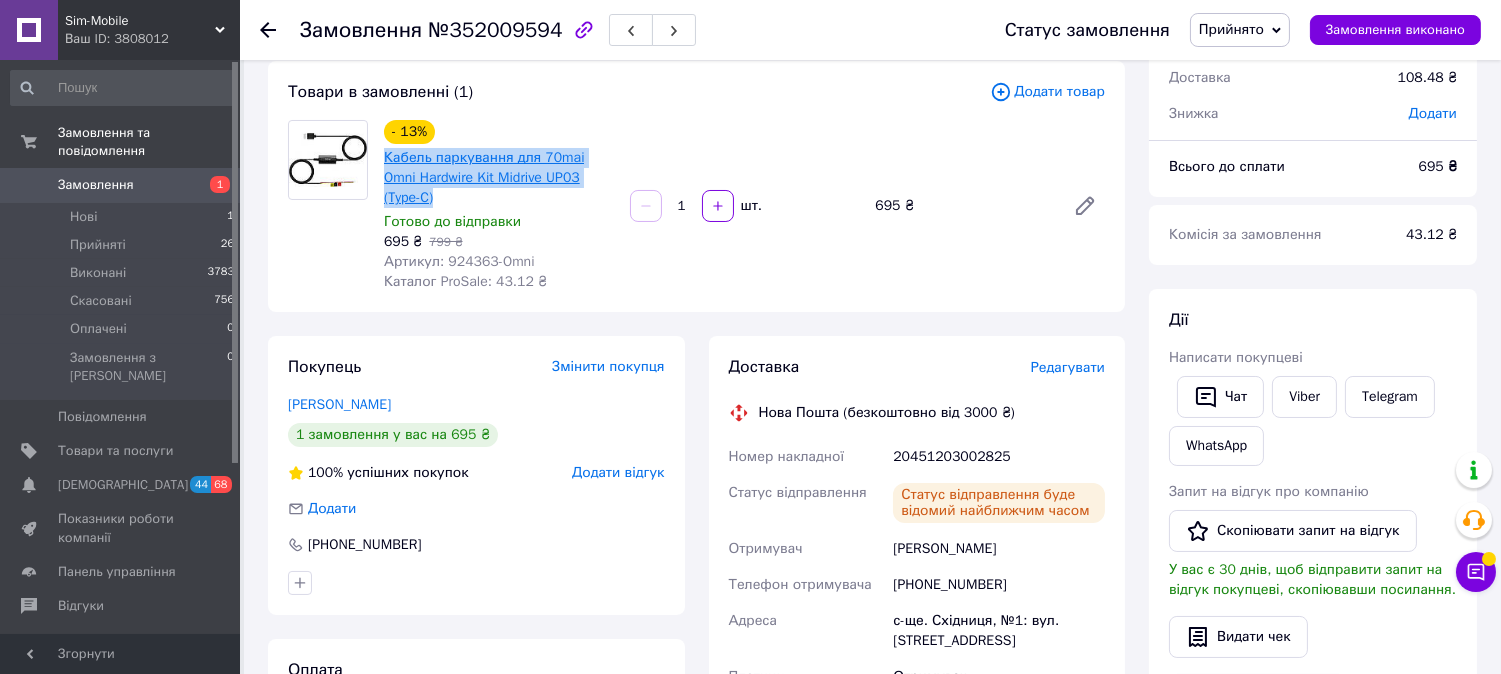 click on "Кабель паркування для 70mai Omni Hardwire Kit Midrive UP03 (Type-C)" at bounding box center [499, 178] 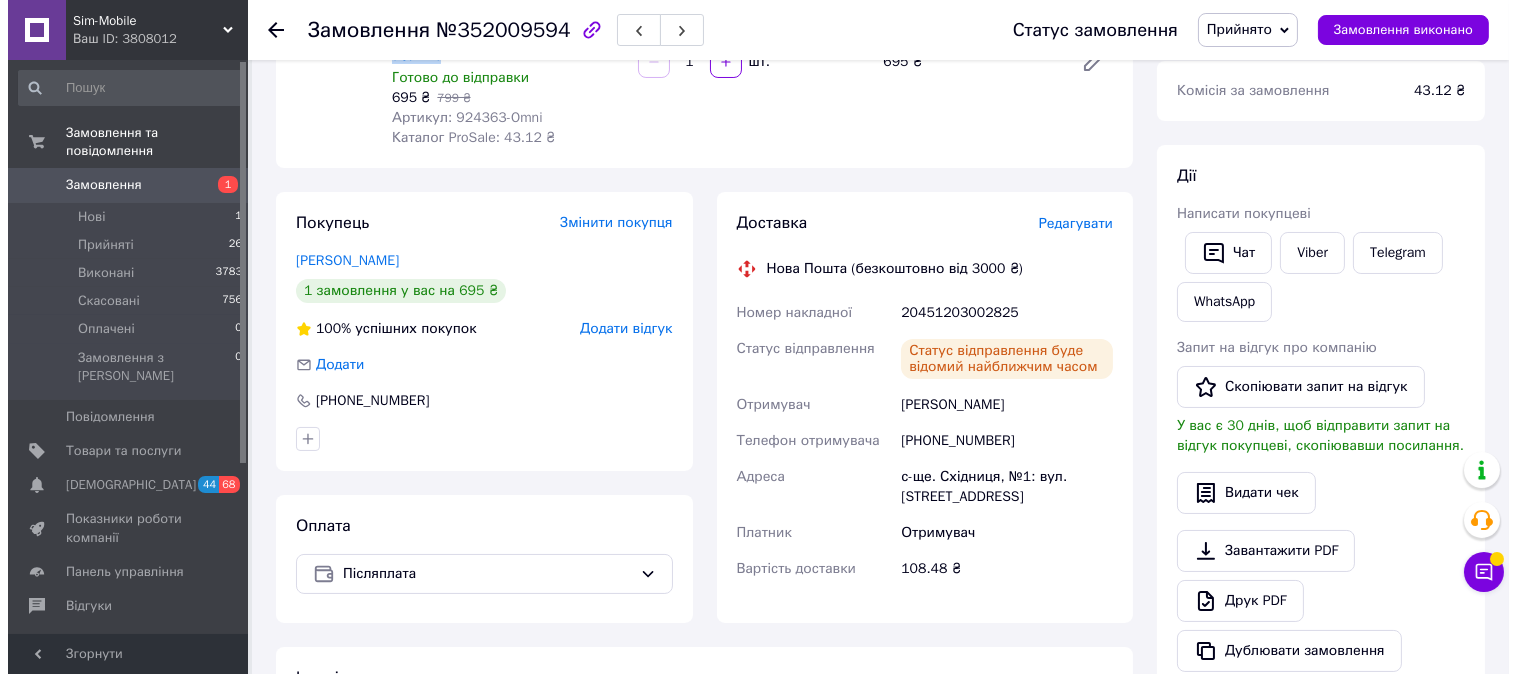 scroll, scrollTop: 444, scrollLeft: 0, axis: vertical 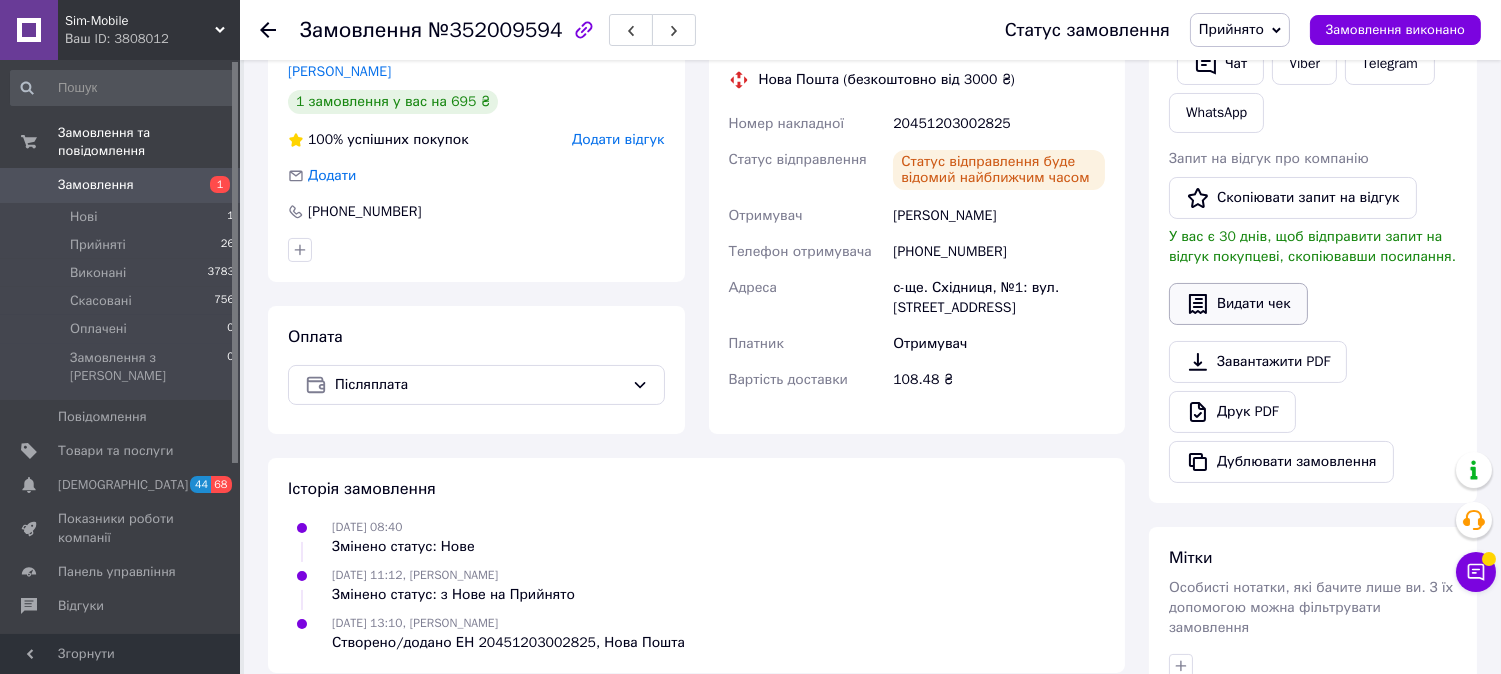 click on "Видати чек" at bounding box center [1238, 304] 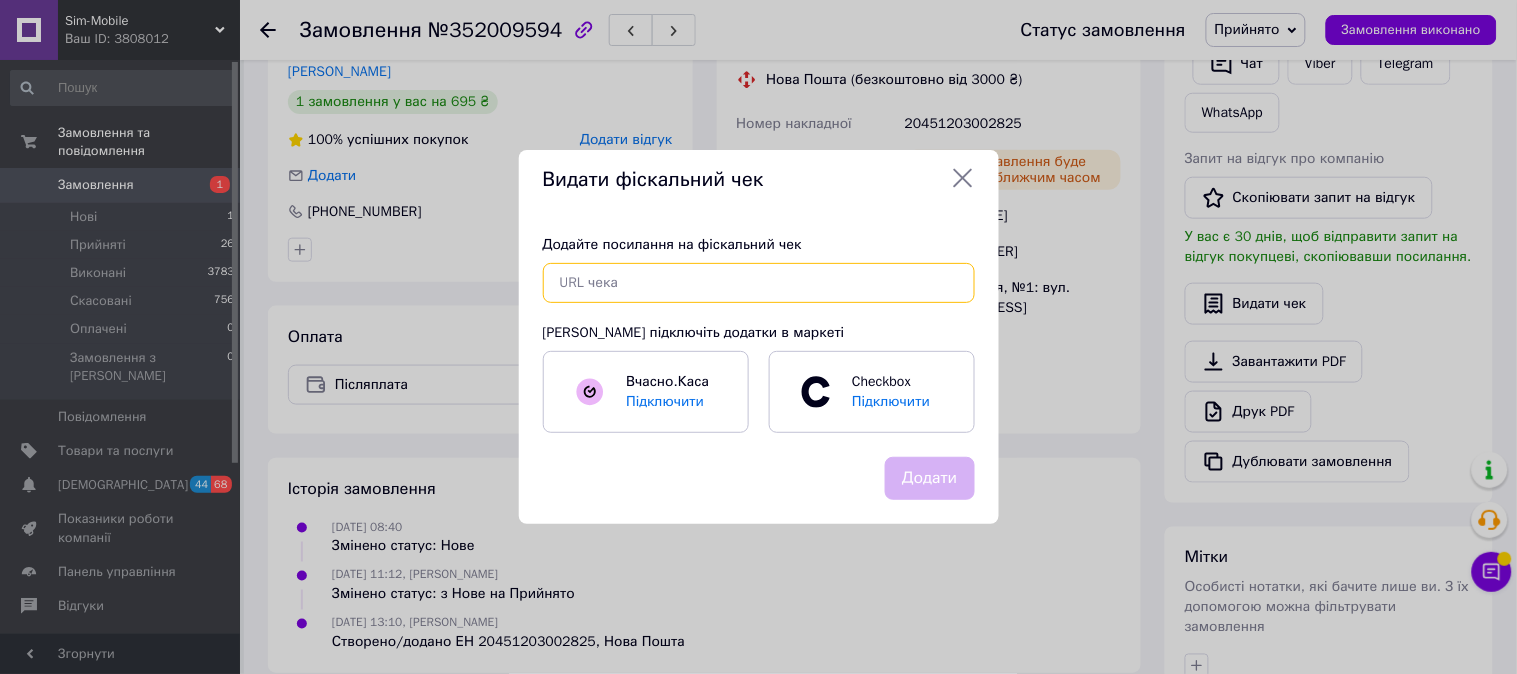 click at bounding box center [759, 283] 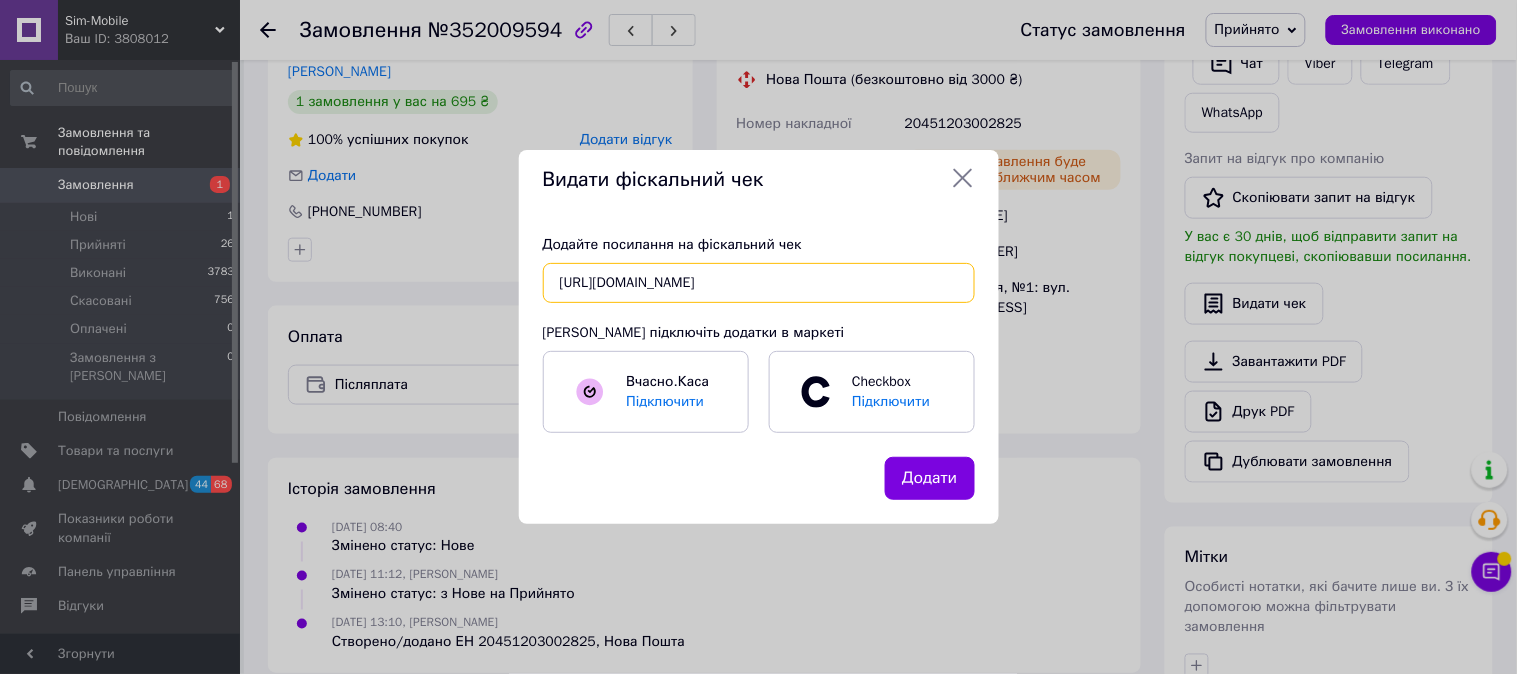 scroll, scrollTop: 0, scrollLeft: 25, axis: horizontal 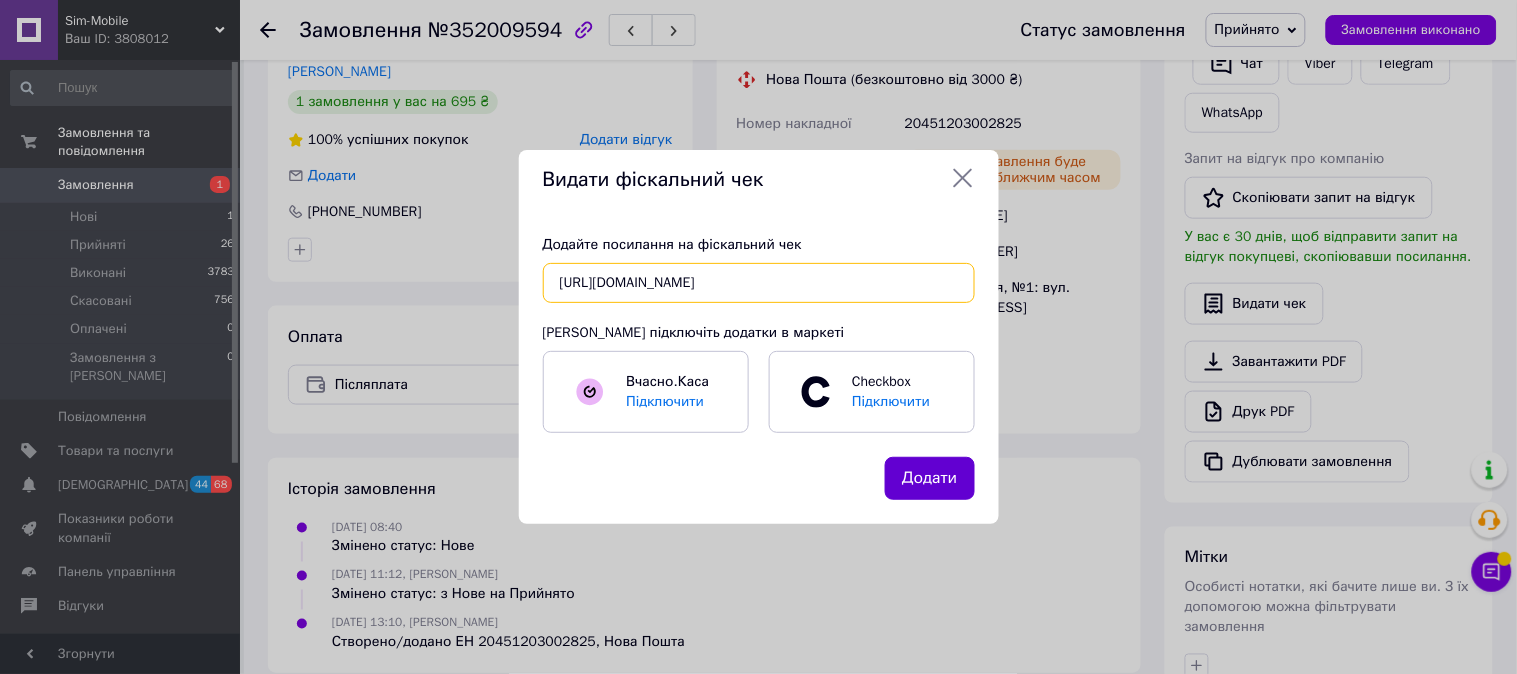 type on "https://check.checkbox.ua/1a417760-b323-43d2-8ec2-10af7eae61e3" 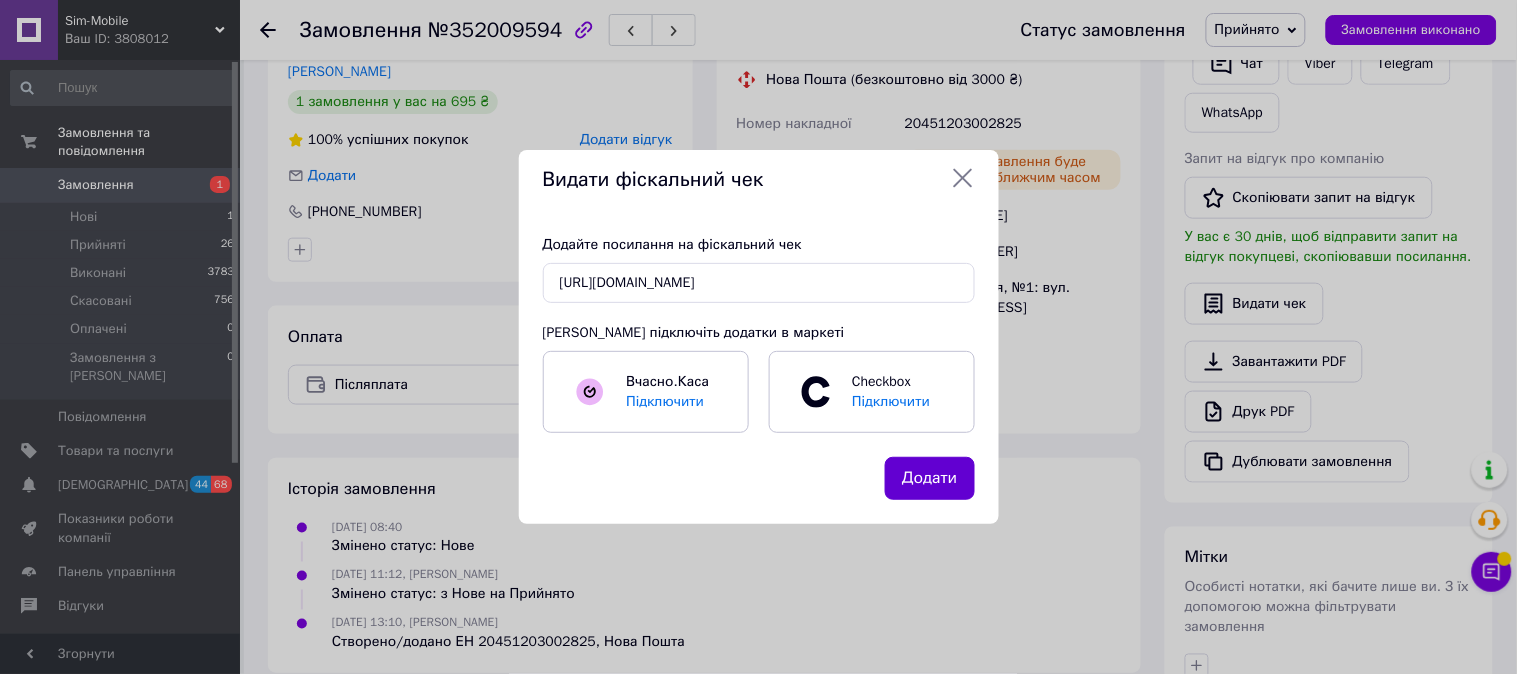 click on "Додати" at bounding box center [929, 478] 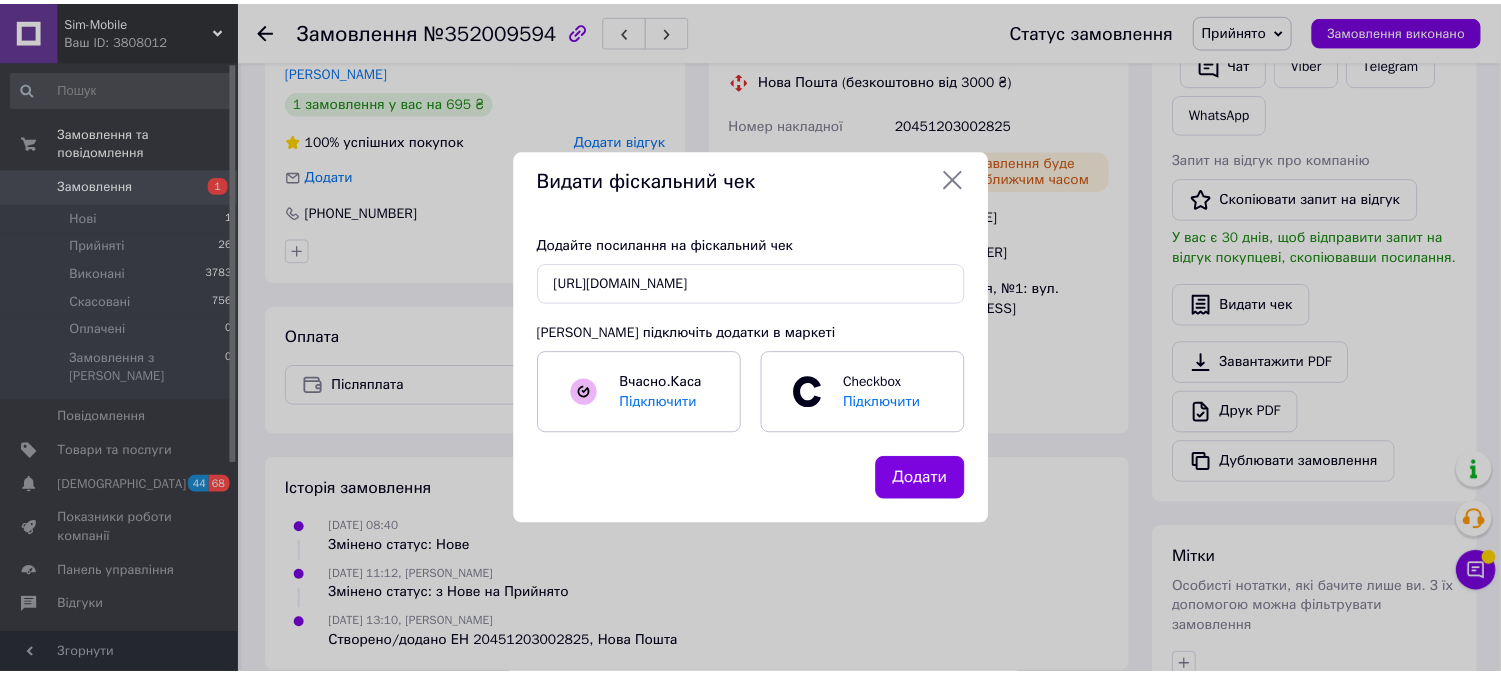 scroll, scrollTop: 0, scrollLeft: 0, axis: both 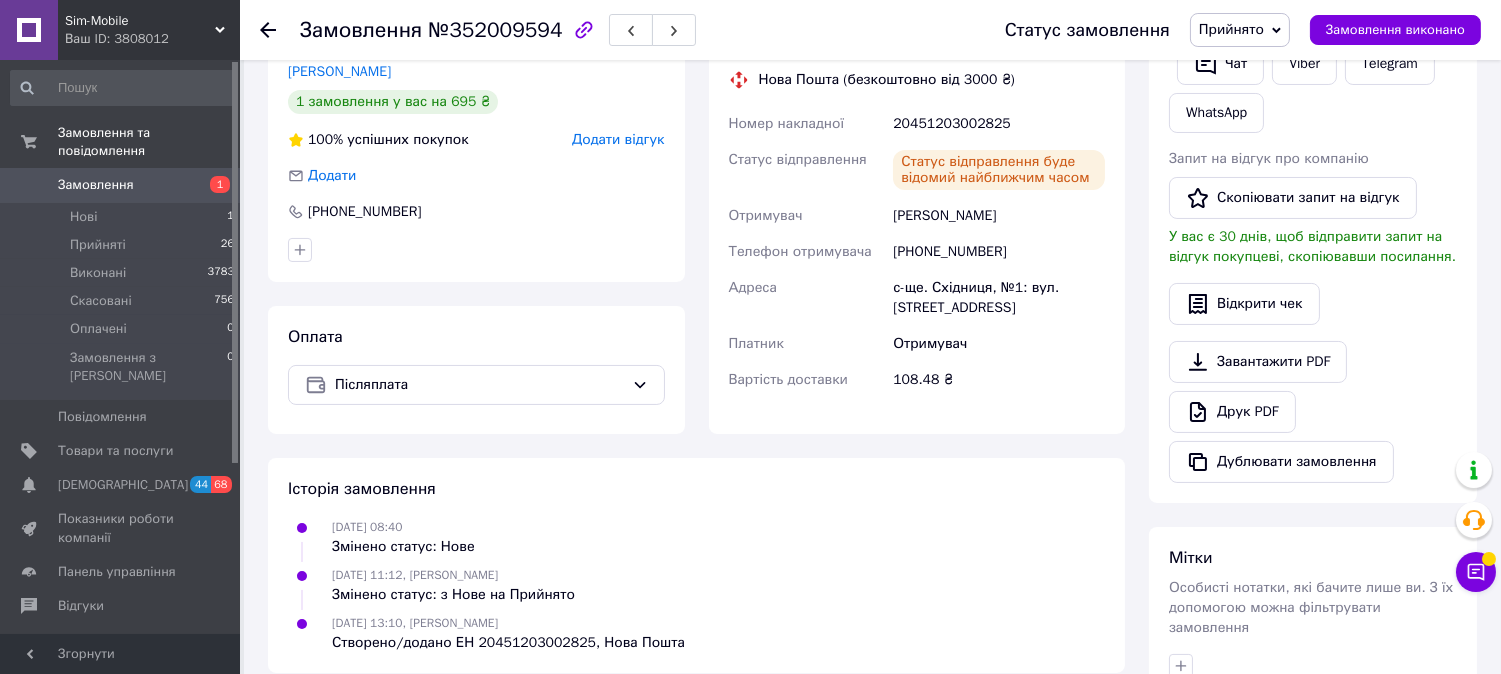 click on "Замовлення" at bounding box center [96, 185] 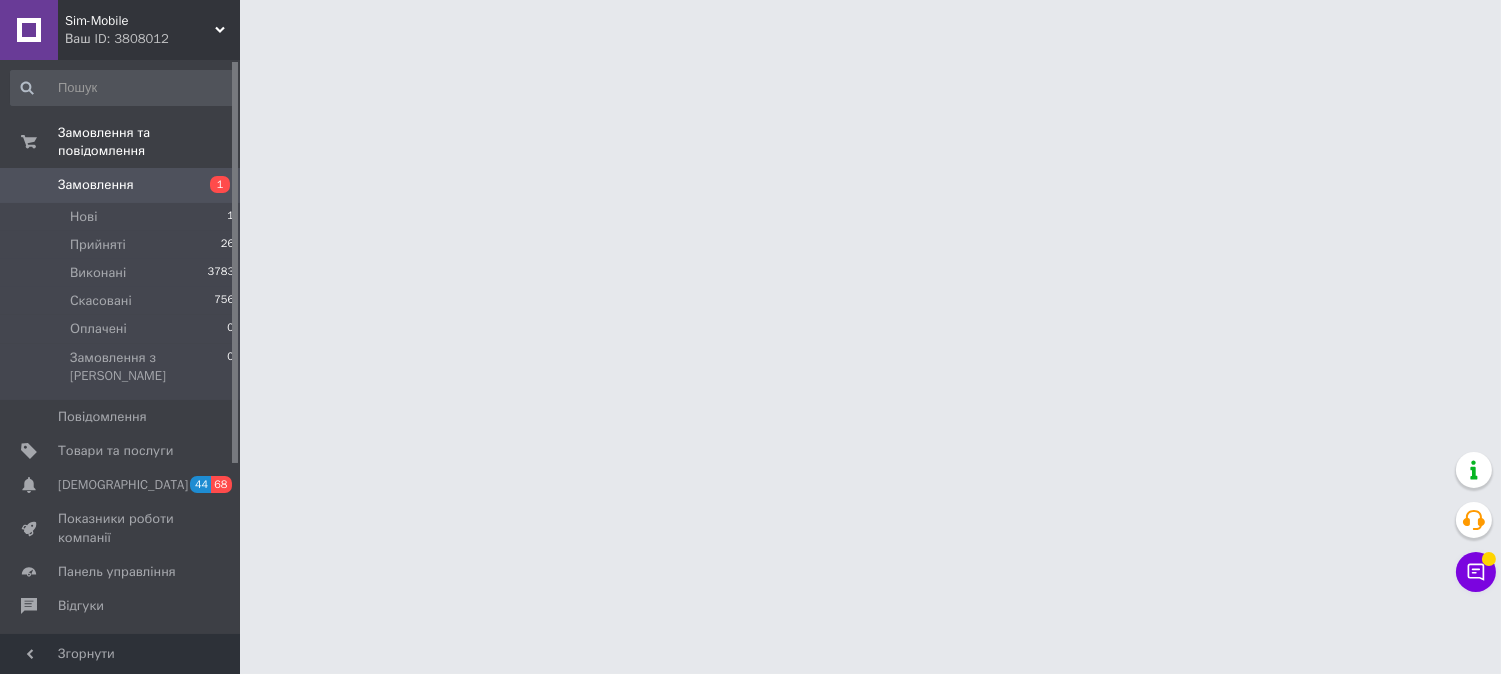 scroll, scrollTop: 0, scrollLeft: 0, axis: both 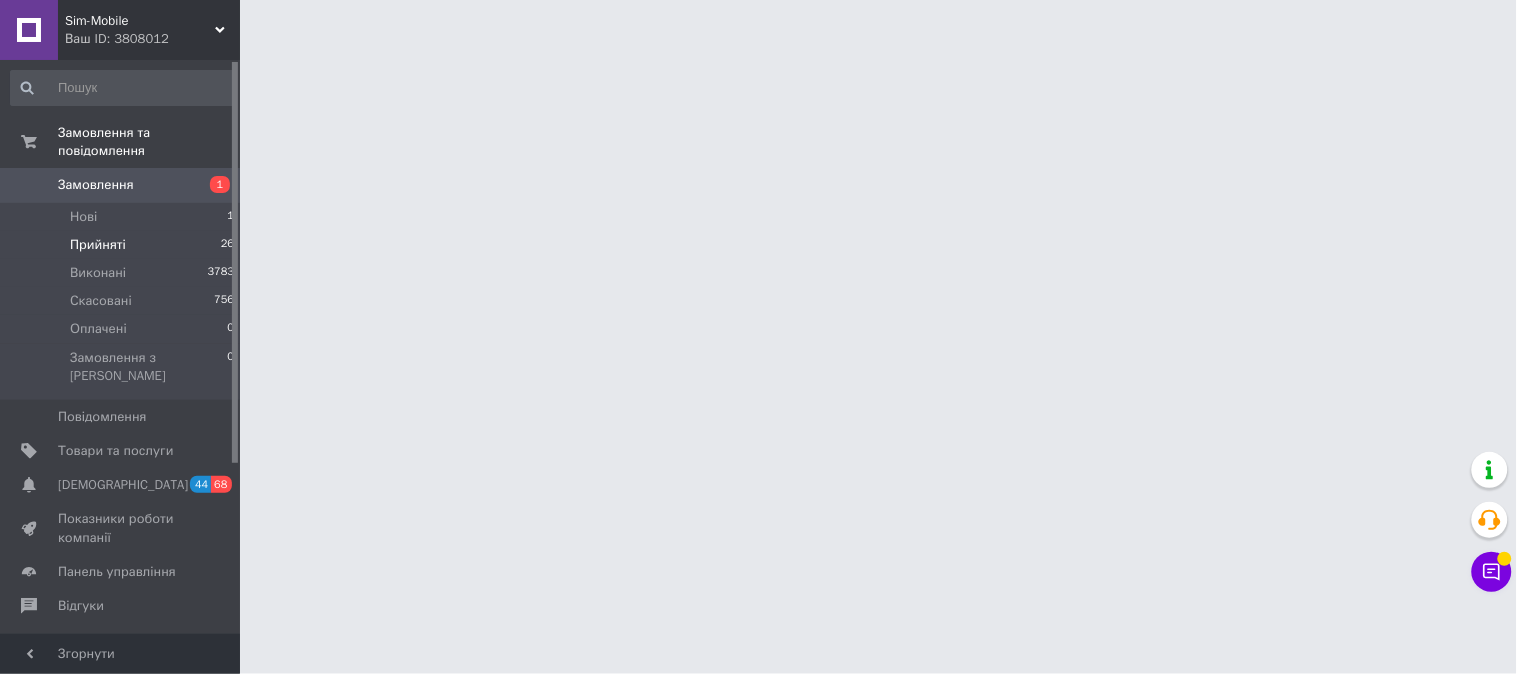 click on "Прийняті" at bounding box center (98, 245) 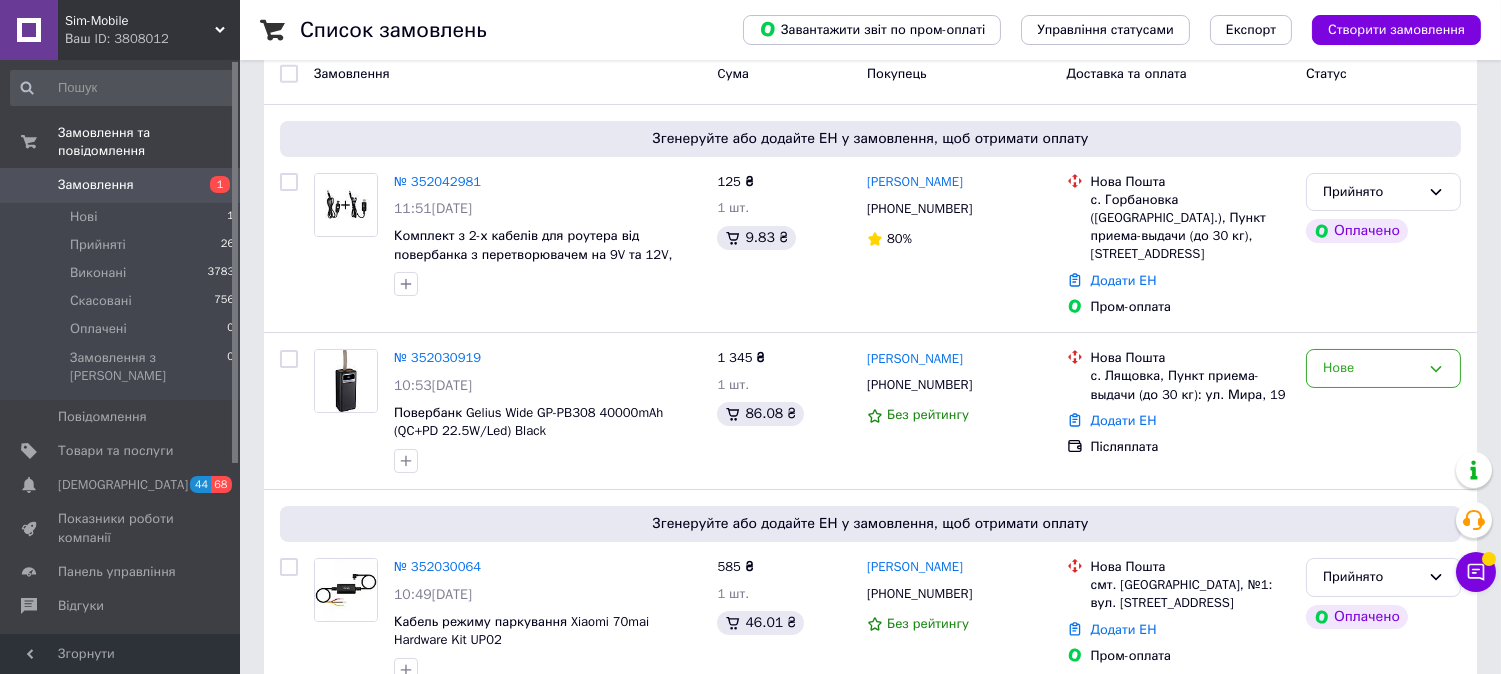 scroll, scrollTop: 333, scrollLeft: 0, axis: vertical 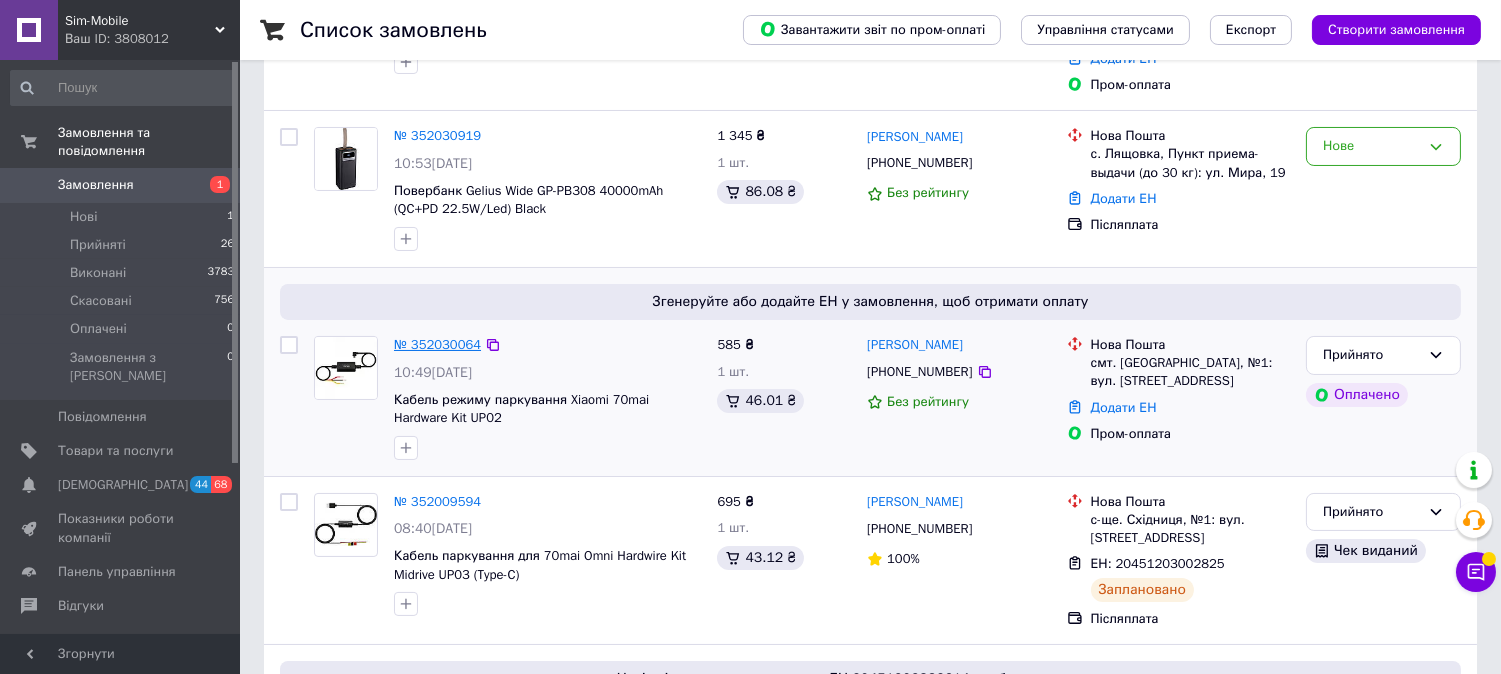 click on "№ 352030064" at bounding box center [437, 344] 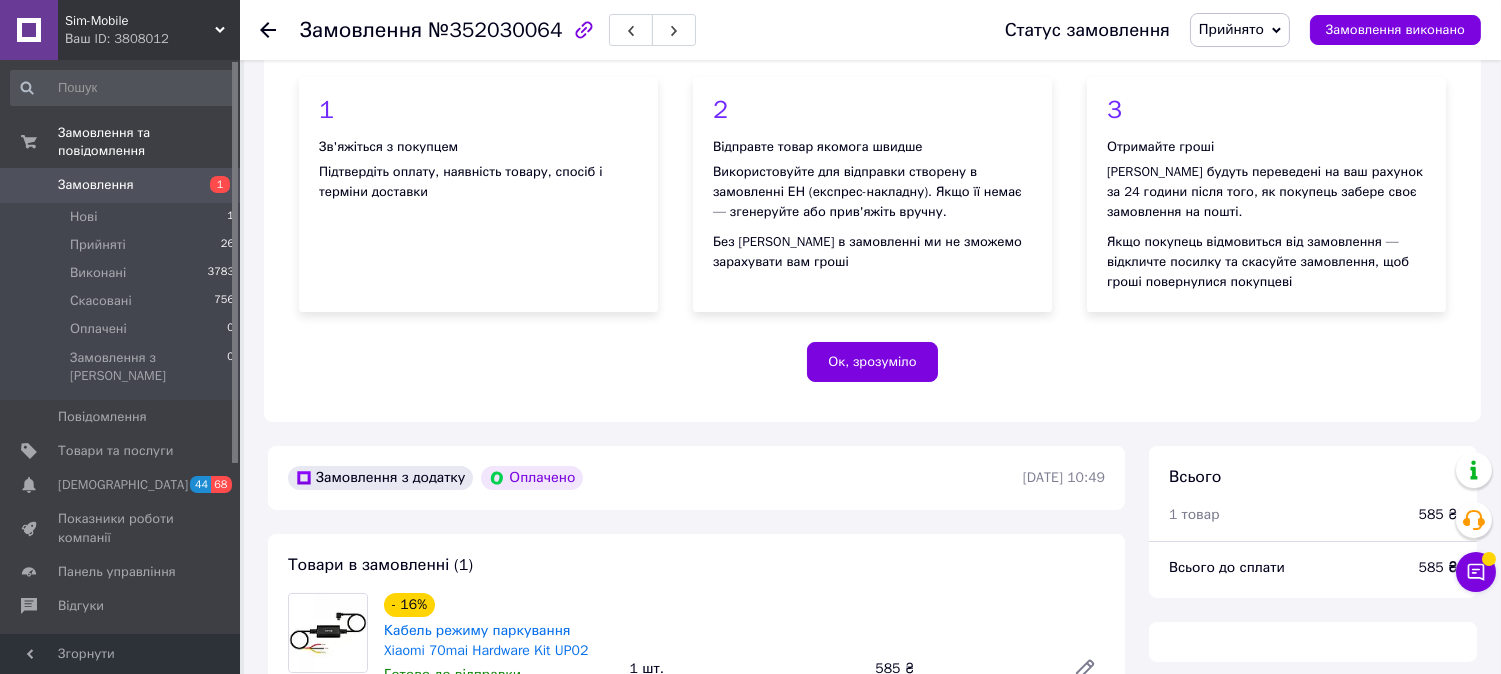 scroll, scrollTop: 333, scrollLeft: 0, axis: vertical 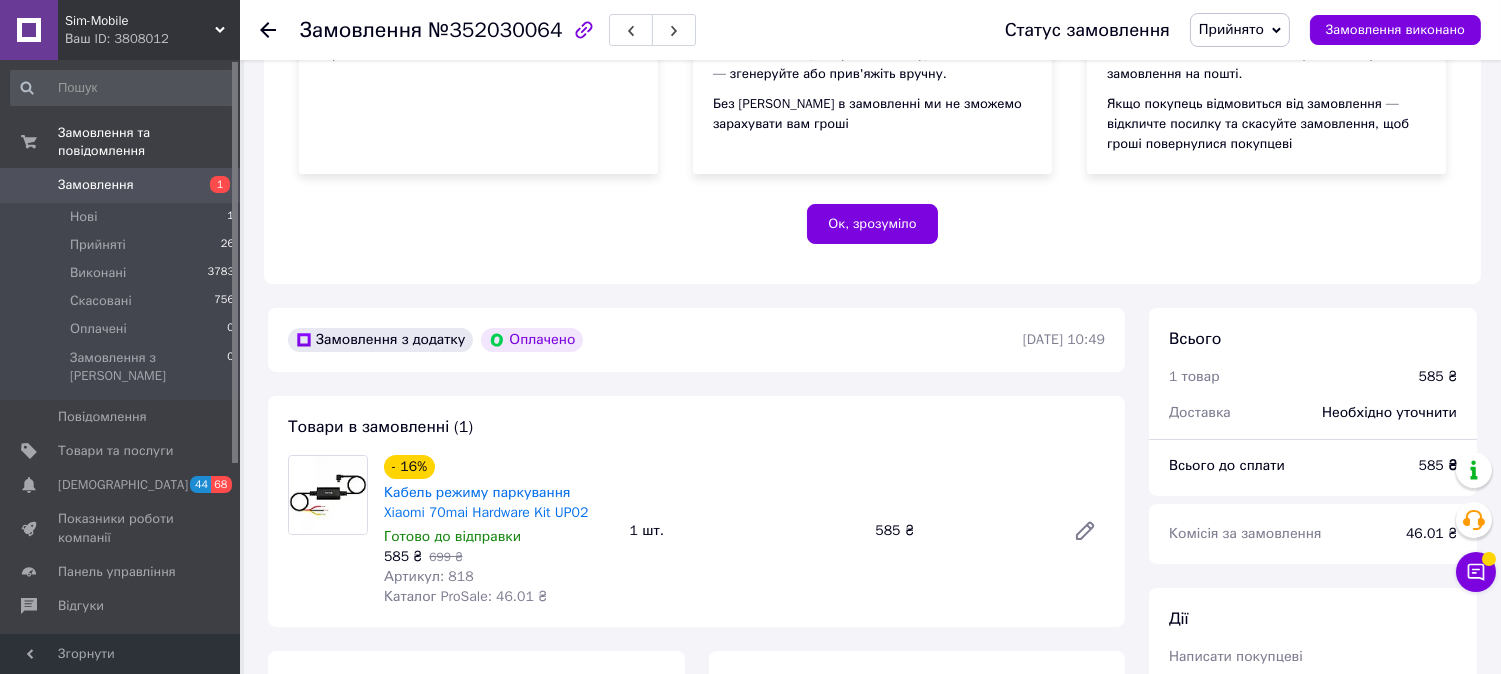 click on "№352030064" at bounding box center (495, 30) 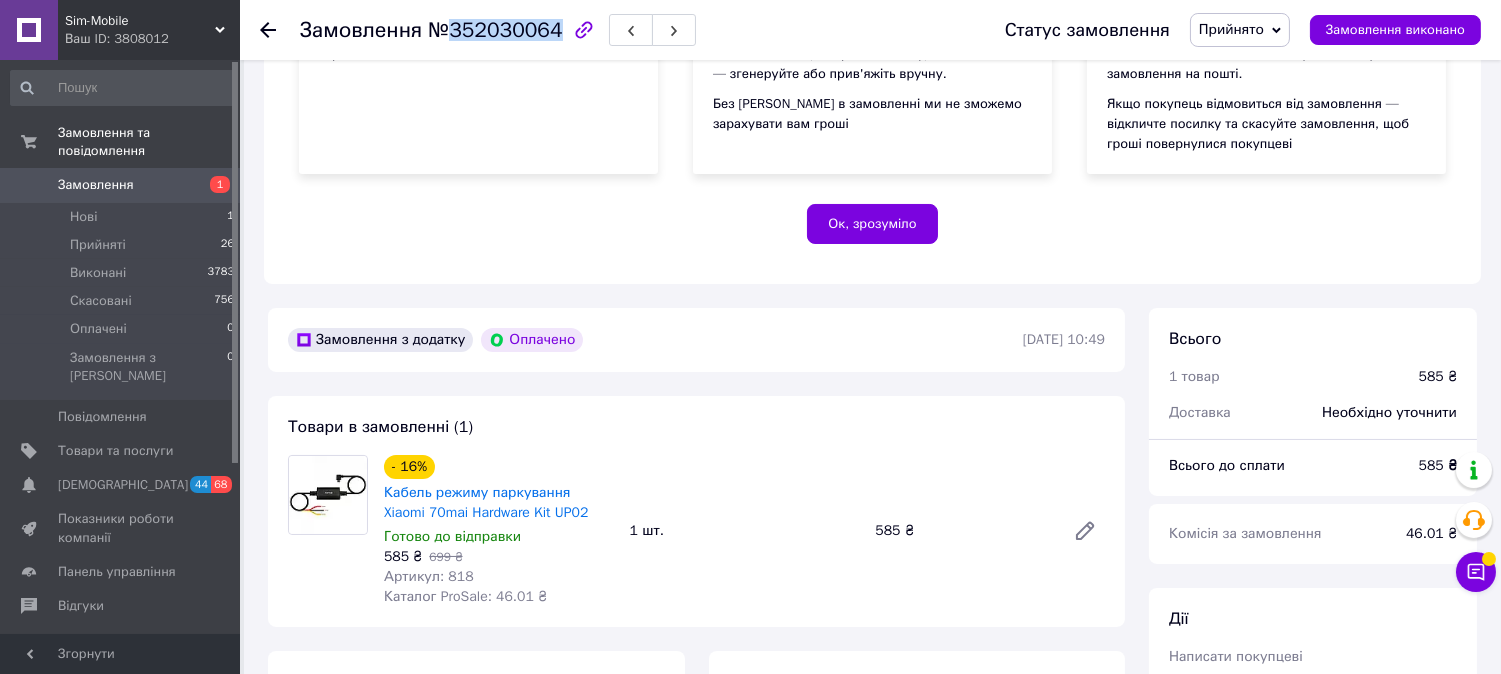 click on "№352030064" at bounding box center (495, 30) 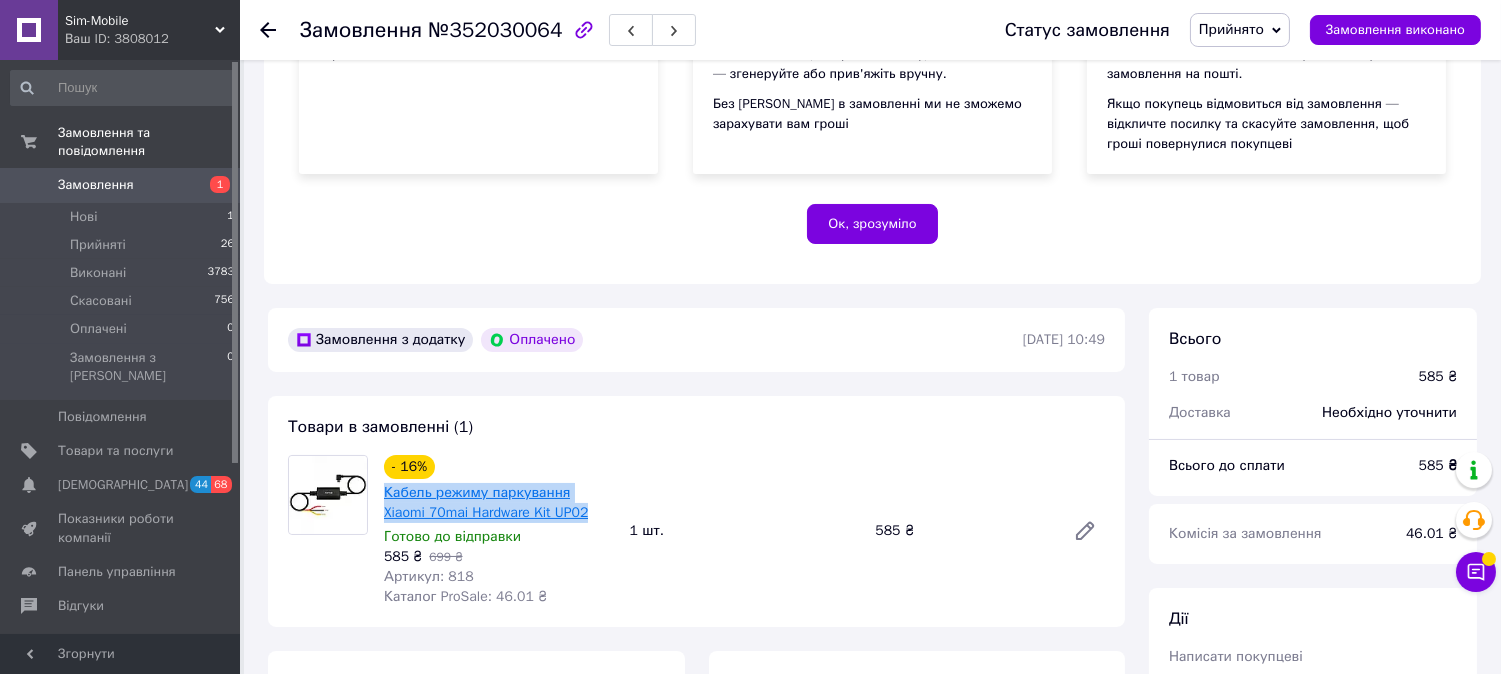 drag, startPoint x: 556, startPoint y: 522, endPoint x: 383, endPoint y: 495, distance: 175.09425 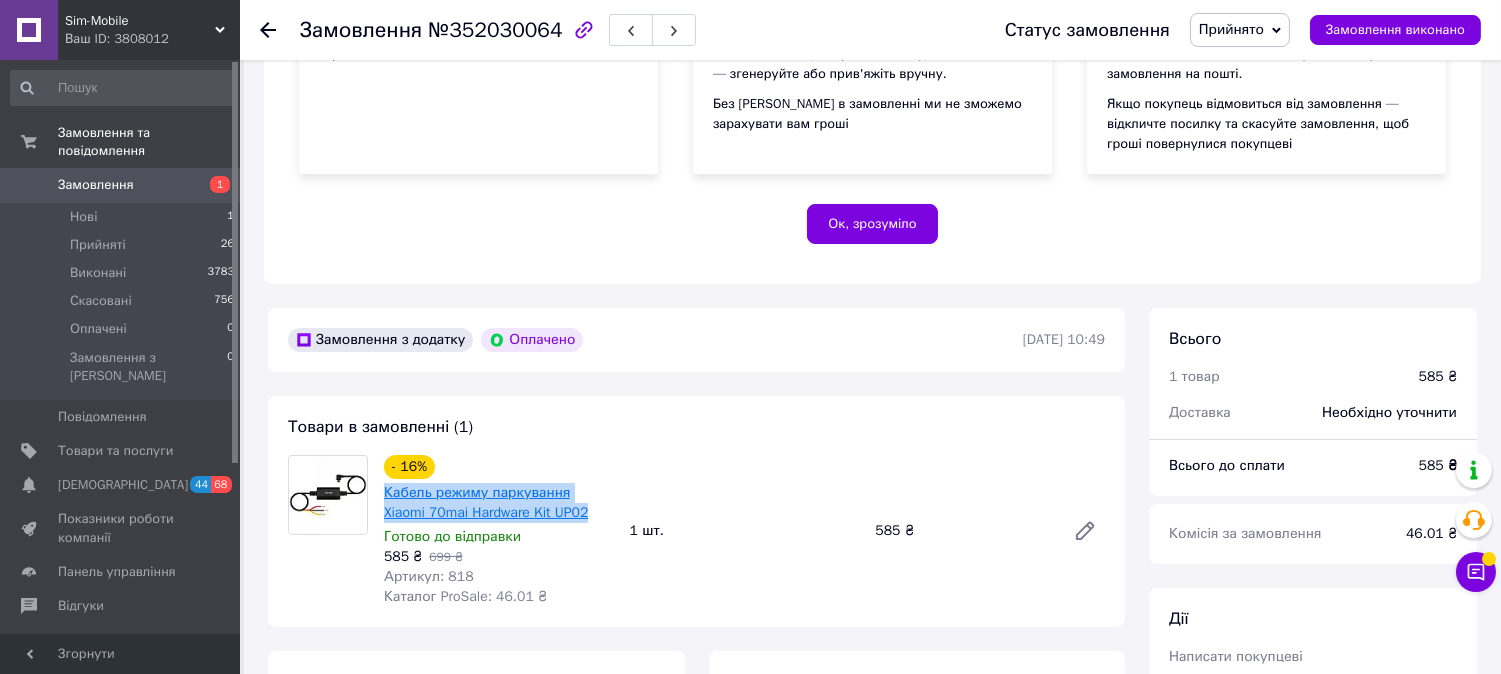 click on "Кабель режиму паркування Xiaomi 70mai Hardware Kit UP02" at bounding box center (499, 503) 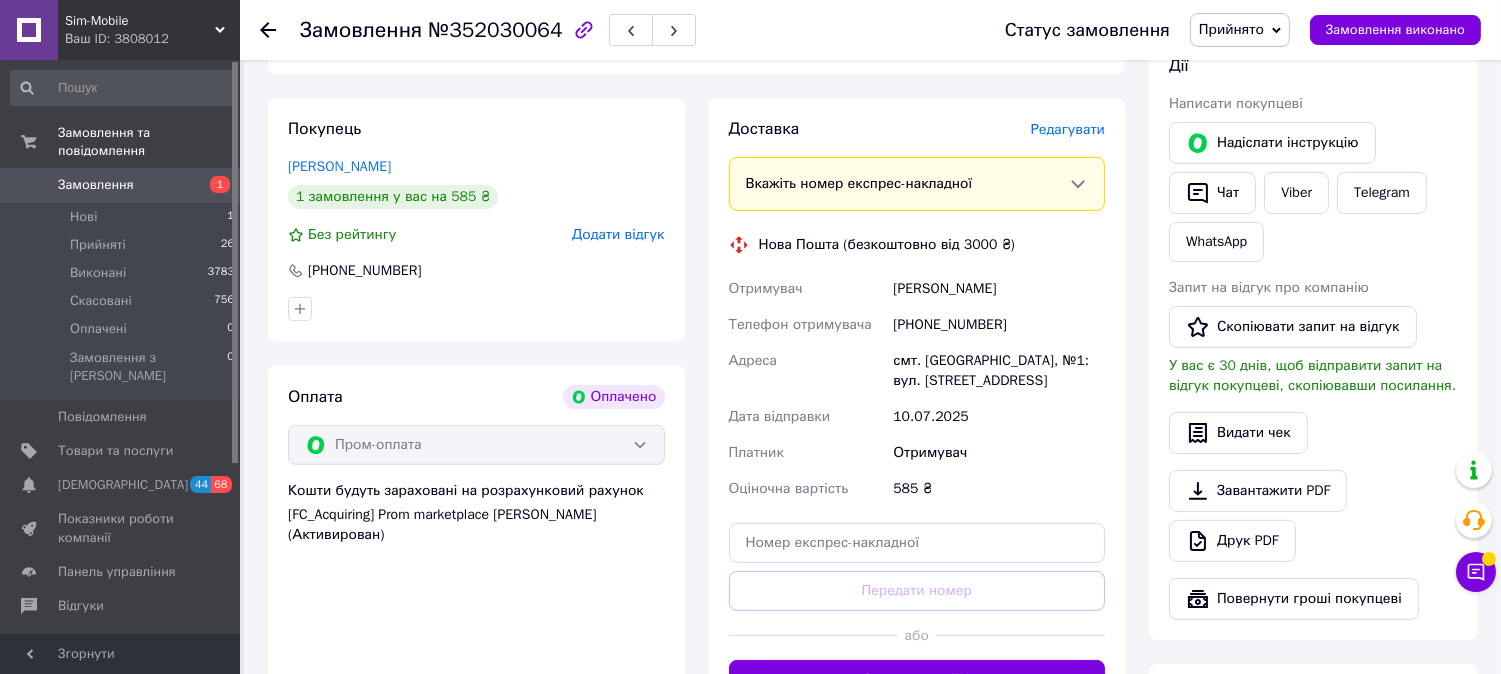 scroll, scrollTop: 888, scrollLeft: 0, axis: vertical 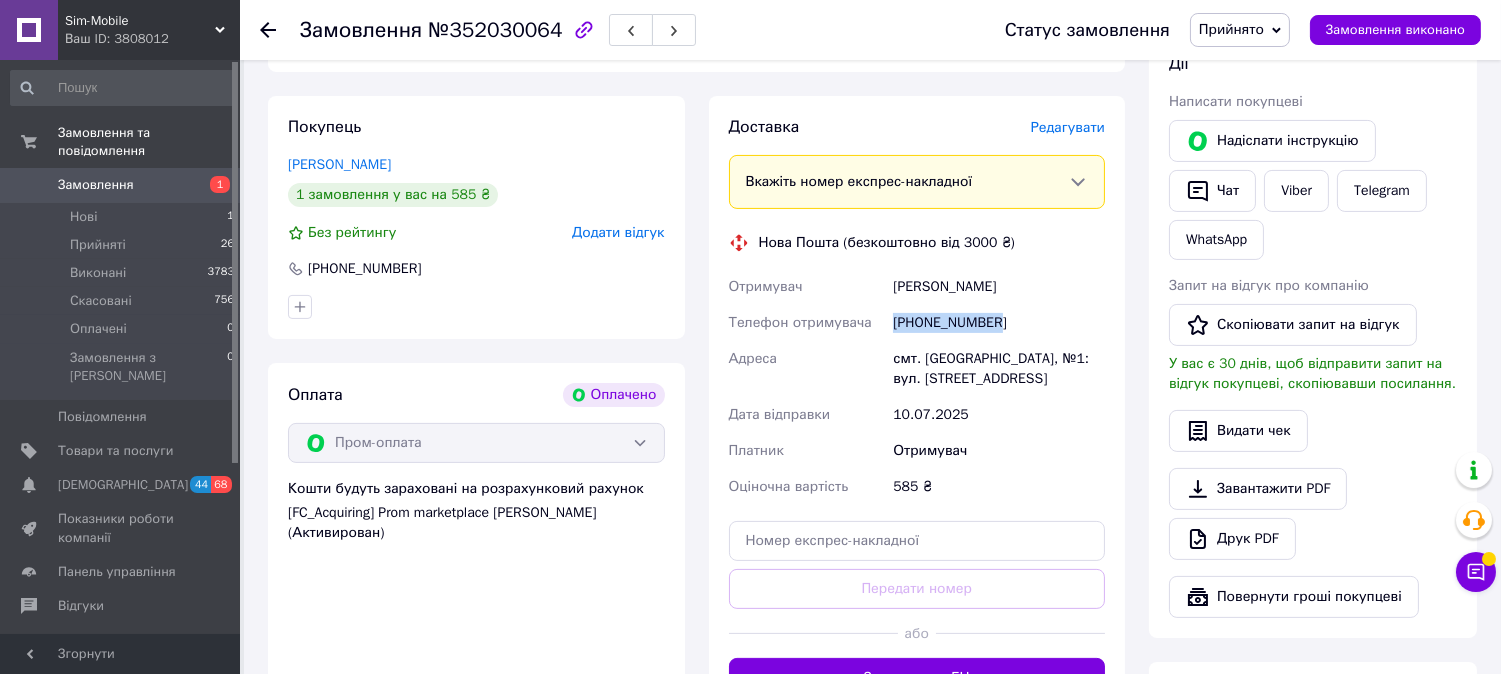 drag, startPoint x: 1007, startPoint y: 324, endPoint x: 896, endPoint y: 324, distance: 111 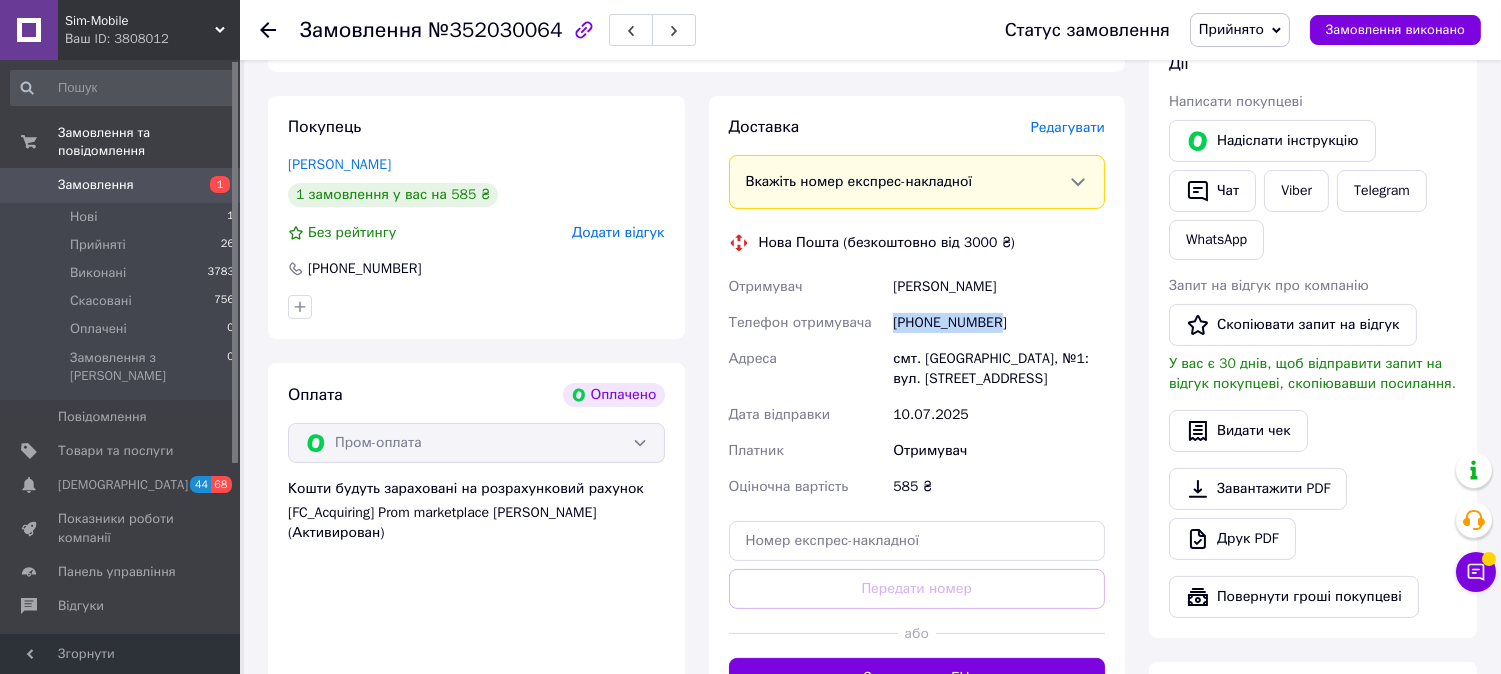 click on "[PHONE_NUMBER]" at bounding box center (999, 323) 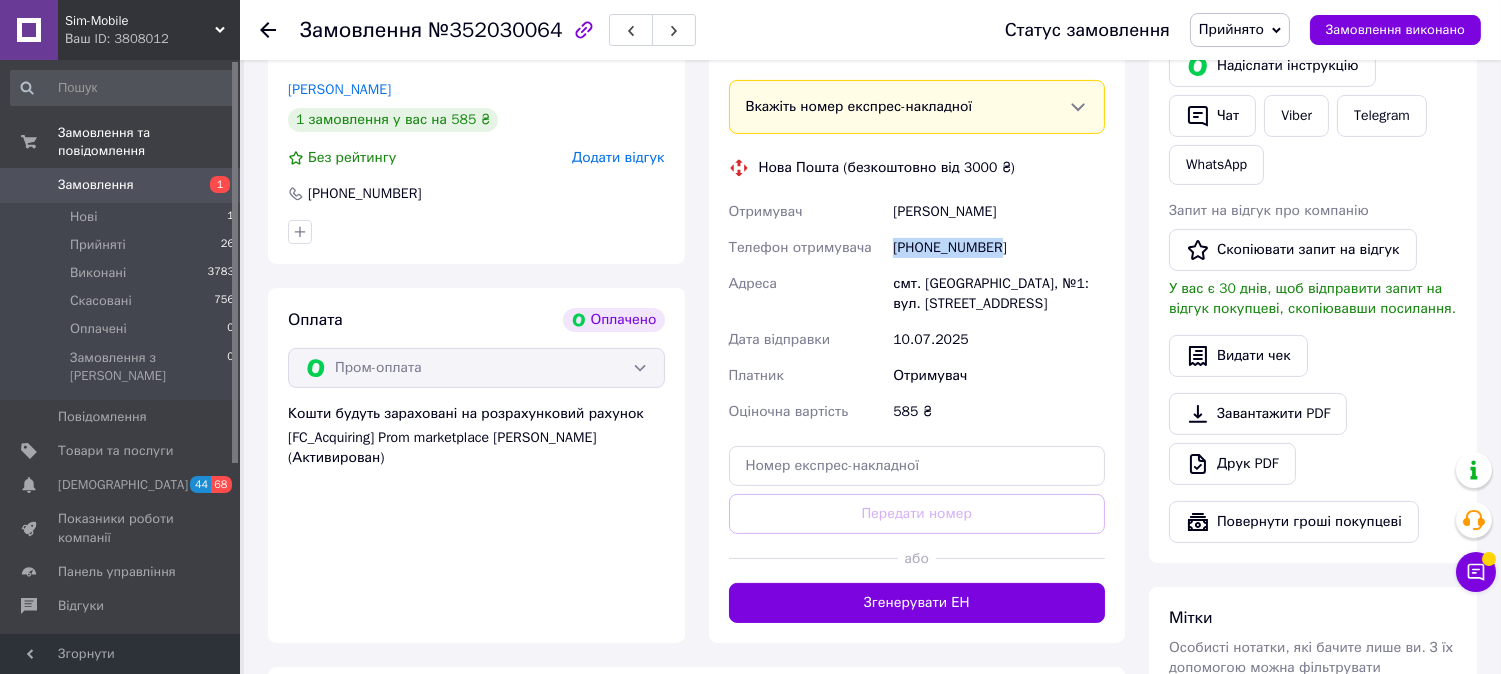 scroll, scrollTop: 1000, scrollLeft: 0, axis: vertical 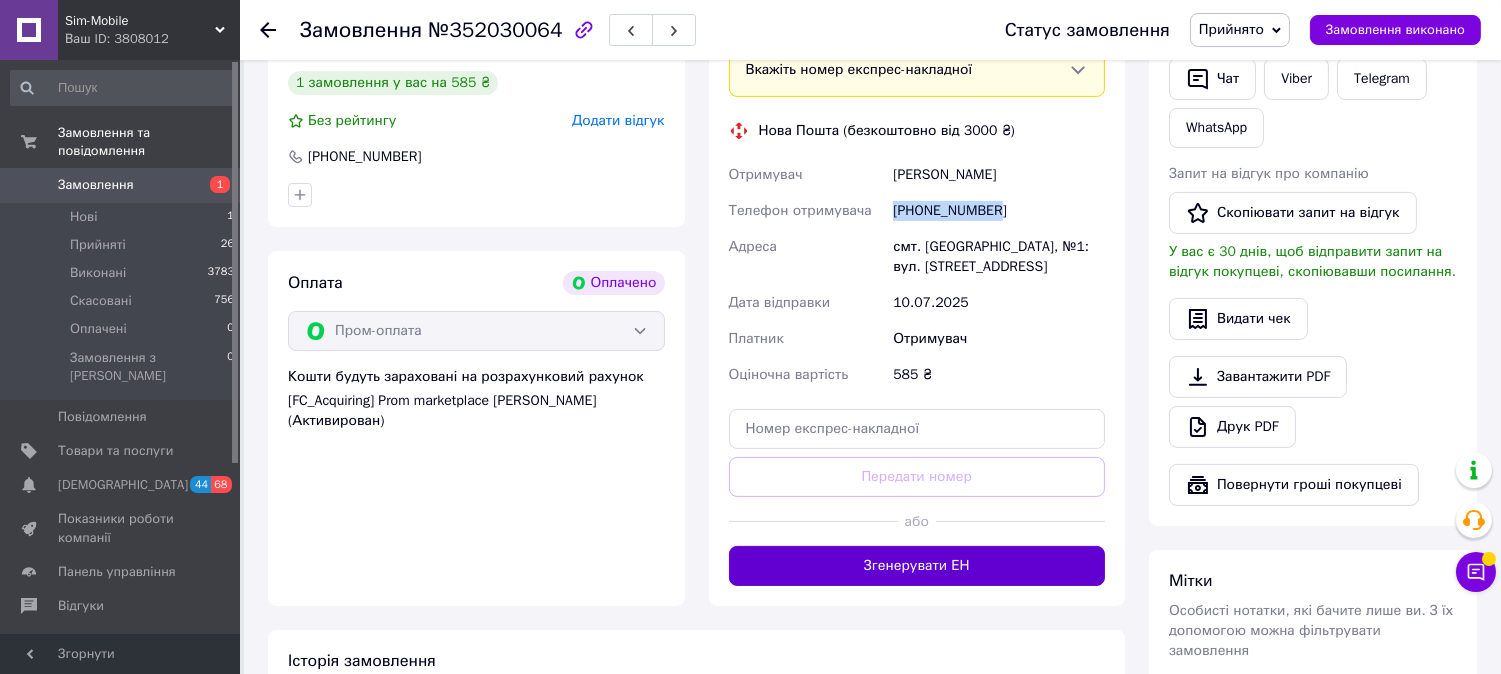 click on "Згенерувати ЕН" at bounding box center (917, 566) 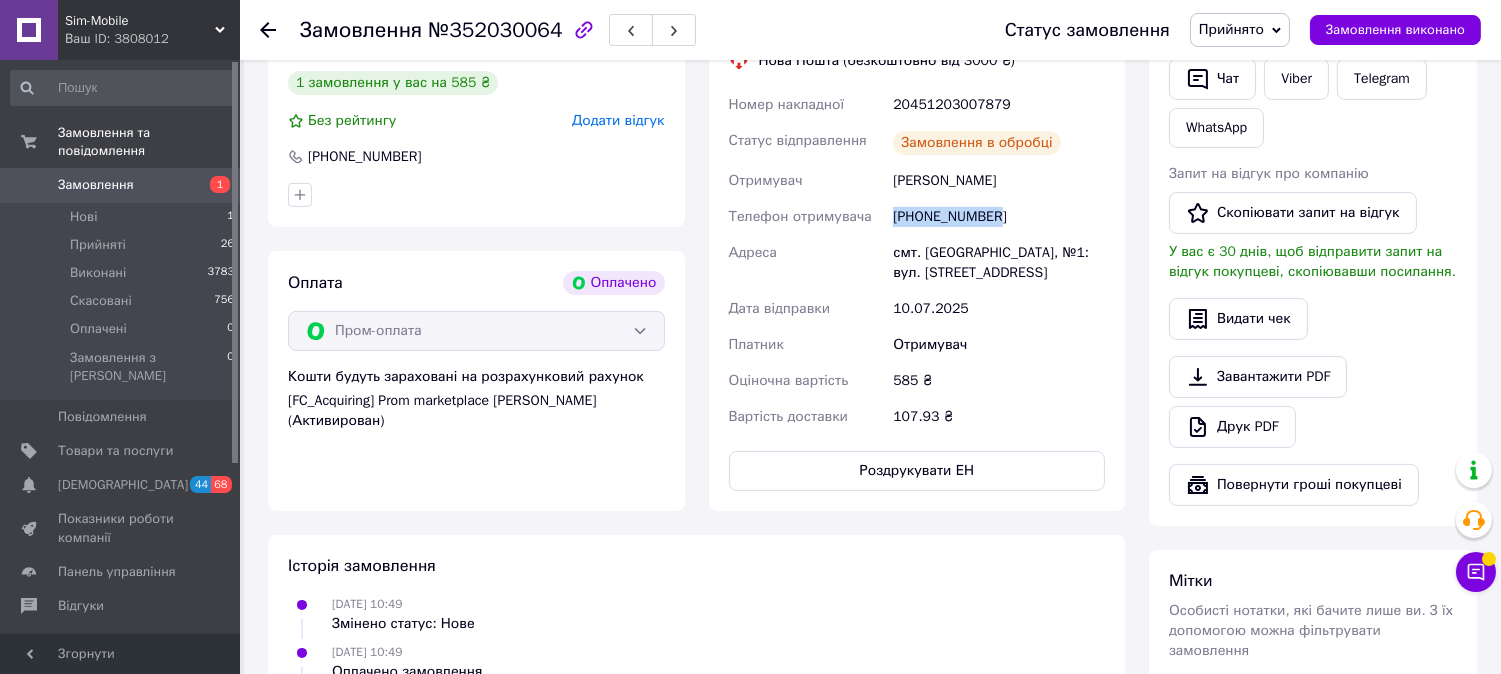 scroll, scrollTop: 888, scrollLeft: 0, axis: vertical 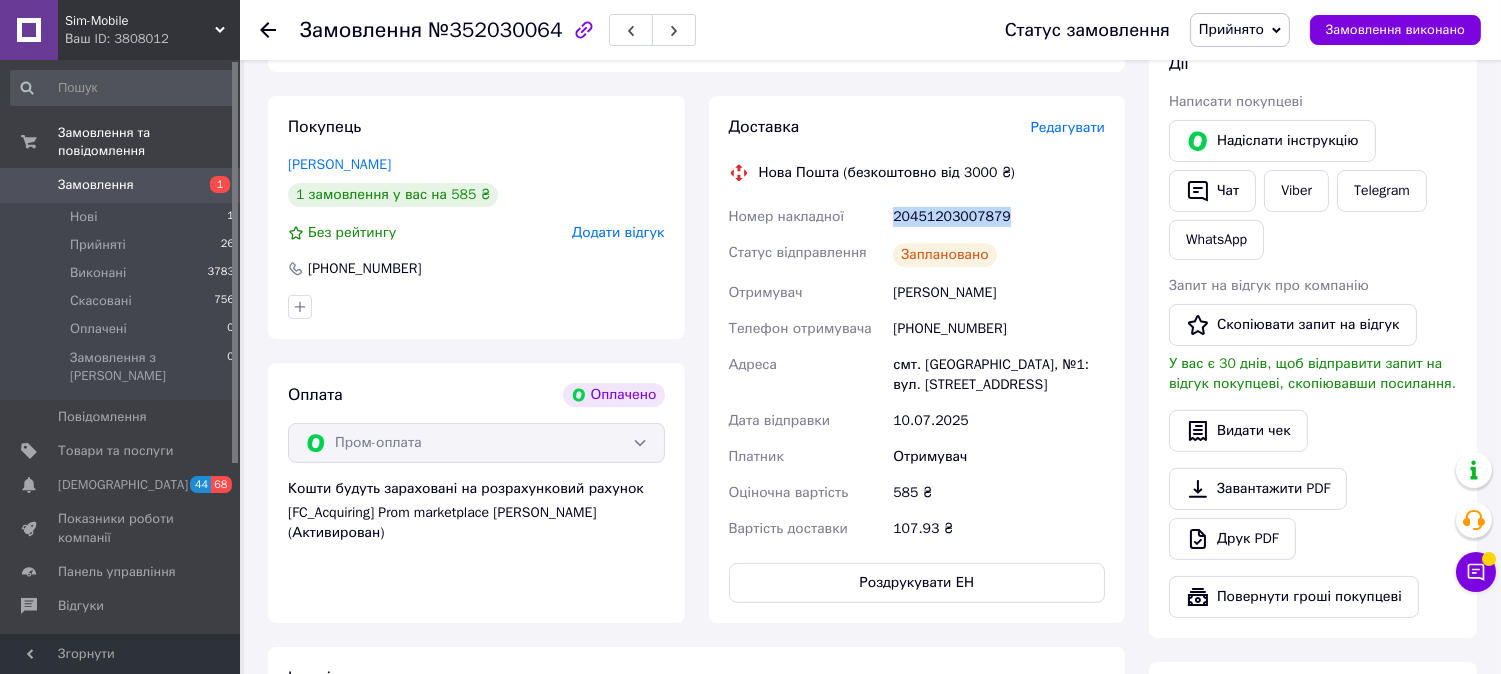 drag, startPoint x: 1012, startPoint y: 215, endPoint x: 895, endPoint y: 214, distance: 117.00427 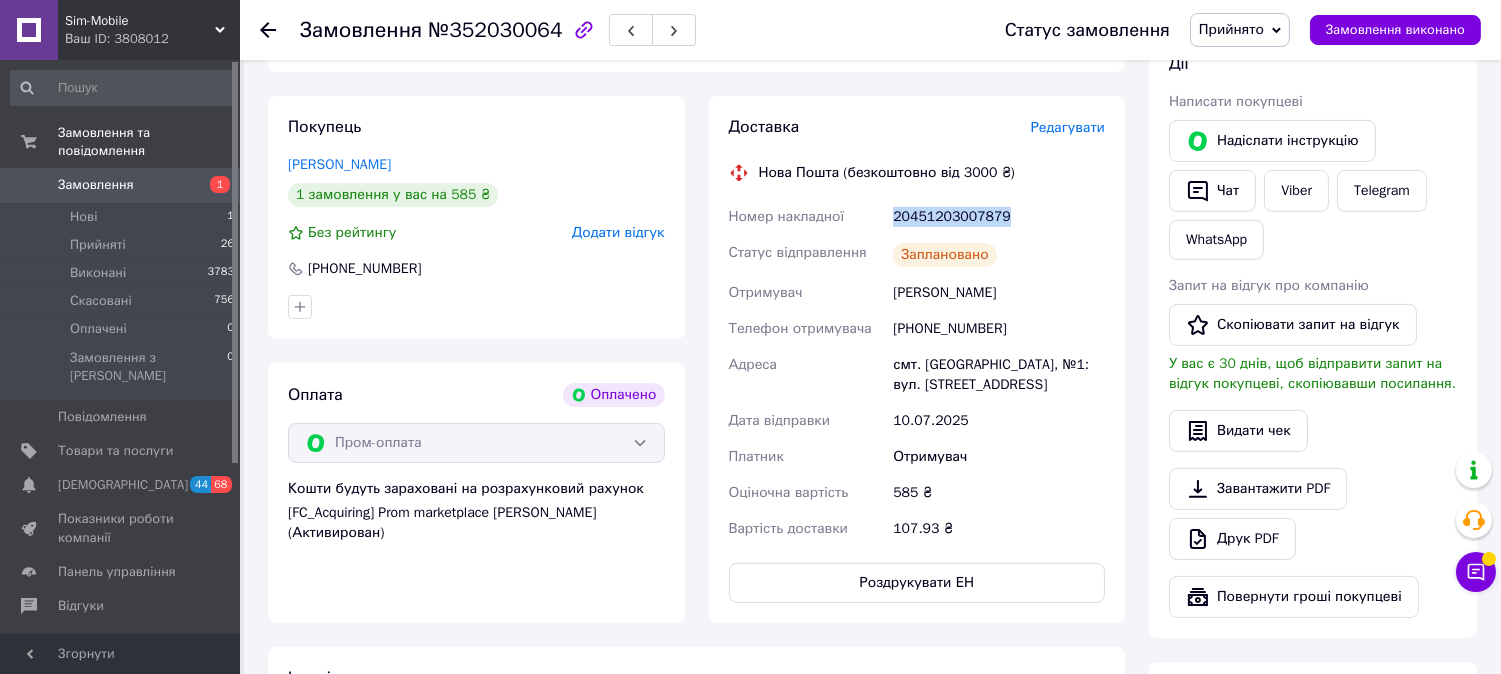 click on "20451203007879" at bounding box center (999, 217) 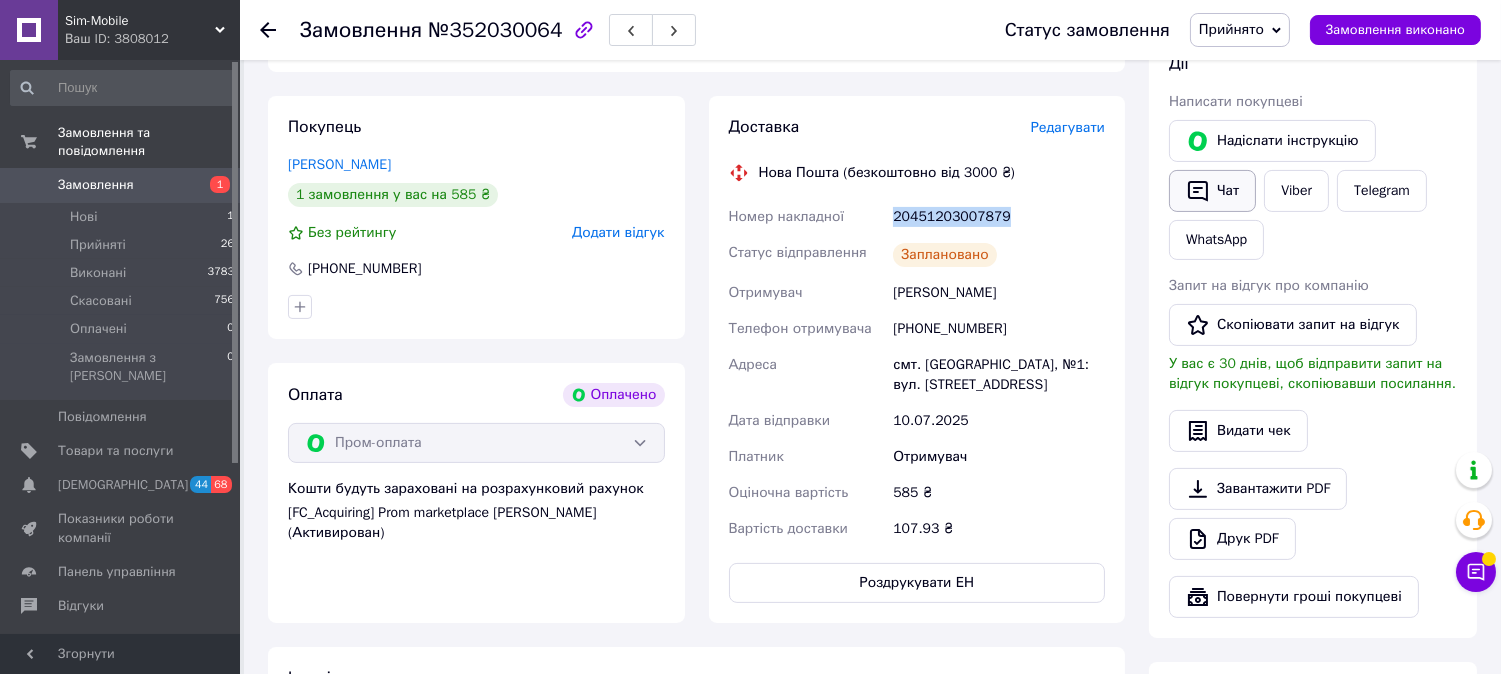 click on "Чат" at bounding box center [1212, 191] 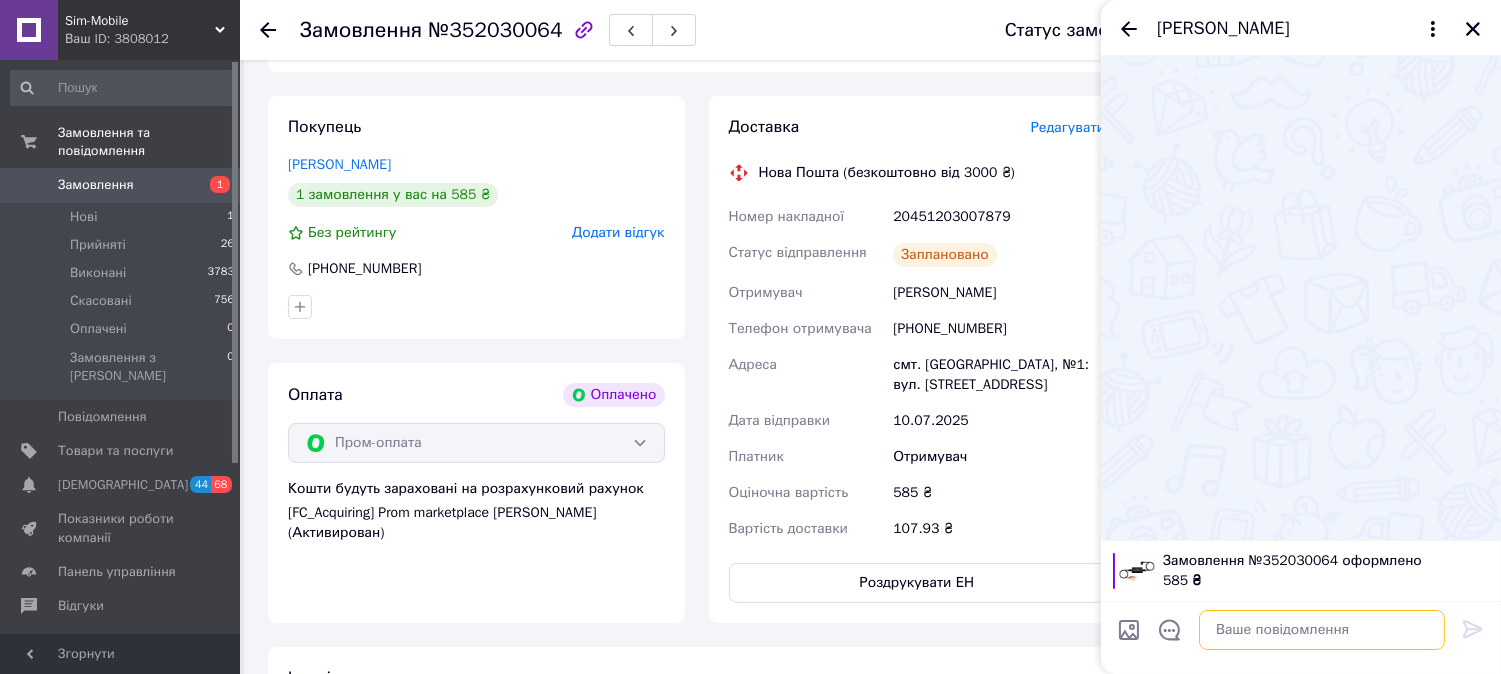click at bounding box center (1322, 630) 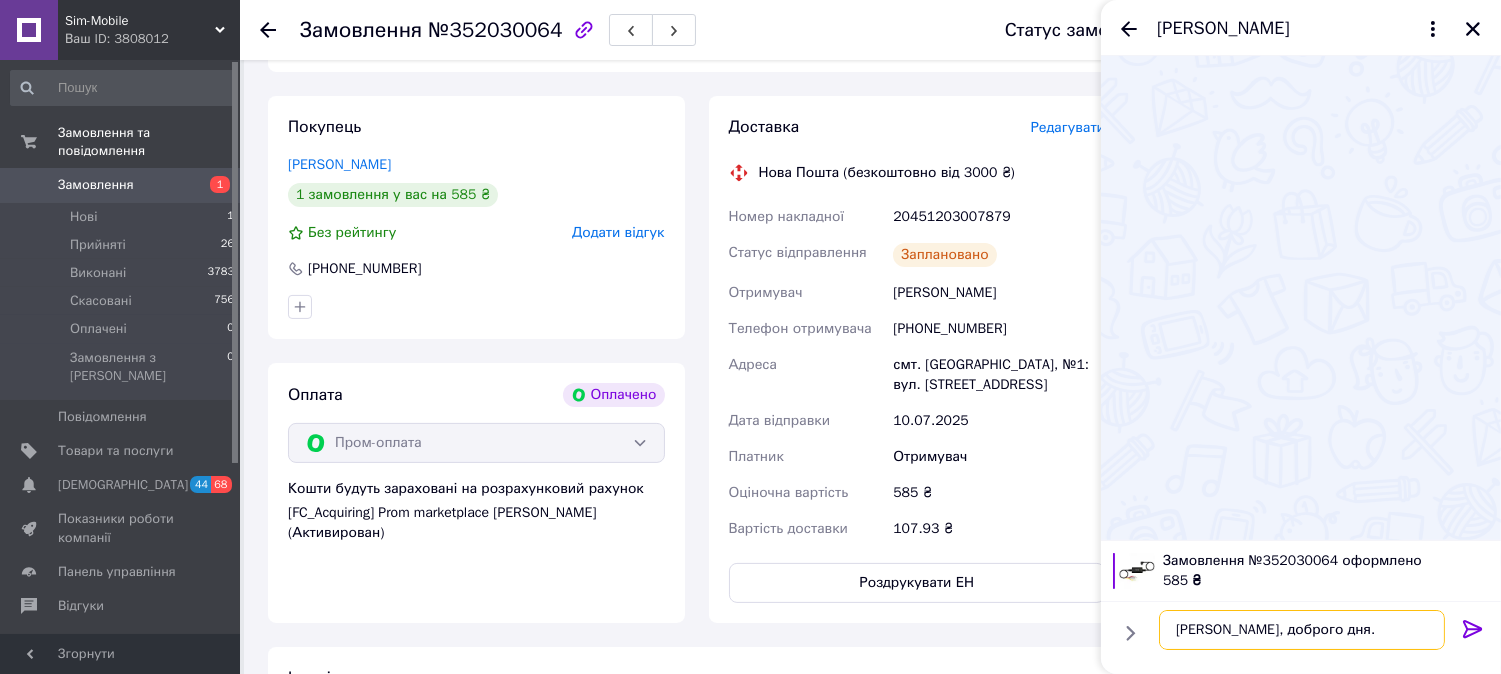 scroll, scrollTop: 35, scrollLeft: 0, axis: vertical 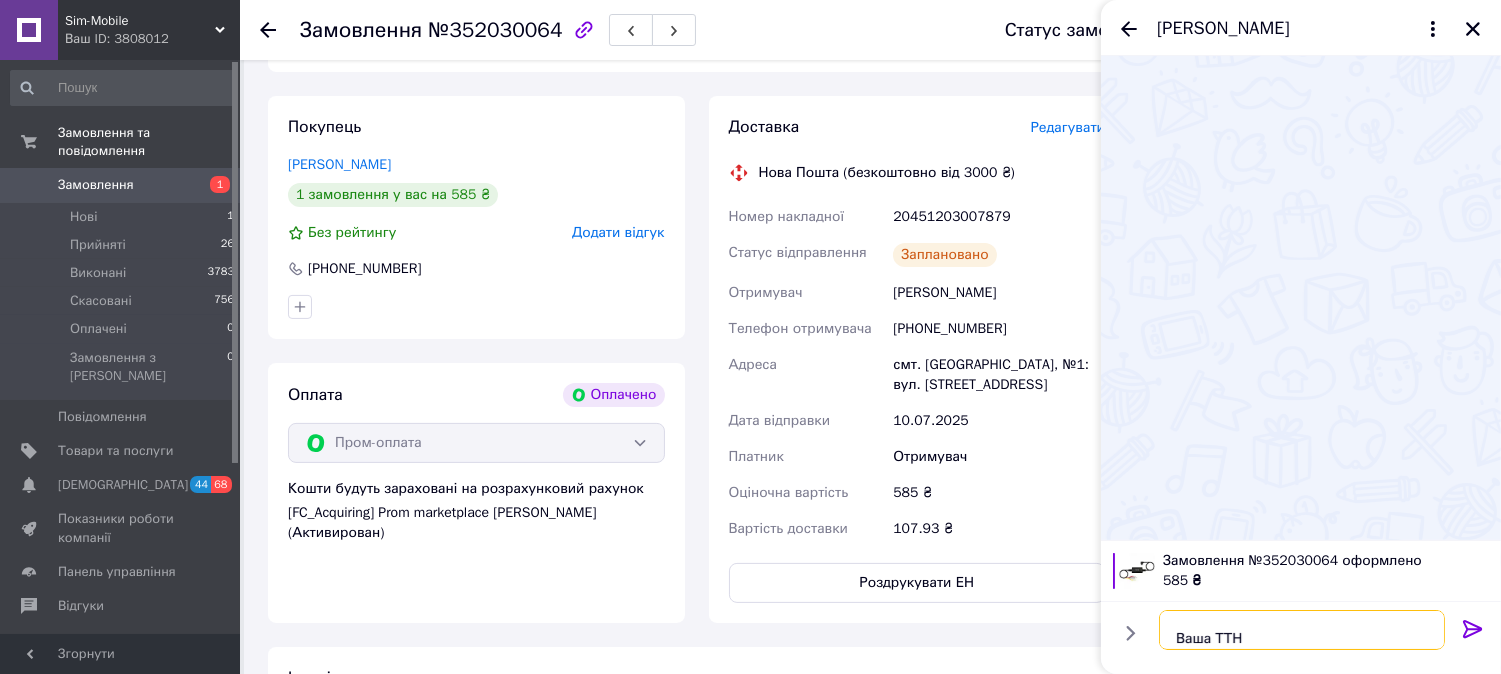 paste on "20451203007879" 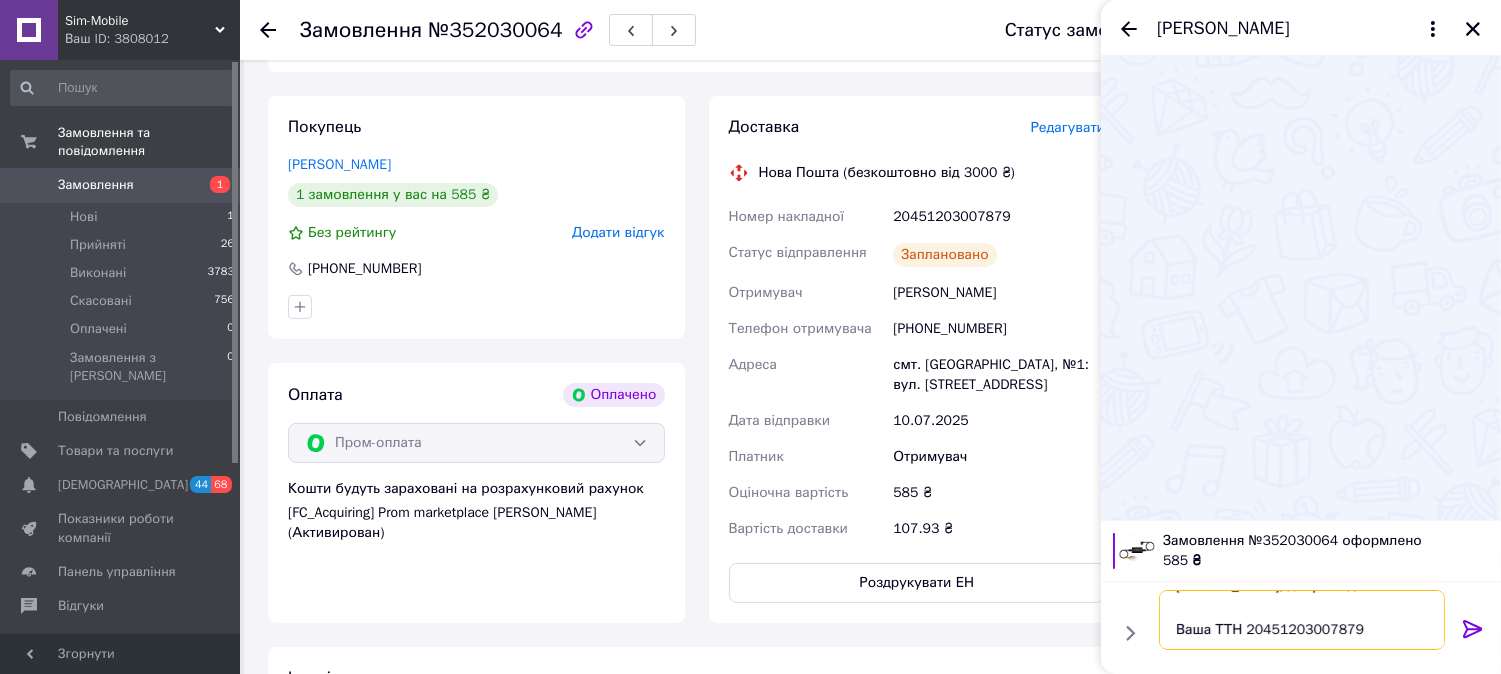 scroll, scrollTop: 58, scrollLeft: 0, axis: vertical 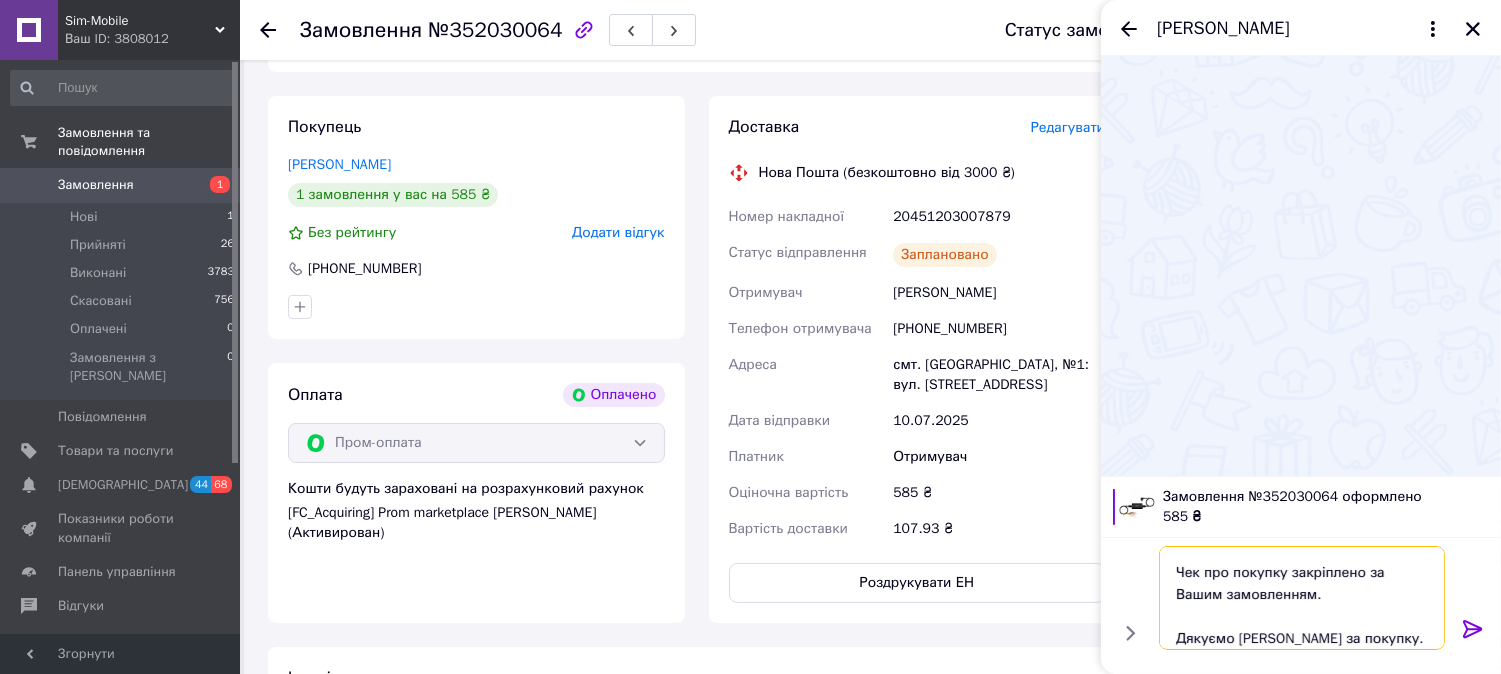 type on "[PERSON_NAME], доброго дня.
Ваша ТТН 20451203007879
Чек про покупку закріплено за Вашим замовленням.
Дякуємо [PERSON_NAME] за покупку." 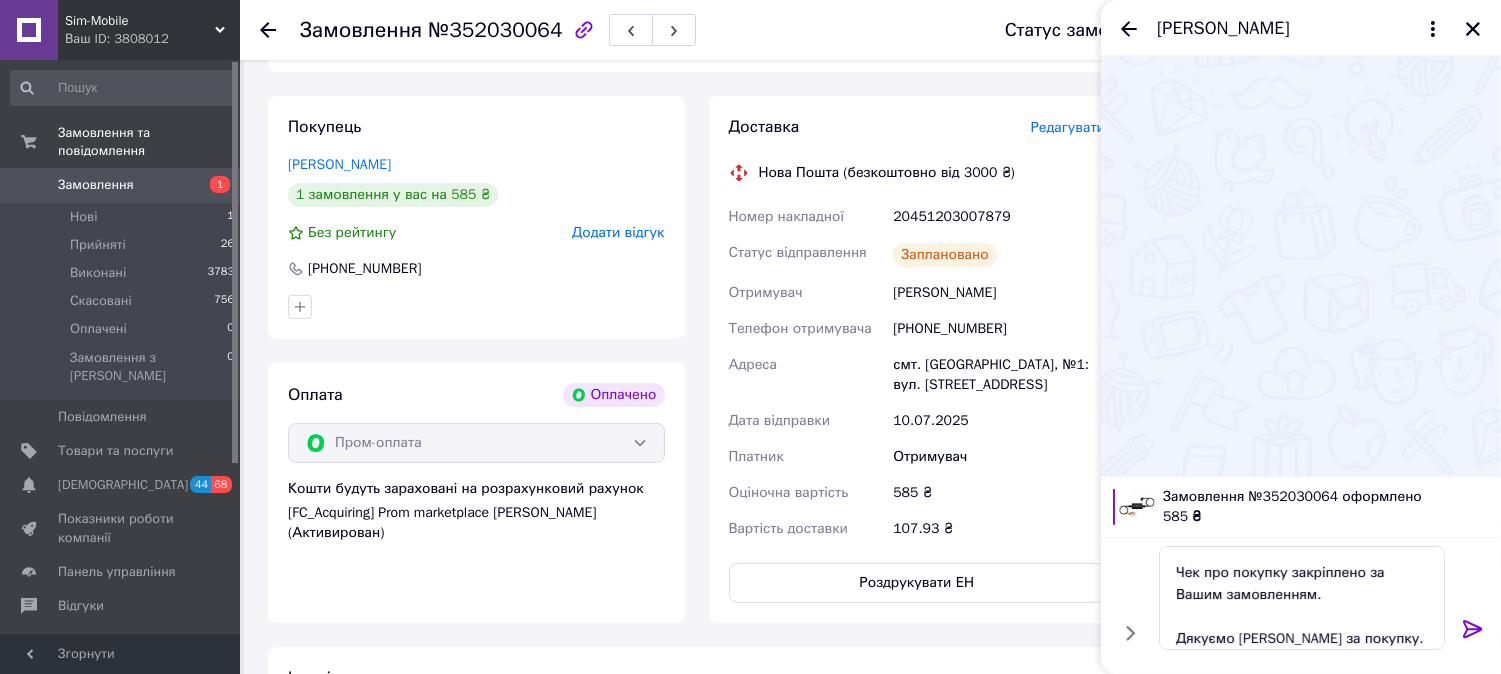 click 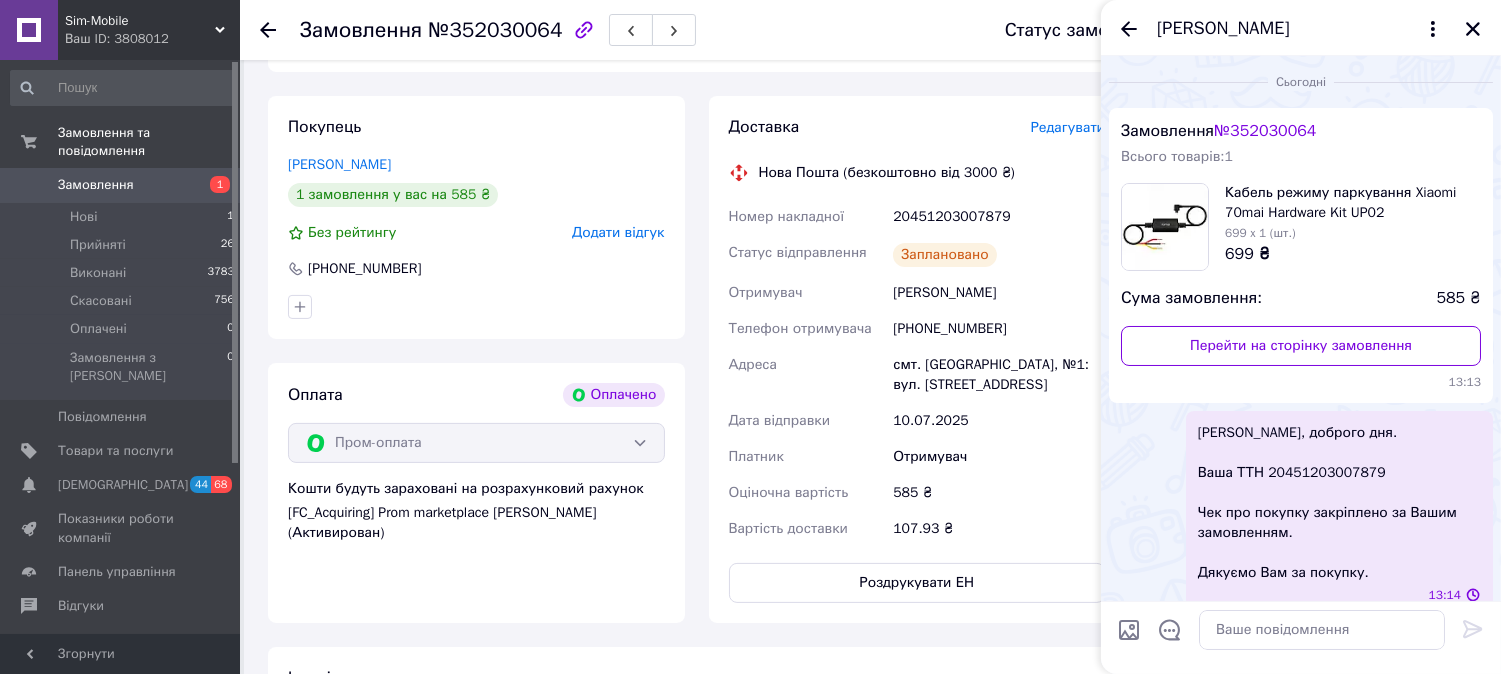 scroll, scrollTop: 0, scrollLeft: 0, axis: both 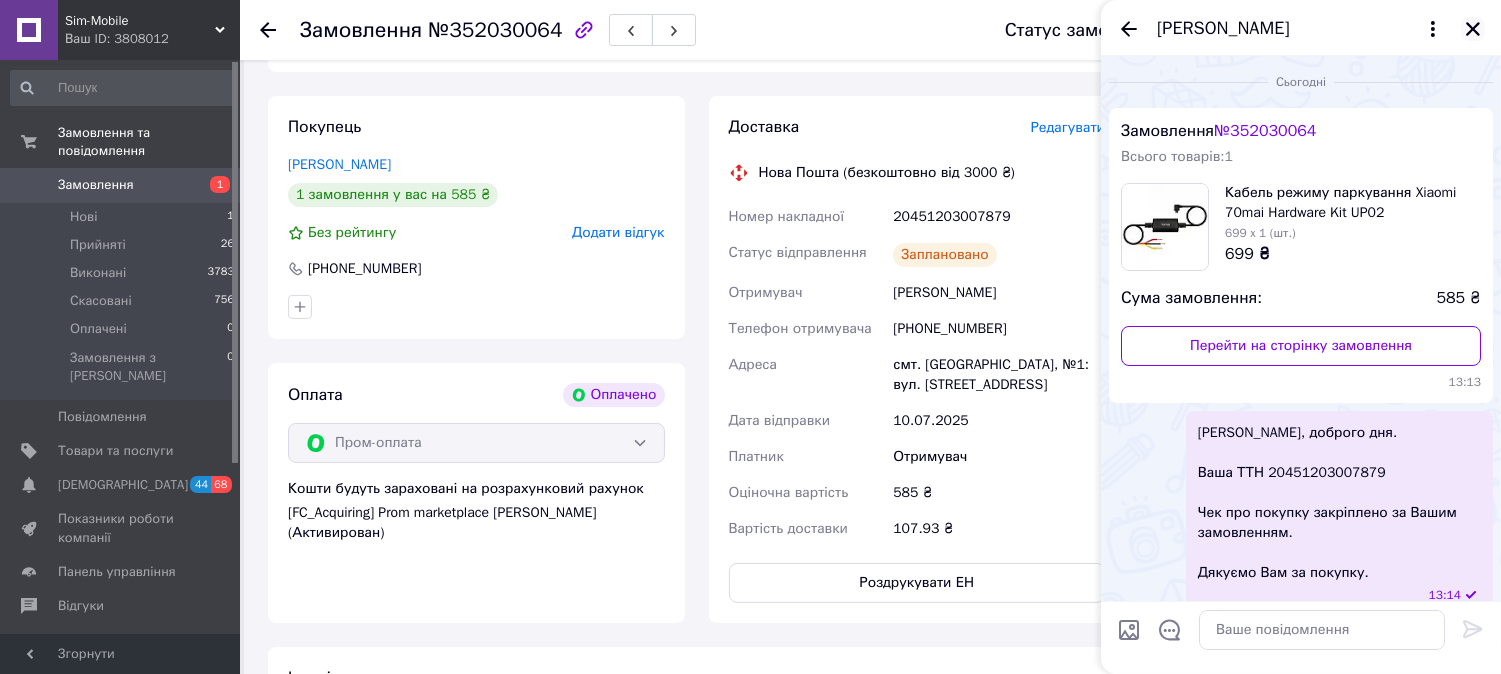 click 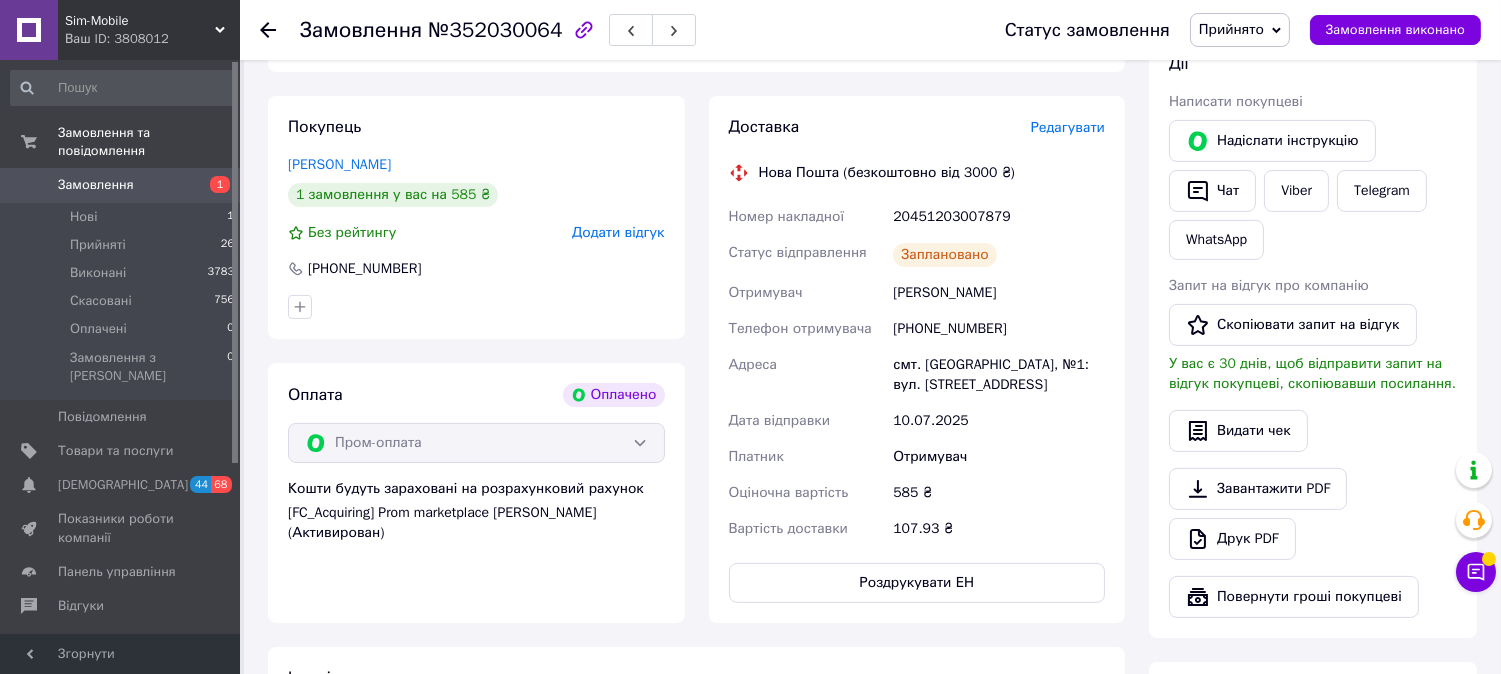 scroll, scrollTop: 555, scrollLeft: 0, axis: vertical 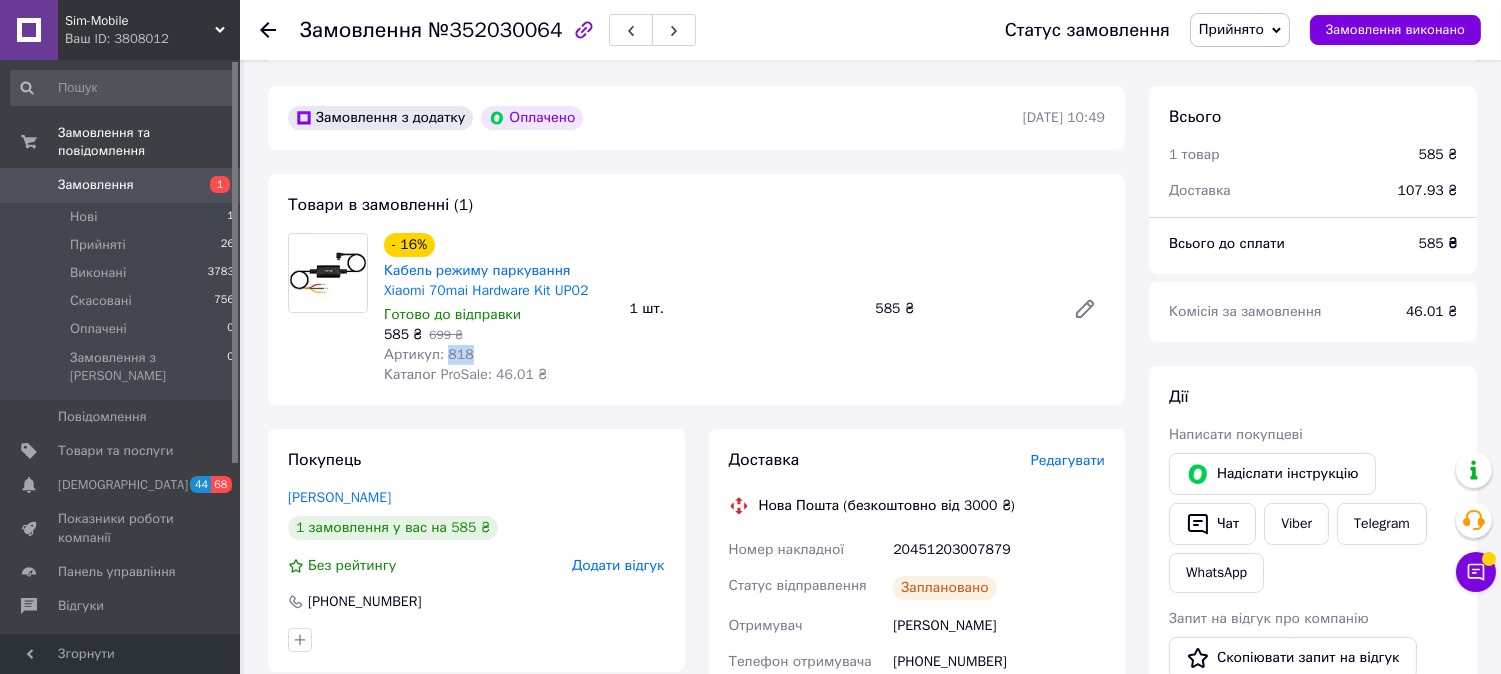 drag, startPoint x: 460, startPoint y: 354, endPoint x: 443, endPoint y: 354, distance: 17 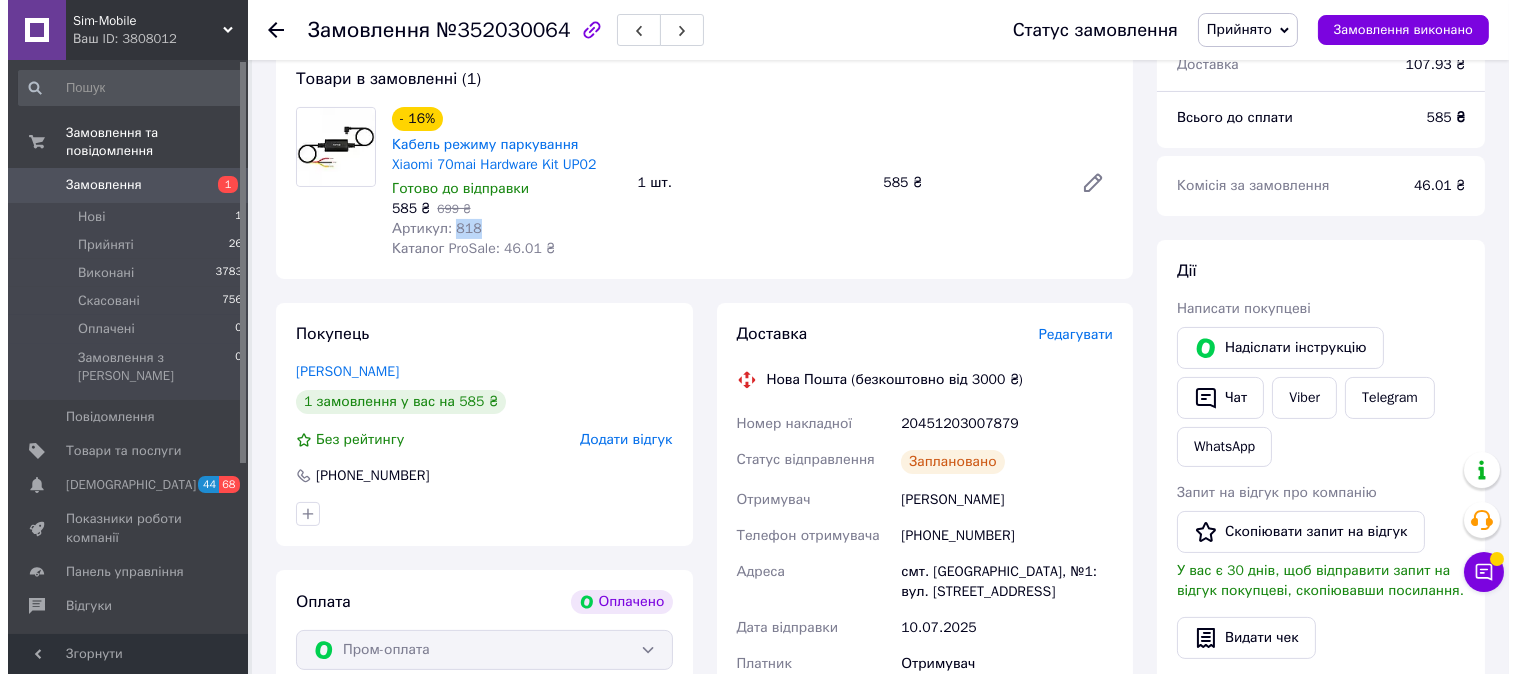 scroll, scrollTop: 888, scrollLeft: 0, axis: vertical 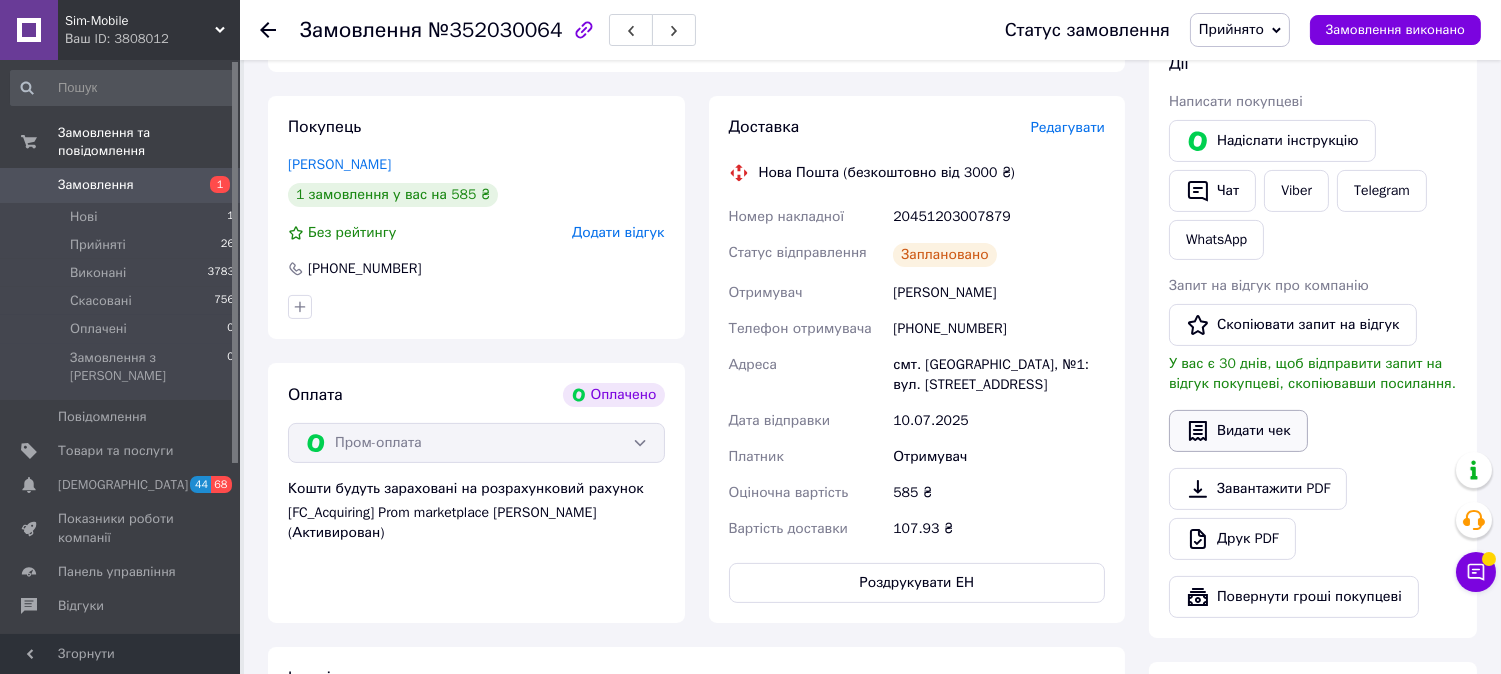 click on "Видати чек" at bounding box center [1238, 431] 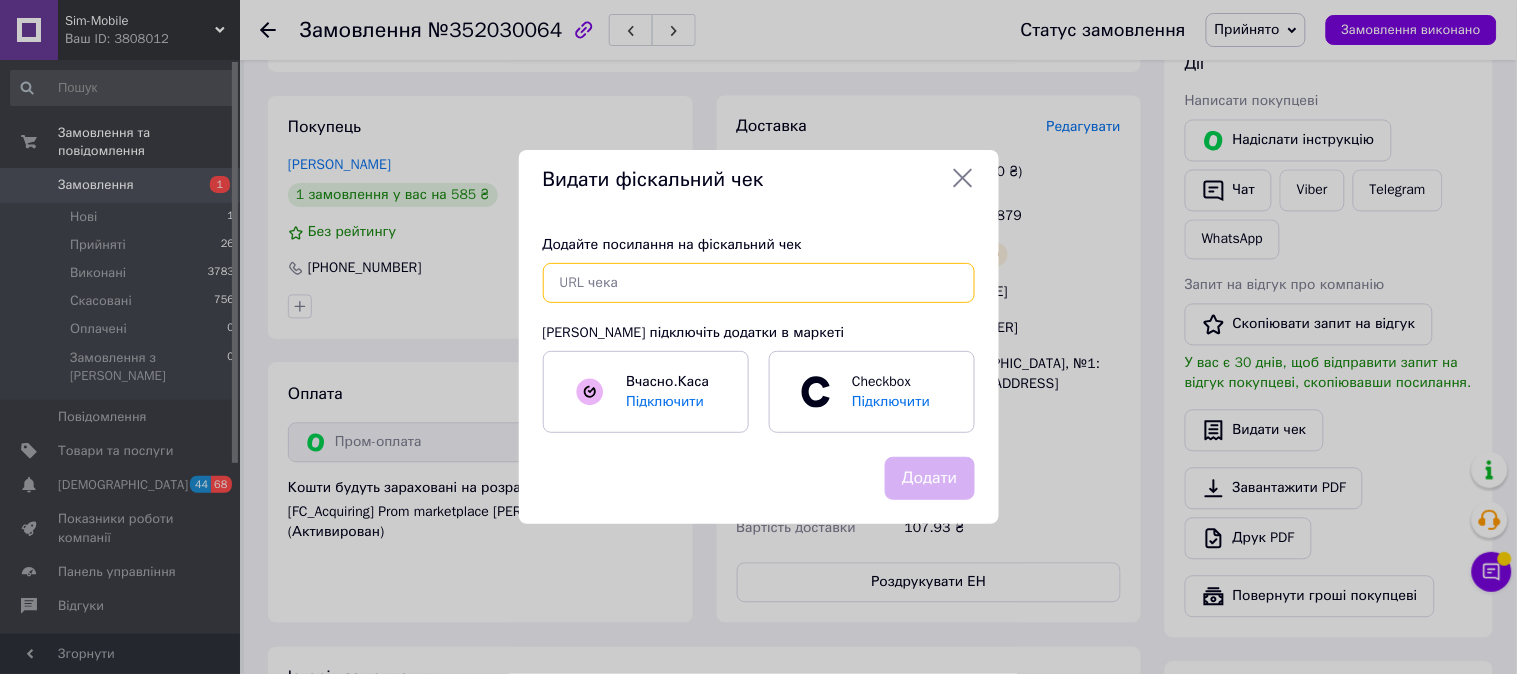 click at bounding box center [759, 283] 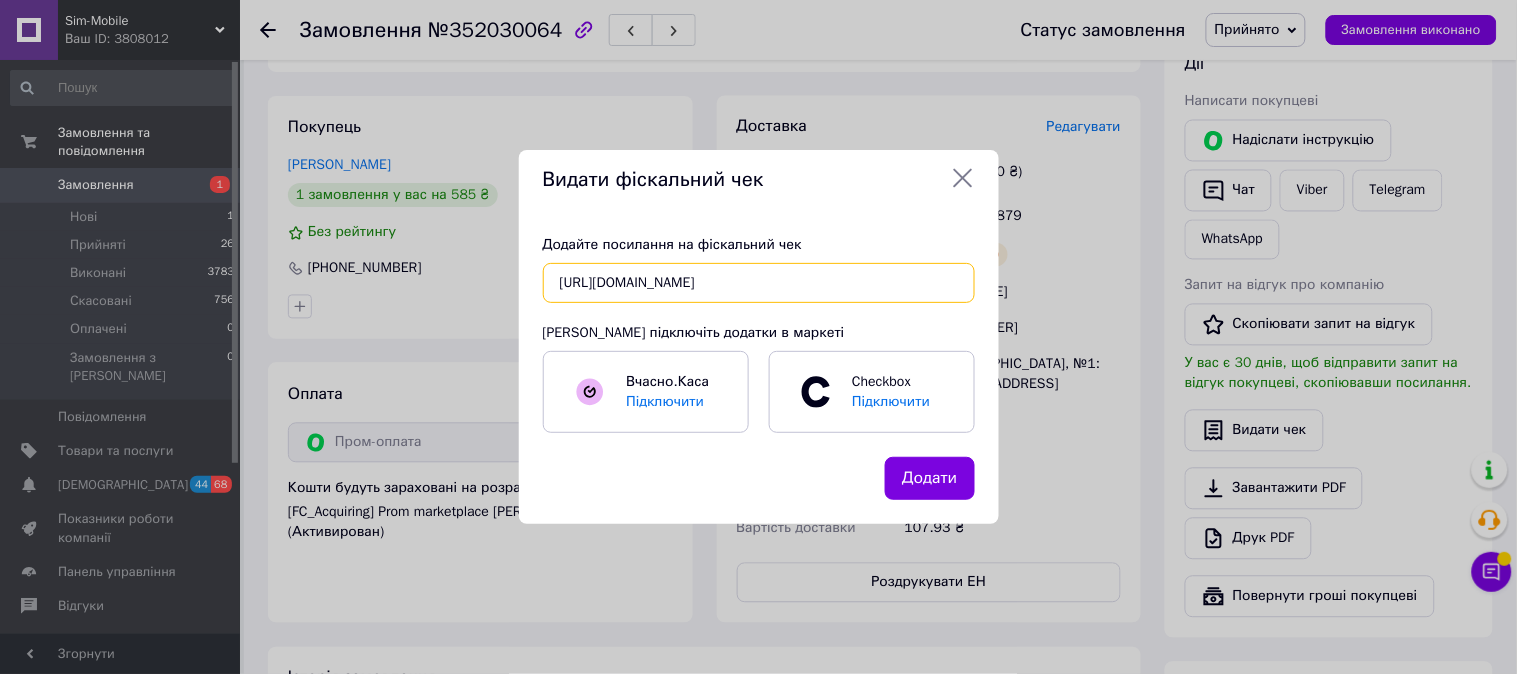 scroll, scrollTop: 0, scrollLeft: 20, axis: horizontal 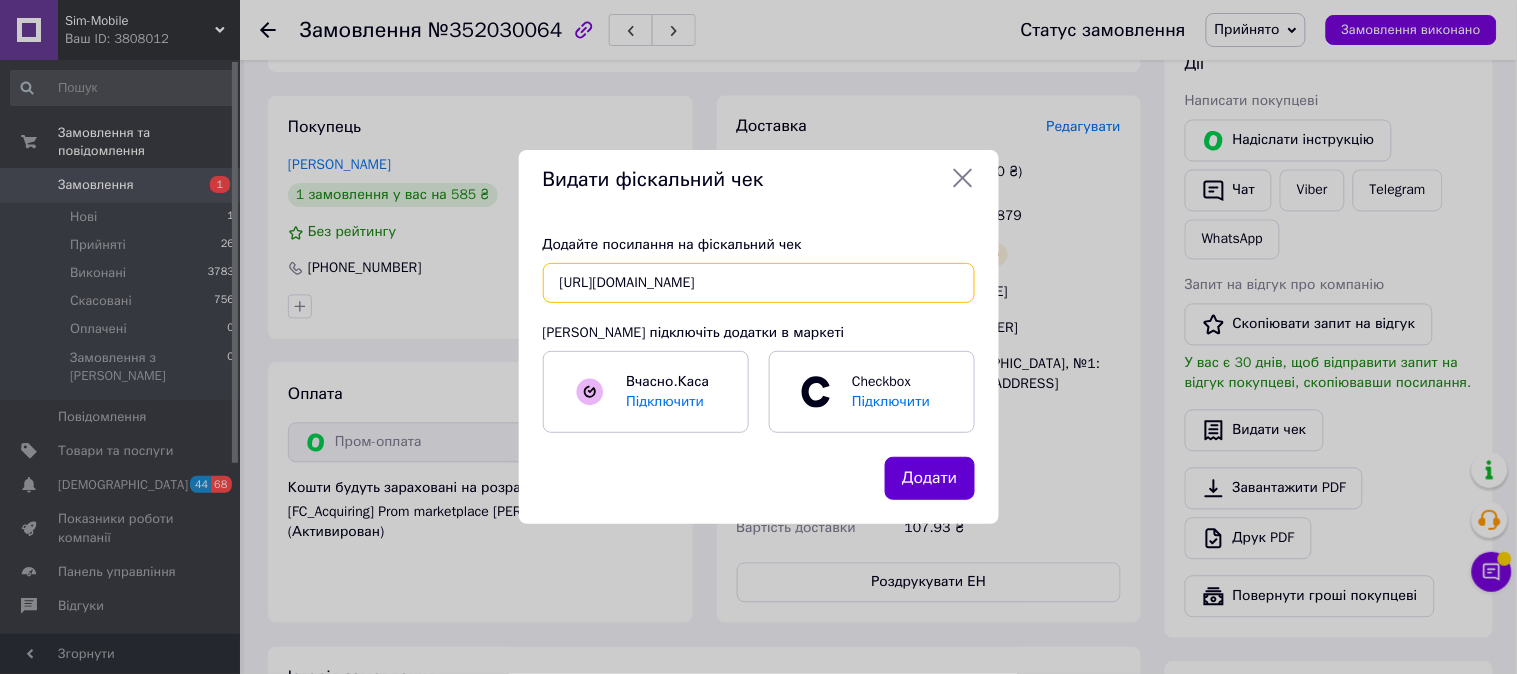 type on "https://check.checkbox.ua/ca19d663-4fd1-46ec-90cc-bd1197052cfc" 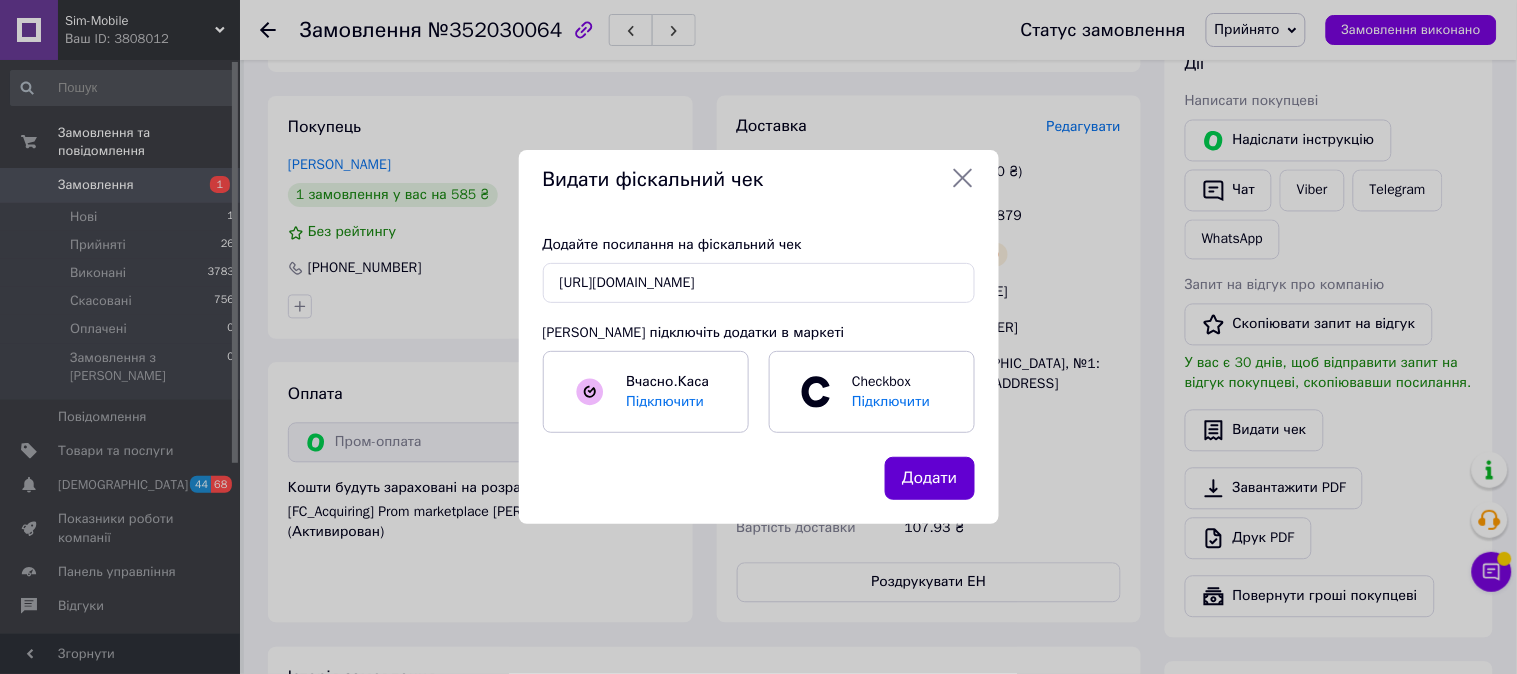 click on "Додати" at bounding box center (929, 478) 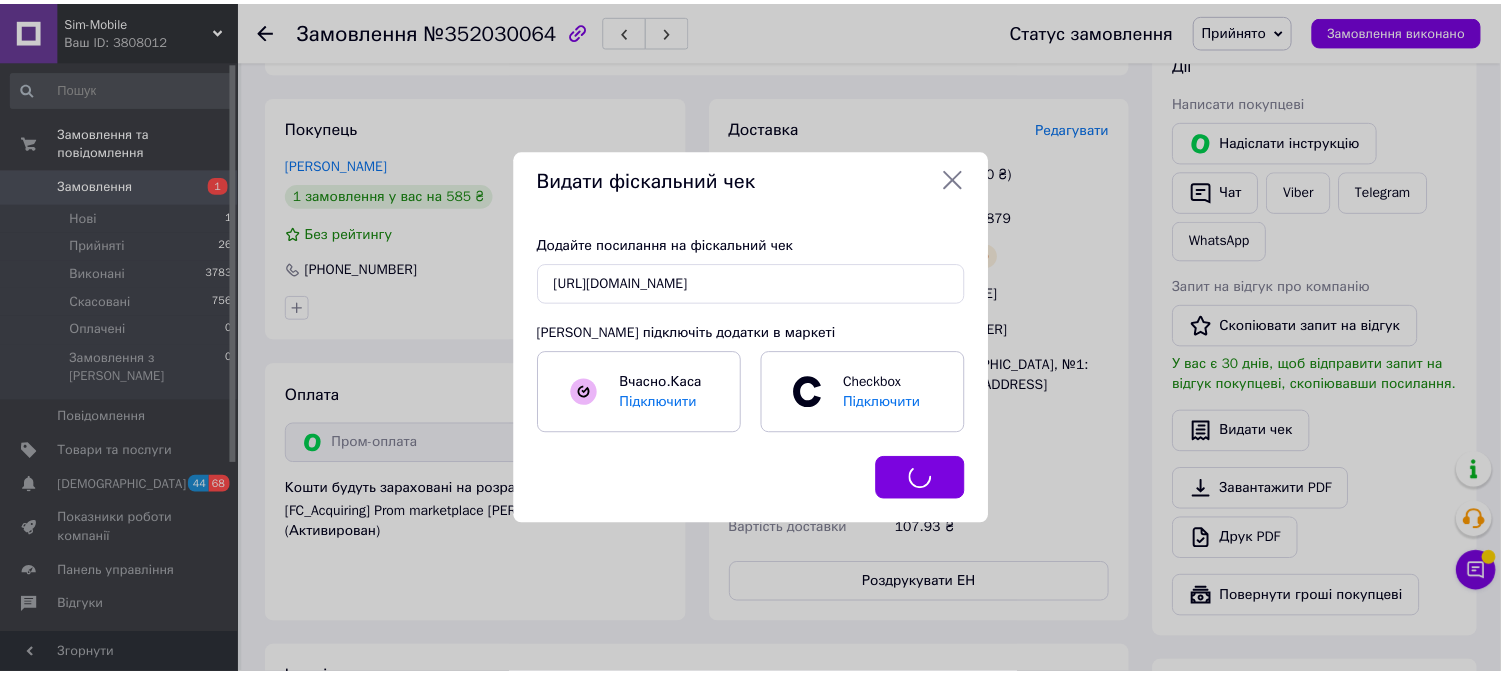 scroll, scrollTop: 0, scrollLeft: 0, axis: both 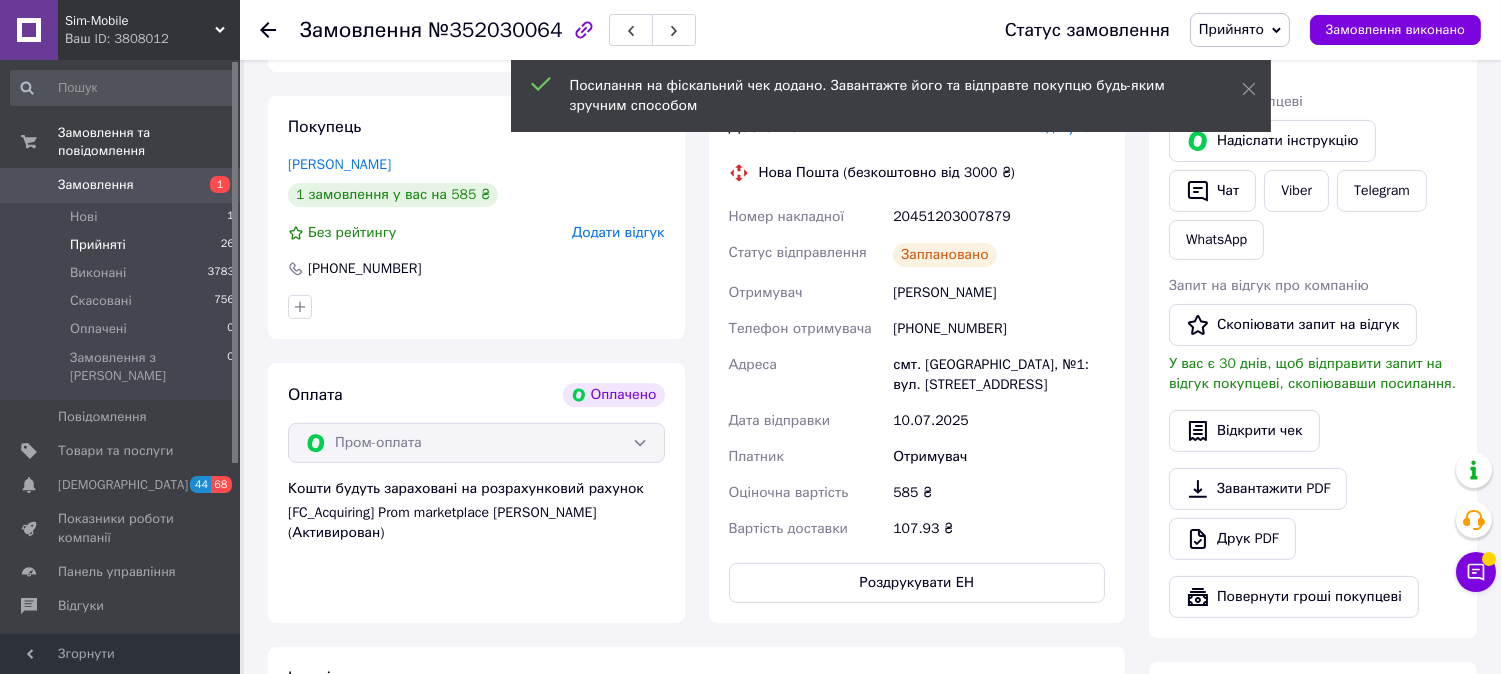 click on "Прийняті" at bounding box center [98, 245] 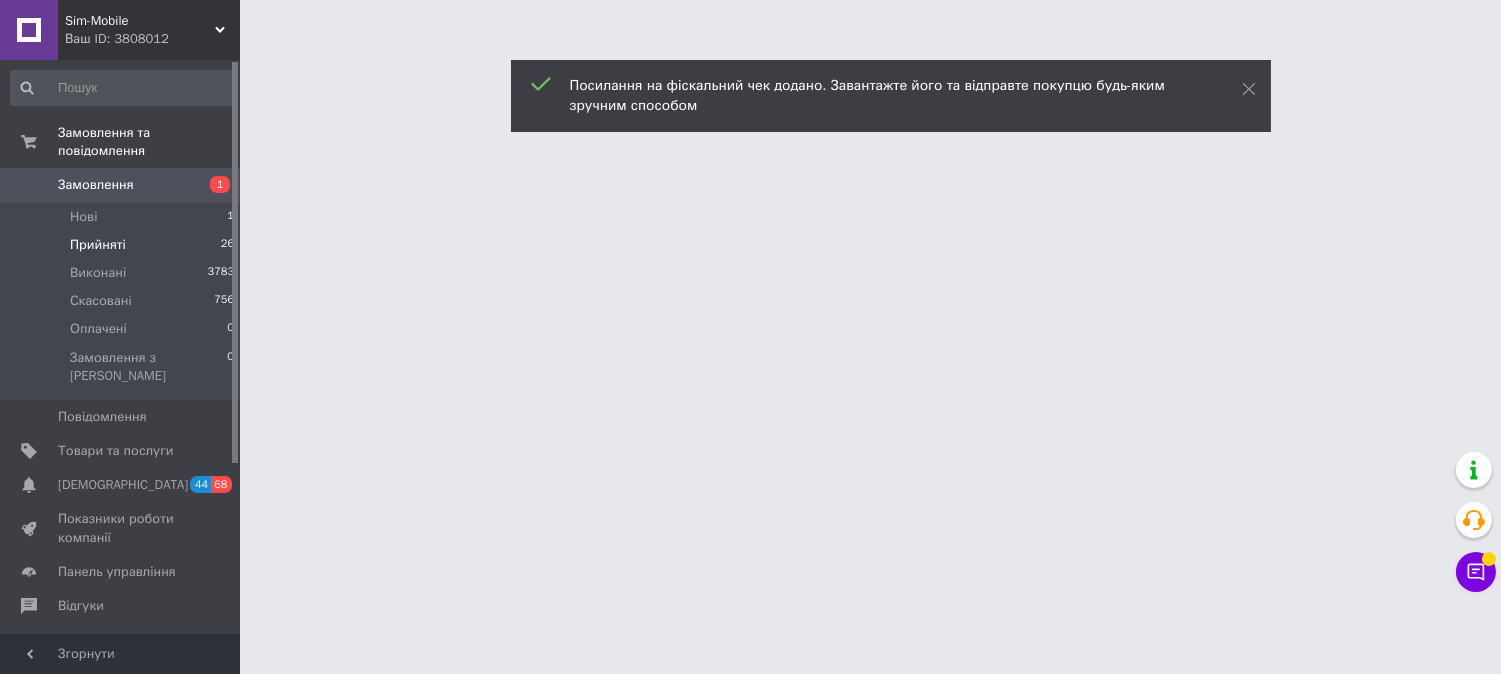 scroll, scrollTop: 0, scrollLeft: 0, axis: both 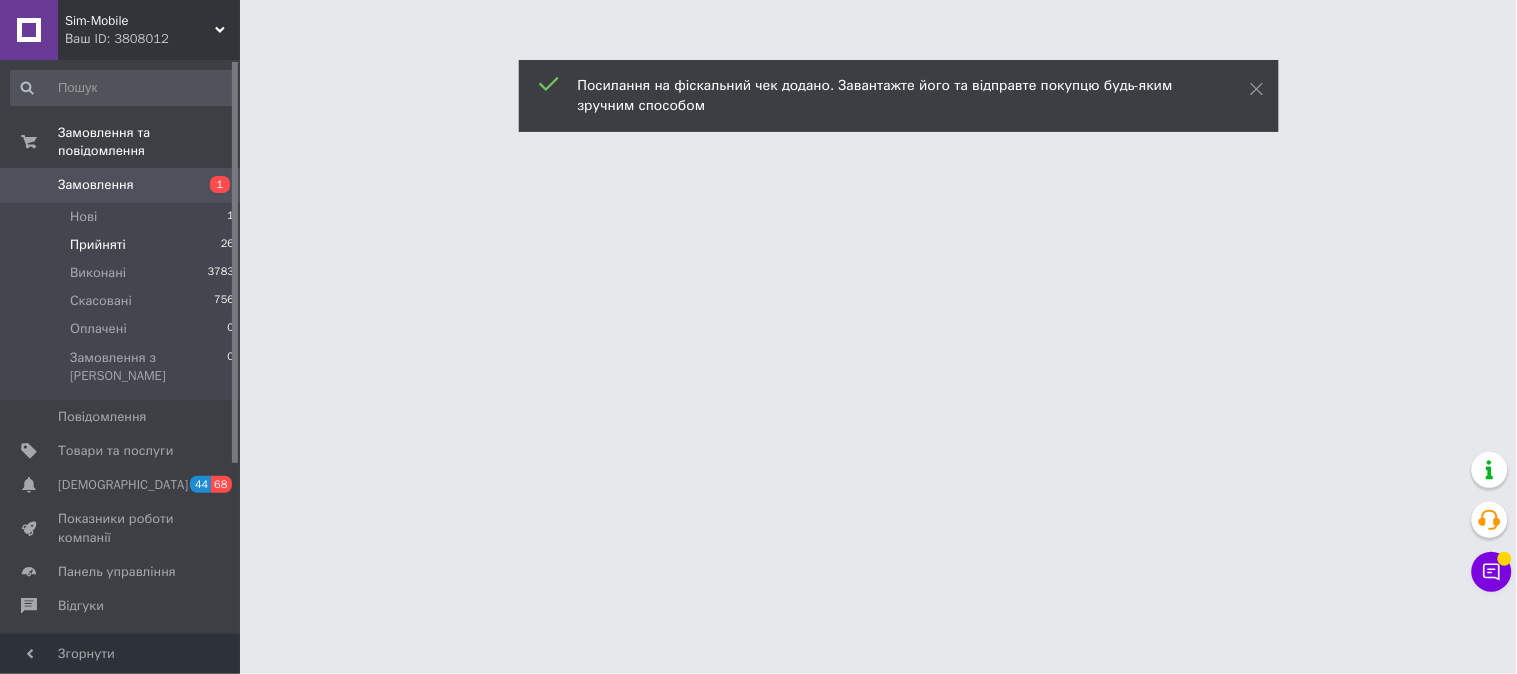 click on "Прийняті" at bounding box center (98, 245) 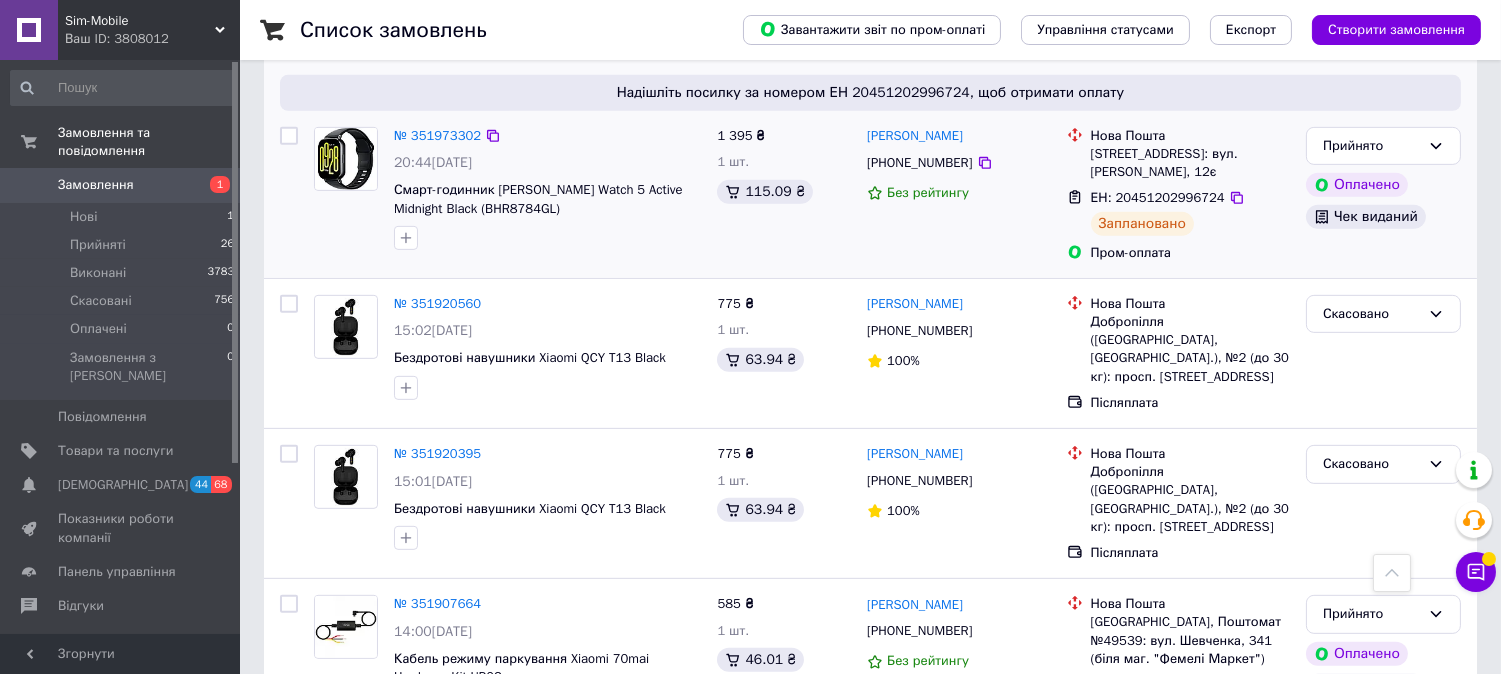 scroll, scrollTop: 1666, scrollLeft: 0, axis: vertical 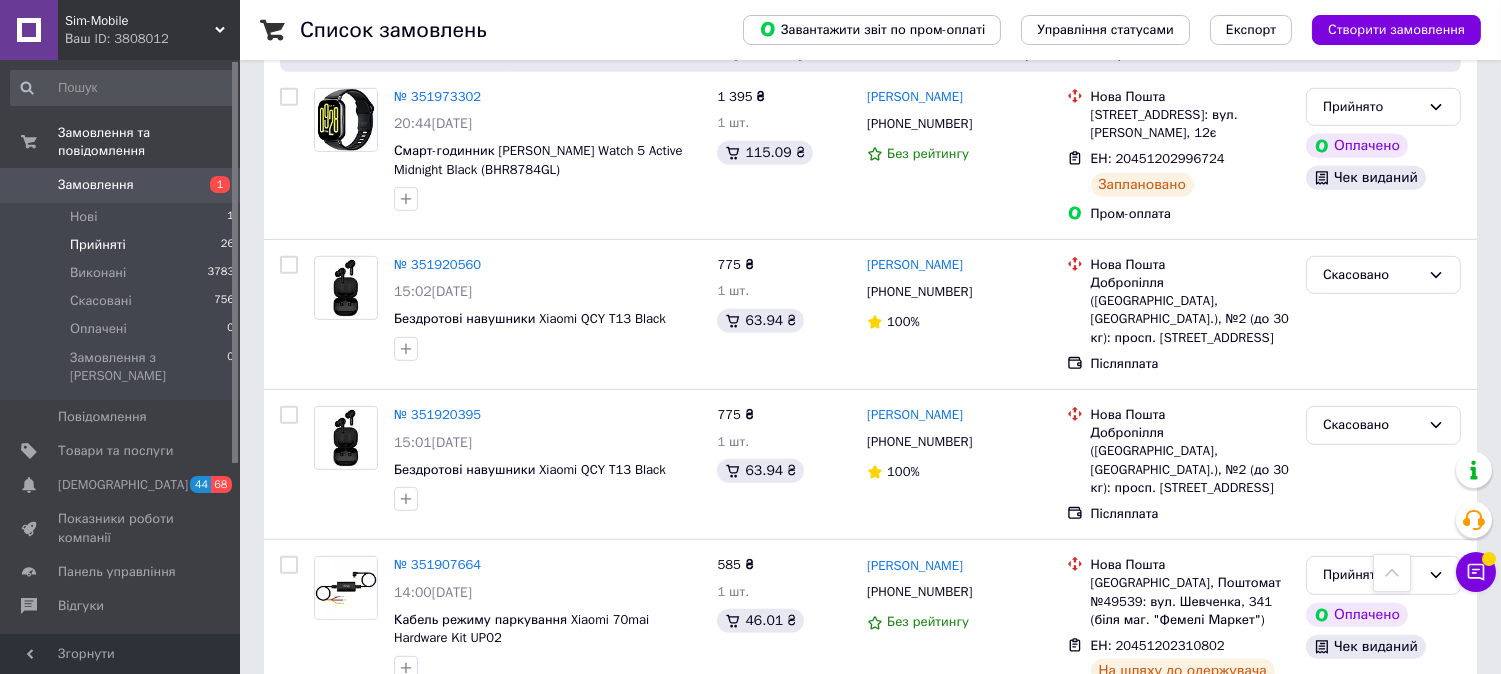 click on "Прийняті" at bounding box center (98, 245) 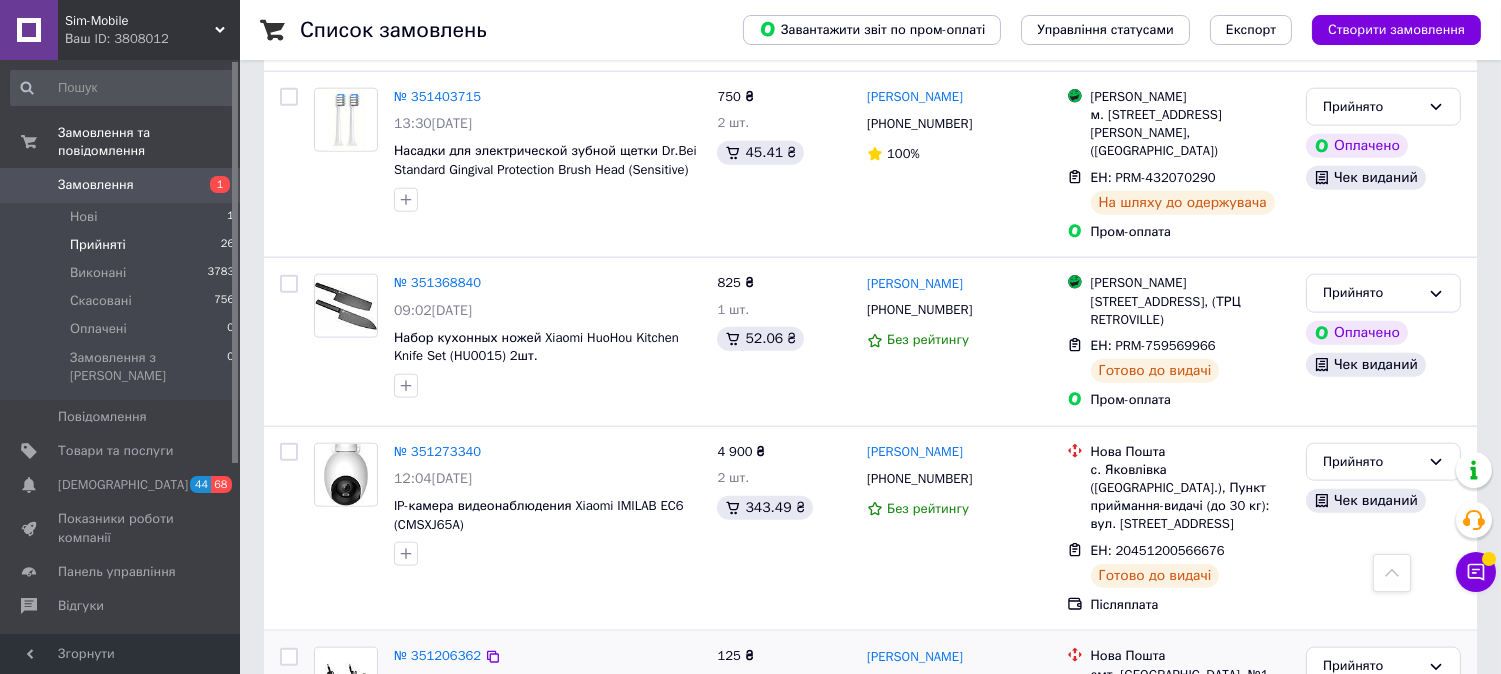 scroll, scrollTop: 4732, scrollLeft: 0, axis: vertical 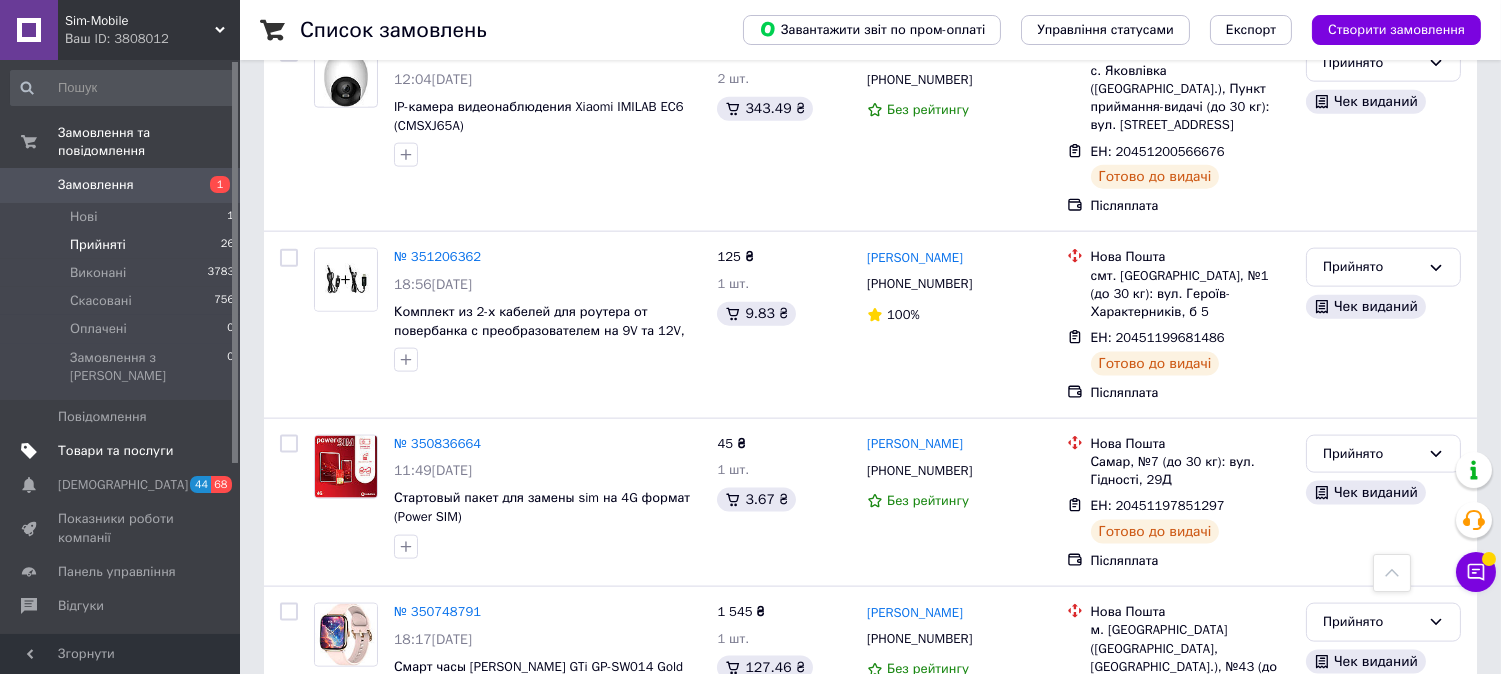 click on "Товари та послуги" at bounding box center [115, 451] 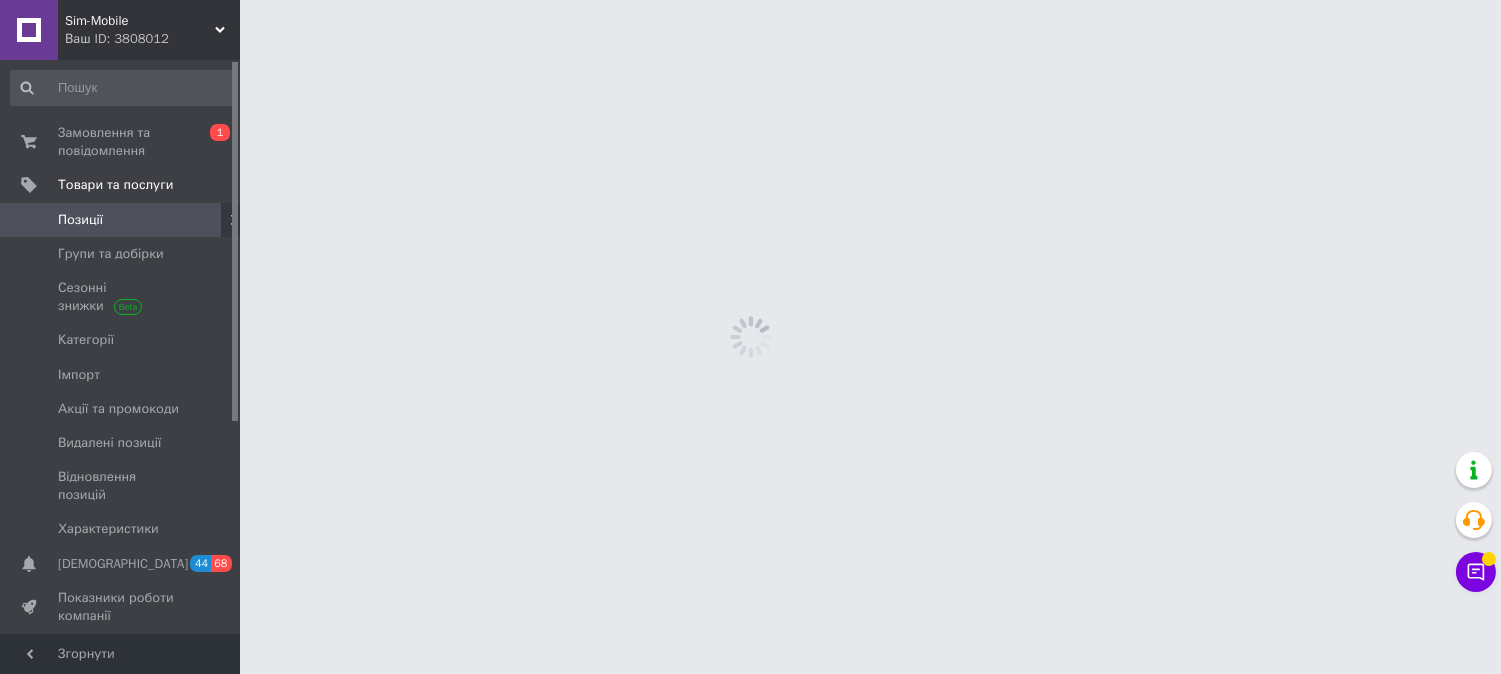scroll, scrollTop: 0, scrollLeft: 0, axis: both 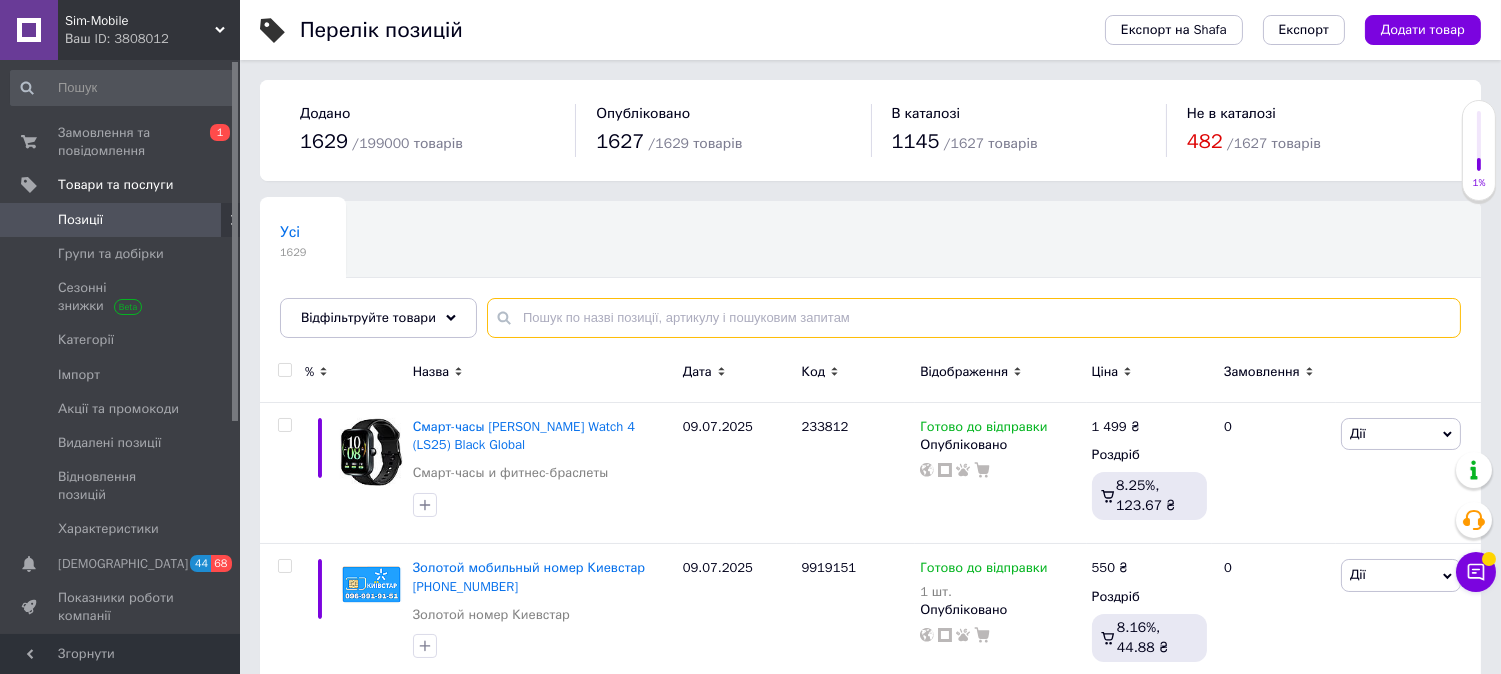 click at bounding box center [974, 318] 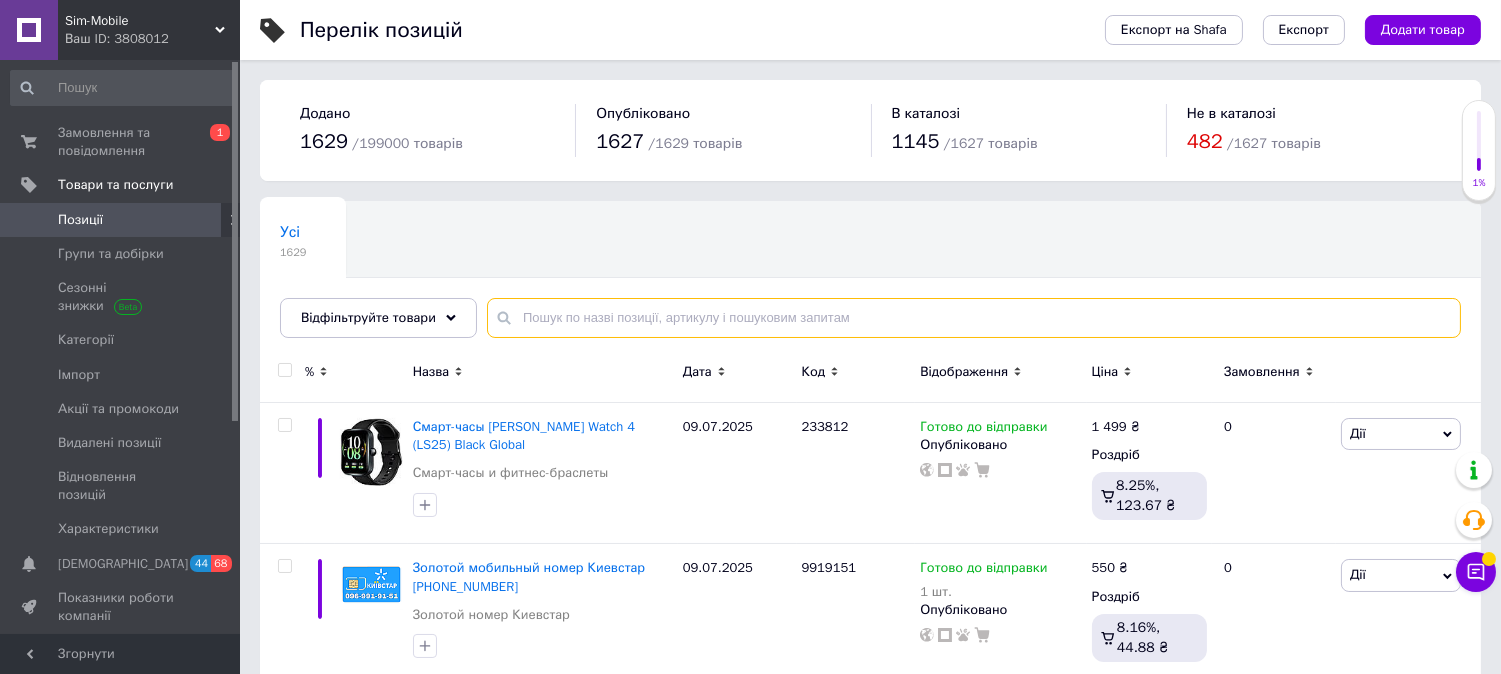 paste on "223477" 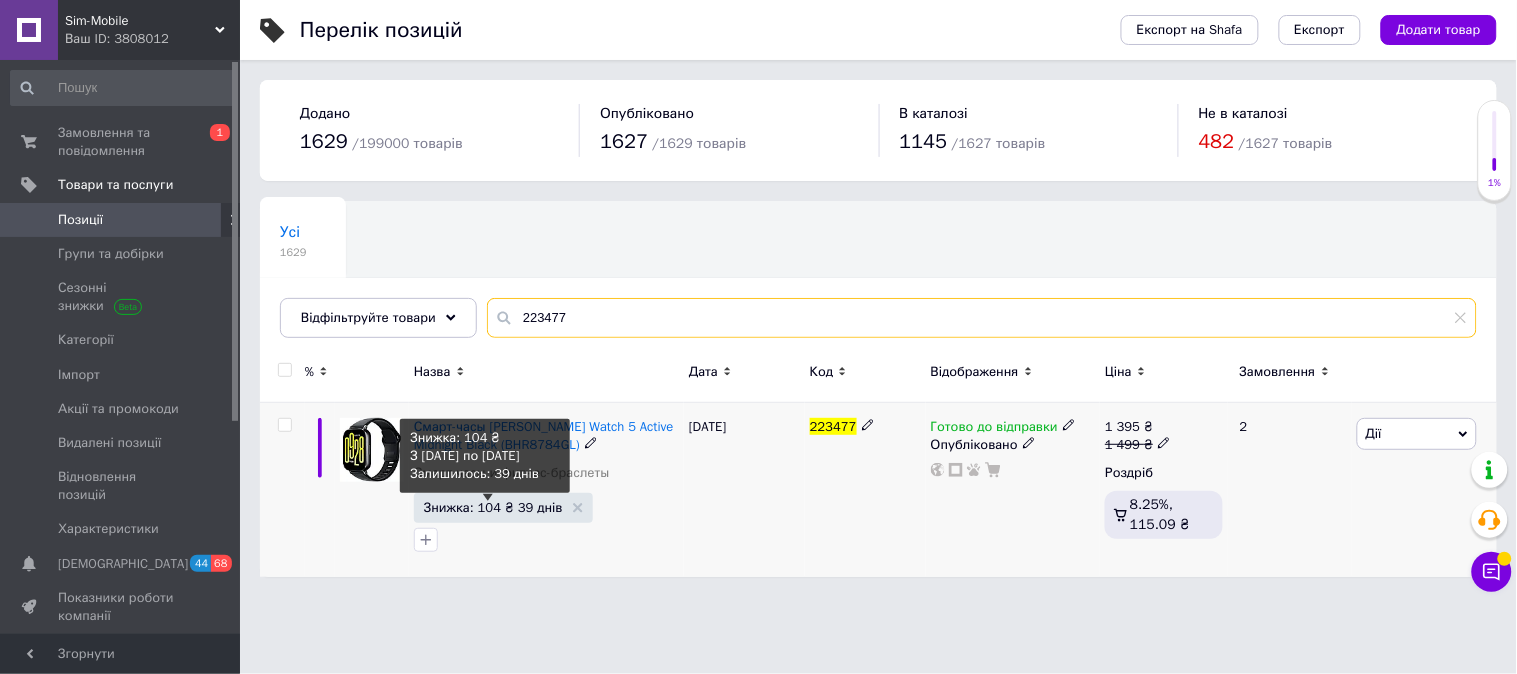 type on "223477" 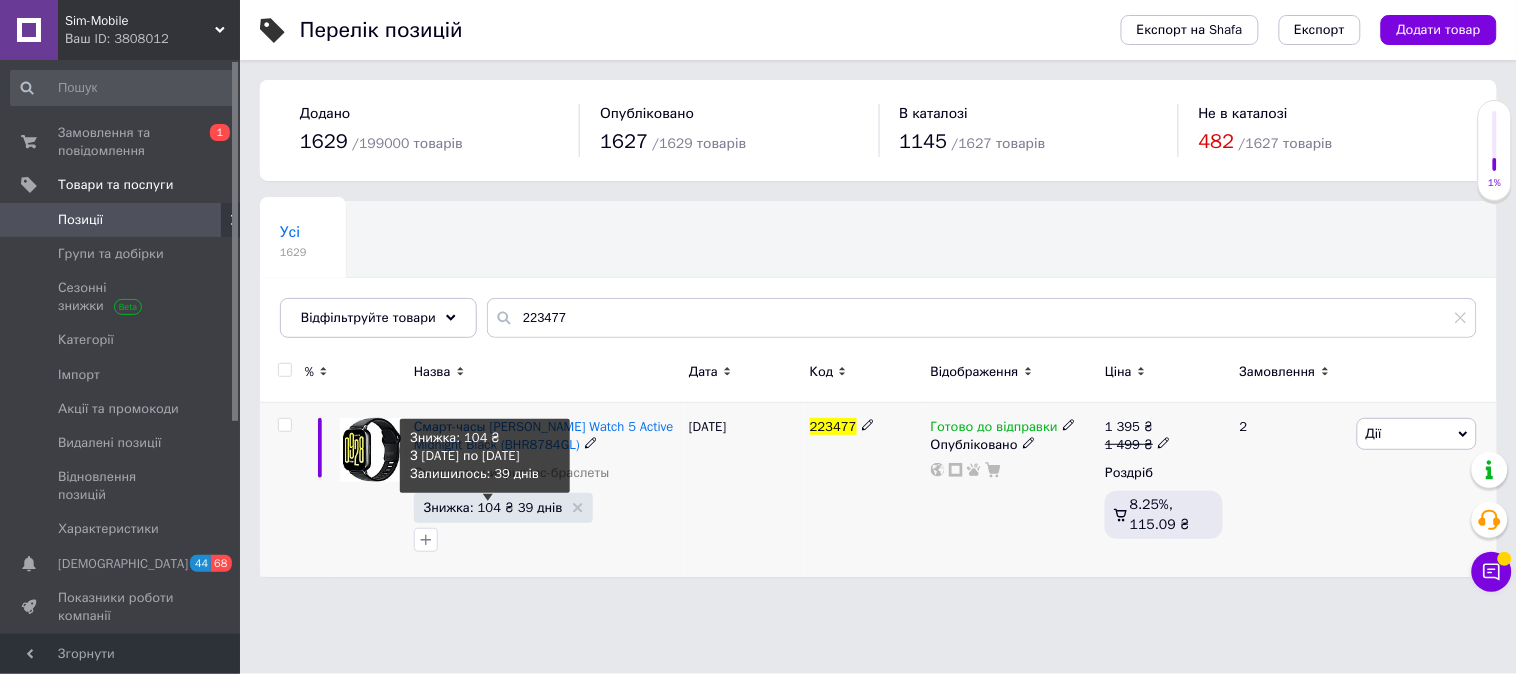 click on "Знижка: 104 ₴ 39 днів" at bounding box center [493, 507] 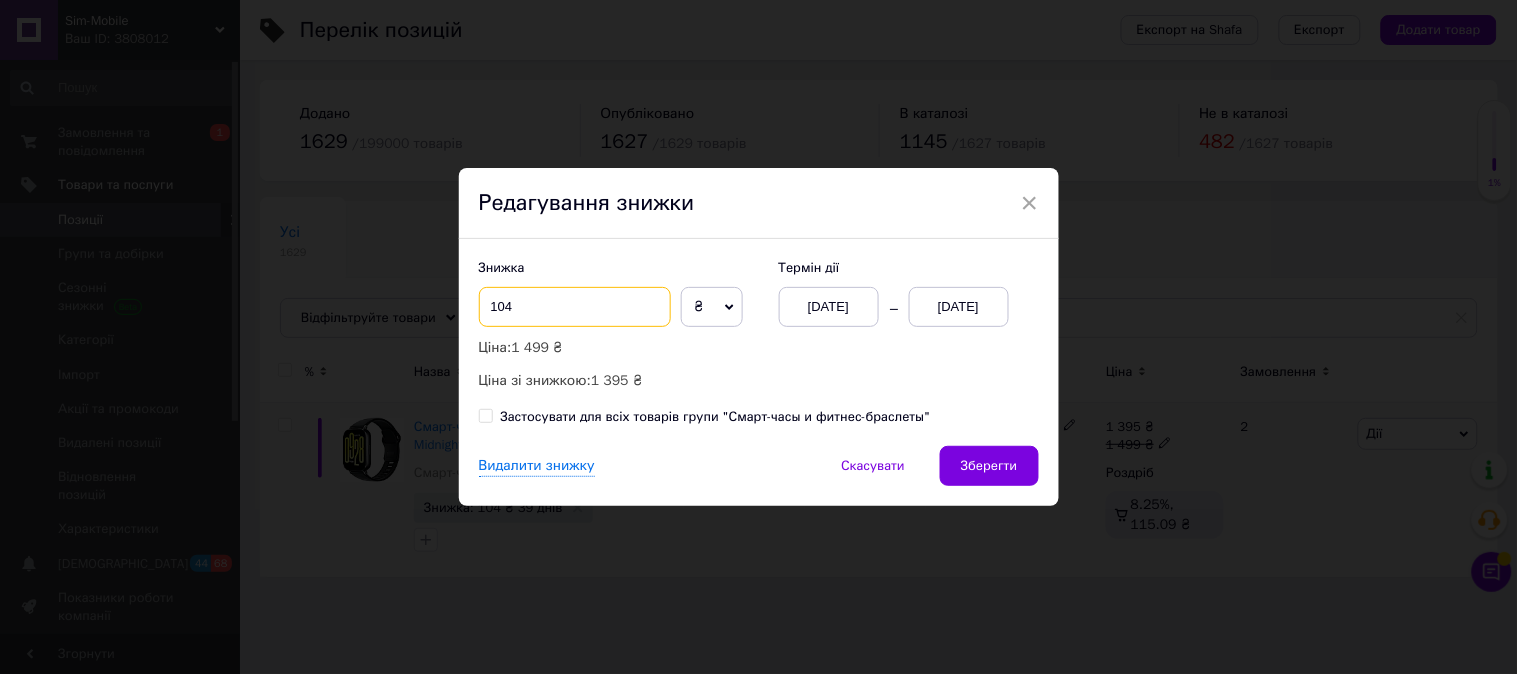 drag, startPoint x: 524, startPoint y: 308, endPoint x: 477, endPoint y: 310, distance: 47.042534 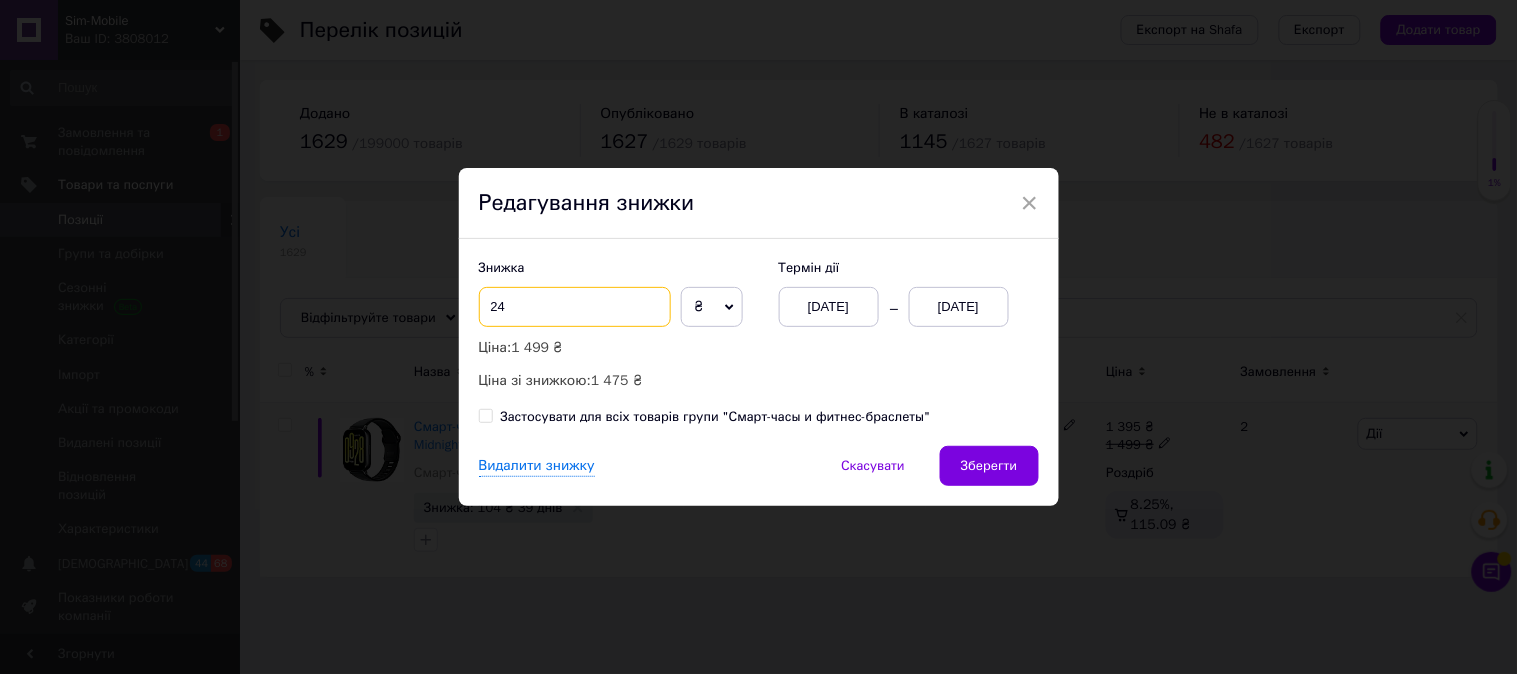 type on "24" 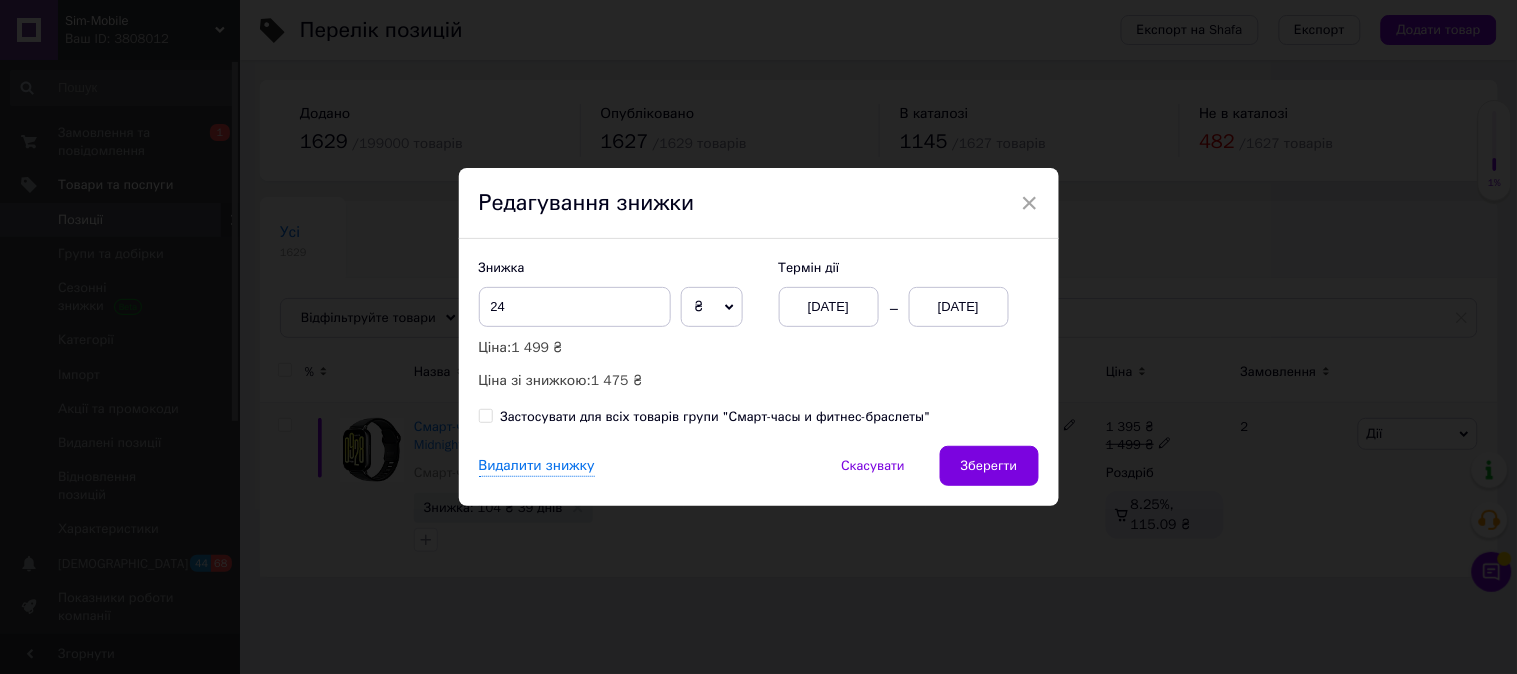 click on "18.08.2025" at bounding box center (959, 307) 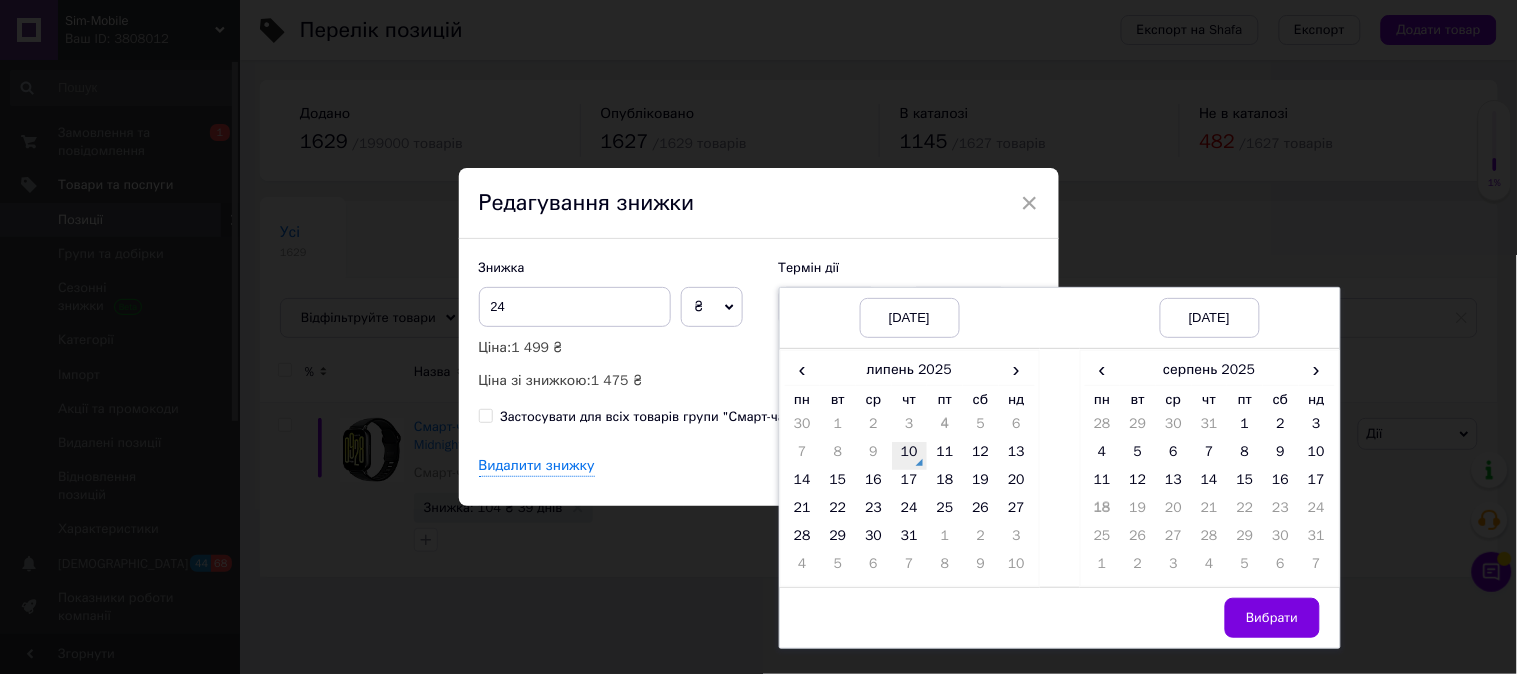 click on "10" at bounding box center [910, 456] 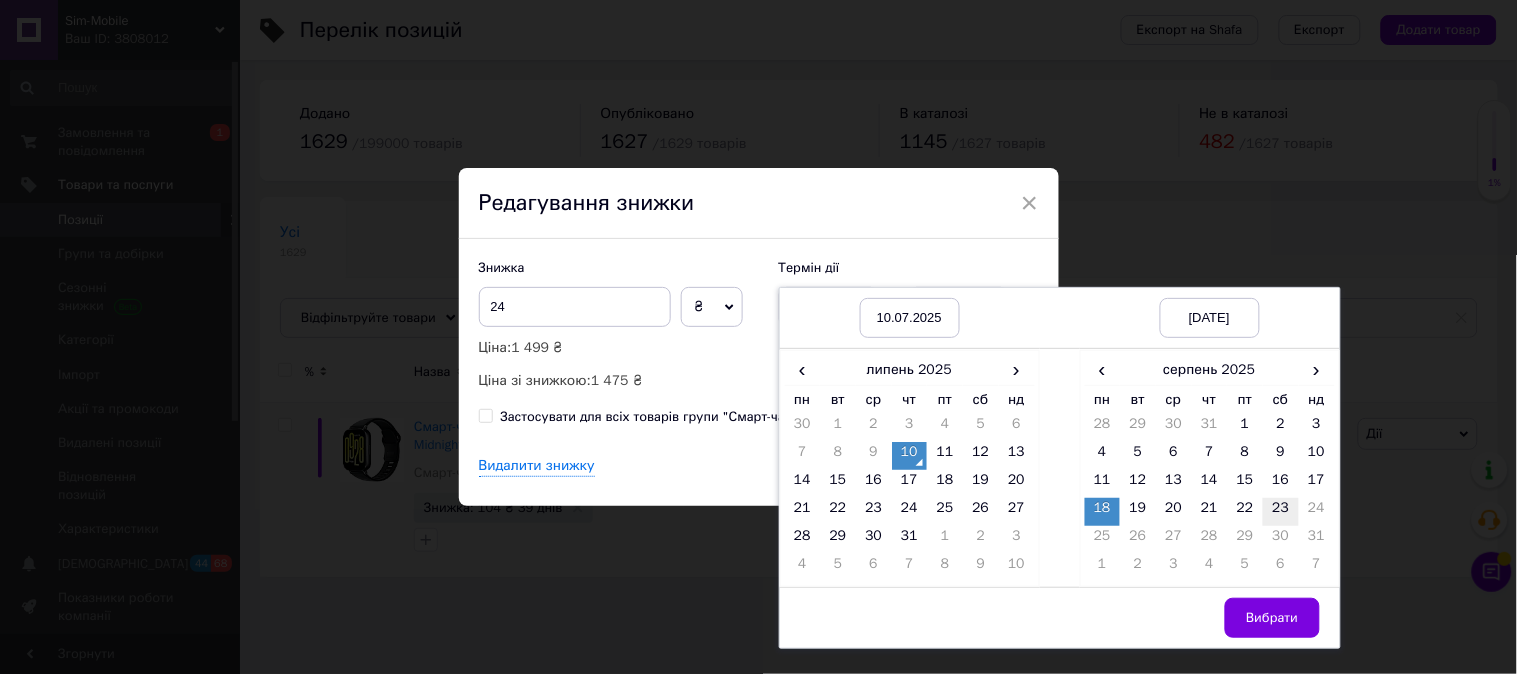 click on "23" at bounding box center (1281, 512) 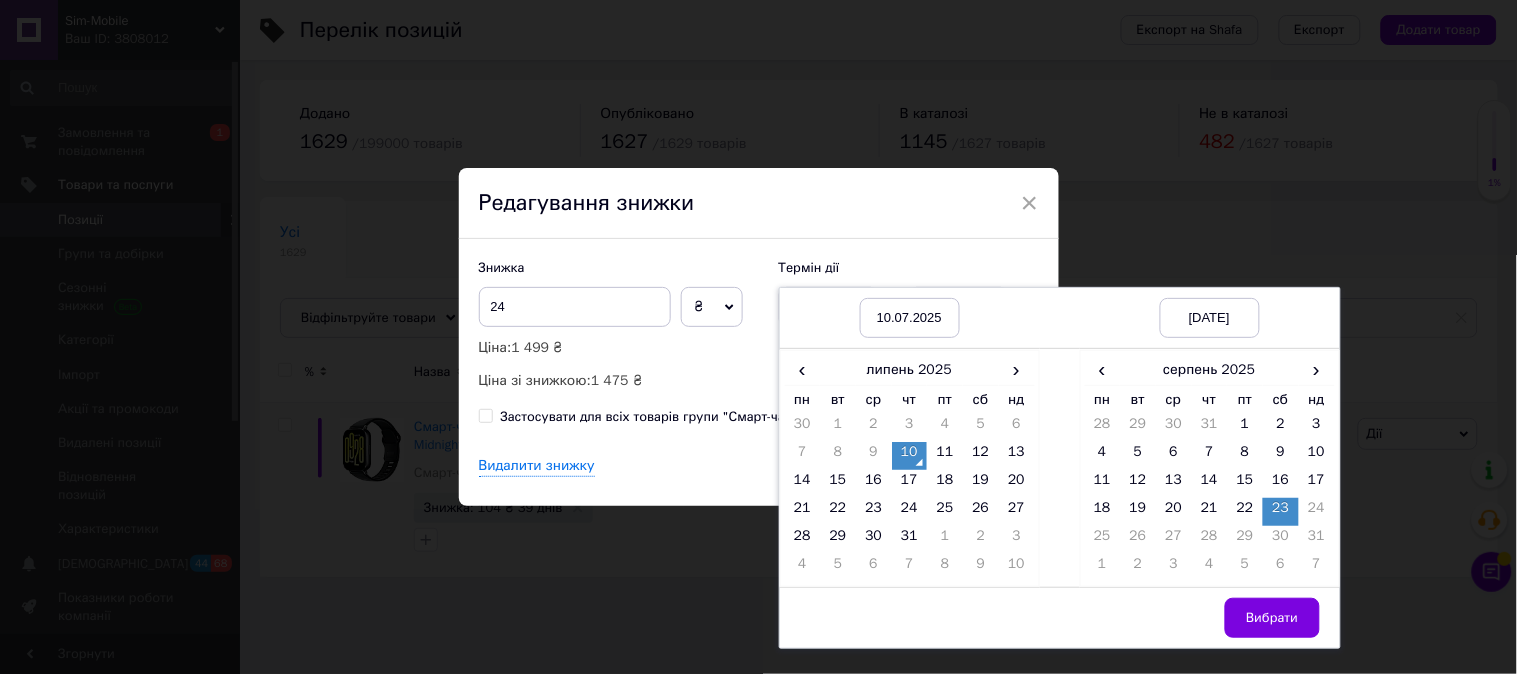 click on "Вибрати" at bounding box center [1272, 618] 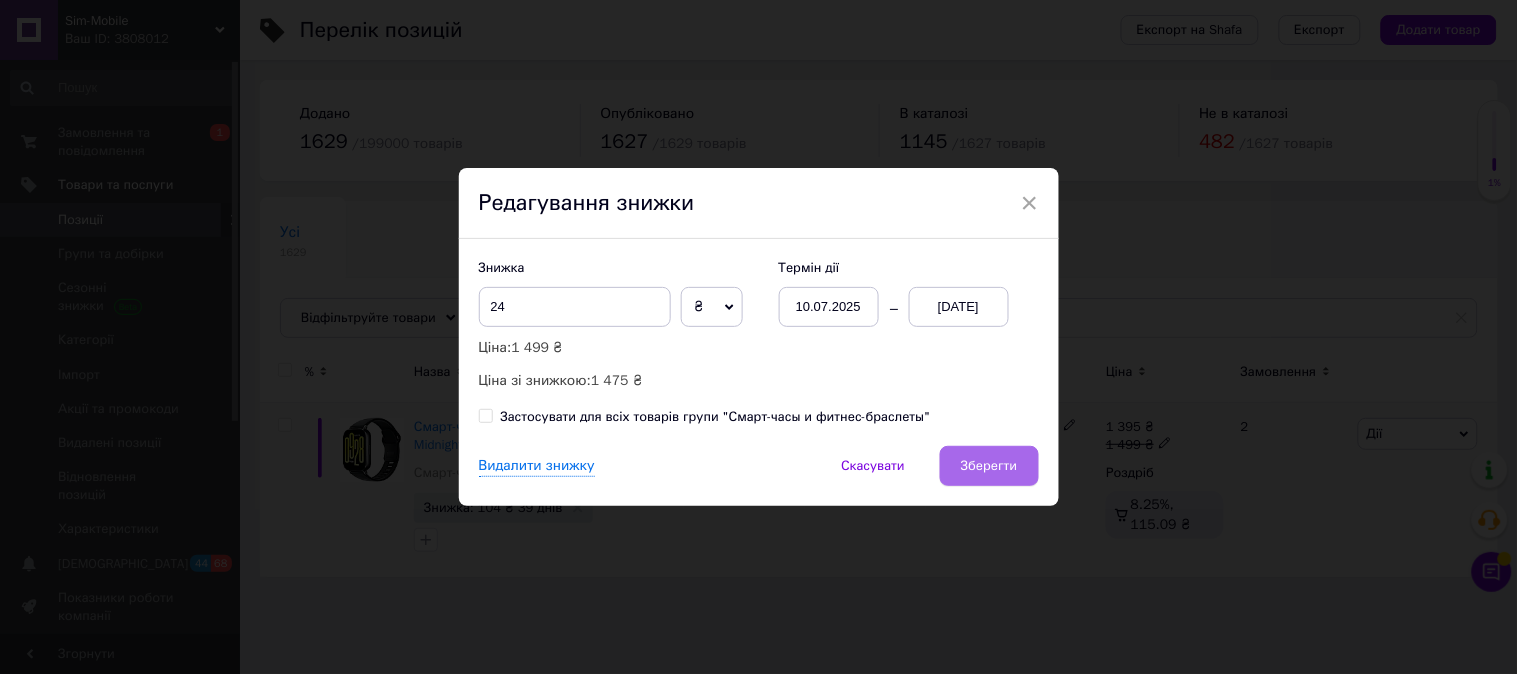 click on "Зберегти" at bounding box center (989, 466) 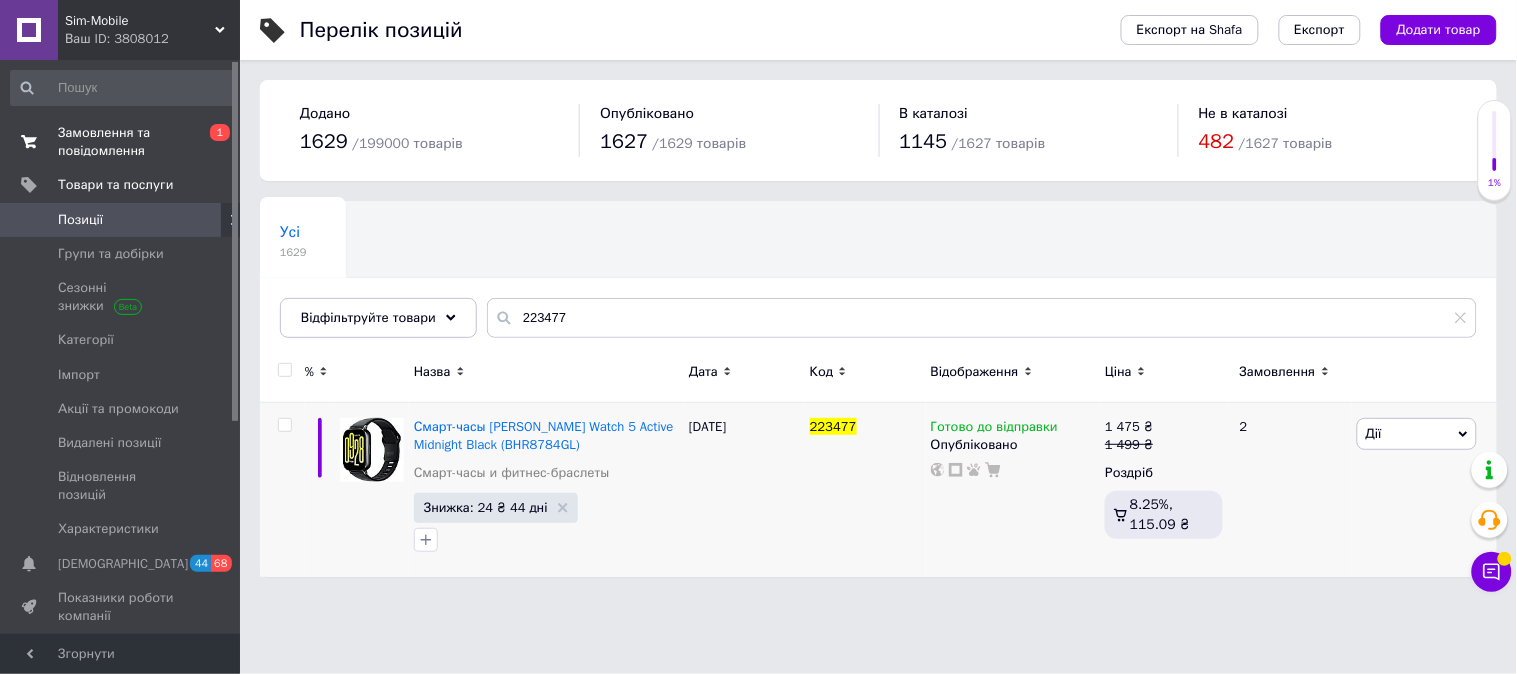 click on "Замовлення та повідомлення" at bounding box center [121, 142] 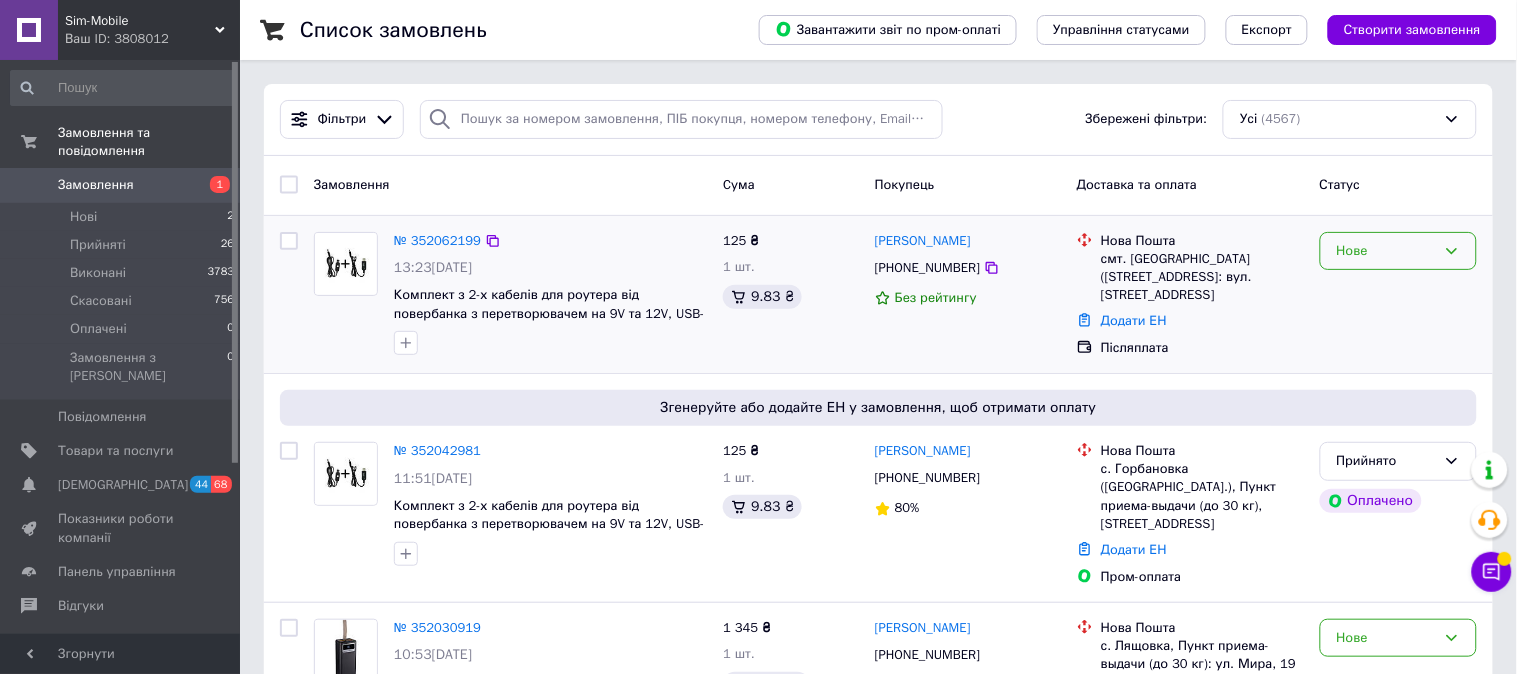 click 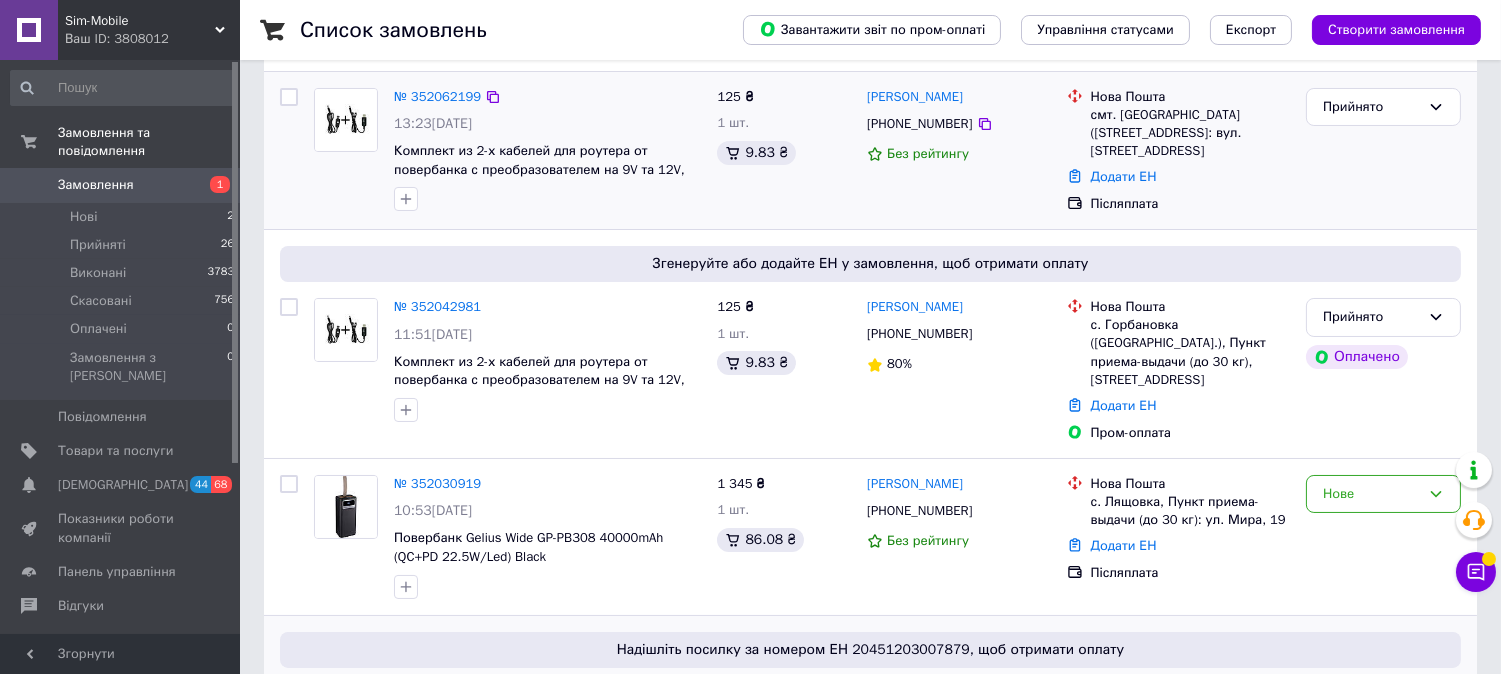 scroll, scrollTop: 333, scrollLeft: 0, axis: vertical 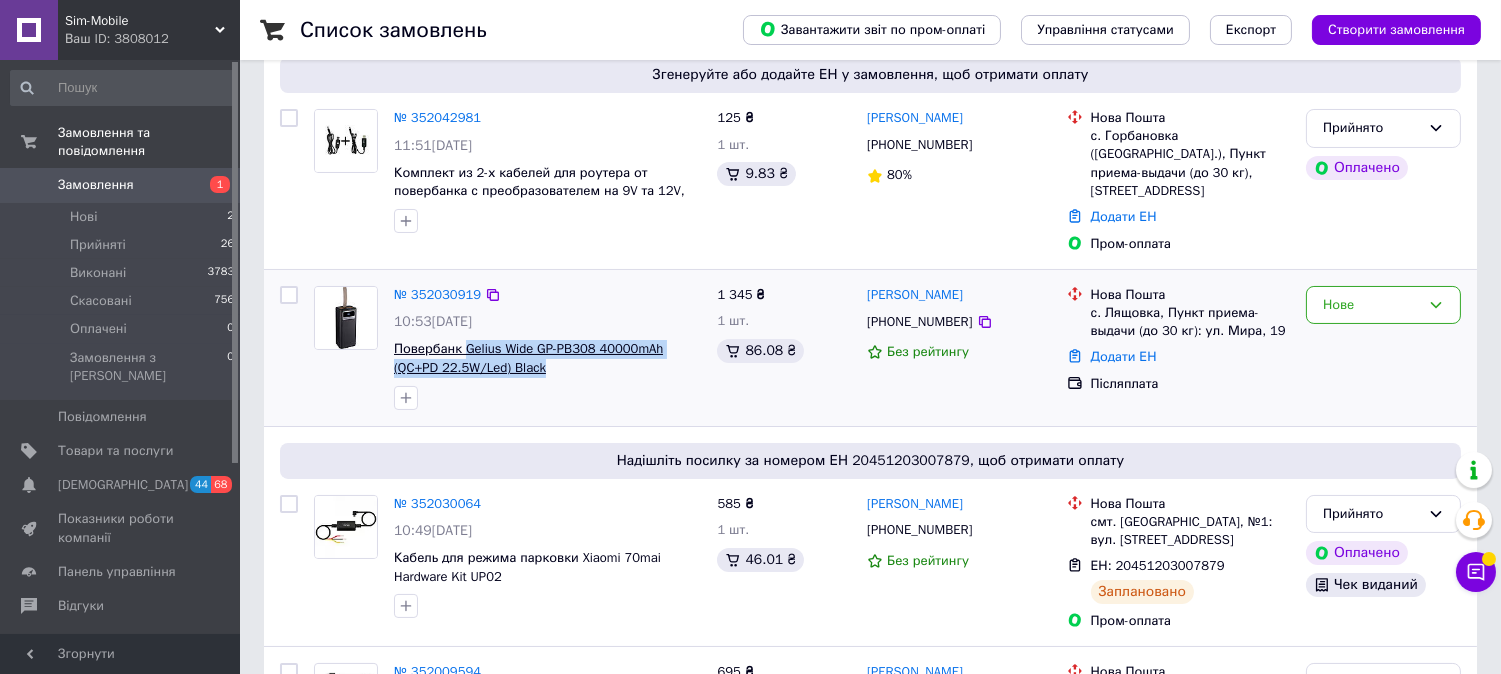 drag, startPoint x: 560, startPoint y: 351, endPoint x: 467, endPoint y: 327, distance: 96.04687 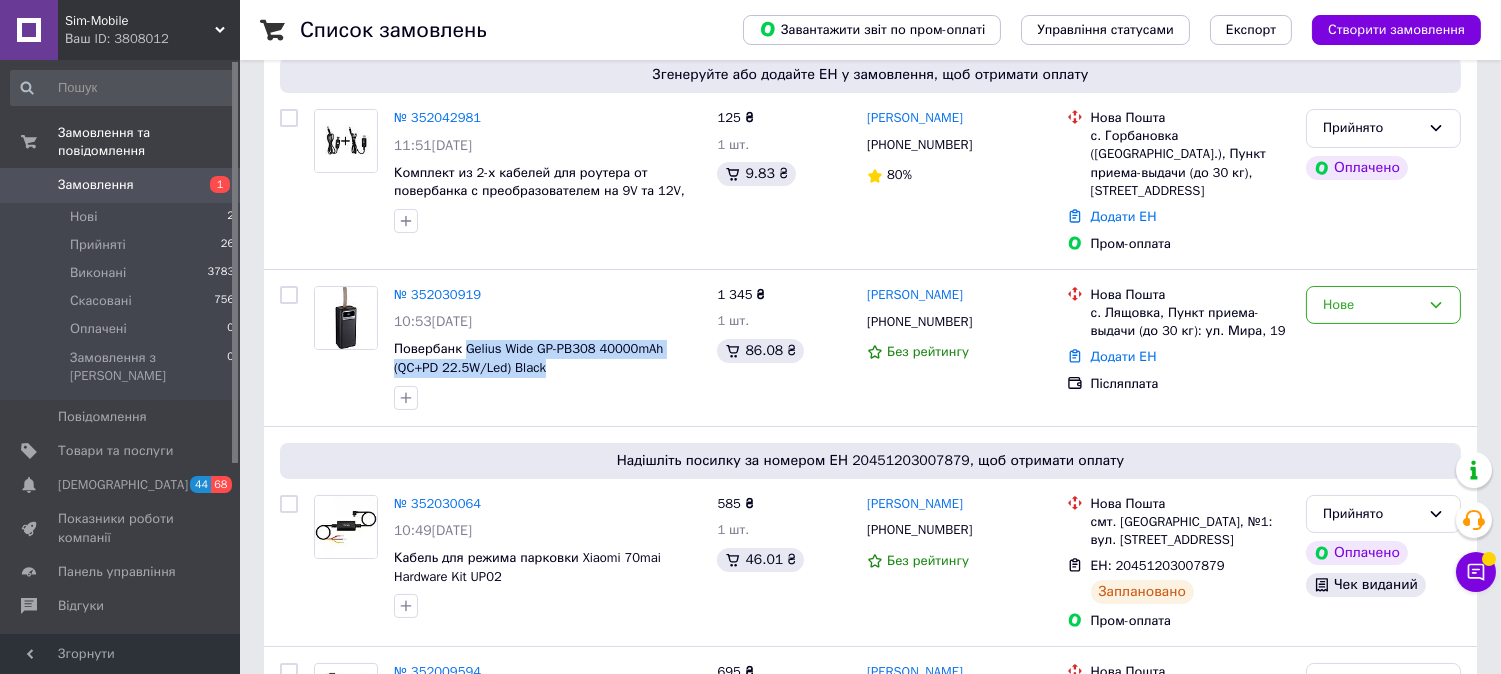 click on "Замовлення" at bounding box center (96, 185) 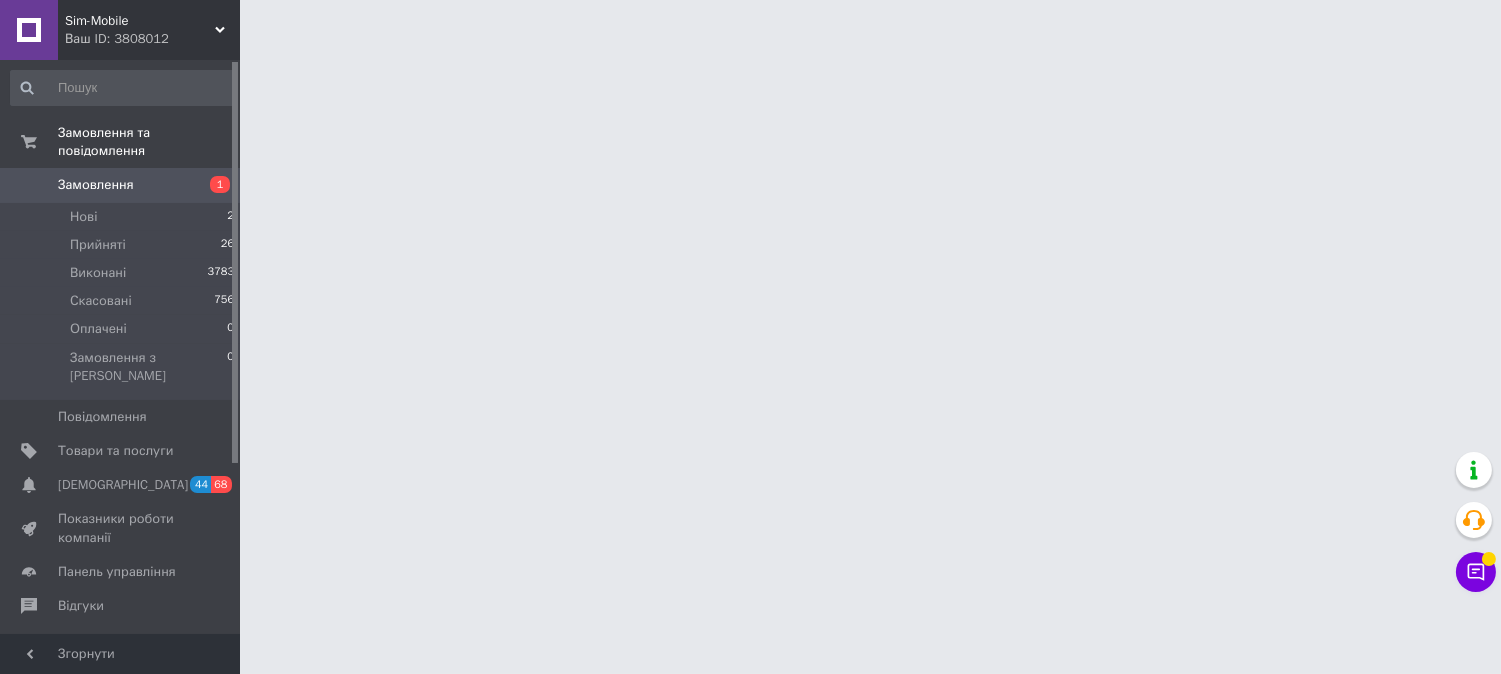 scroll, scrollTop: 0, scrollLeft: 0, axis: both 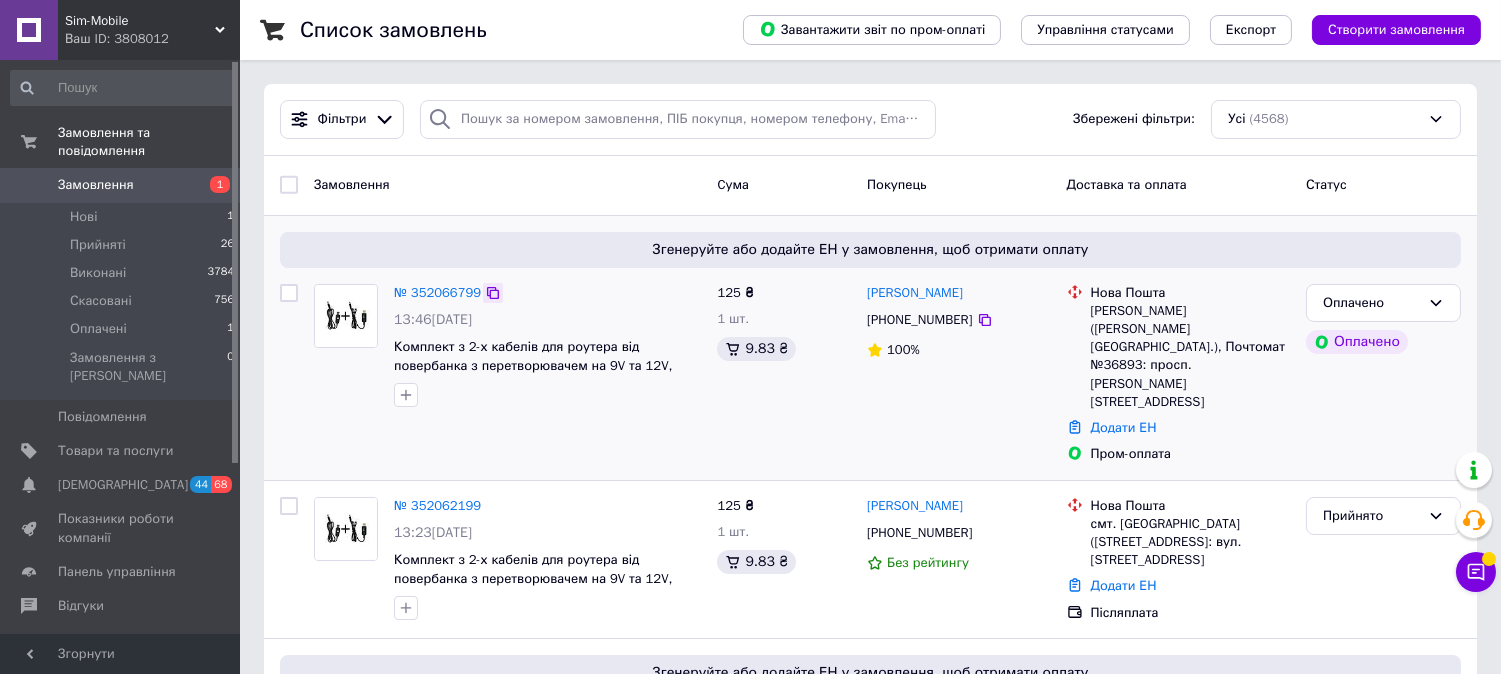 click 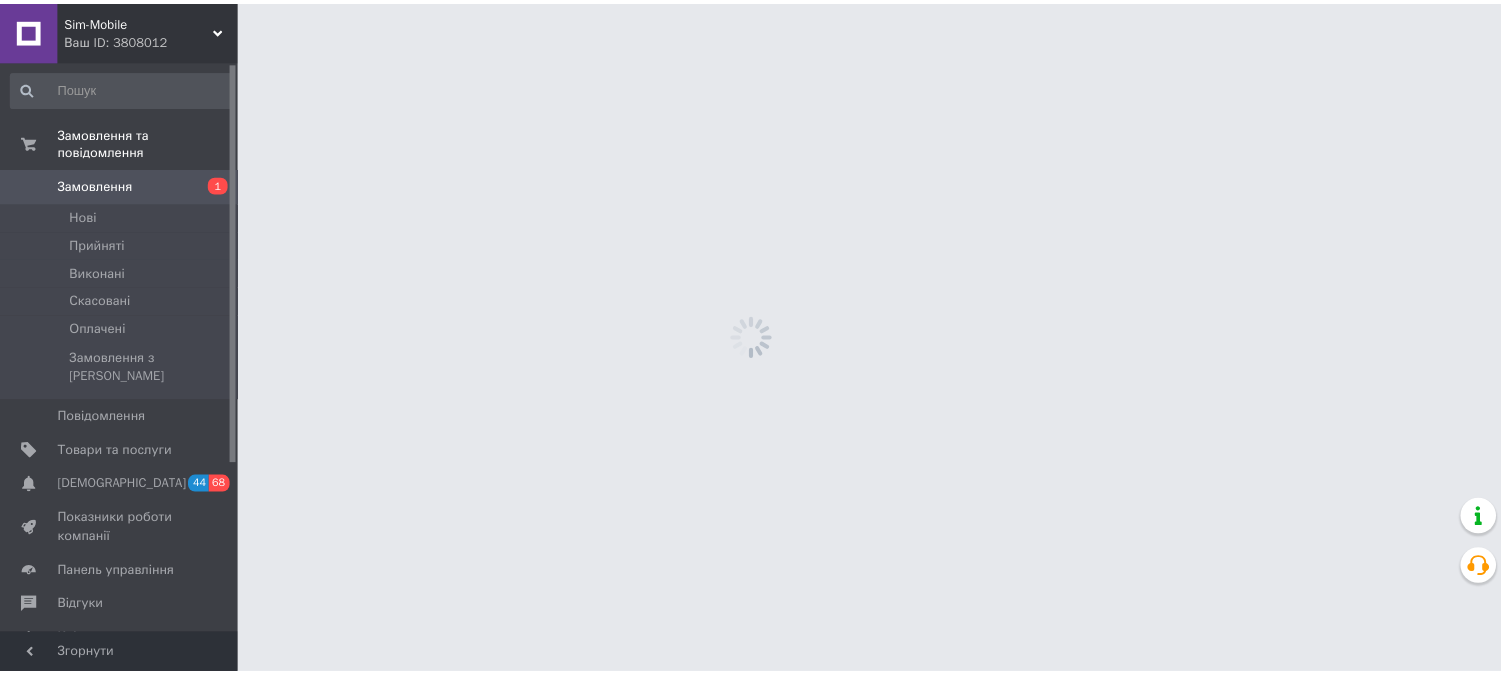 scroll, scrollTop: 0, scrollLeft: 0, axis: both 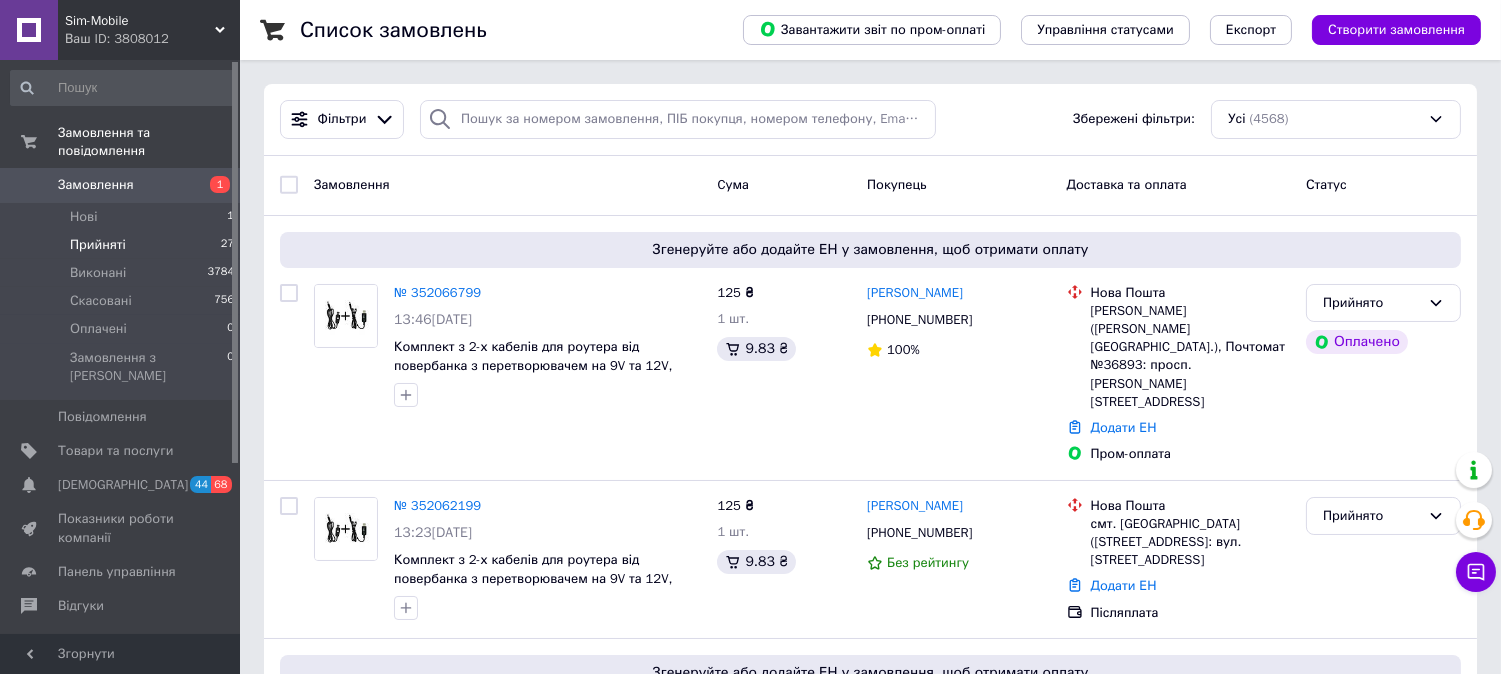 click on "Прийняті 27" at bounding box center (123, 245) 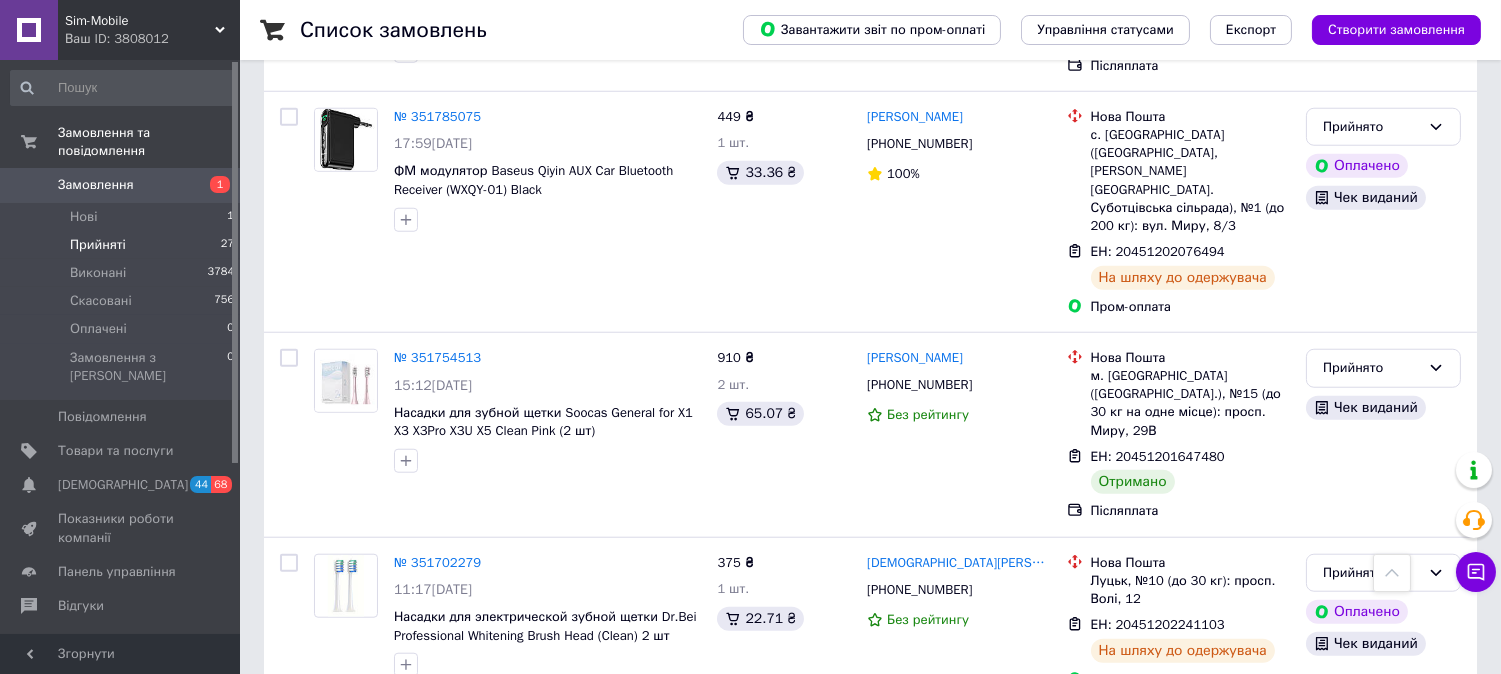 scroll, scrollTop: 3264, scrollLeft: 0, axis: vertical 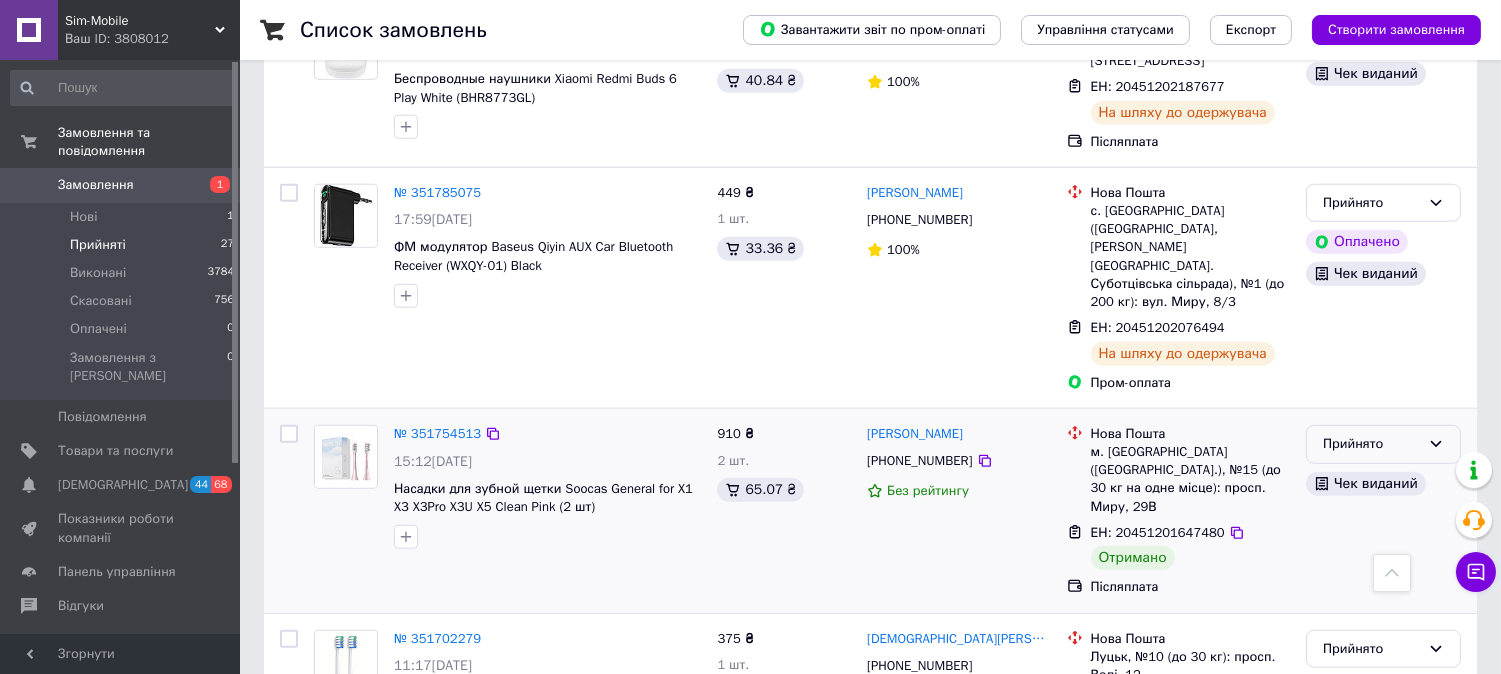 click on "Прийнято" at bounding box center (1371, 444) 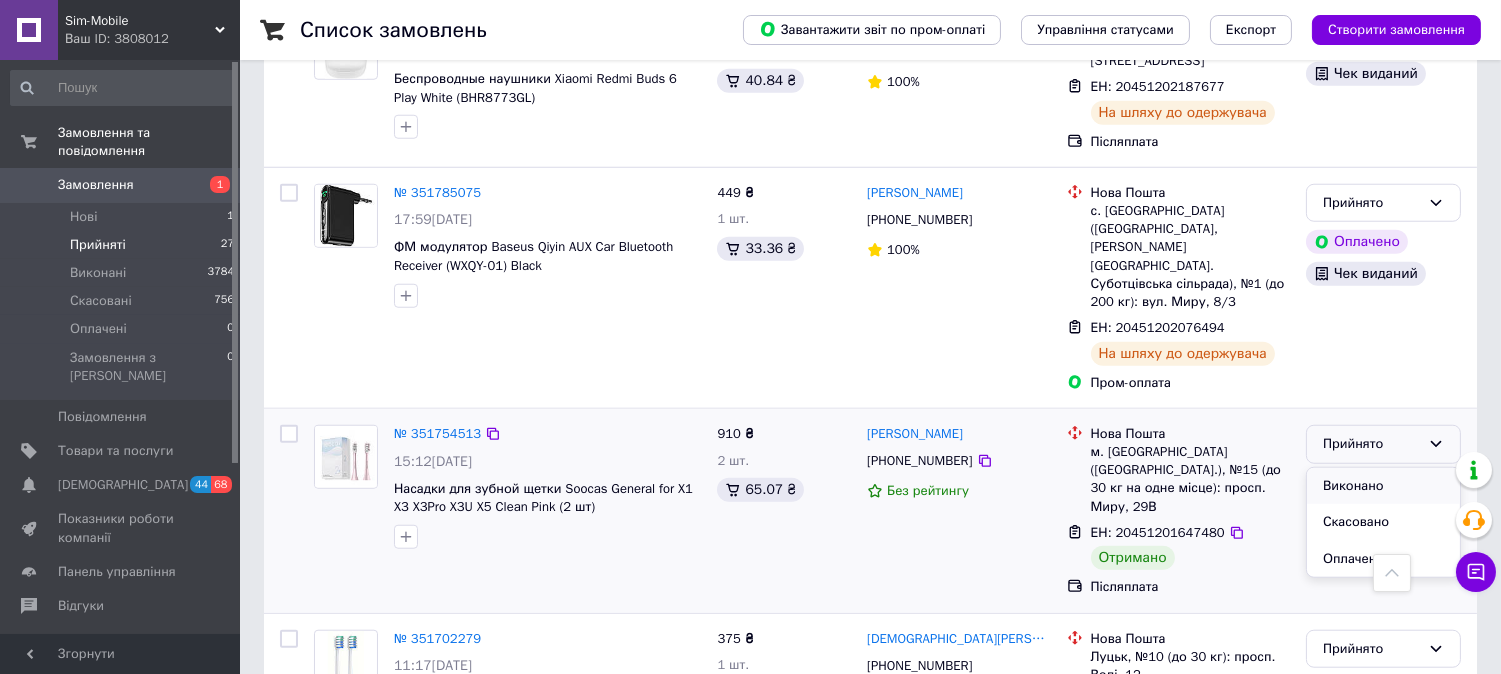 click on "Виконано" at bounding box center (1383, 486) 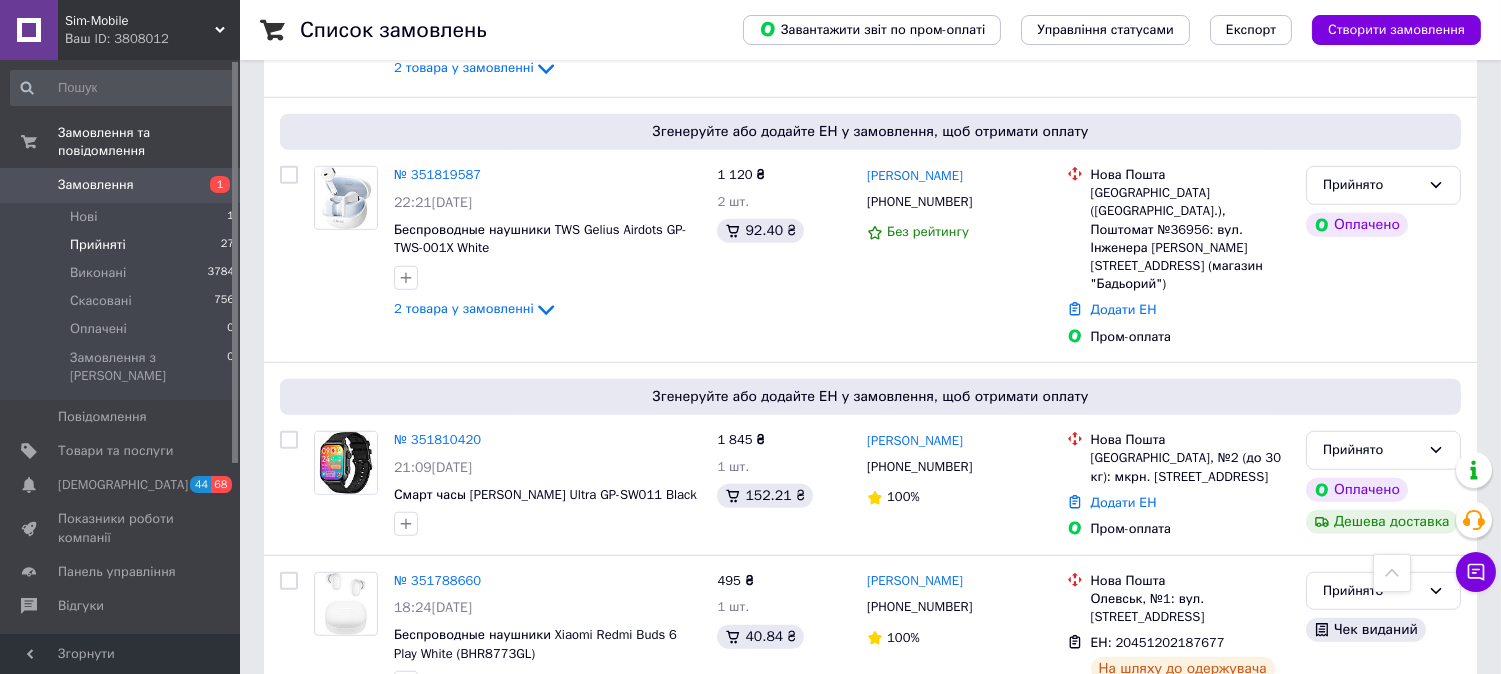 scroll, scrollTop: 2375, scrollLeft: 0, axis: vertical 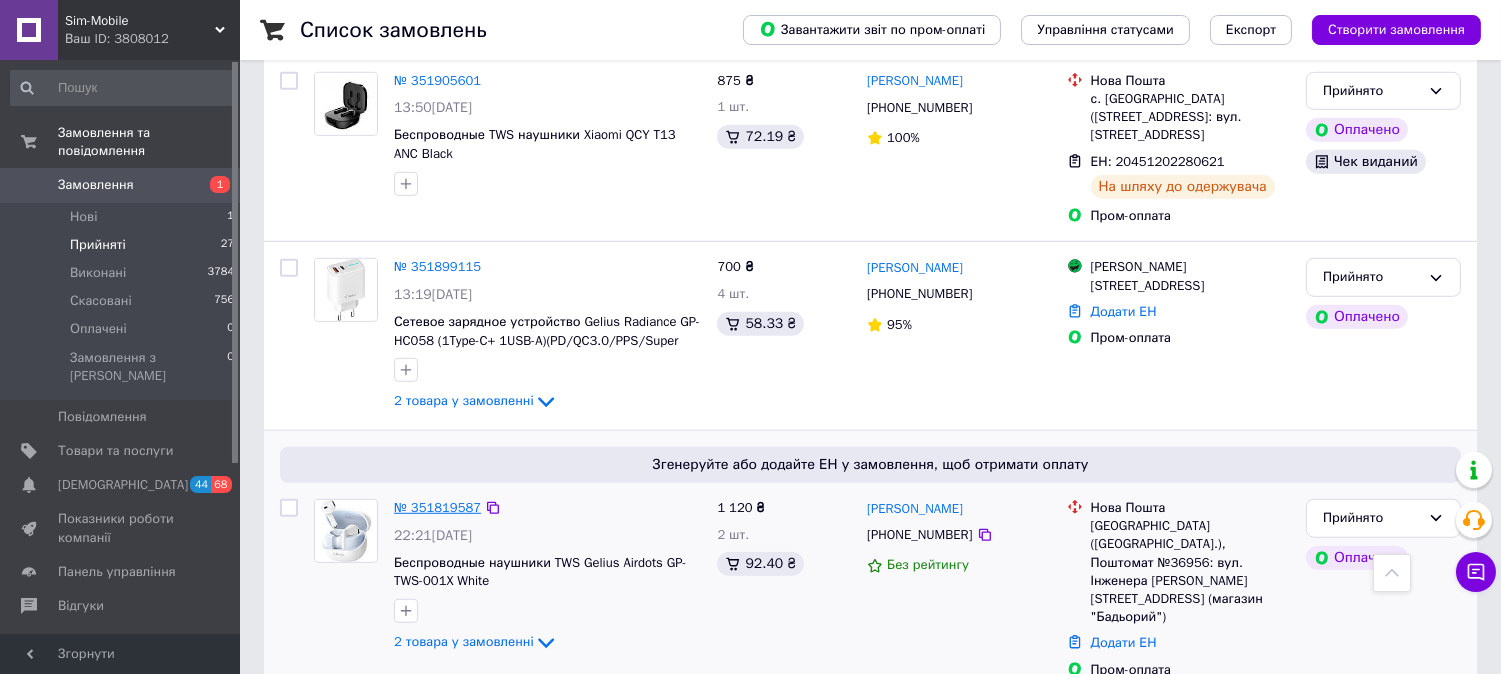 click on "№ 351819587" at bounding box center [437, 507] 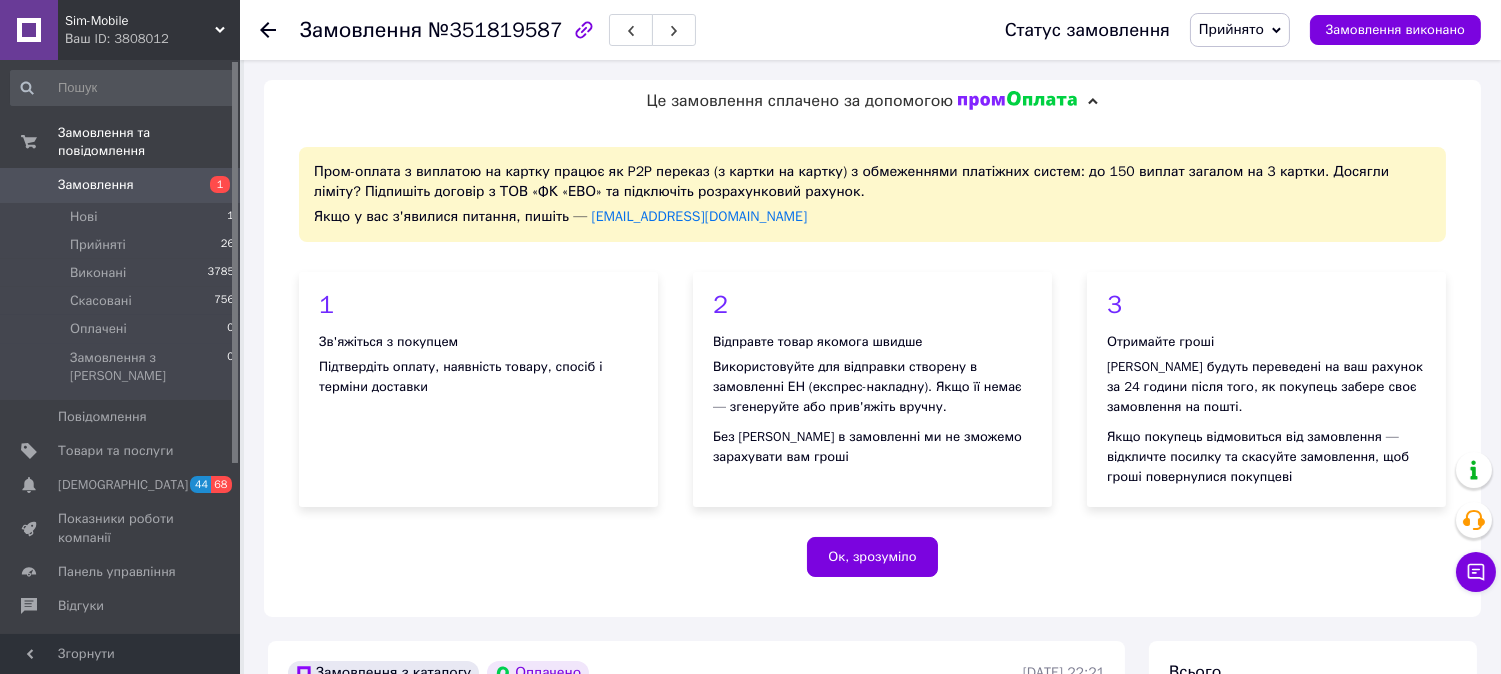 click on "№351819587" at bounding box center (495, 30) 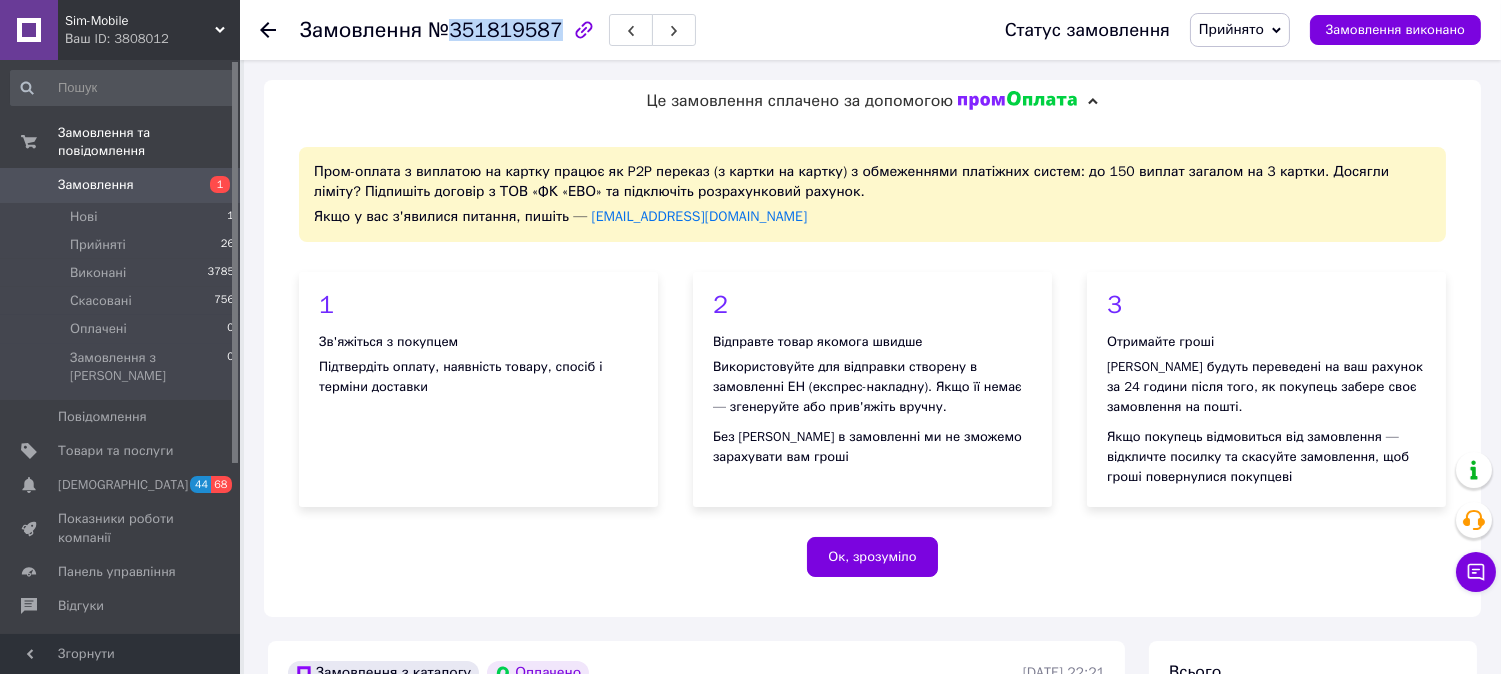 click on "№351819587" at bounding box center (495, 30) 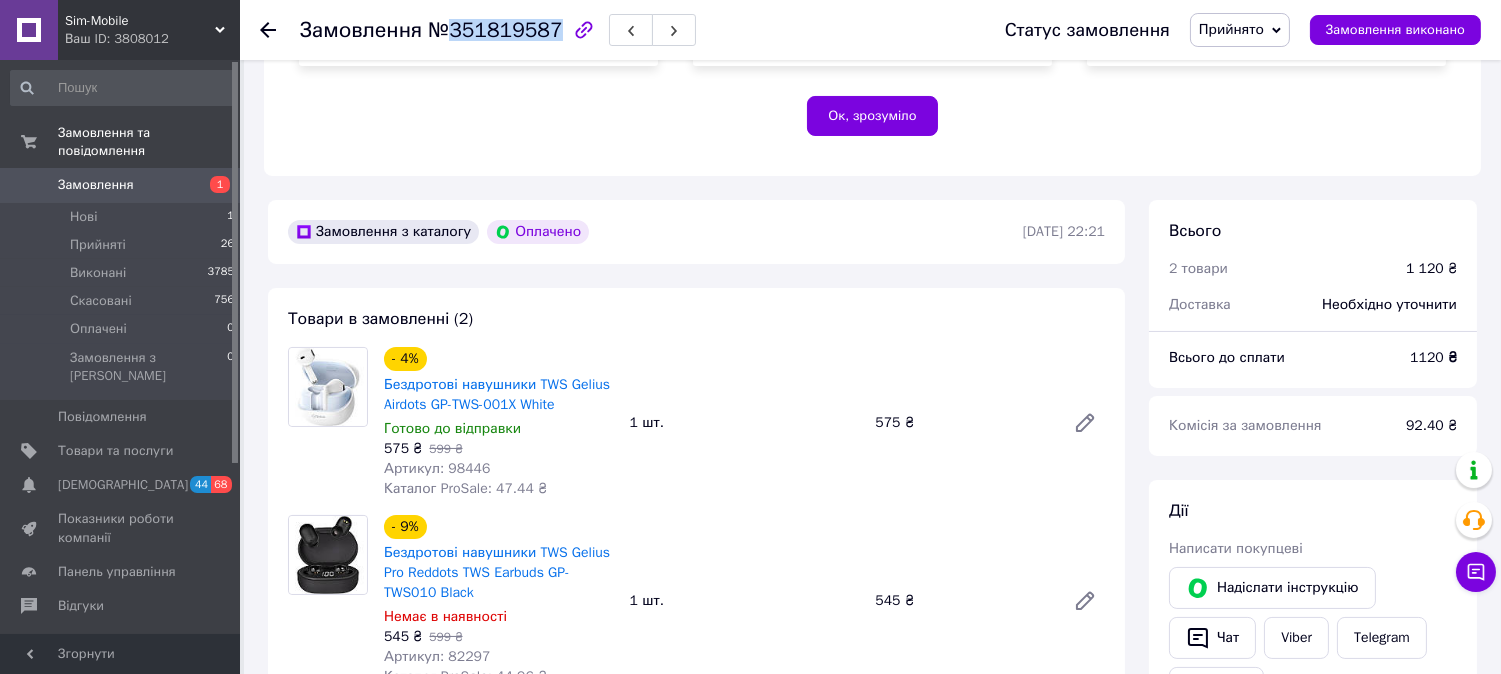 scroll, scrollTop: 444, scrollLeft: 0, axis: vertical 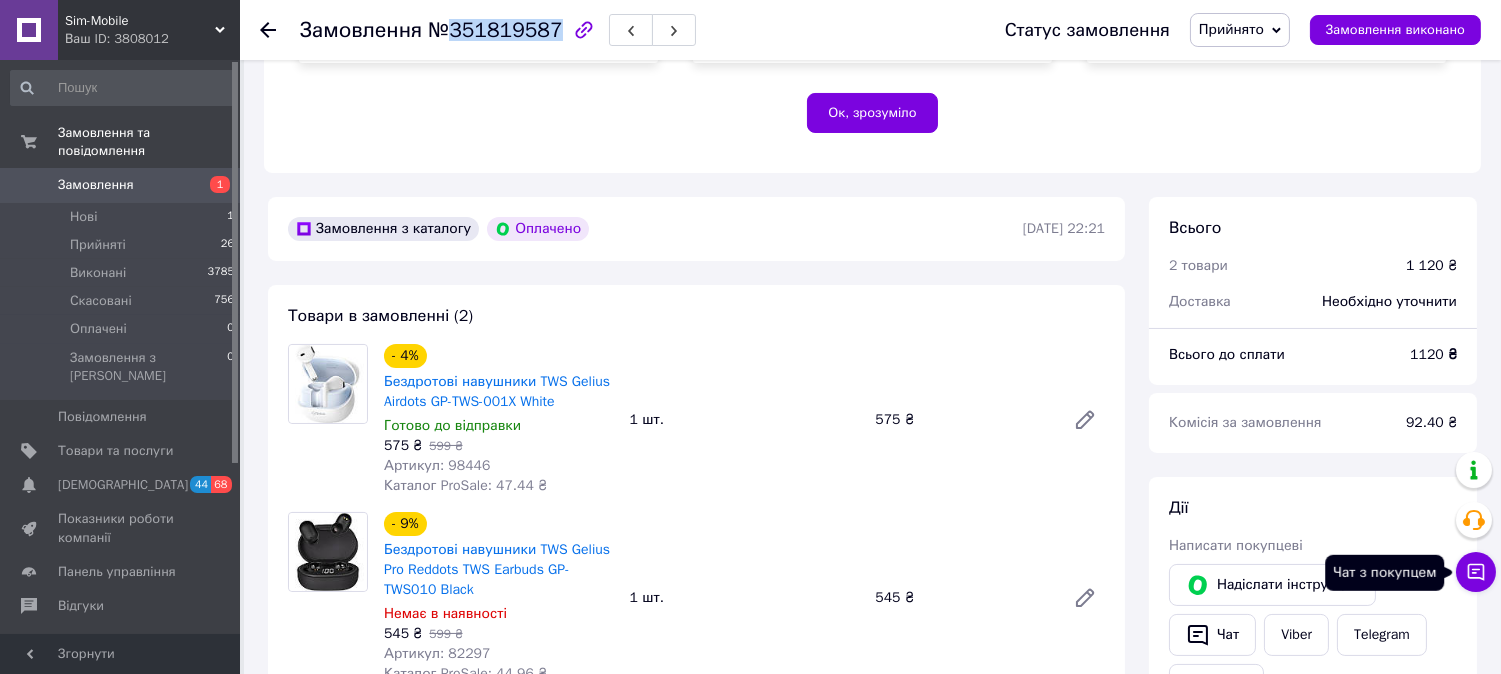 click 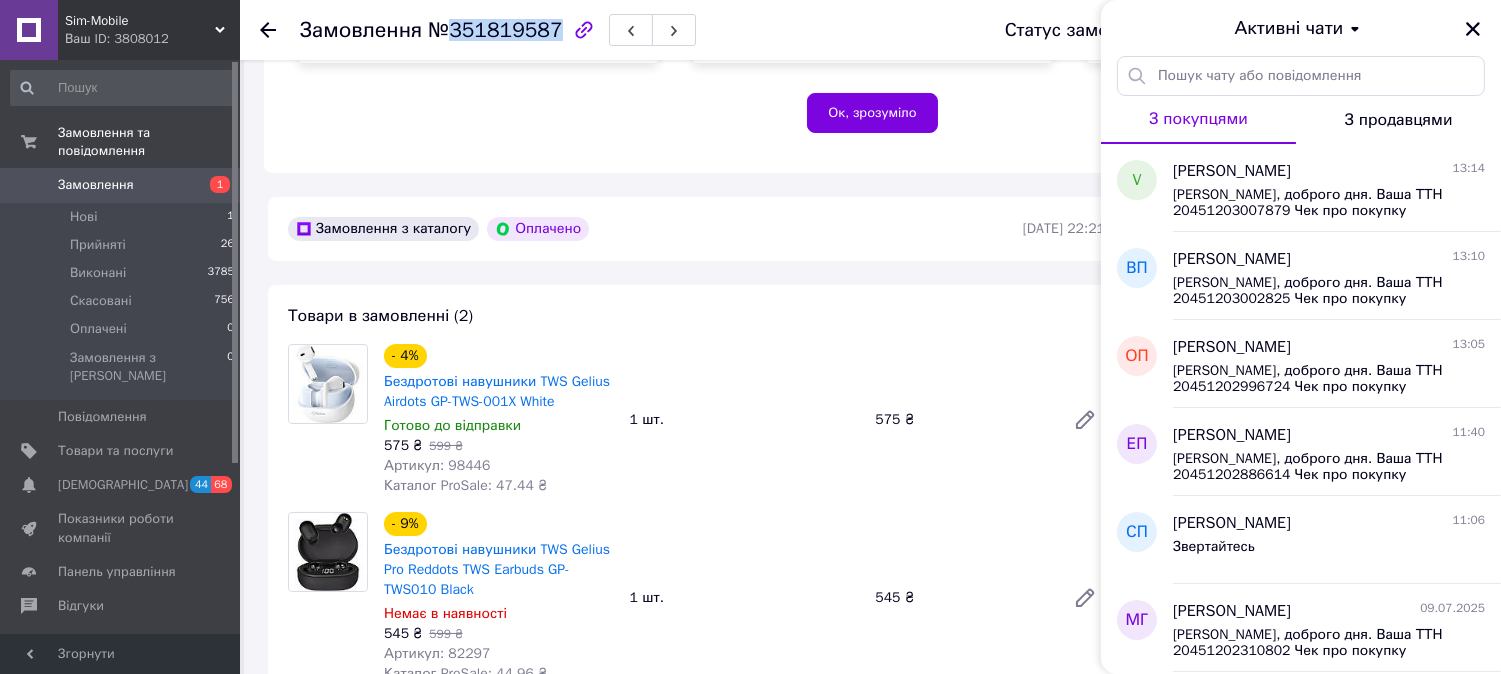 click on "З продавцями" at bounding box center (1399, 120) 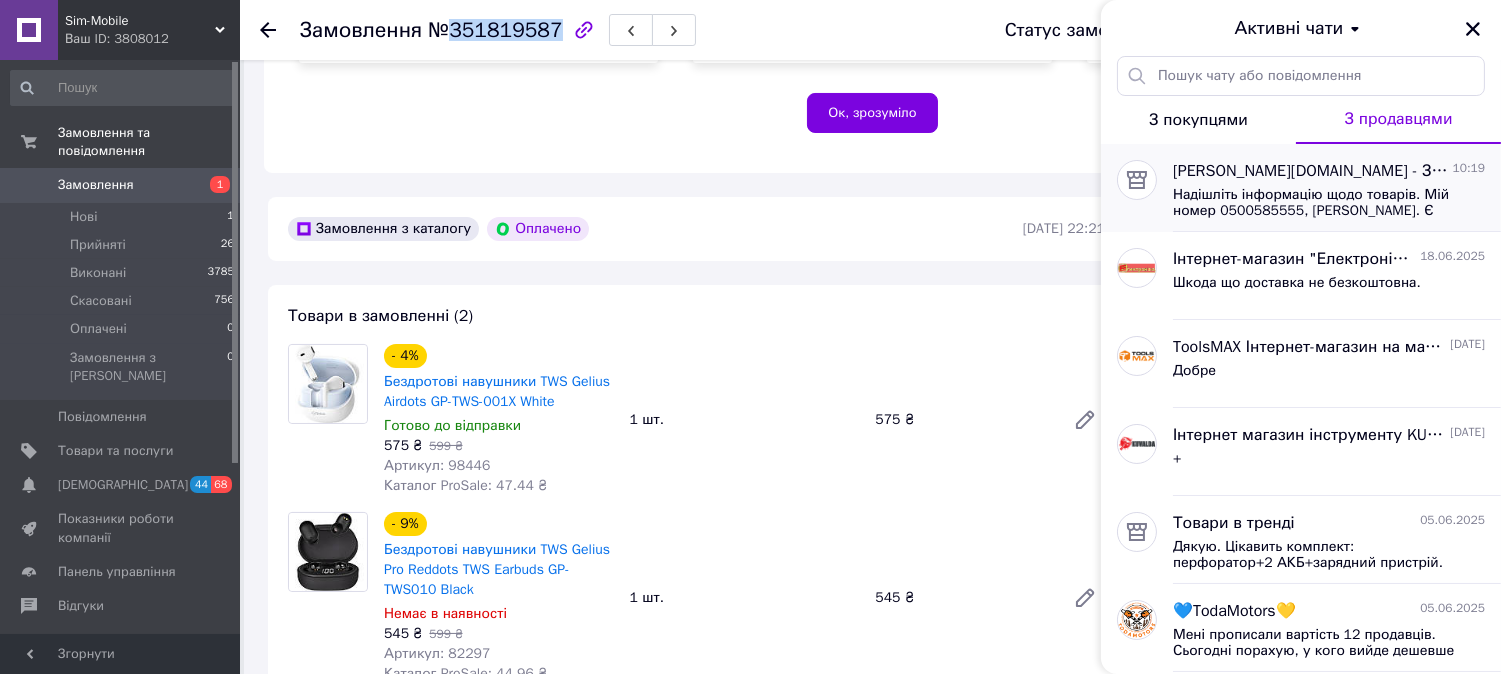click on "Надішліть інформацію щодо товарів.
Мій номер 0500585555, Станіслав.
Є телеграм/вайбер
Дякую" at bounding box center [1315, 203] 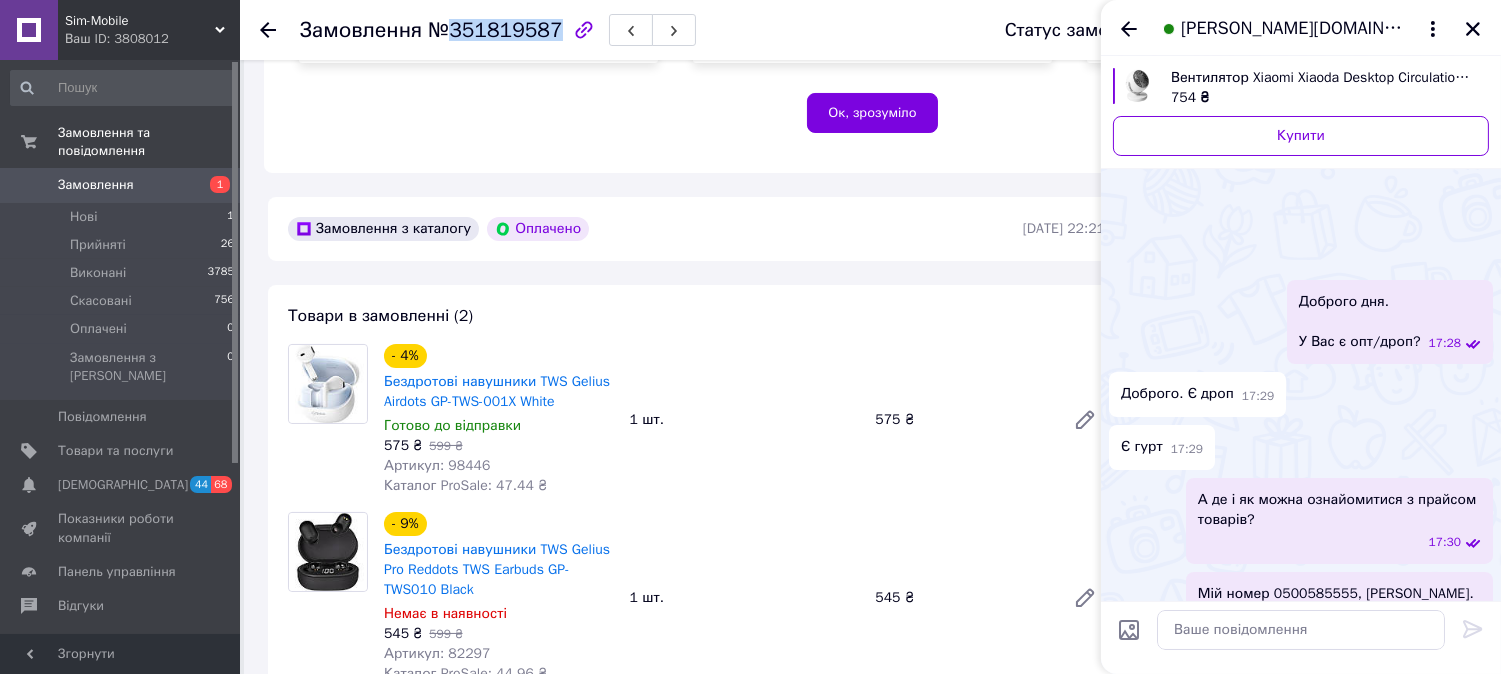 scroll, scrollTop: 638, scrollLeft: 0, axis: vertical 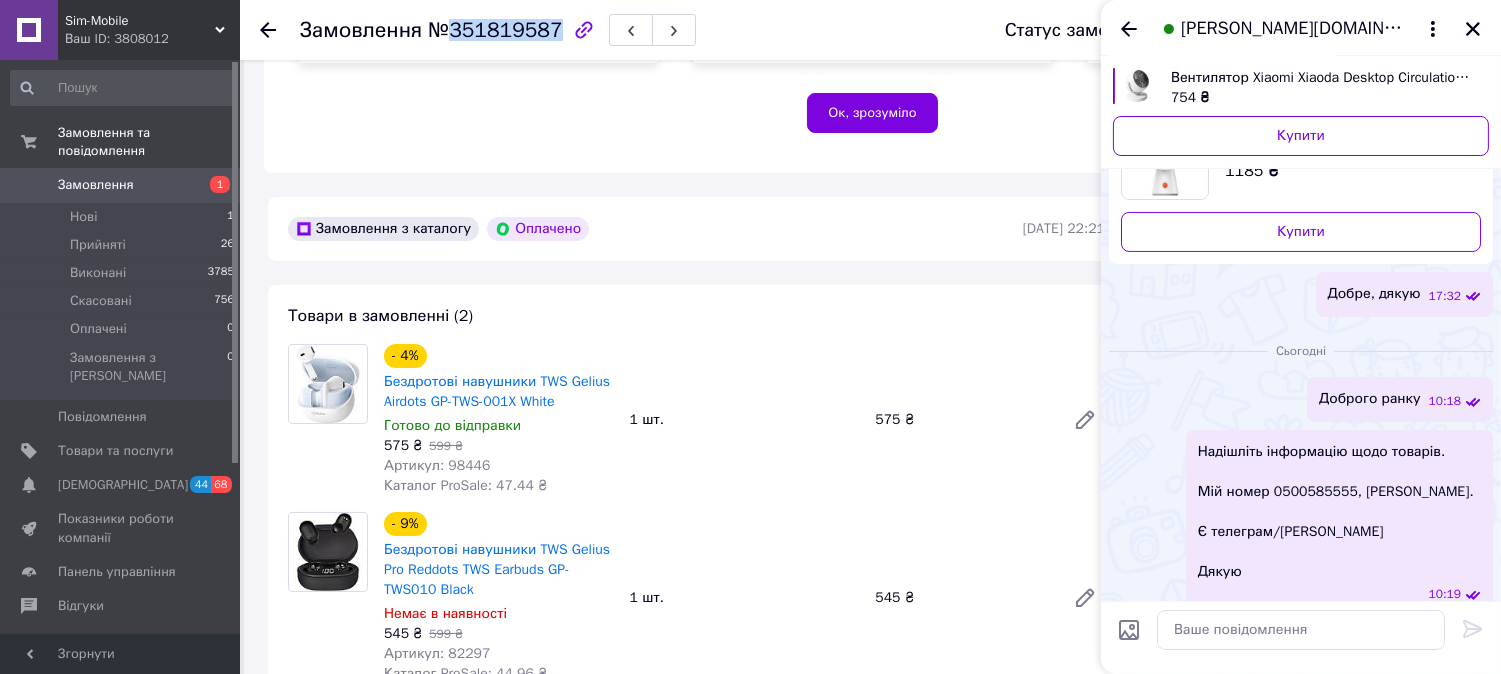 click on "Вентилятор Xiaomi Xiaoda Desktop Circulation Fan White Normal Version" at bounding box center [1322, 78] 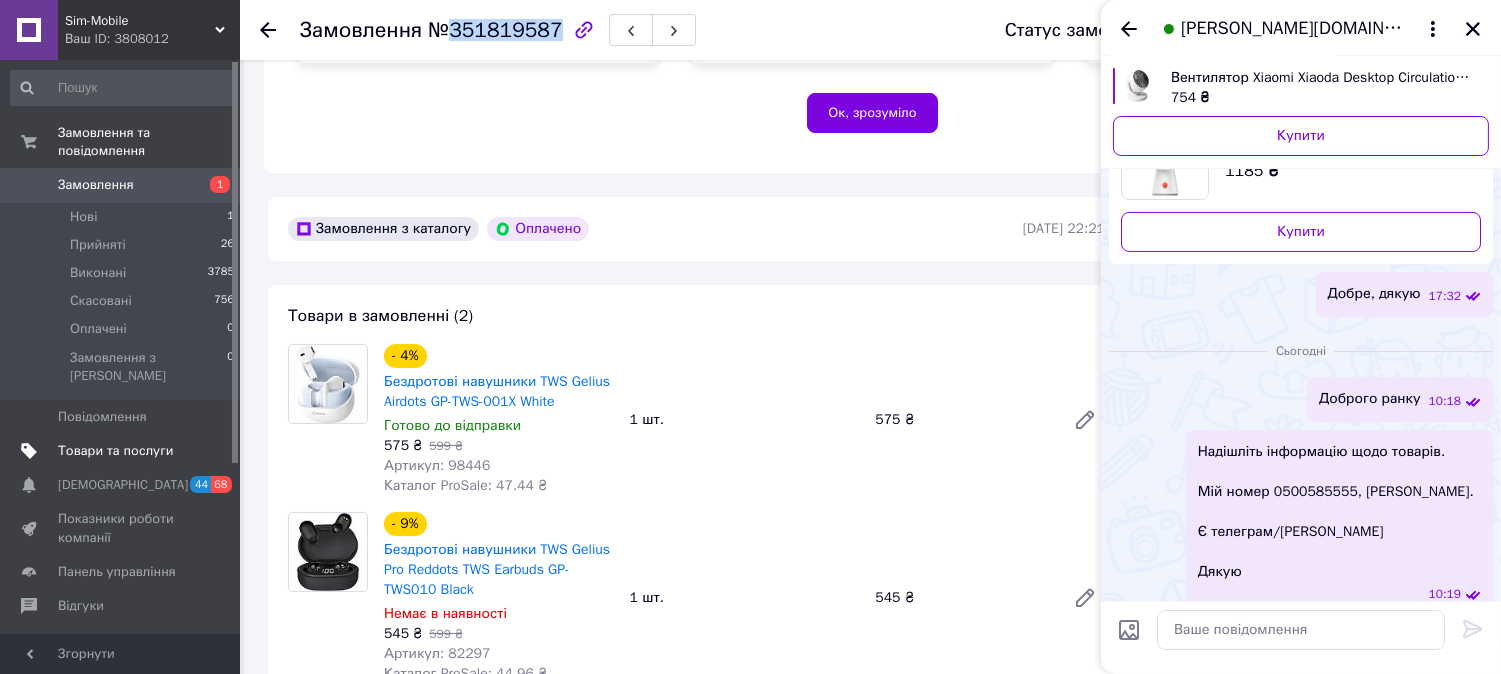 click on "Товари та послуги" at bounding box center [115, 451] 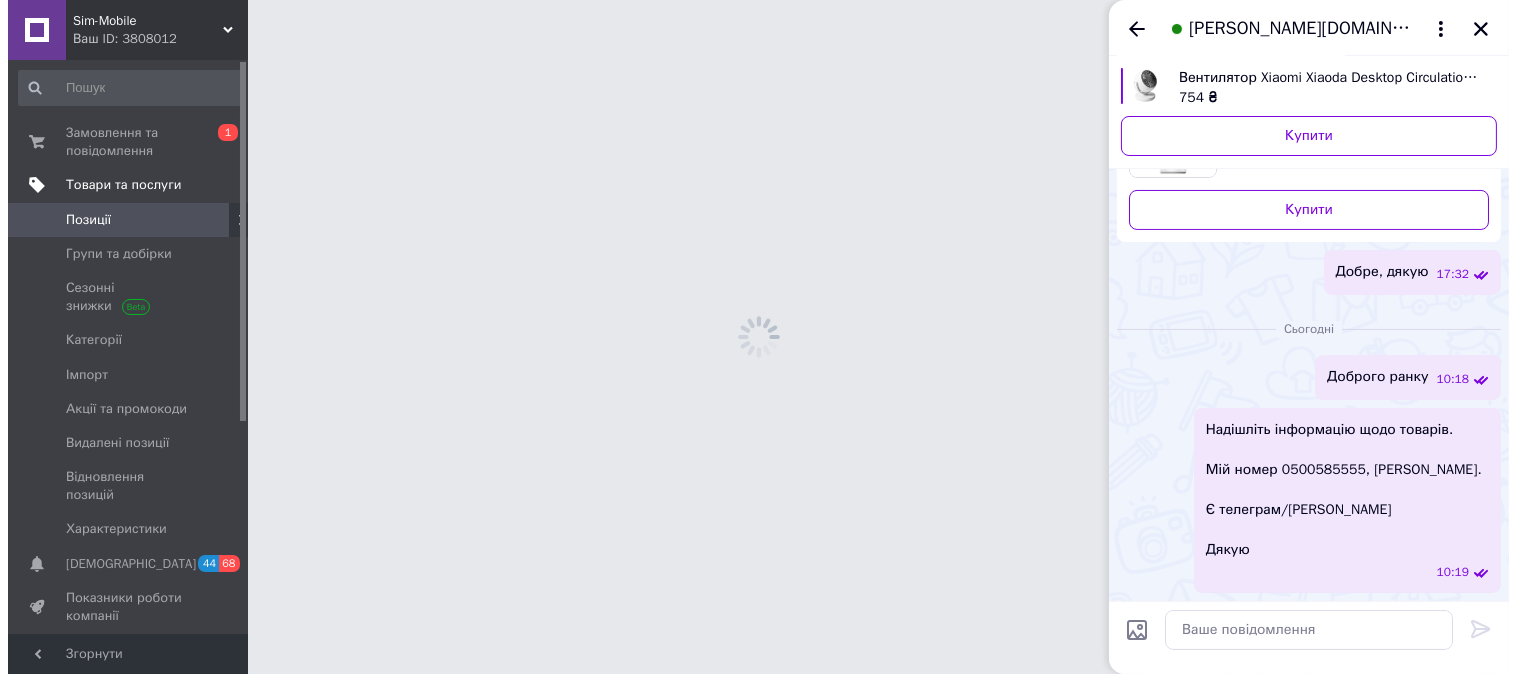 scroll, scrollTop: 0, scrollLeft: 0, axis: both 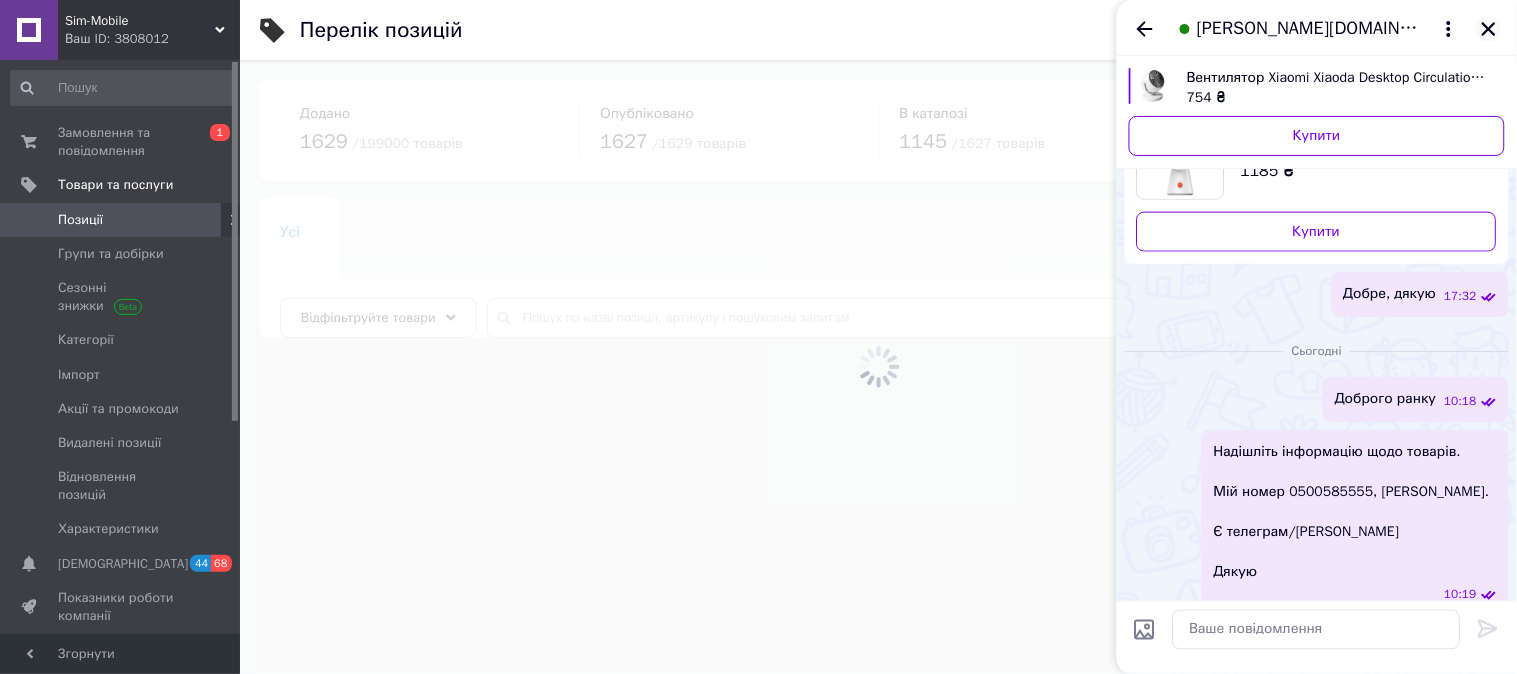 click 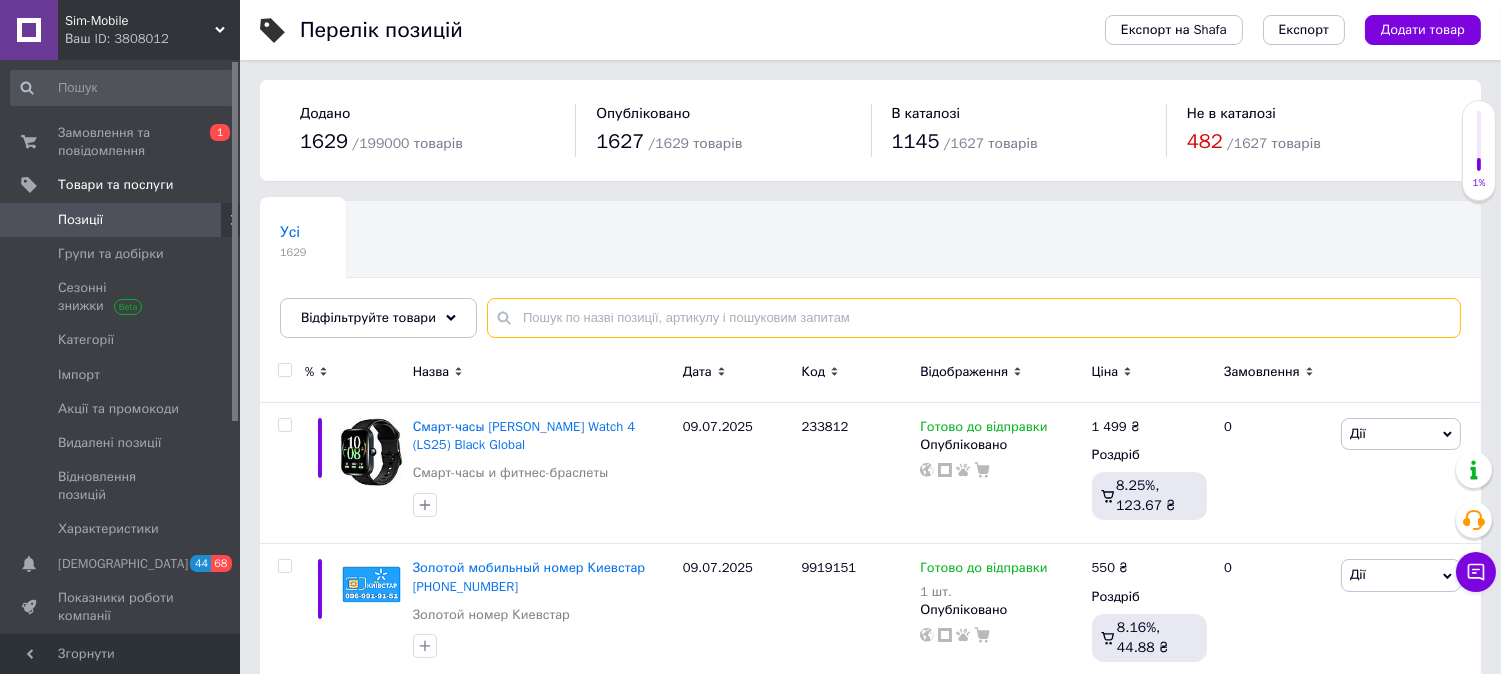 click at bounding box center [974, 318] 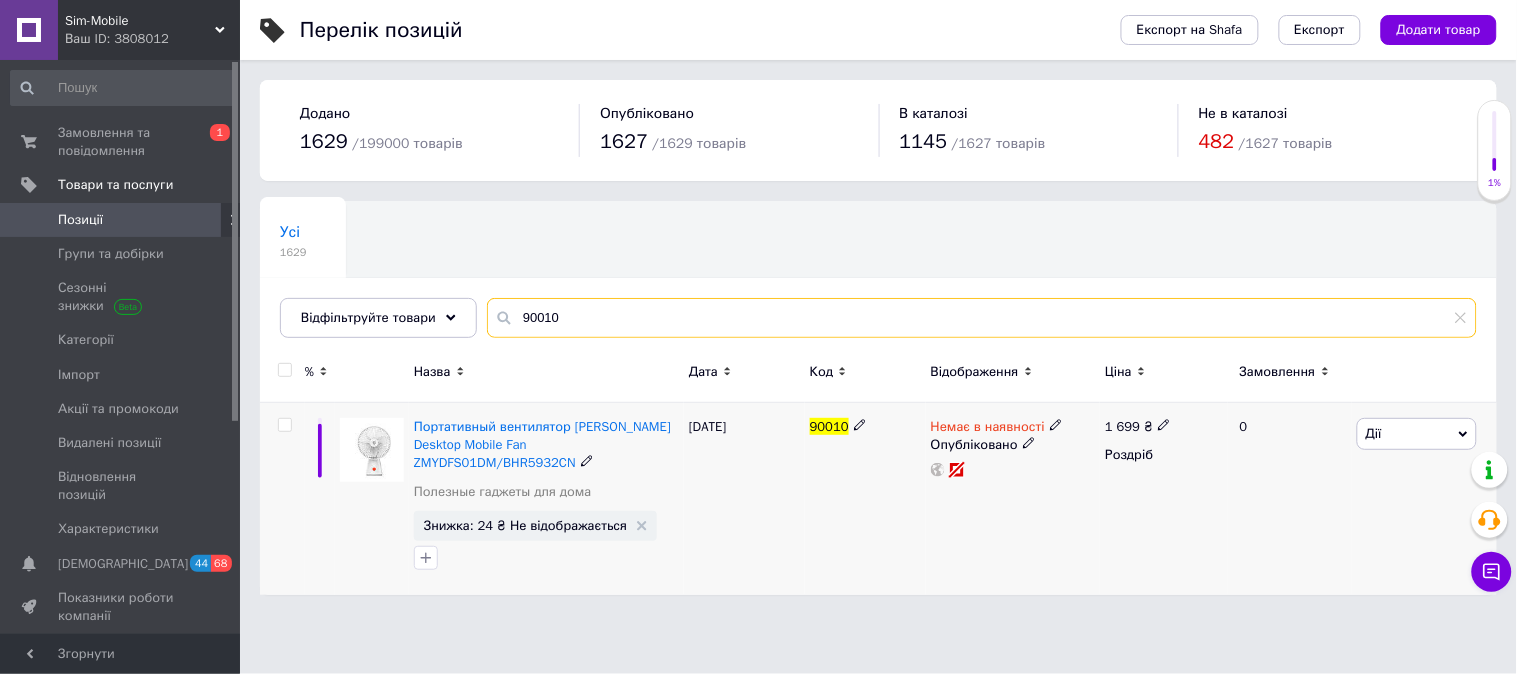 type on "90010" 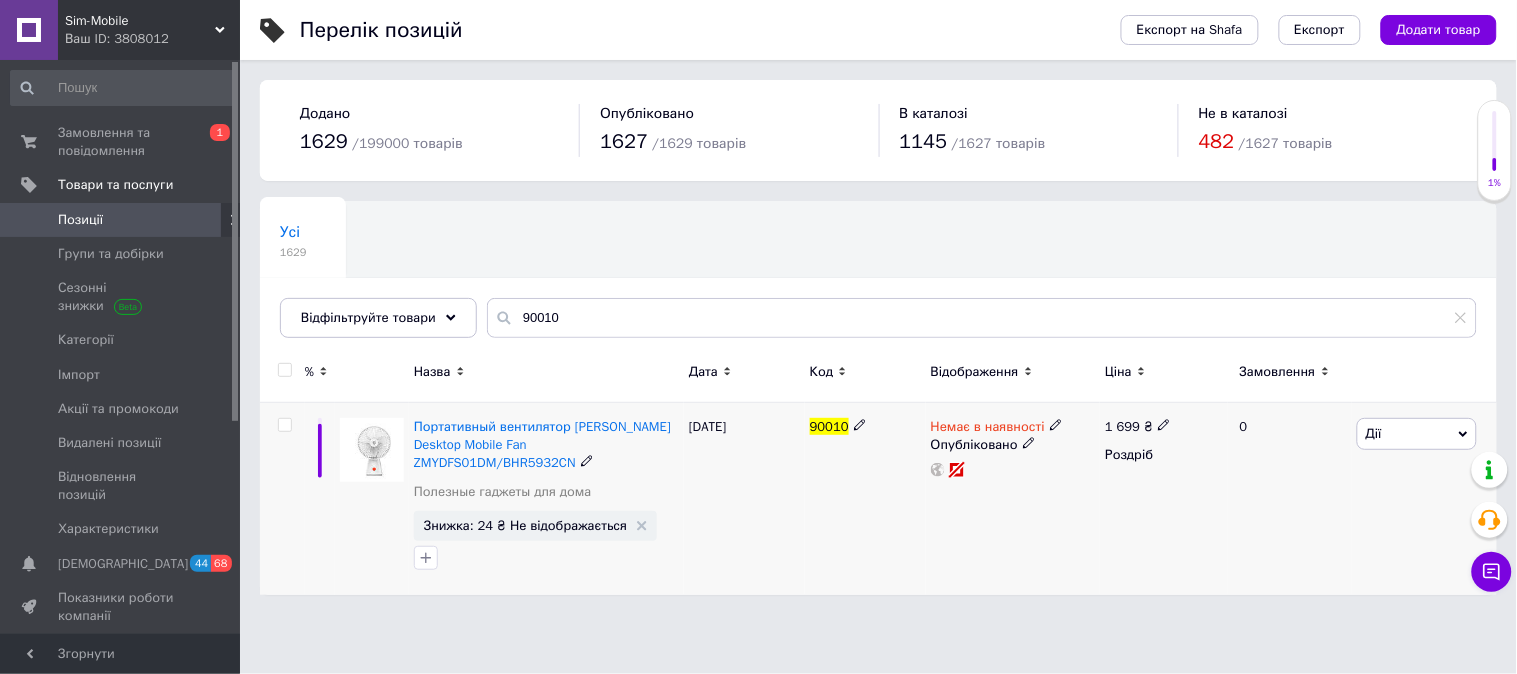 click 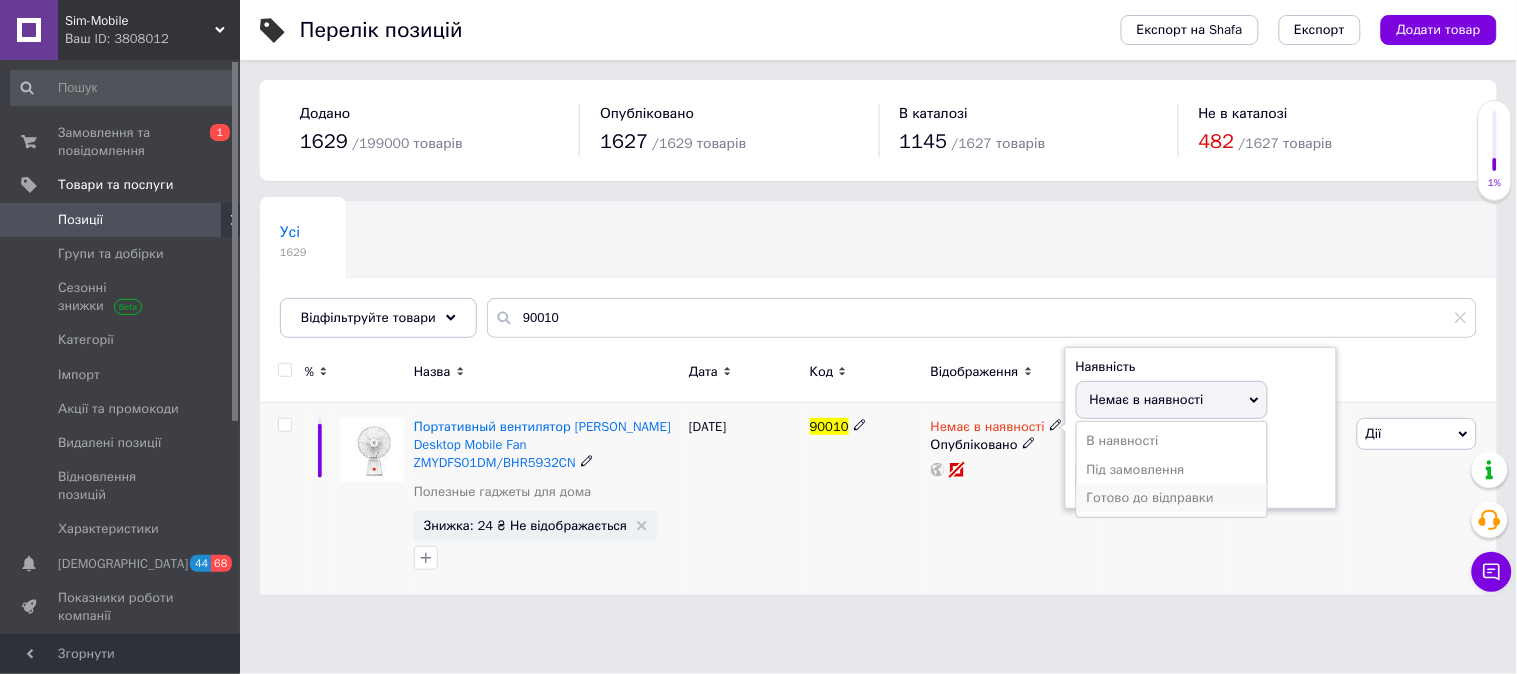 click on "Готово до відправки" at bounding box center [1172, 498] 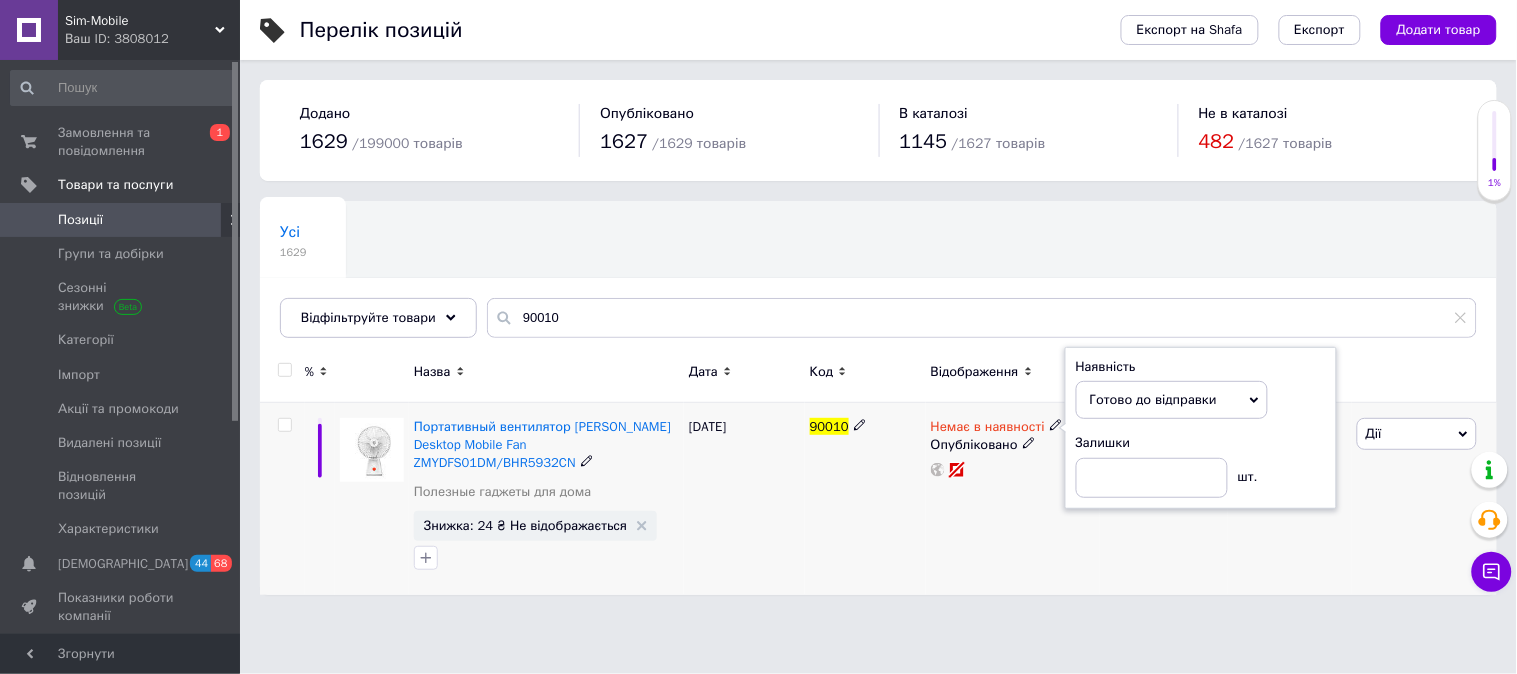 click on "Немає в наявності Наявність Готово до відправки В наявності Немає в наявності Під замовлення Залишки шт. Опубліковано" at bounding box center [1013, 499] 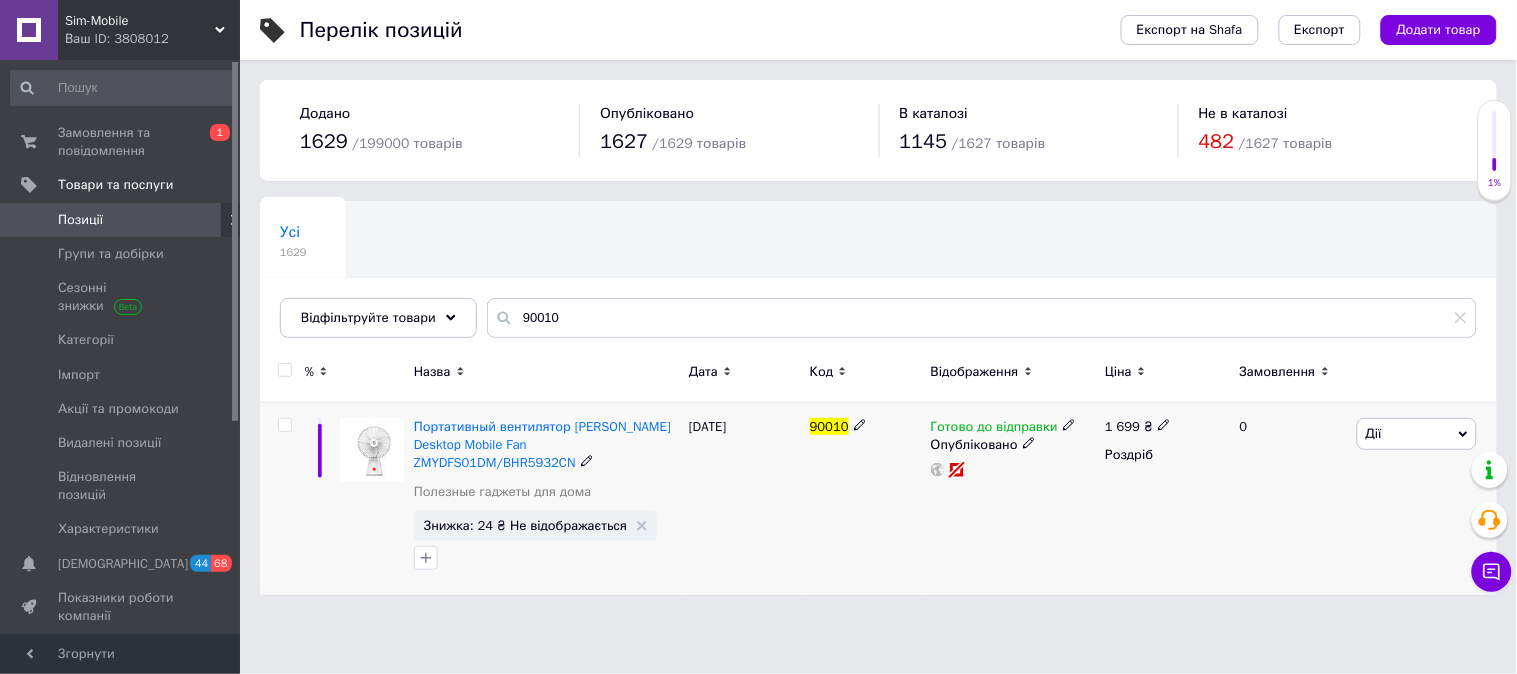 click 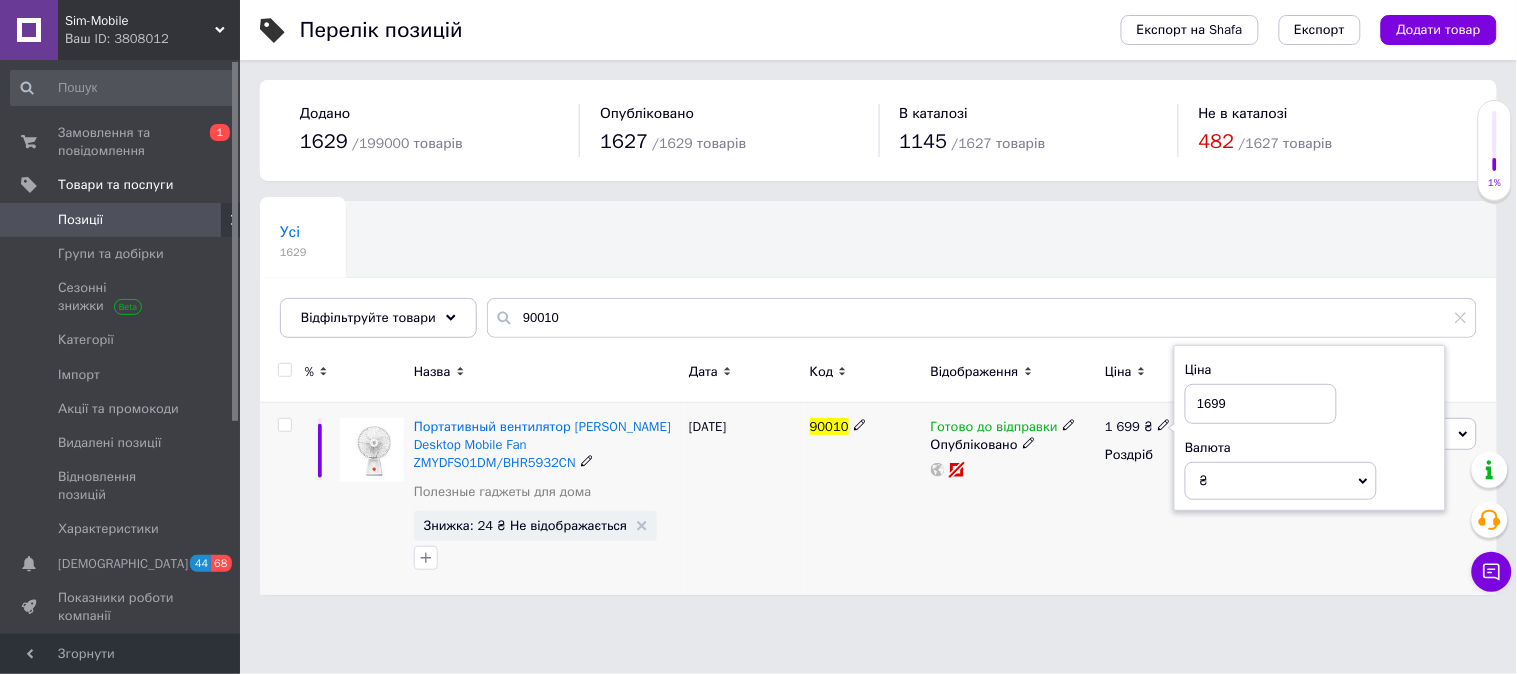 click on "1699" at bounding box center [1261, 404] 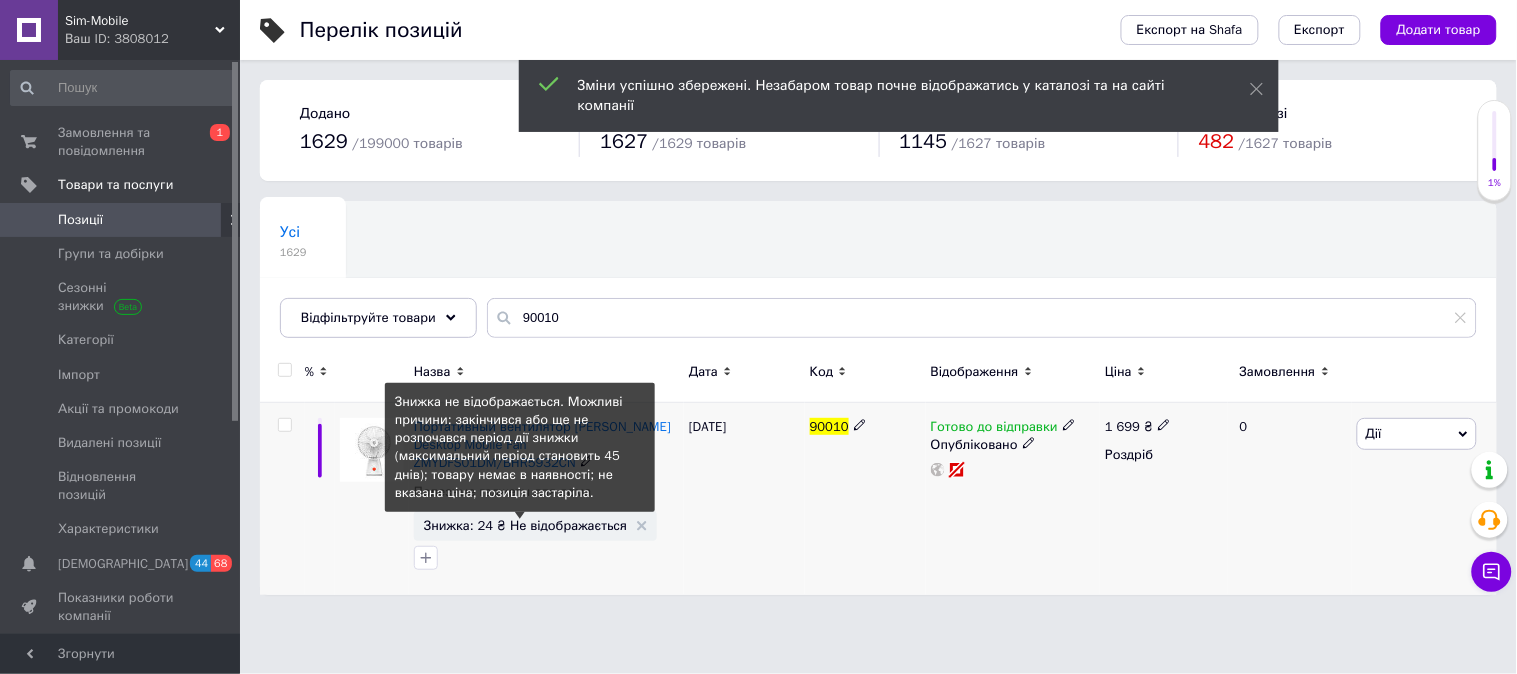 click on "Знижка: 24 ₴ Не відображається" at bounding box center [525, 525] 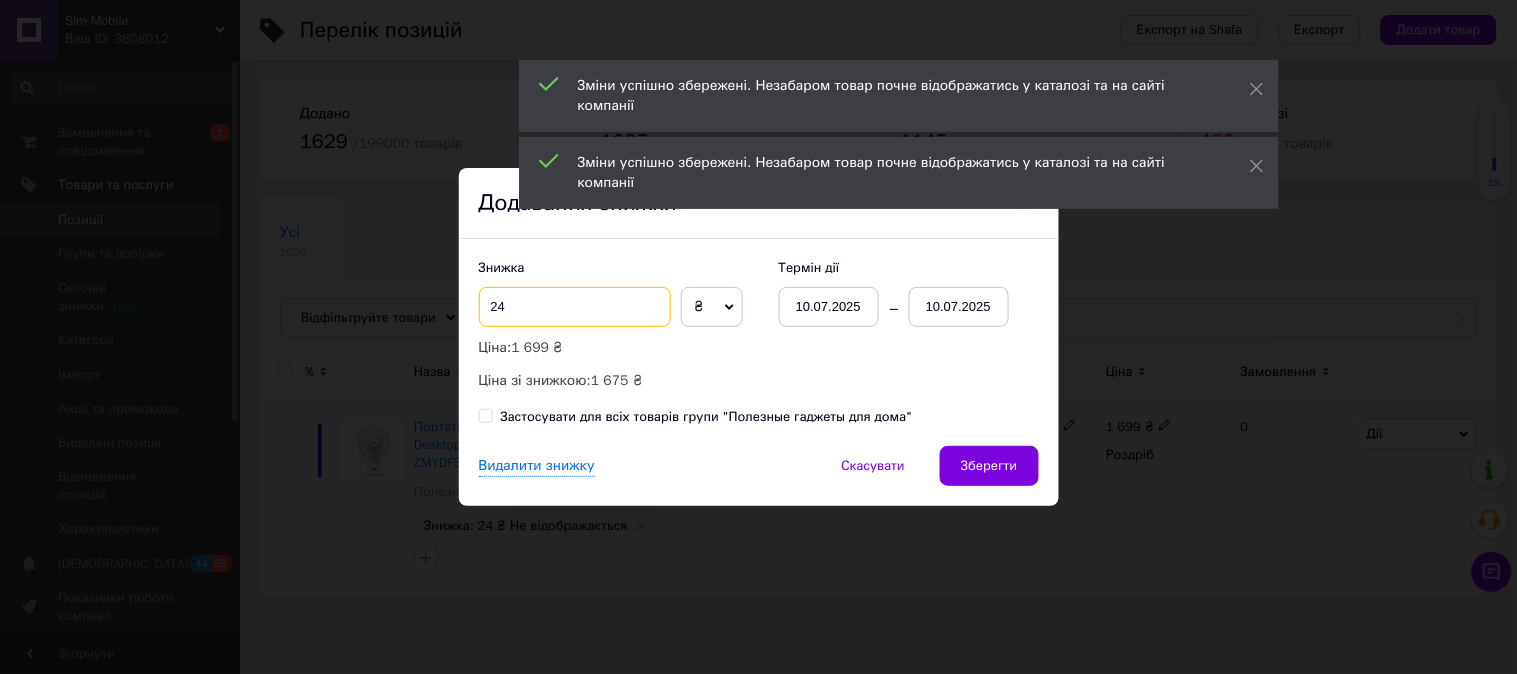 drag, startPoint x: 512, startPoint y: 306, endPoint x: 478, endPoint y: 306, distance: 34 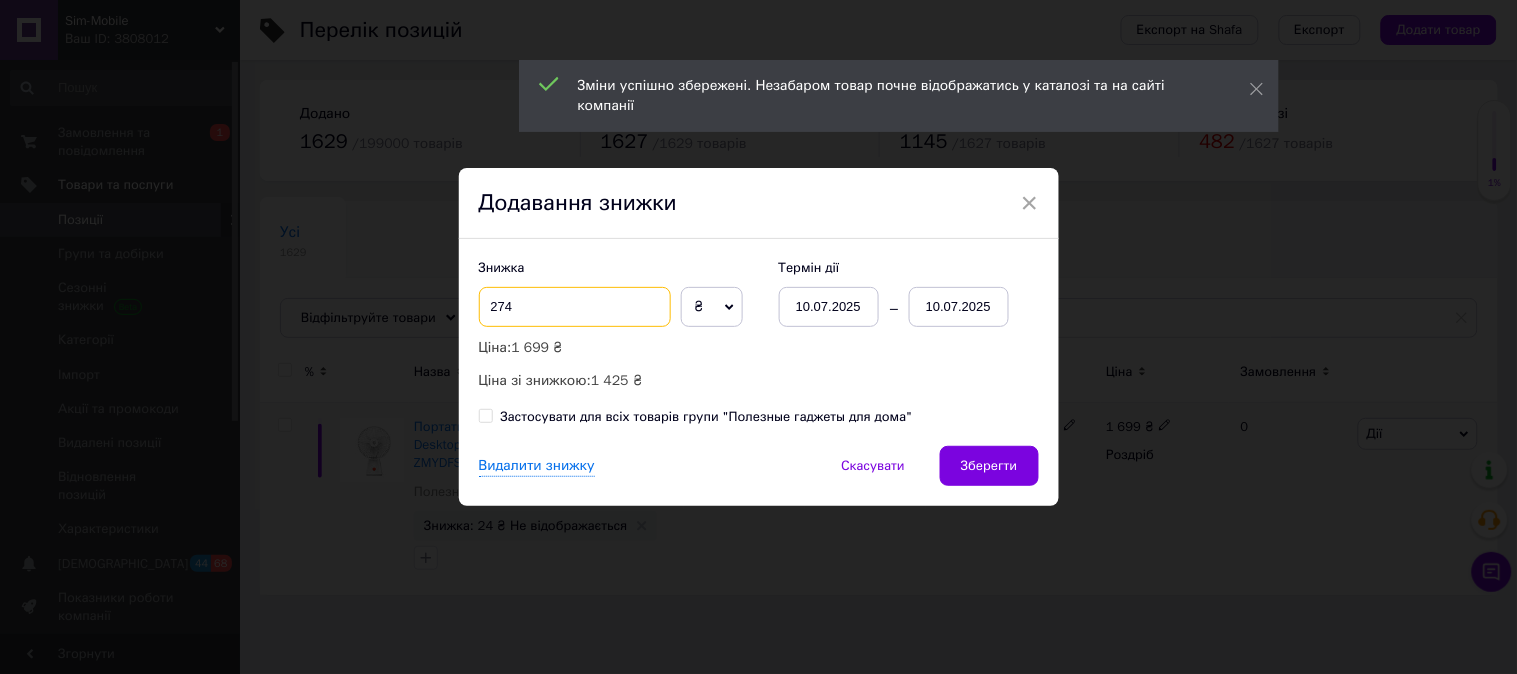 type on "274" 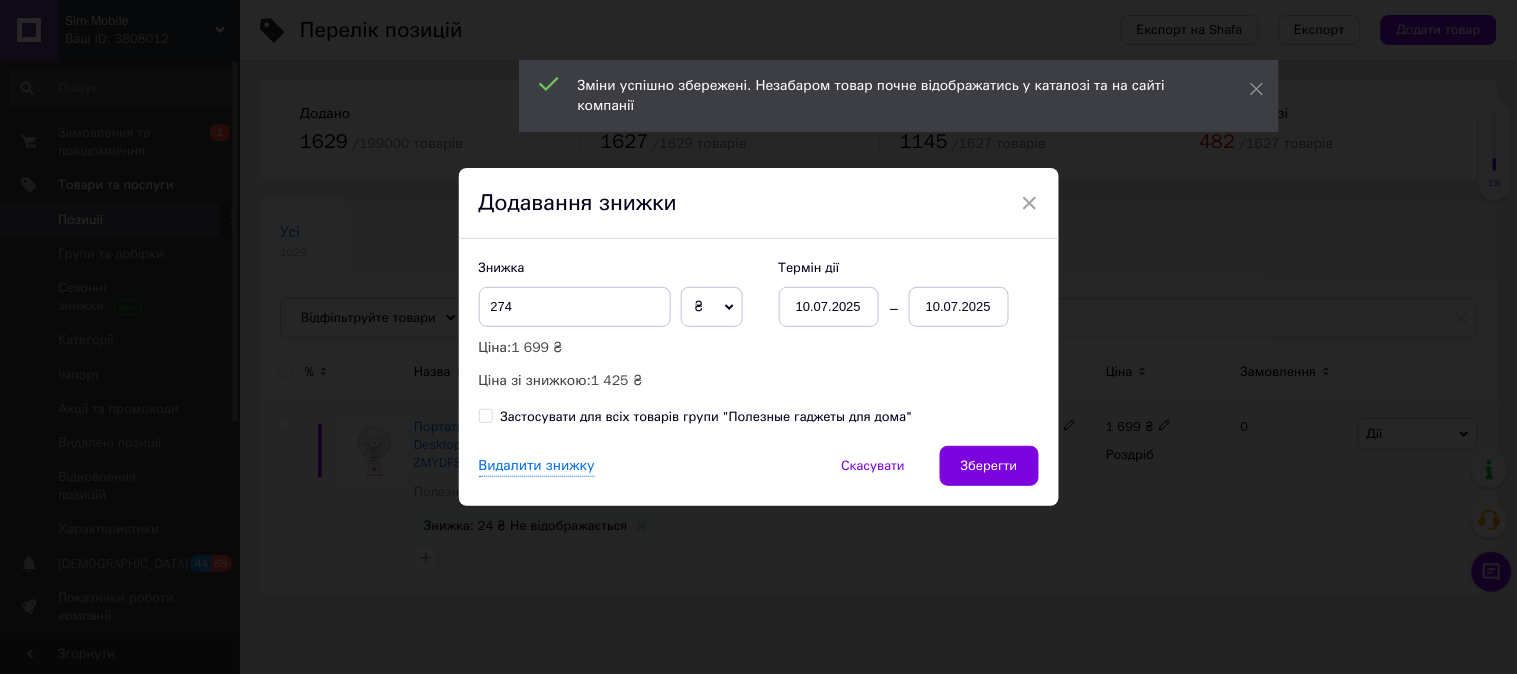 click on "10.07.2025" at bounding box center [959, 307] 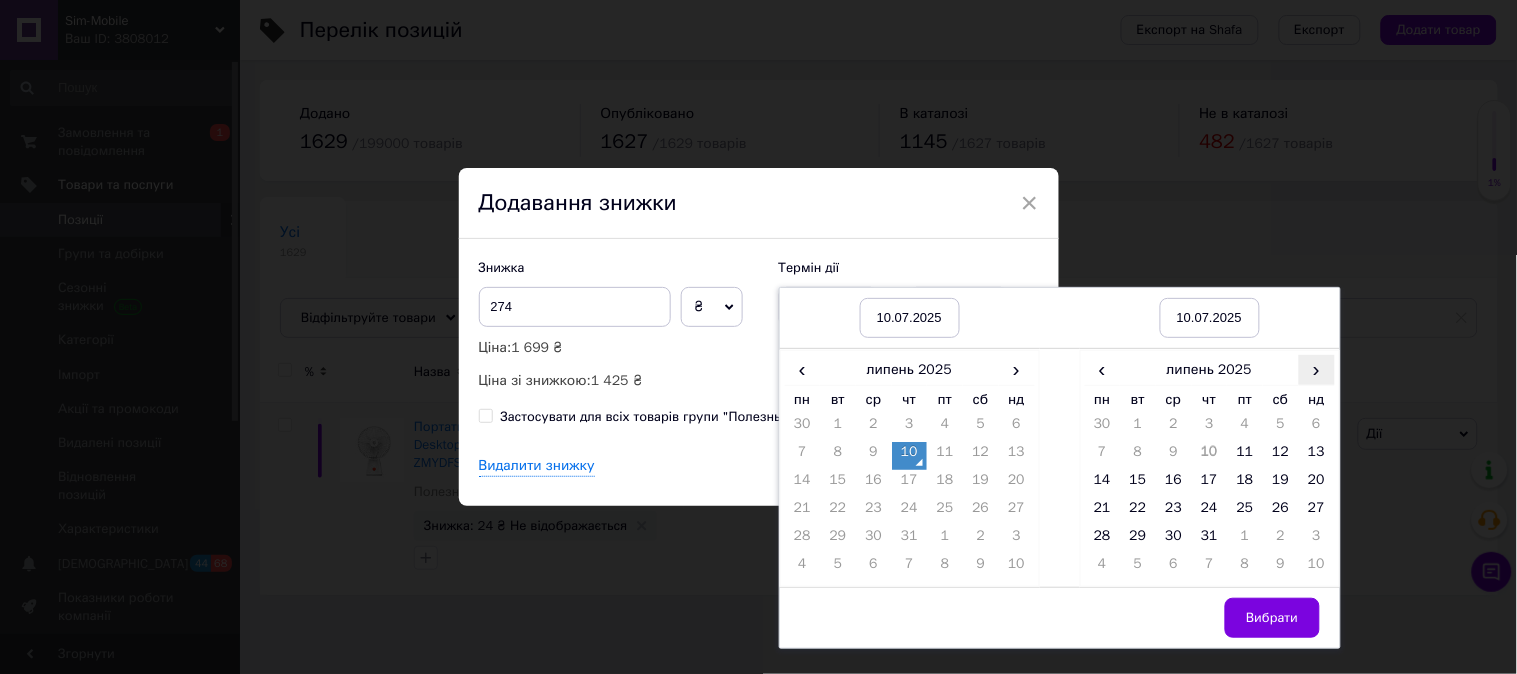 click on "›" at bounding box center (1317, 369) 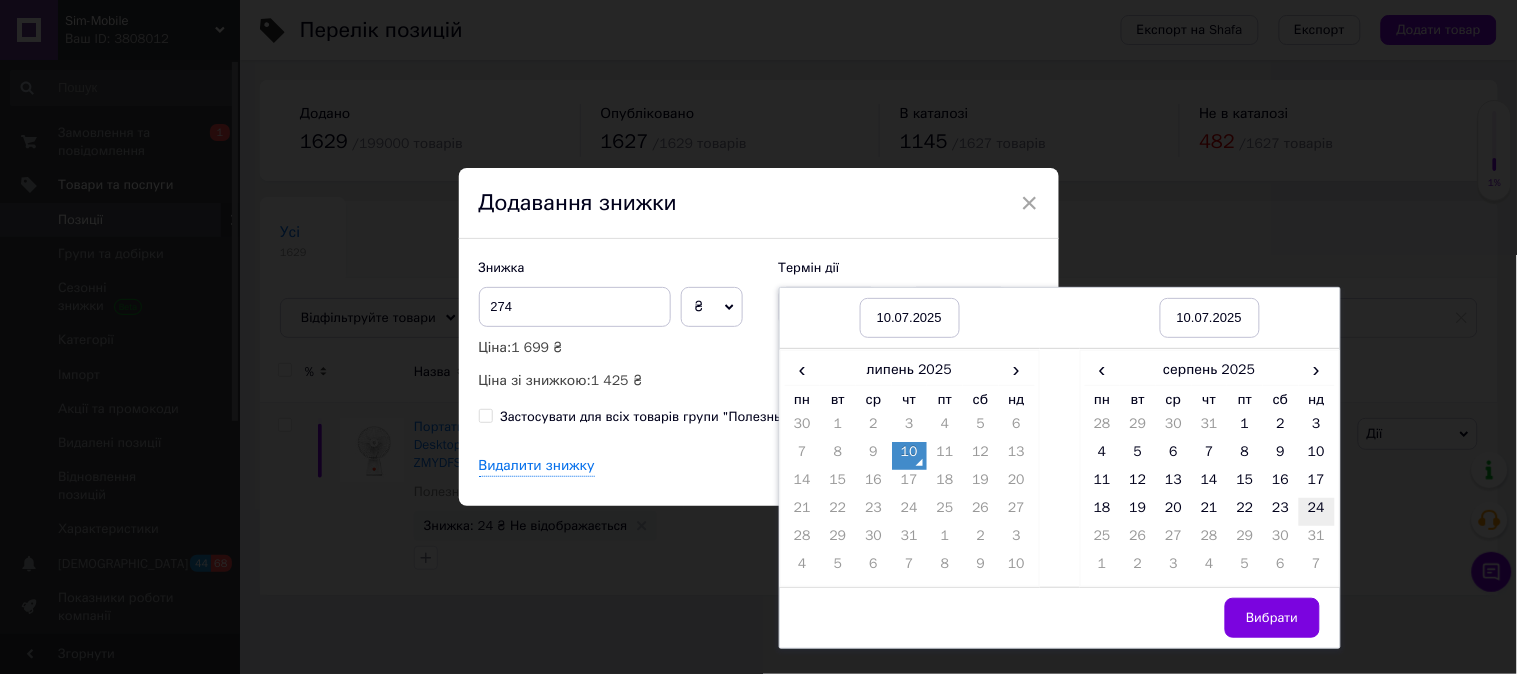 click on "24" at bounding box center [1317, 512] 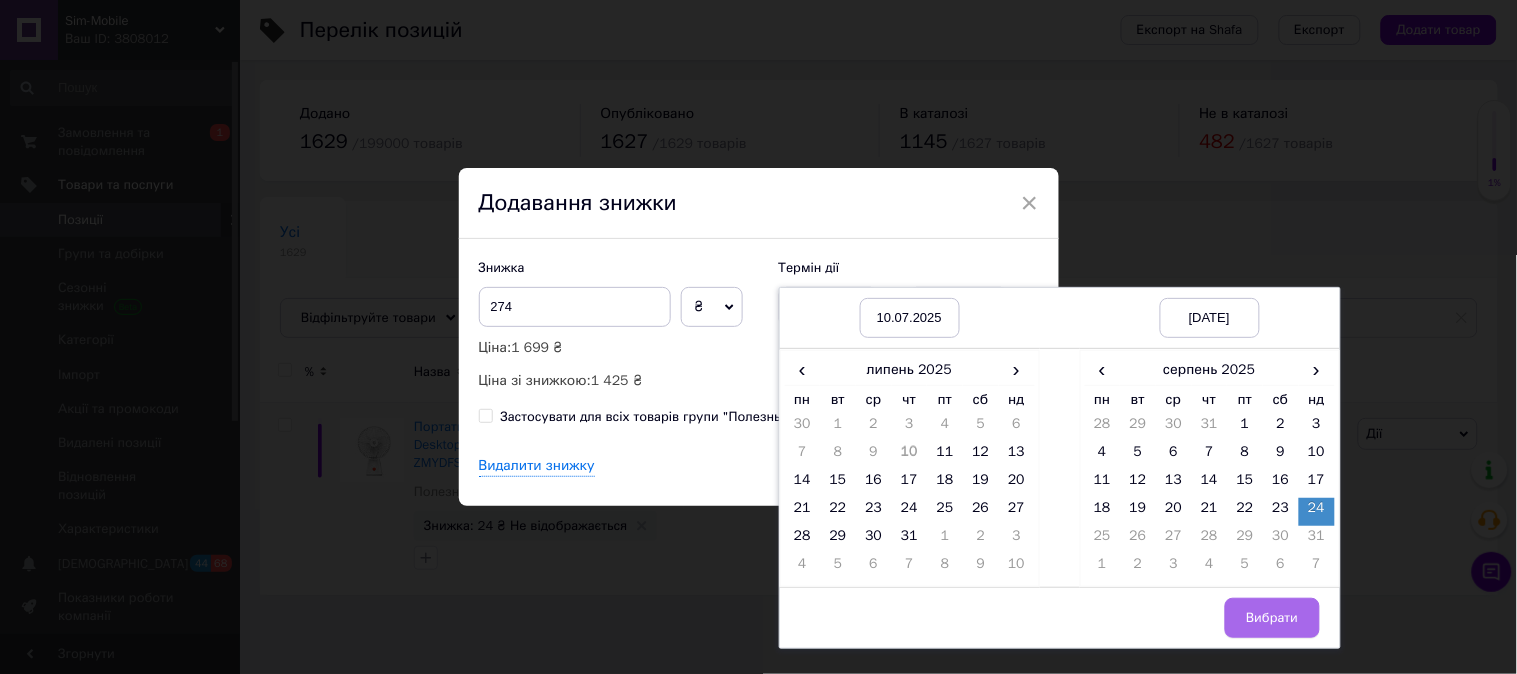 click on "Вибрати" at bounding box center [1272, 618] 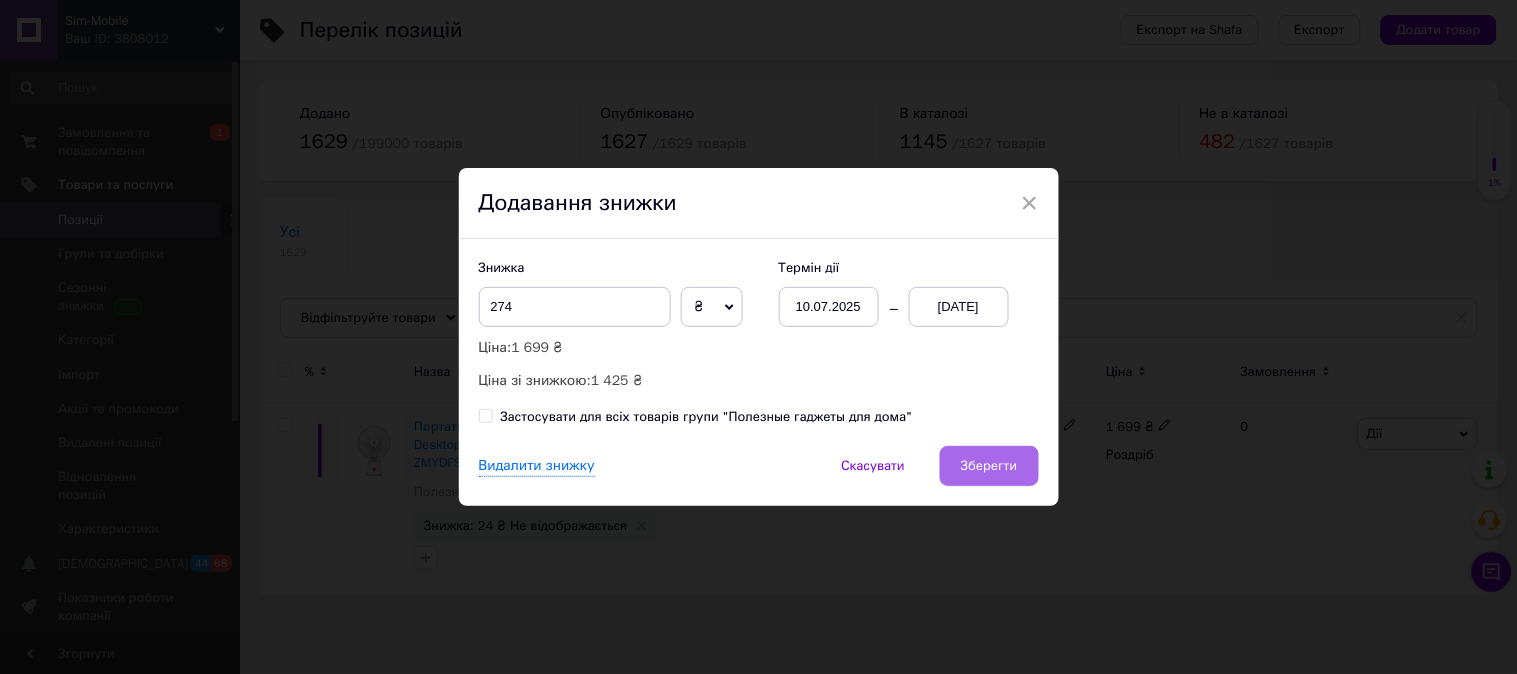 click on "Зберегти" at bounding box center (989, 466) 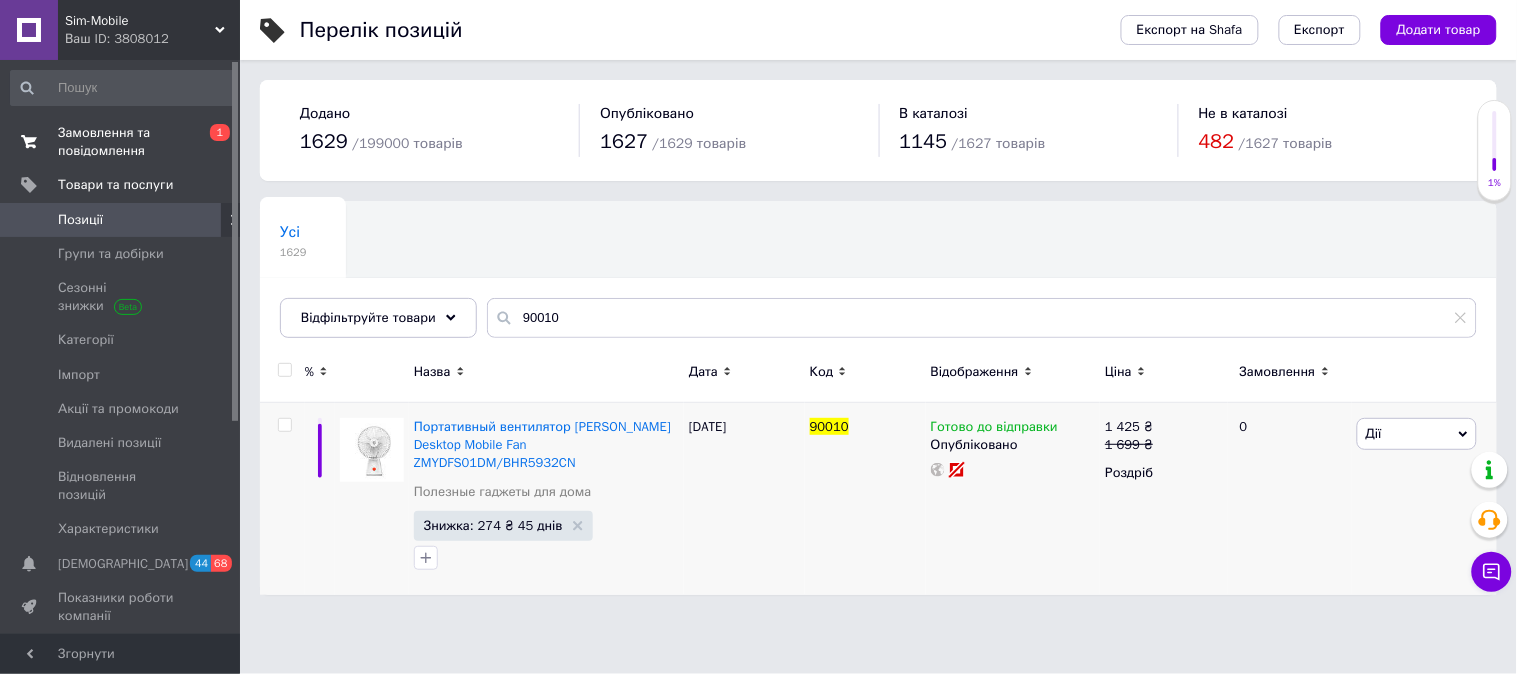 click on "Замовлення та повідомлення" at bounding box center (121, 142) 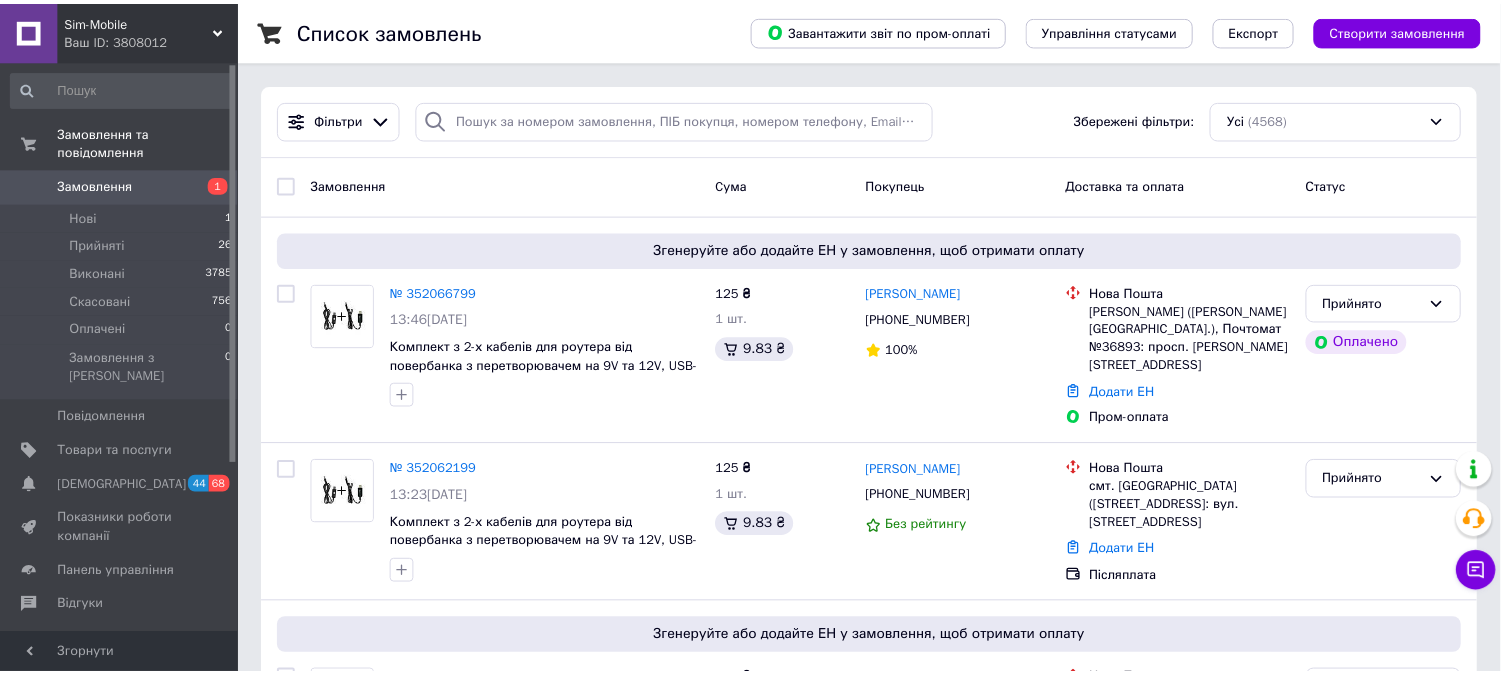 scroll, scrollTop: 666, scrollLeft: 0, axis: vertical 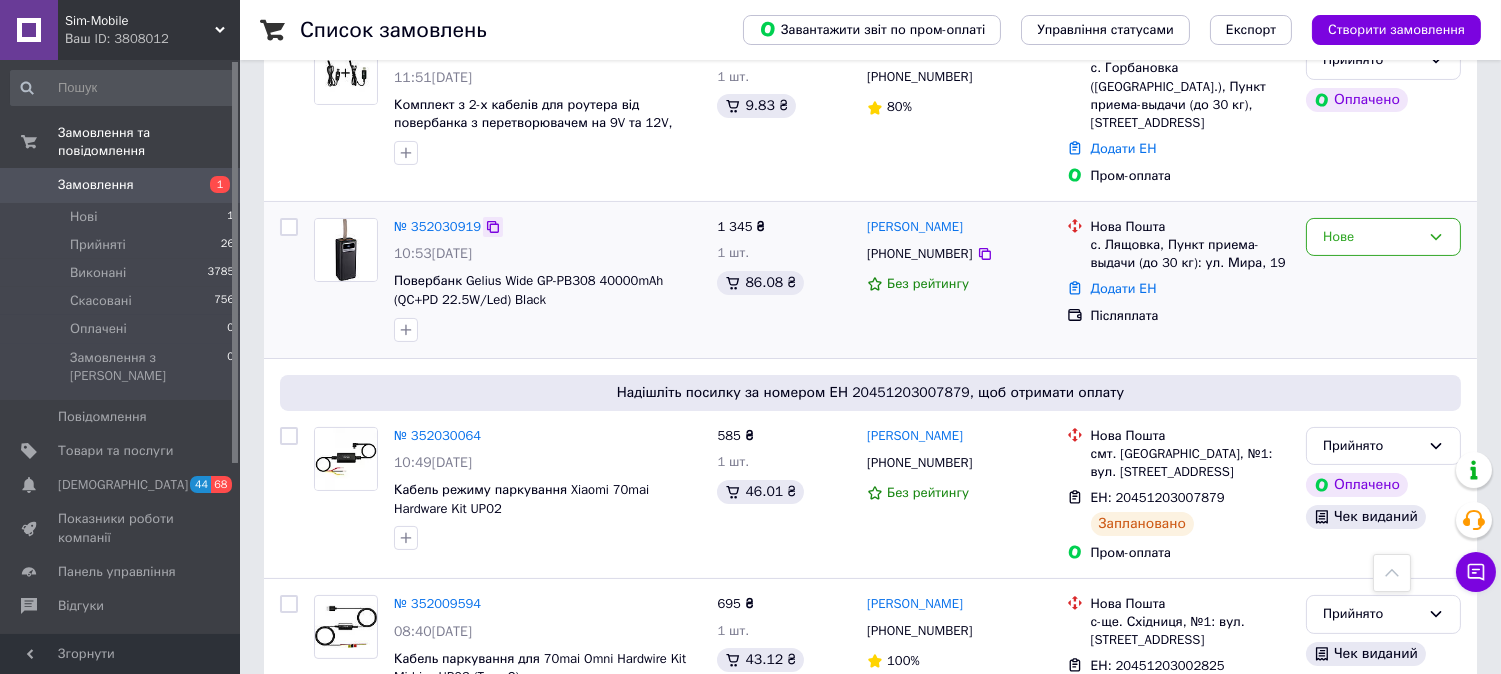 click 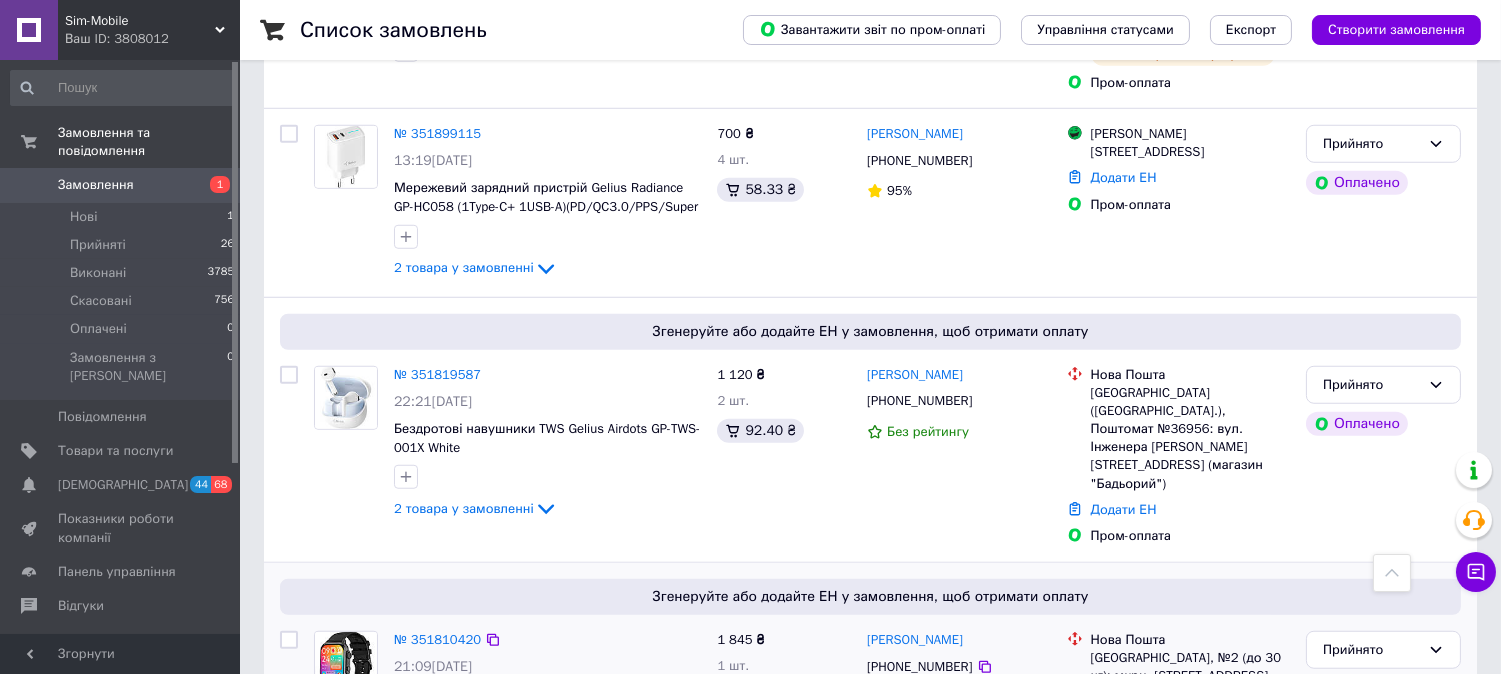scroll, scrollTop: 2888, scrollLeft: 0, axis: vertical 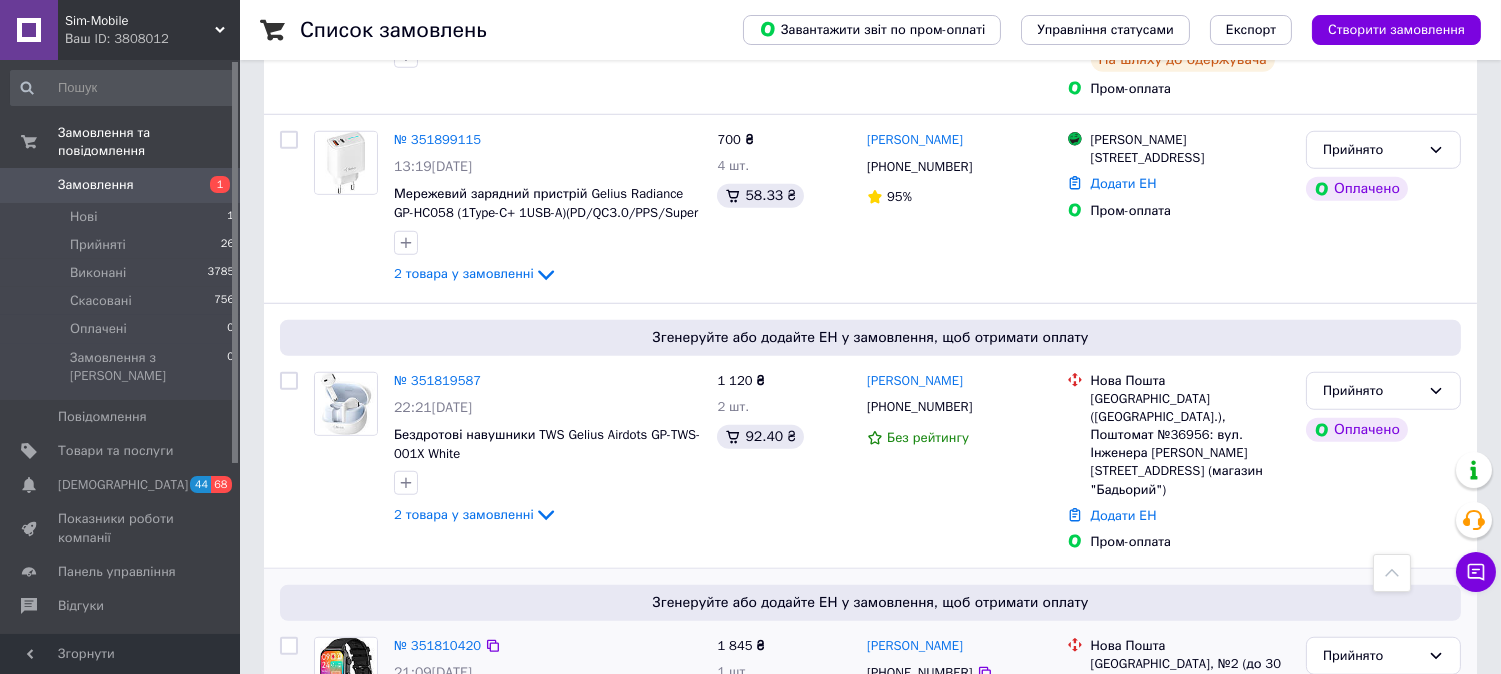 click on "№ 351810420" at bounding box center [437, 646] 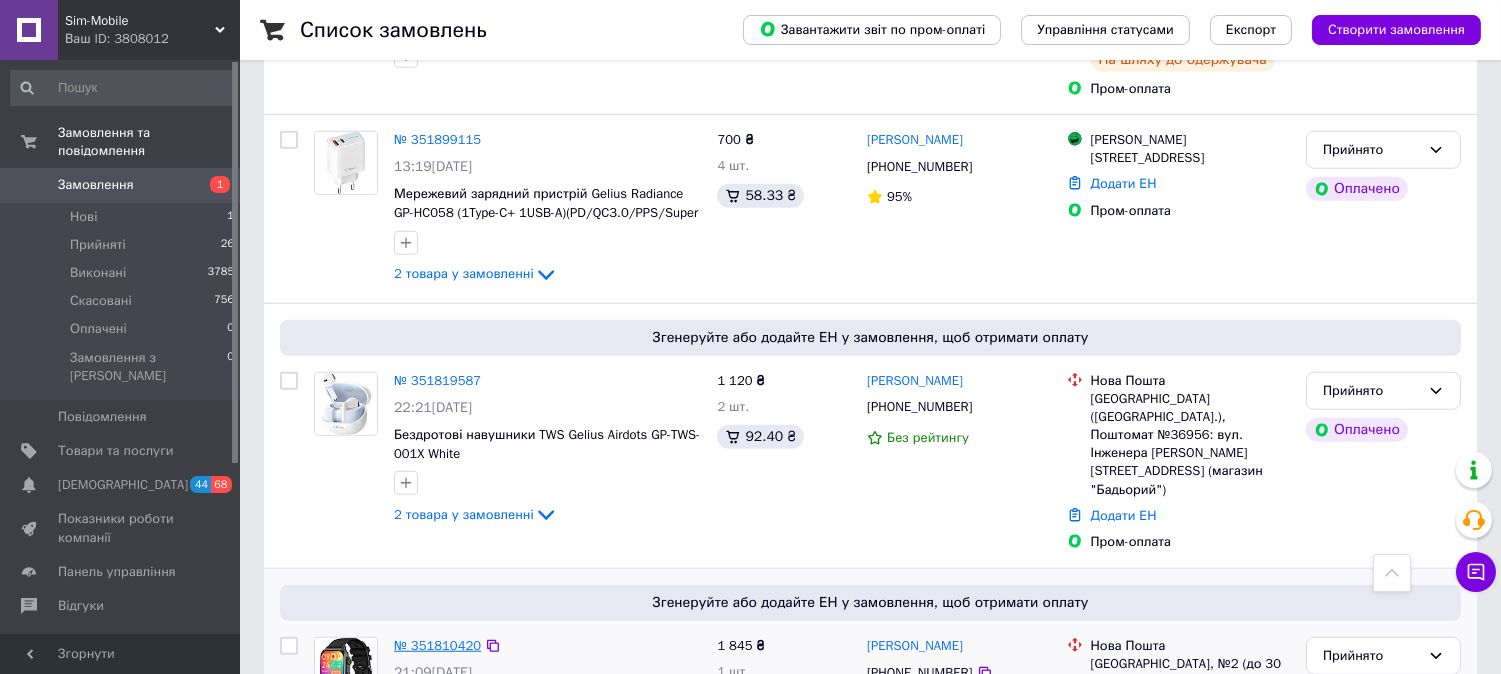 click on "№ 351810420" at bounding box center (437, 645) 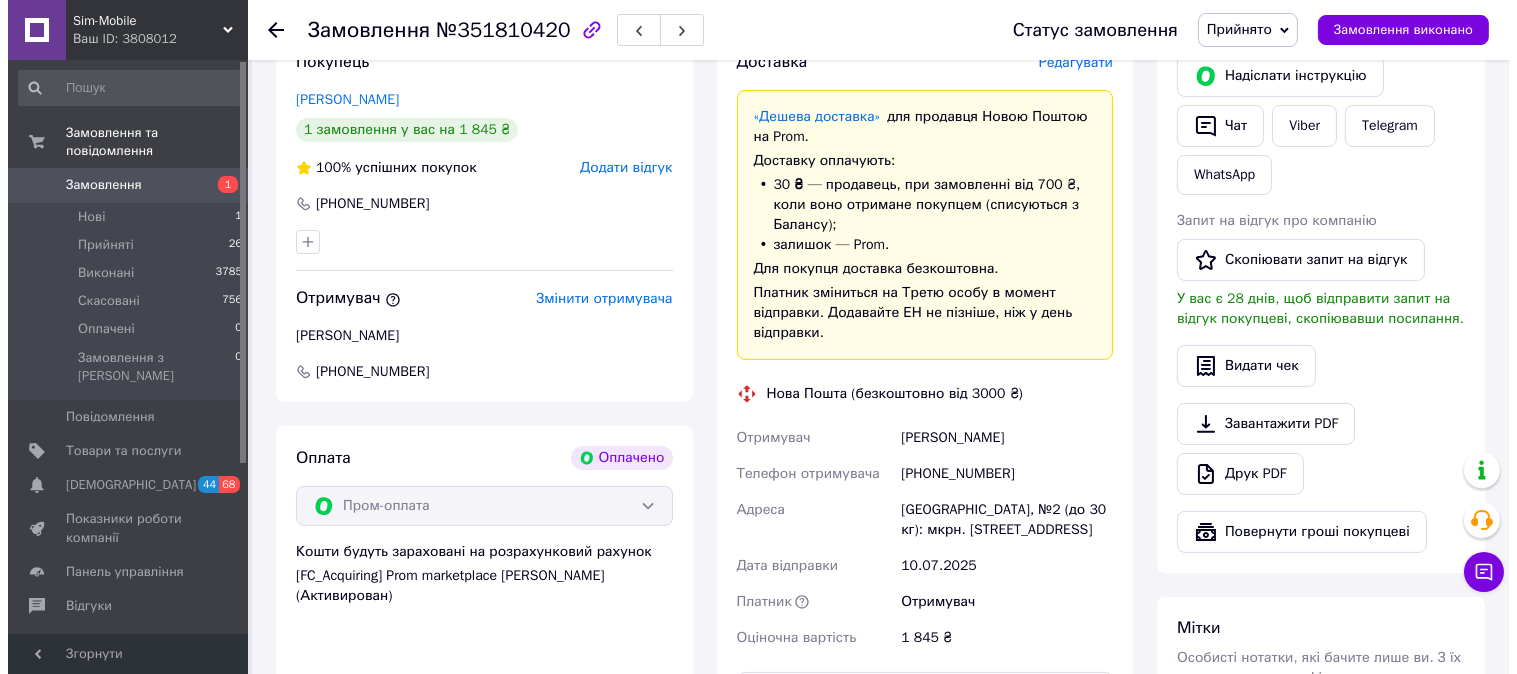 scroll, scrollTop: 750, scrollLeft: 0, axis: vertical 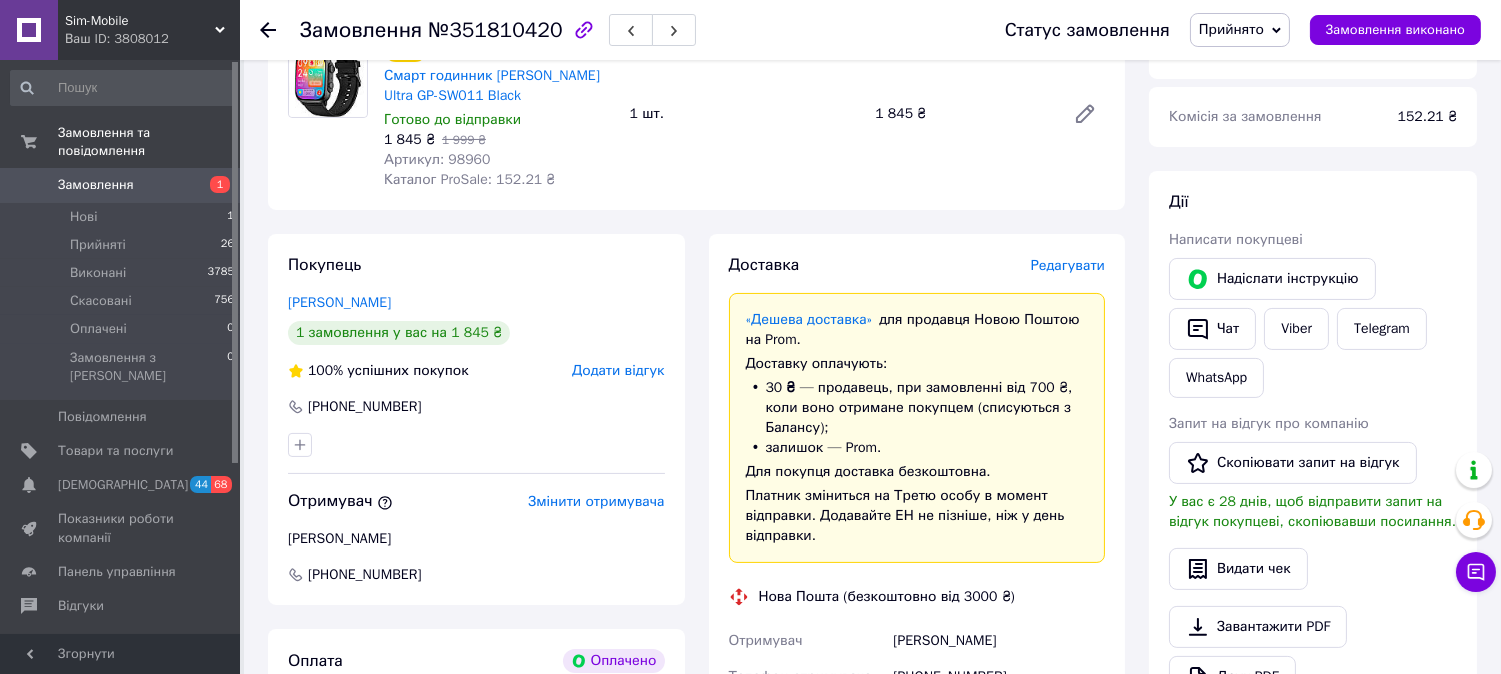 click on "Редагувати" at bounding box center (1068, 265) 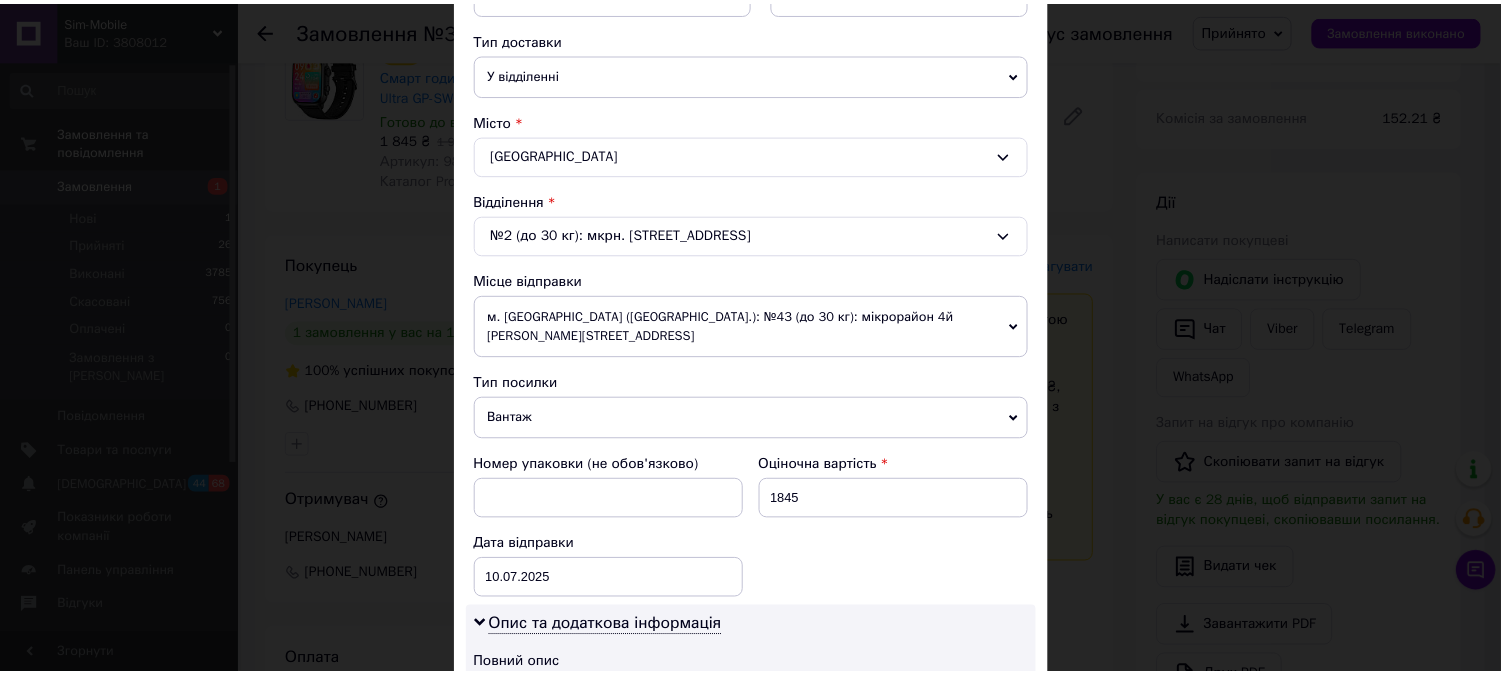 scroll, scrollTop: 880, scrollLeft: 0, axis: vertical 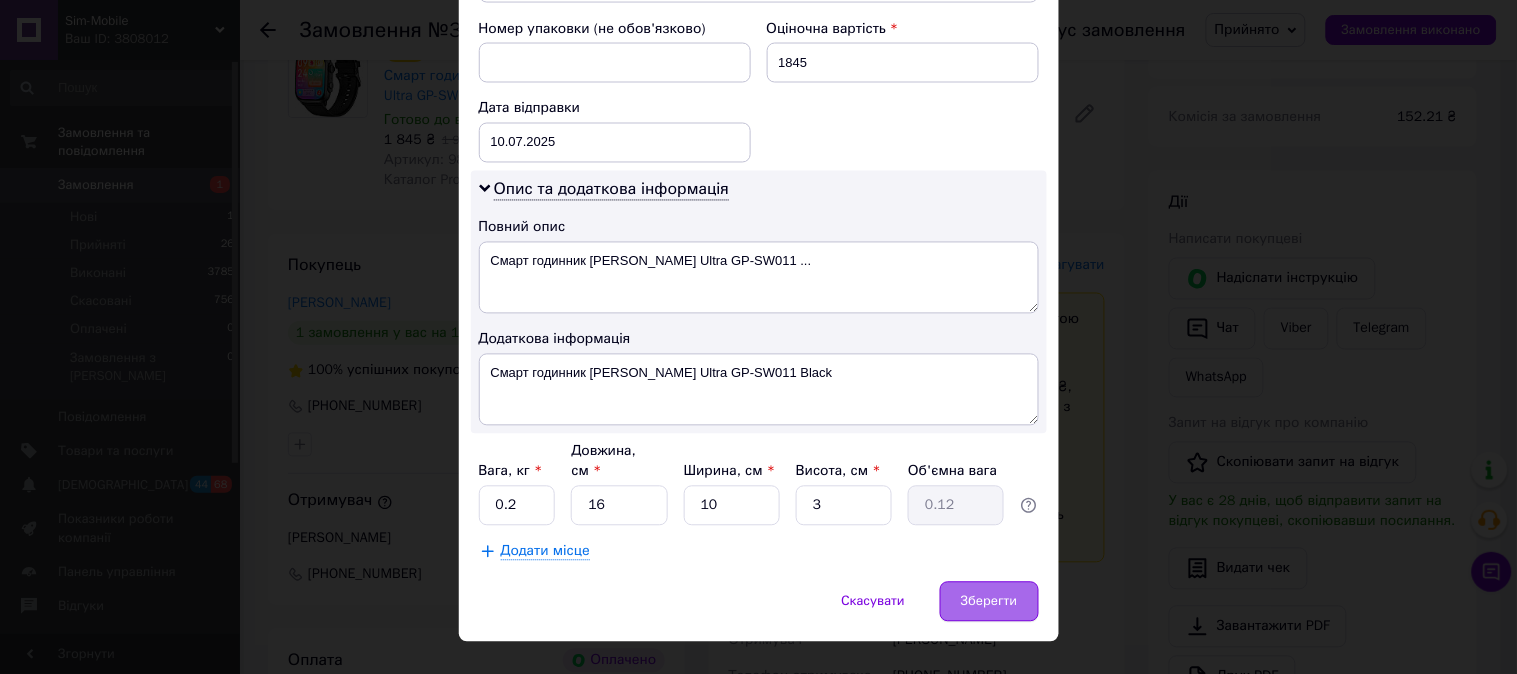 click on "Зберегти" at bounding box center [989, 602] 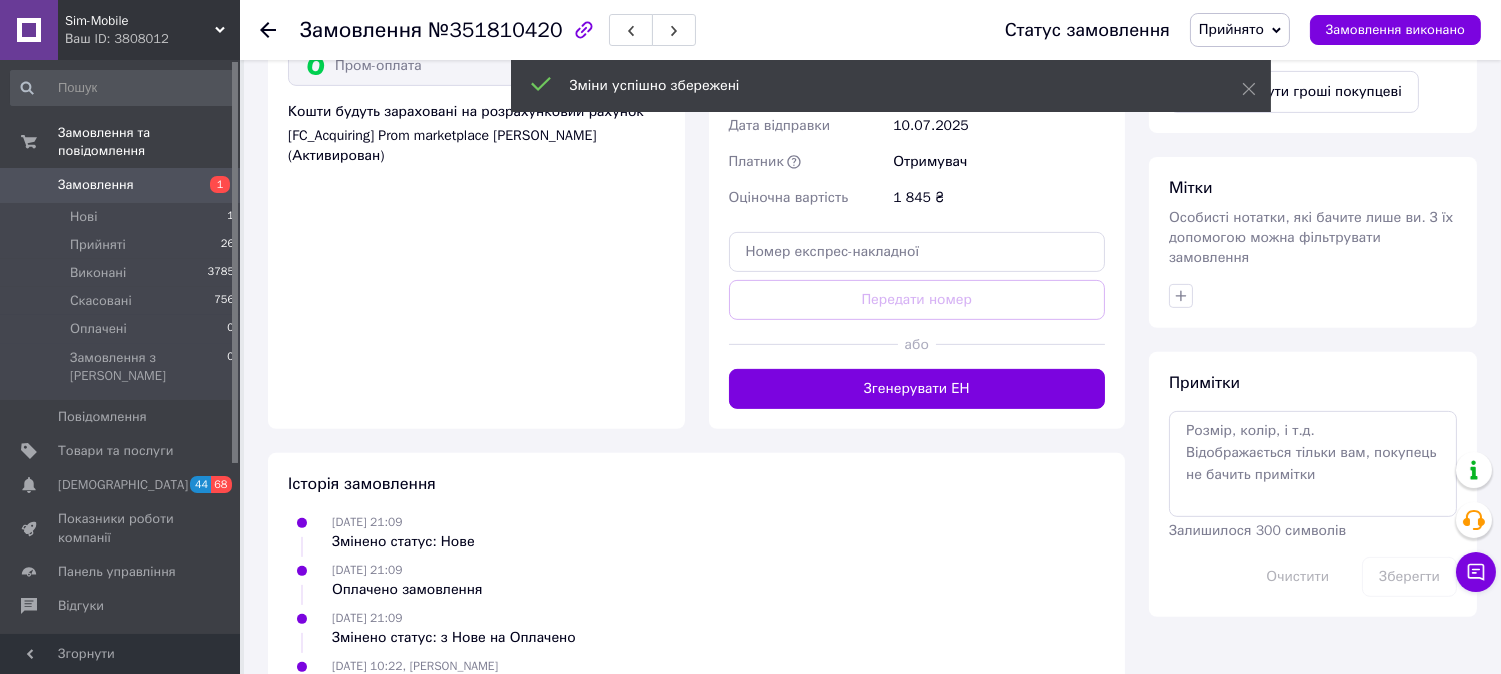 scroll, scrollTop: 1416, scrollLeft: 0, axis: vertical 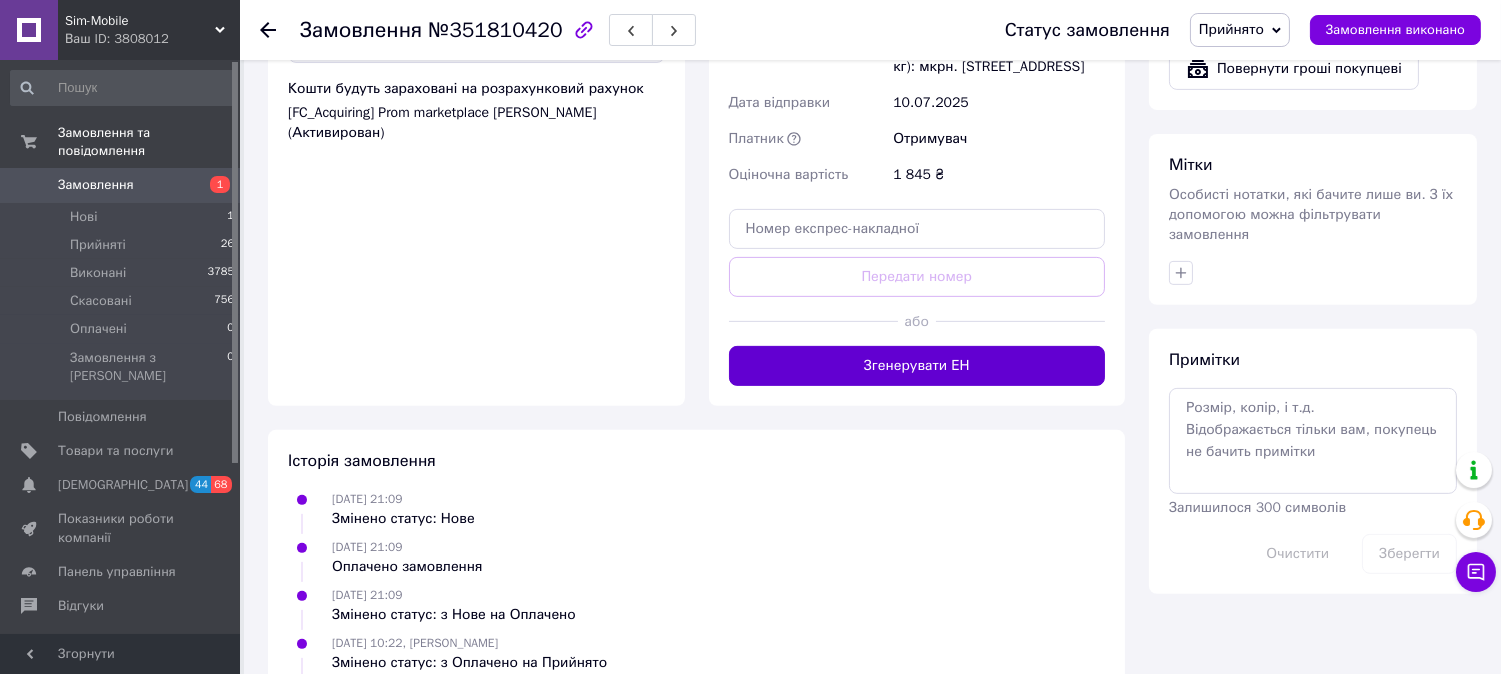 click on "Згенерувати ЕН" at bounding box center (917, 366) 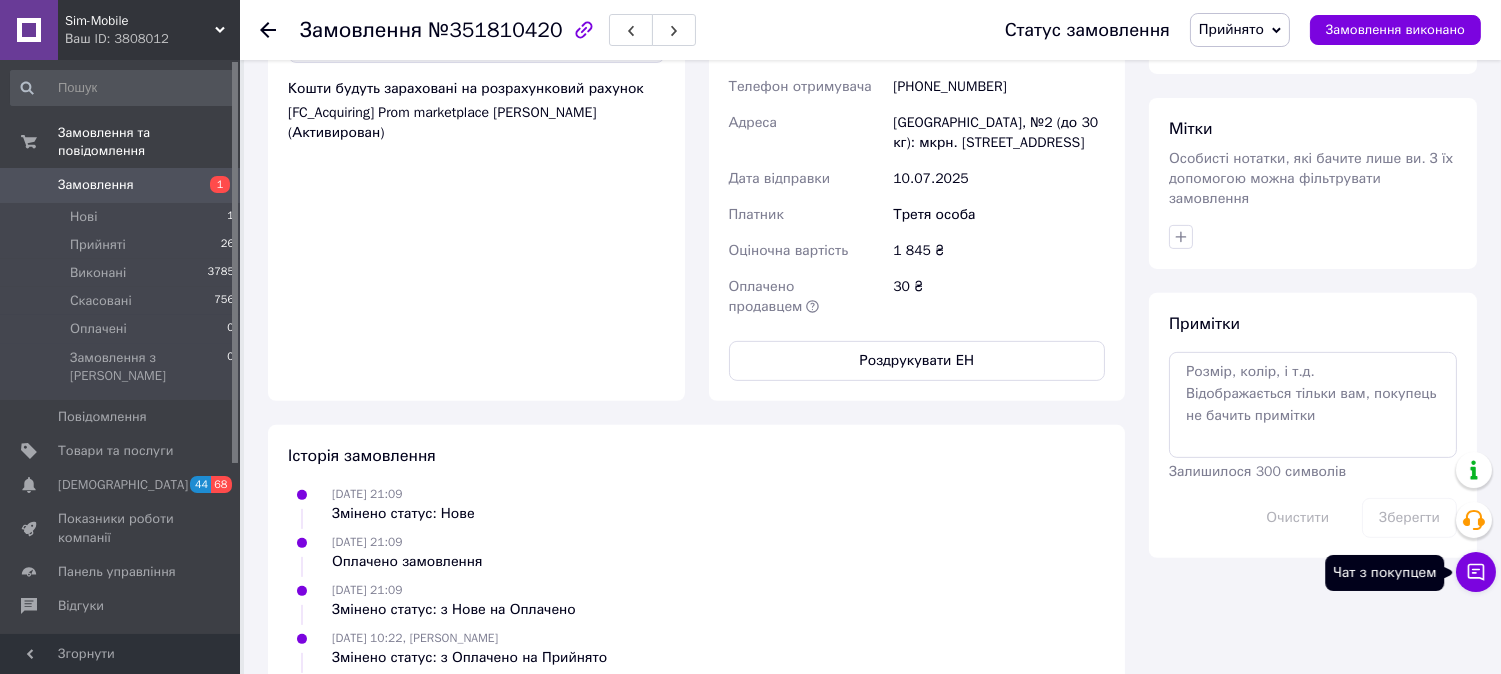 click 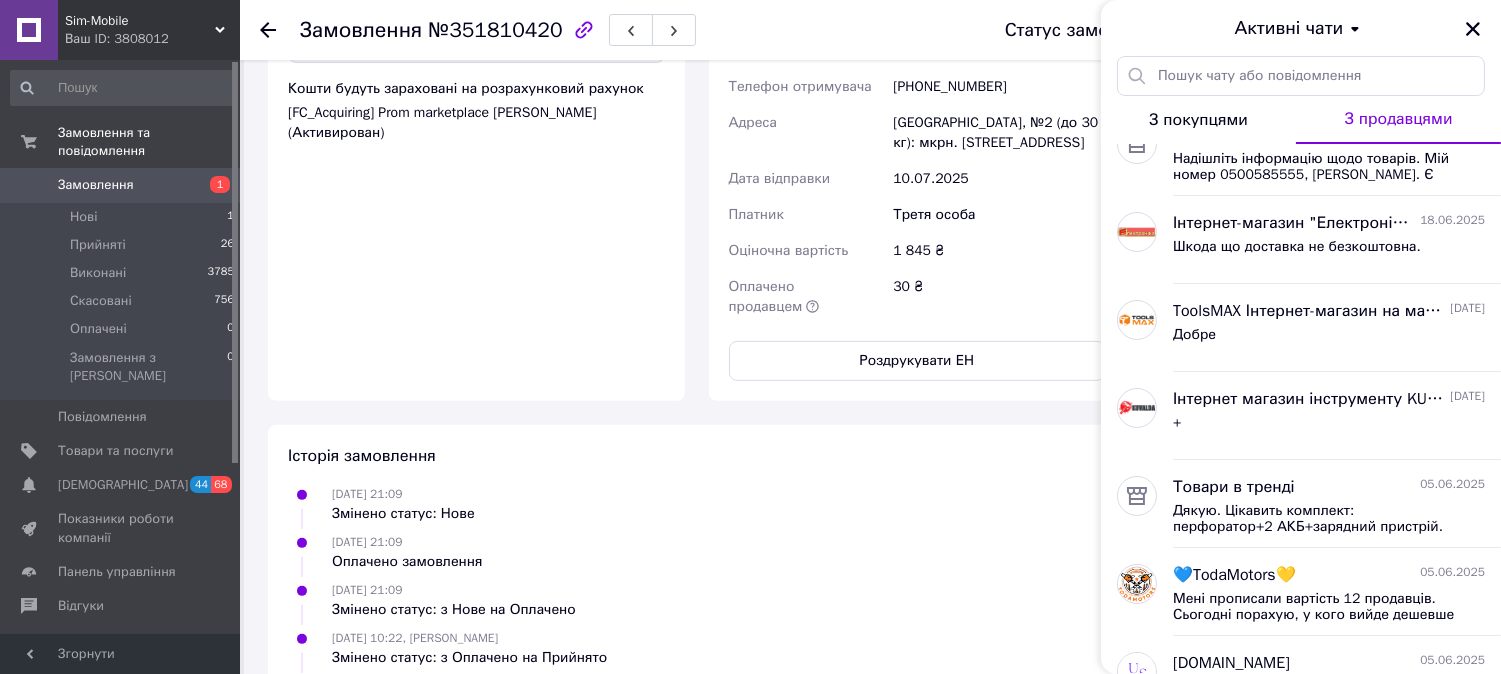 scroll, scrollTop: 0, scrollLeft: 0, axis: both 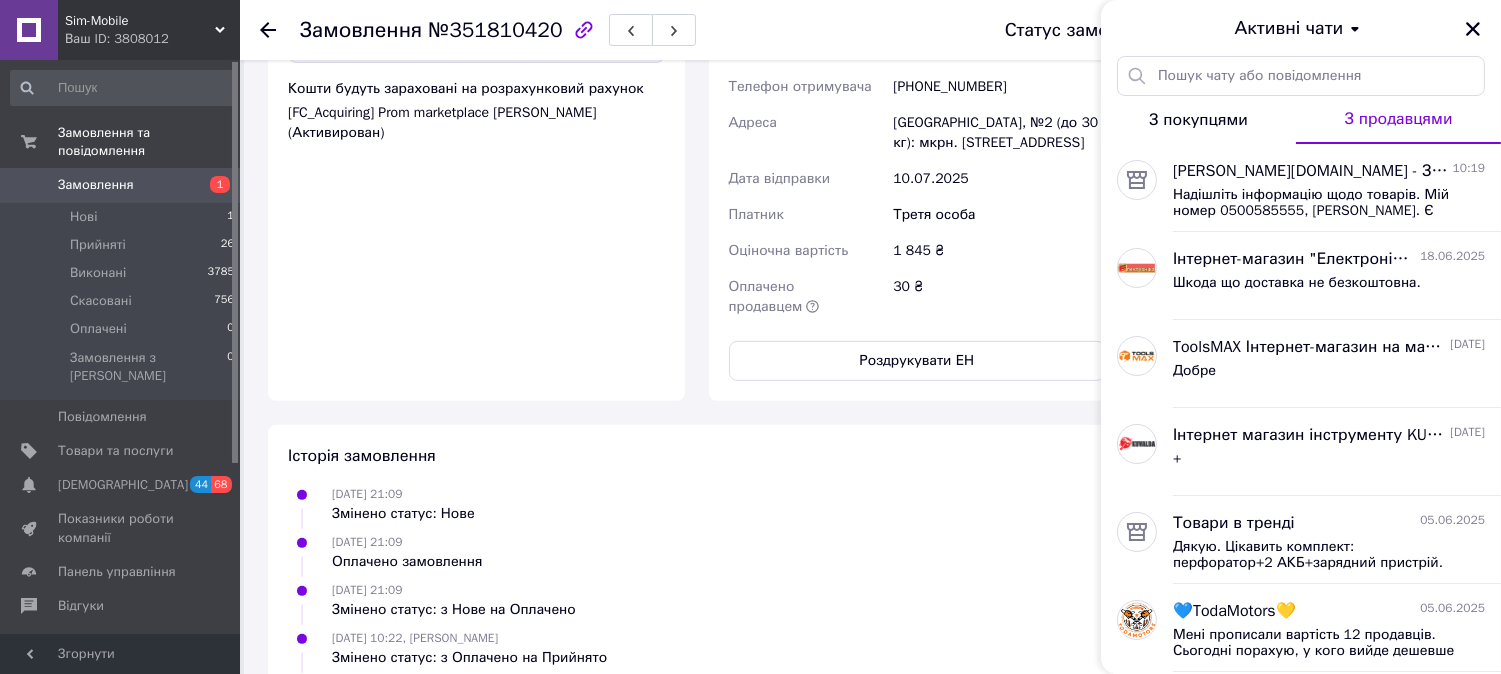 click on "З покупцями" at bounding box center [1198, 120] 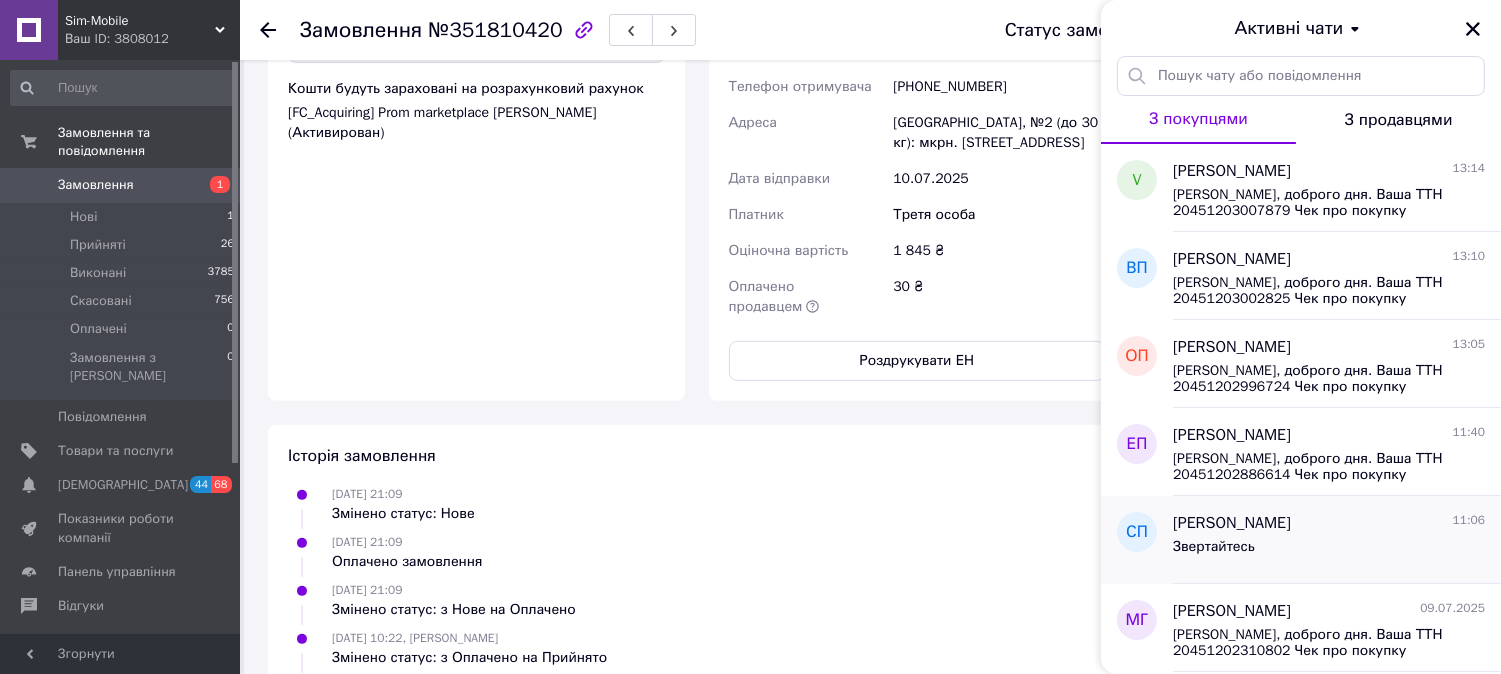 click on "[PERSON_NAME]" at bounding box center (1232, 523) 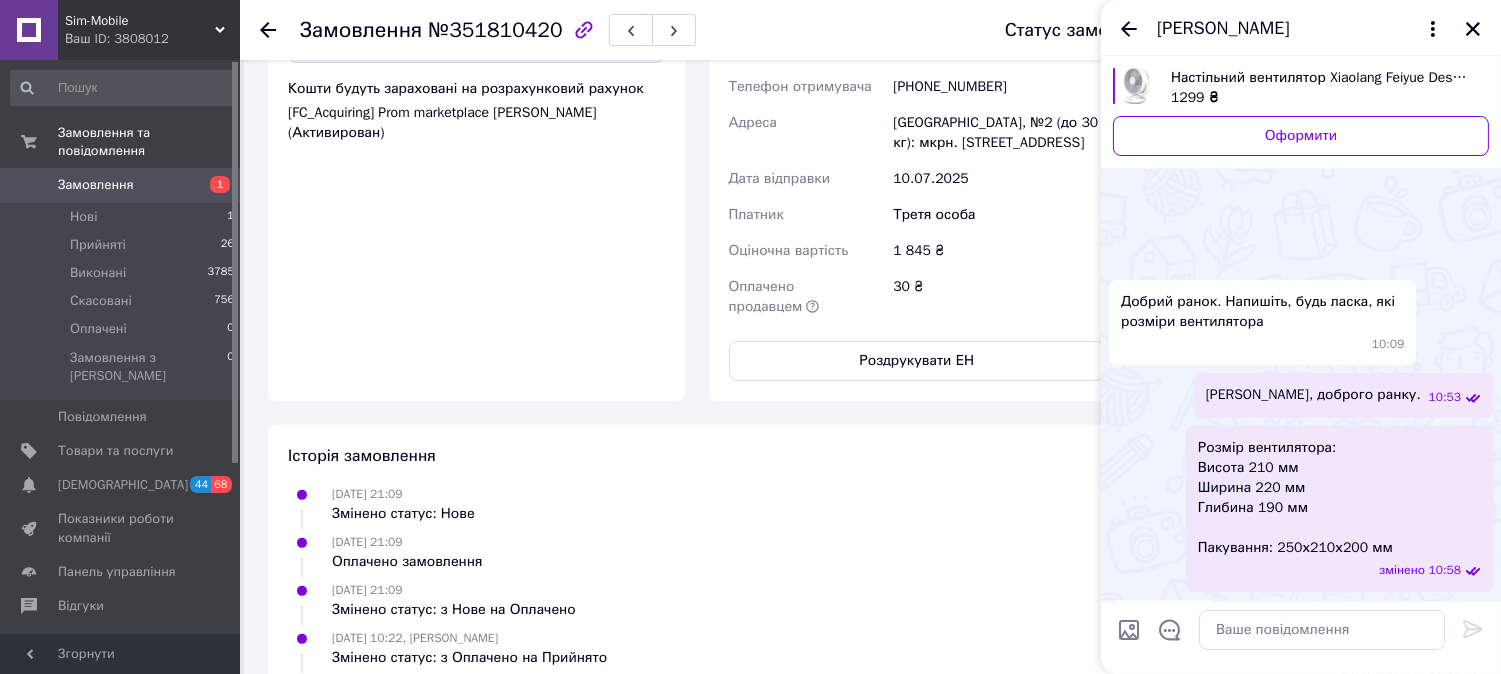 scroll, scrollTop: 104, scrollLeft: 0, axis: vertical 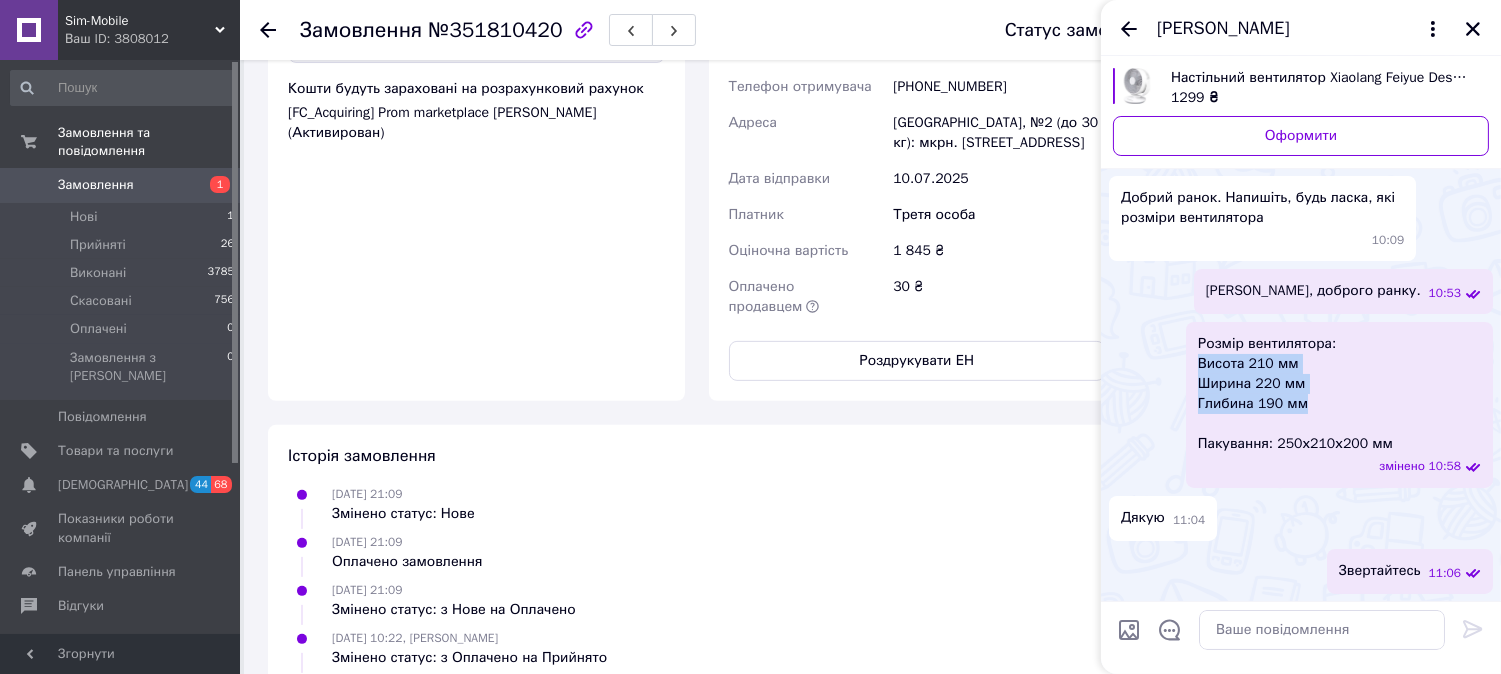 drag, startPoint x: 1200, startPoint y: 365, endPoint x: 1307, endPoint y: 405, distance: 114.232216 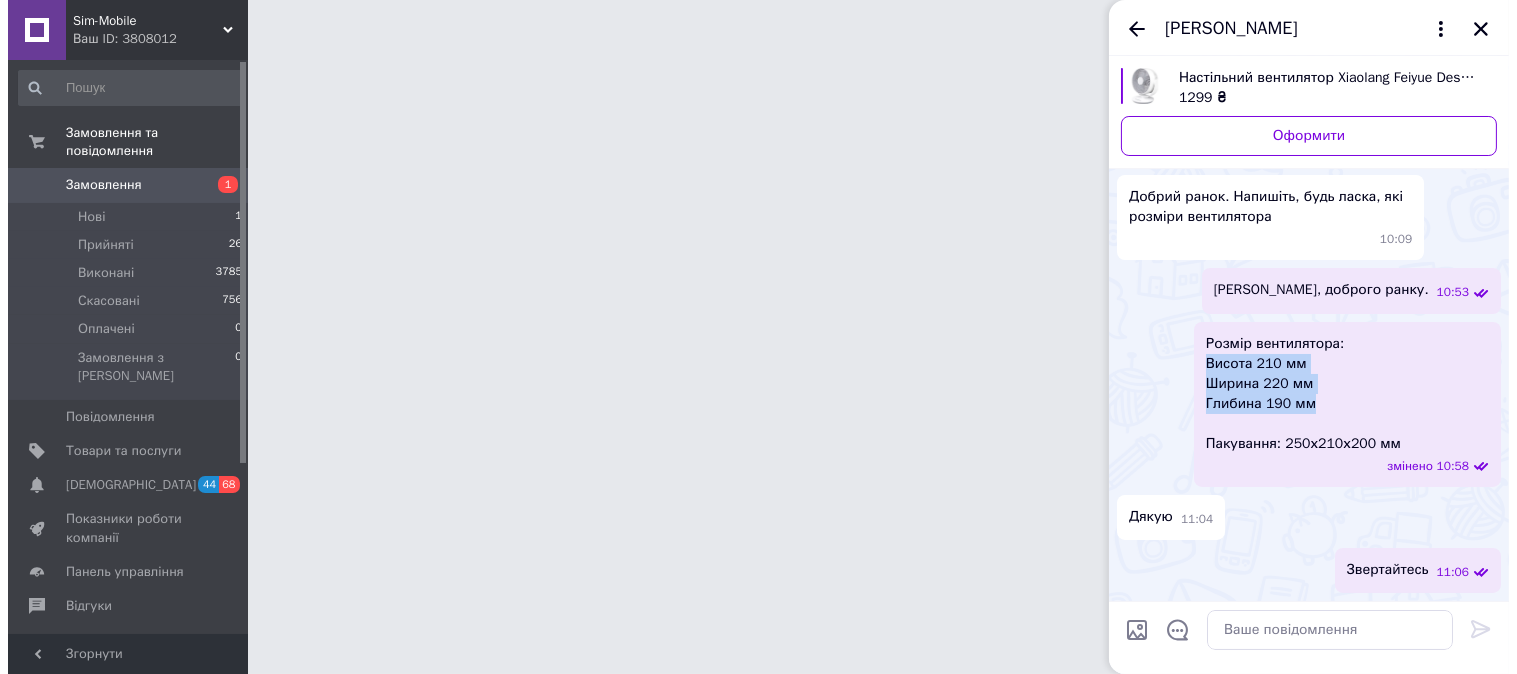 scroll, scrollTop: 0, scrollLeft: 0, axis: both 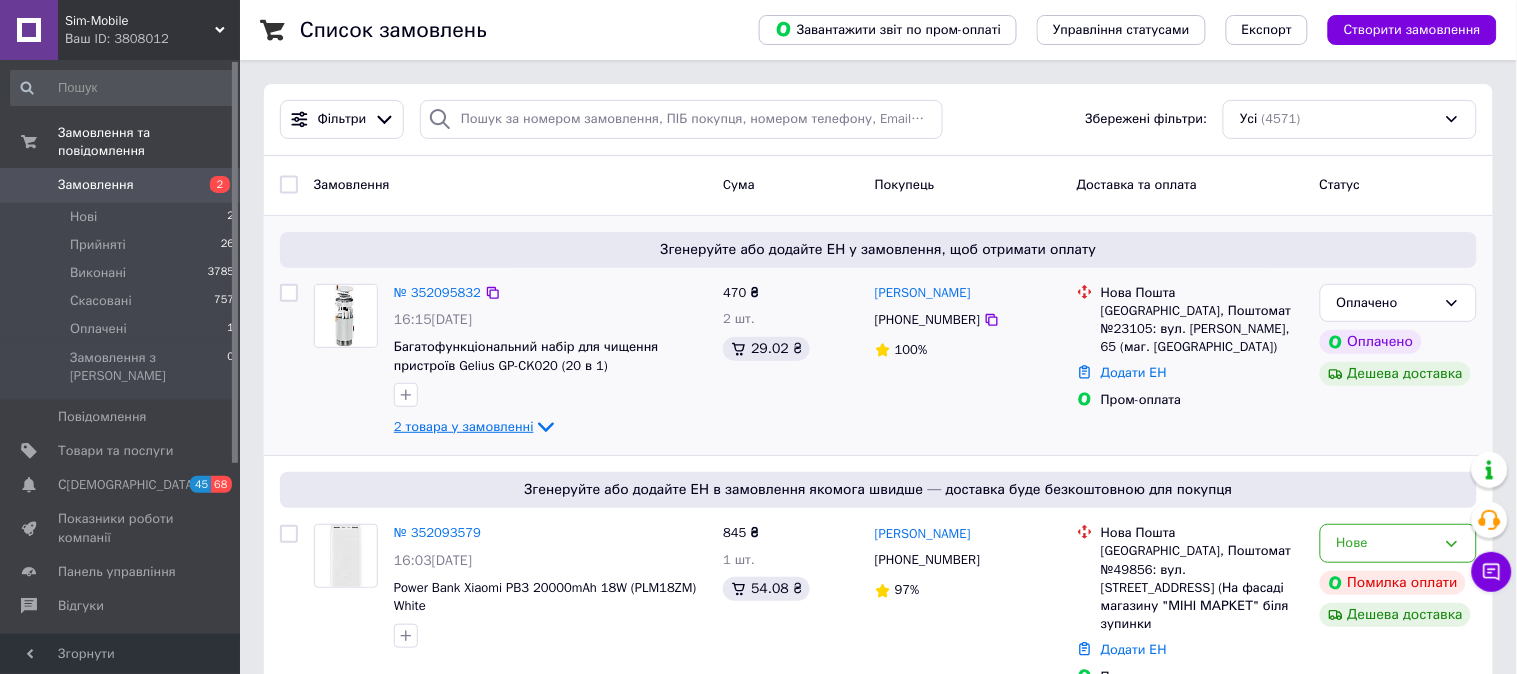 click 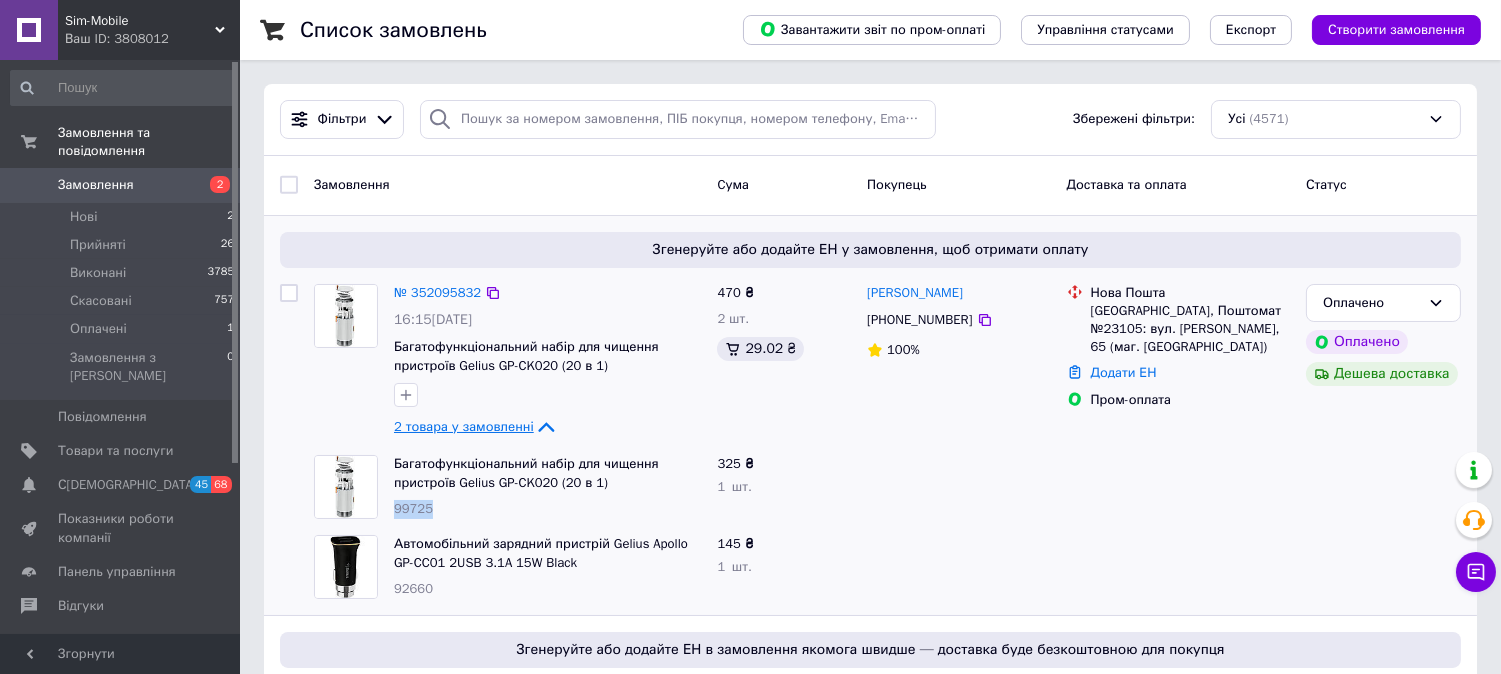 click on "99725" at bounding box center (547, 509) 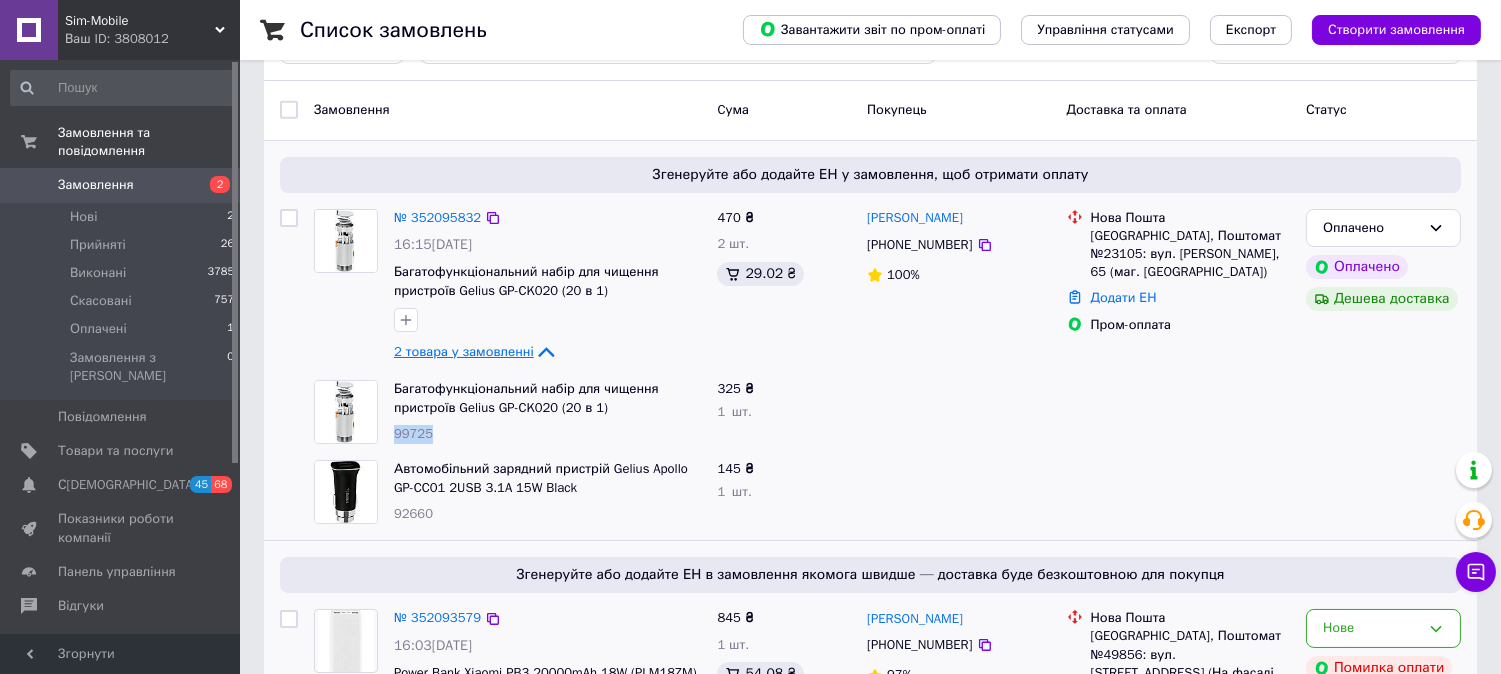 scroll, scrollTop: 111, scrollLeft: 0, axis: vertical 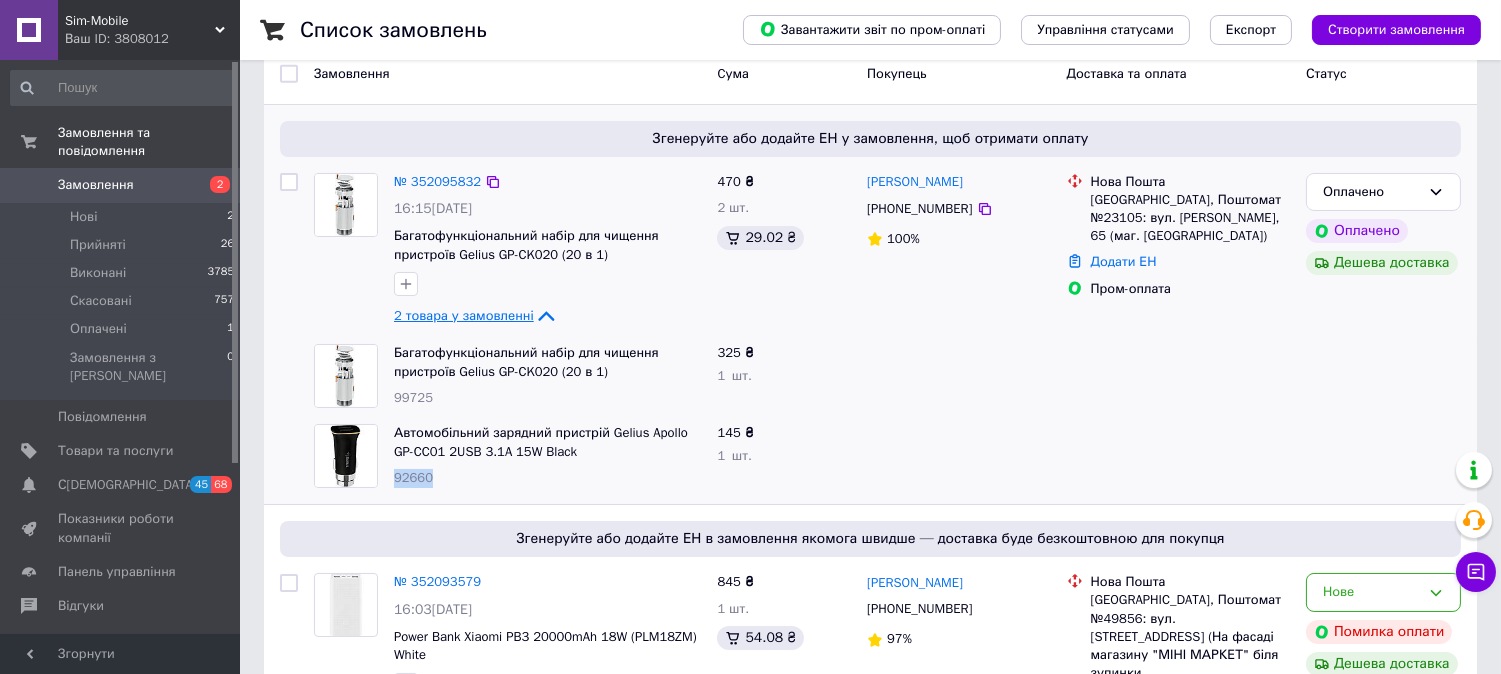 drag, startPoint x: 435, startPoint y: 482, endPoint x: 394, endPoint y: 485, distance: 41.109608 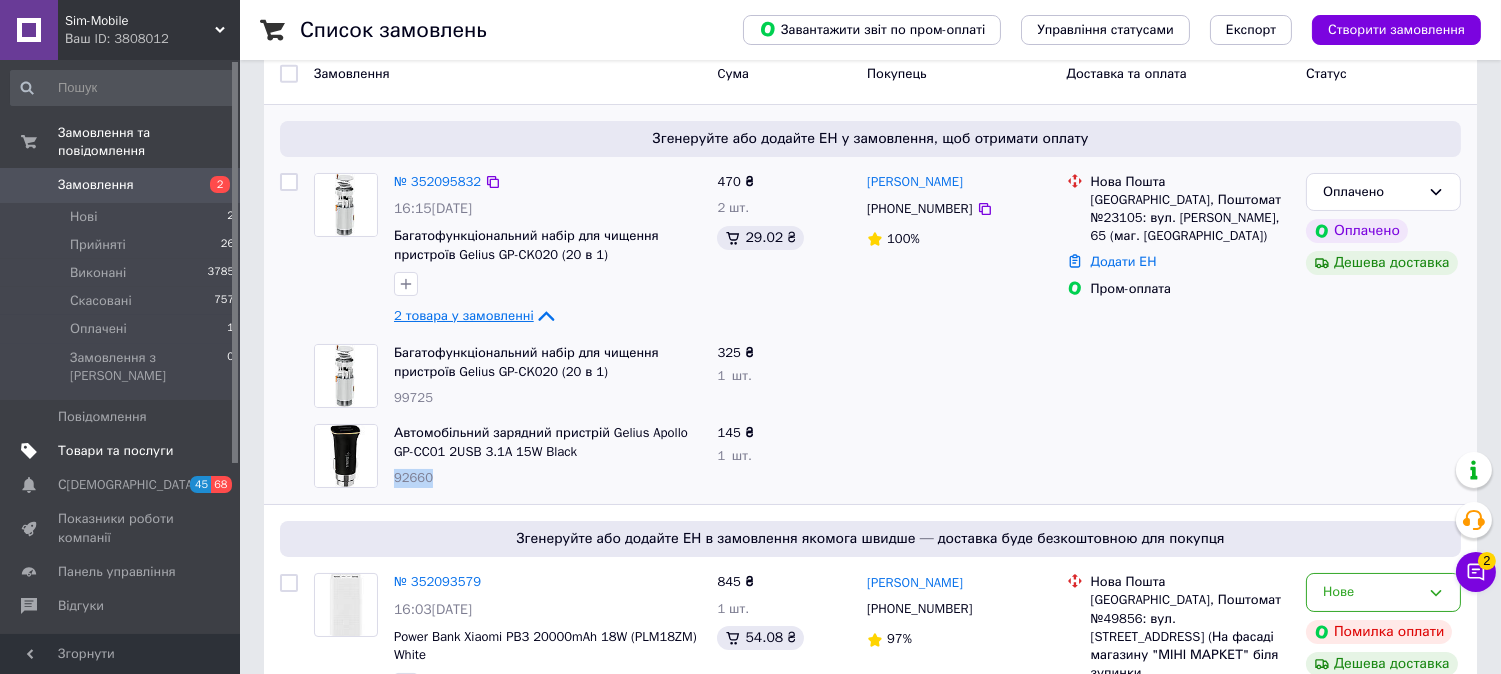 click on "Товари та послуги" at bounding box center (115, 451) 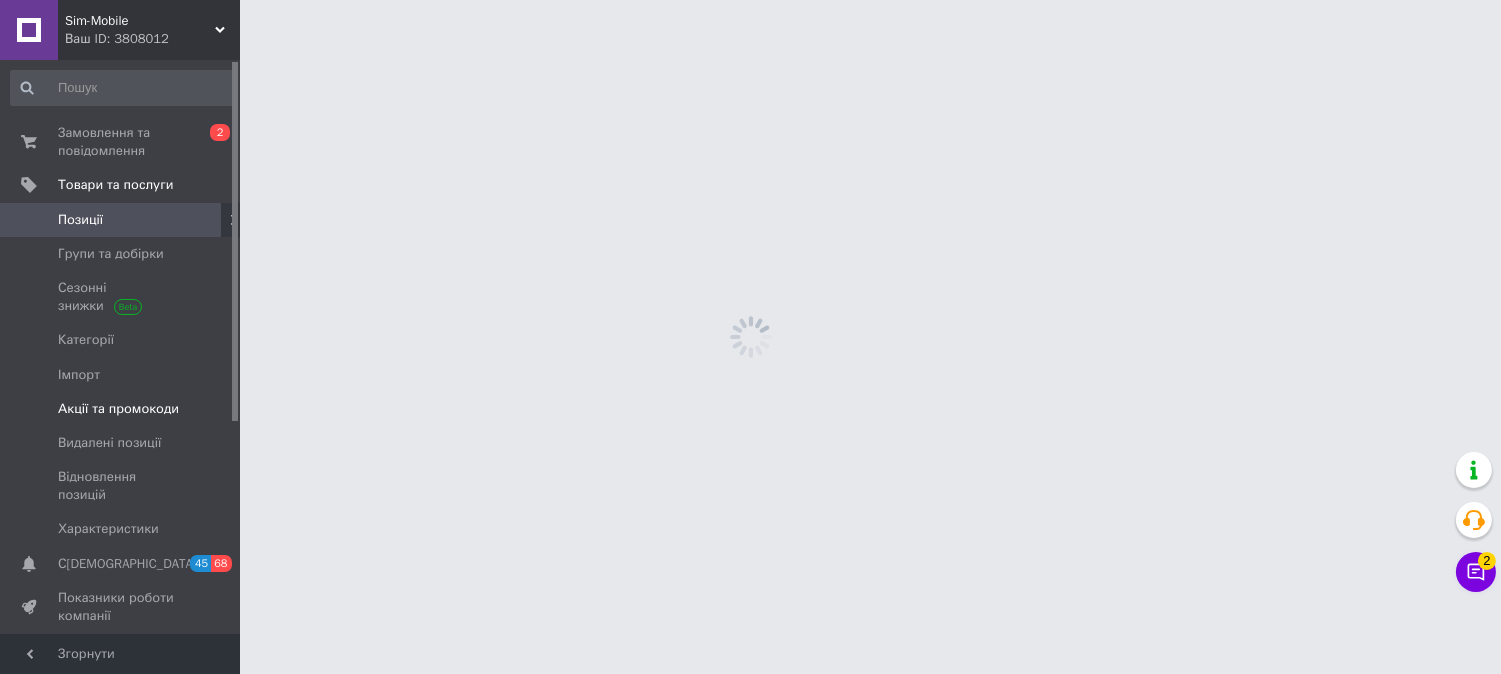 scroll, scrollTop: 0, scrollLeft: 0, axis: both 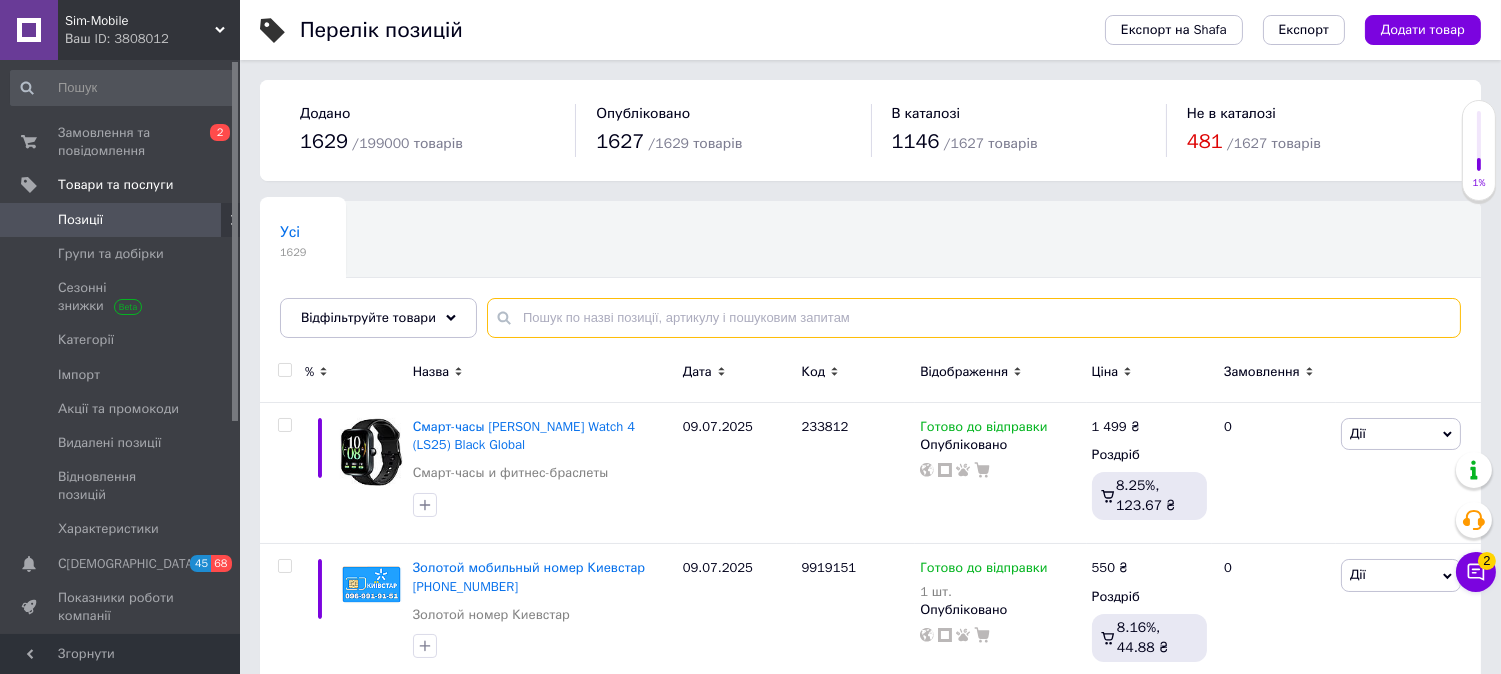 click at bounding box center (974, 318) 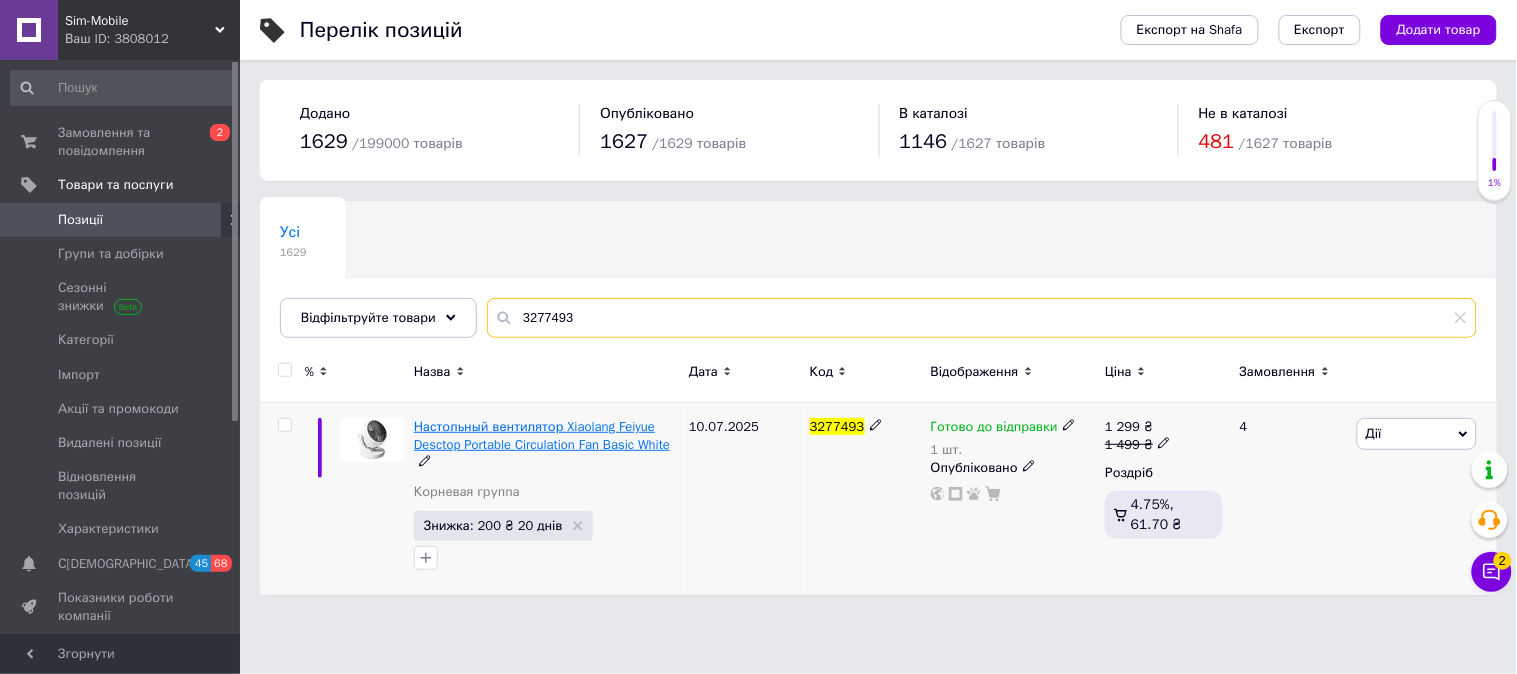 type on "3277493" 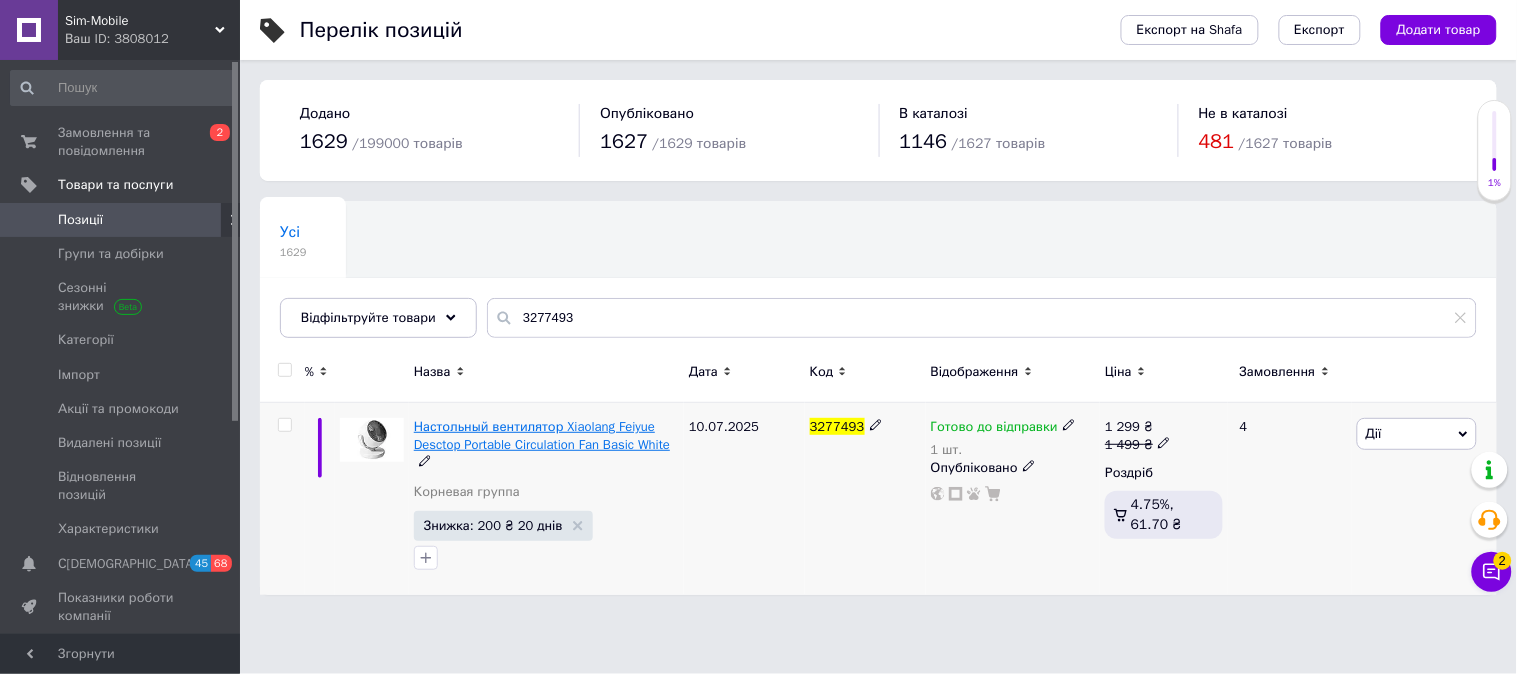click on "Настольный вентилятор Xiaolang Feiyue Desctop Portable Circulation Fan Basic White" at bounding box center (542, 435) 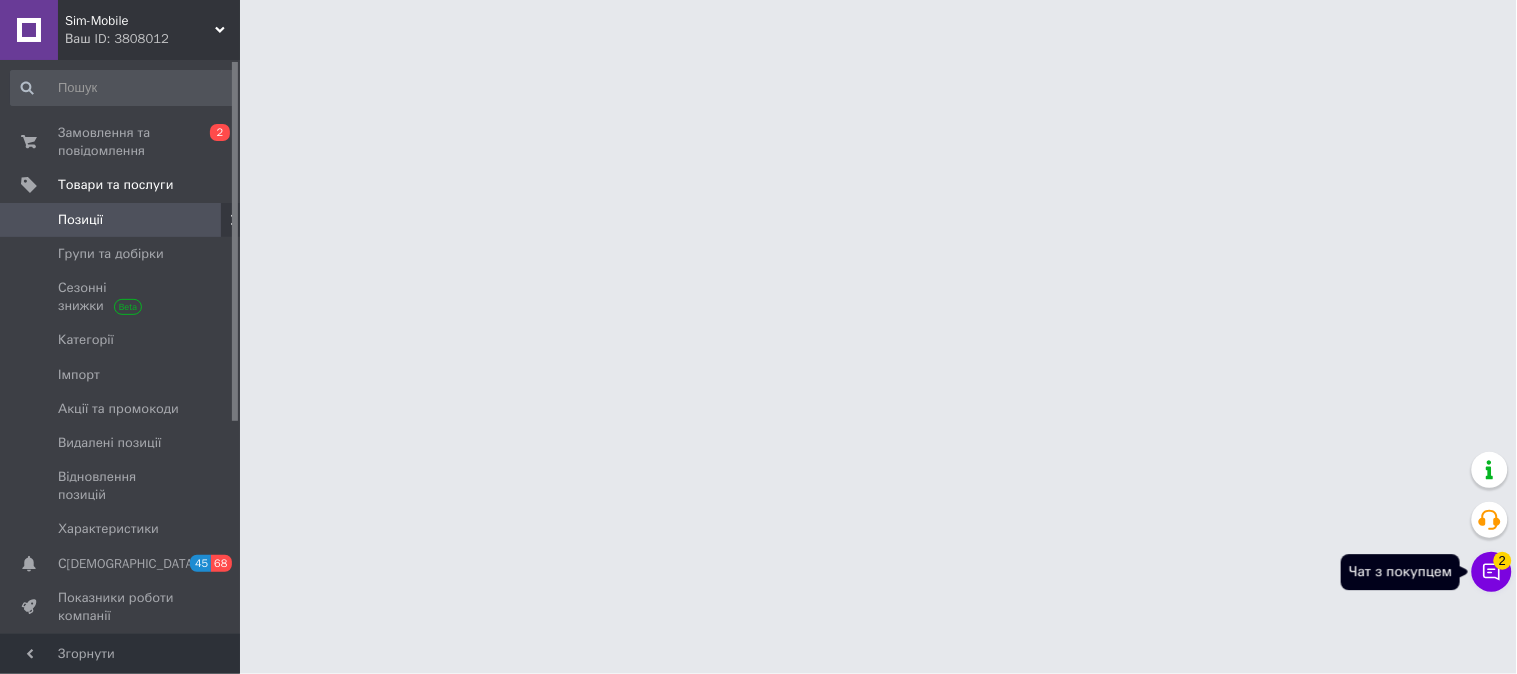 click 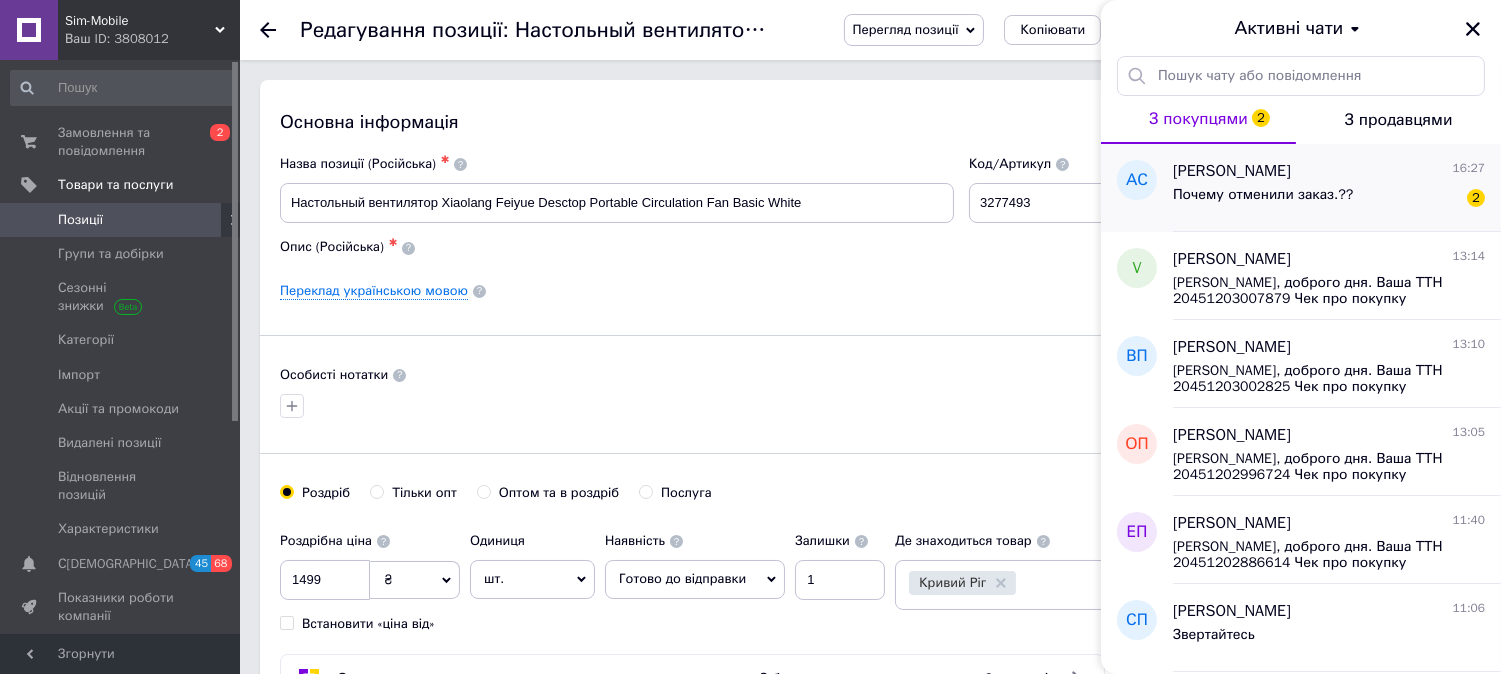 click on "Почему отменили заказ.??" at bounding box center [1263, 195] 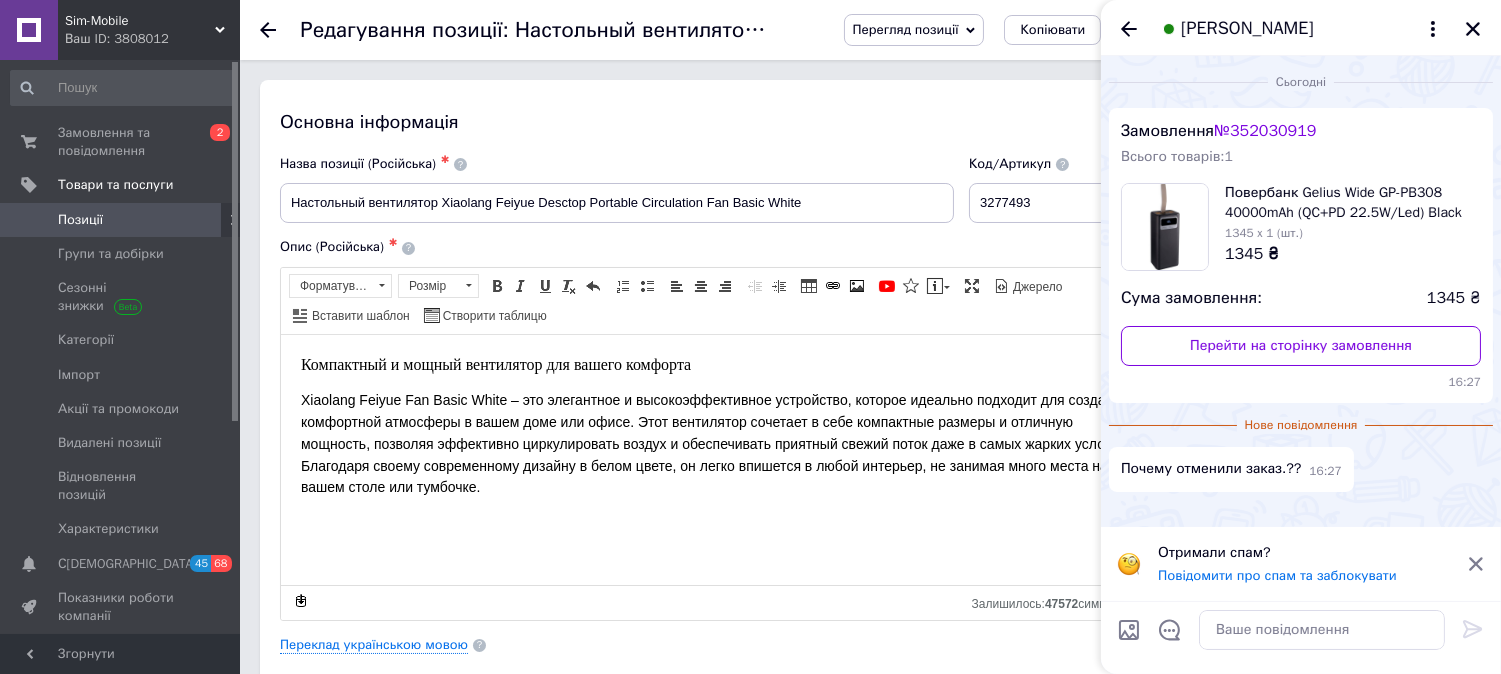 scroll, scrollTop: 0, scrollLeft: 0, axis: both 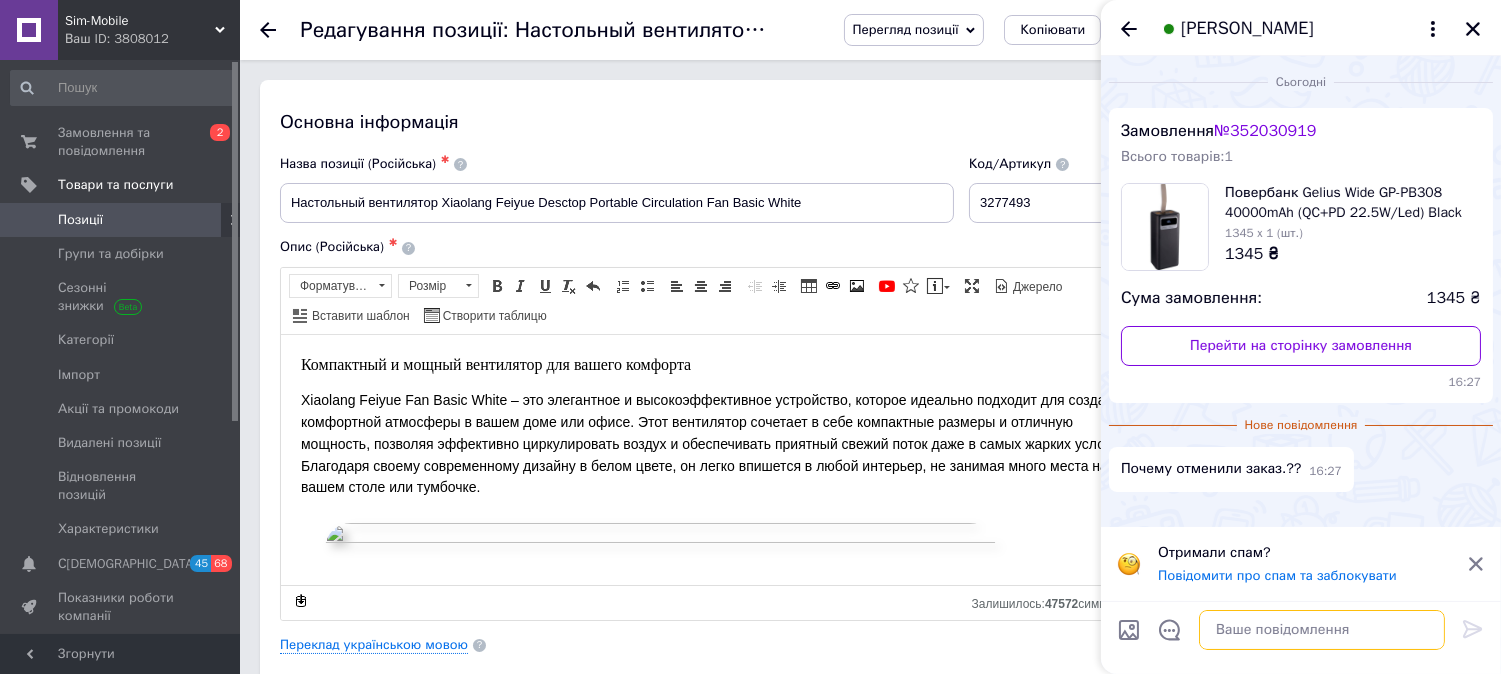 click at bounding box center [1322, 630] 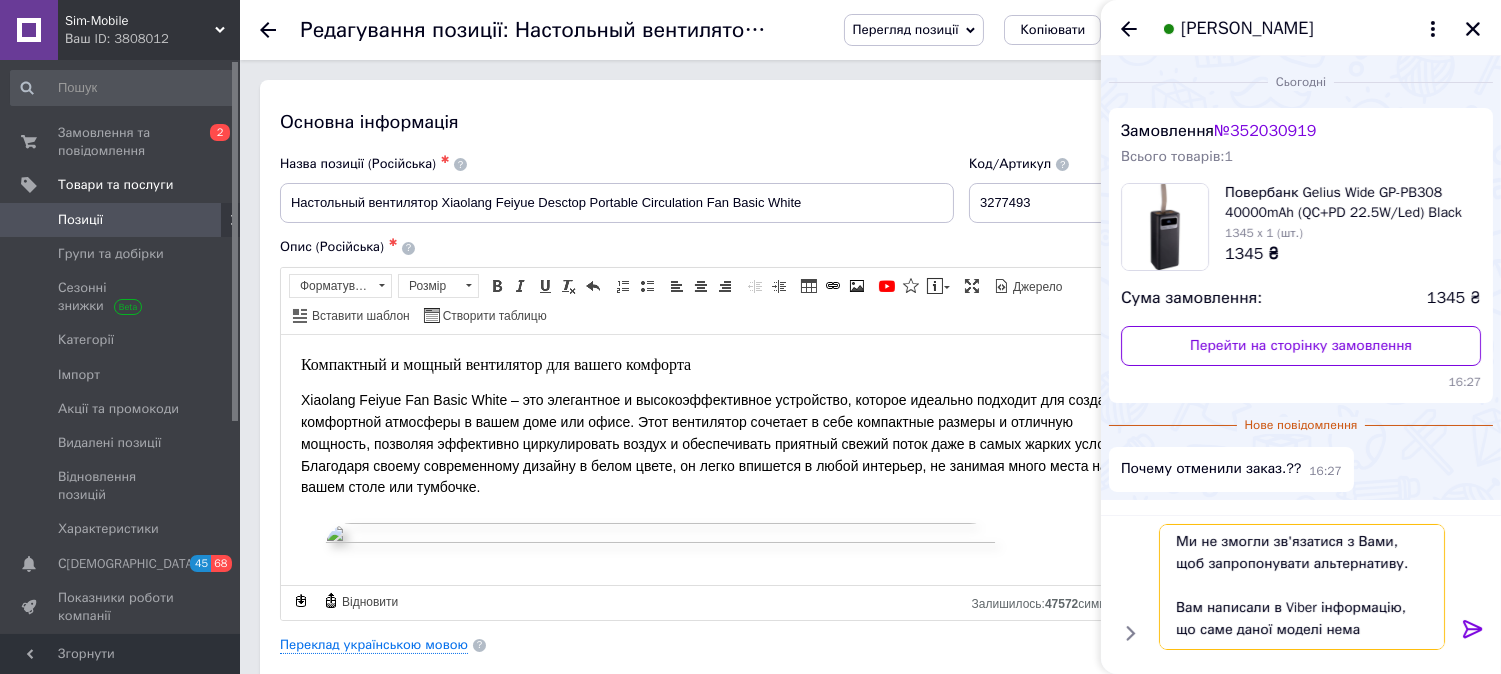 scroll, scrollTop: 46, scrollLeft: 0, axis: vertical 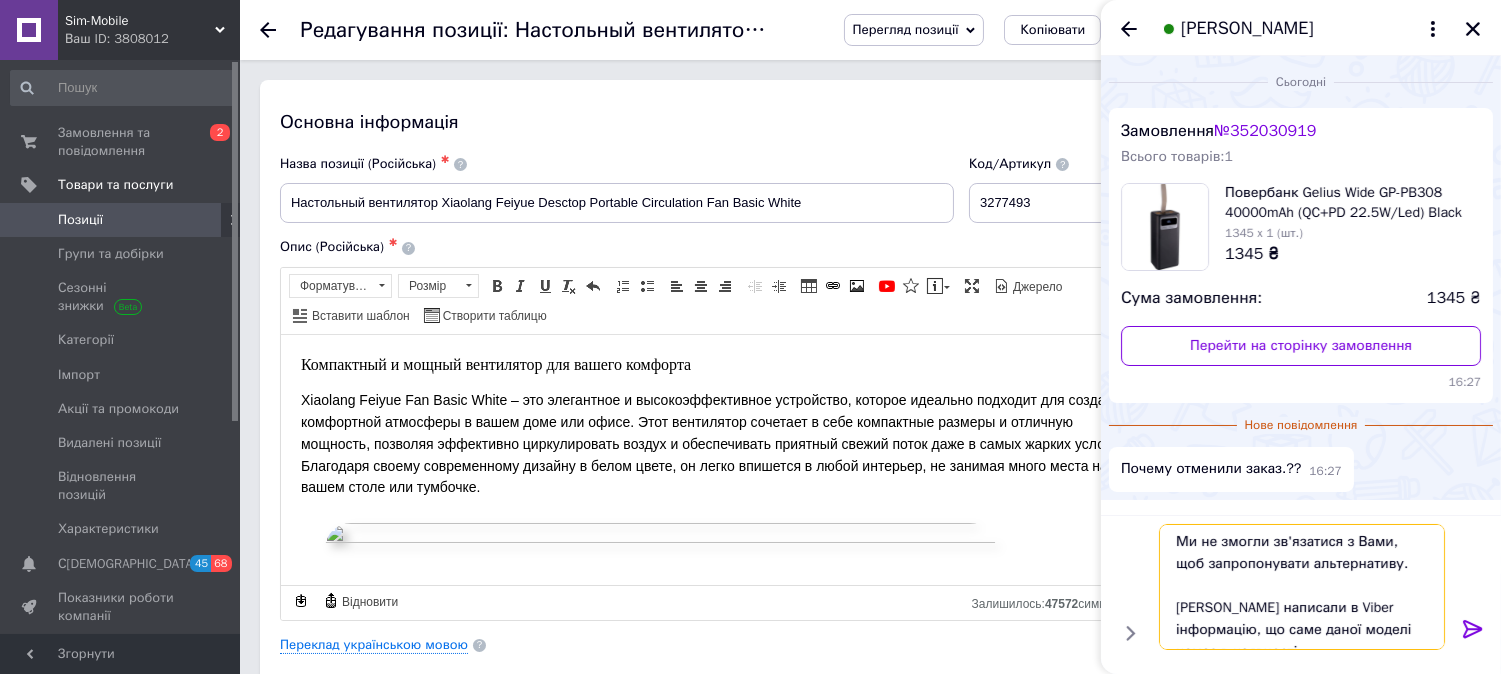type on "Олександр, доброго дня.
Ми не змогли зв'язатися з Вами, щоб запропонувати альтернативу.
Вам написали в Viber інформацію, що саме даної моделі немає в наявності." 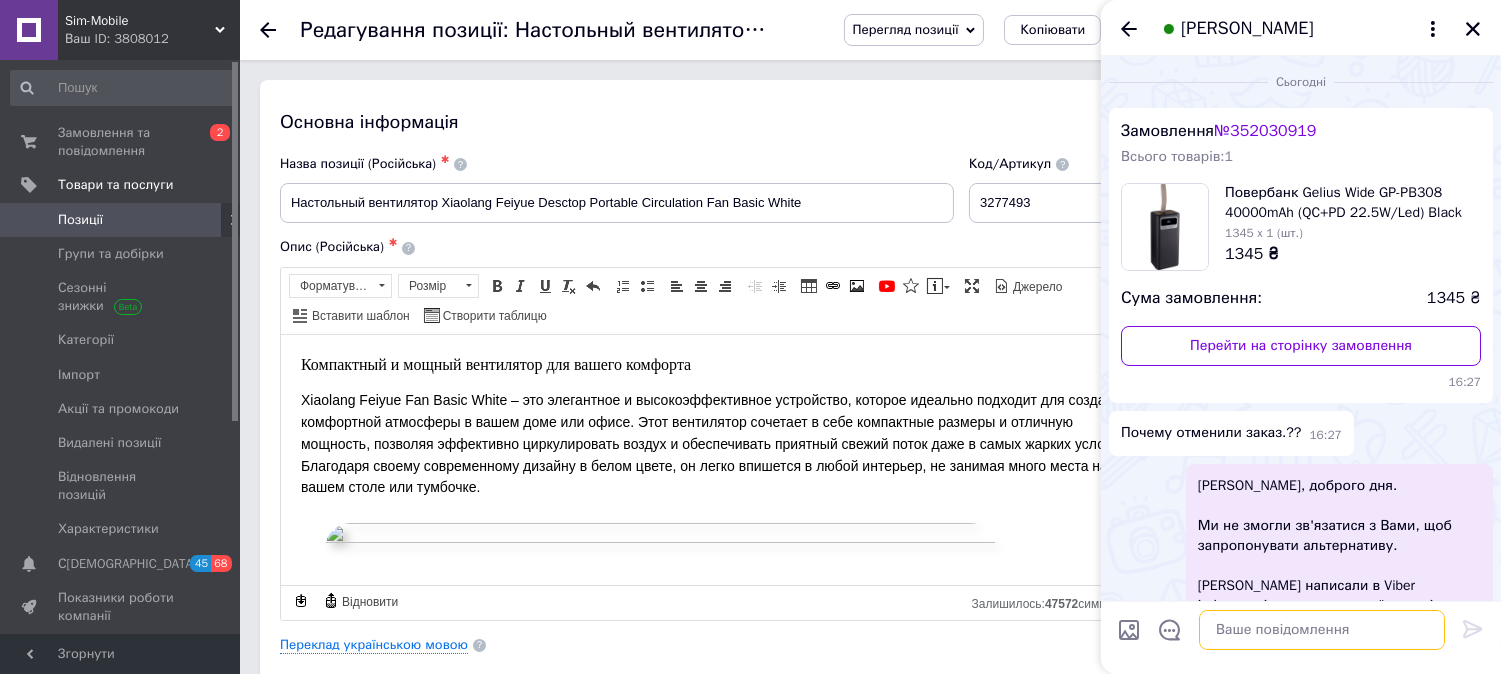 scroll, scrollTop: 0, scrollLeft: 0, axis: both 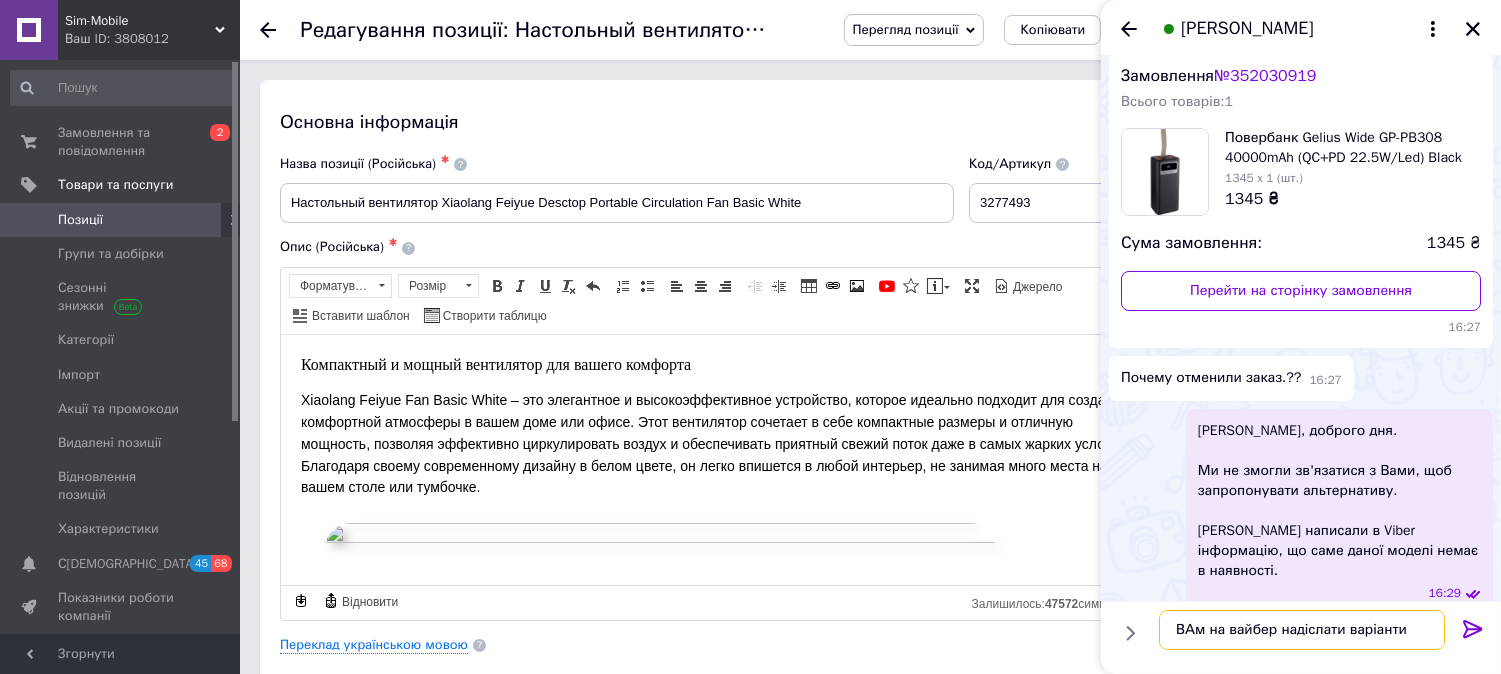 type on "ВАм на [PERSON_NAME] надіслати варіанти?" 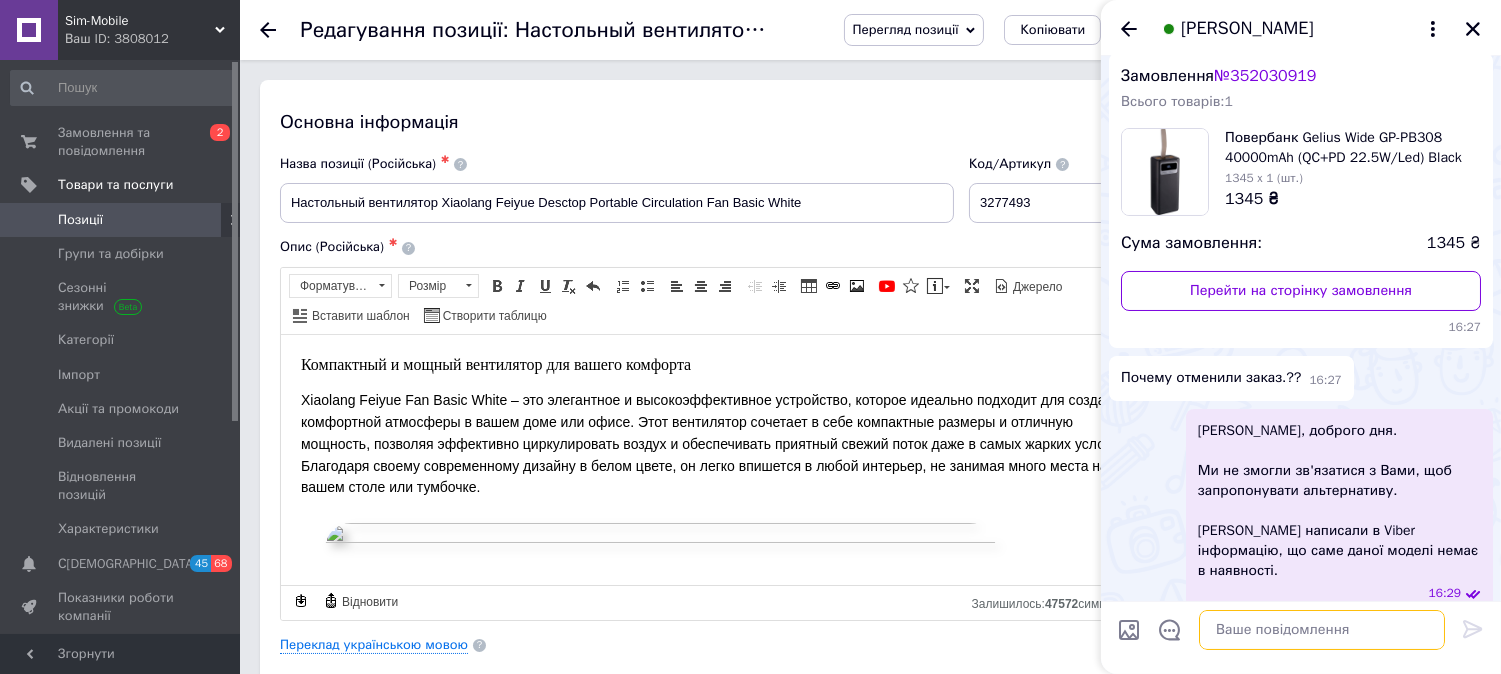scroll, scrollTop: 108, scrollLeft: 0, axis: vertical 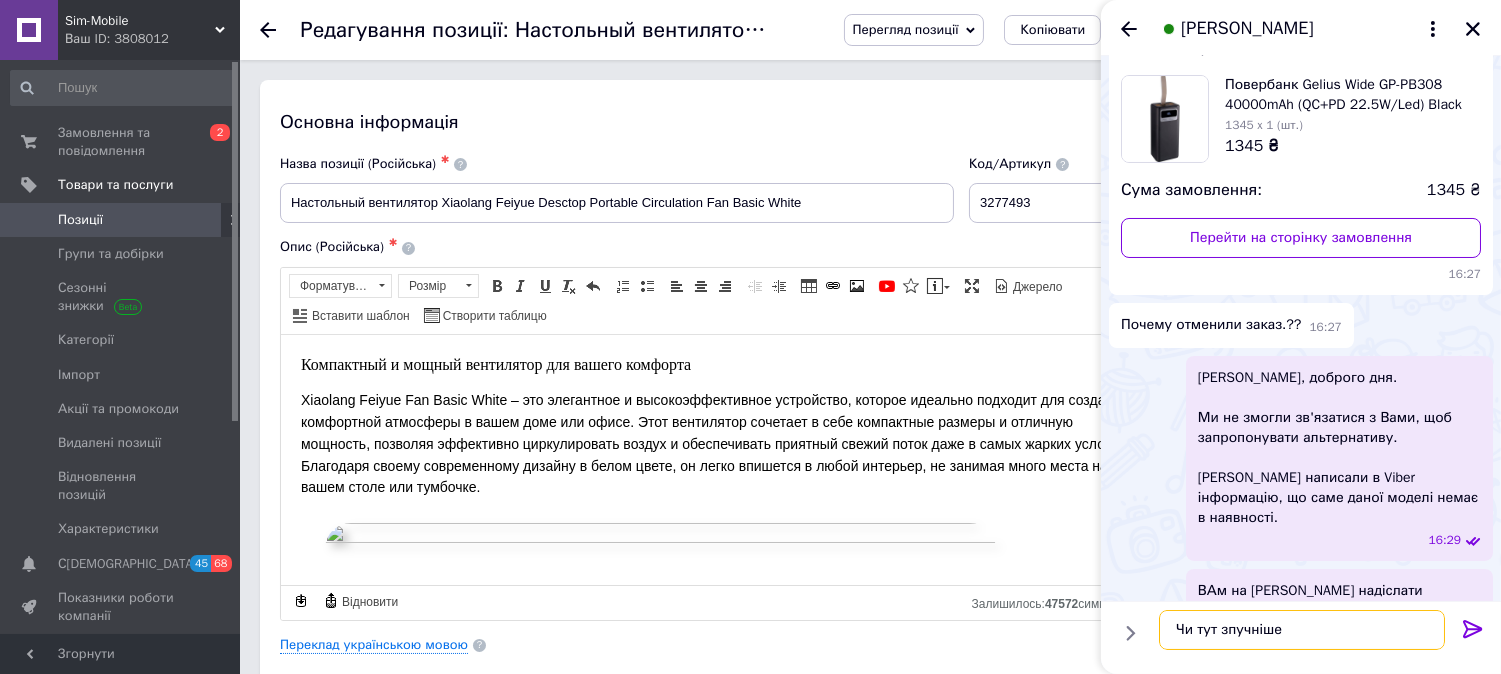 type on "Чи тут зпучніше?" 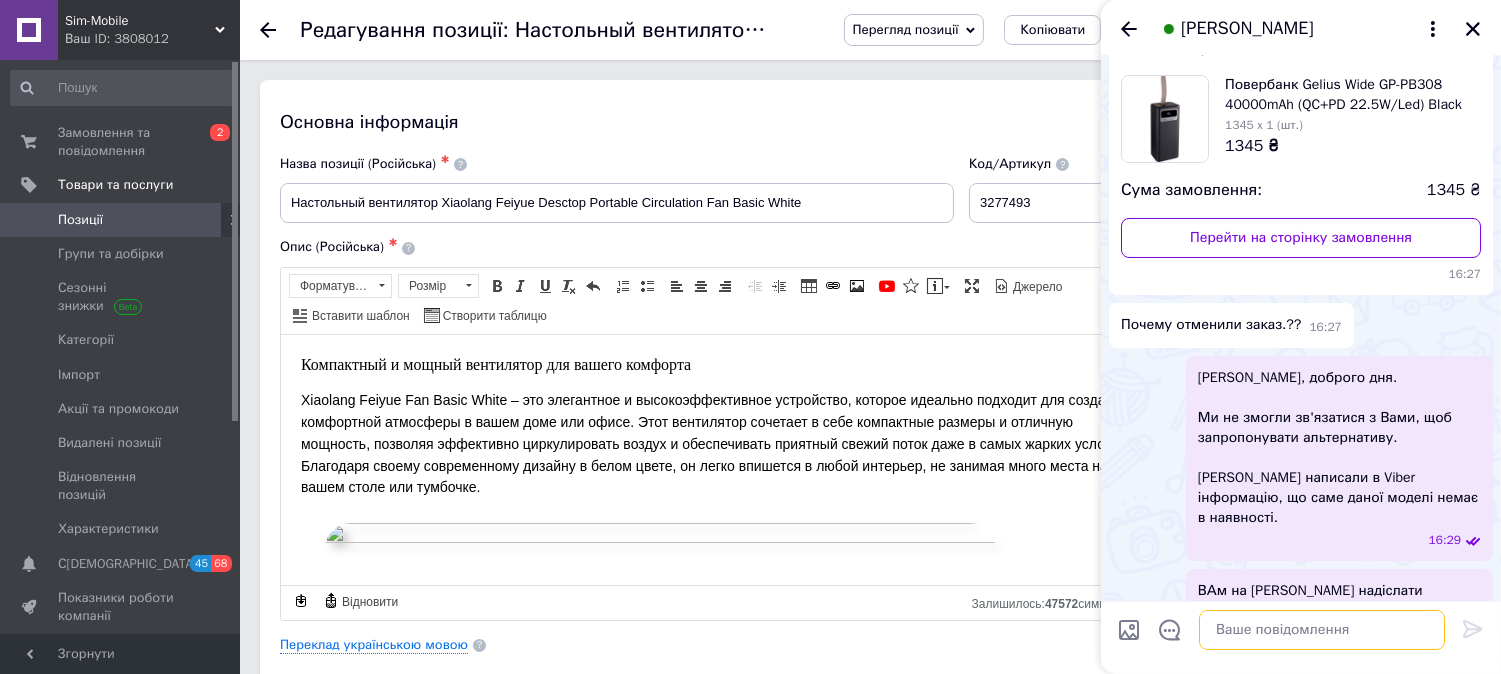scroll, scrollTop: 162, scrollLeft: 0, axis: vertical 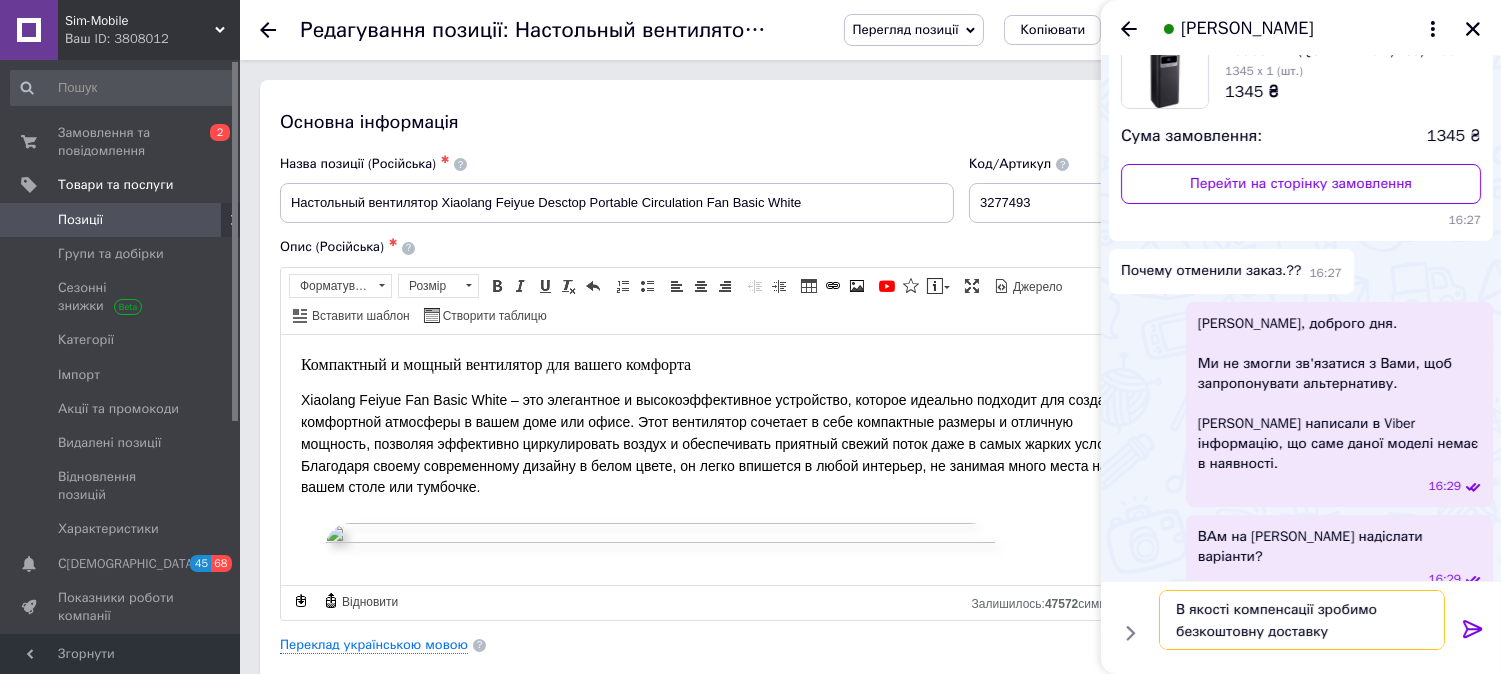 type on "В якості компенсації зробимо безкоштовну доставку." 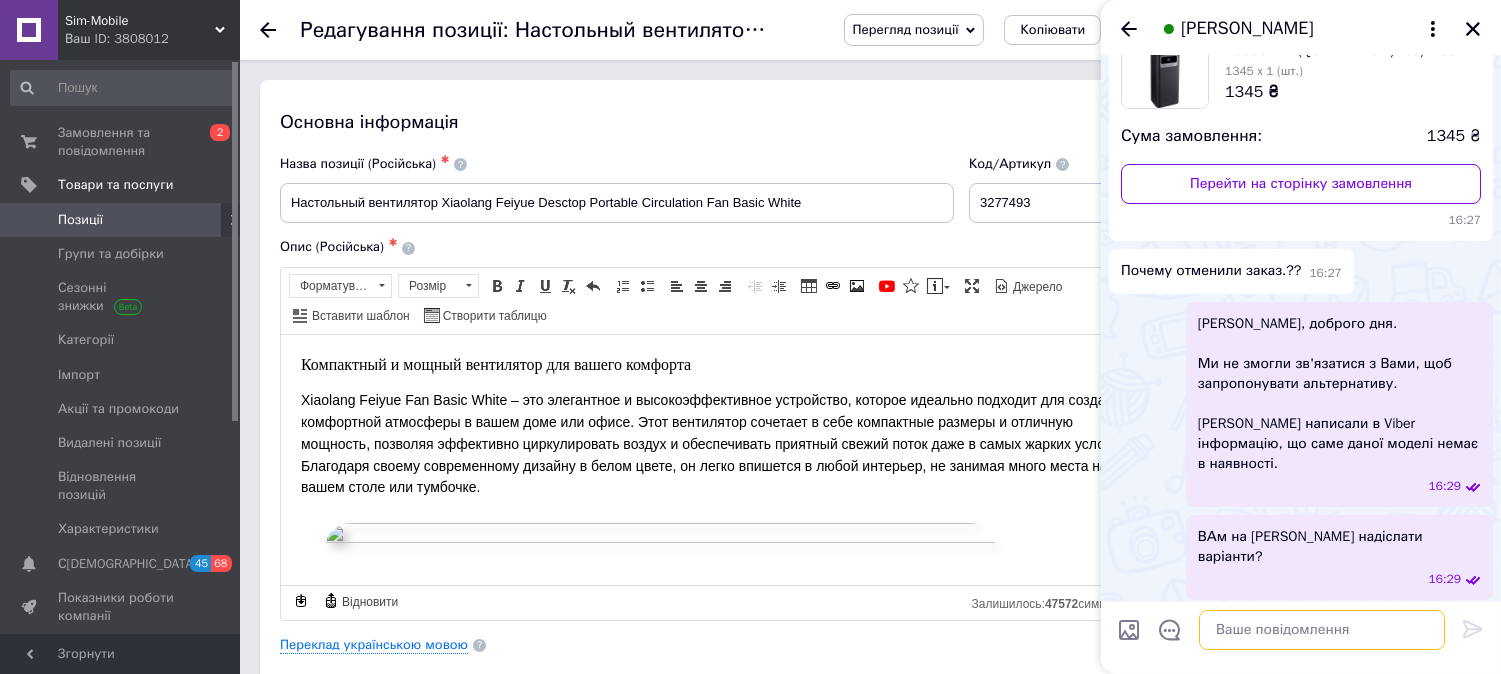 scroll, scrollTop: 254, scrollLeft: 0, axis: vertical 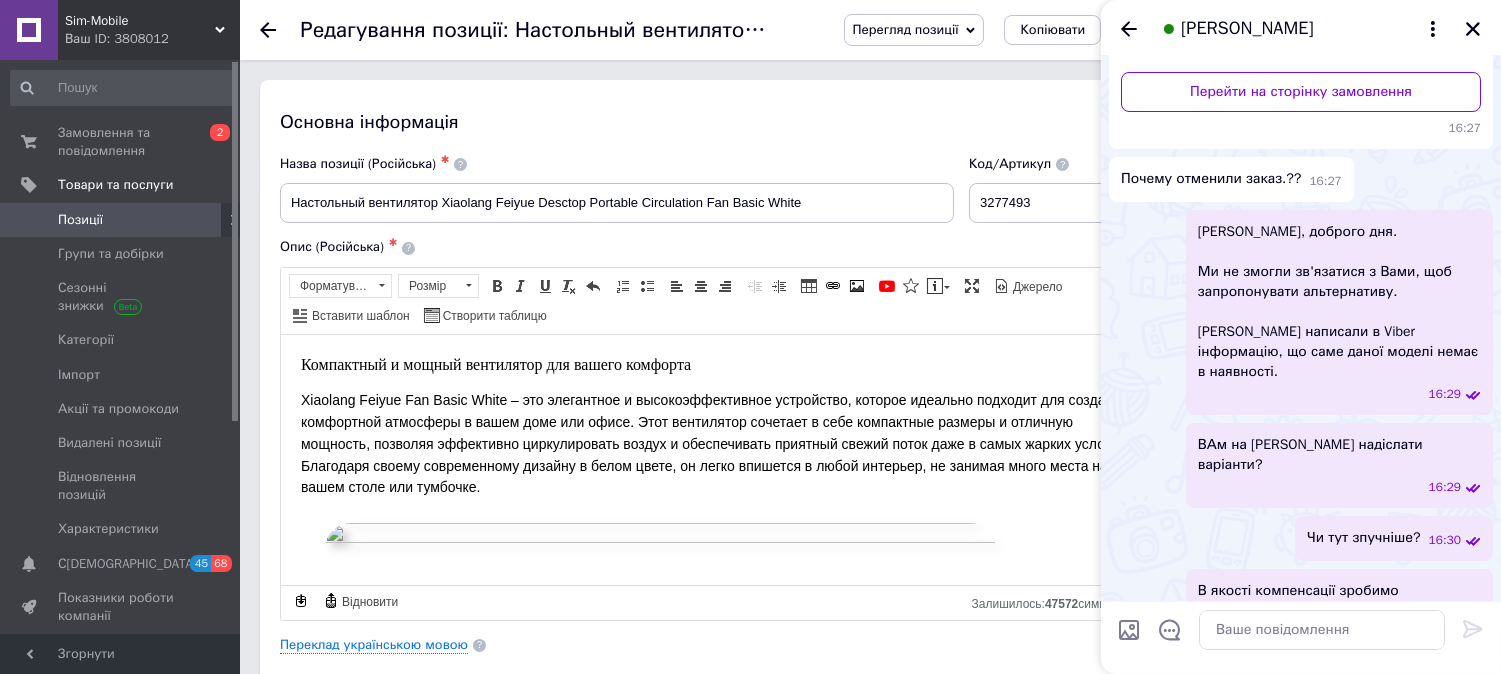drag, startPoint x: 1364, startPoint y: 488, endPoint x: 1397, endPoint y: 485, distance: 33.13608 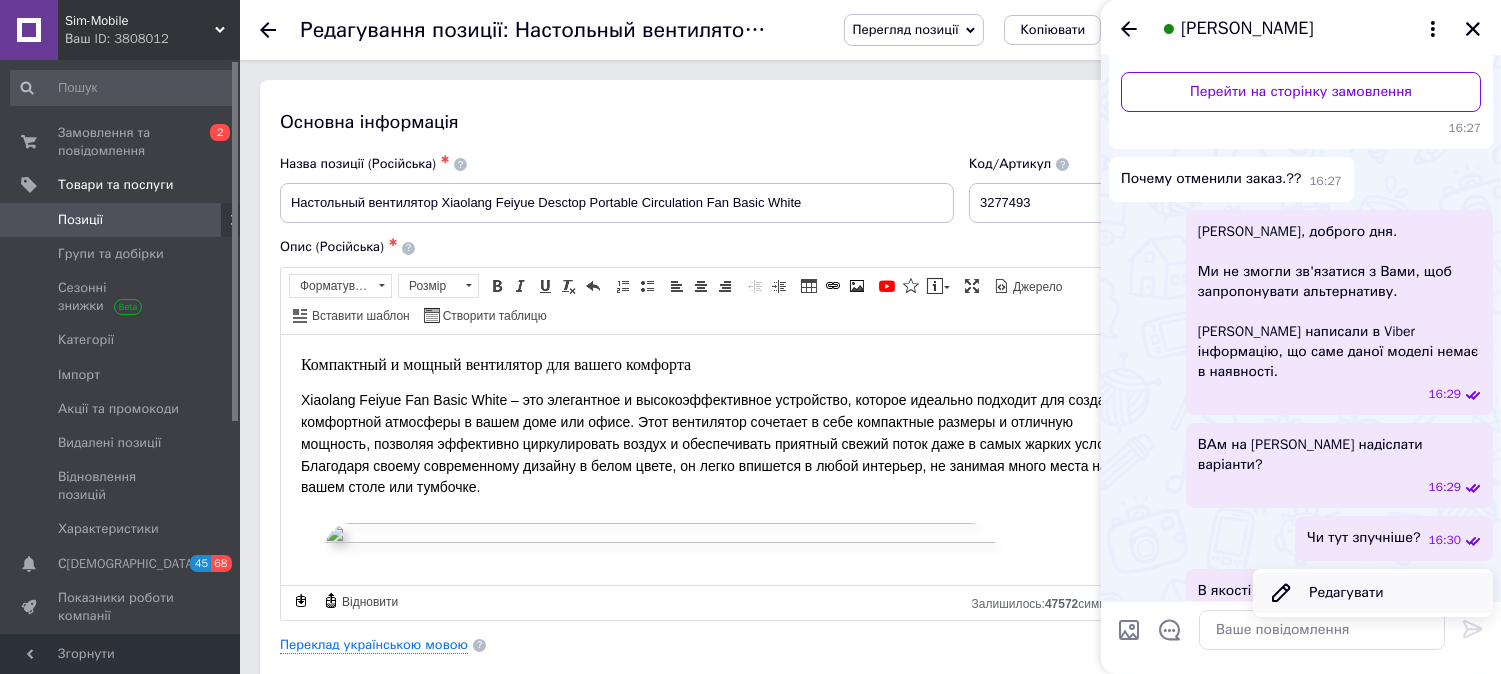 click on "Редагувати" at bounding box center [1373, 593] 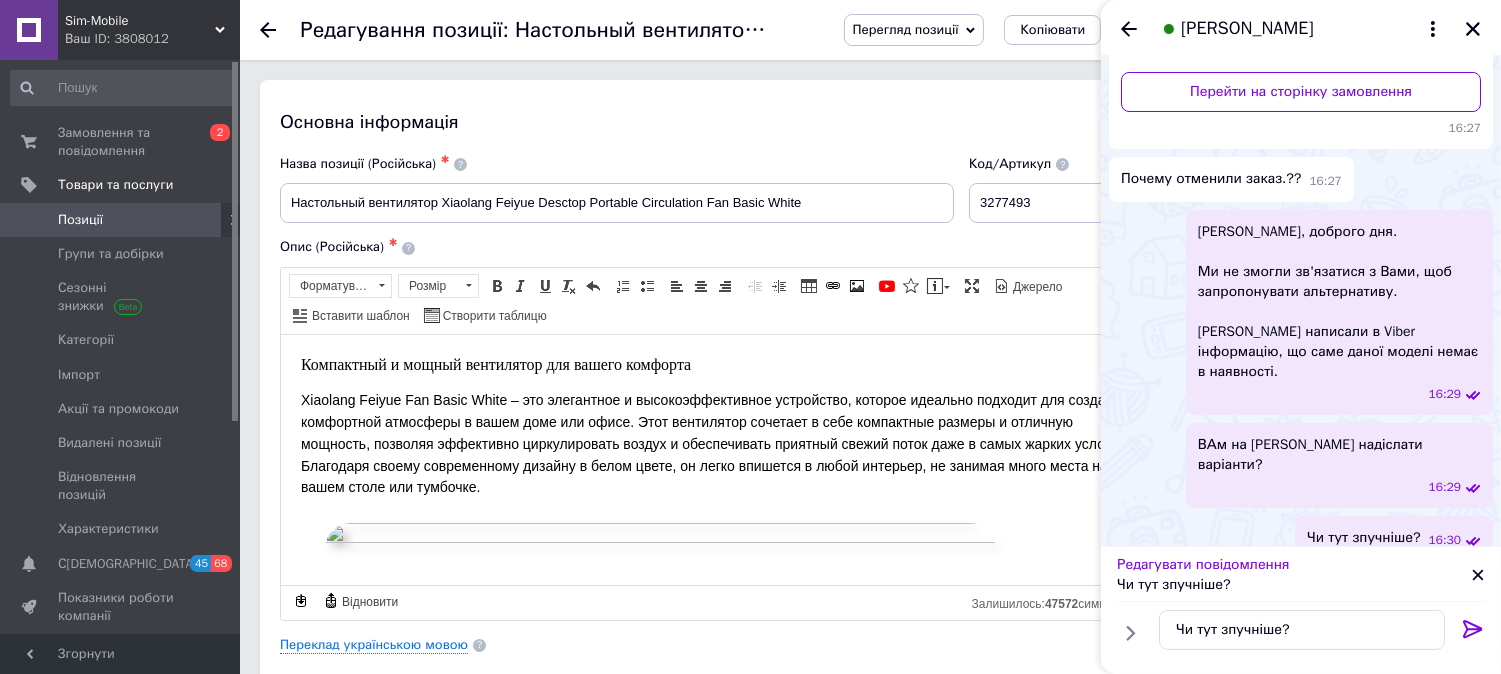 click on "Чи тут зпучніше?" at bounding box center (1294, 585) 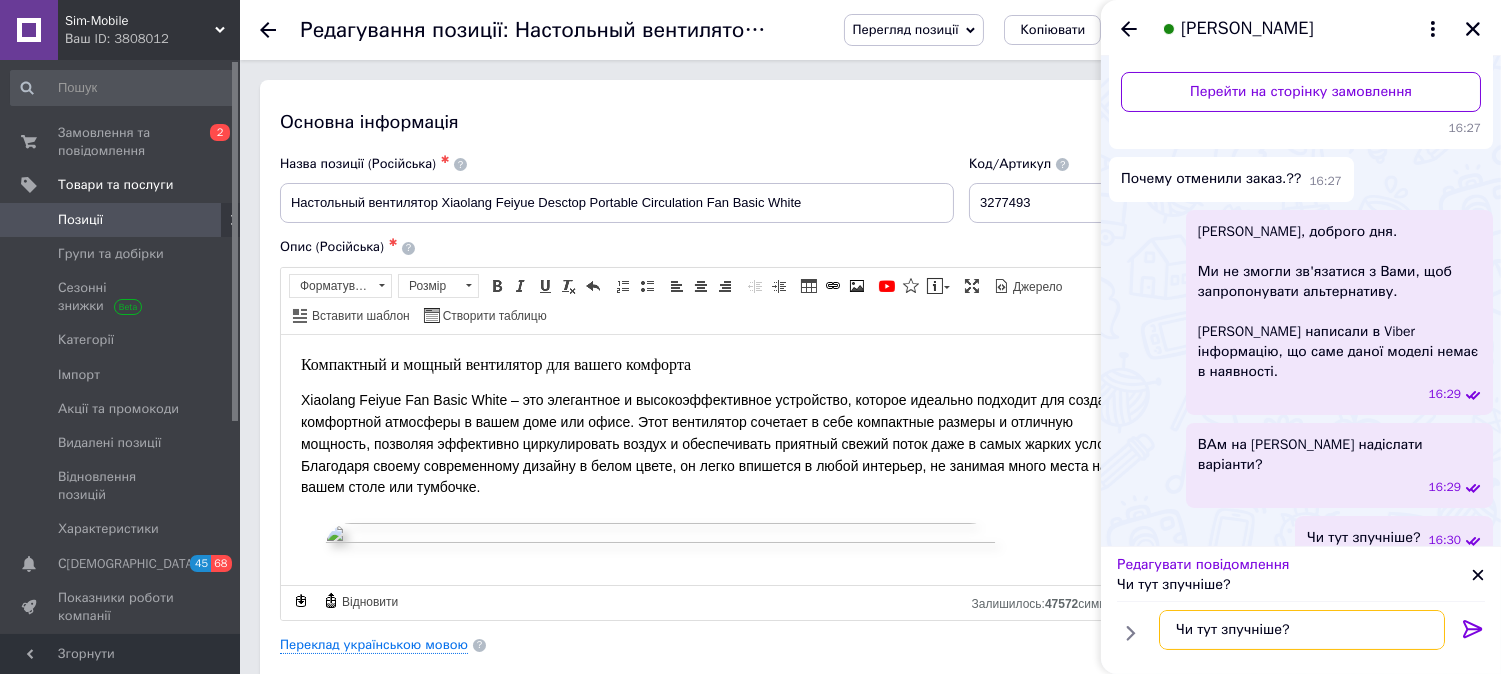 click on "Чи тут зпучніше?" at bounding box center [1302, 630] 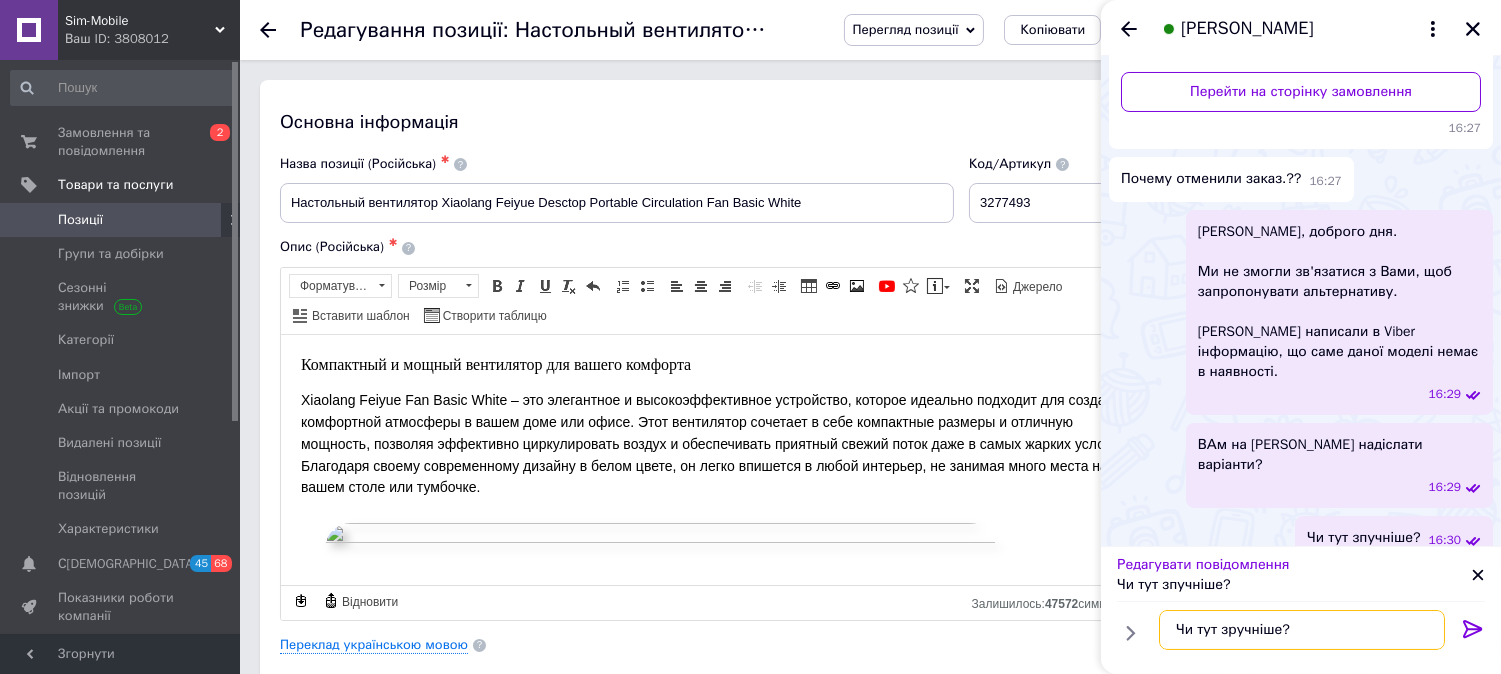 type on "Чи тут зручніше?" 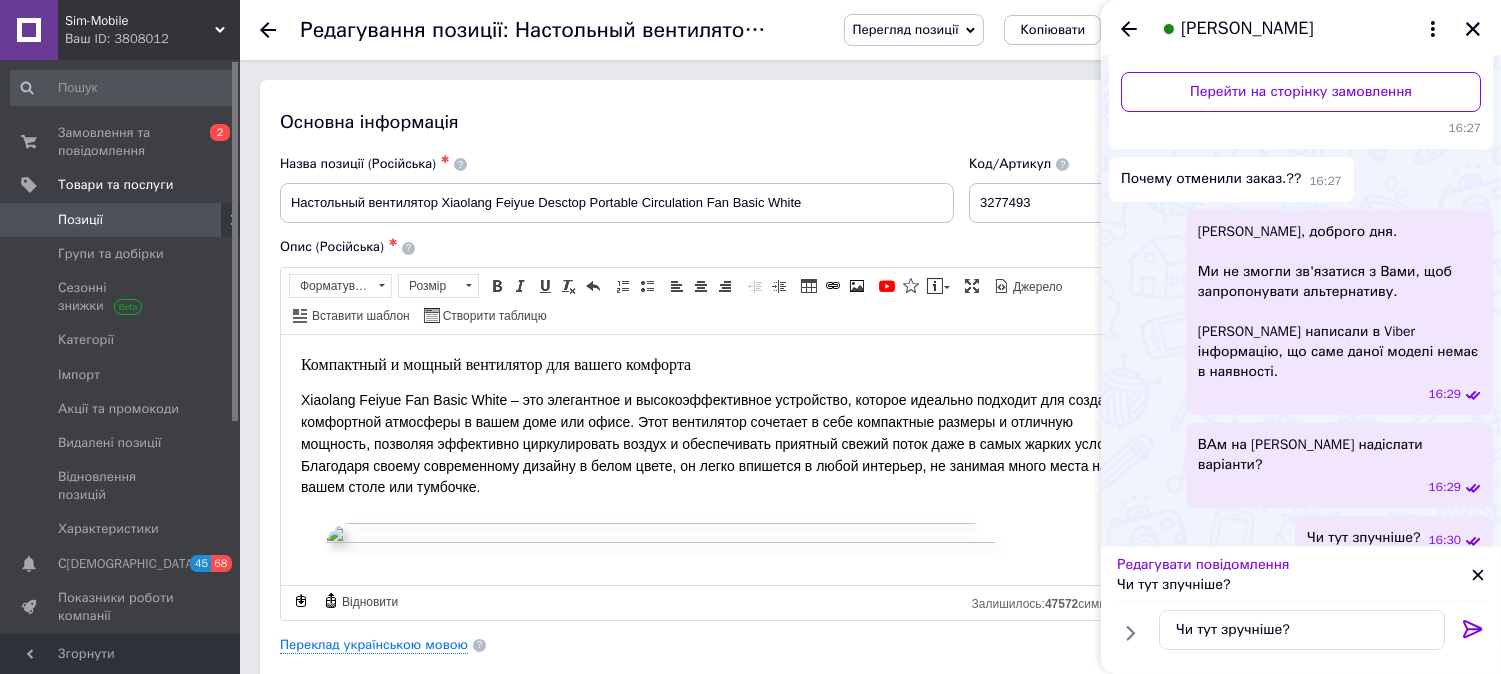 click 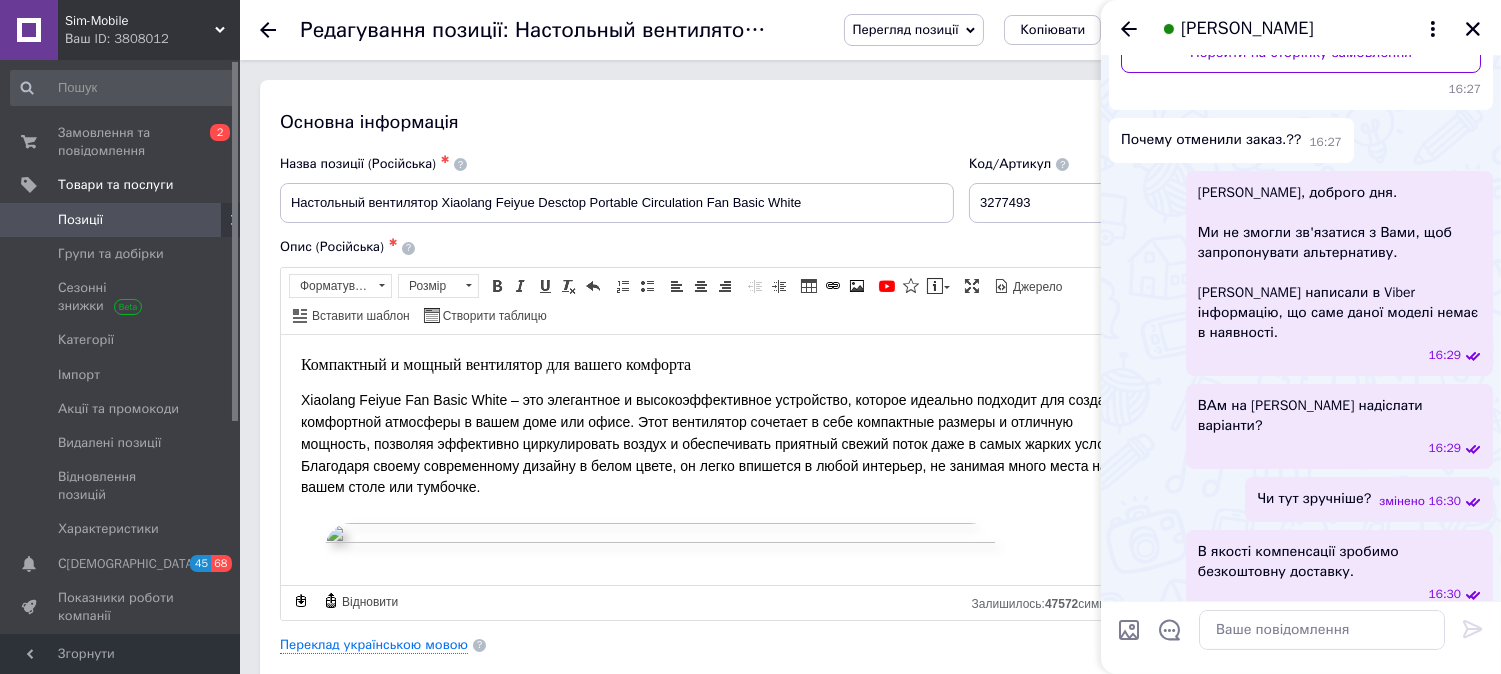scroll, scrollTop: 307, scrollLeft: 0, axis: vertical 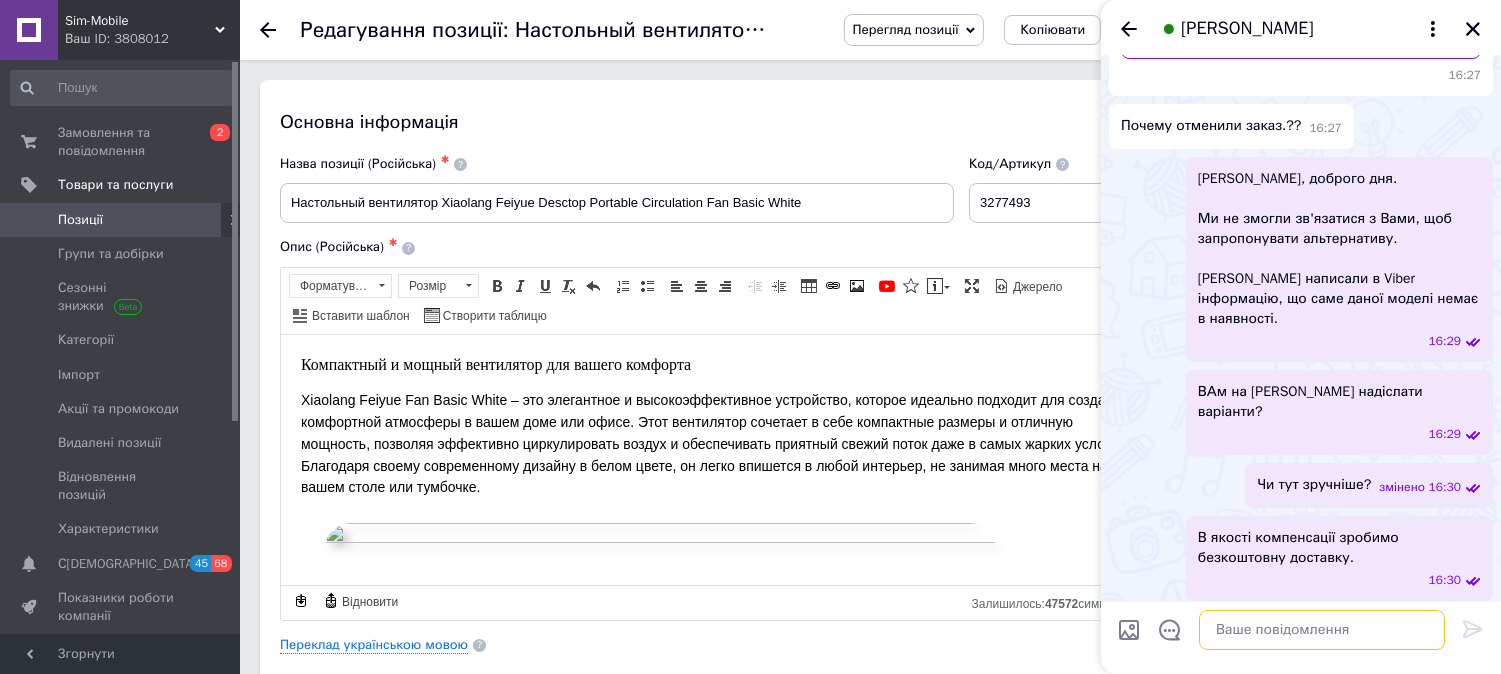 click at bounding box center [1322, 630] 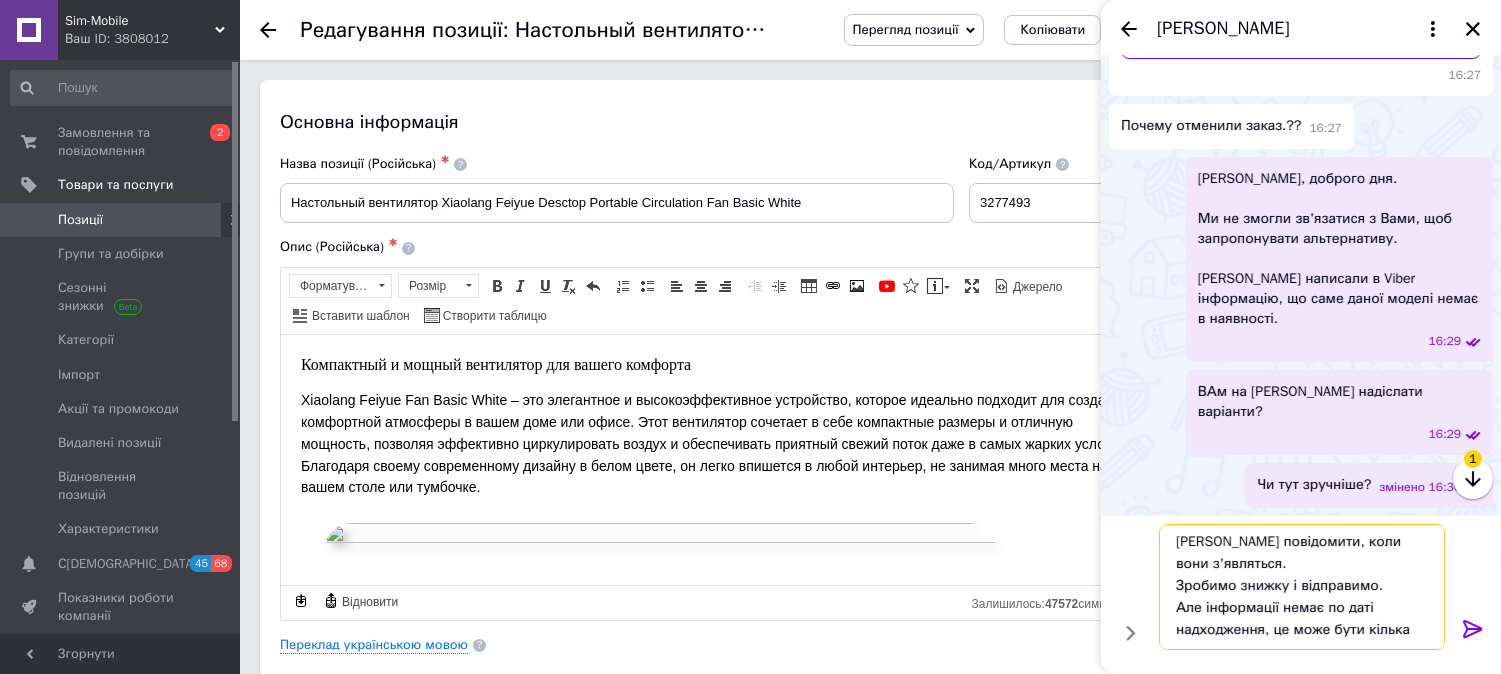 scroll, scrollTop: 15, scrollLeft: 0, axis: vertical 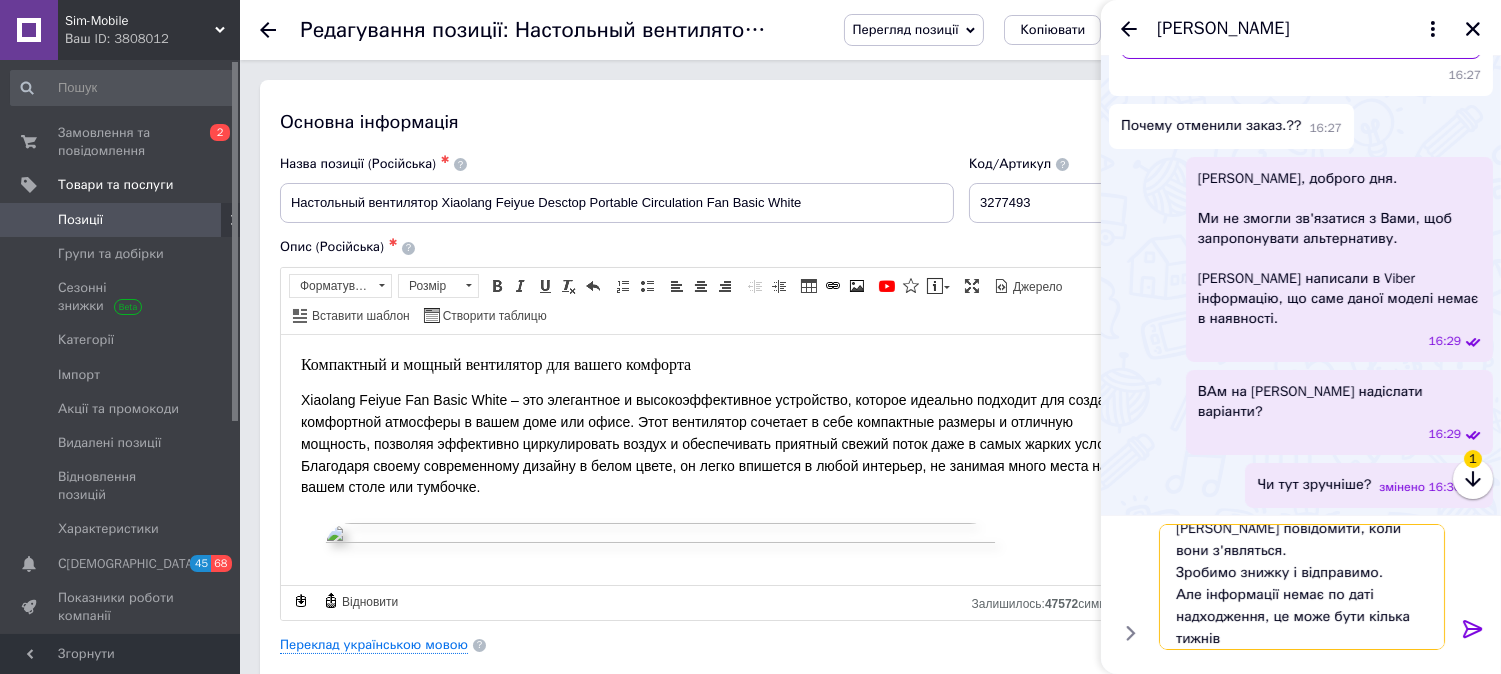 type on "Можемо повідомити, коли вони з'являться.
Зробимо знижку і відправимо.
Але інформації немає по даті надходження, це може бути кілька тижнів." 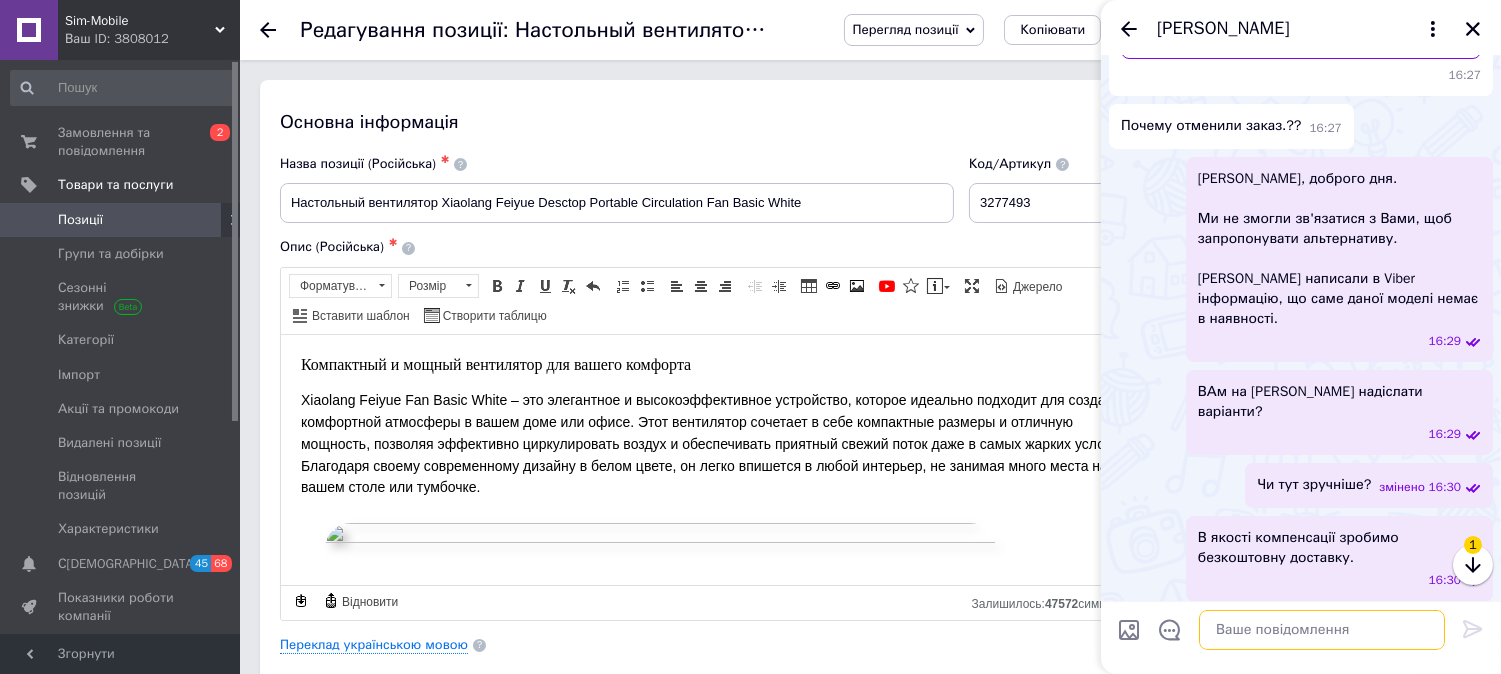 scroll, scrollTop: 0, scrollLeft: 0, axis: both 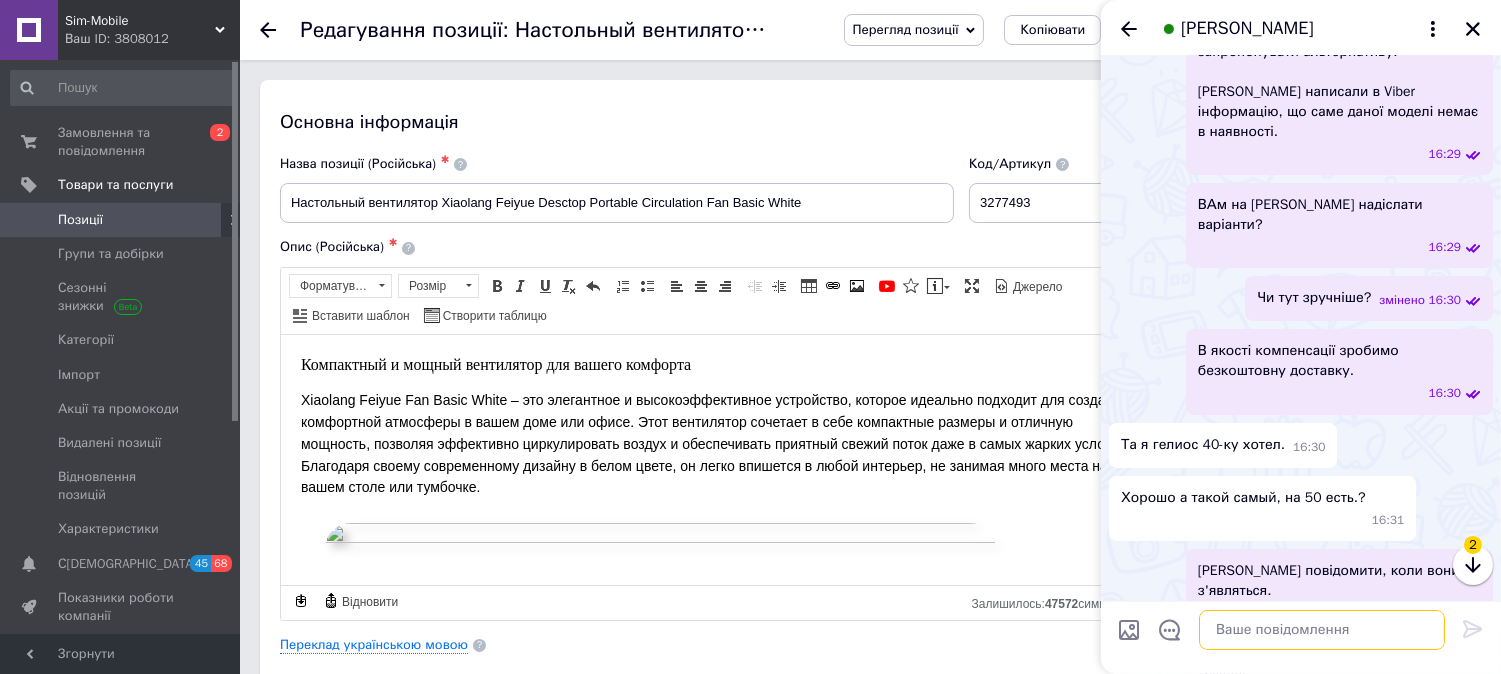 click at bounding box center [1322, 630] 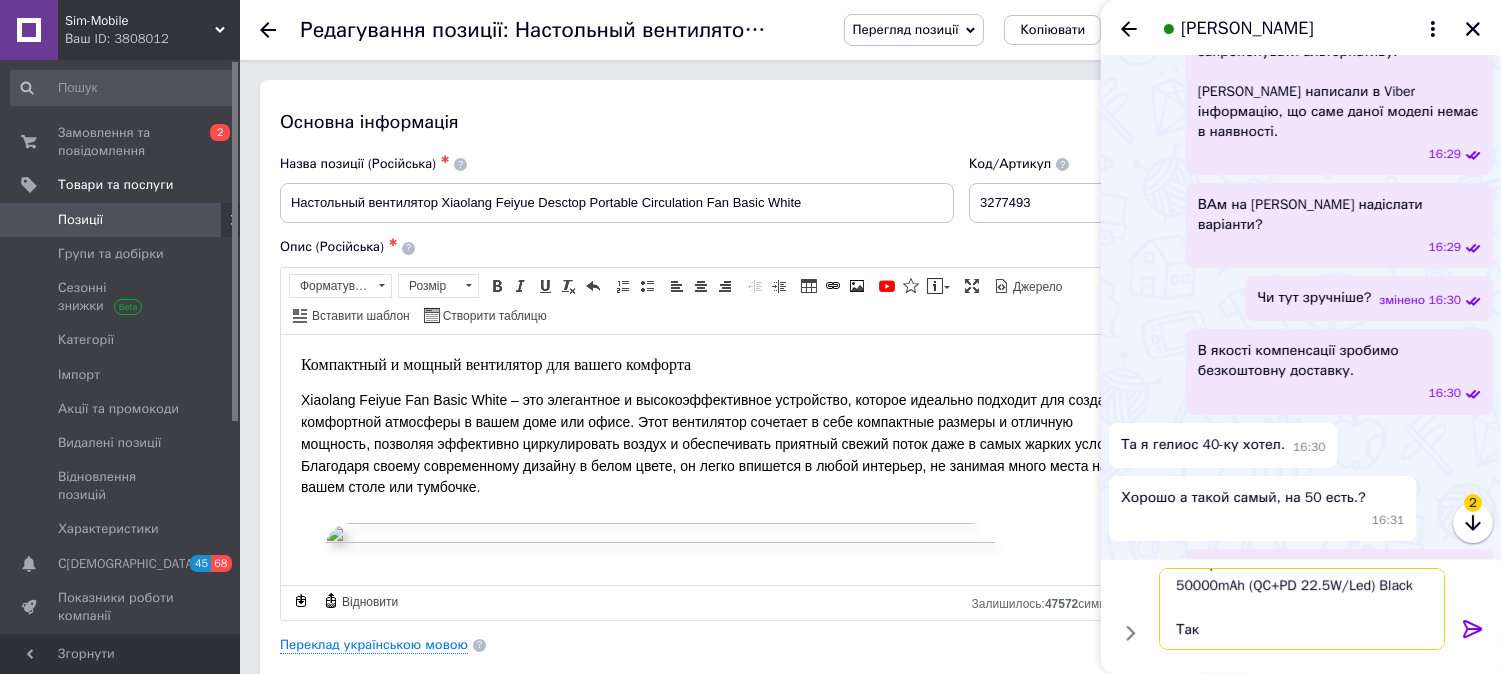 scroll, scrollTop: 24, scrollLeft: 0, axis: vertical 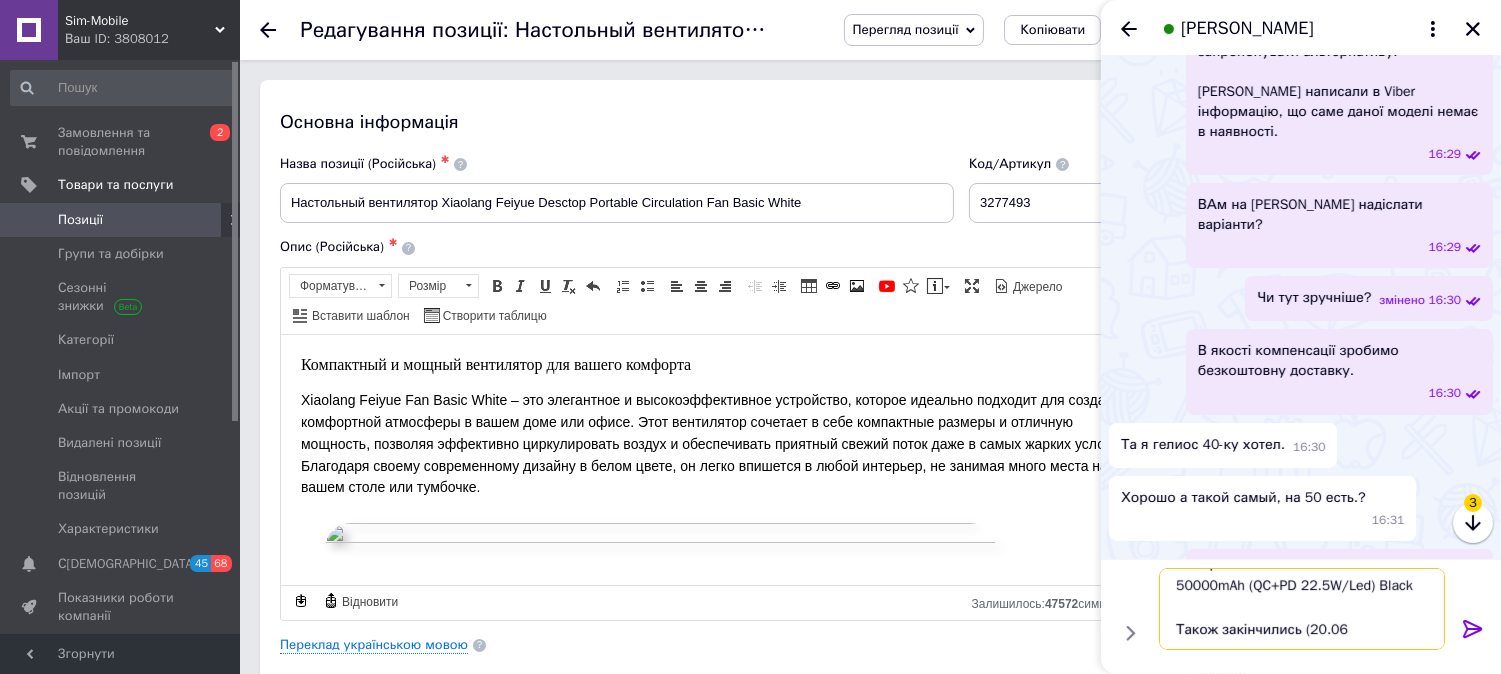 type on "Повербанк Gelius Gross GP-PB309 50000mAh (QC+PD 22.5W/Led) Black
Також закінчились (20.06)" 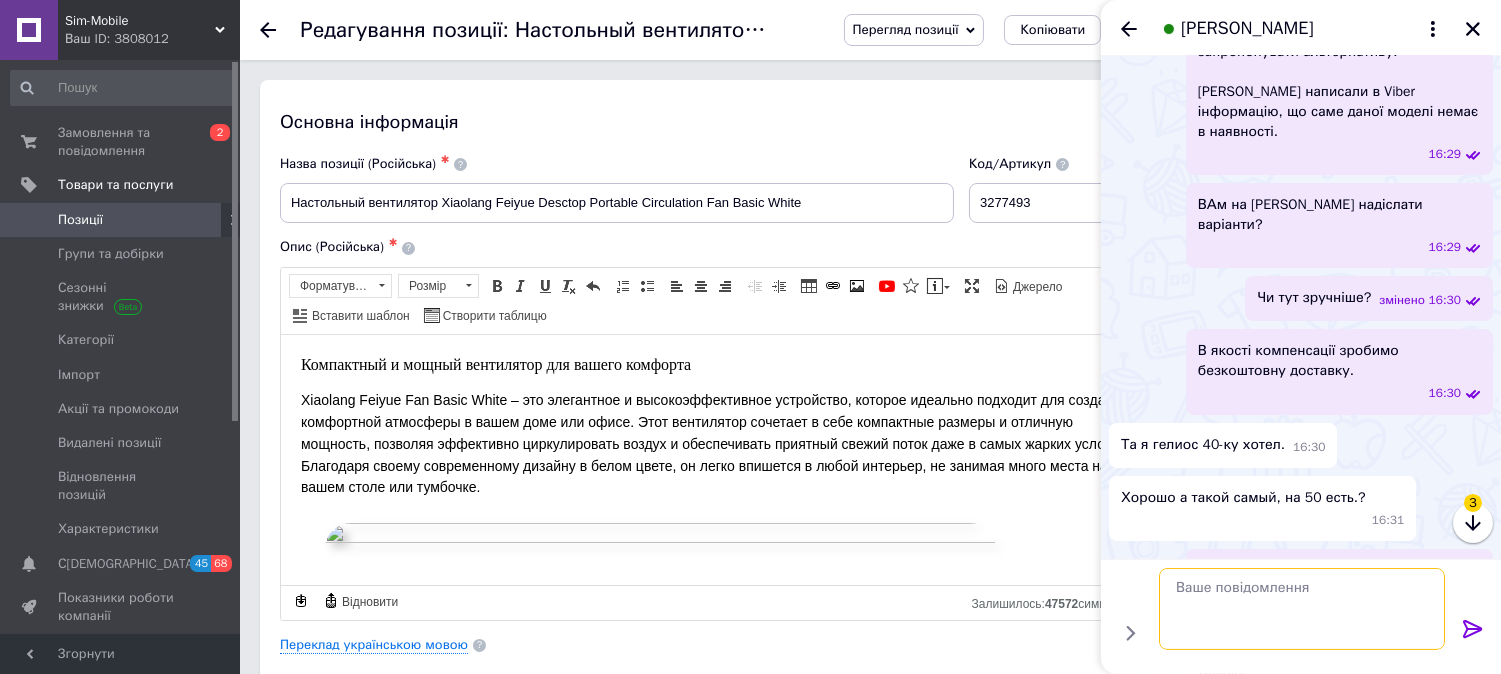 scroll, scrollTop: 0, scrollLeft: 0, axis: both 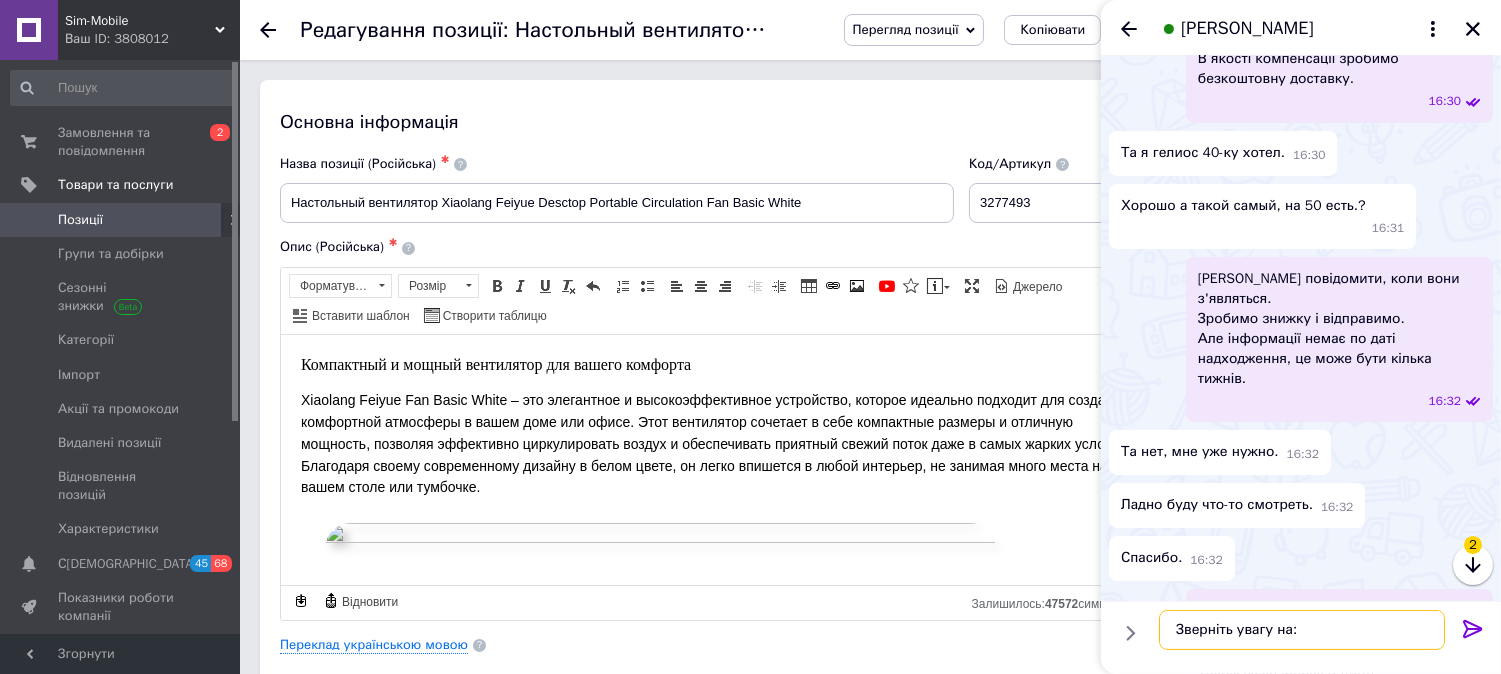 paste on "Повербанк Power Bank Romoss 40000mah 18W Black (PEA40-112-2135)" 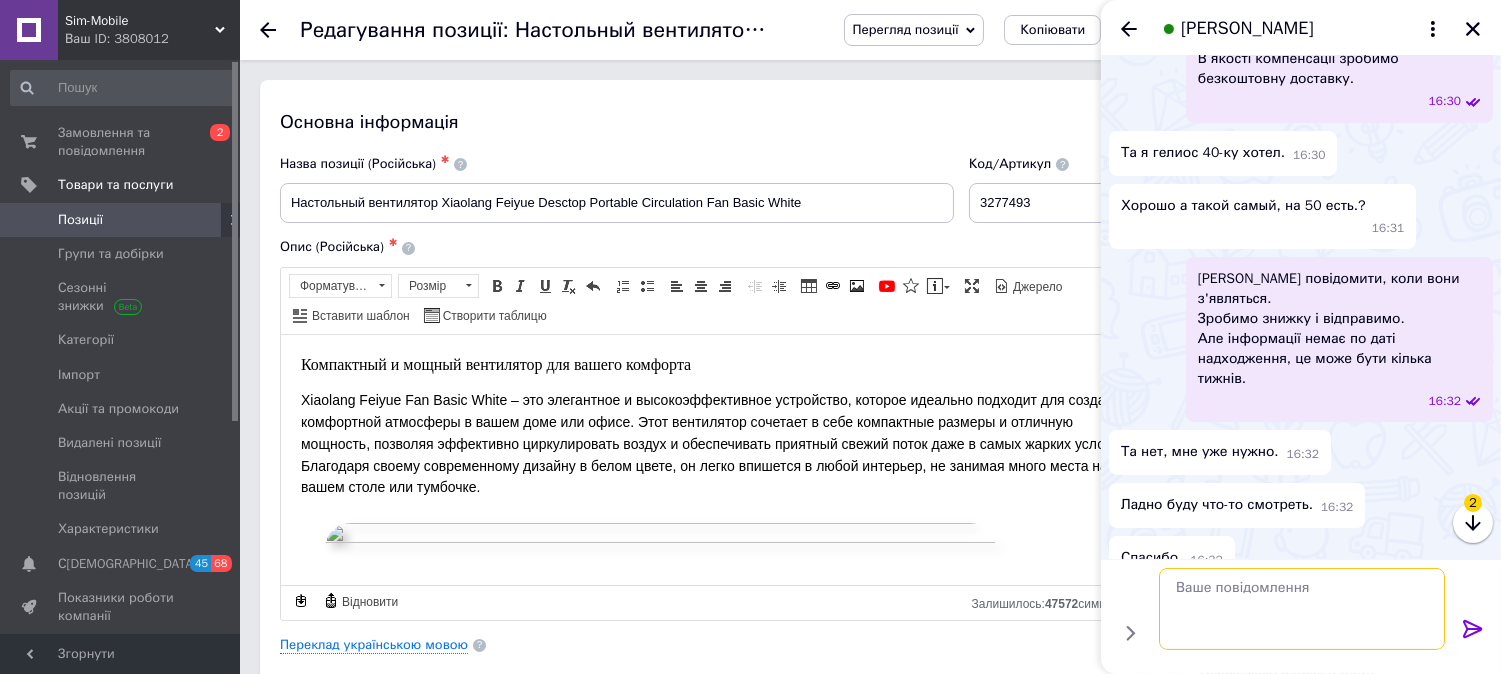 scroll, scrollTop: 0, scrollLeft: 0, axis: both 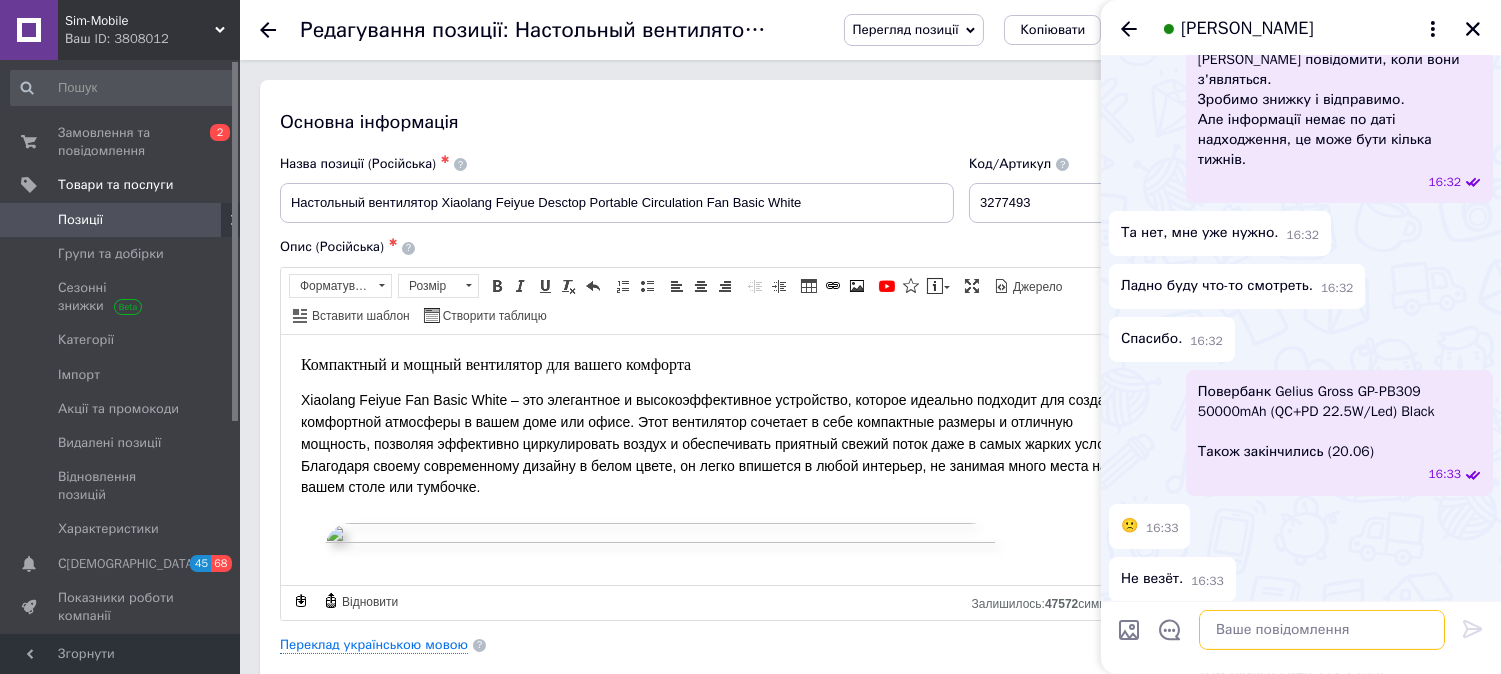 paste on "Повербанк Power Bank Romoss 40000mAh 65W Black (PMT40-182-2133H)" 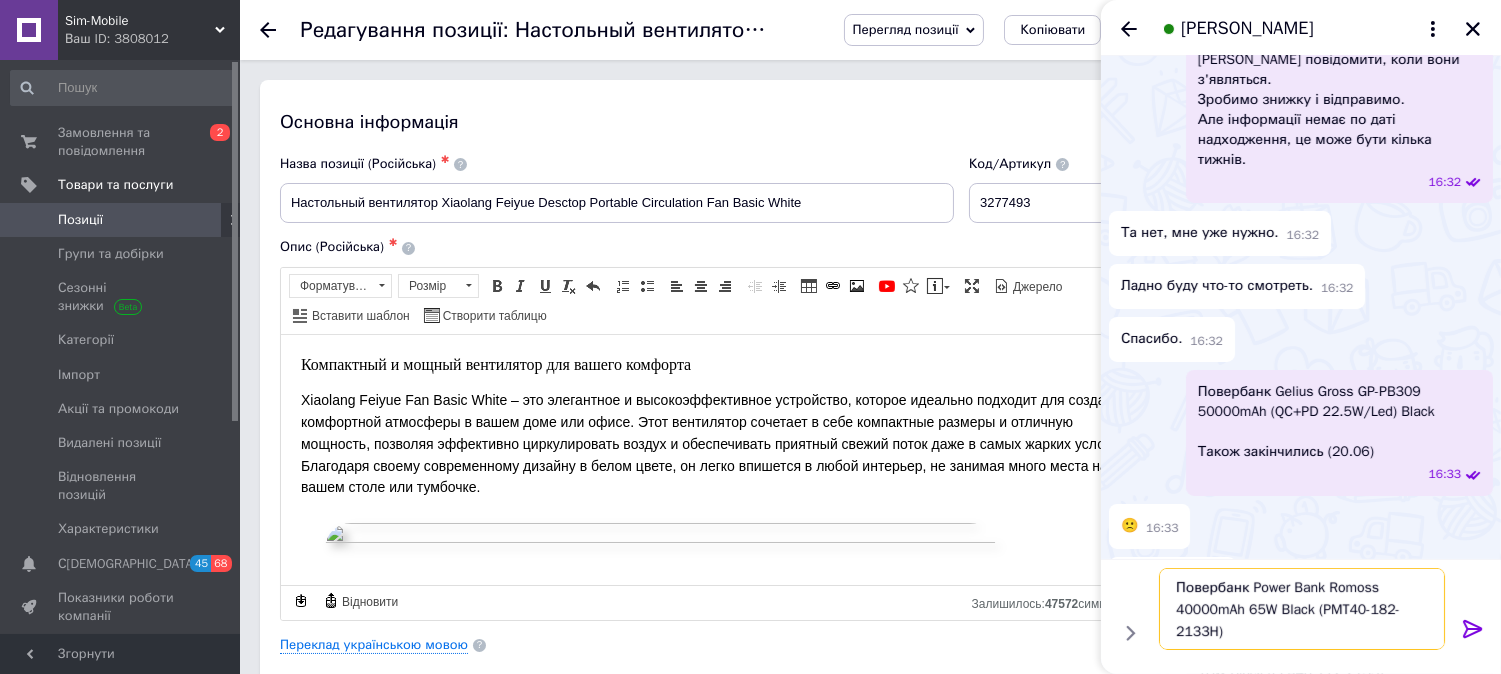 click on "Повербанк Power Bank Romoss 40000mAh 65W Black (PMT40-182-2133H)" at bounding box center (1302, 609) 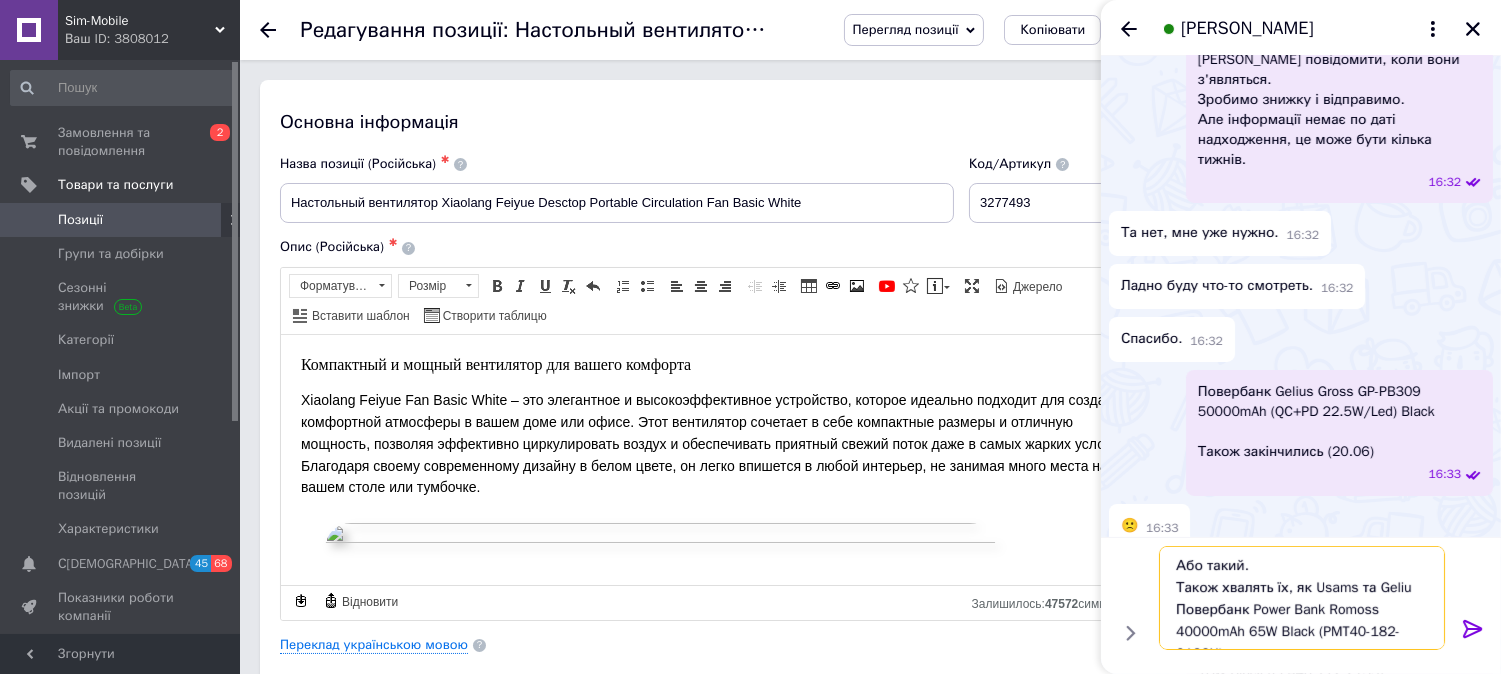 type on "Або такий.
Також хвалять їх, як Usams та Gelius
Повербанк Power Bank Romoss 40000mAh 65W Black (PMT40-182-2133H)" 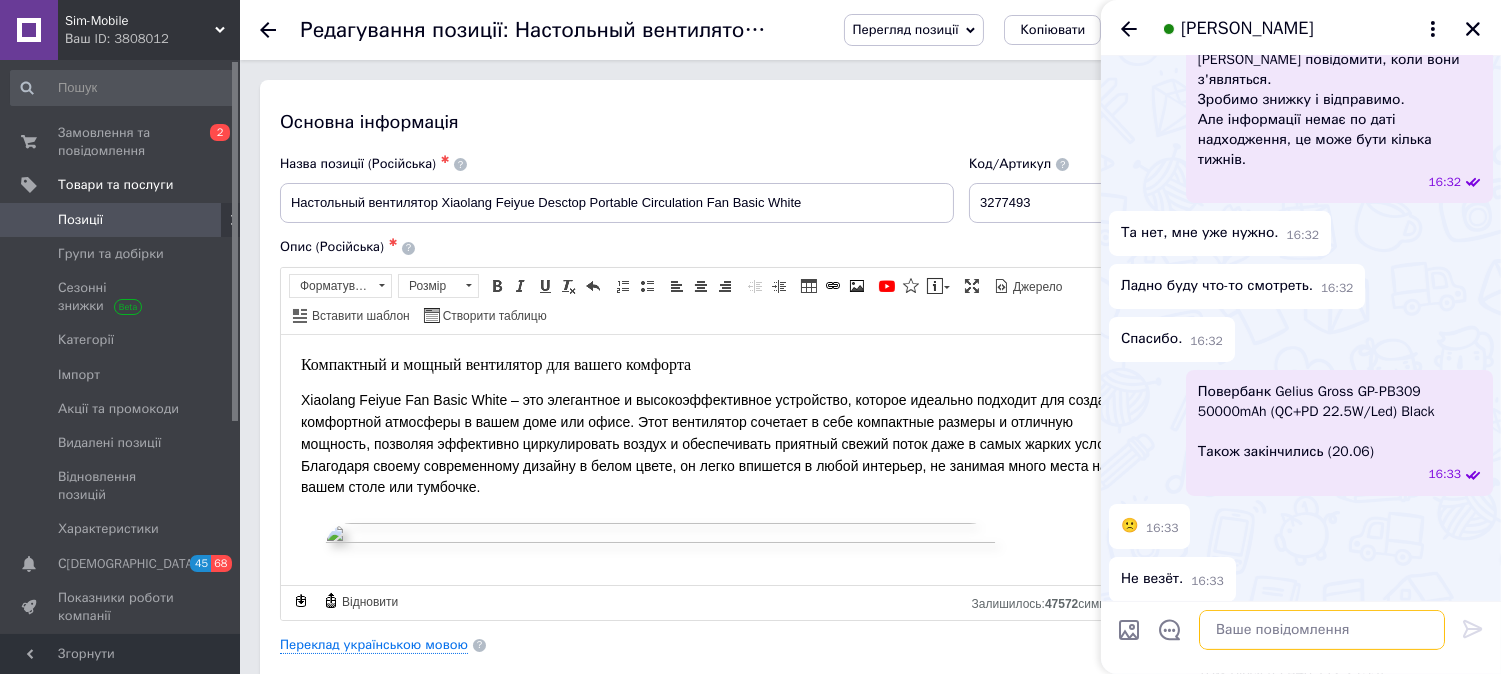 scroll, scrollTop: 1138, scrollLeft: 0, axis: vertical 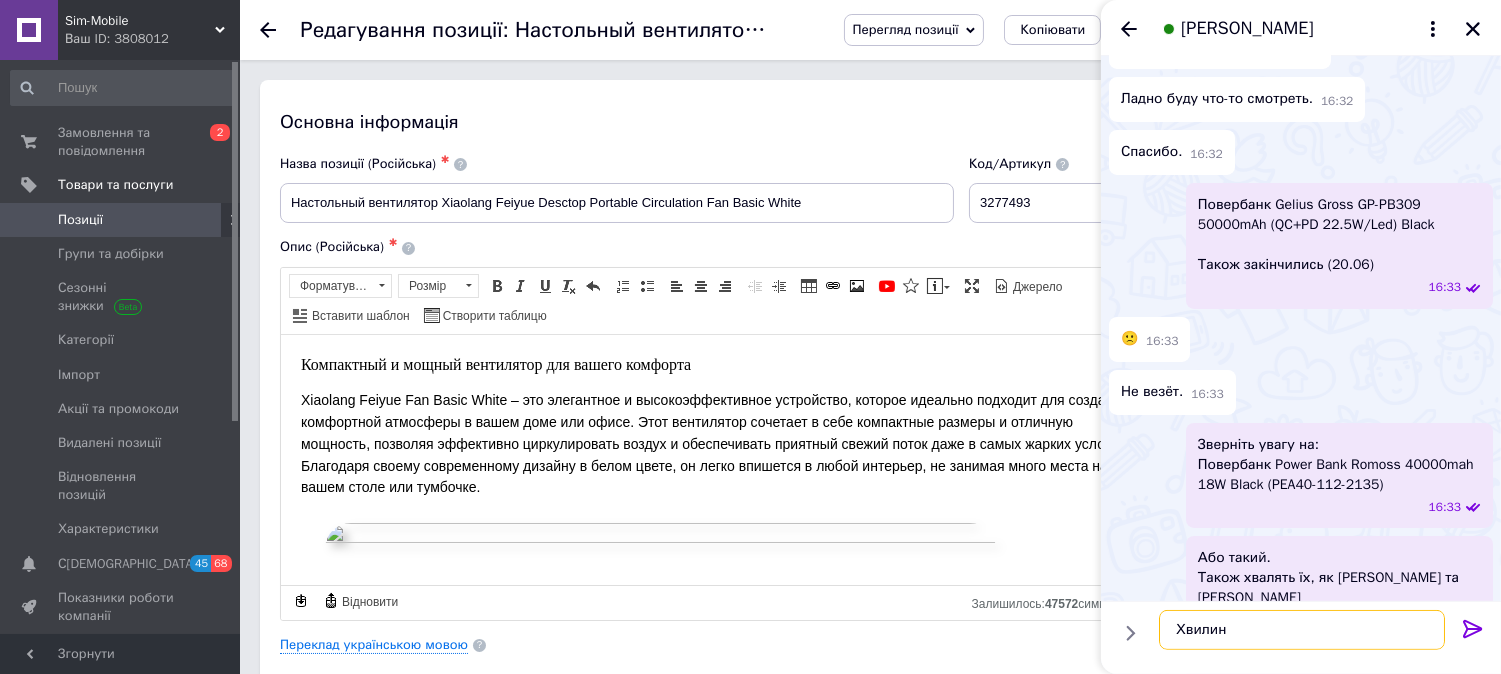 type on "Хвилину" 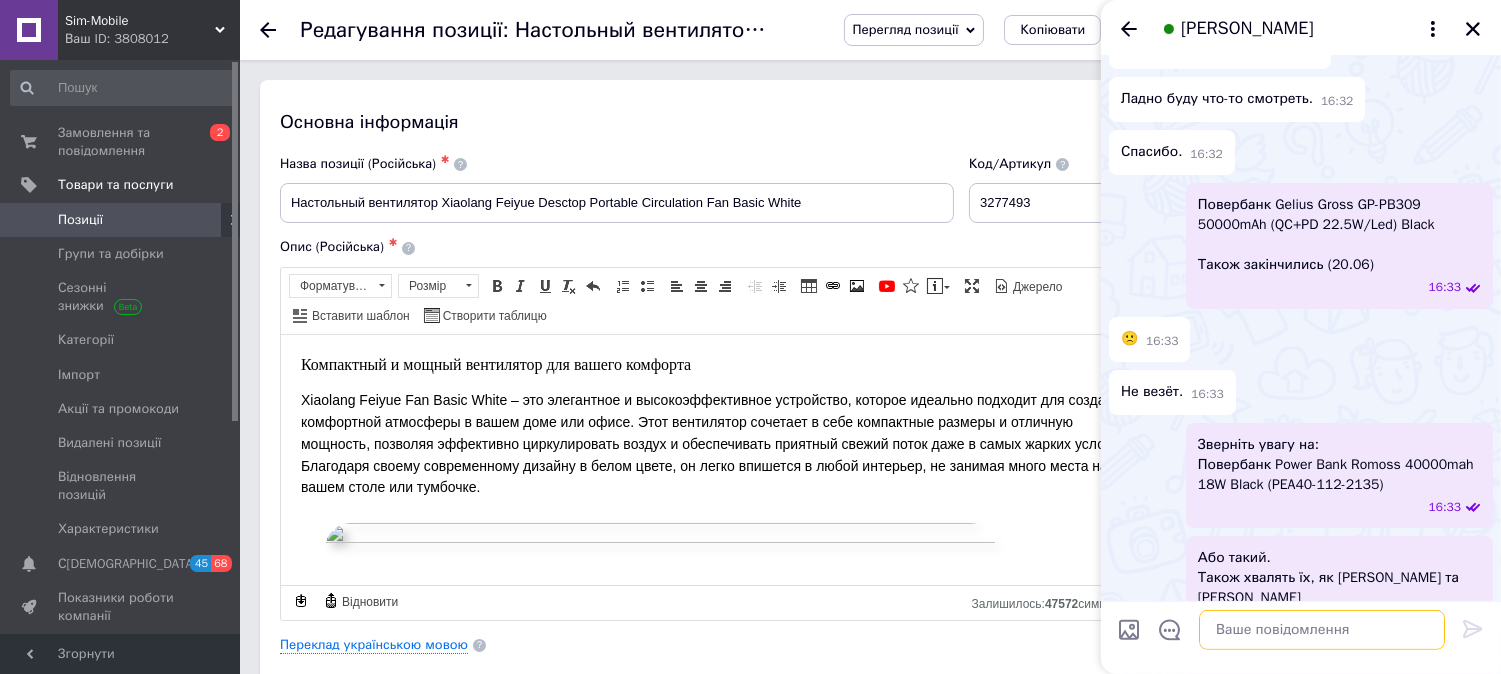 scroll, scrollTop: 1245, scrollLeft: 0, axis: vertical 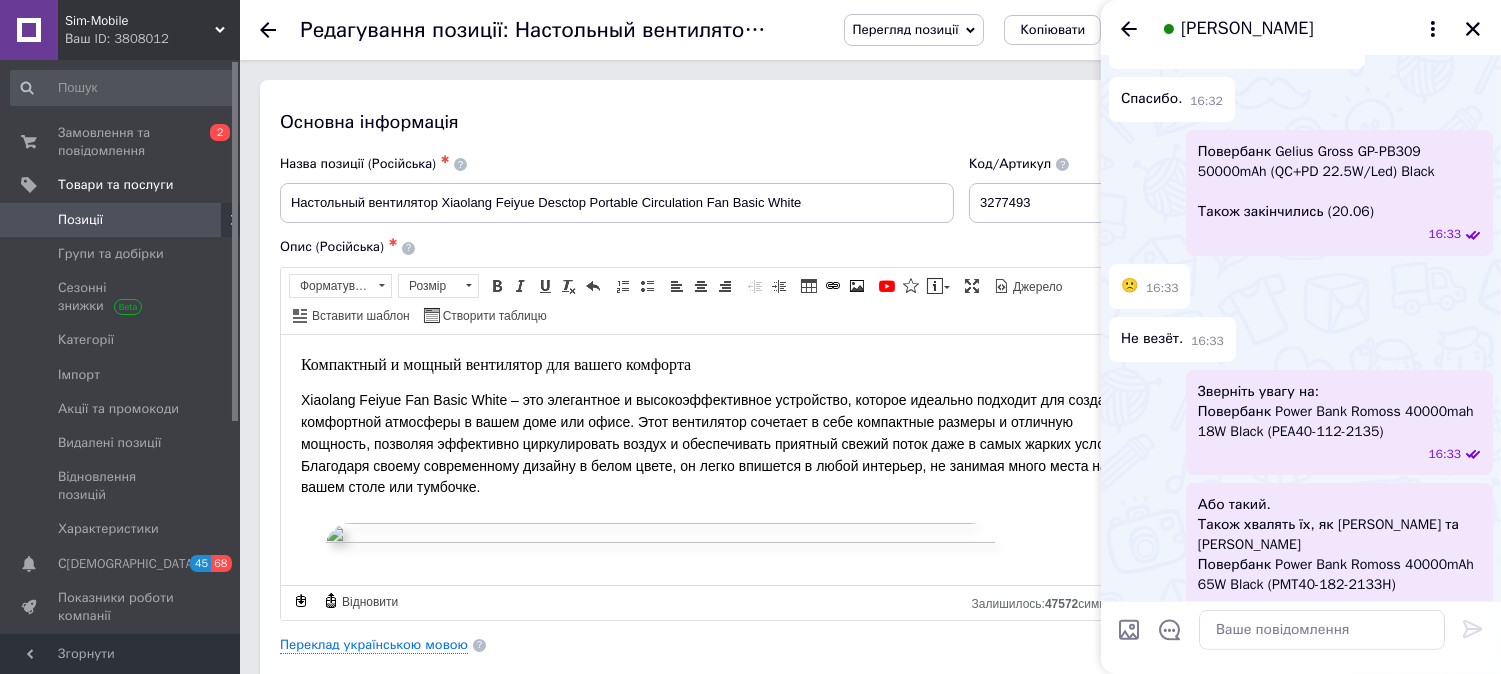 click on "Sim-Mobile" at bounding box center [140, 21] 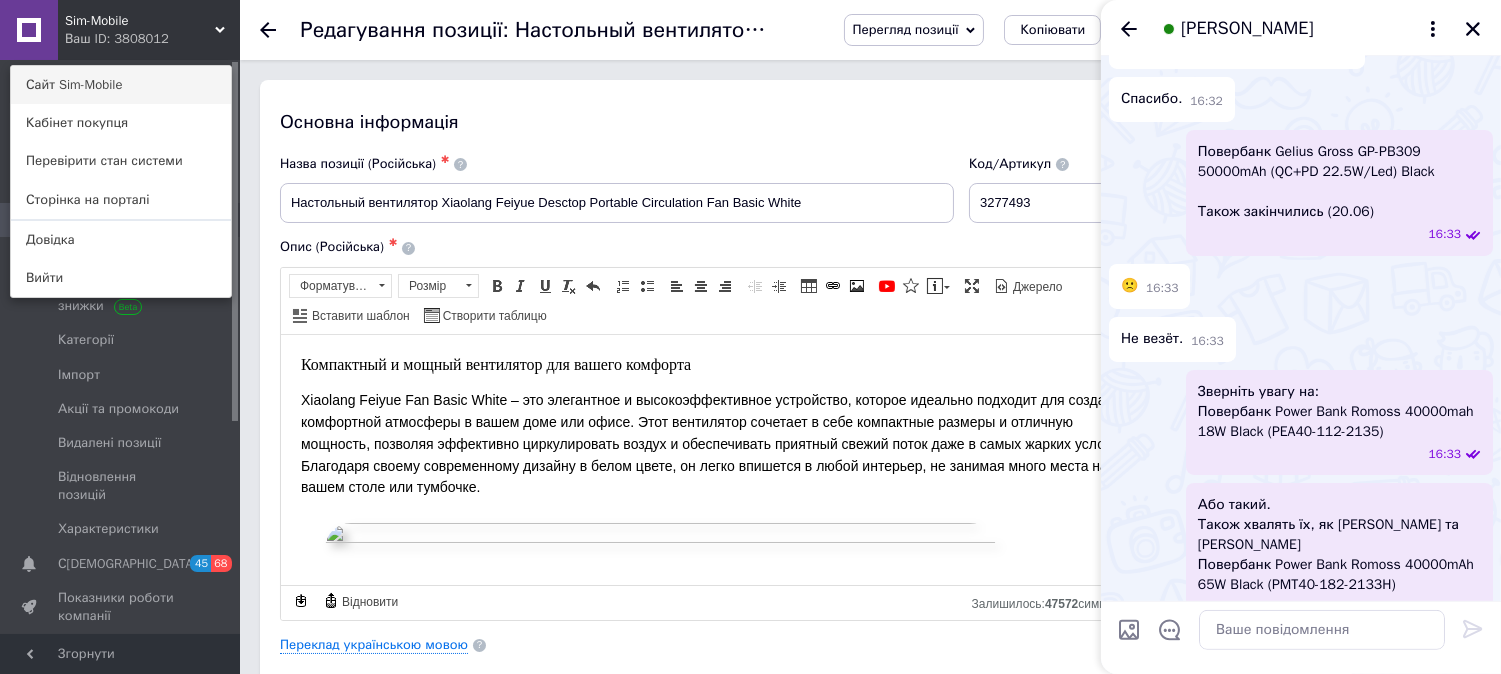 click on "Сайт Sim-Mobile" at bounding box center (121, 85) 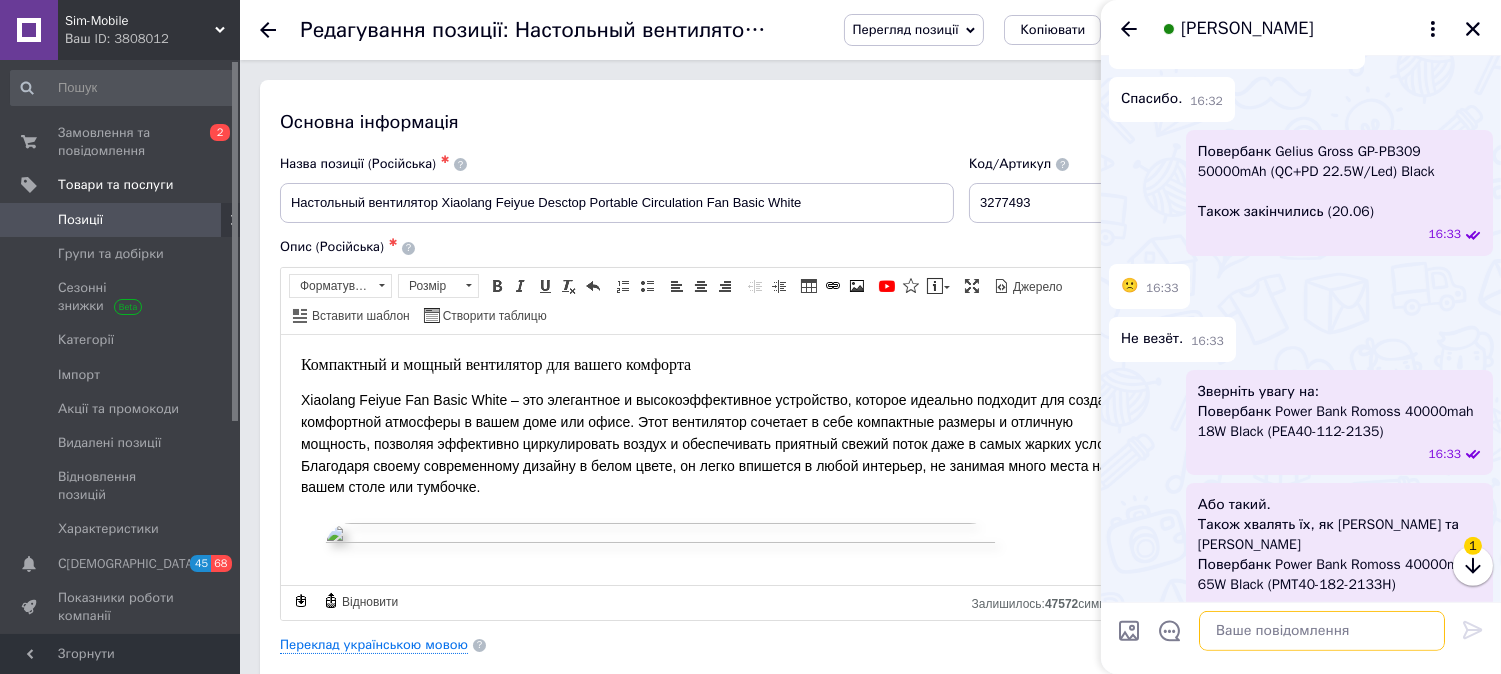 click at bounding box center (1322, 630) 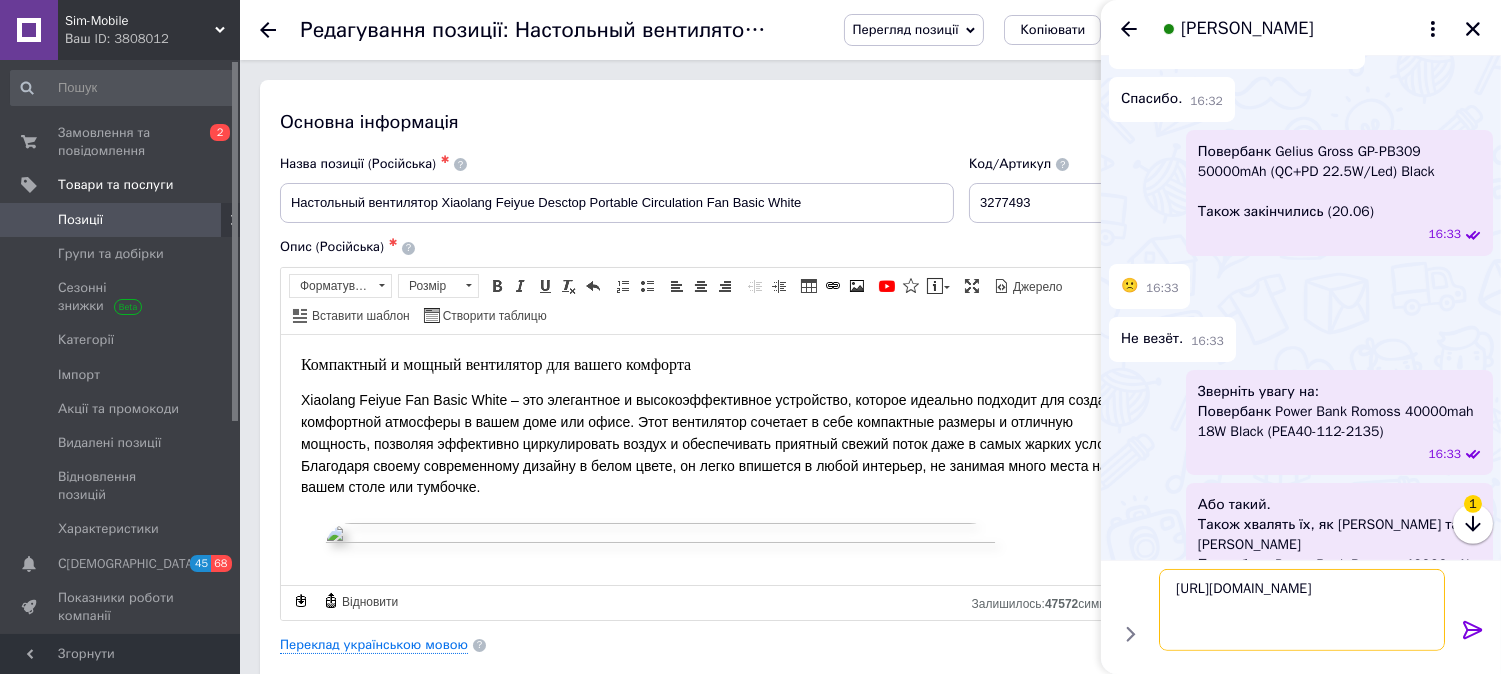 type on "[URL][DOMAIN_NAME]" 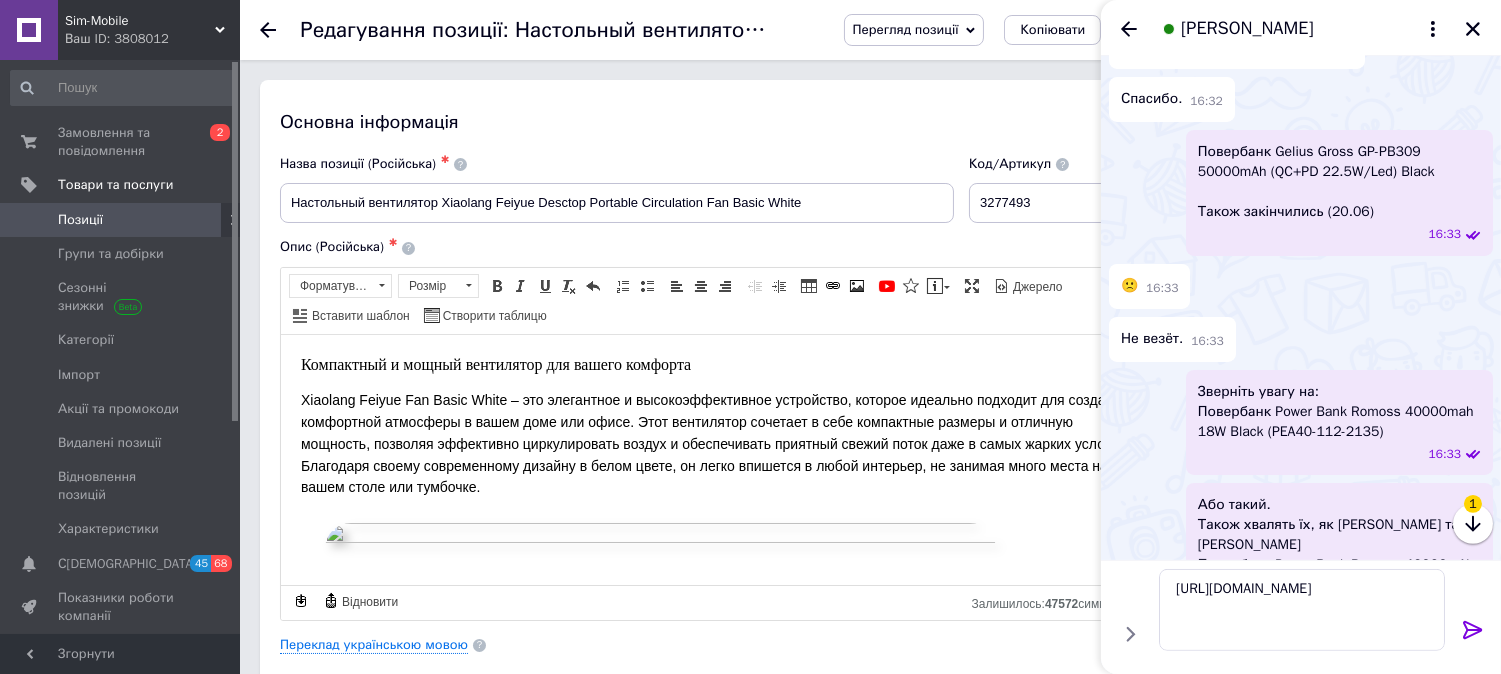 click 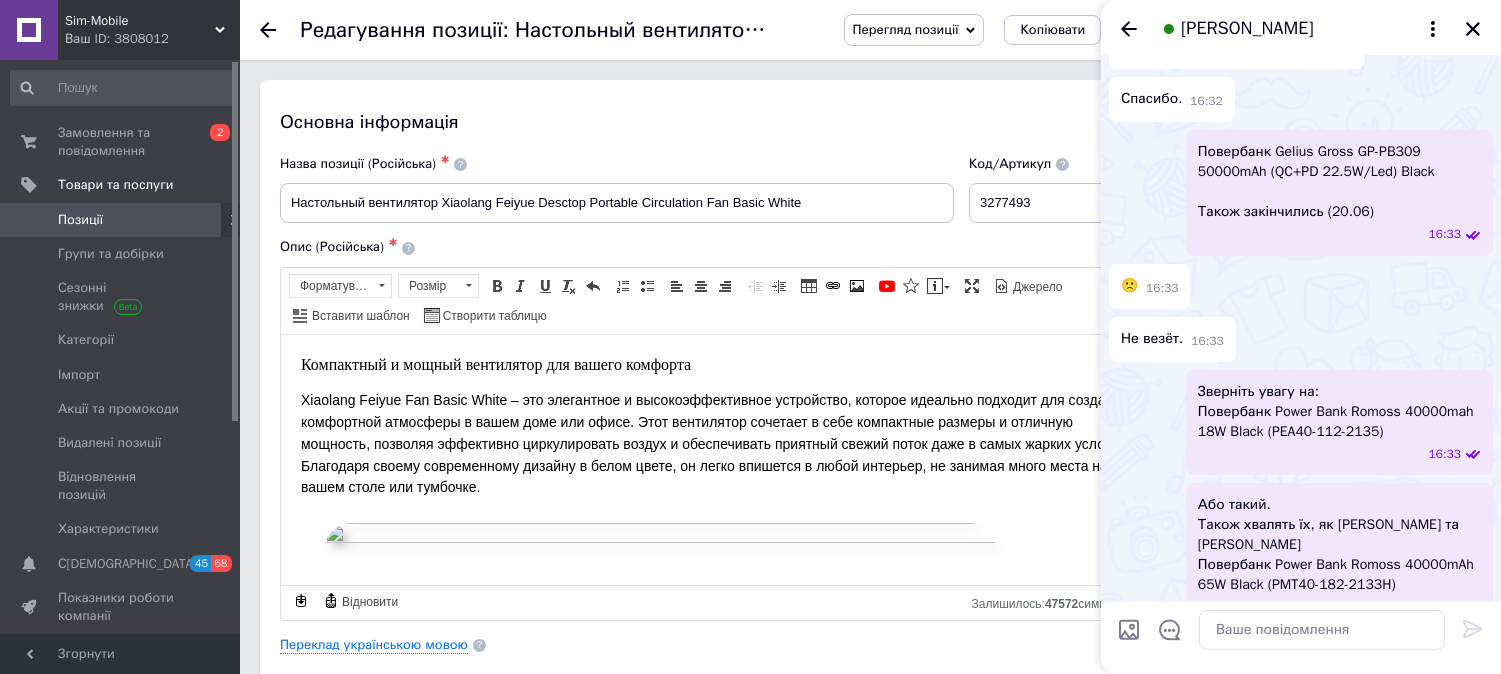 scroll, scrollTop: 1660, scrollLeft: 0, axis: vertical 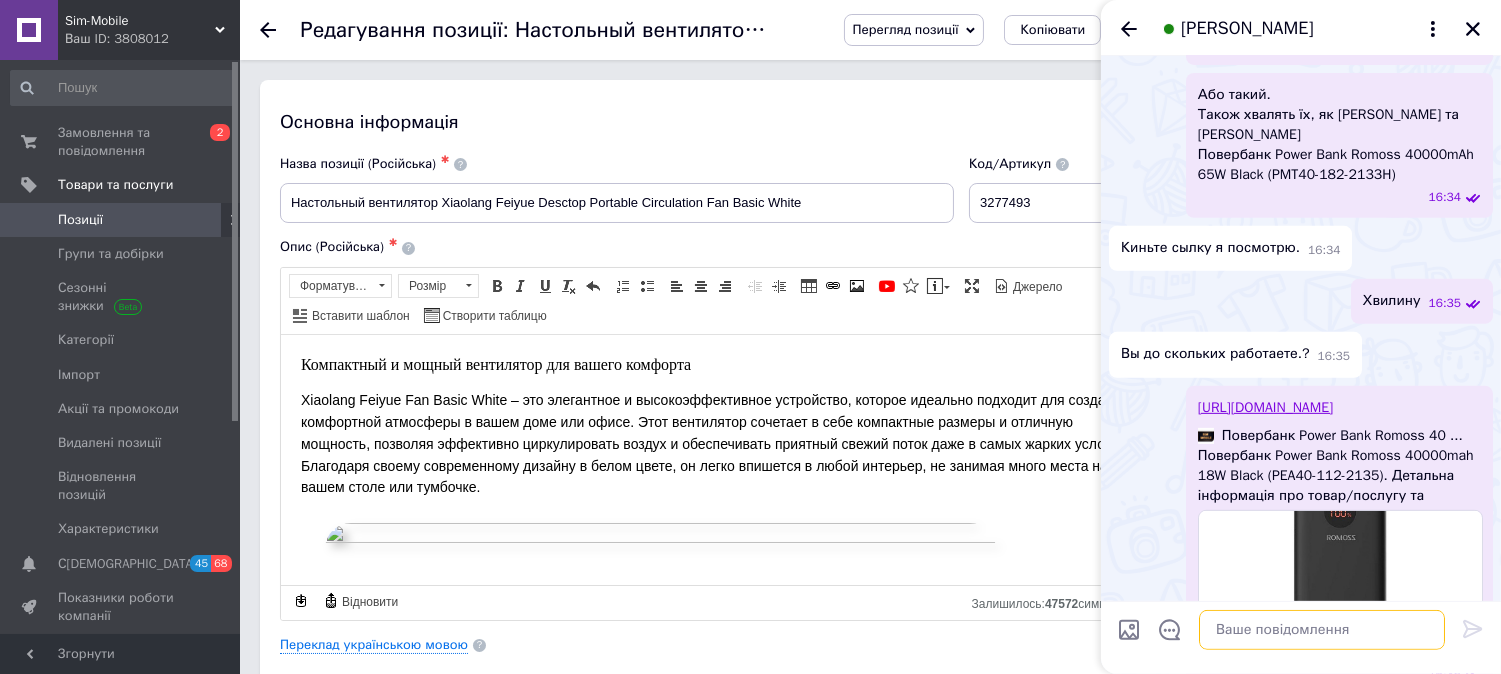 click at bounding box center [1322, 630] 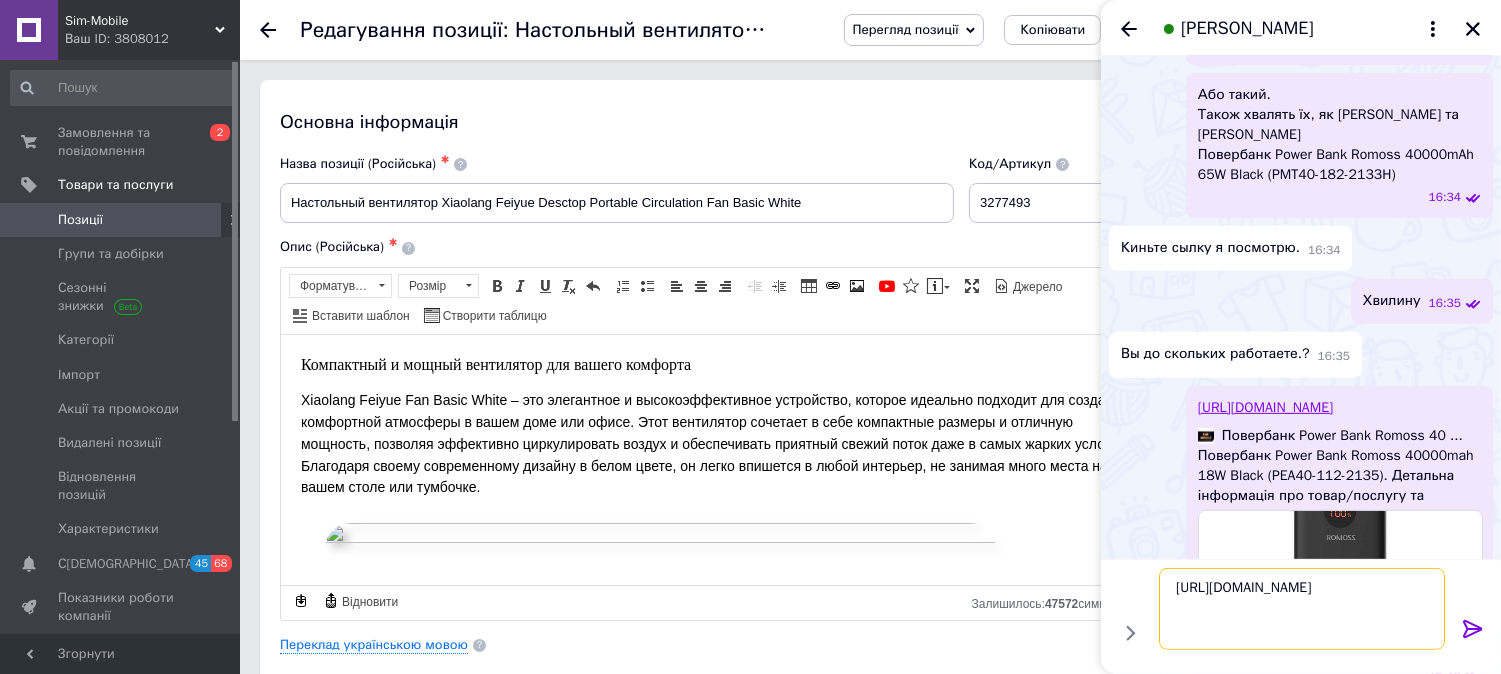 type on "[URL][DOMAIN_NAME]" 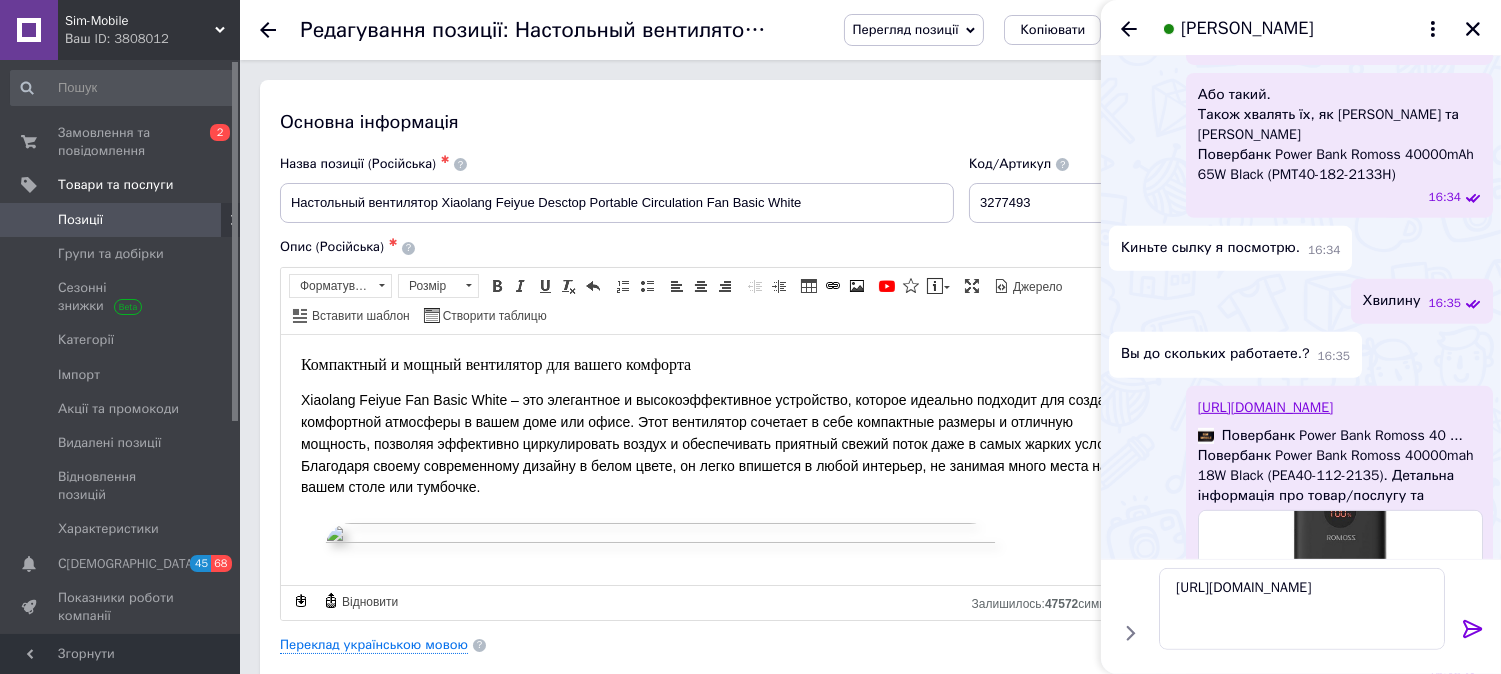 click 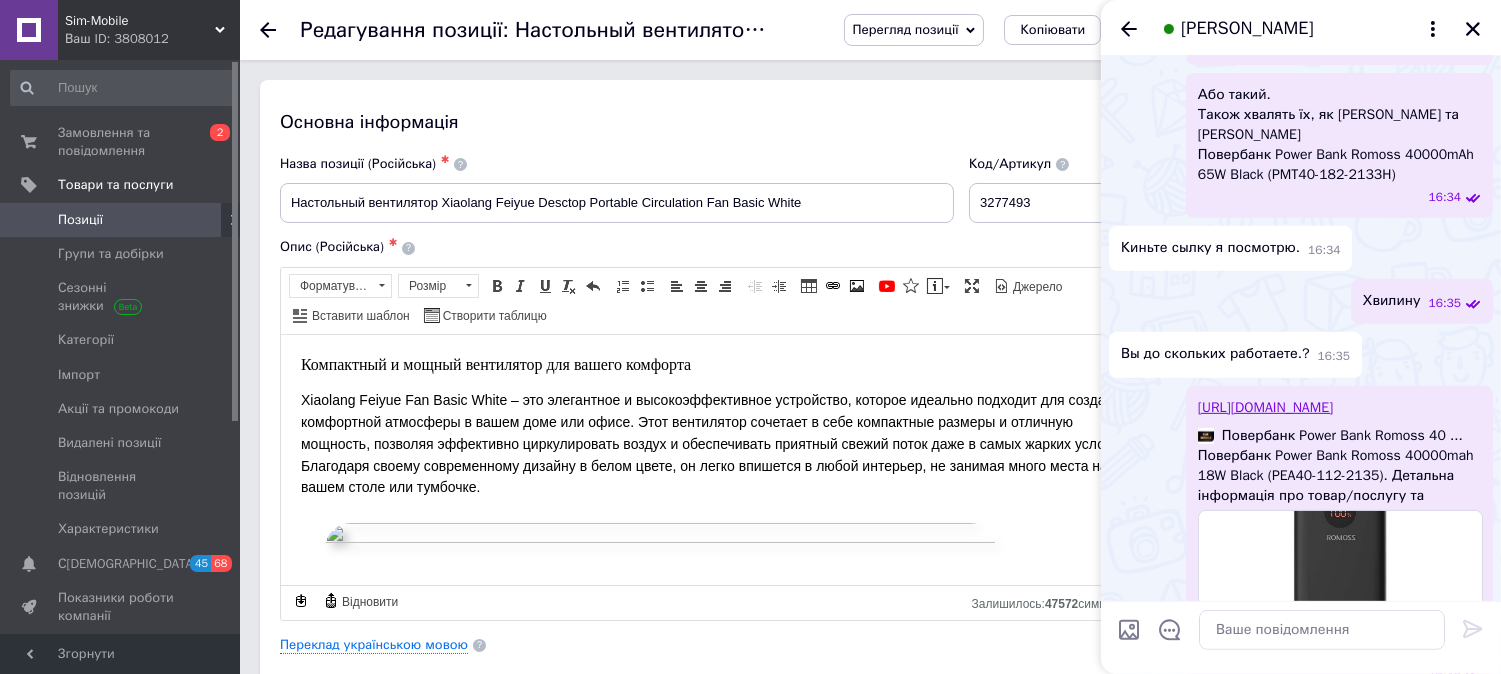 scroll, scrollTop: 2016, scrollLeft: 0, axis: vertical 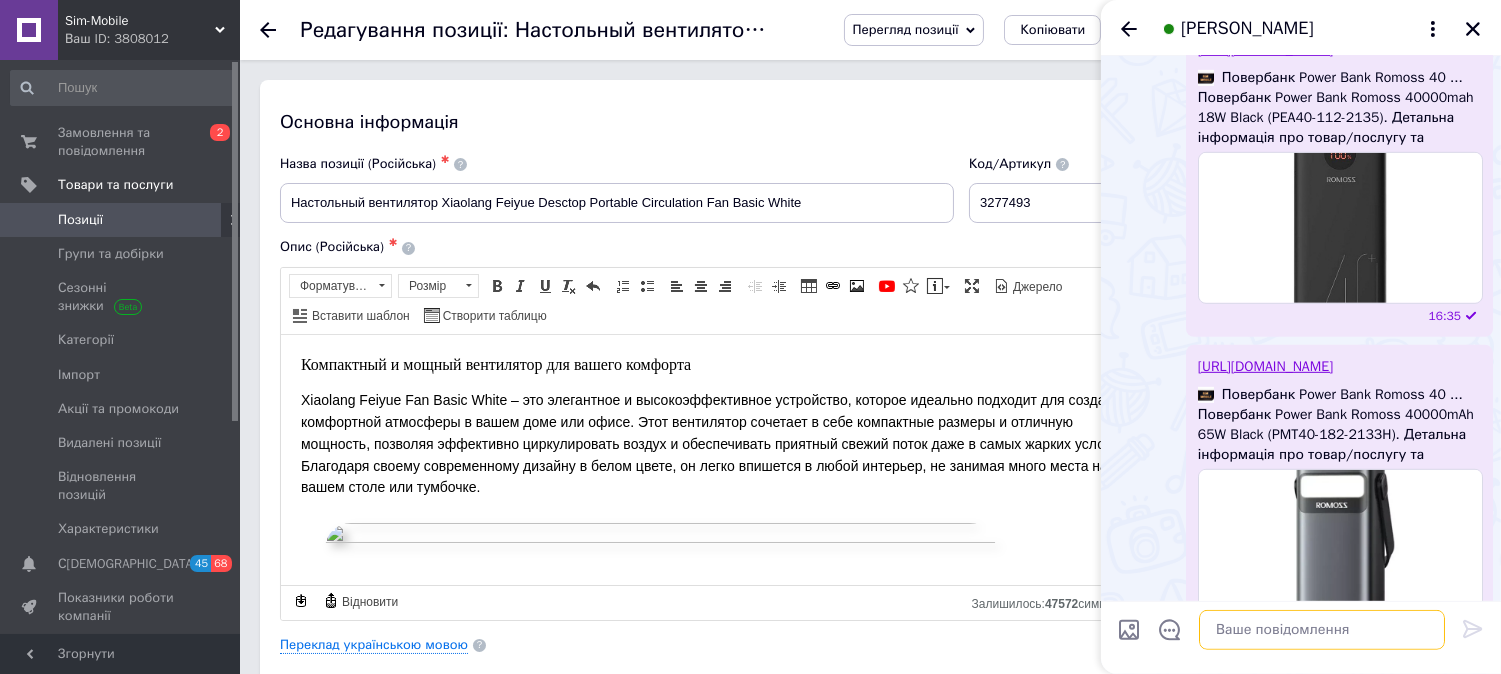 click at bounding box center (1322, 630) 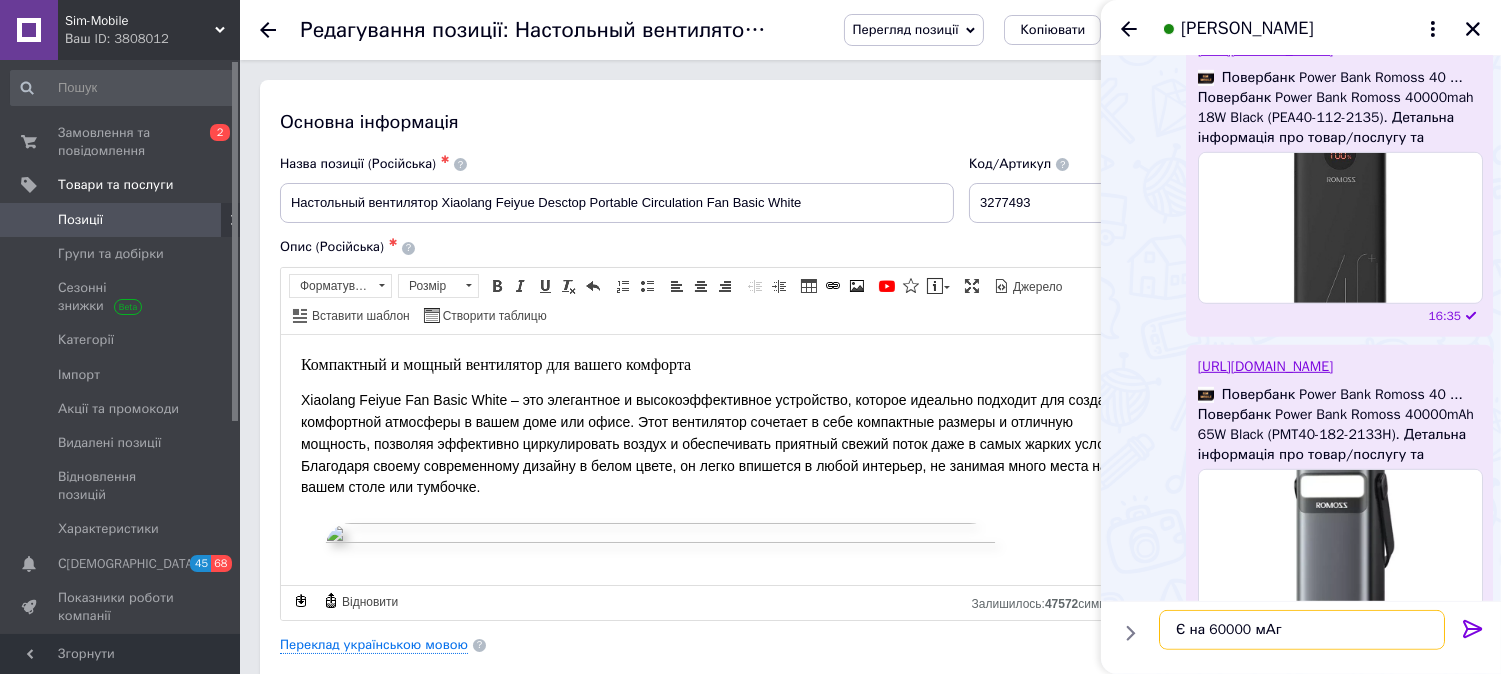 paste on "[URL][DOMAIN_NAME]" 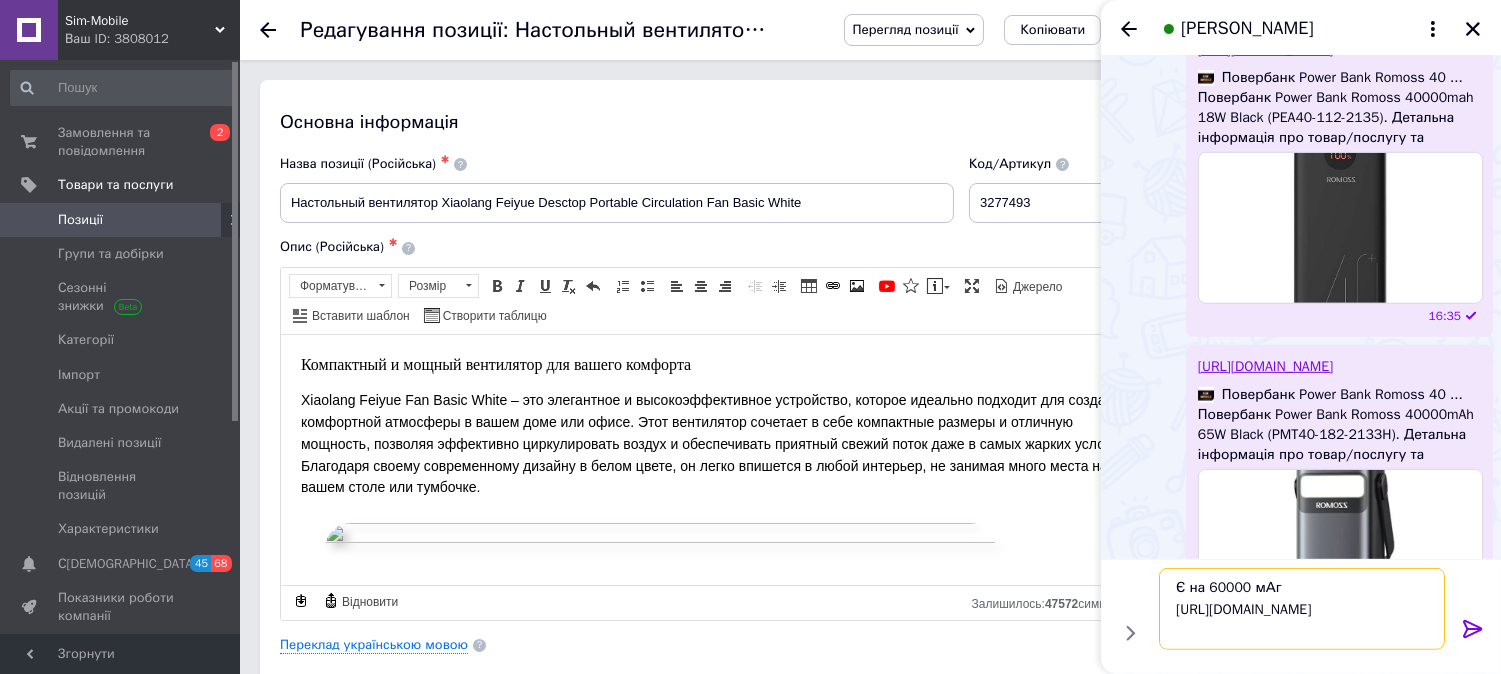 scroll, scrollTop: 15, scrollLeft: 0, axis: vertical 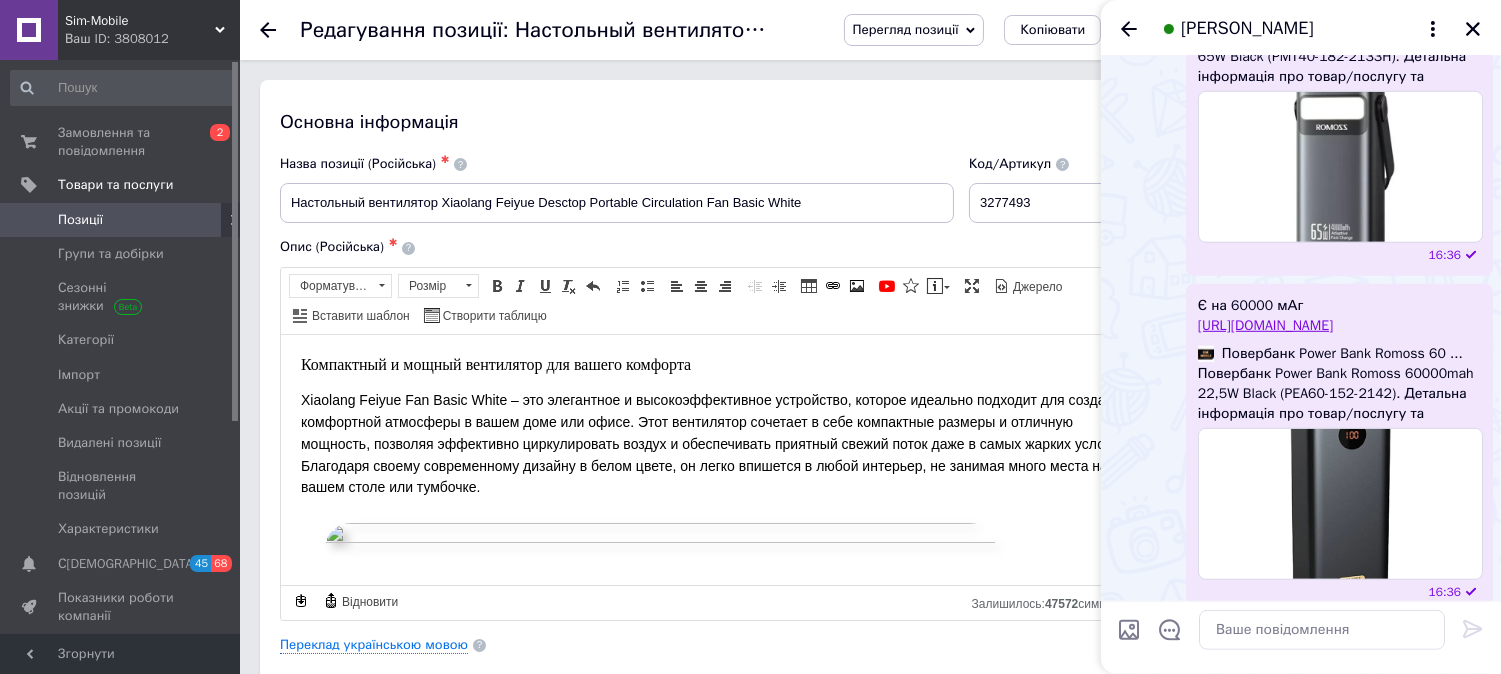 drag, startPoint x: 1468, startPoint y: 31, endPoint x: 485, endPoint y: 135, distance: 988.4862 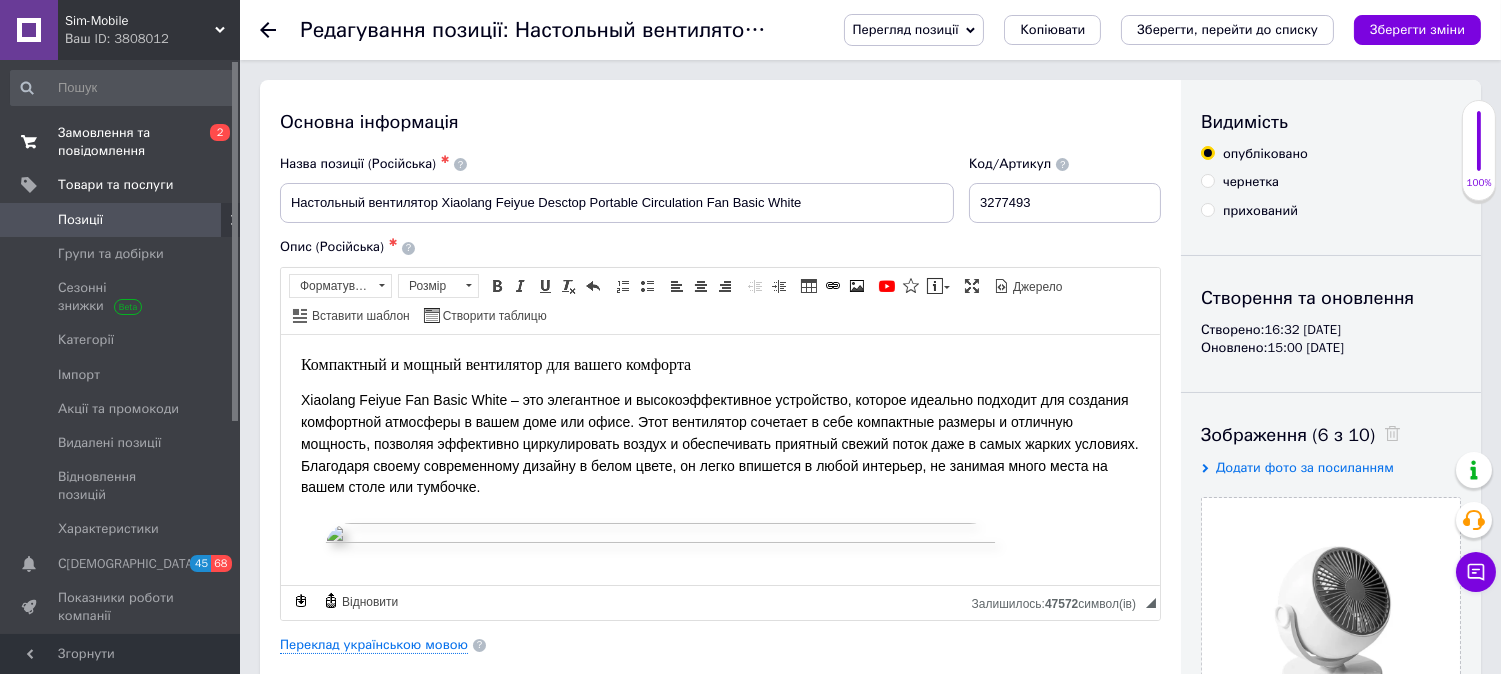 click on "Замовлення та повідомлення" at bounding box center [121, 142] 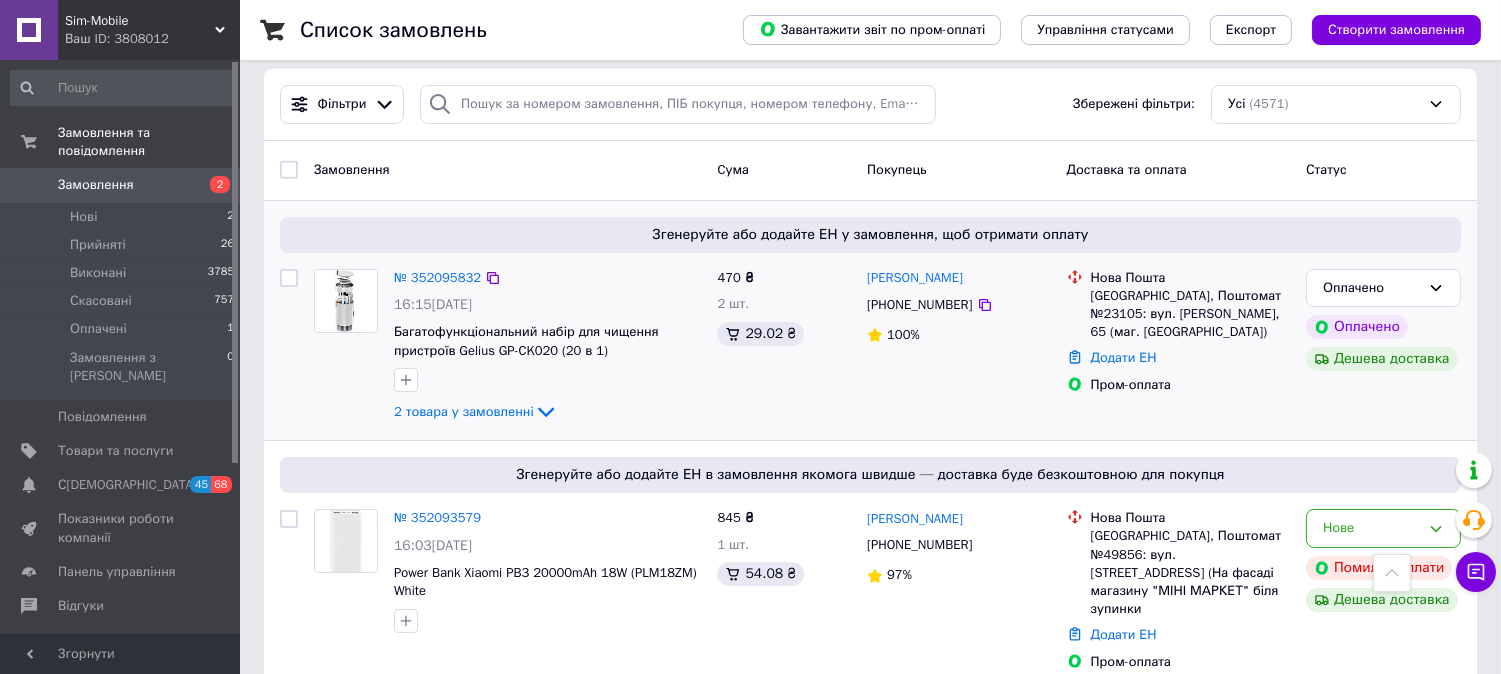 scroll, scrollTop: 0, scrollLeft: 0, axis: both 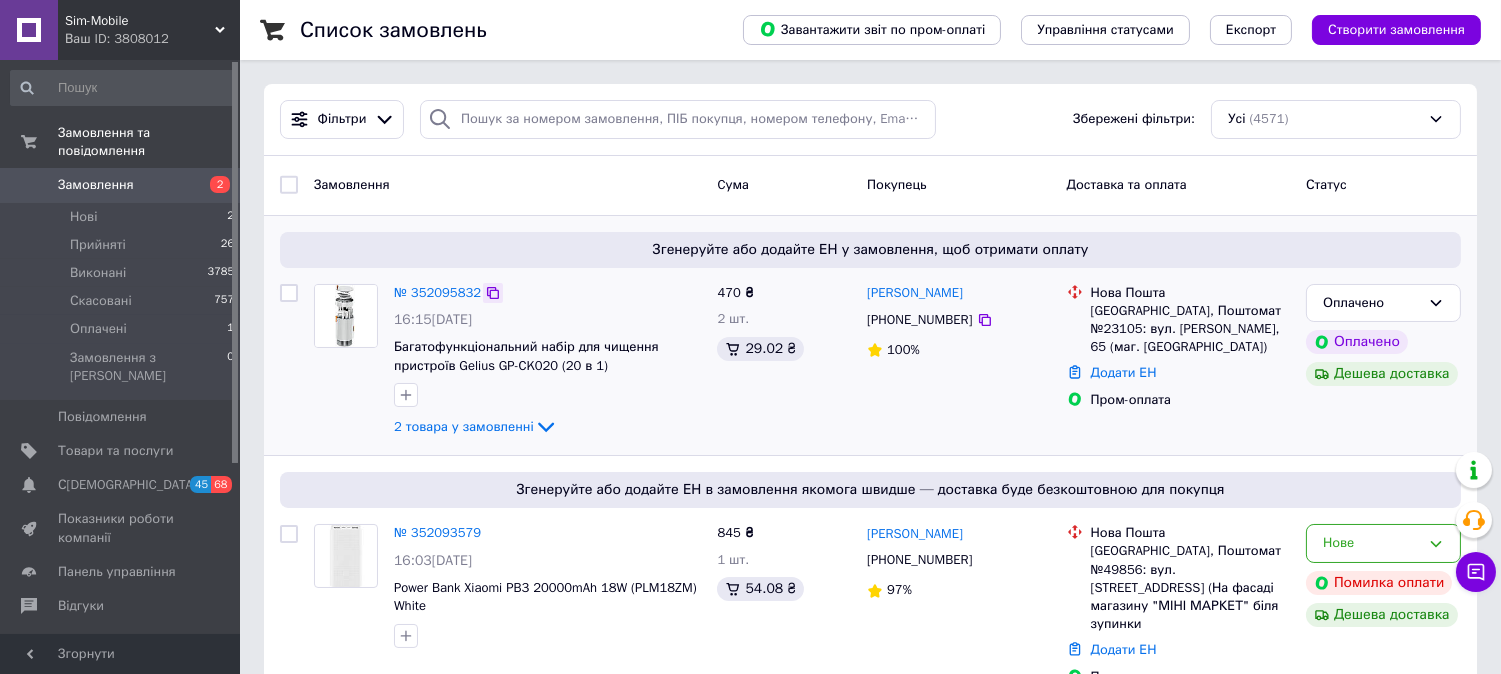 click 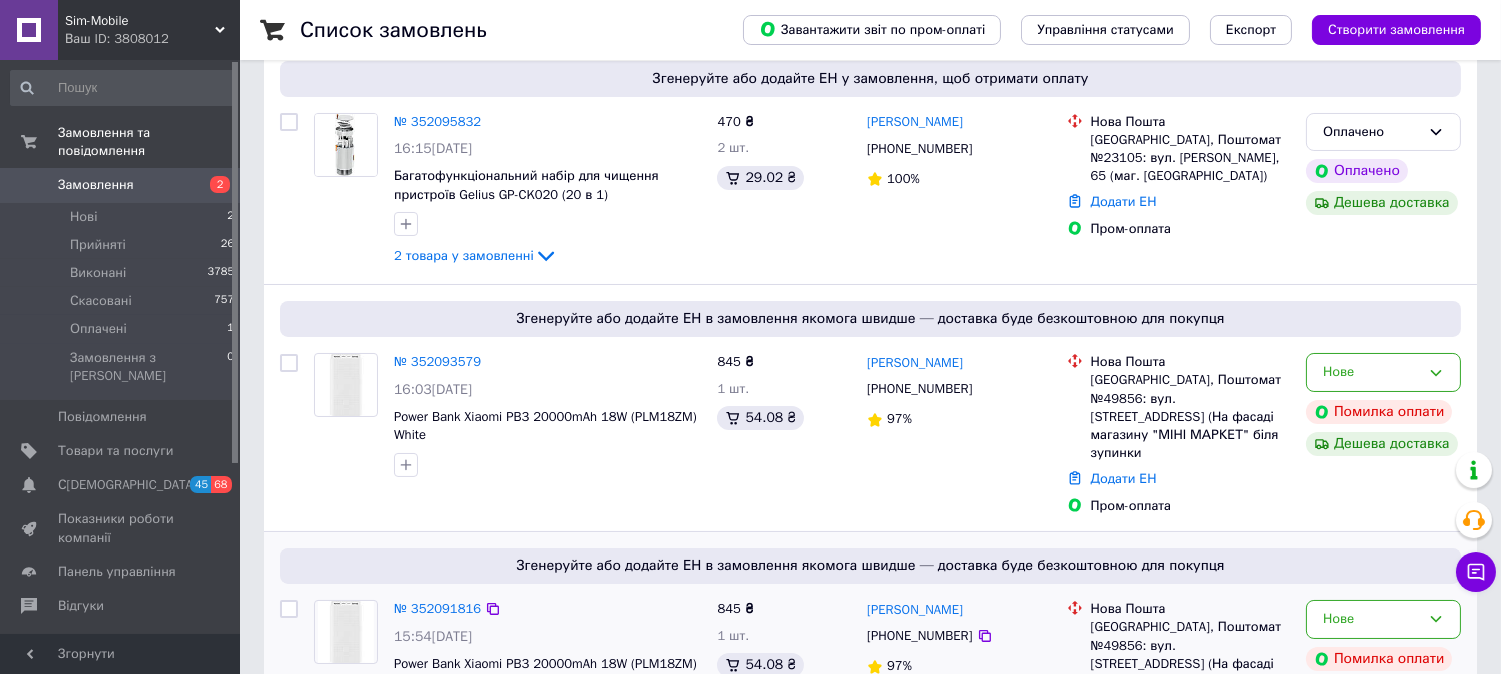 scroll, scrollTop: 333, scrollLeft: 0, axis: vertical 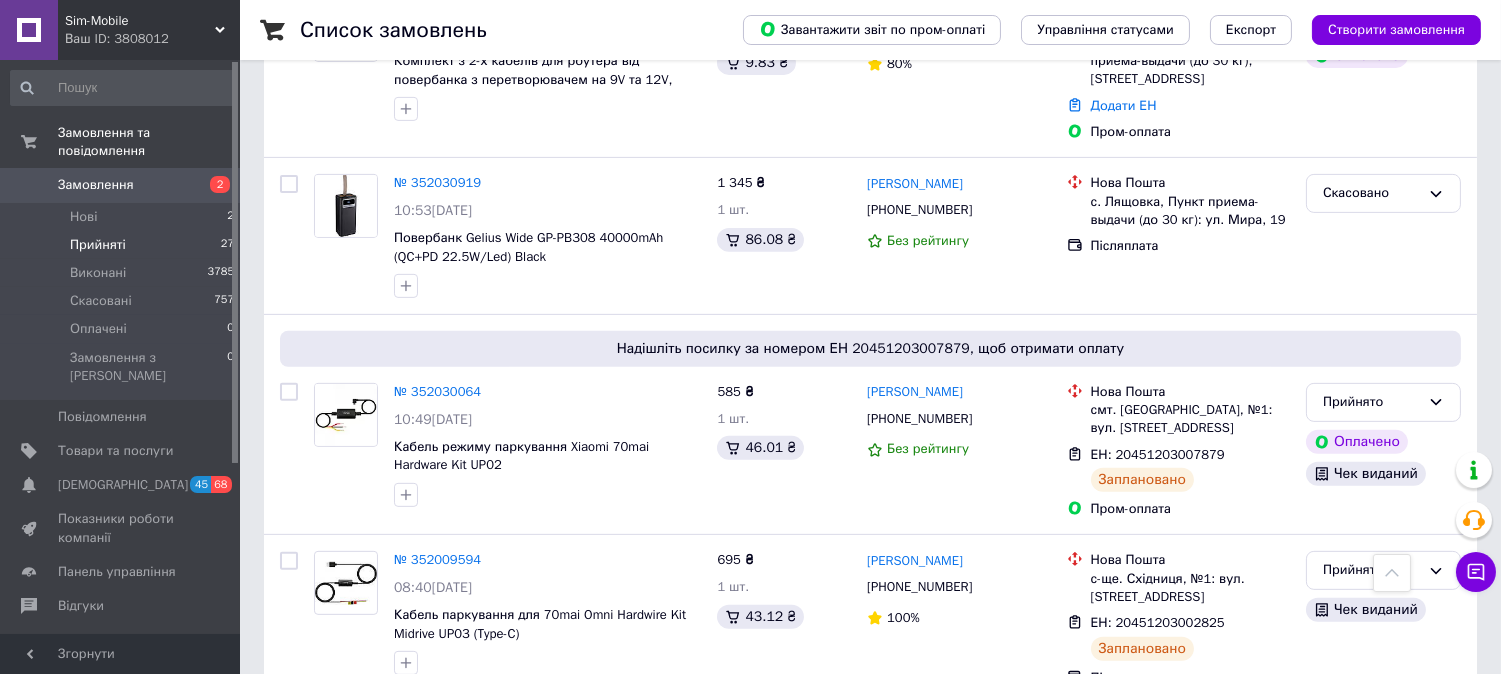 click on "Прийняті 27" at bounding box center [123, 245] 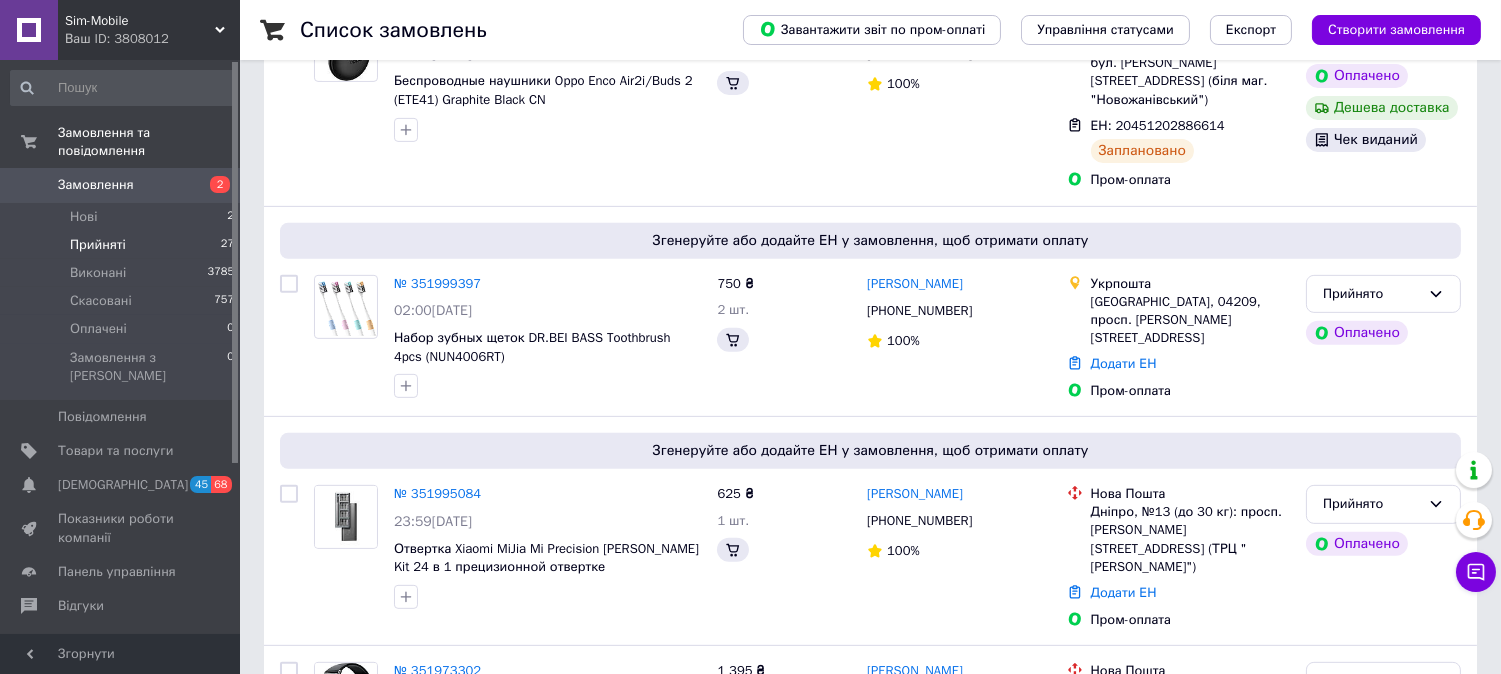 scroll, scrollTop: 0, scrollLeft: 0, axis: both 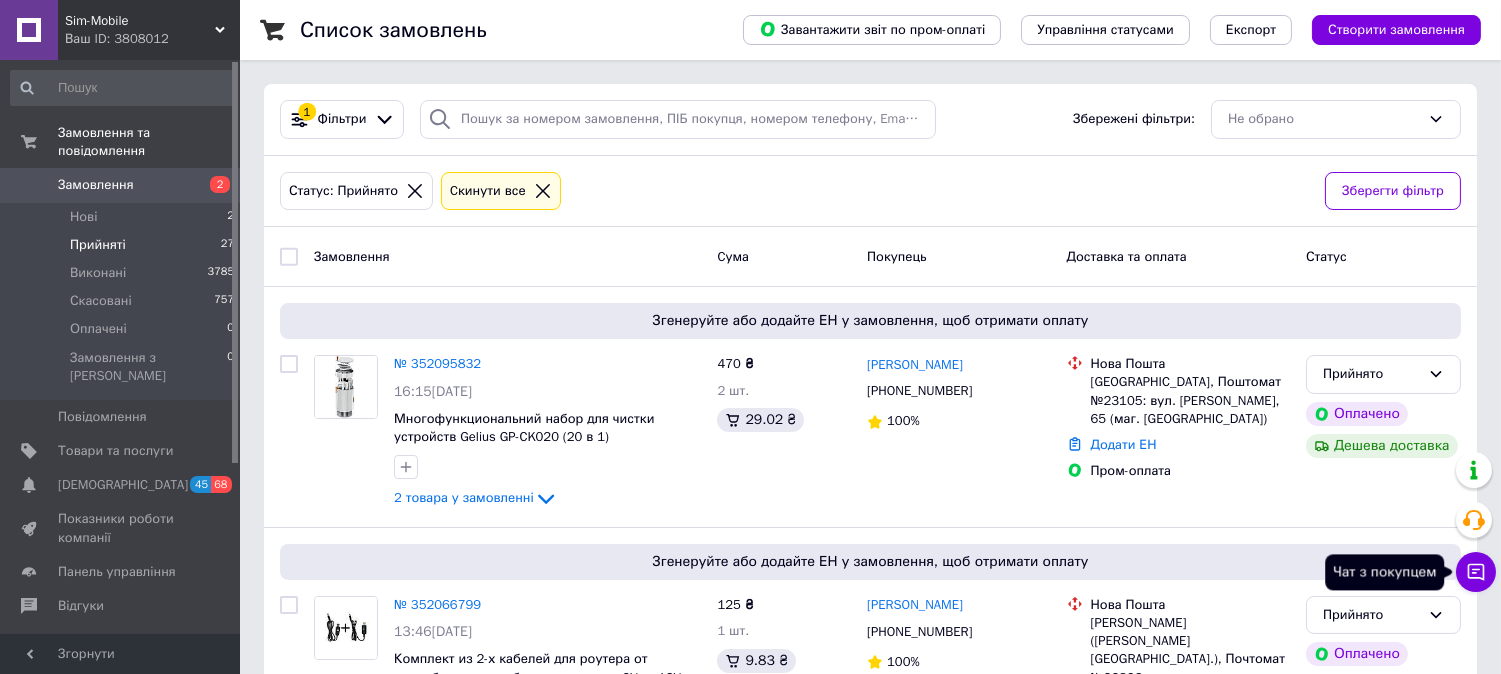 click 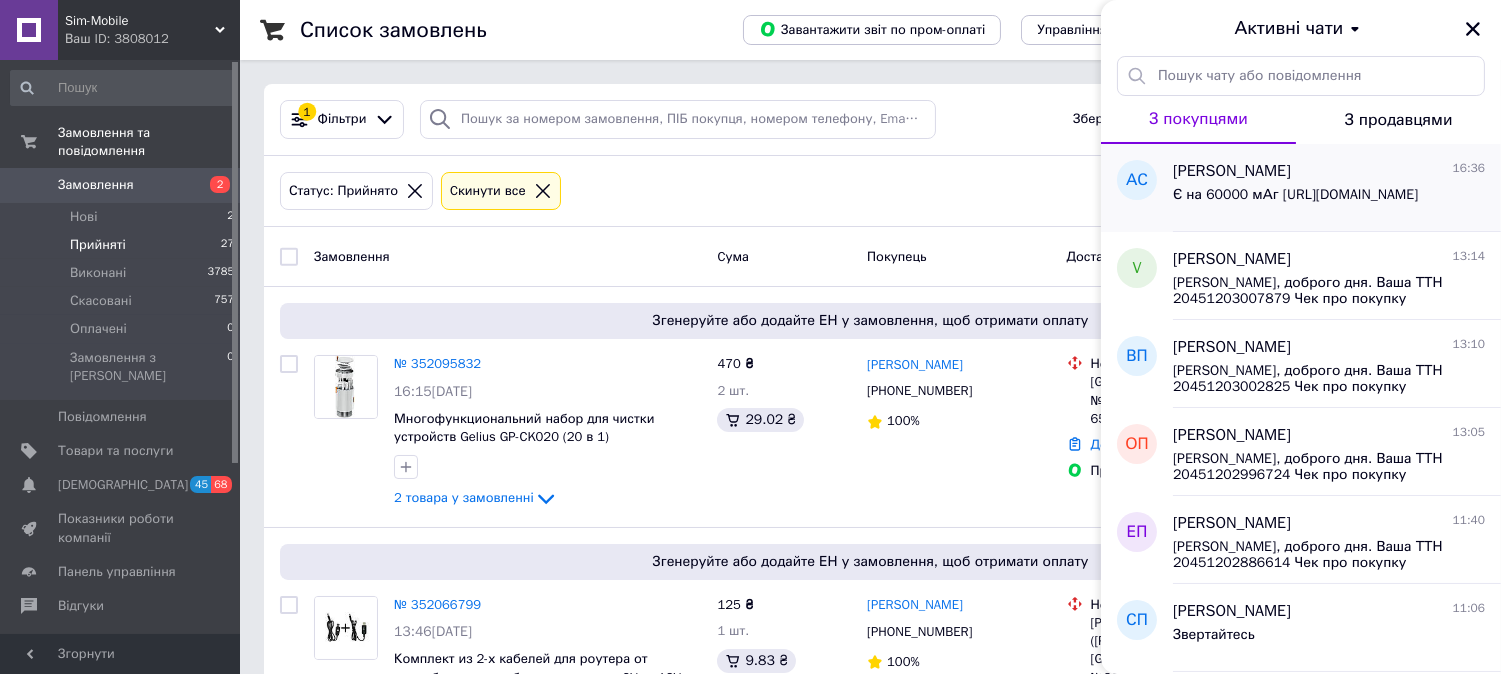 click on "Є на 60000 мАг
[URL][DOMAIN_NAME]" at bounding box center [1295, 195] 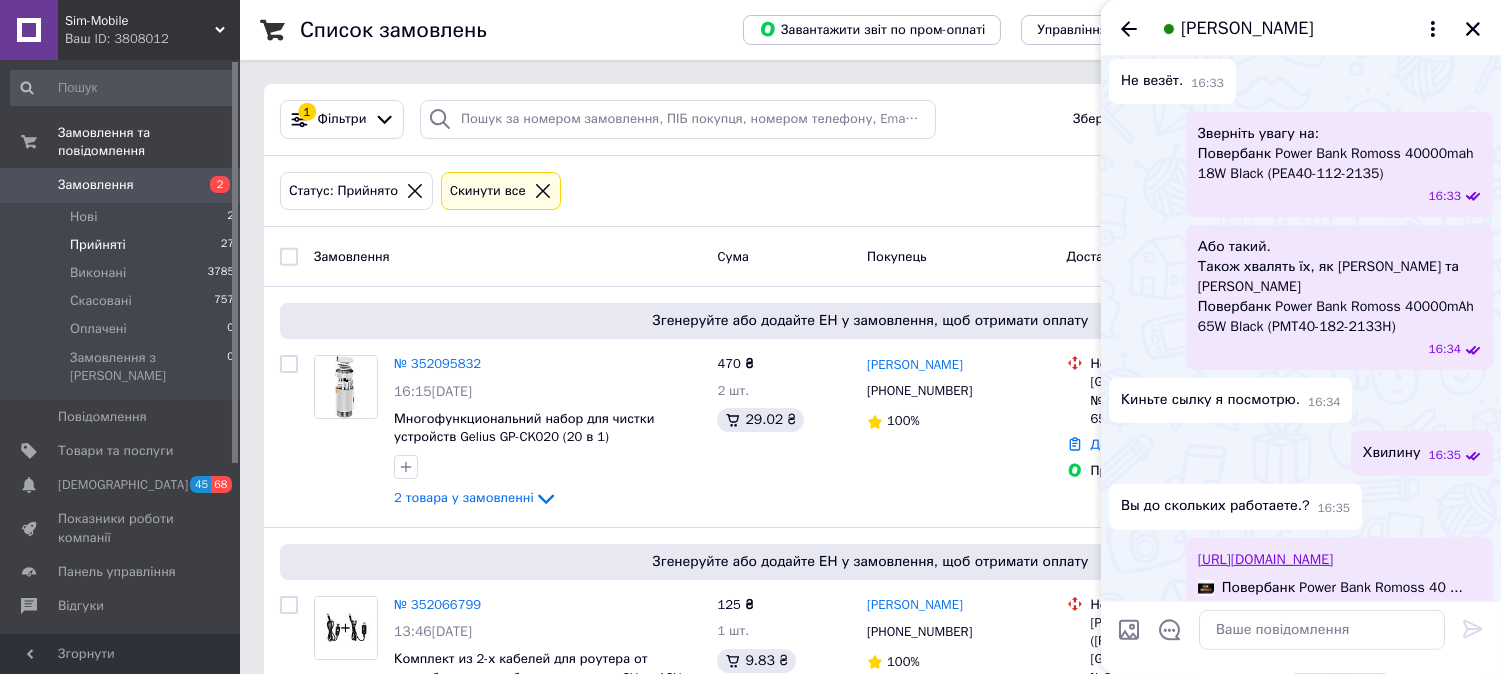 scroll, scrollTop: 1502, scrollLeft: 0, axis: vertical 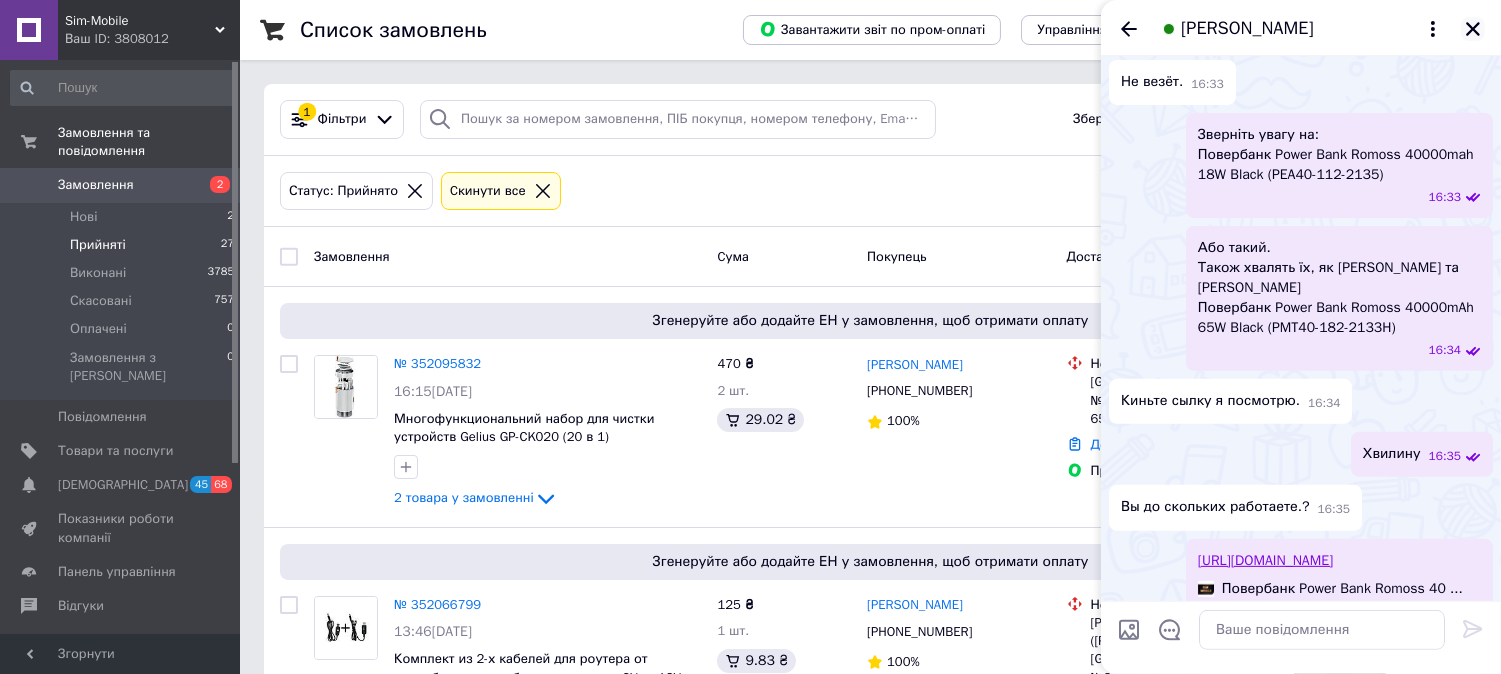 click 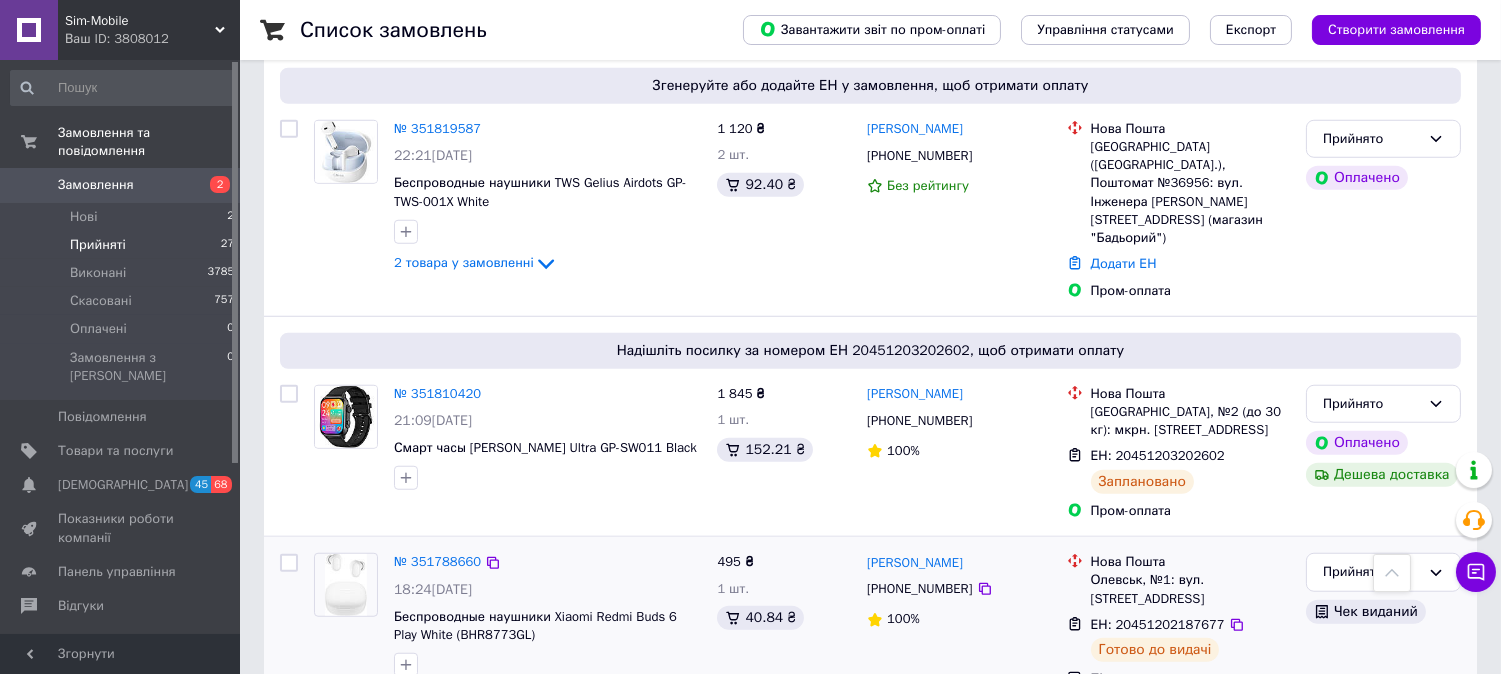 scroll, scrollTop: 3012, scrollLeft: 0, axis: vertical 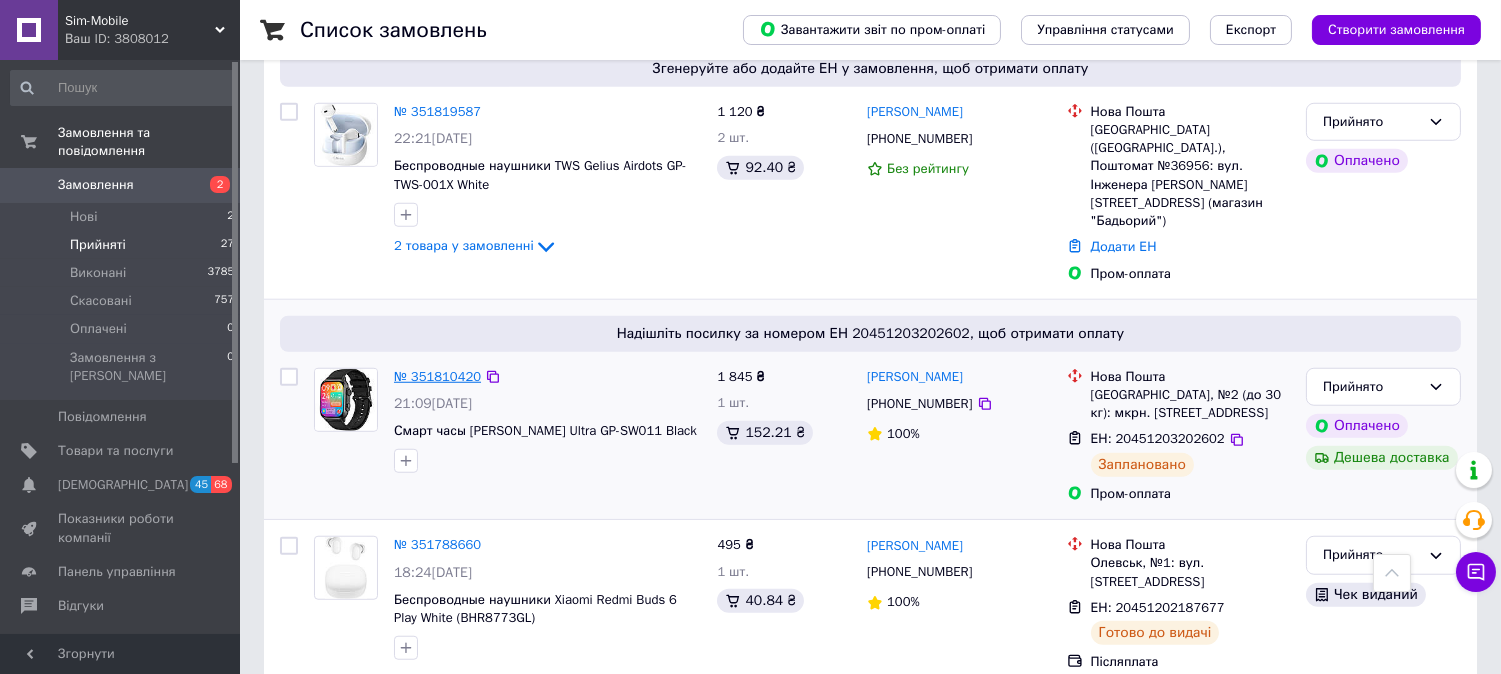 click on "№ 351810420" at bounding box center [437, 376] 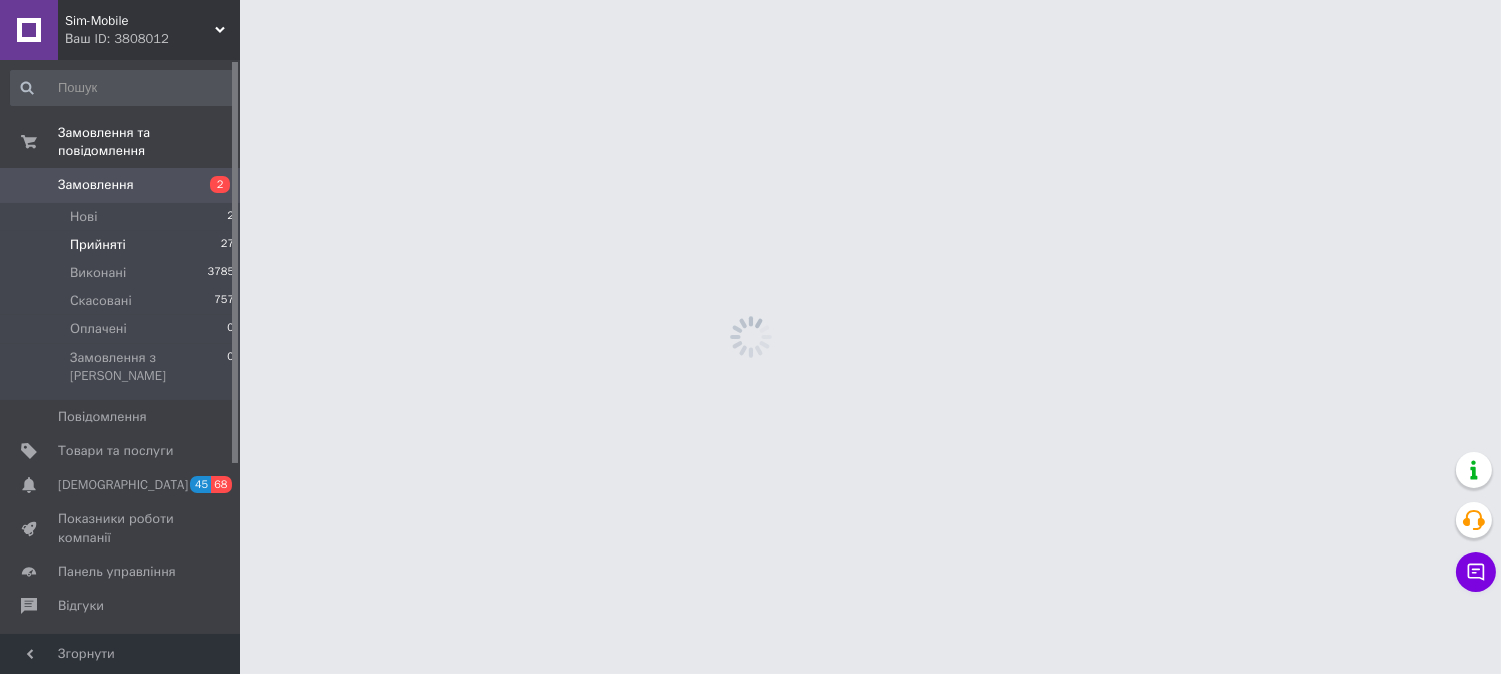 scroll, scrollTop: 0, scrollLeft: 0, axis: both 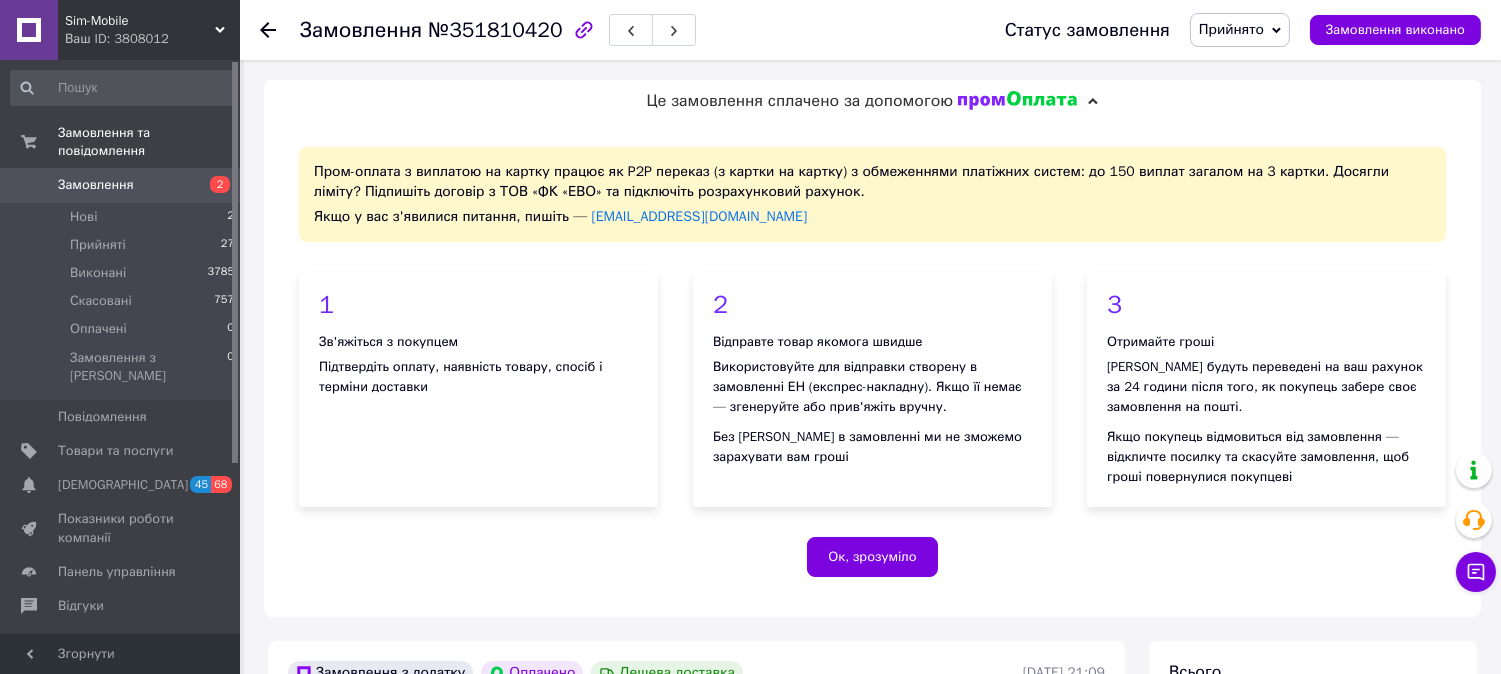 click on "№351810420" at bounding box center [495, 30] 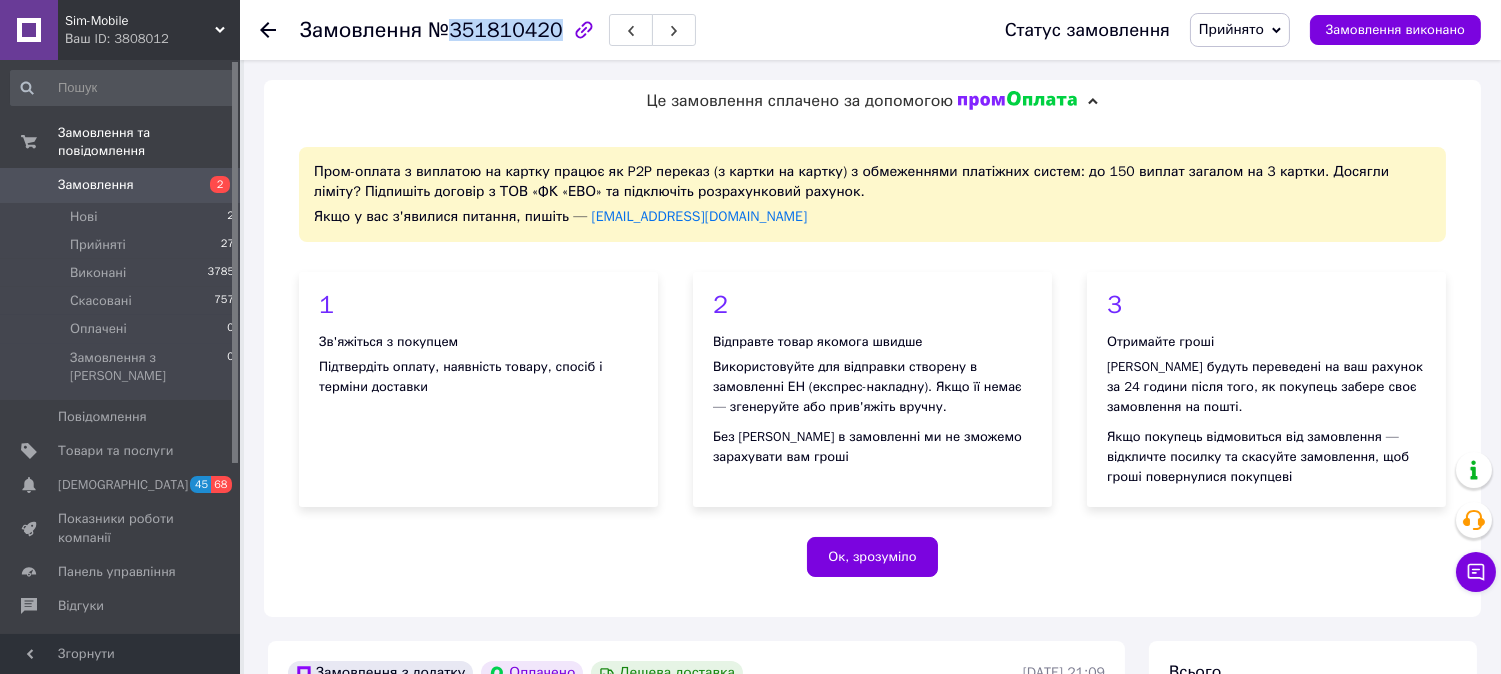 click on "№351810420" at bounding box center (495, 30) 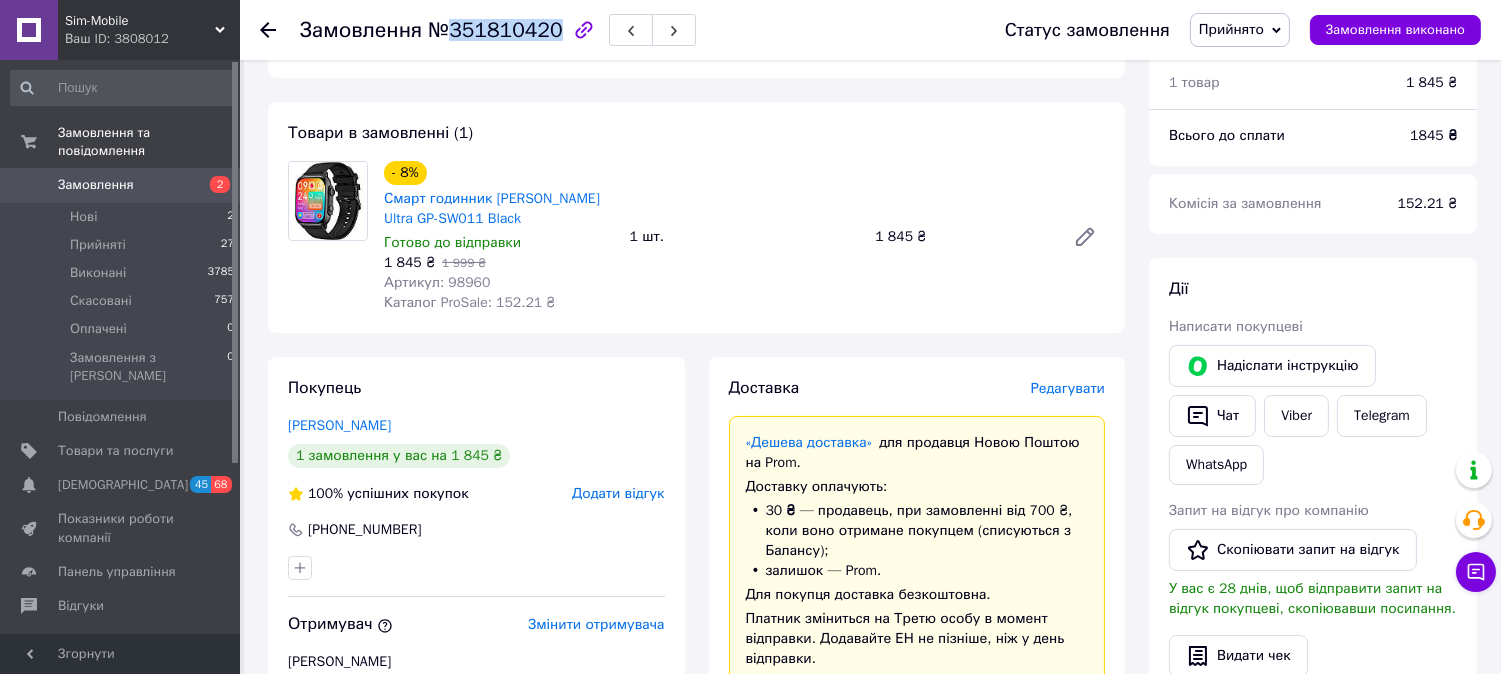 scroll, scrollTop: 666, scrollLeft: 0, axis: vertical 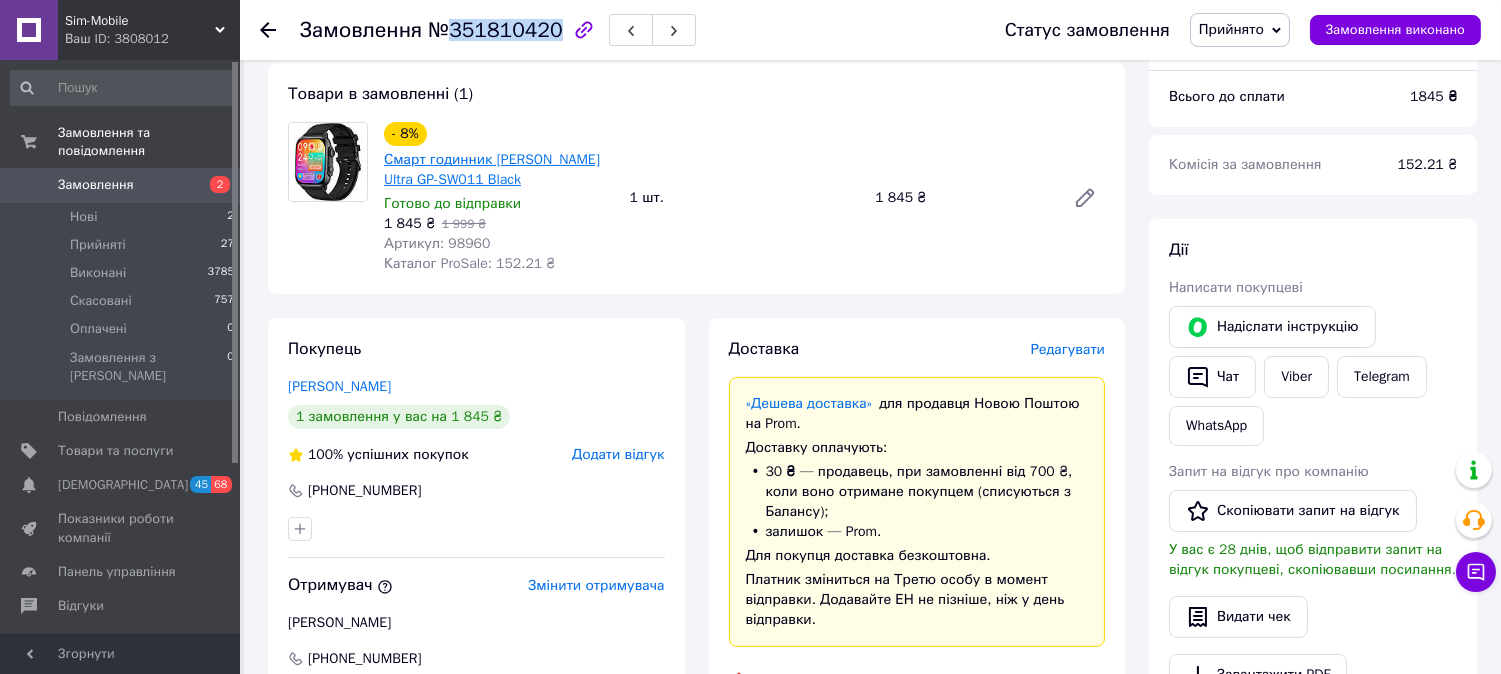 drag, startPoint x: 531, startPoint y: 176, endPoint x: 386, endPoint y: 160, distance: 145.88008 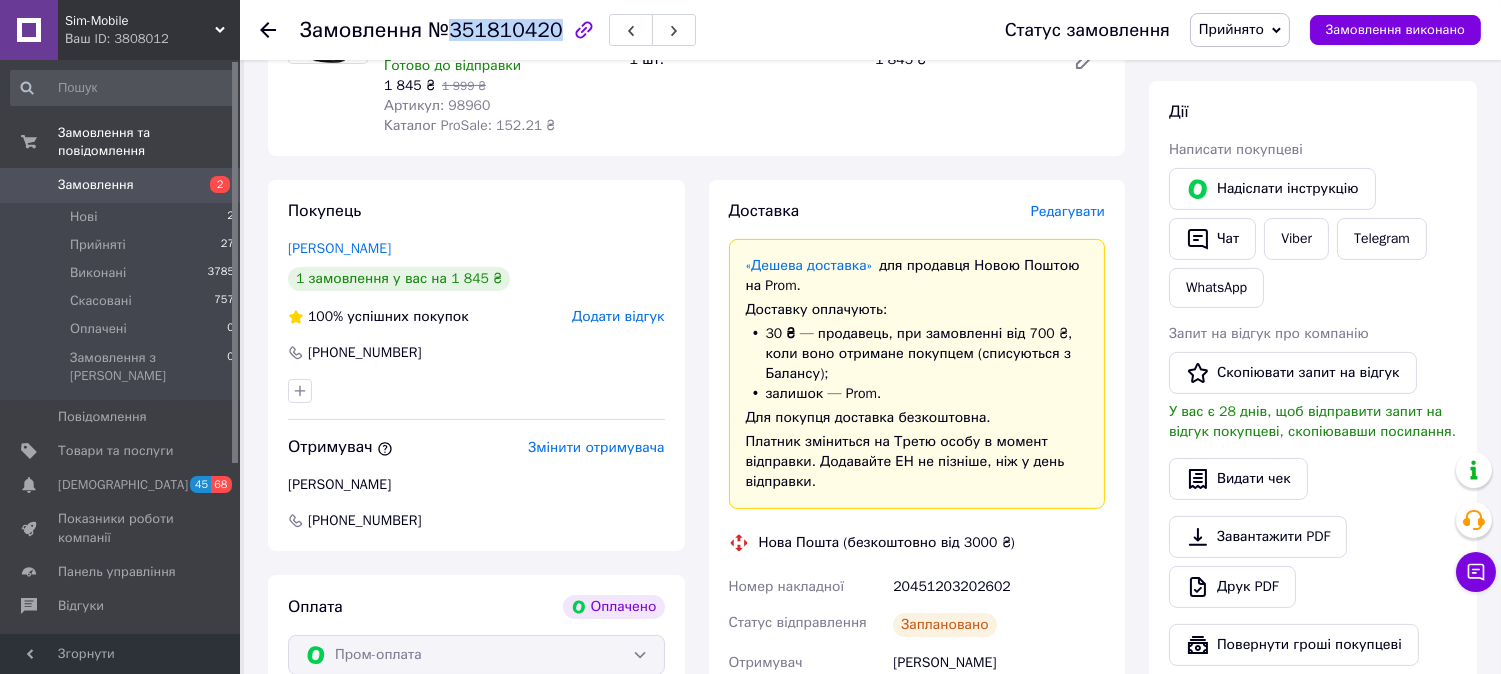 scroll, scrollTop: 1000, scrollLeft: 0, axis: vertical 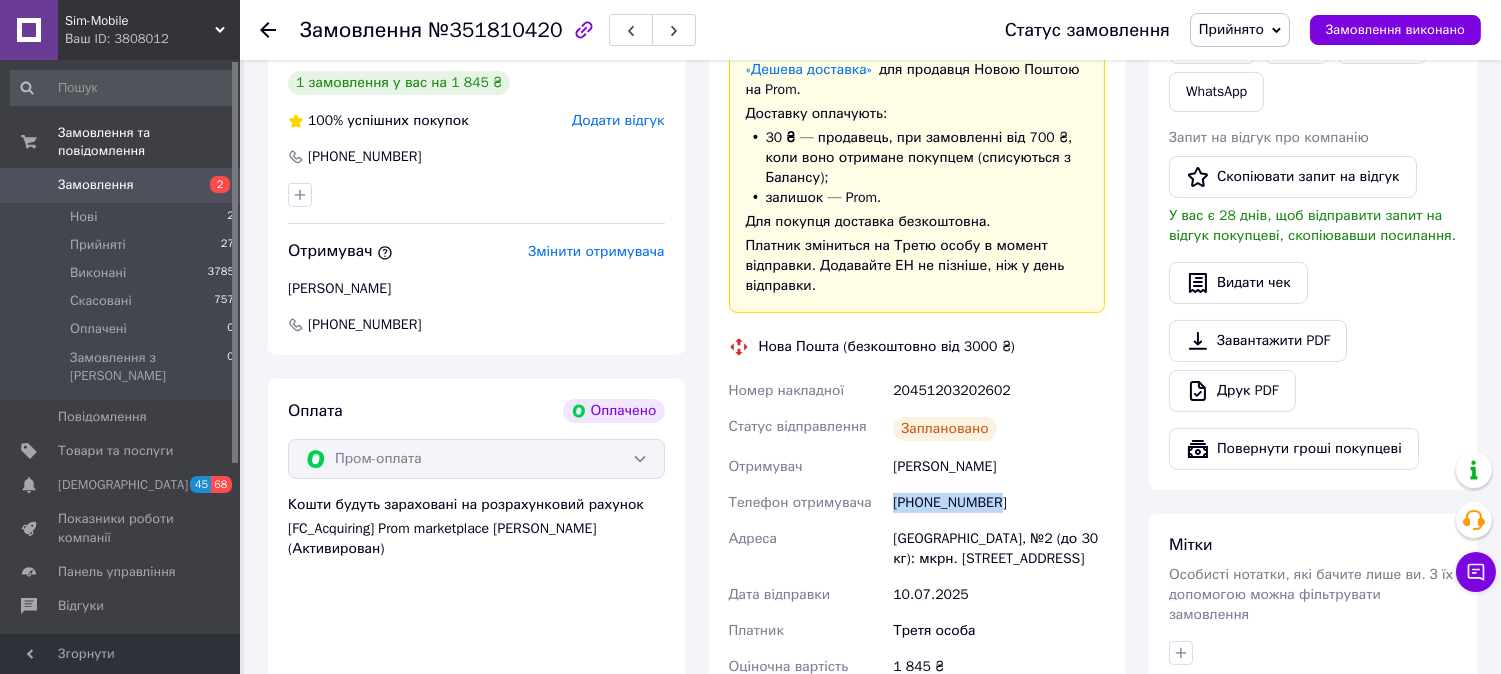drag, startPoint x: 988, startPoint y: 505, endPoint x: 896, endPoint y: 506, distance: 92.00543 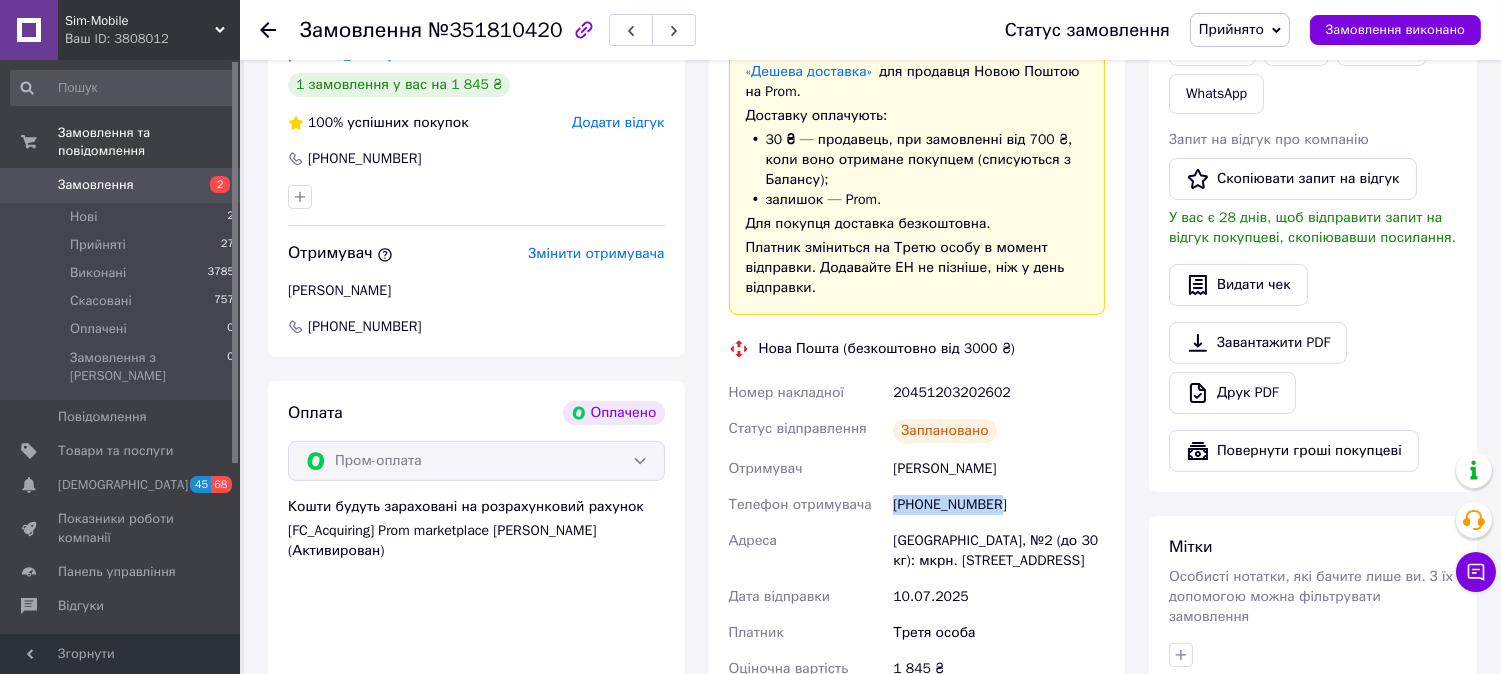 scroll, scrollTop: 666, scrollLeft: 0, axis: vertical 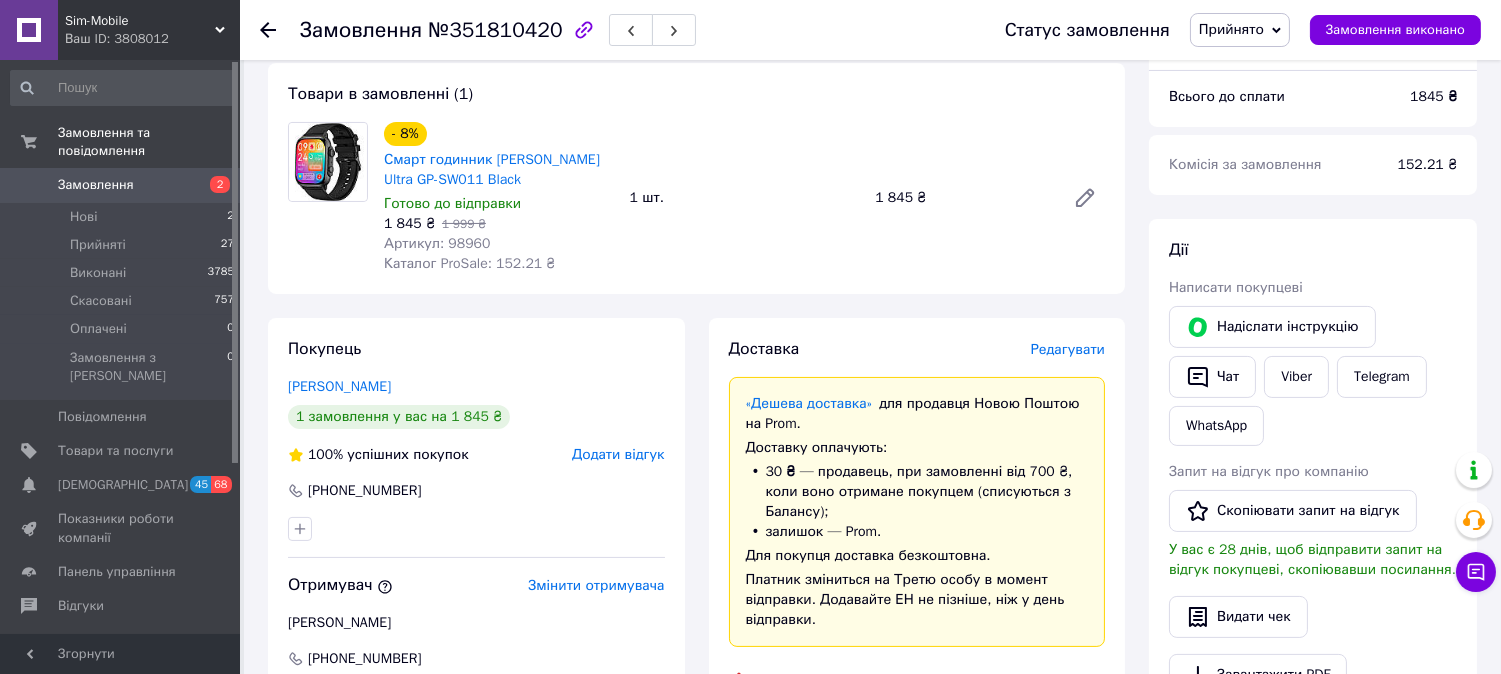 click on "Редагувати" at bounding box center (1068, 349) 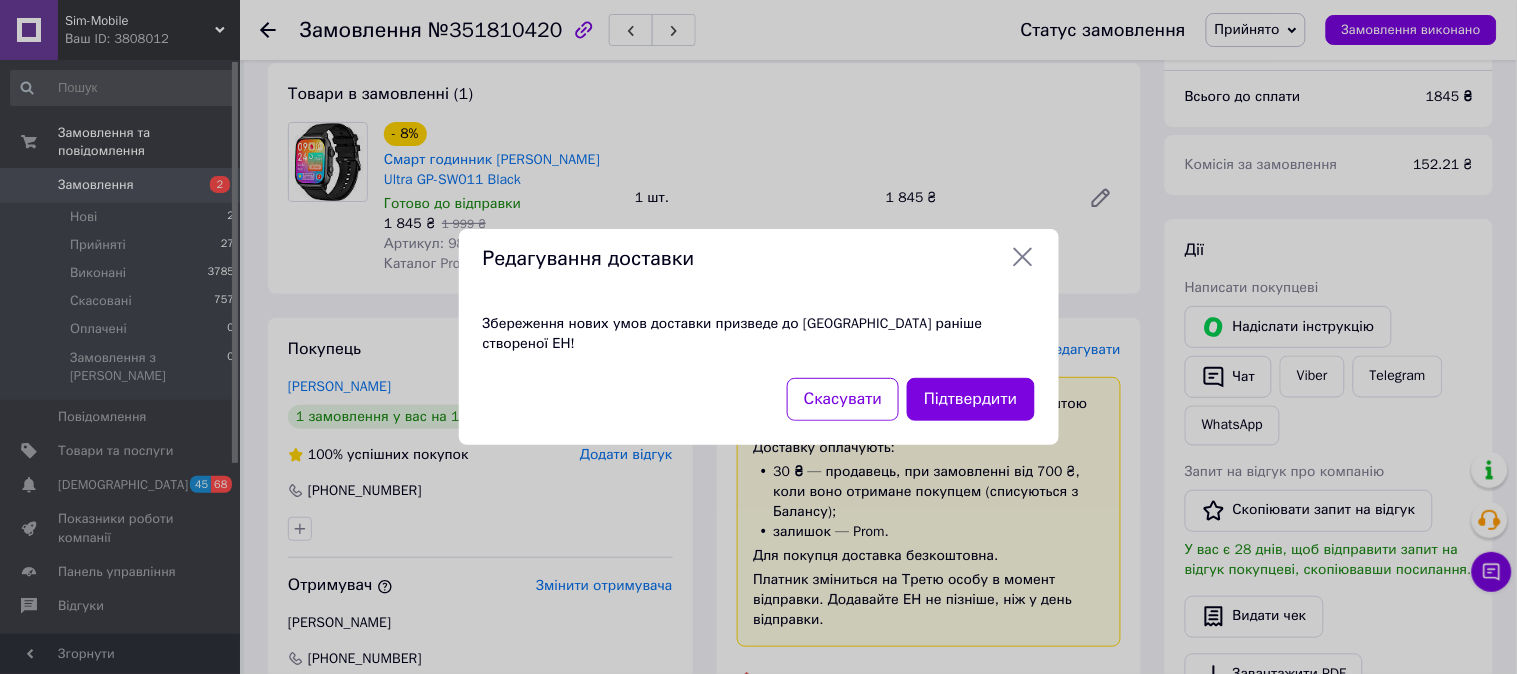 click 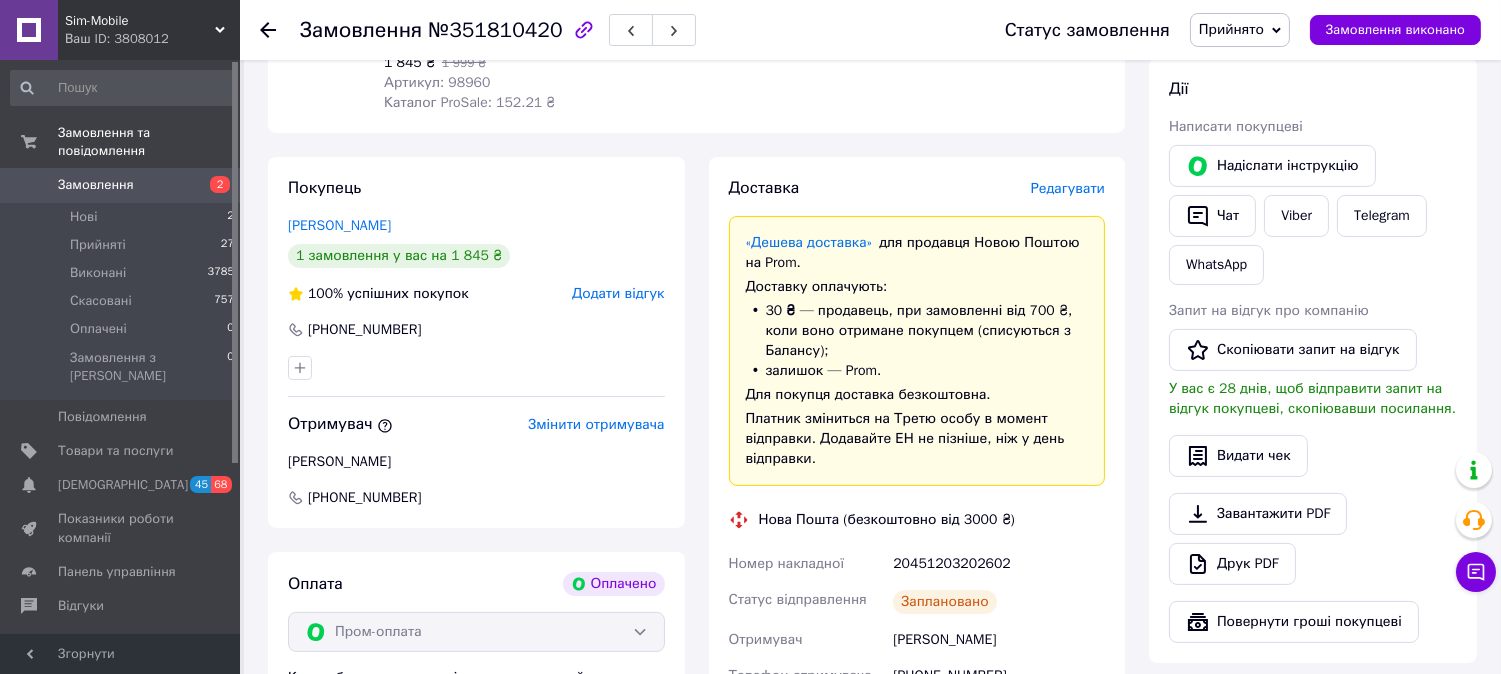 scroll, scrollTop: 1111, scrollLeft: 0, axis: vertical 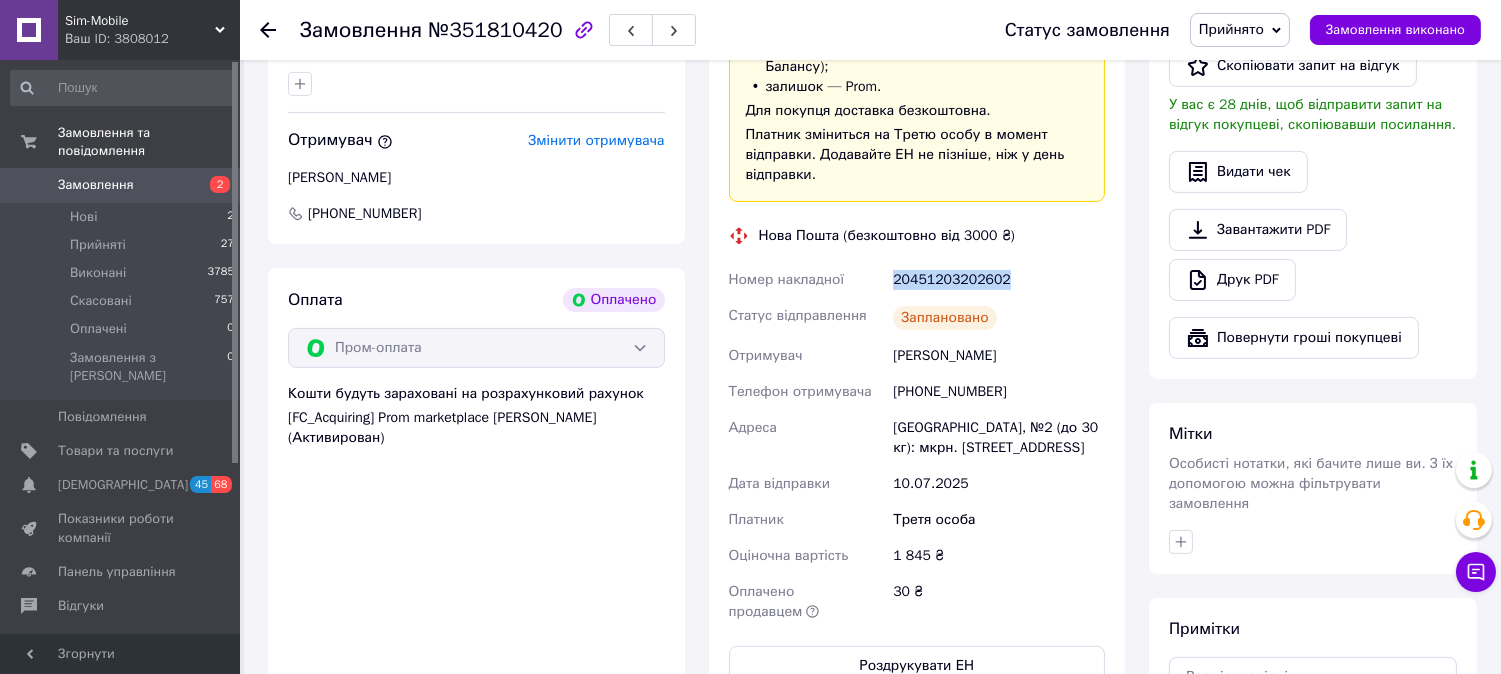 drag, startPoint x: 1004, startPoint y: 286, endPoint x: 894, endPoint y: 285, distance: 110.00455 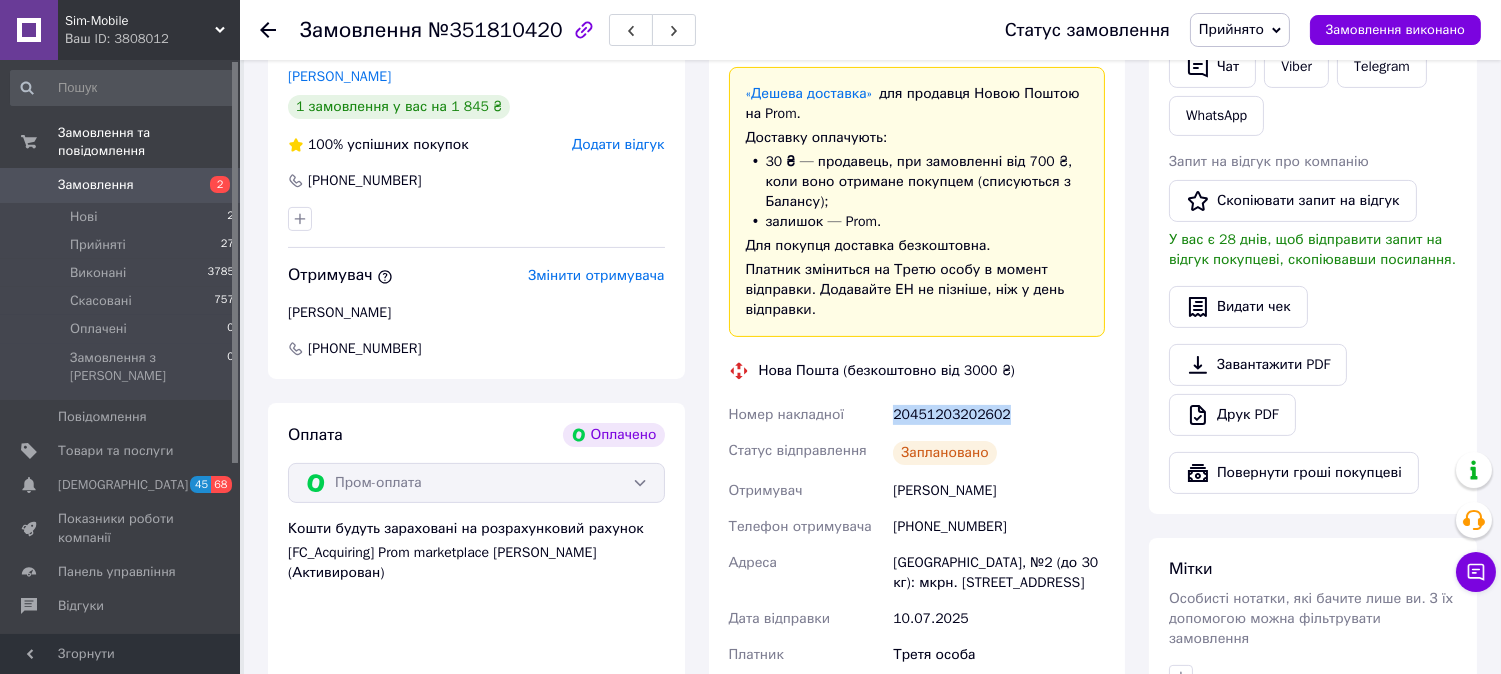 scroll, scrollTop: 777, scrollLeft: 0, axis: vertical 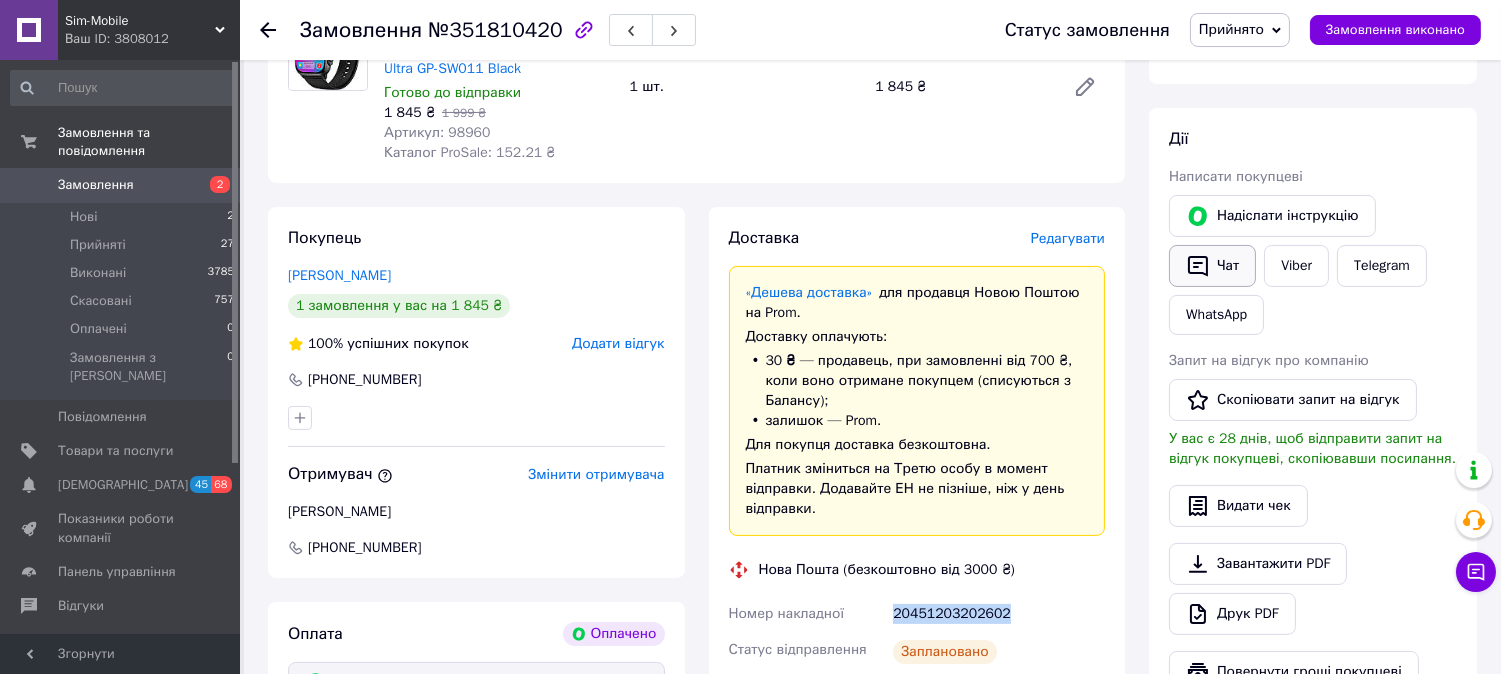 click on "Чат" at bounding box center [1212, 266] 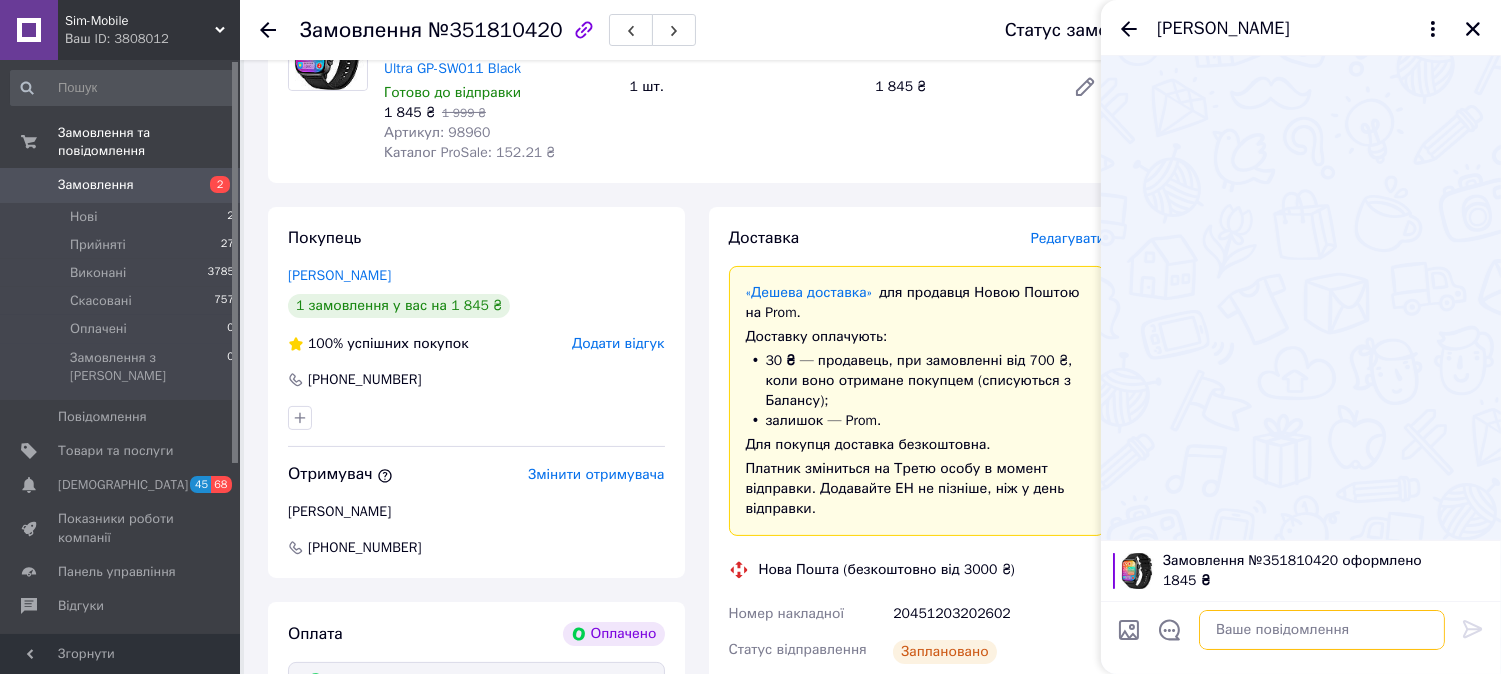click at bounding box center [1322, 630] 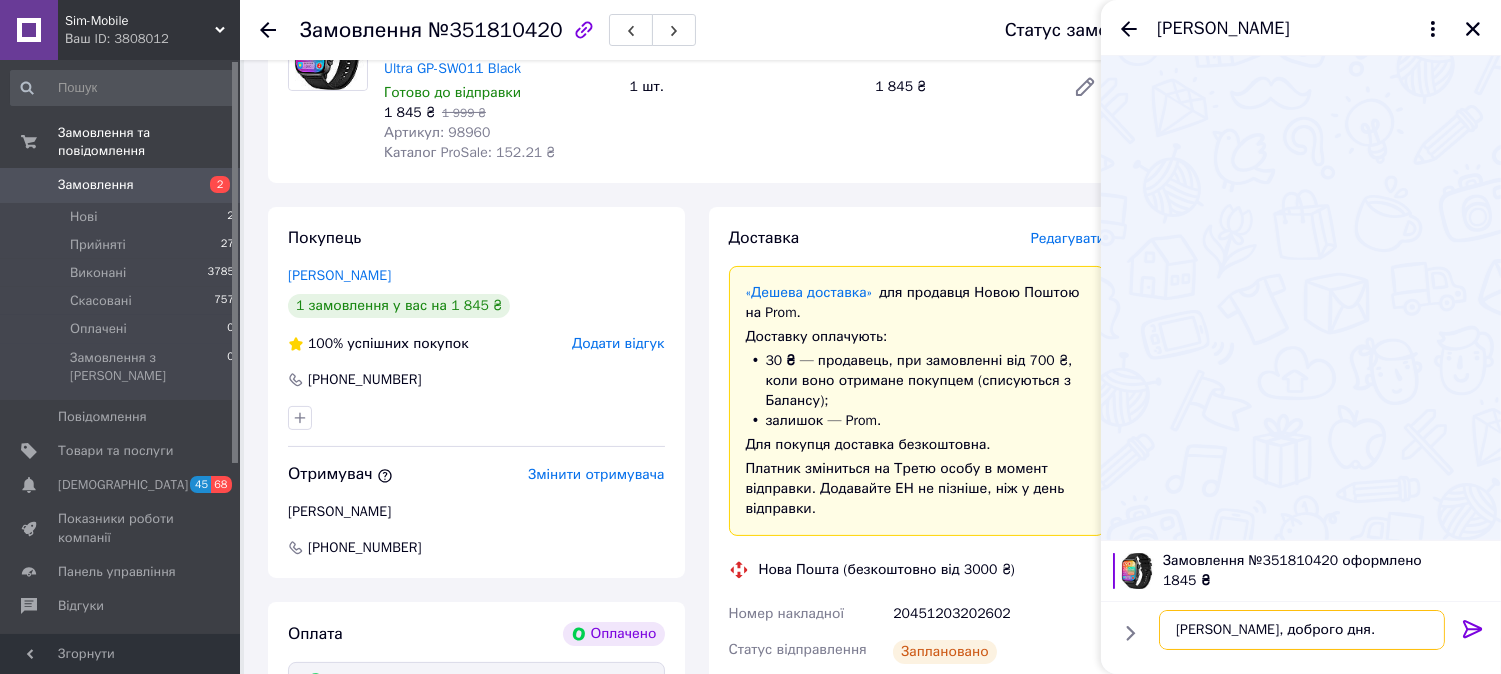 scroll, scrollTop: 35, scrollLeft: 0, axis: vertical 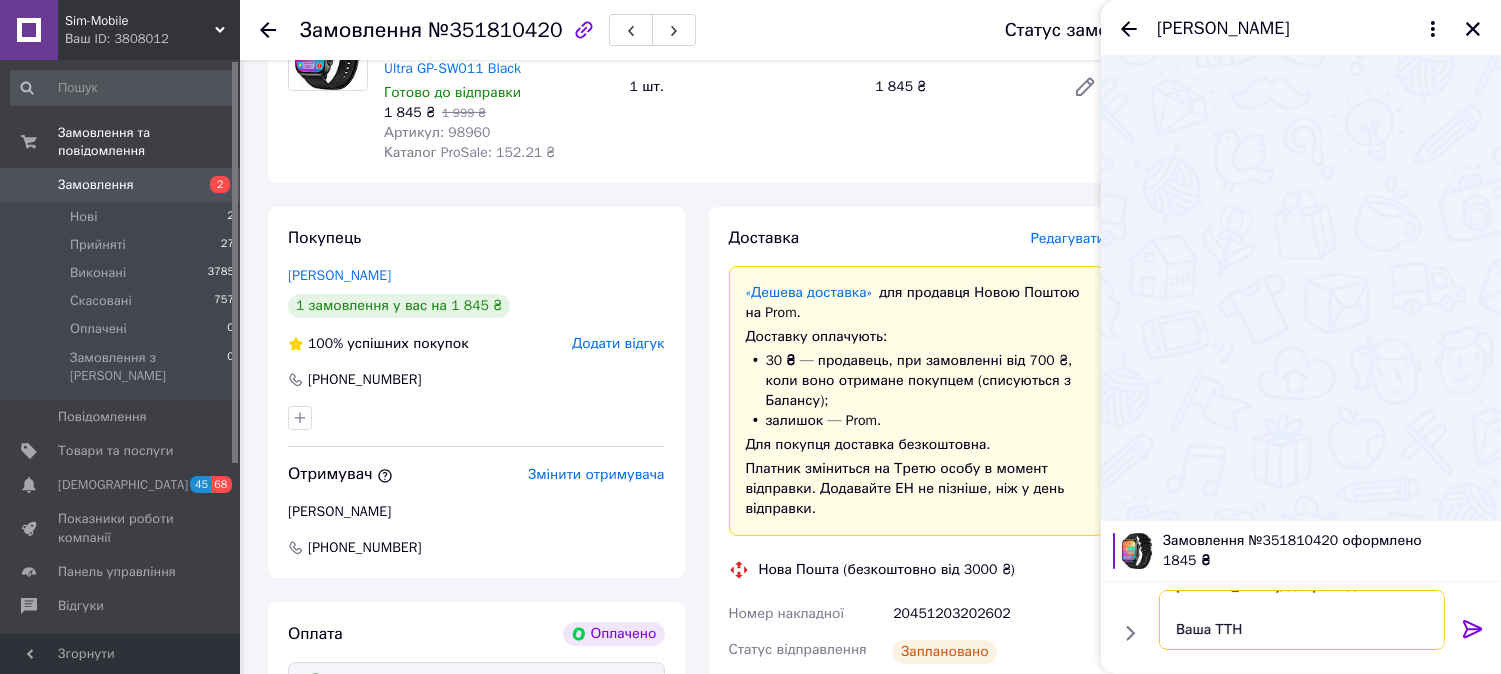 paste on "20451203202602" 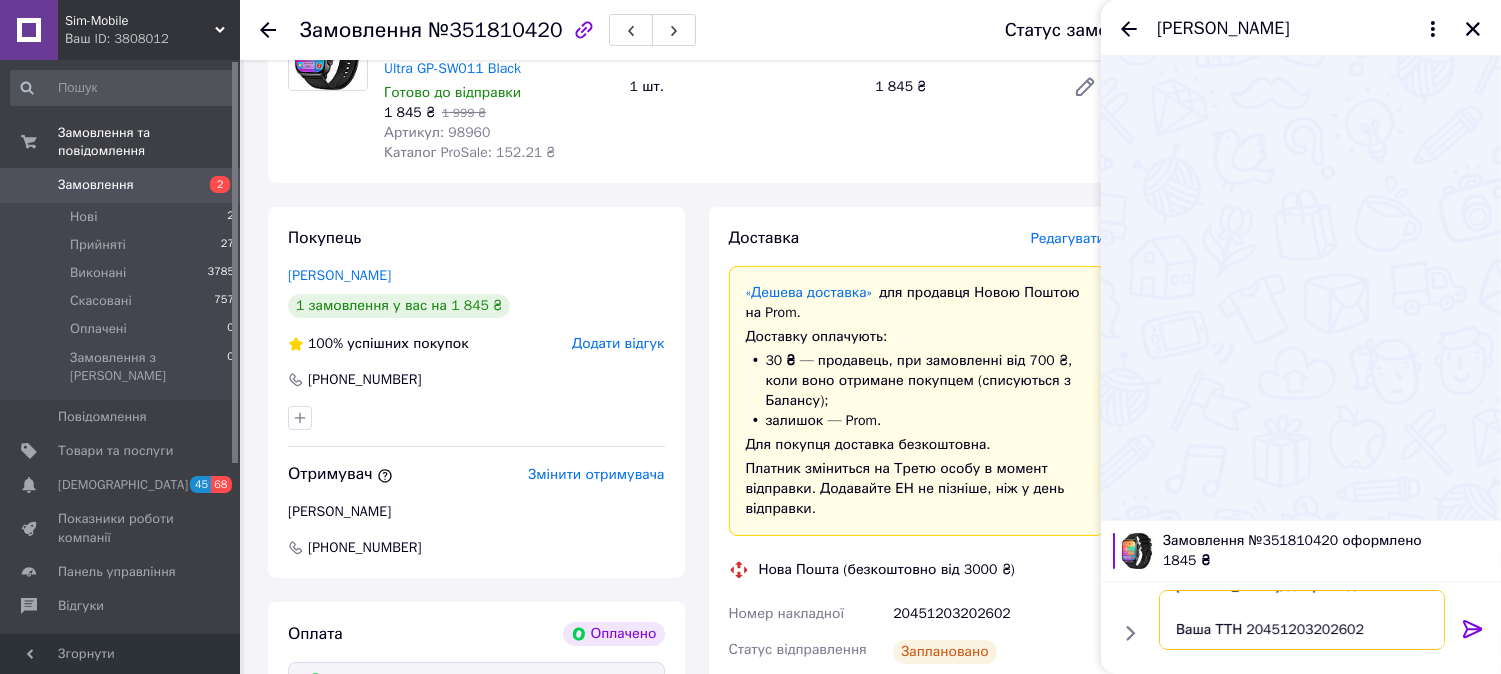 scroll, scrollTop: 58, scrollLeft: 0, axis: vertical 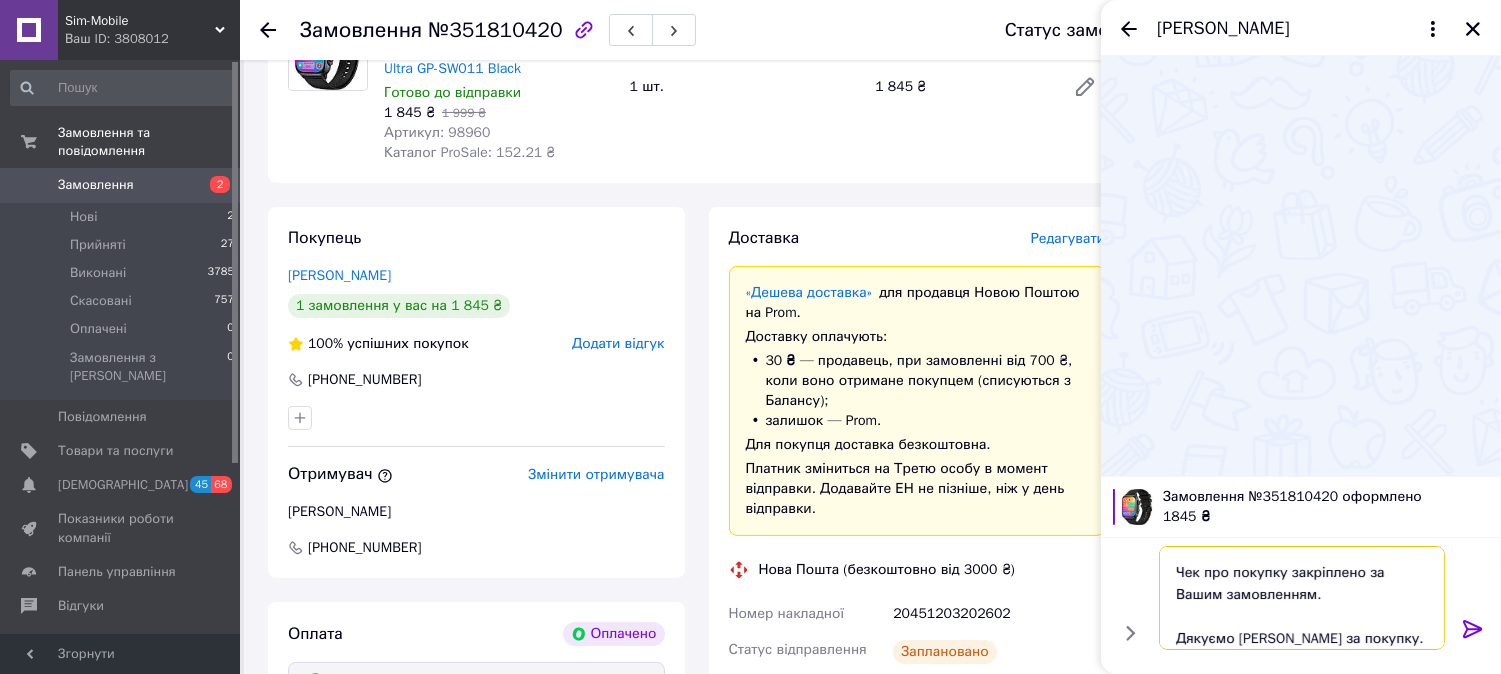 type on "[PERSON_NAME], доброго дня.
Ваша ТТН 20451203202602
Чек про покупку закріплено за Вашим замовленням.
Дякуємо [PERSON_NAME] за покупку." 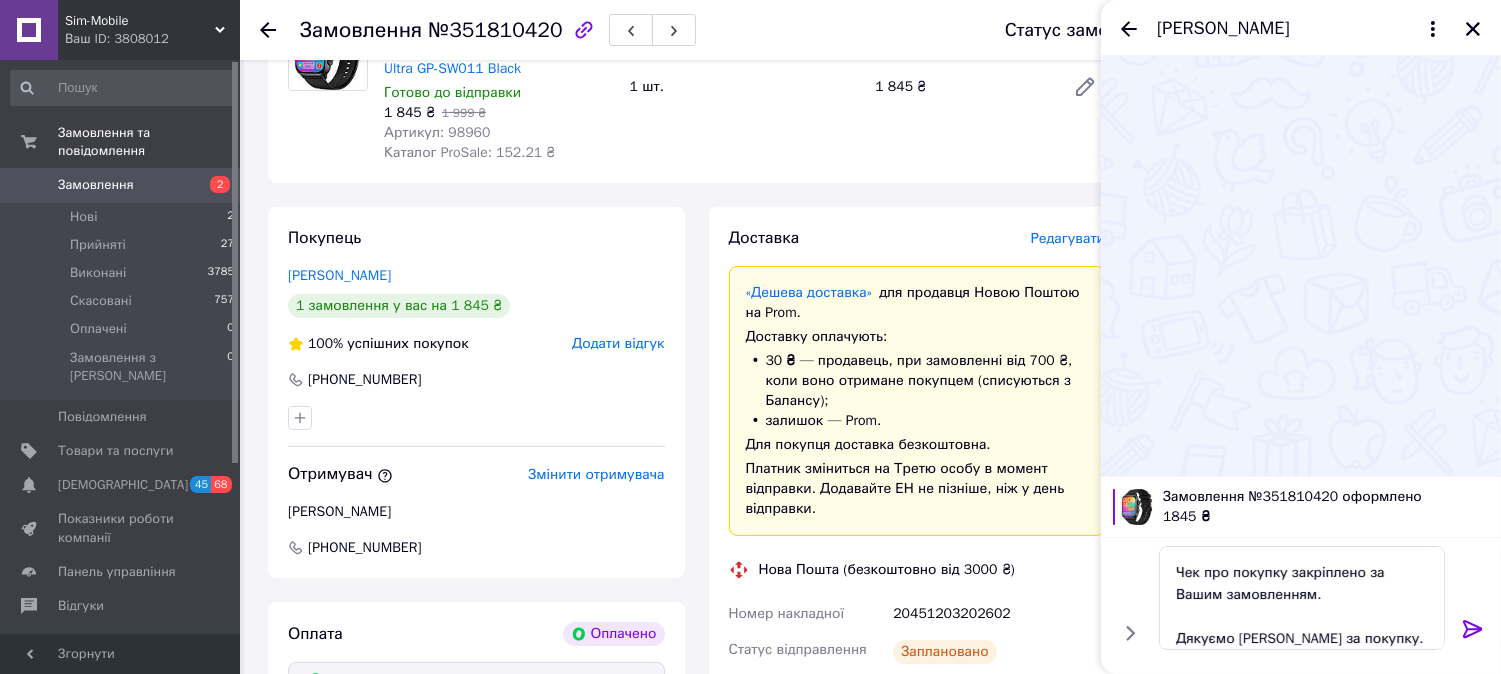 click 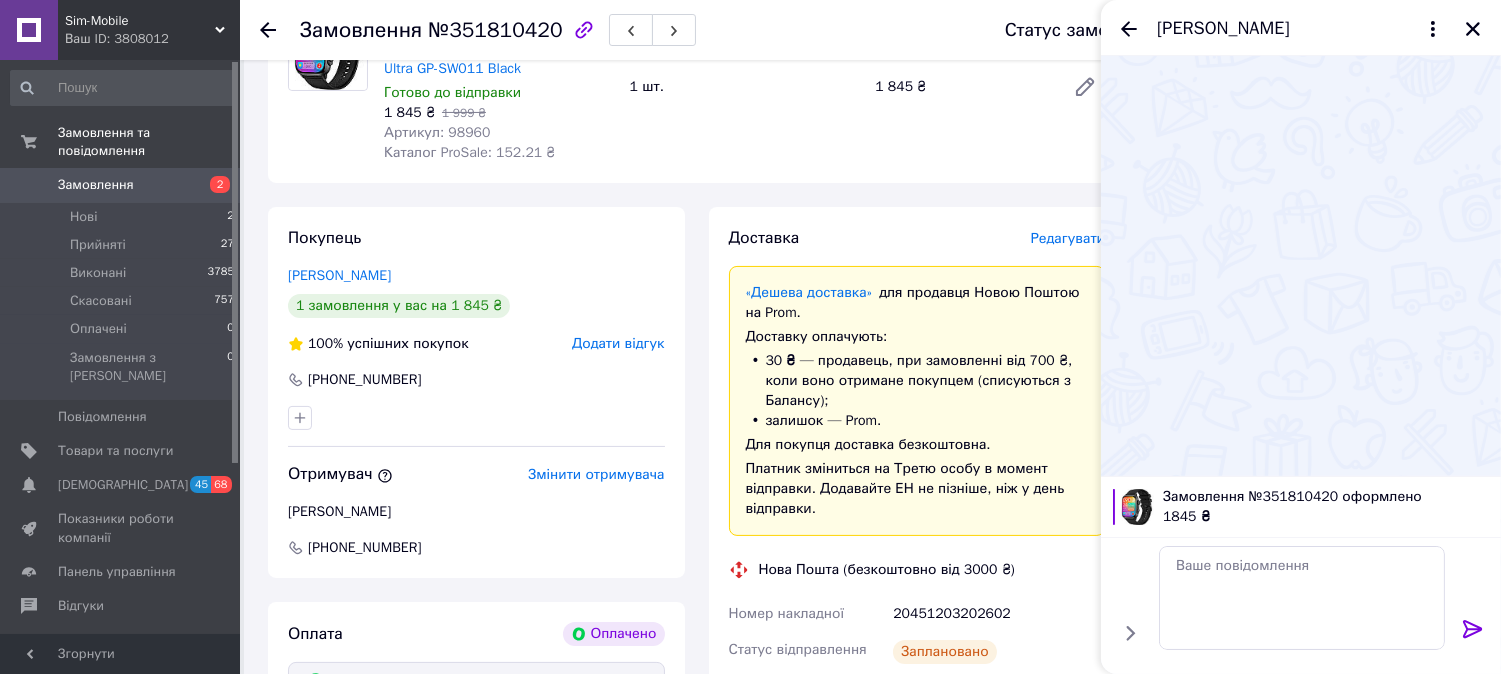 scroll, scrollTop: 0, scrollLeft: 0, axis: both 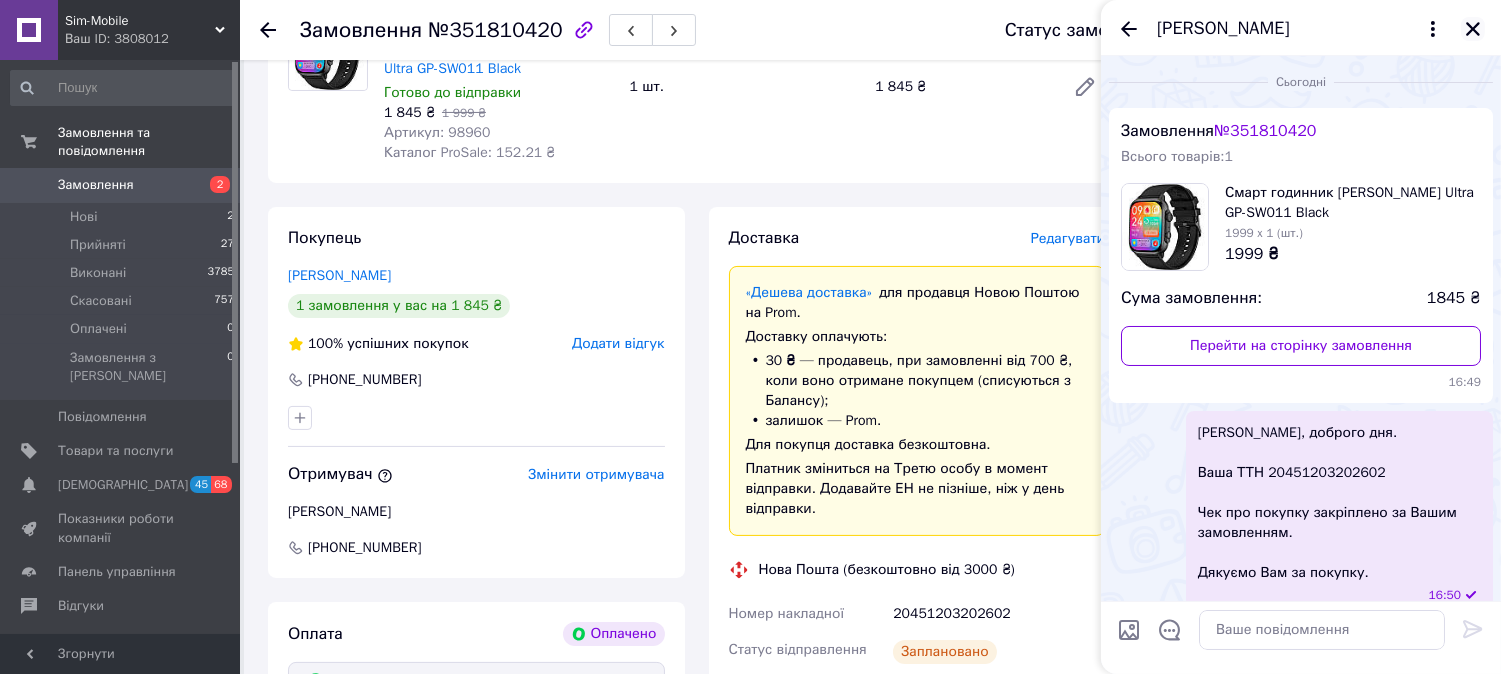 click 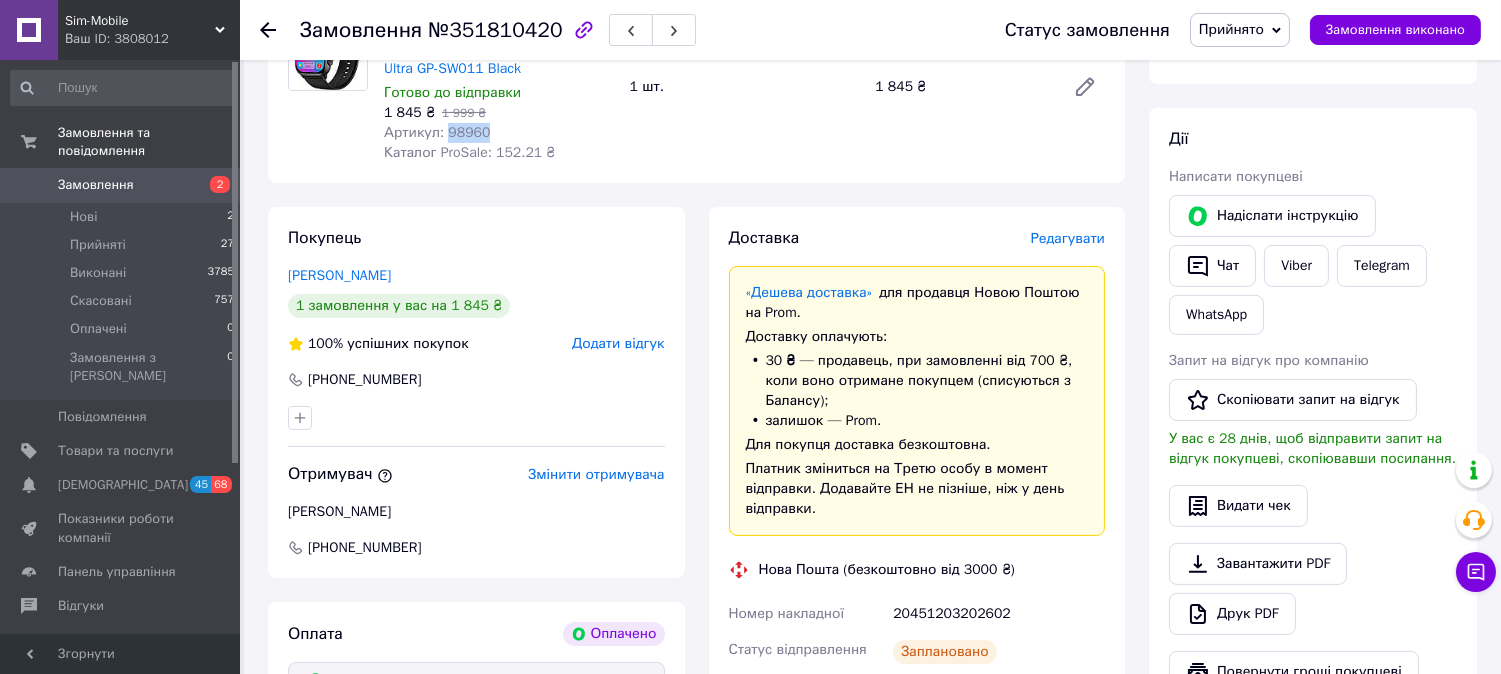 drag, startPoint x: 494, startPoint y: 127, endPoint x: 445, endPoint y: 138, distance: 50.219517 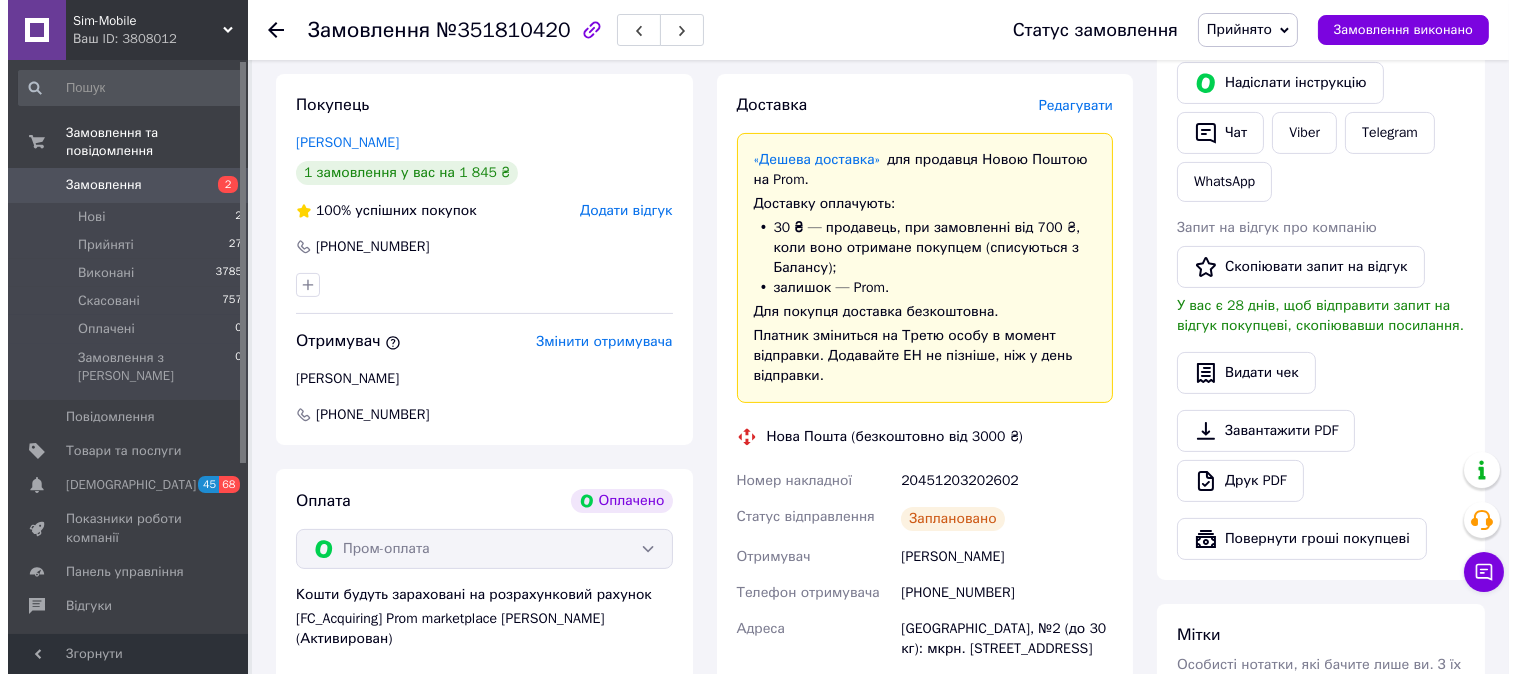 scroll, scrollTop: 1111, scrollLeft: 0, axis: vertical 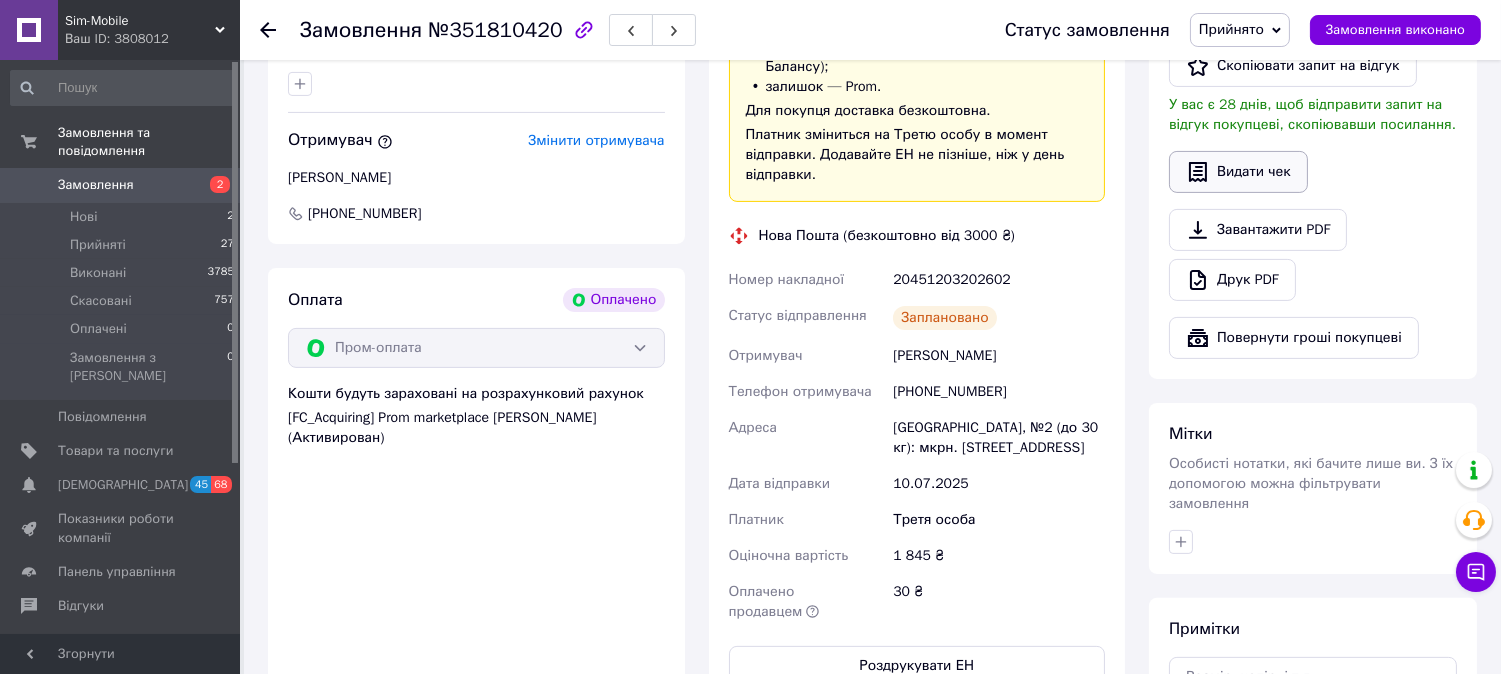 click on "Видати чек" at bounding box center (1238, 172) 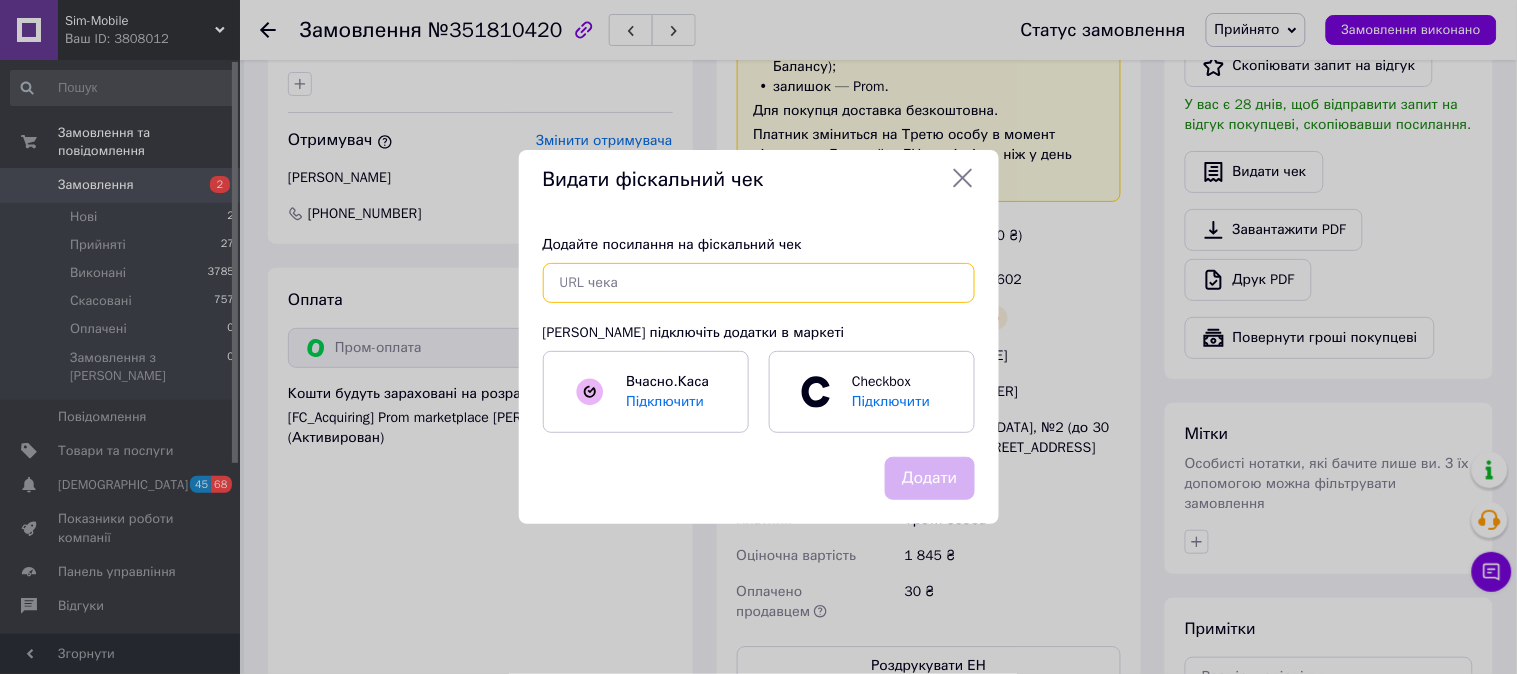click at bounding box center [759, 283] 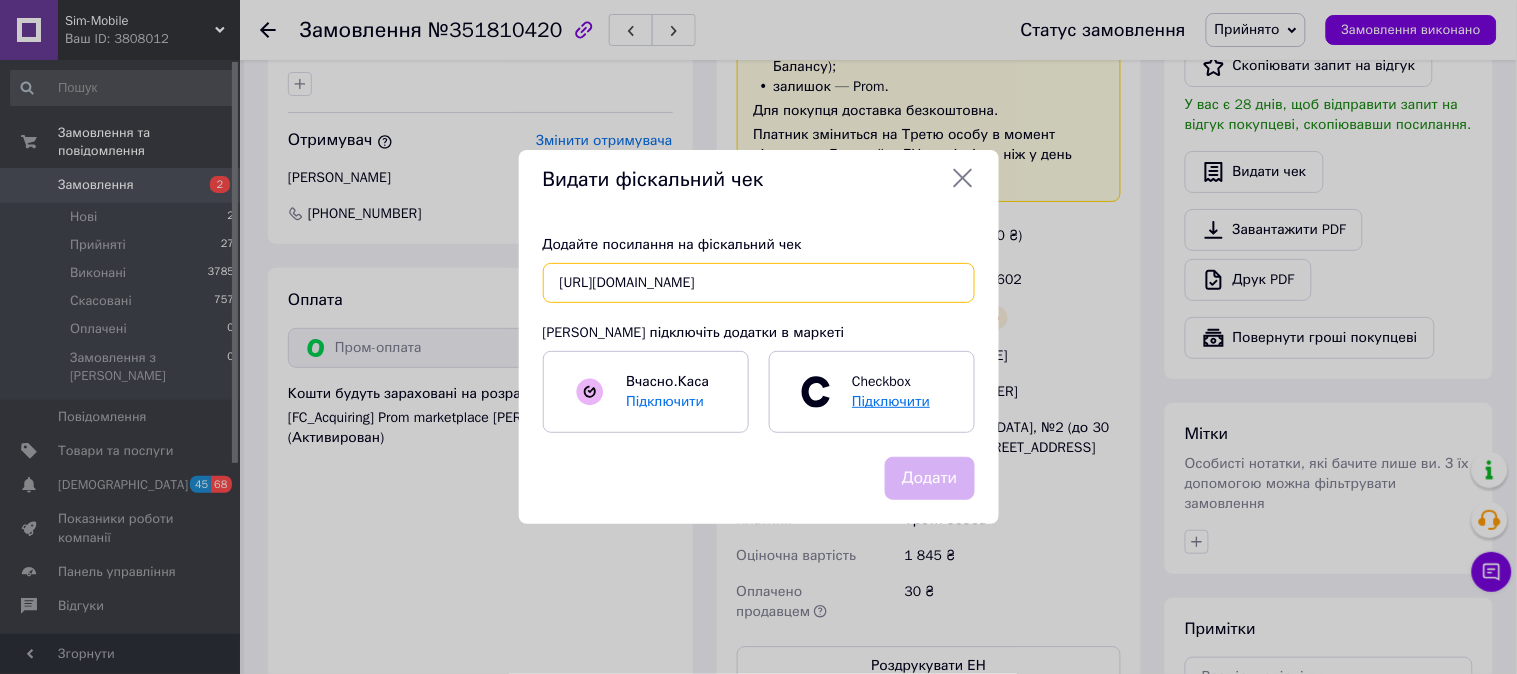 scroll, scrollTop: 0, scrollLeft: 26, axis: horizontal 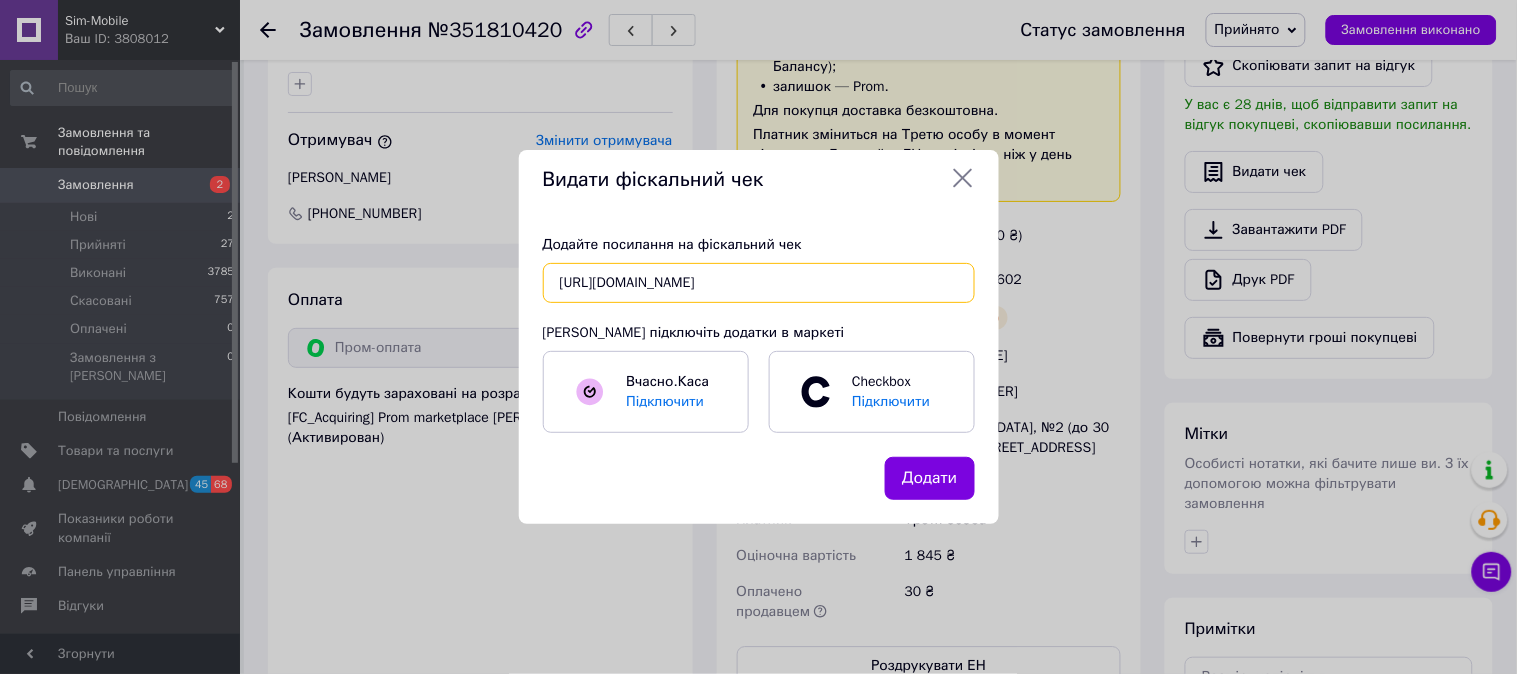 type on "[URL][DOMAIN_NAME]" 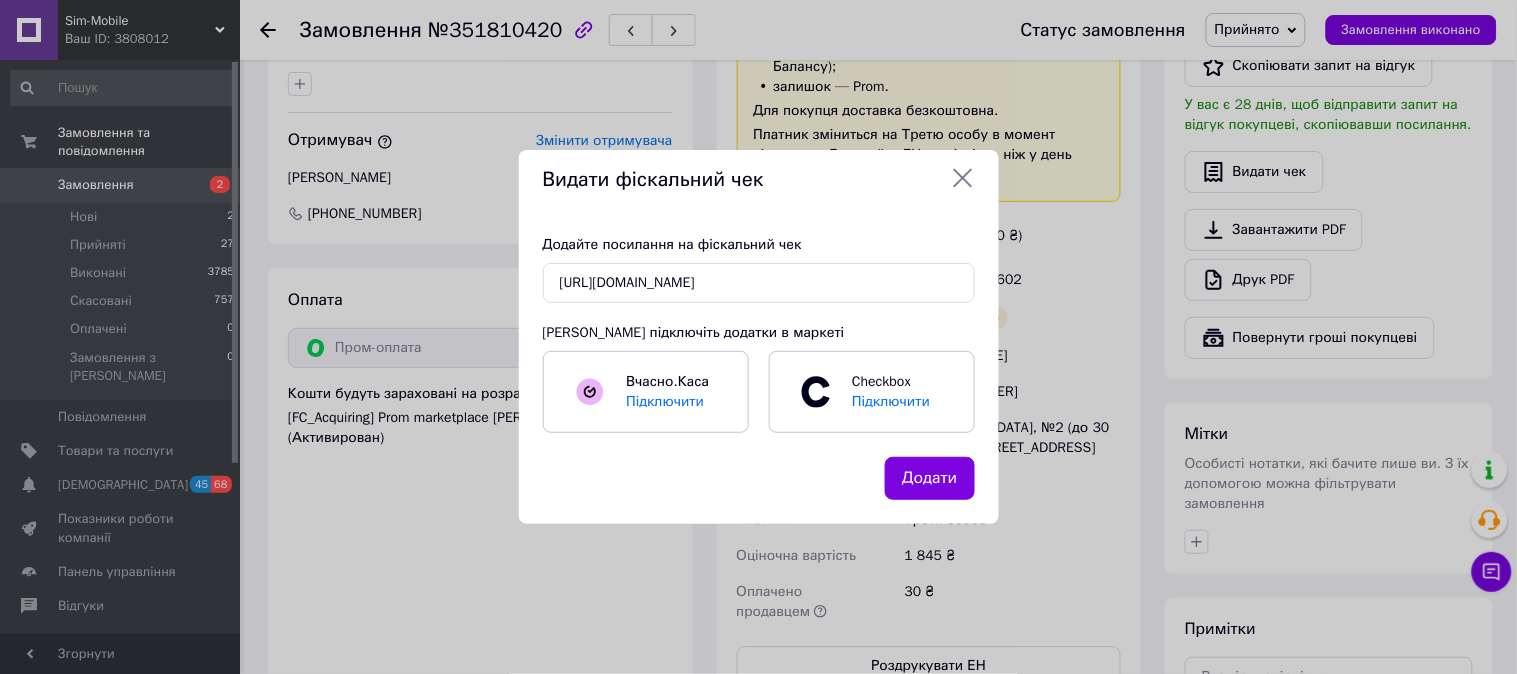 click on "Додати" at bounding box center (929, 478) 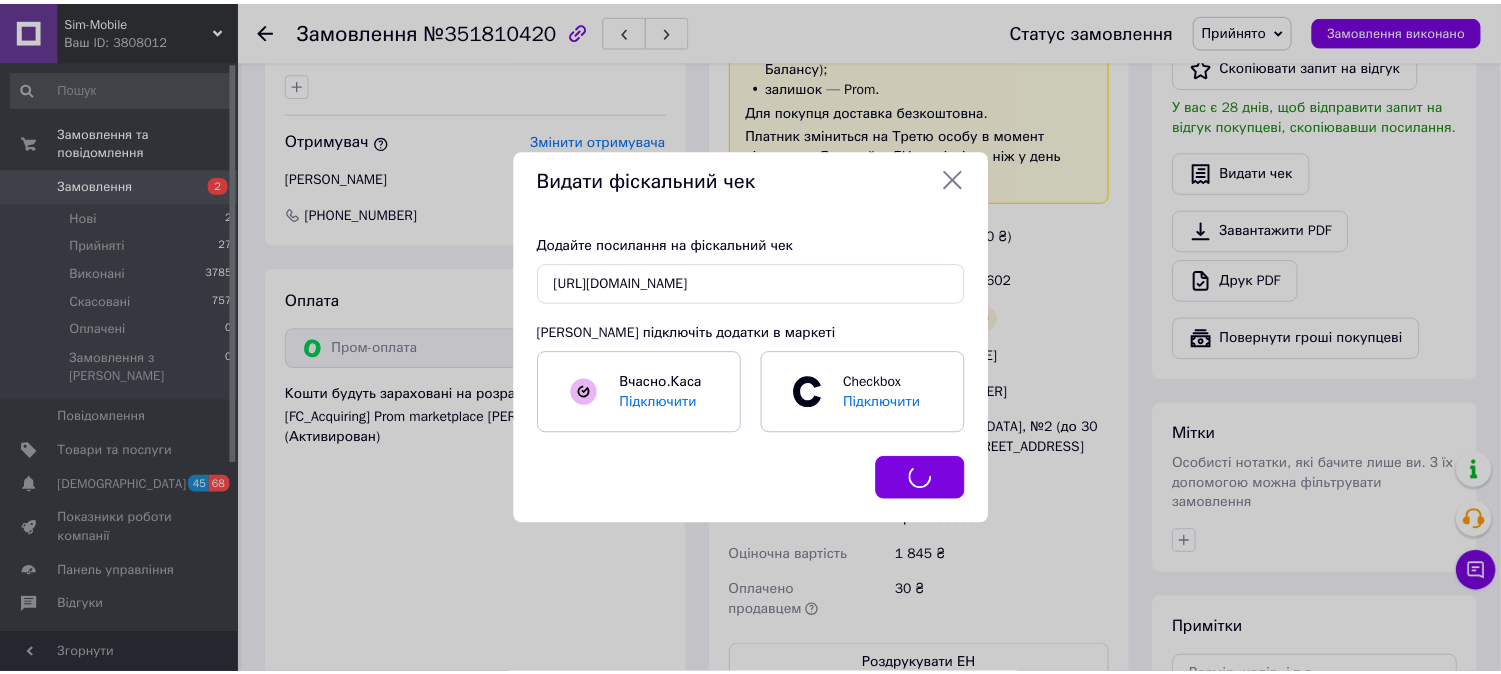 scroll, scrollTop: 0, scrollLeft: 0, axis: both 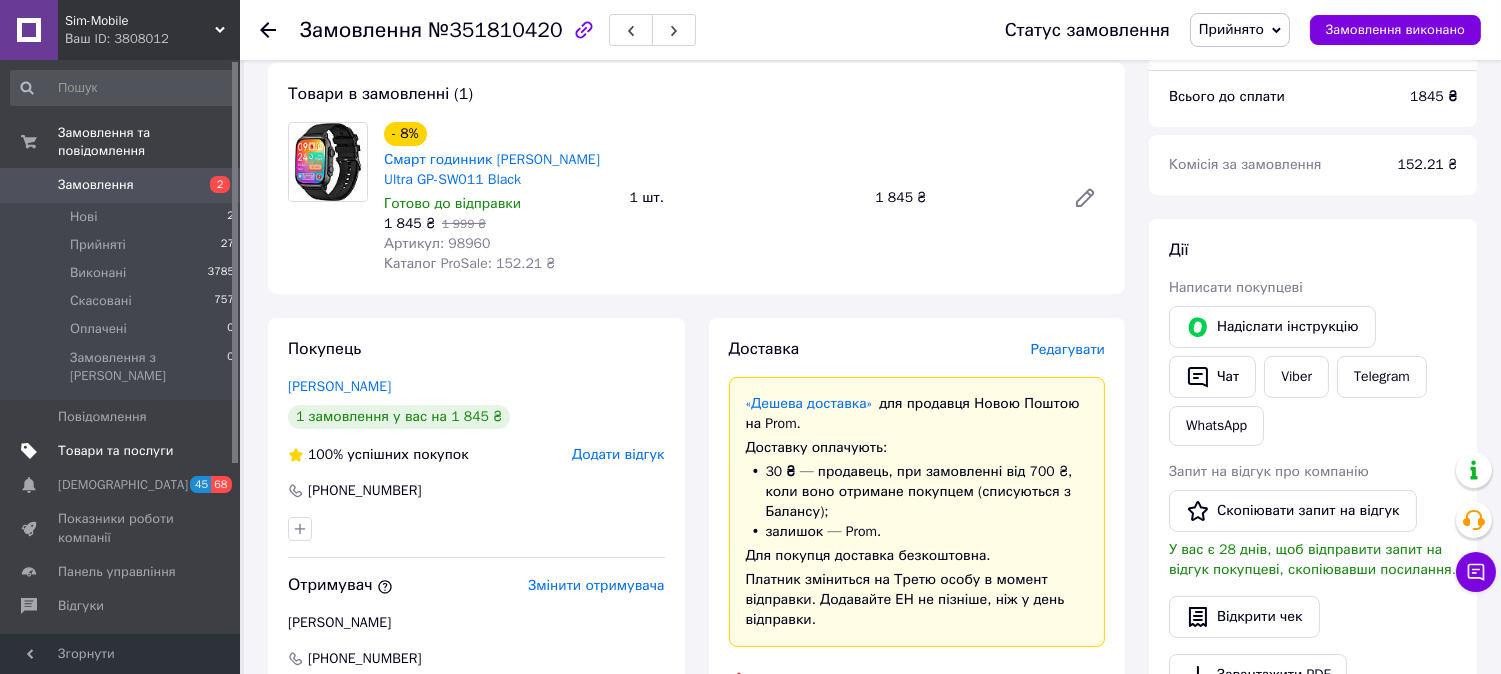 click on "Товари та послуги" at bounding box center (115, 451) 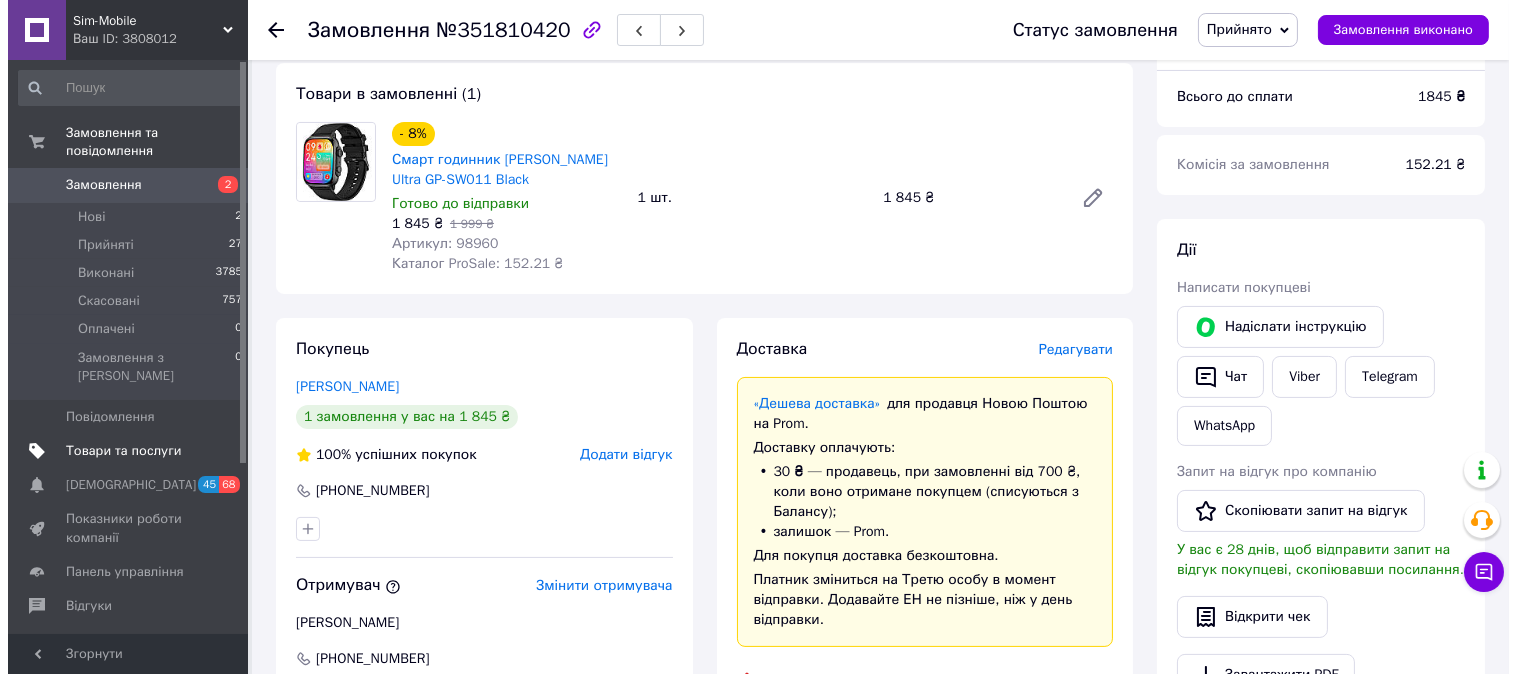 scroll, scrollTop: 0, scrollLeft: 0, axis: both 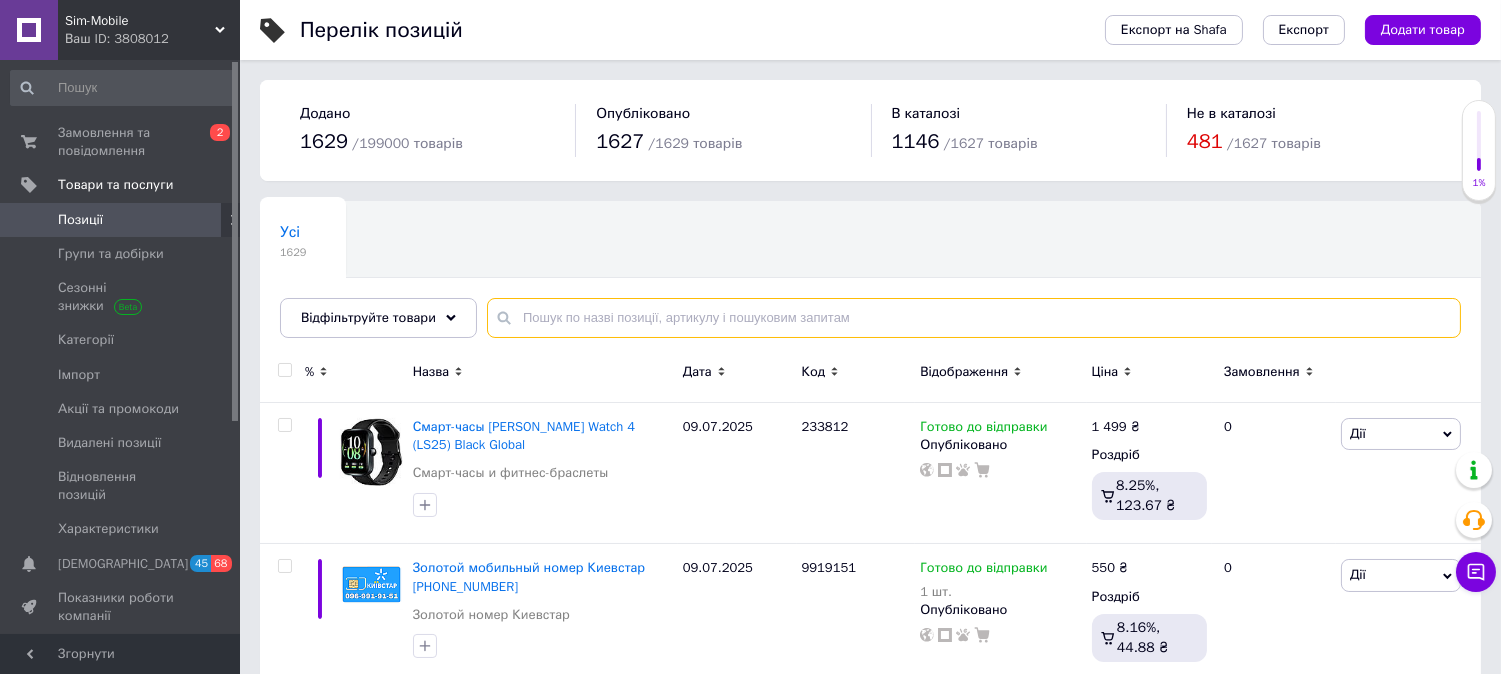 click at bounding box center [974, 318] 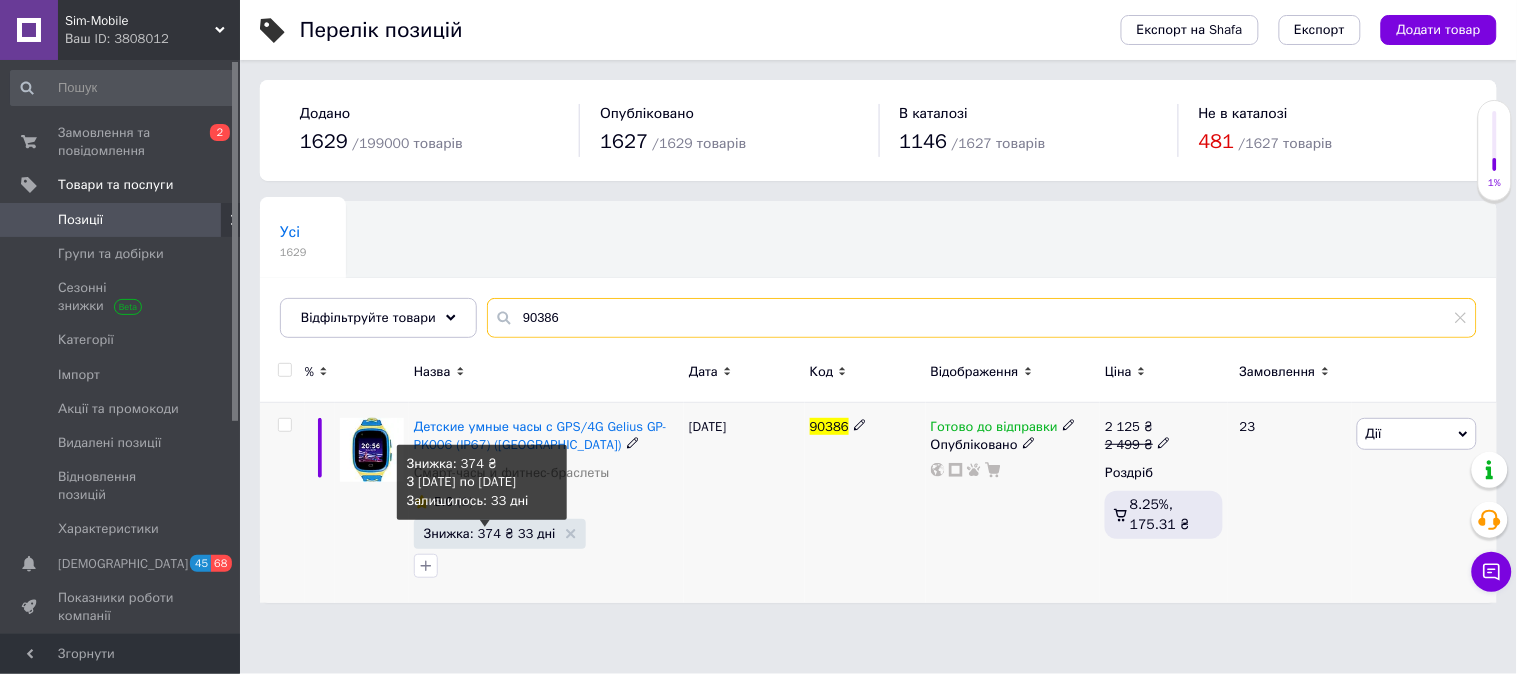 type on "90386" 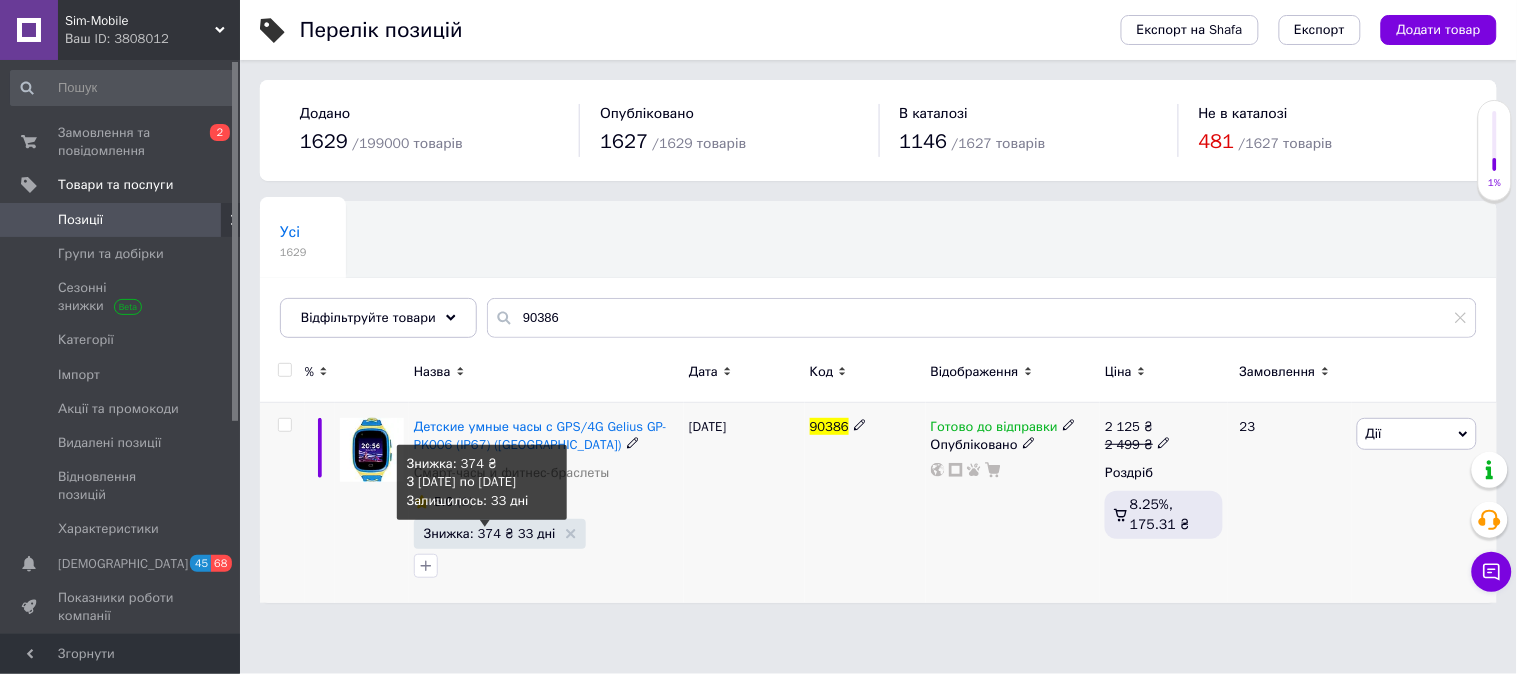 click on "Знижка: 374 ₴ 33 дні" at bounding box center (490, 533) 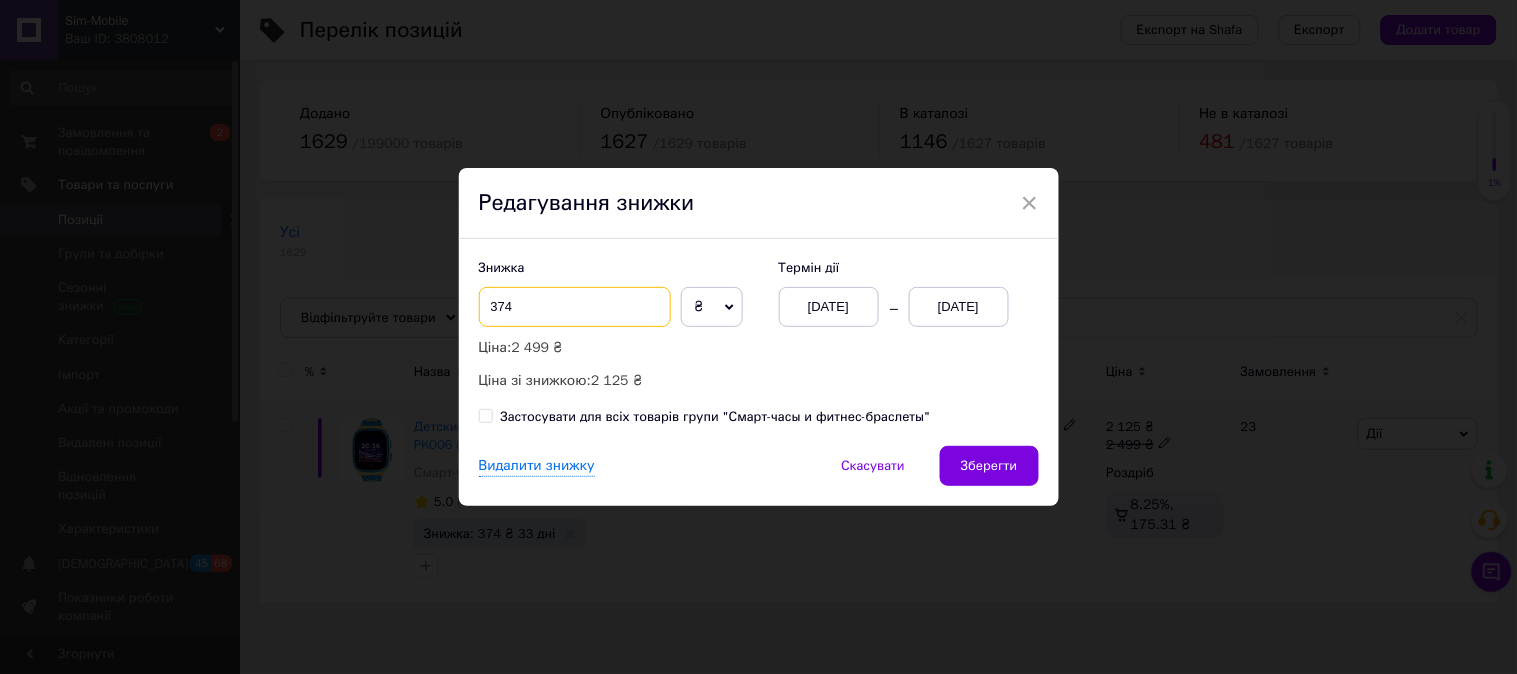 drag, startPoint x: 541, startPoint y: 312, endPoint x: 478, endPoint y: 302, distance: 63.788715 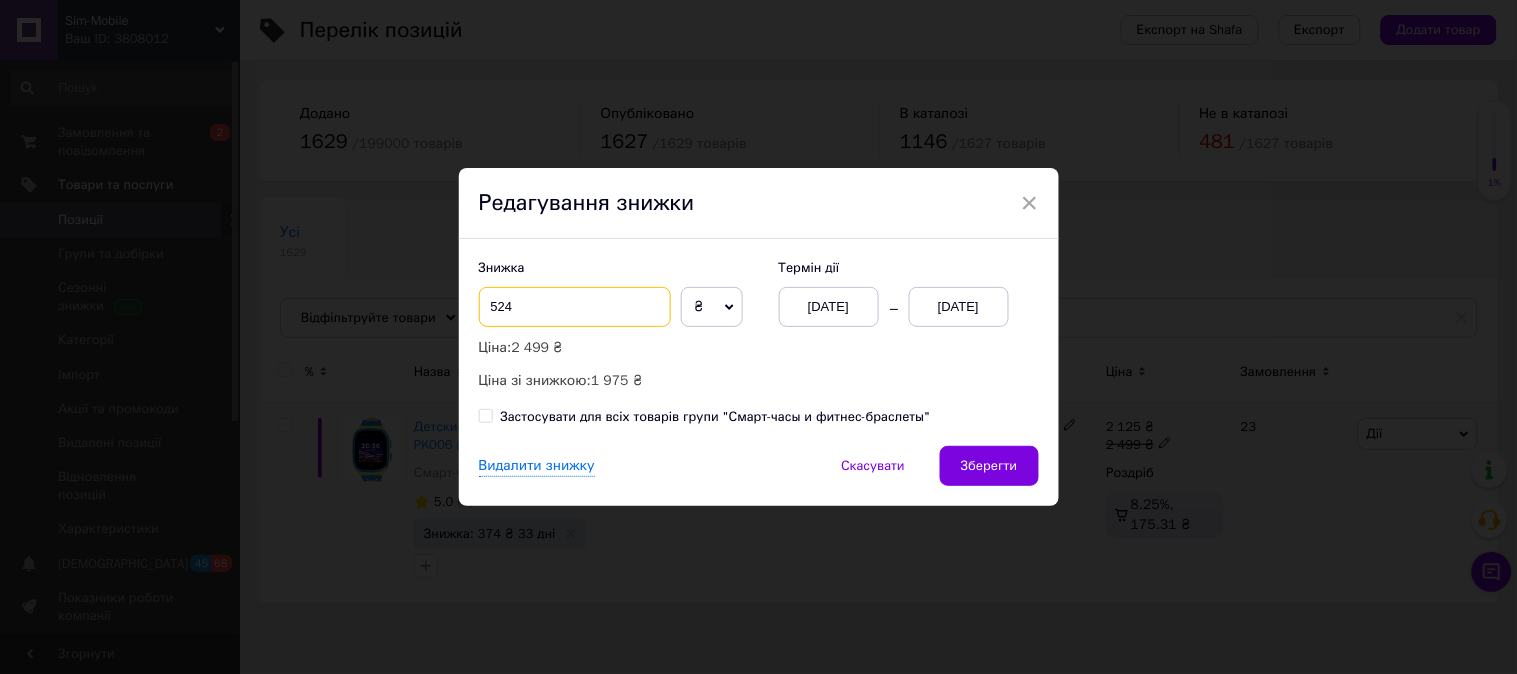 type on "524" 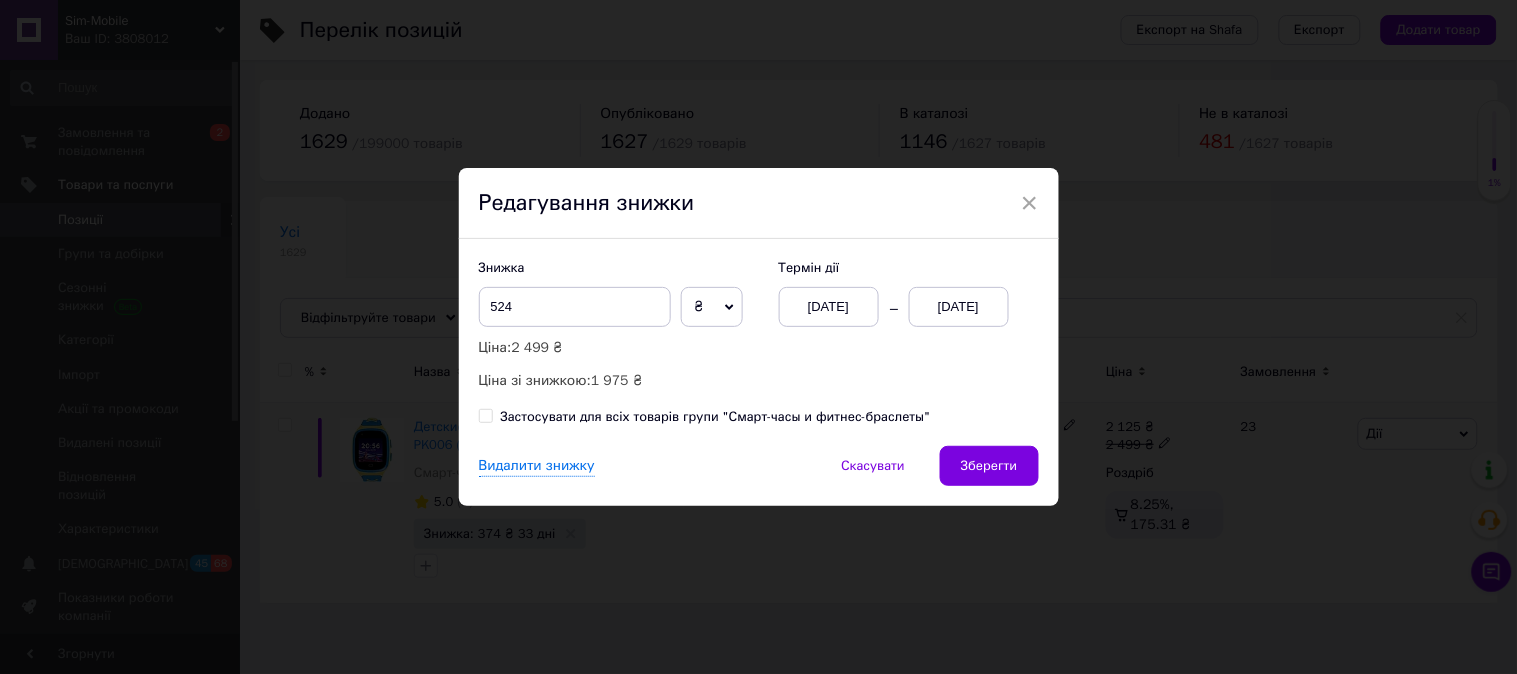 click on "[DATE]" at bounding box center [959, 307] 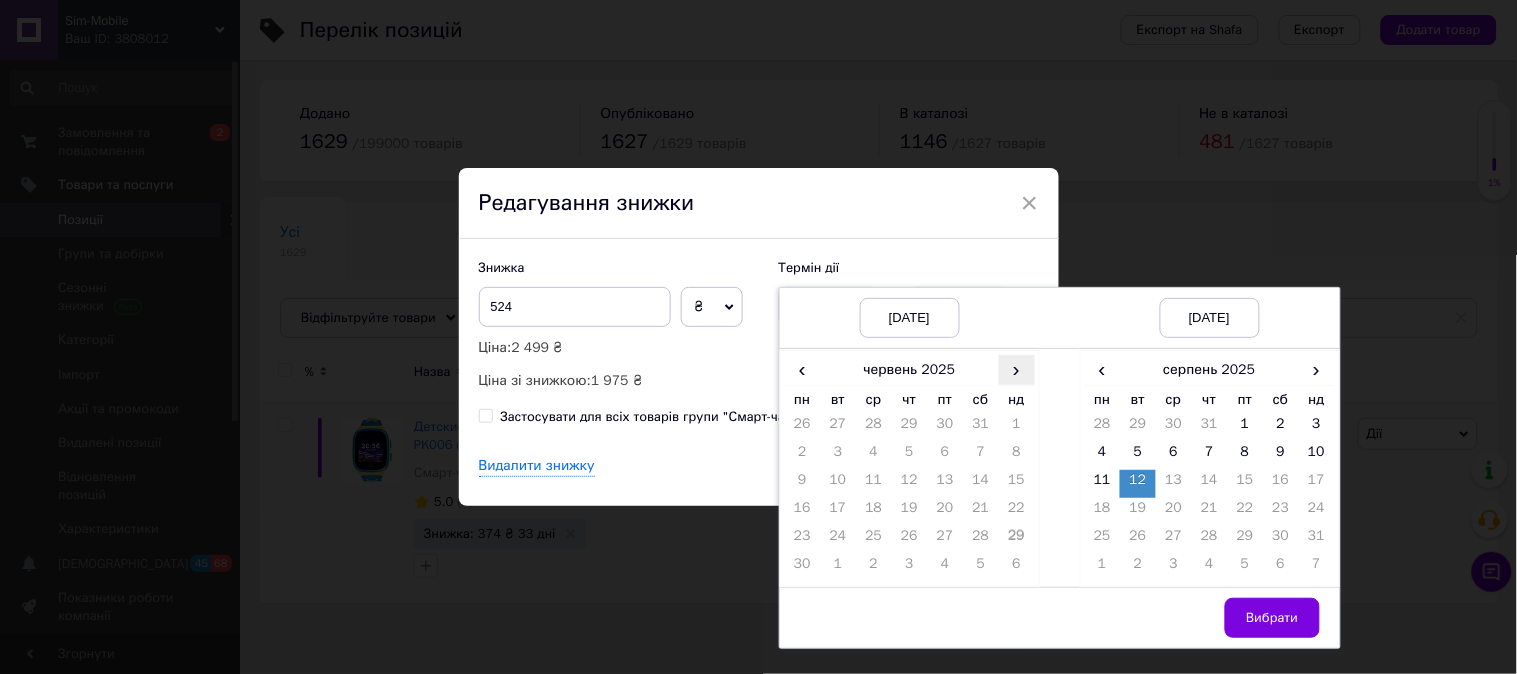 click on "›" at bounding box center (1017, 369) 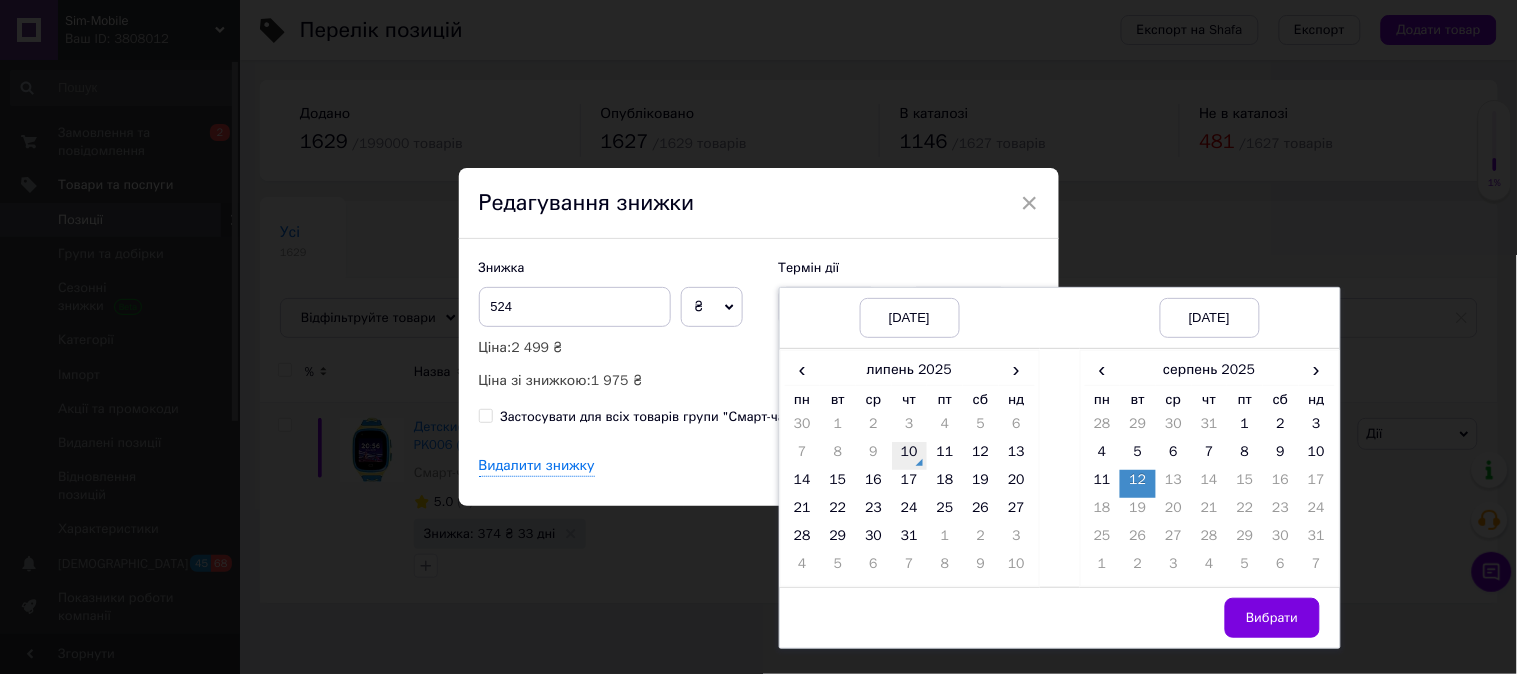 click on "10" at bounding box center [910, 456] 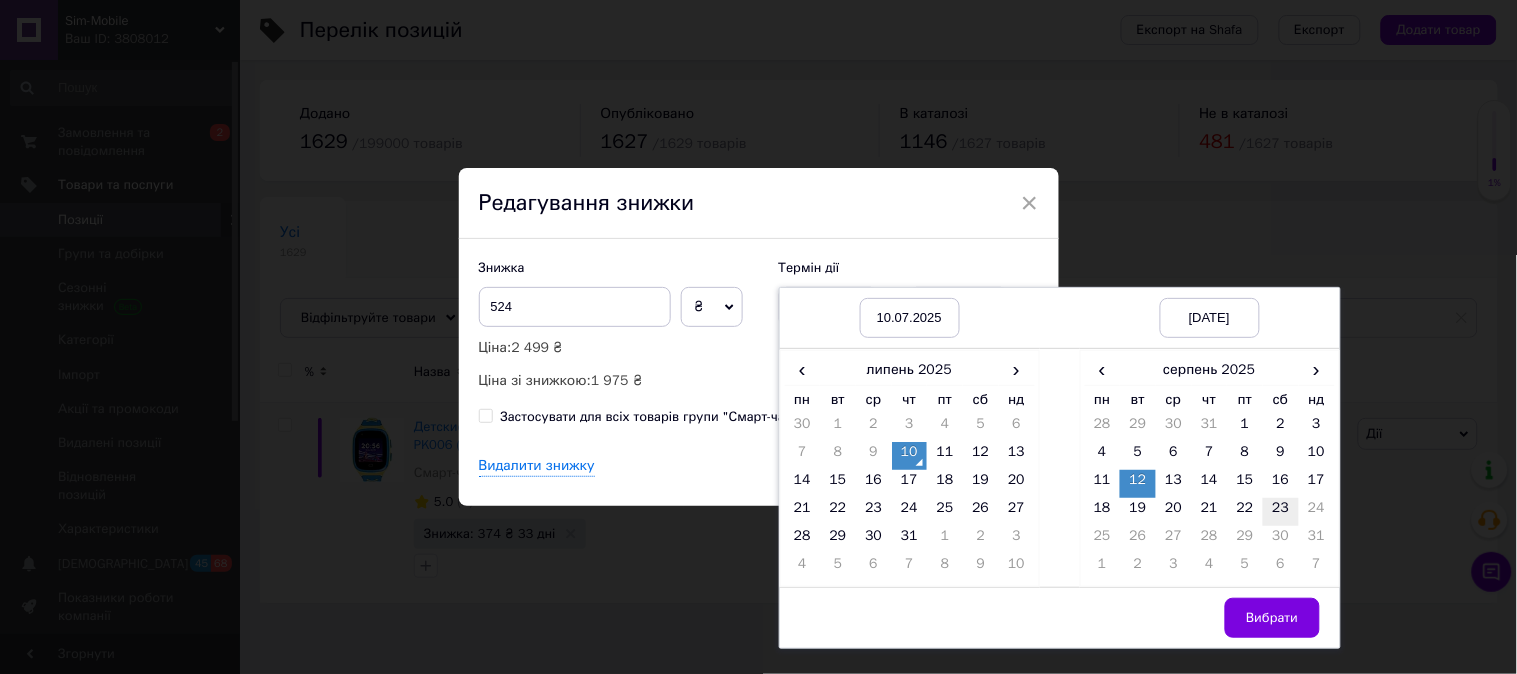 click on "23" at bounding box center (1281, 512) 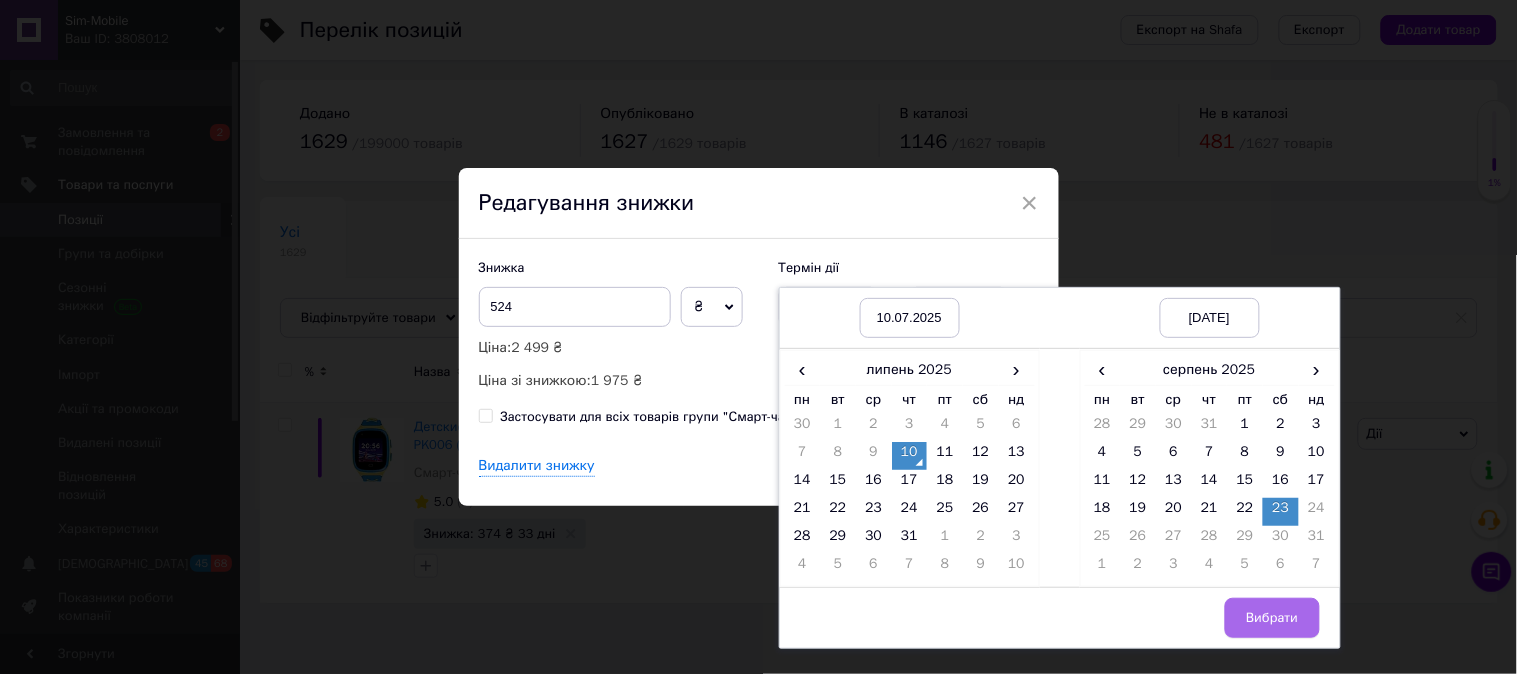 click on "Вибрати" at bounding box center [1272, 618] 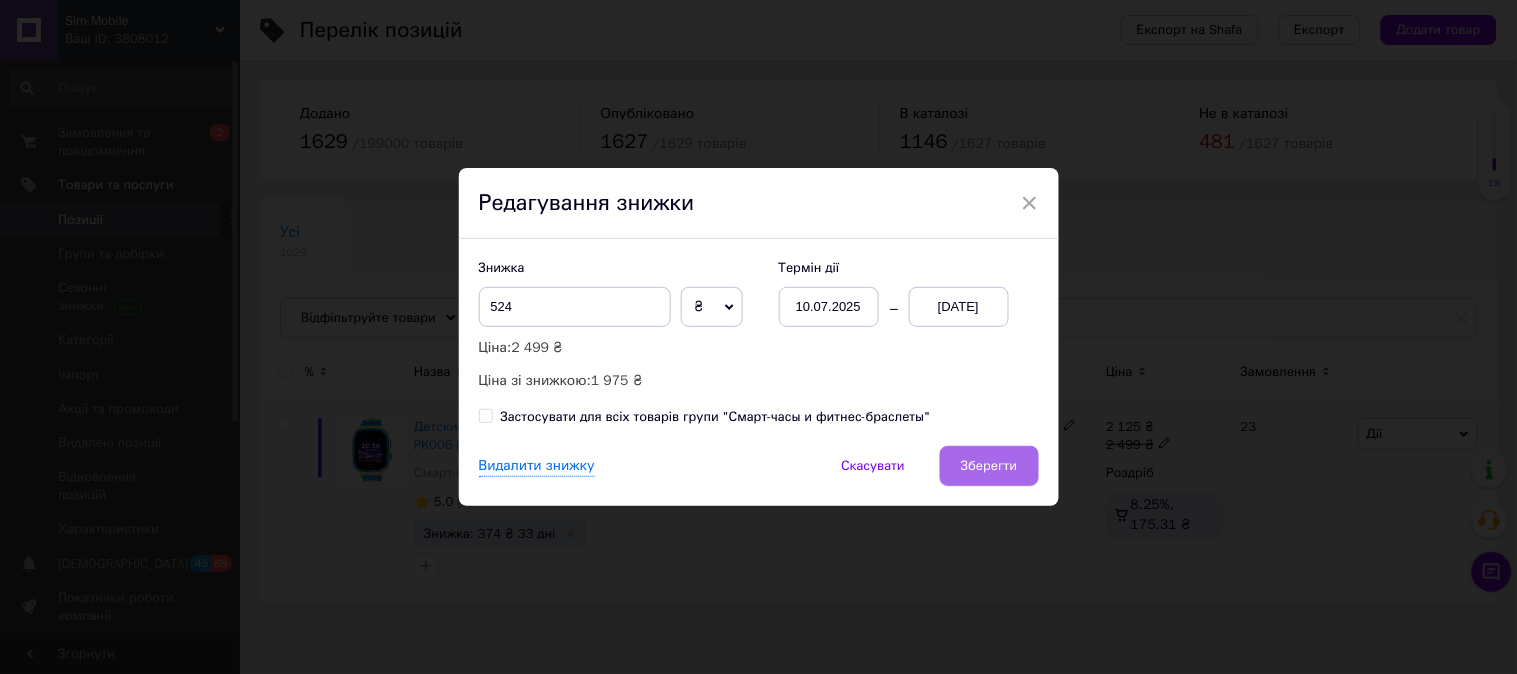 click on "Зберегти" at bounding box center (989, 466) 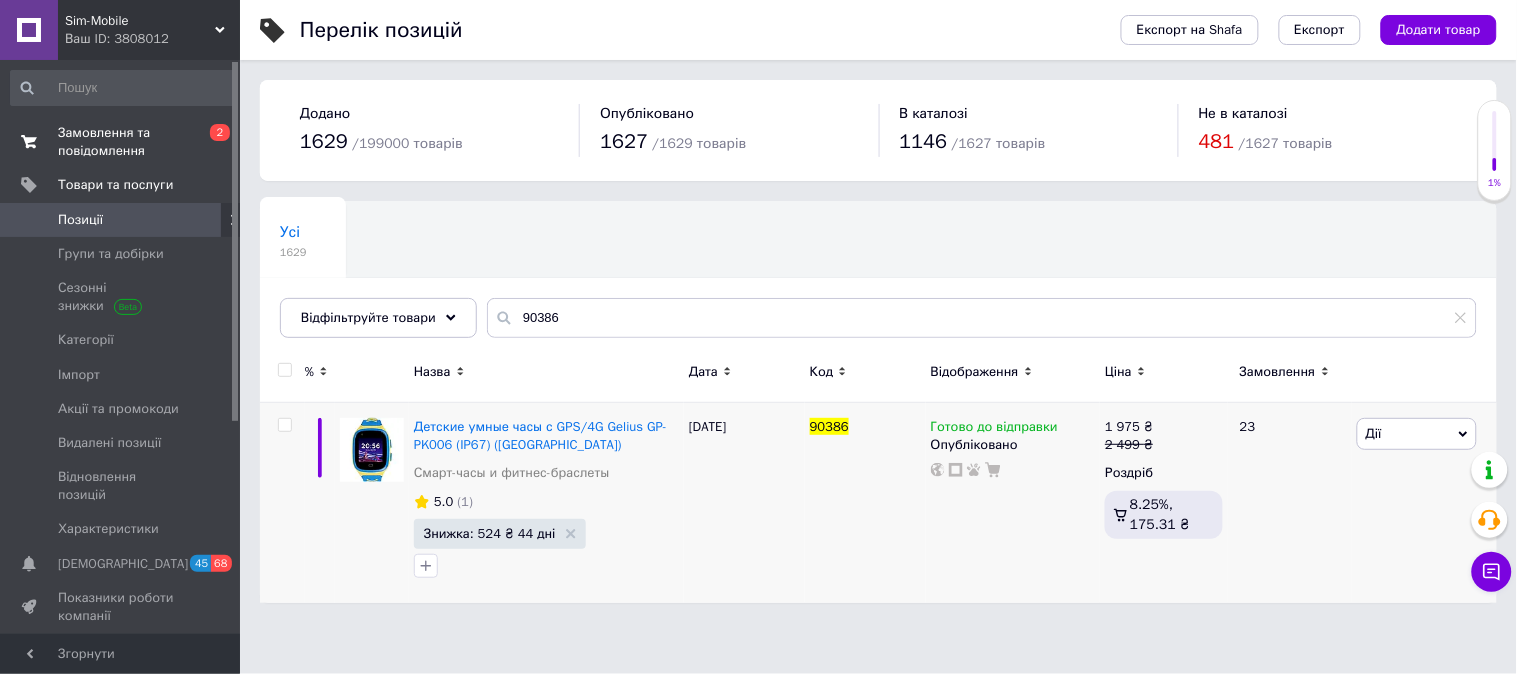 click on "Замовлення та повідомлення" at bounding box center (121, 142) 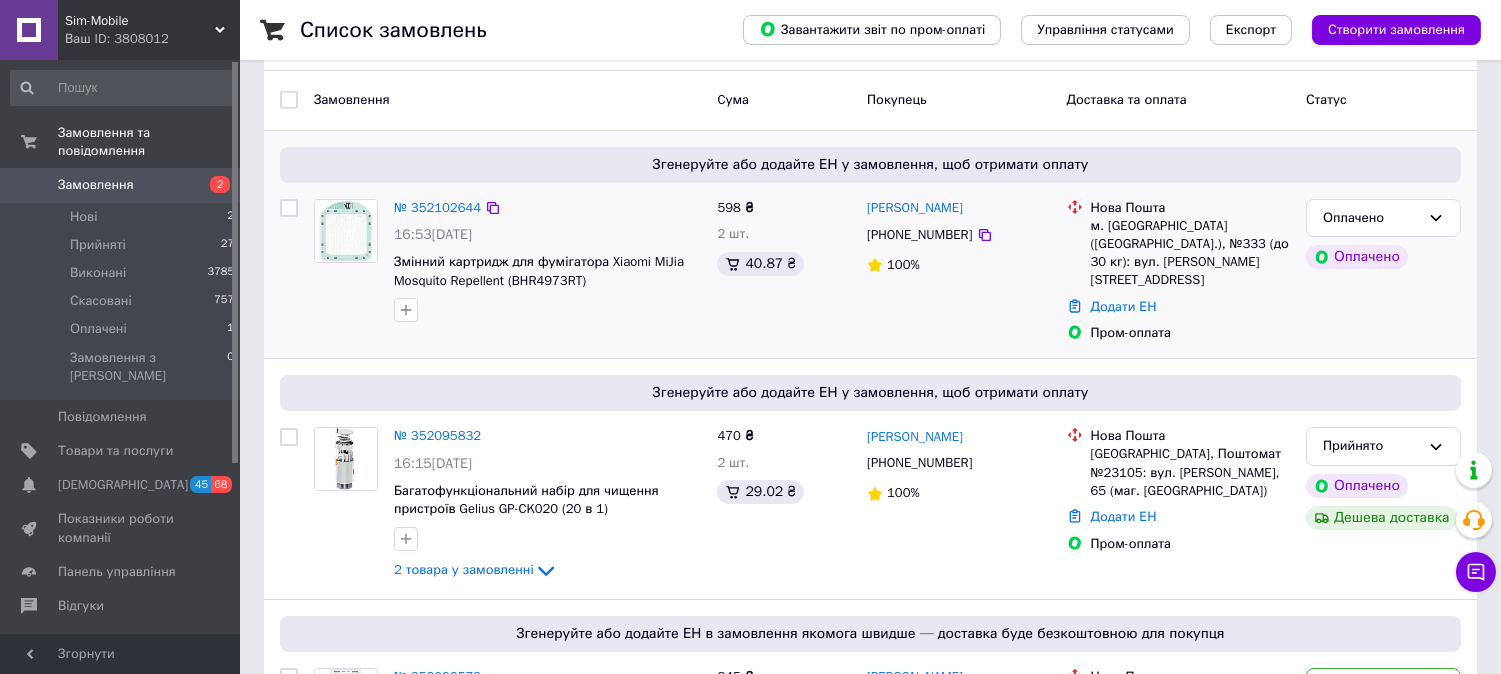 scroll, scrollTop: 0, scrollLeft: 0, axis: both 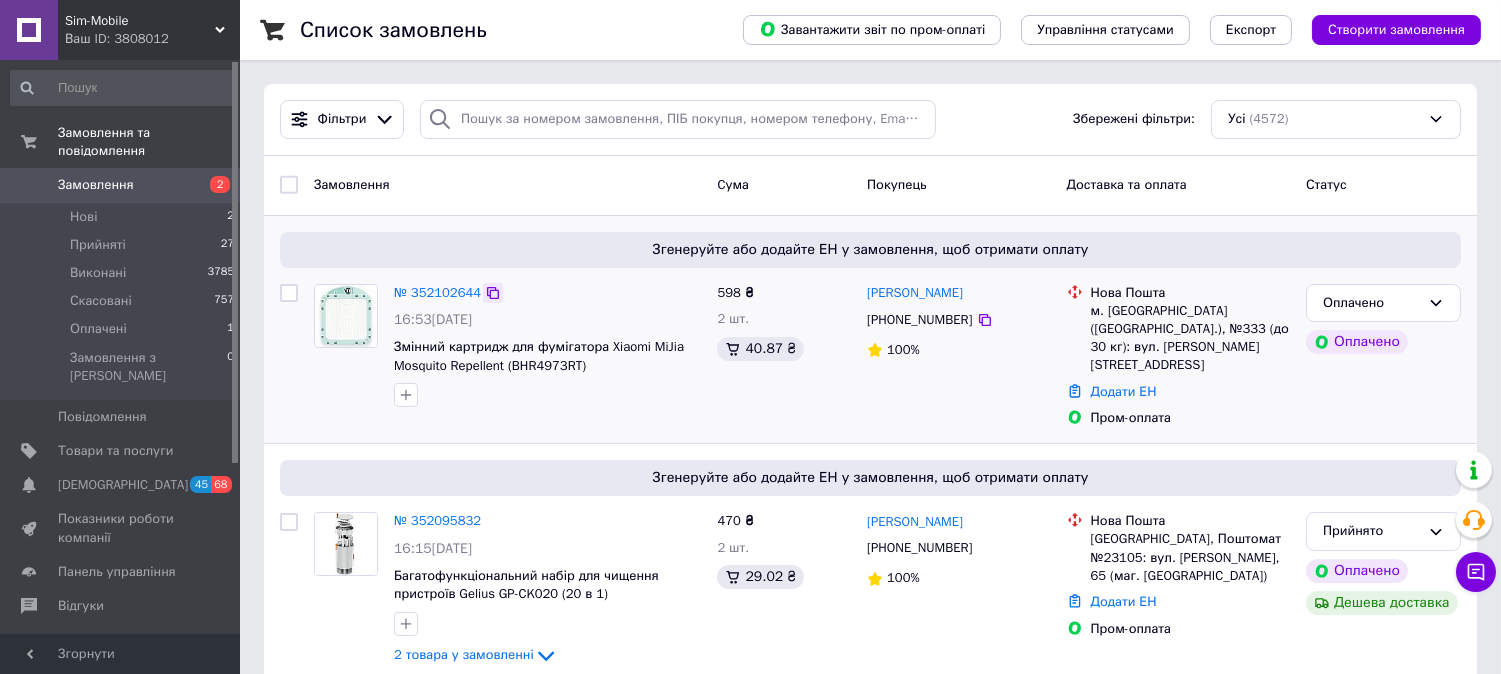 click 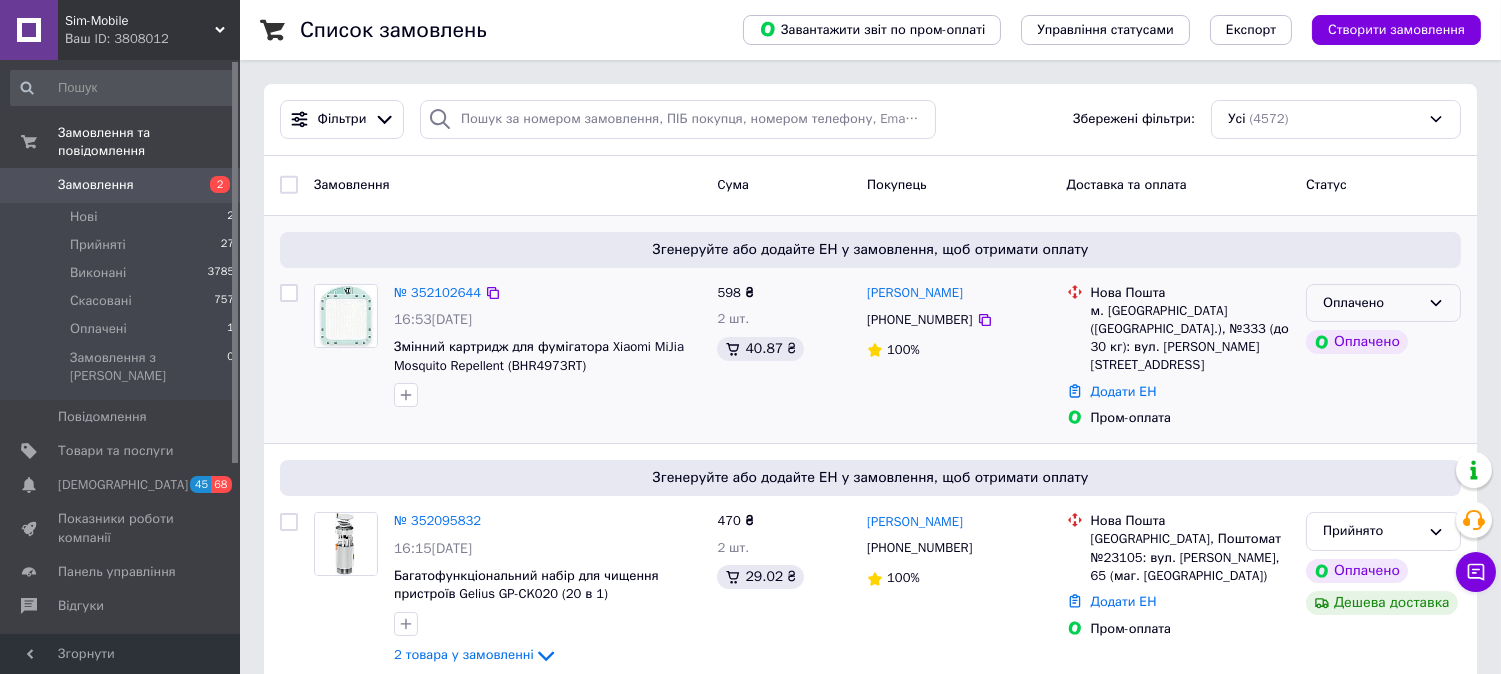 click on "Оплачено" at bounding box center (1371, 303) 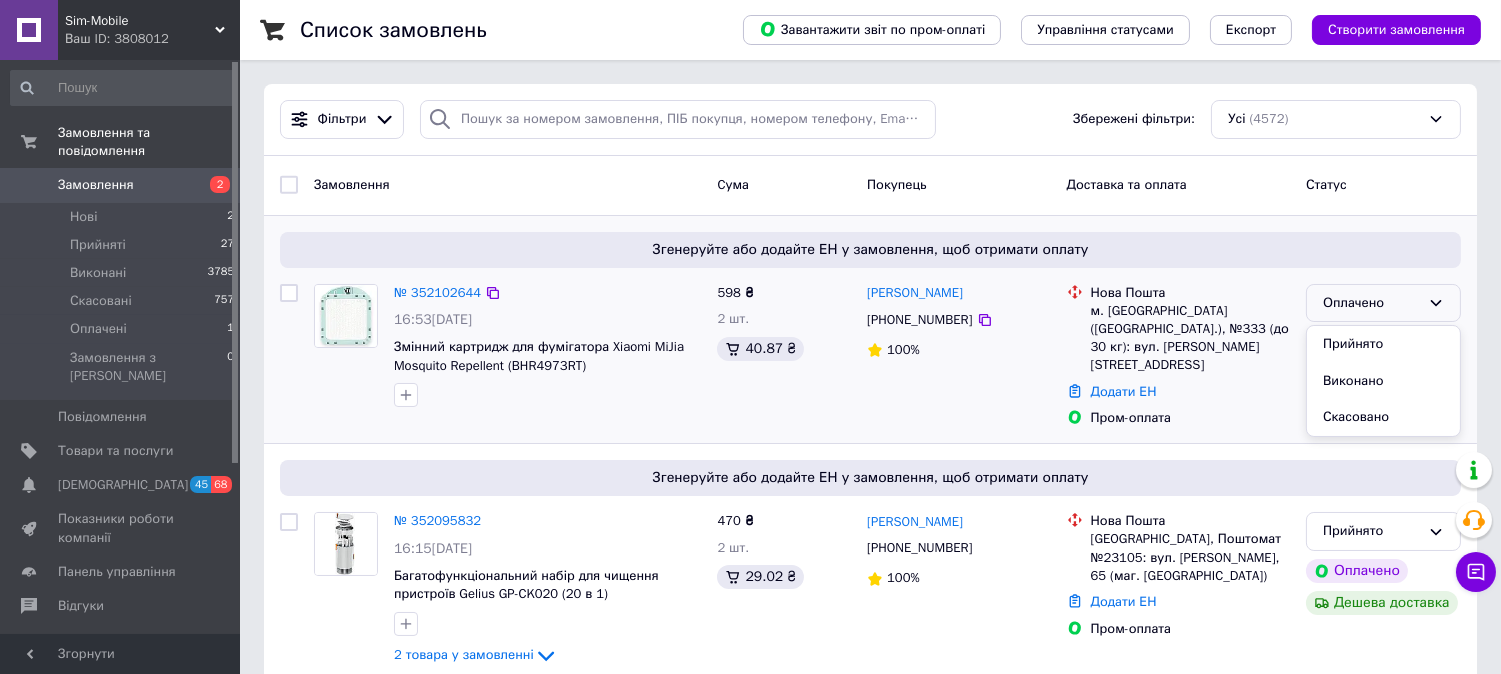 click on "Прийнято" at bounding box center (1383, 344) 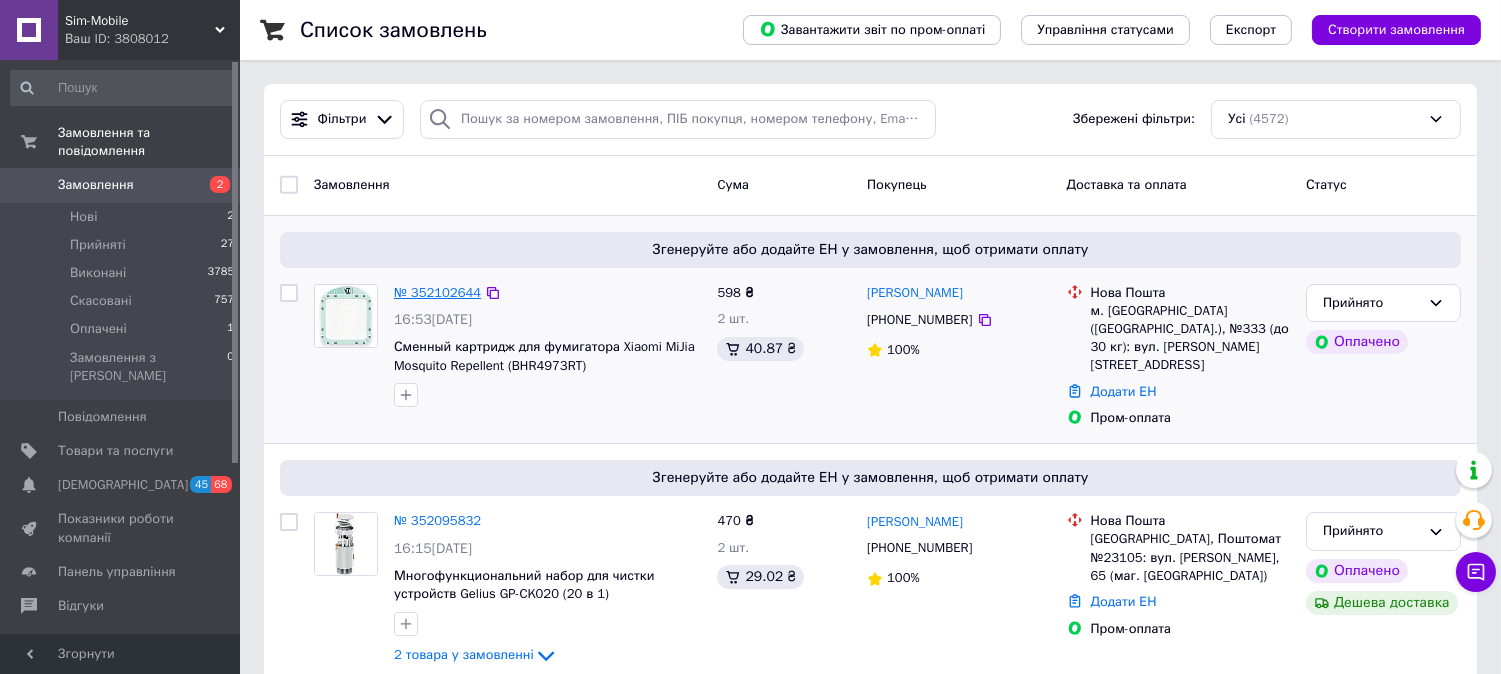 click on "№ 352102644" at bounding box center (437, 292) 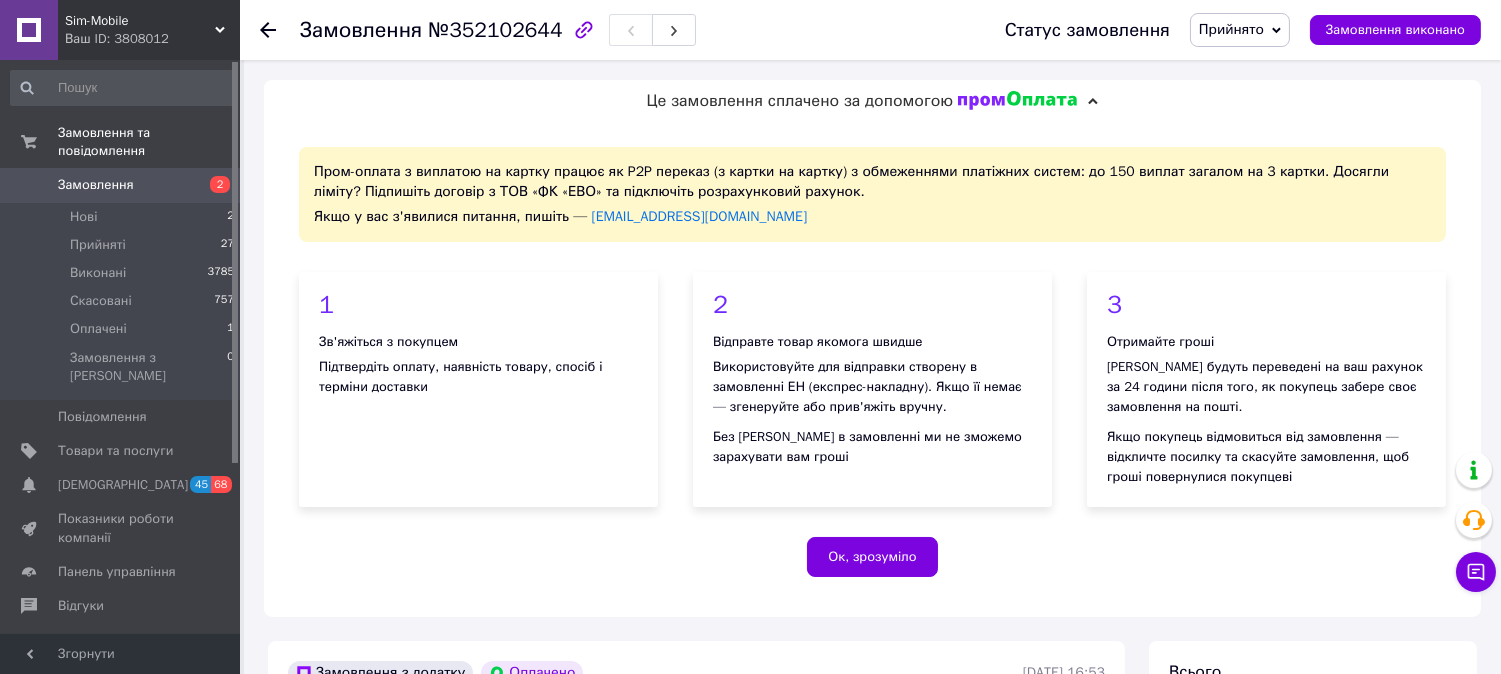 click on "№352102644" at bounding box center (495, 30) 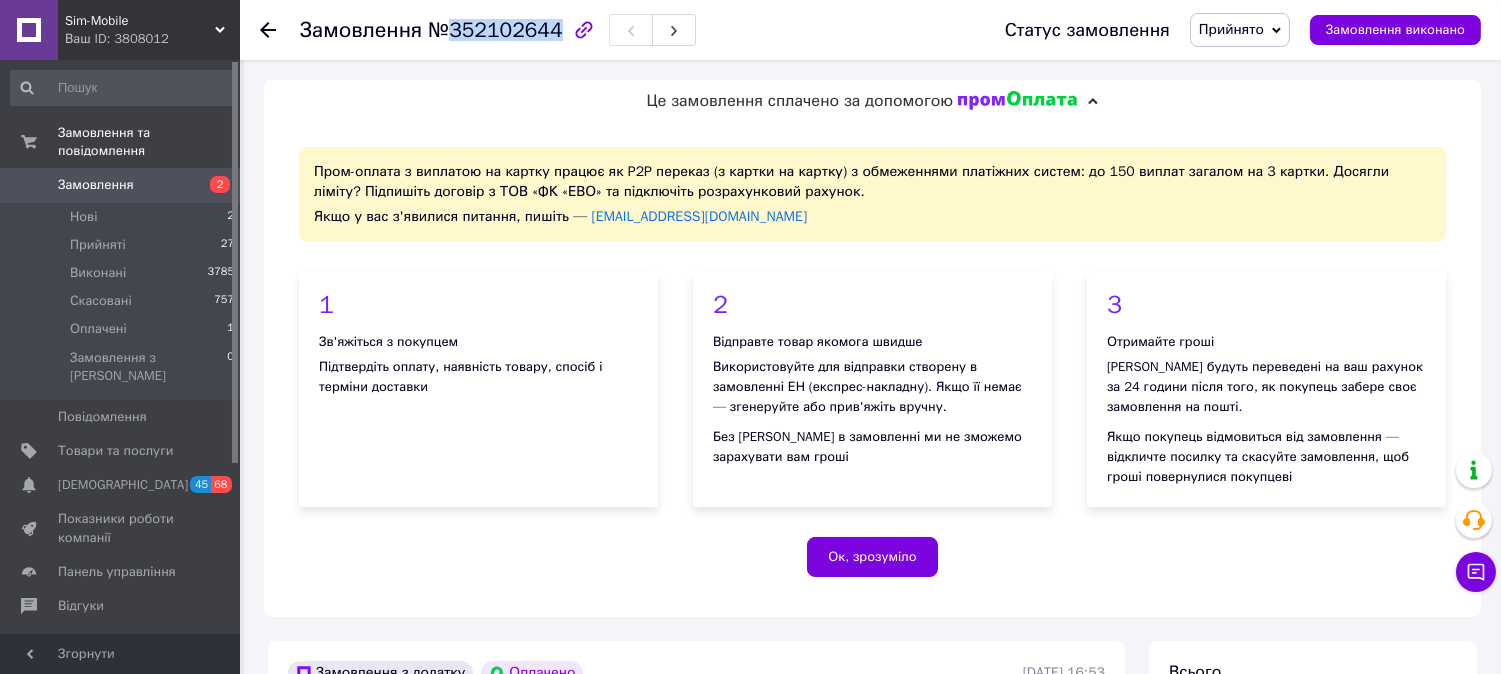 click on "№352102644" at bounding box center [495, 30] 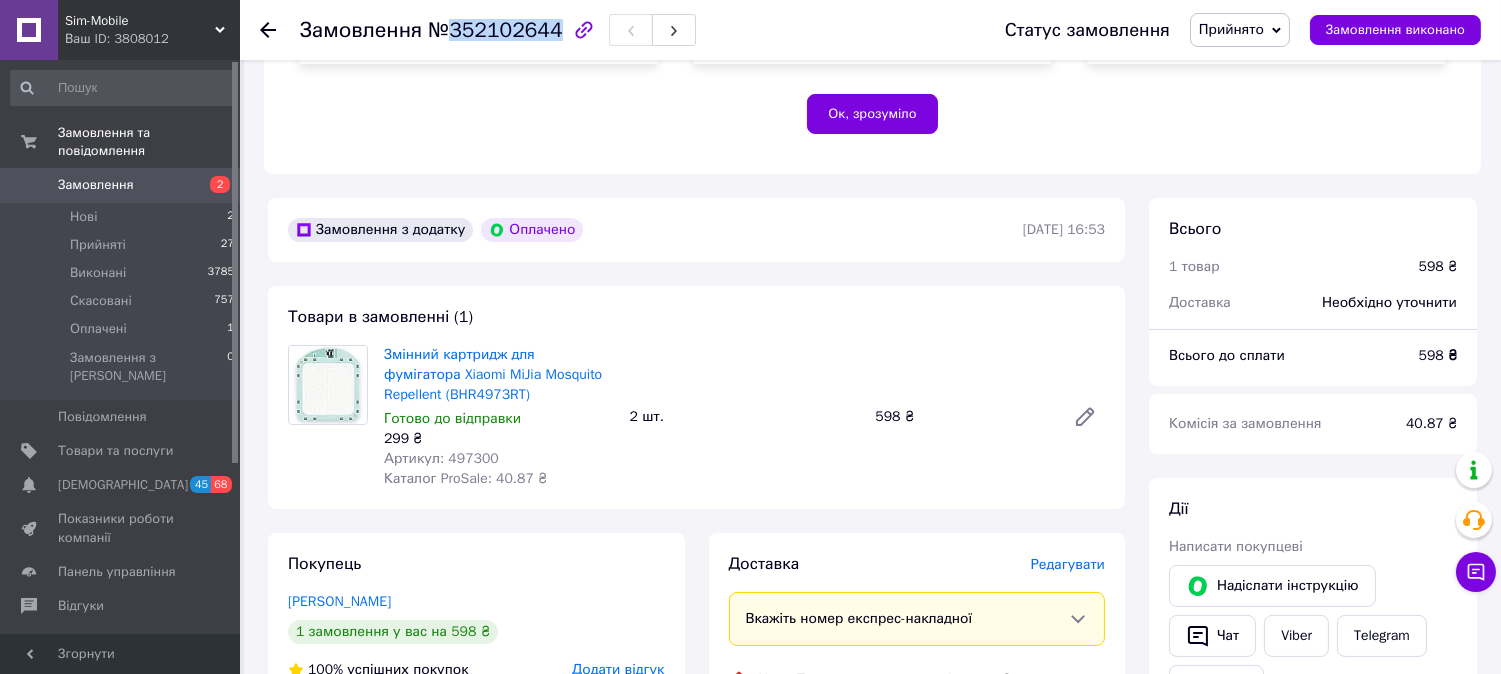 scroll, scrollTop: 444, scrollLeft: 0, axis: vertical 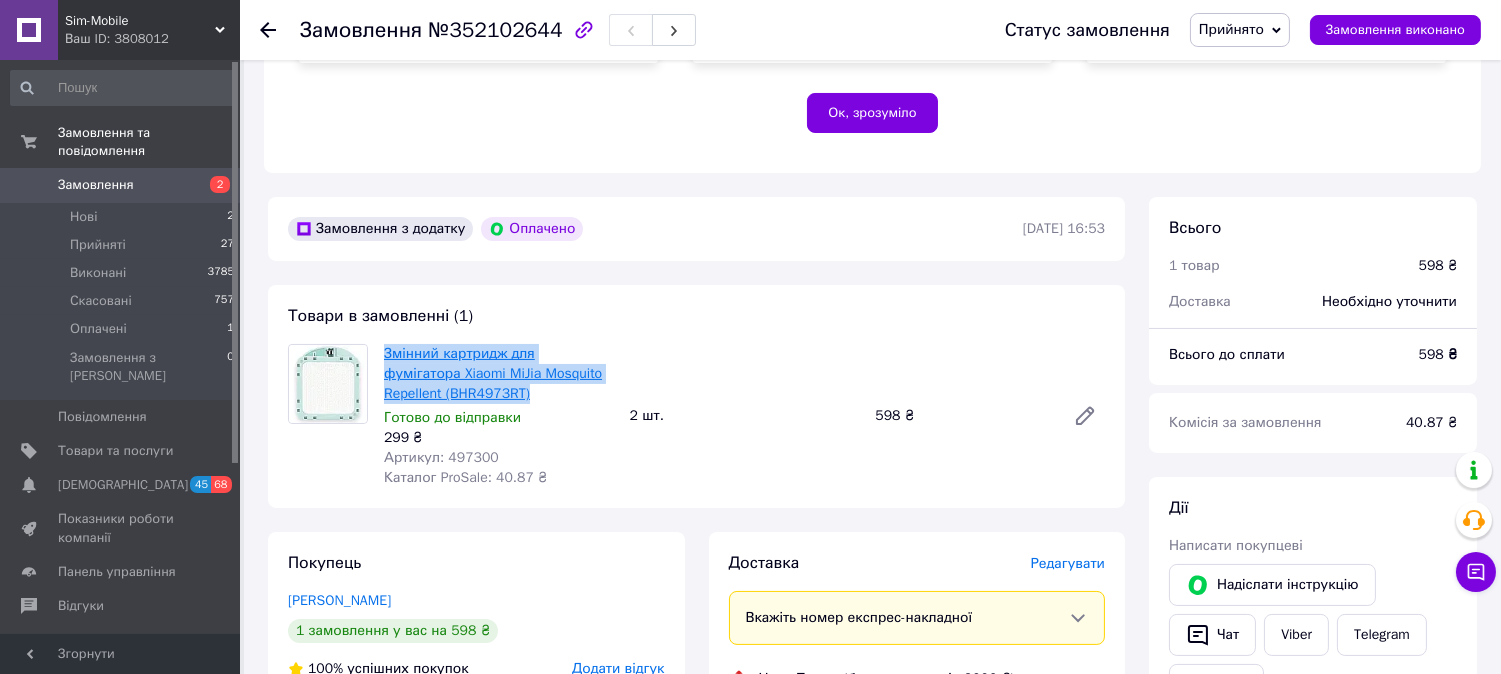 drag, startPoint x: 492, startPoint y: 396, endPoint x: 386, endPoint y: 355, distance: 113.65298 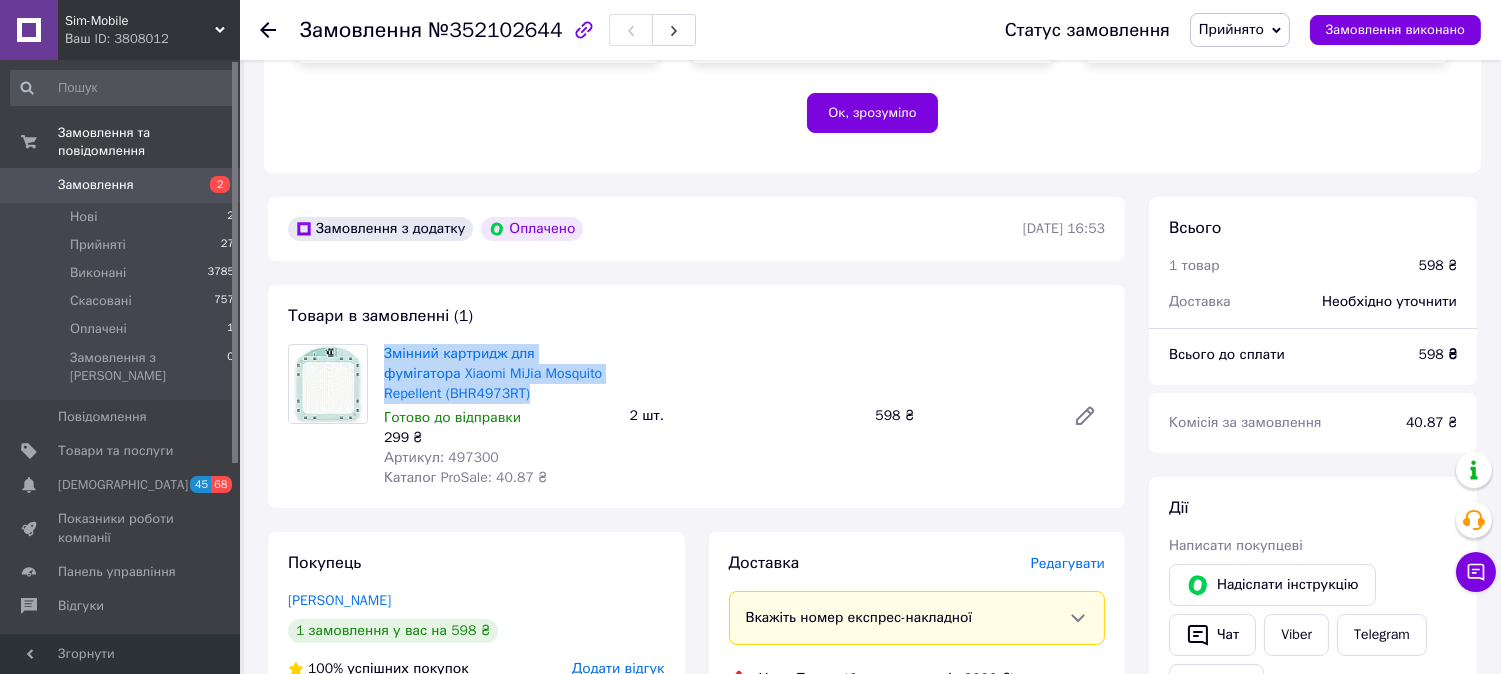 copy on "Змінний картридж для фумігатора Xiaomi MiJia Mosquito Repellent (BHR4973RT)" 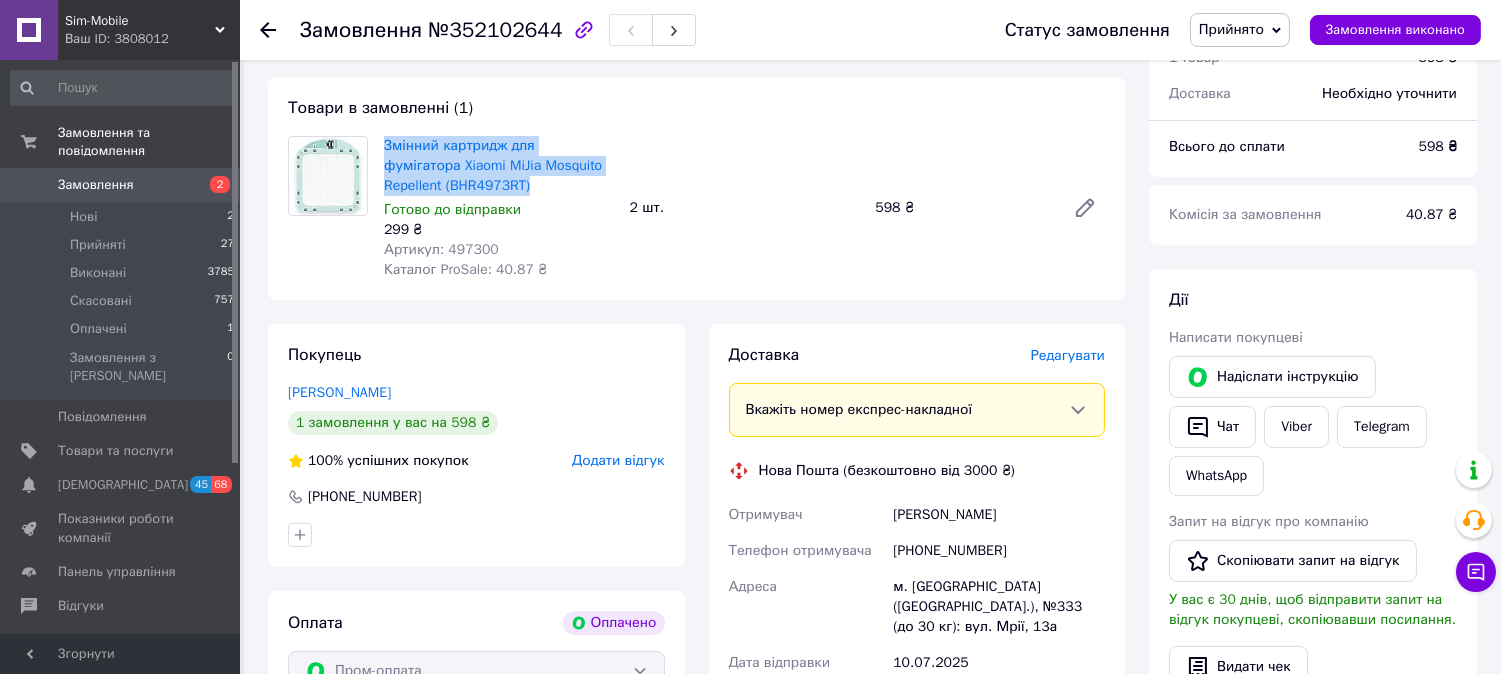 scroll, scrollTop: 888, scrollLeft: 0, axis: vertical 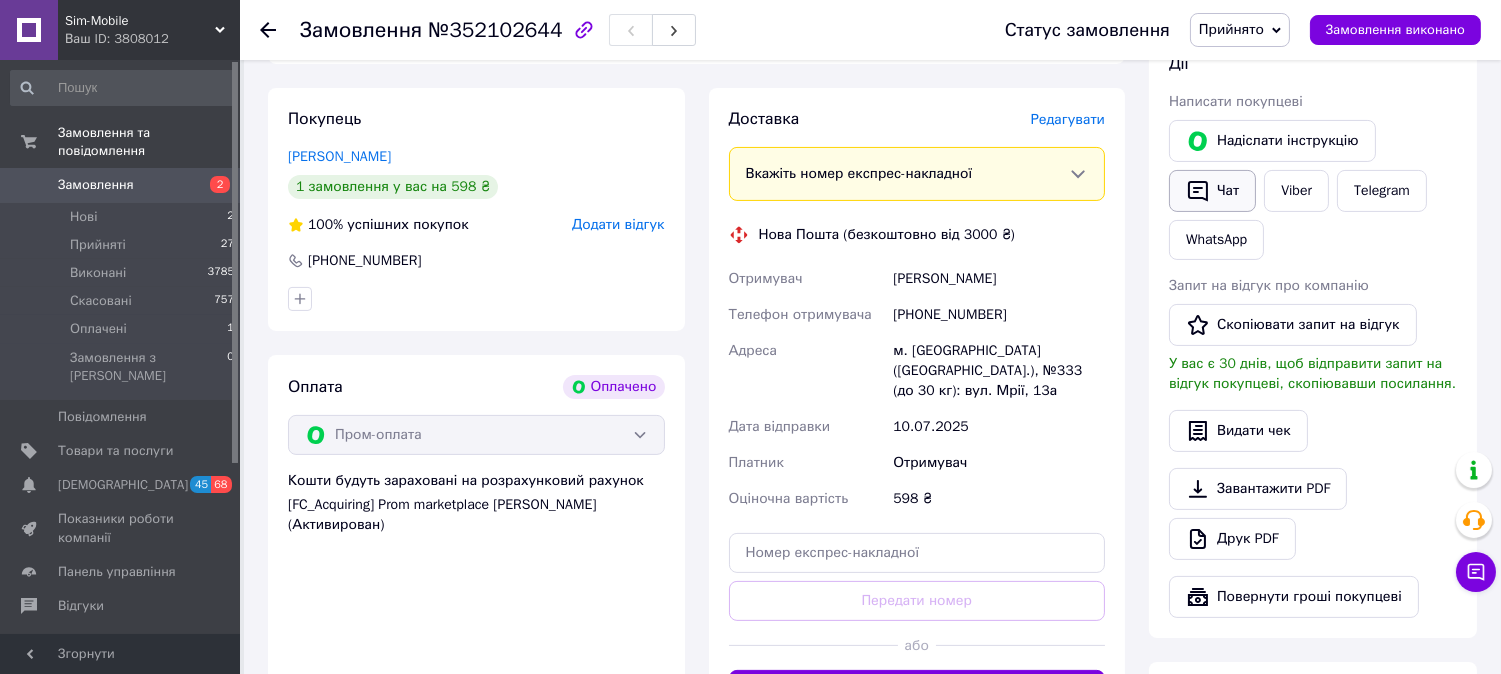 click on "Чат" at bounding box center (1212, 191) 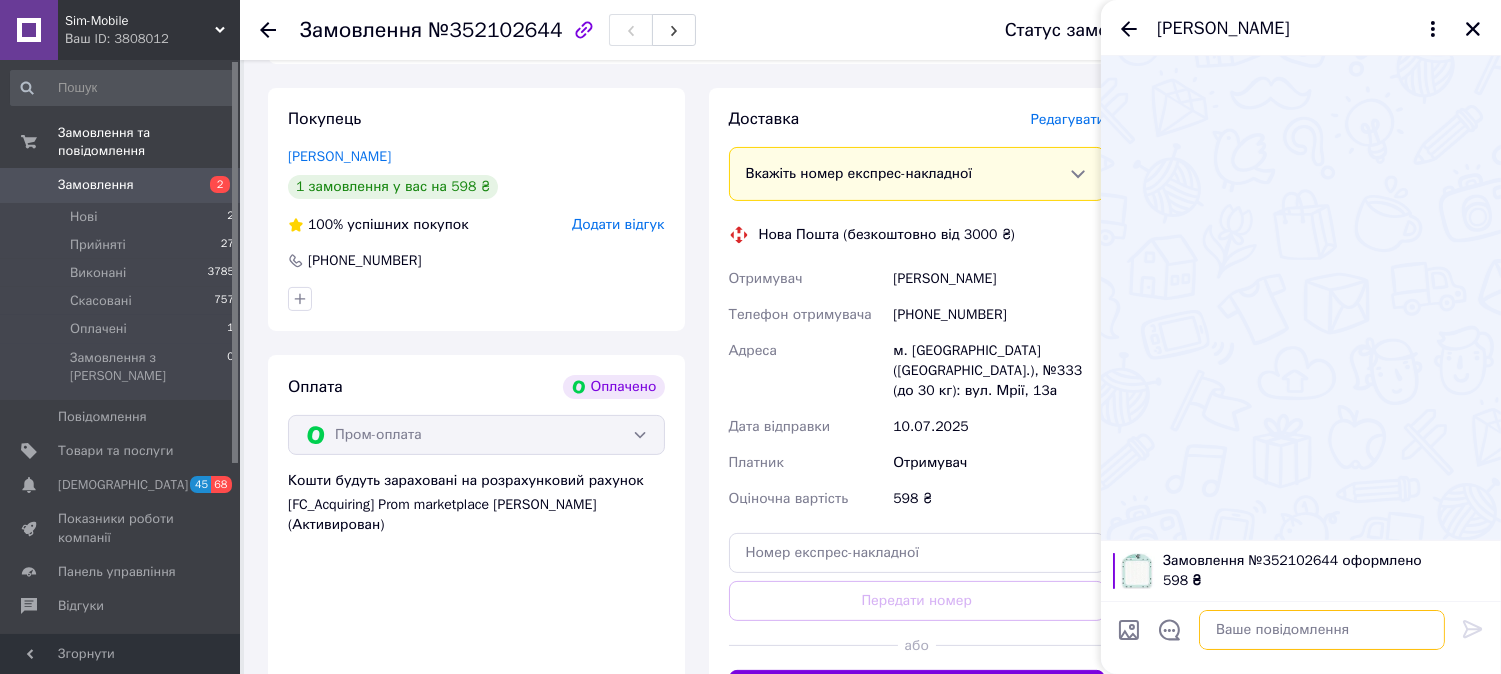 click at bounding box center [1322, 630] 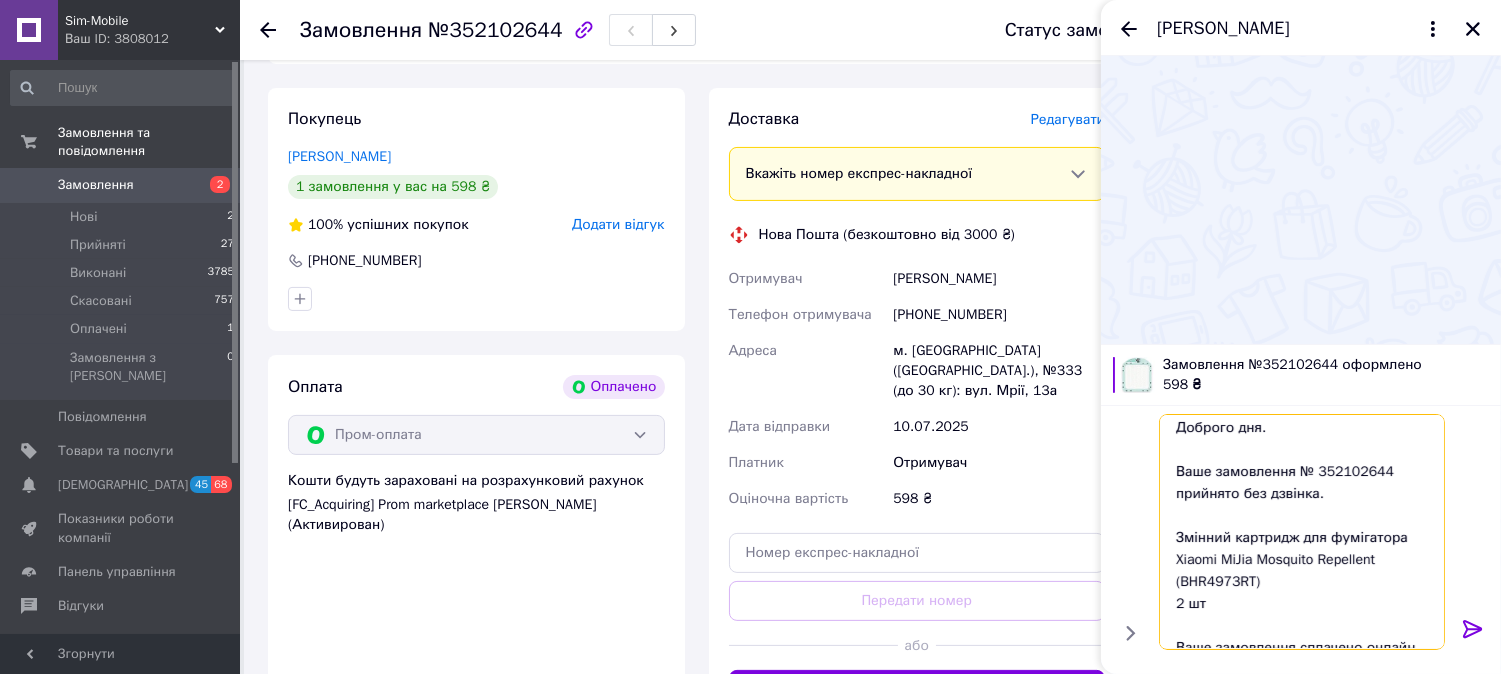 scroll, scrollTop: 0, scrollLeft: 0, axis: both 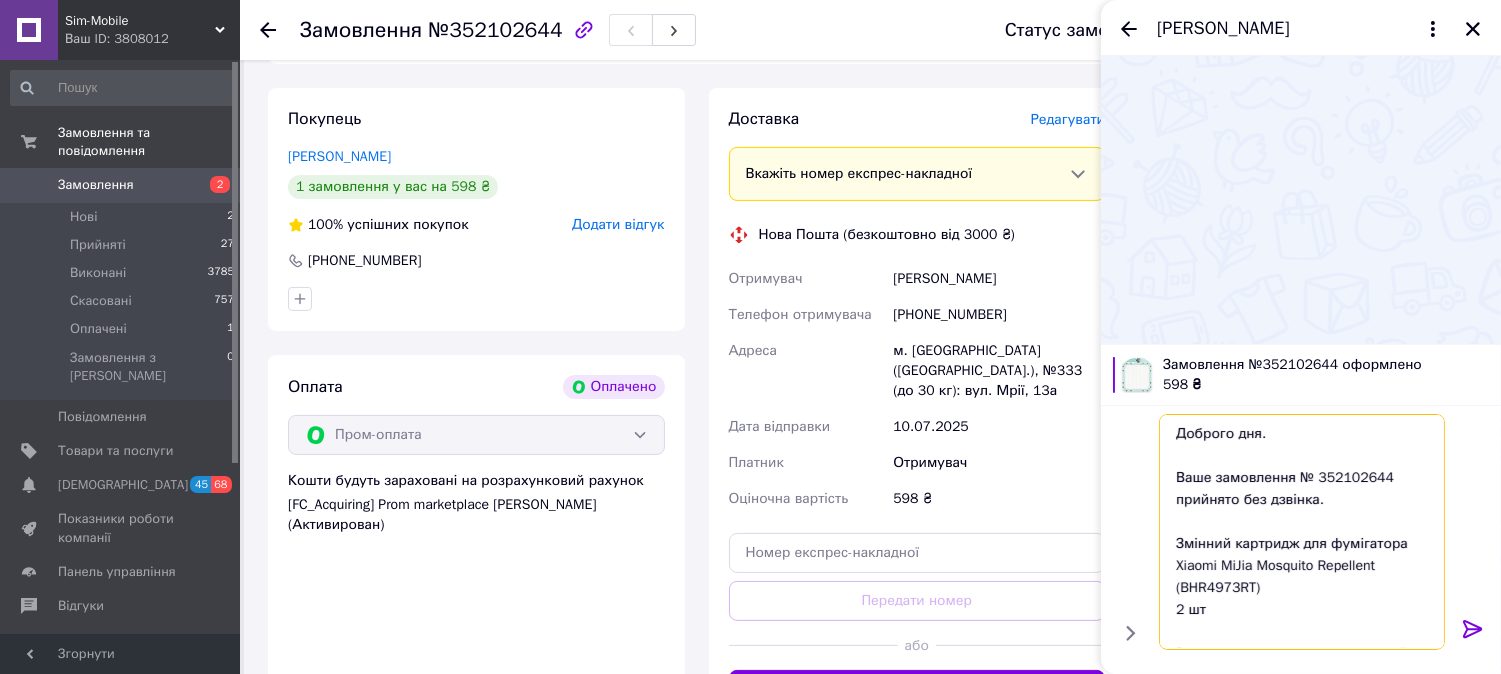 drag, startPoint x: 1186, startPoint y: 442, endPoint x: 1152, endPoint y: 435, distance: 34.713108 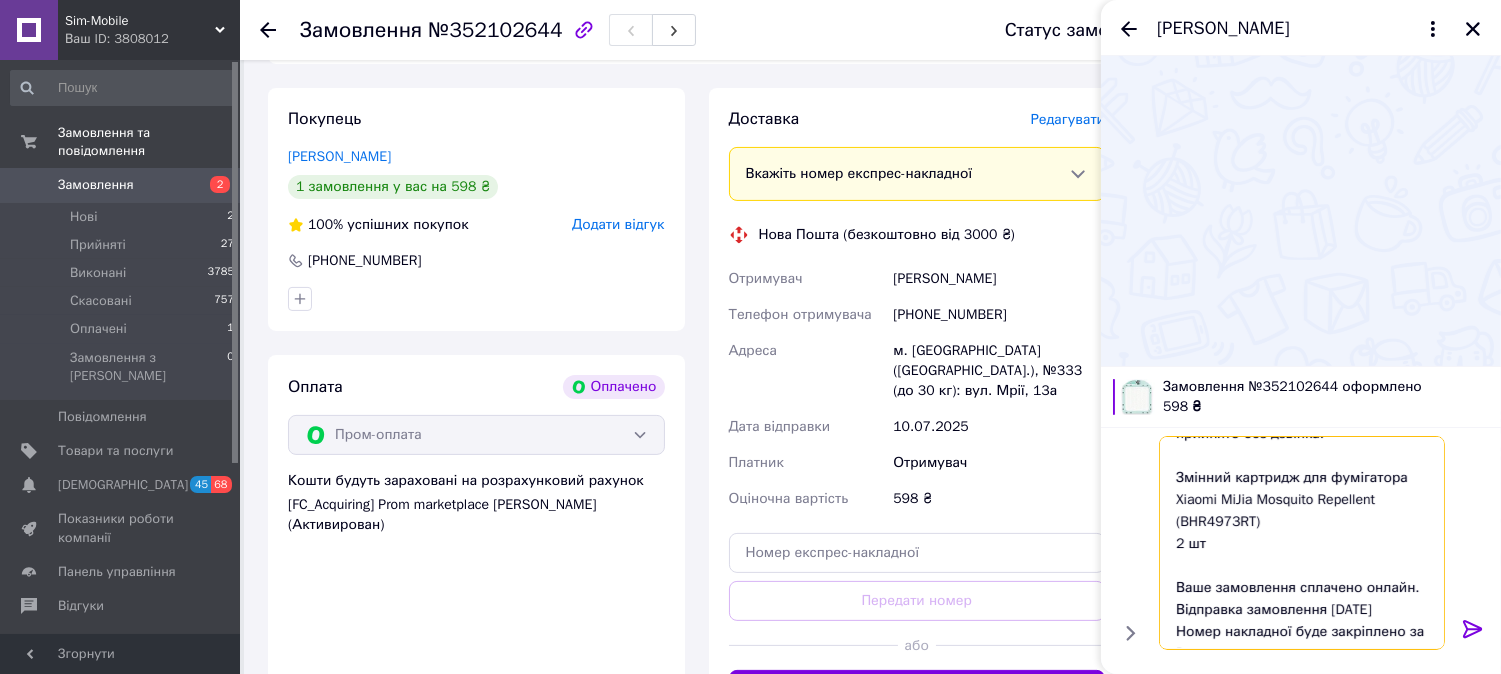 scroll, scrollTop: 155, scrollLeft: 0, axis: vertical 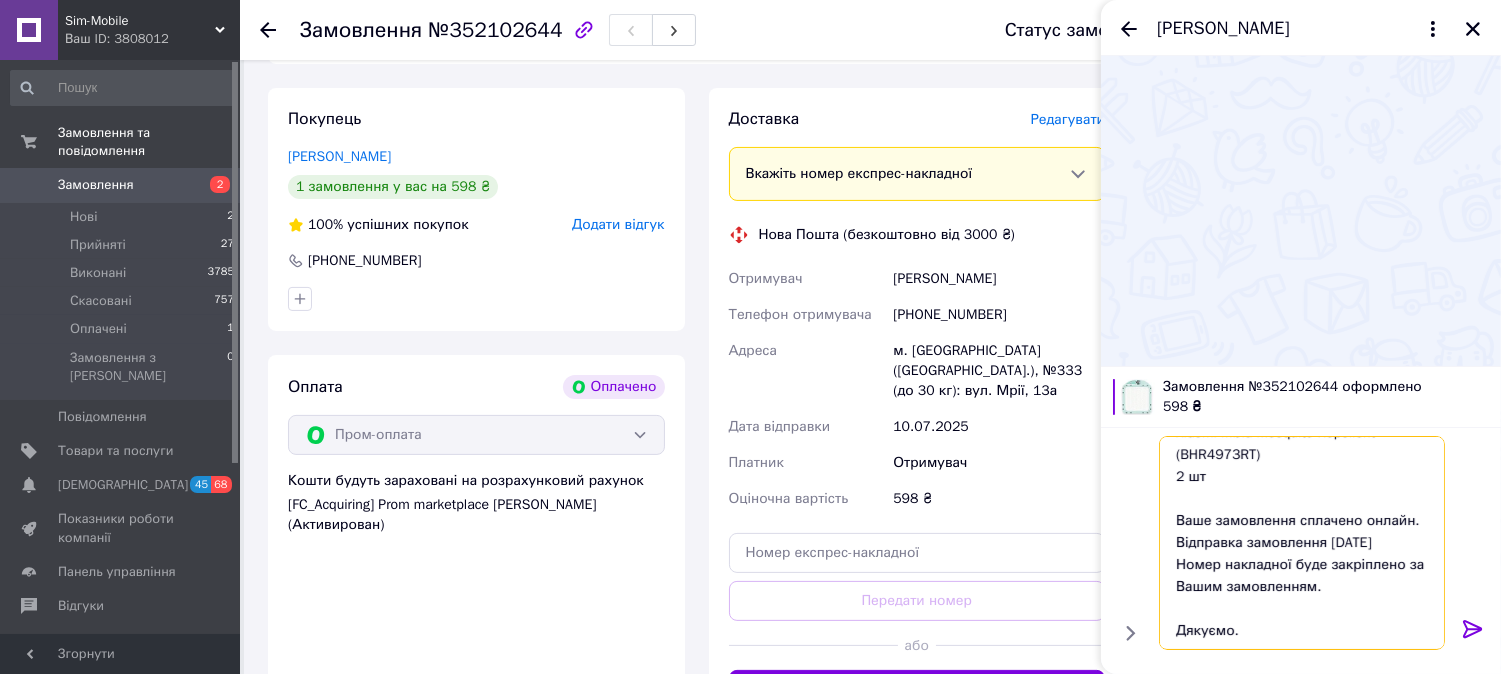 type on "[PERSON_NAME], доброго дня.
Ваше замовлення № 352102644 прийнято без дзвінка.
Змінний картридж для фумігатора Xiaomi MiJia Mosquito Repellent (BHR4973RT)
2 шт
Ваше замовлення сплачено онлайн.
Відправка замовлення [DATE]
Номер накладної буде закріплено за Вашим замовленням.
Дякуємо." 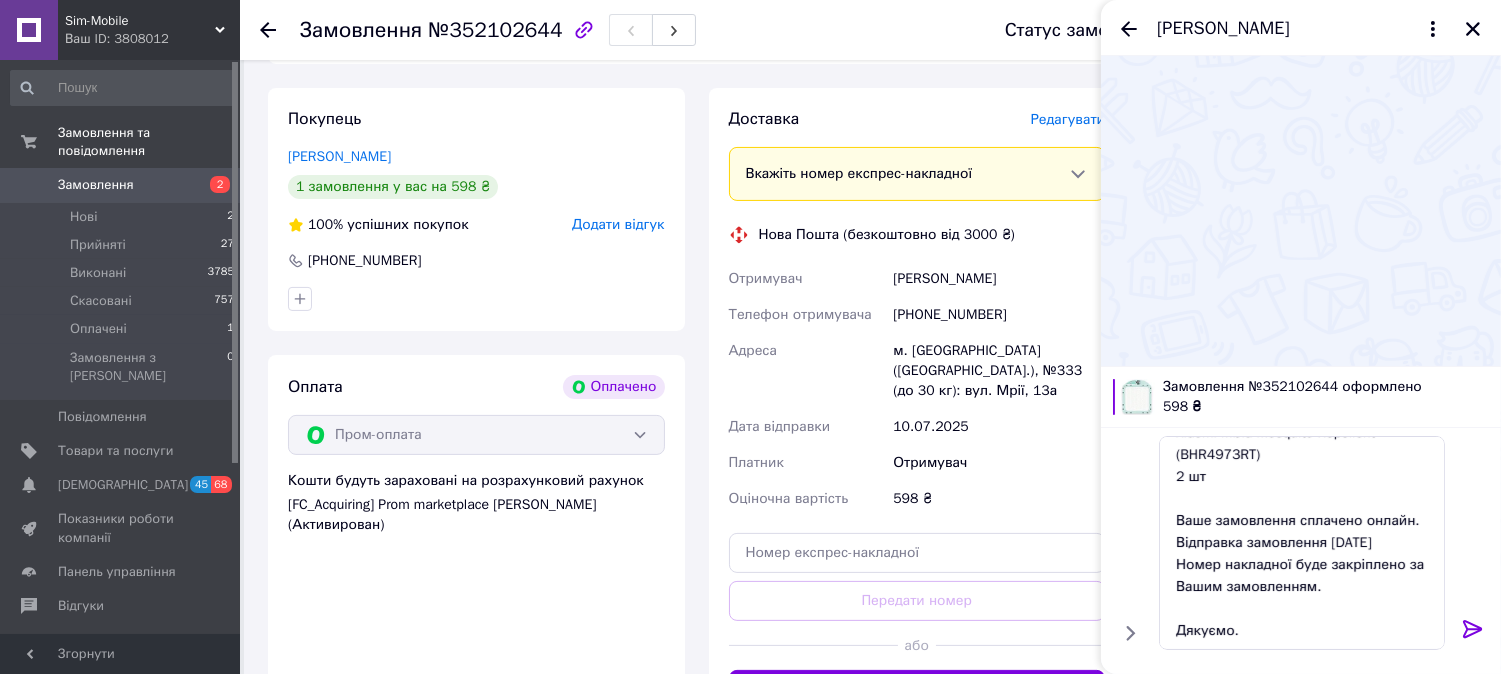 click 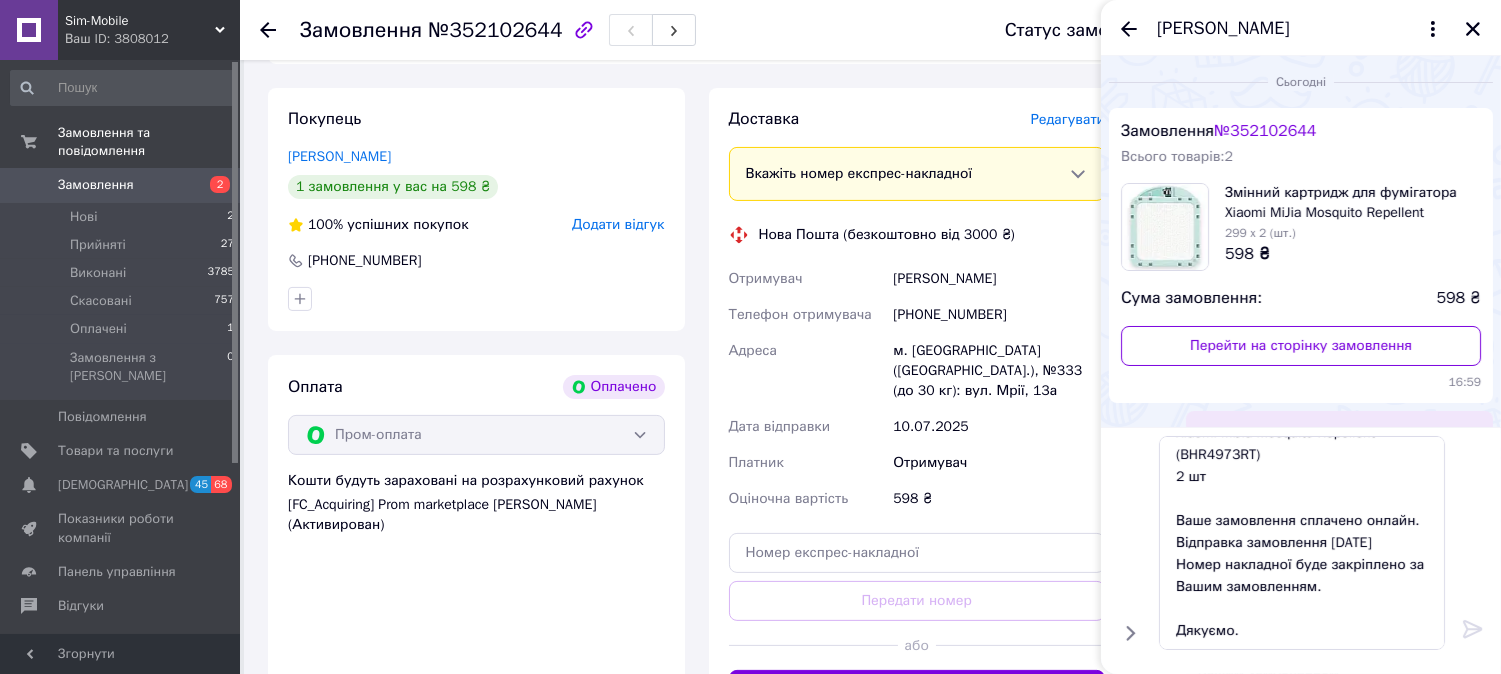 type 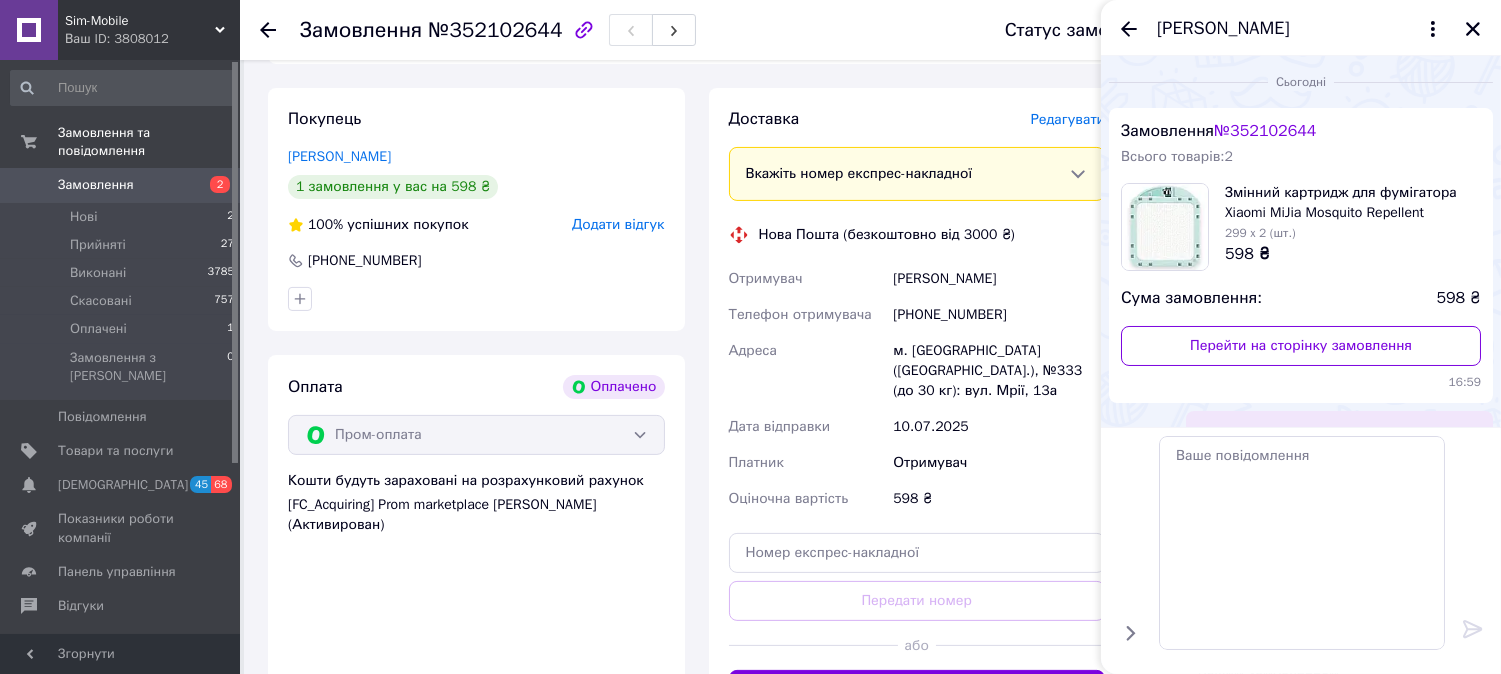scroll, scrollTop: 0, scrollLeft: 0, axis: both 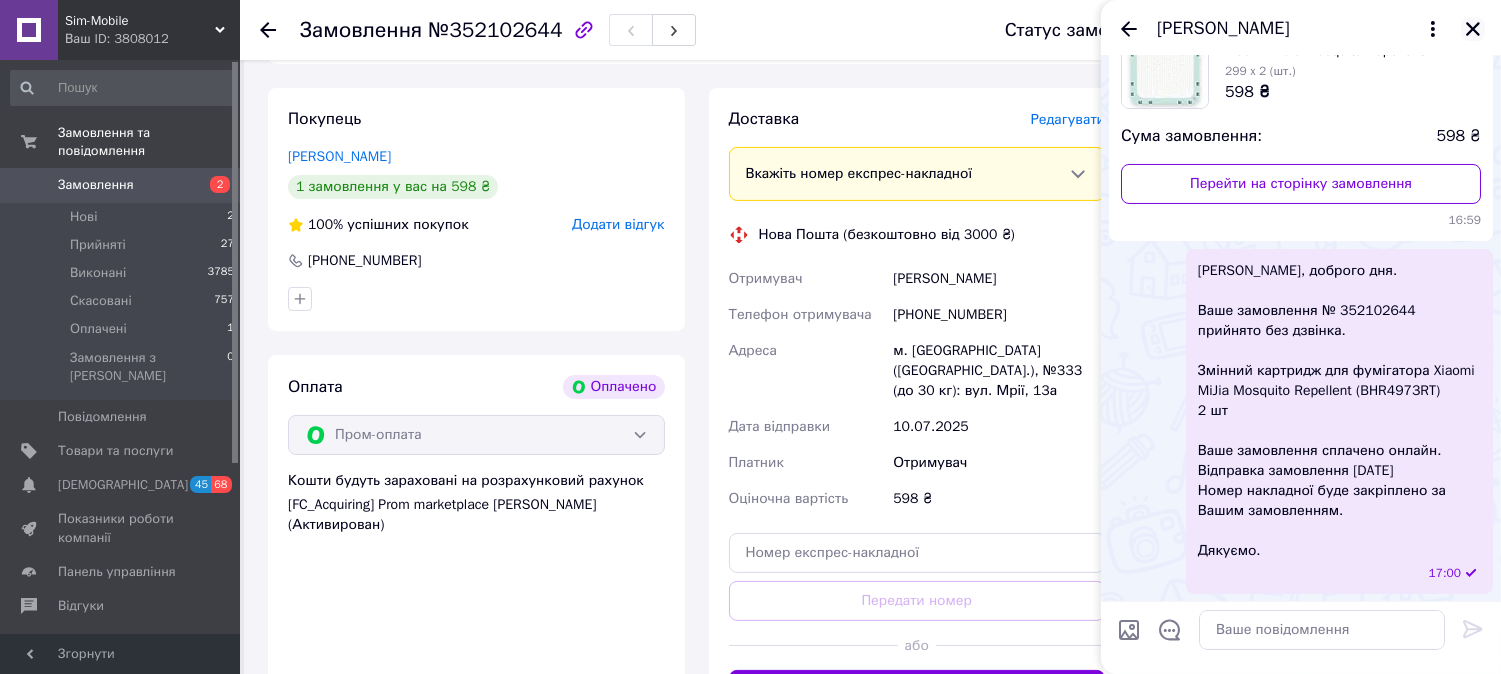 click 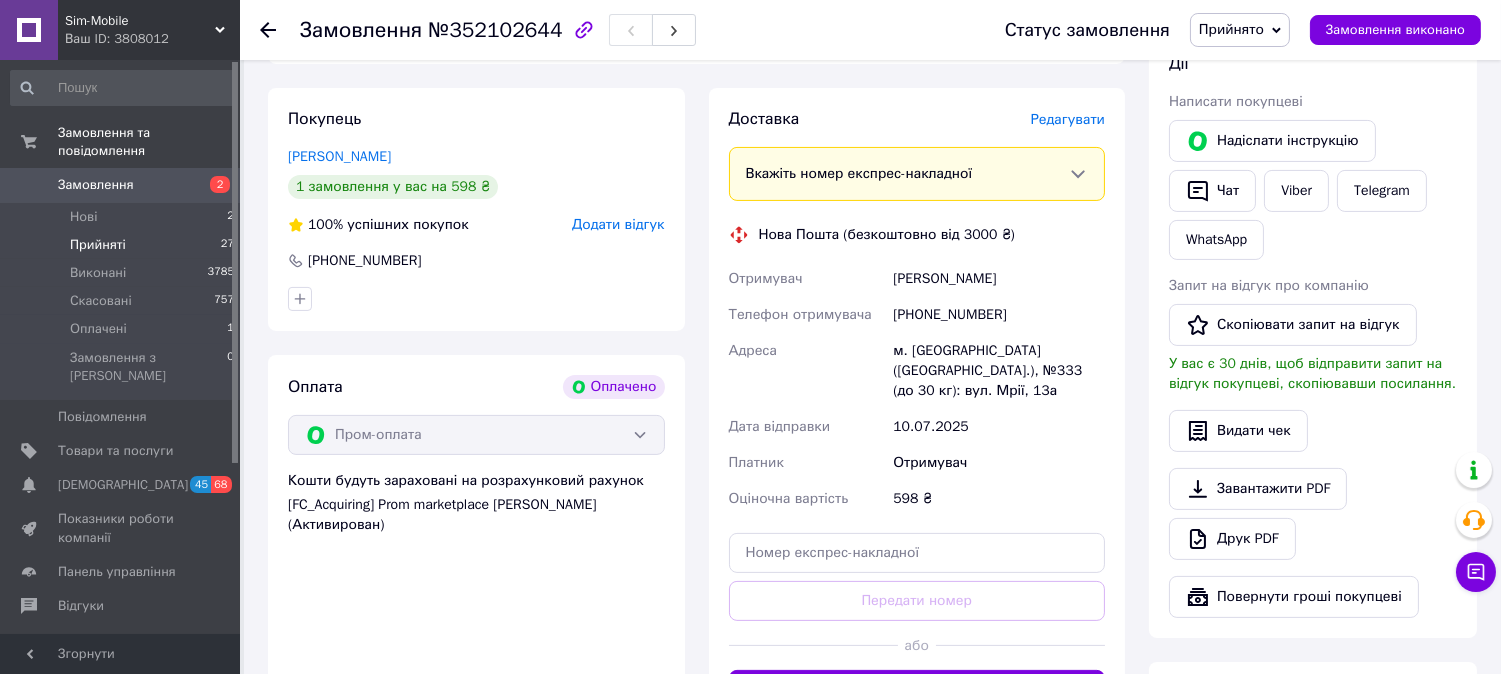 click on "Прийняті" at bounding box center [98, 245] 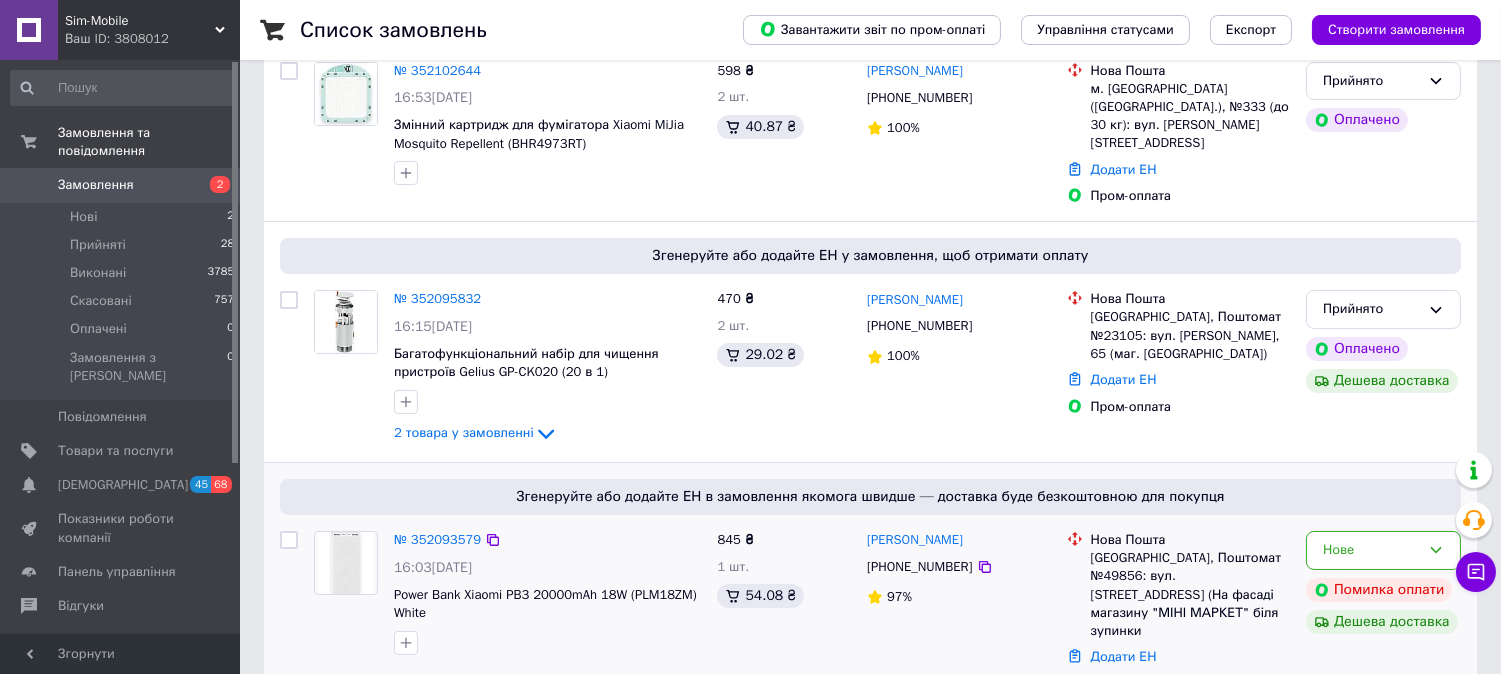 scroll, scrollTop: 555, scrollLeft: 0, axis: vertical 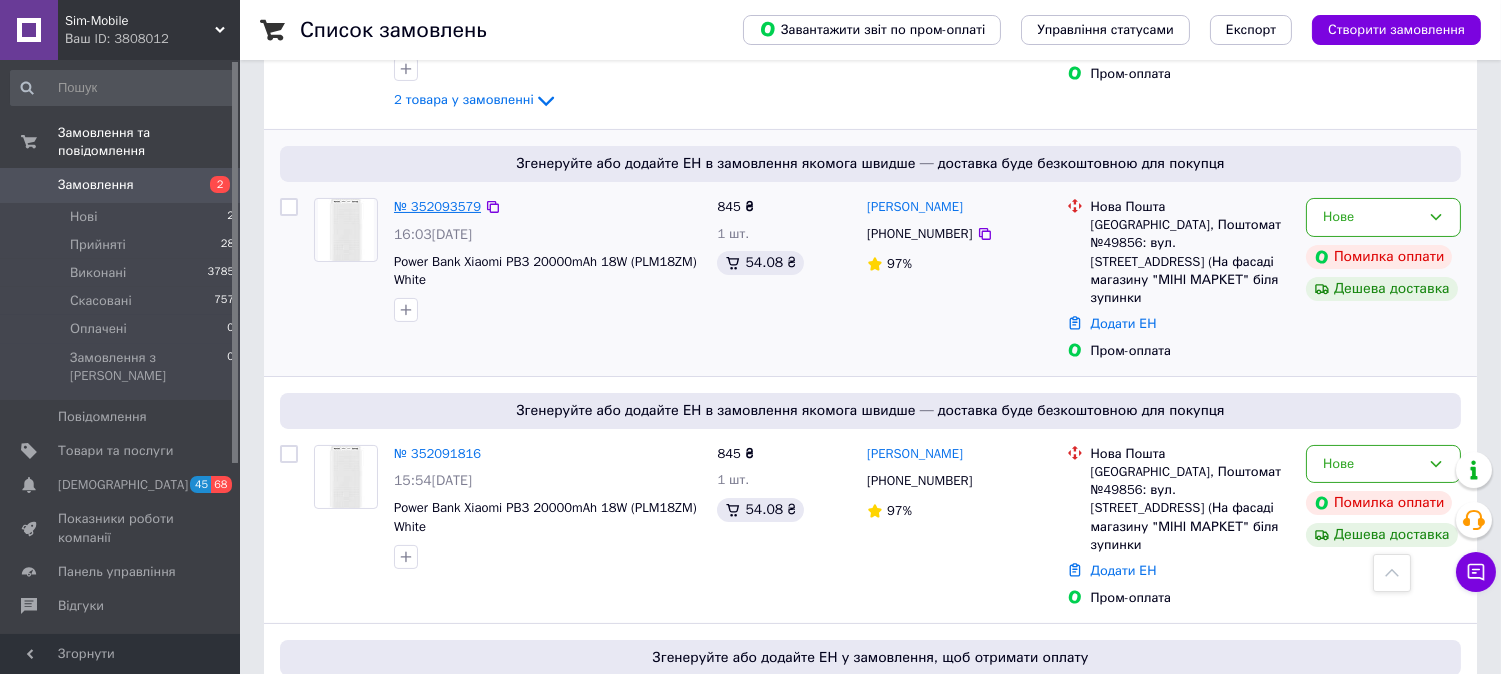 click on "№ 352093579" at bounding box center [437, 206] 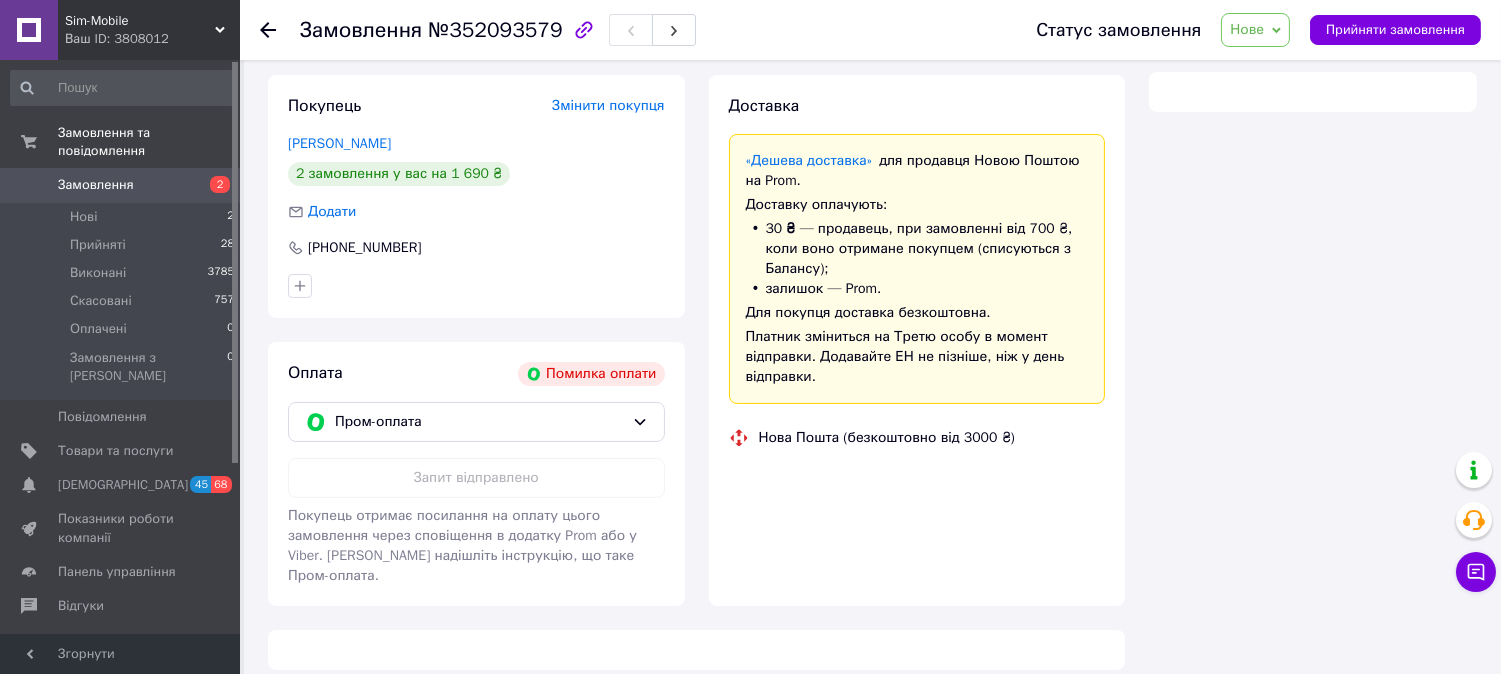 scroll, scrollTop: 555, scrollLeft: 0, axis: vertical 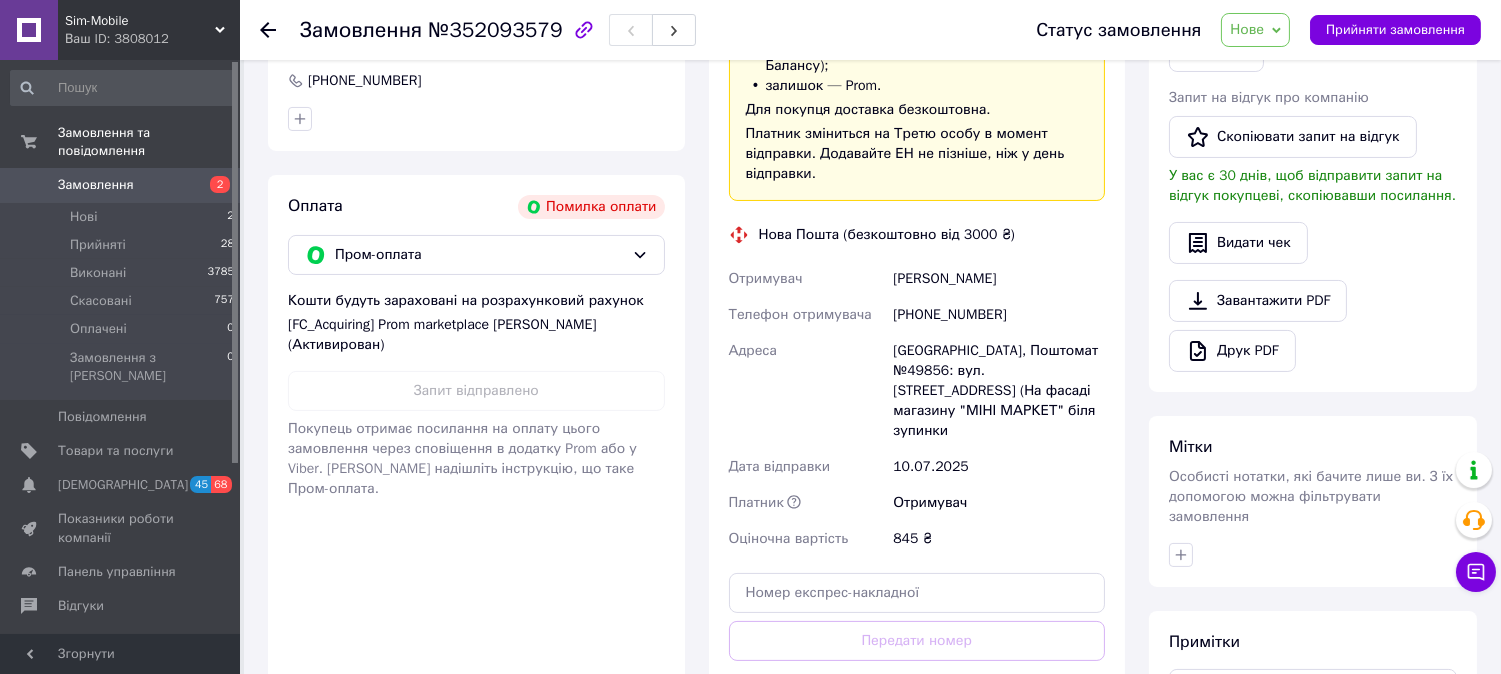 click at bounding box center (280, 30) 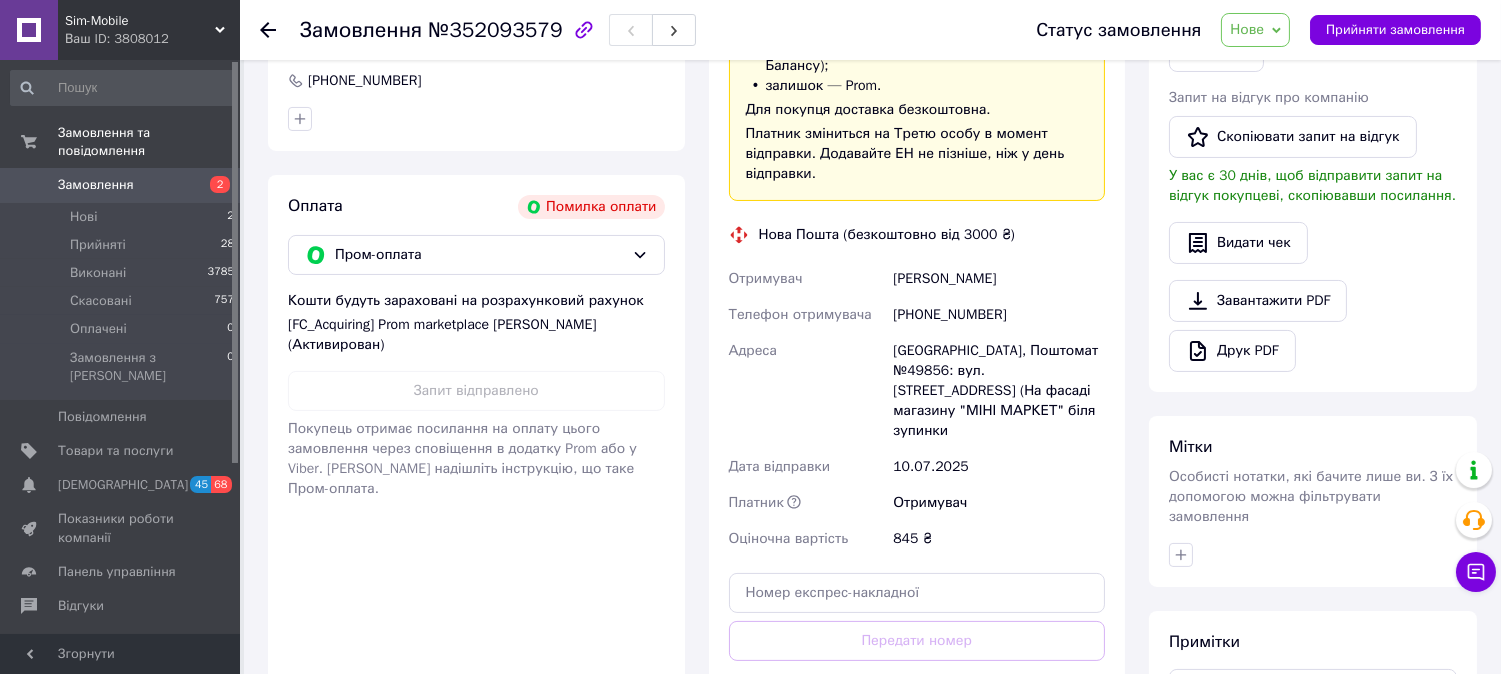 click 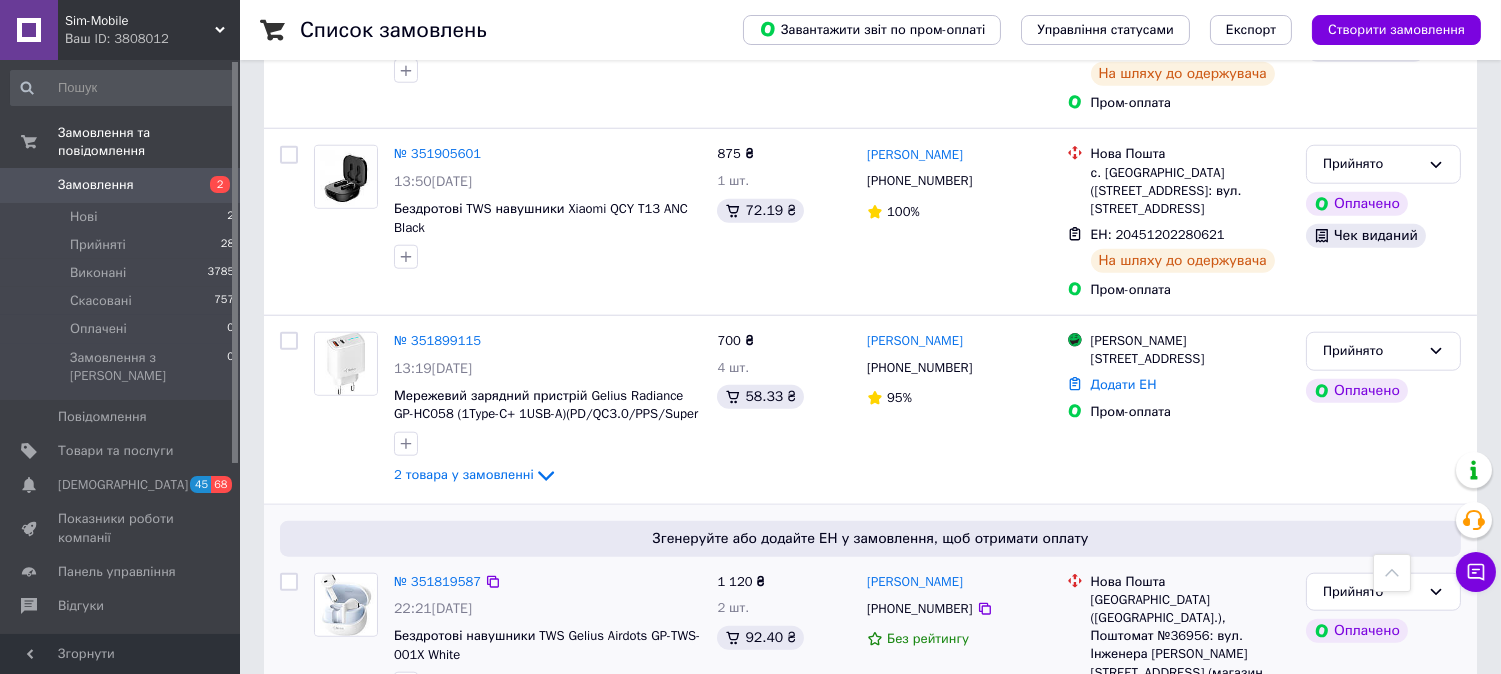 scroll, scrollTop: 3777, scrollLeft: 0, axis: vertical 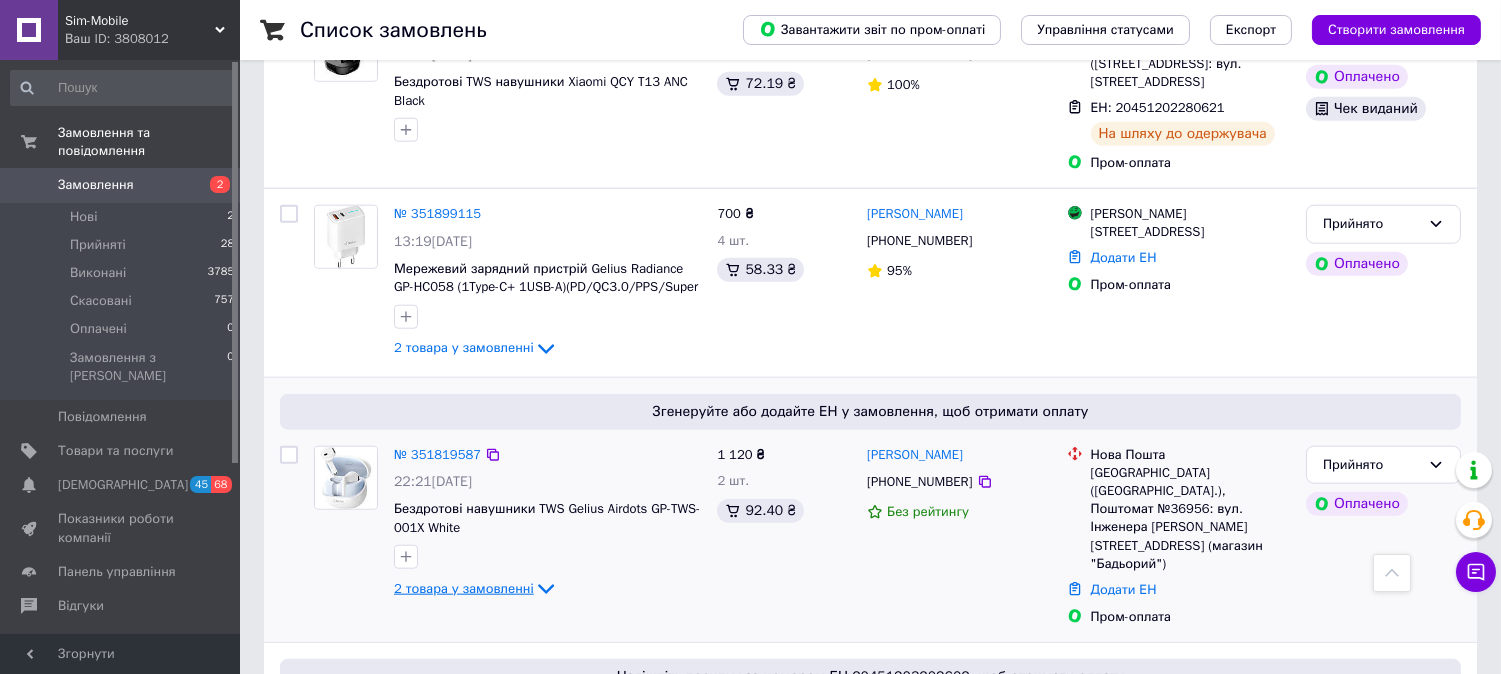 click 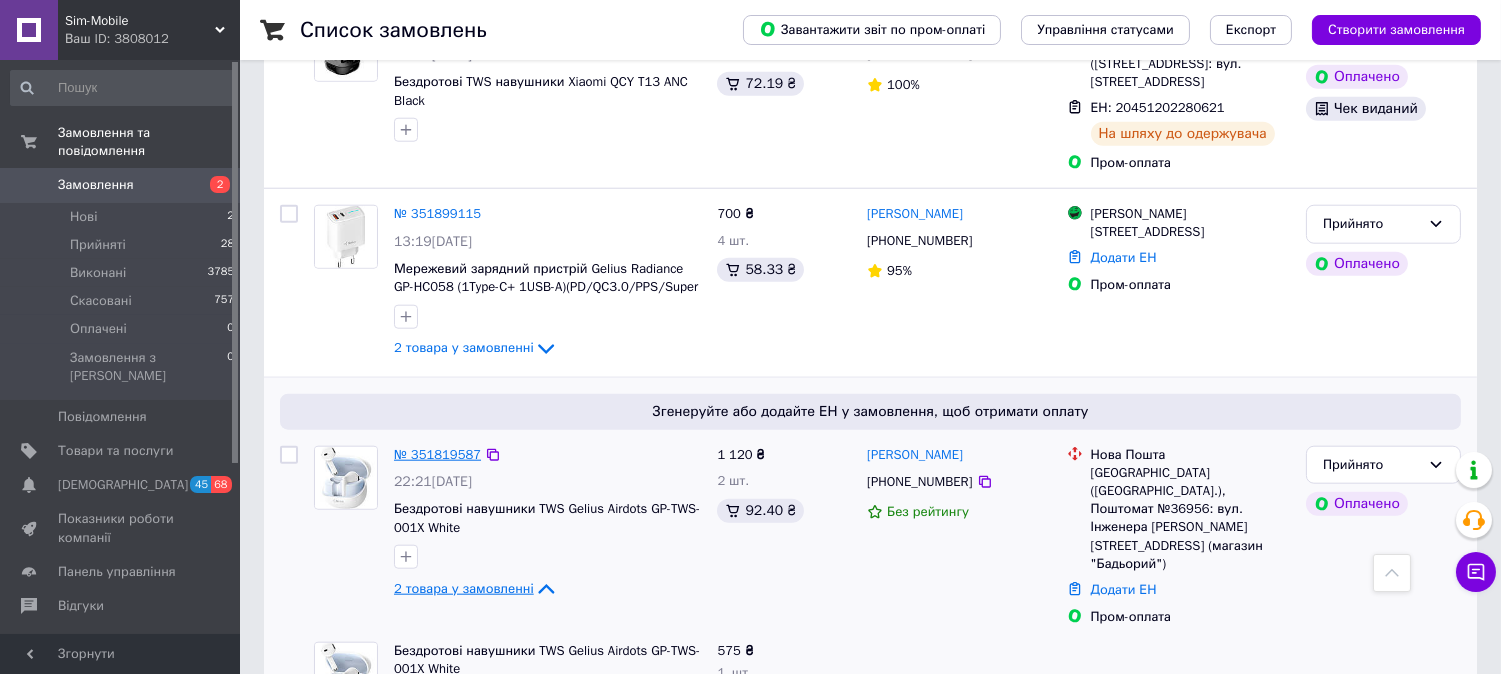 click on "№ 351819587" at bounding box center (437, 454) 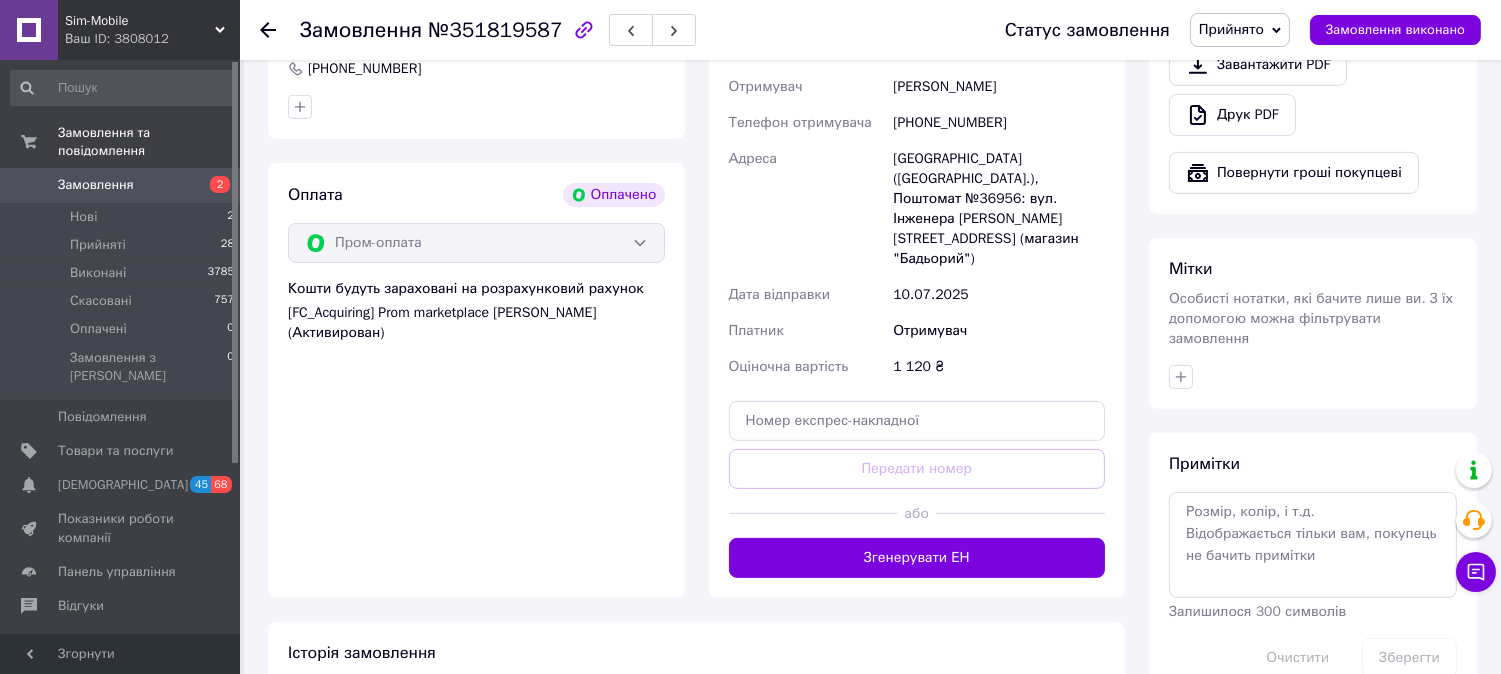 scroll, scrollTop: 1507, scrollLeft: 0, axis: vertical 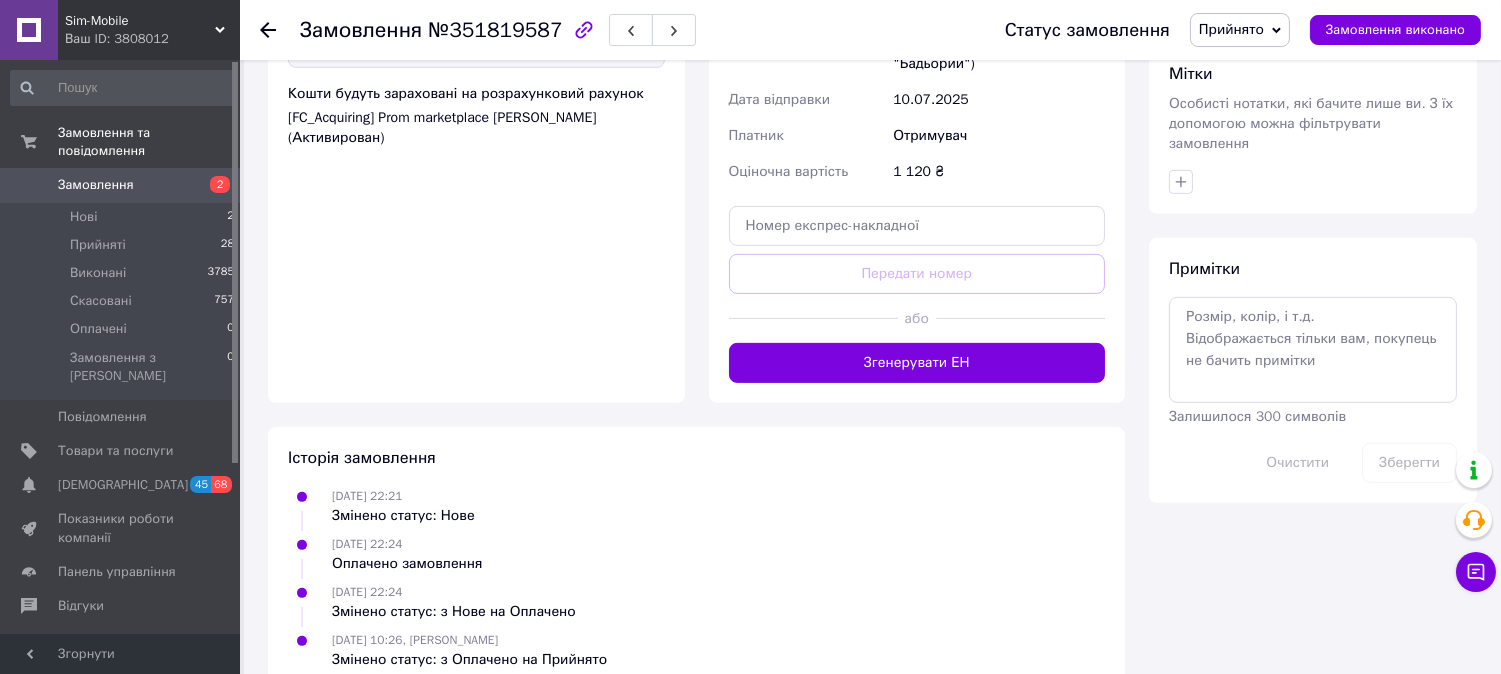 click on "№351819587" at bounding box center (495, 30) 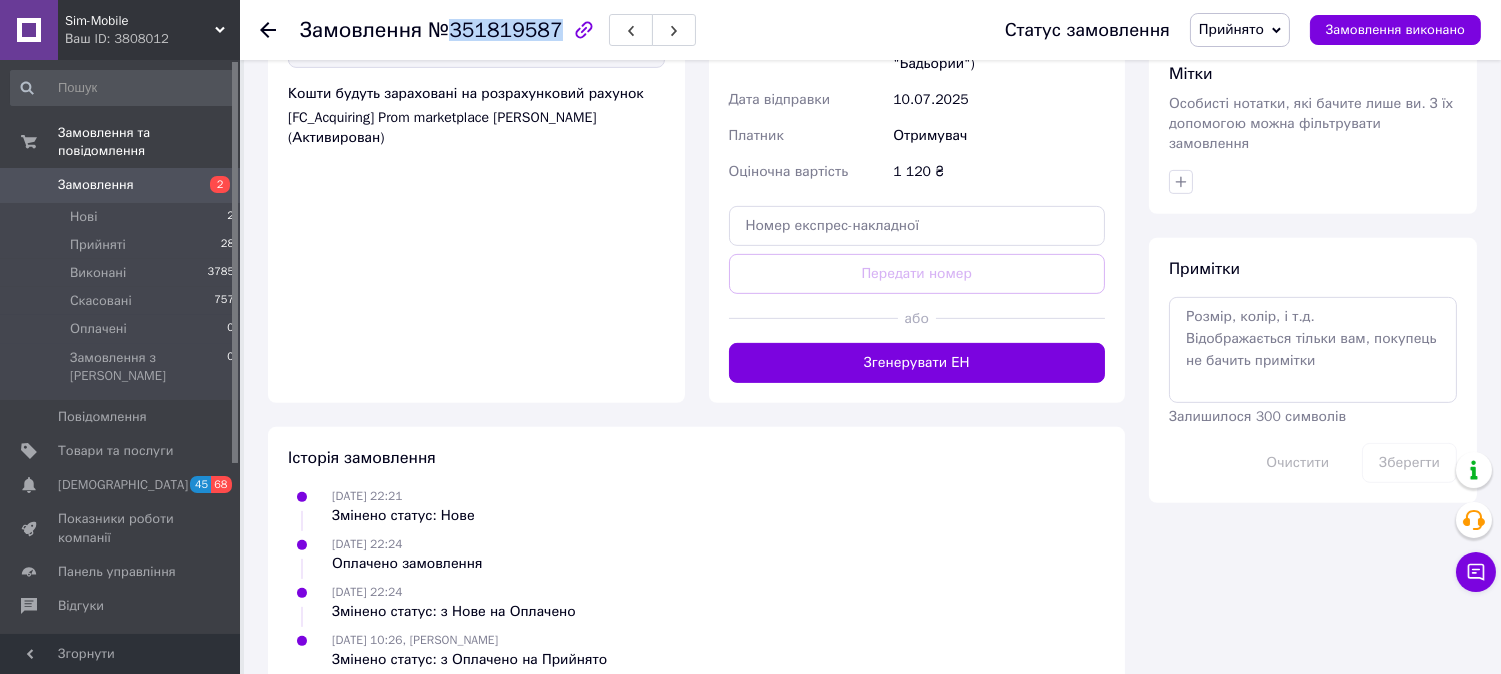 click on "№351819587" at bounding box center [495, 30] 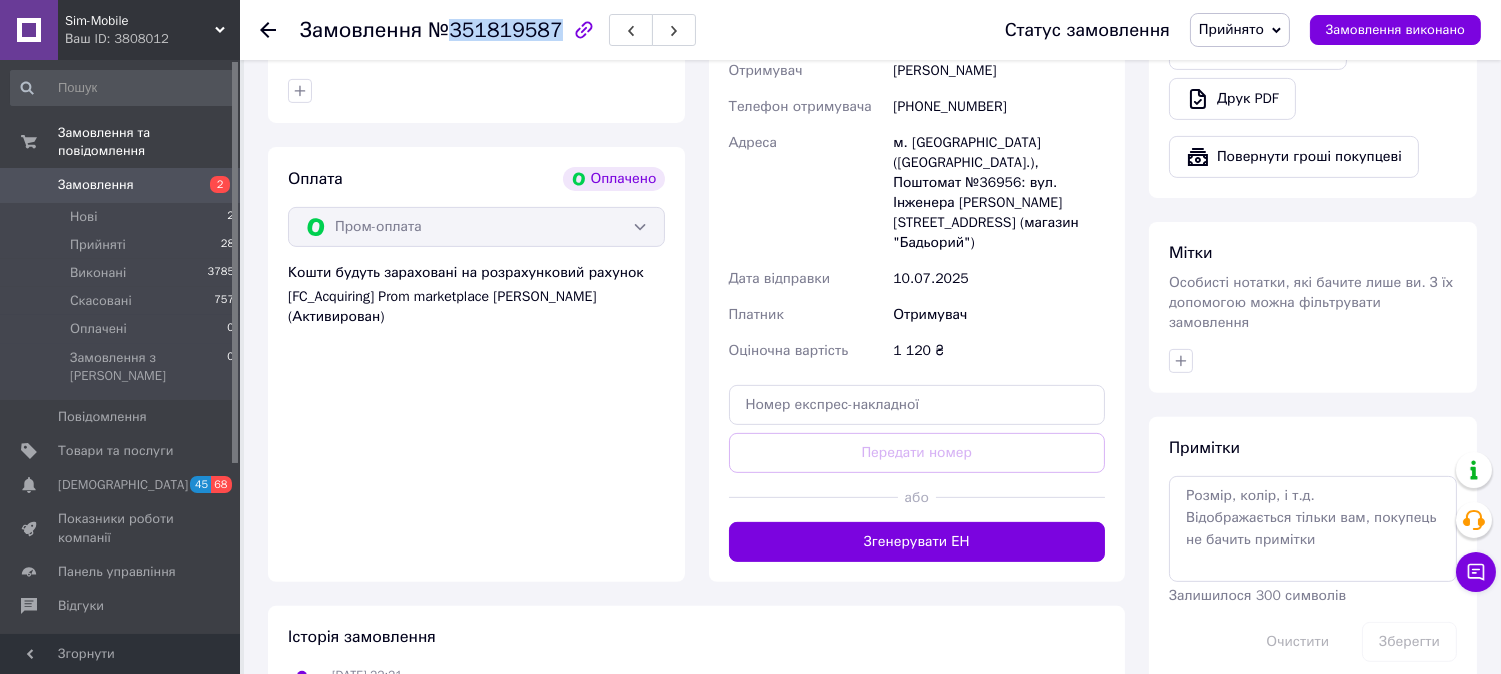 scroll, scrollTop: 1063, scrollLeft: 0, axis: vertical 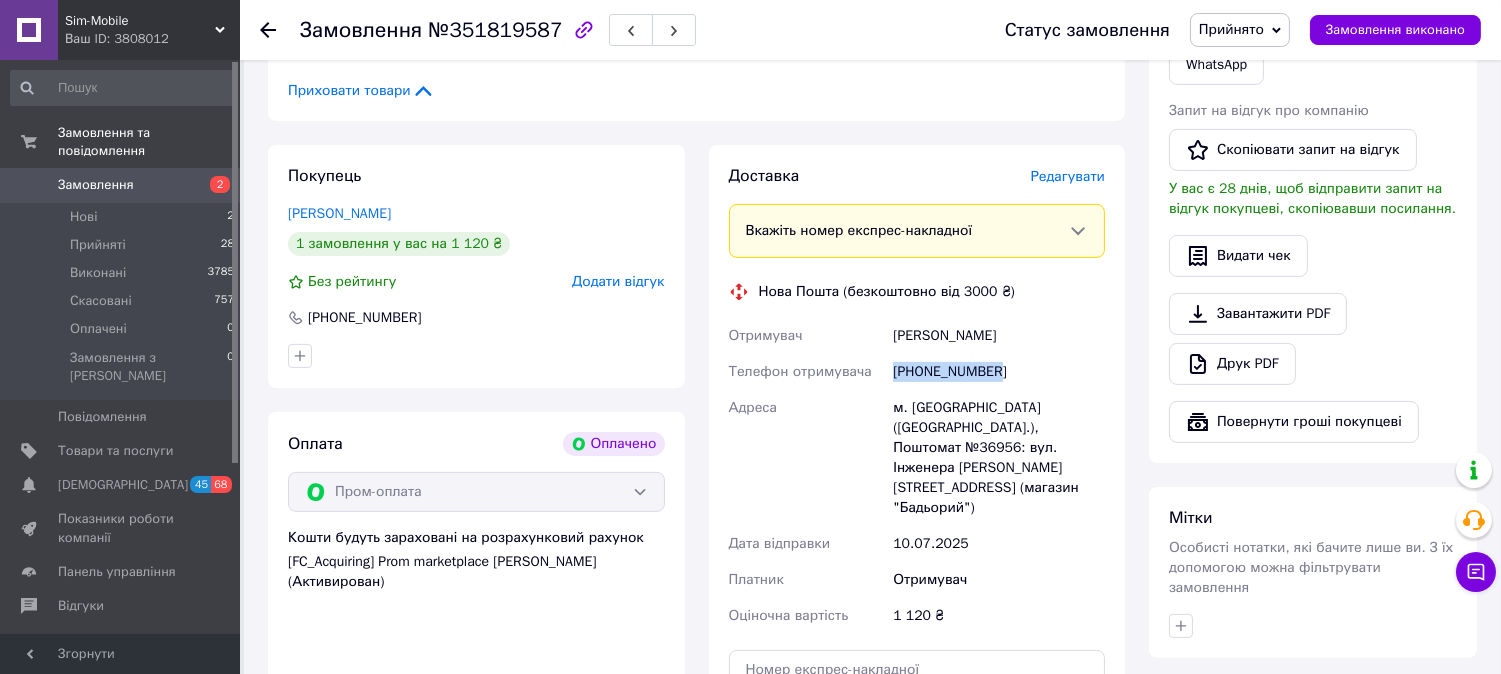 drag, startPoint x: 1002, startPoint y: 373, endPoint x: 894, endPoint y: 372, distance: 108.00463 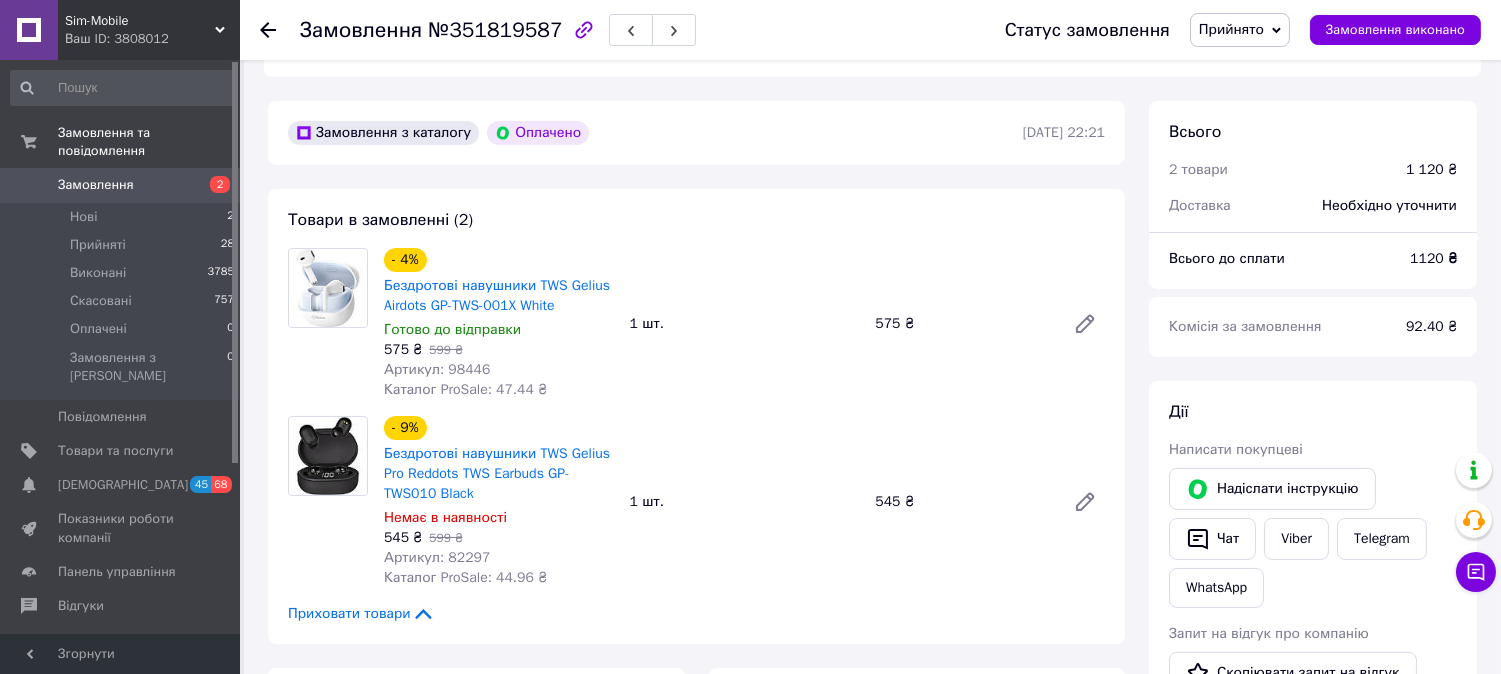 scroll, scrollTop: 507, scrollLeft: 0, axis: vertical 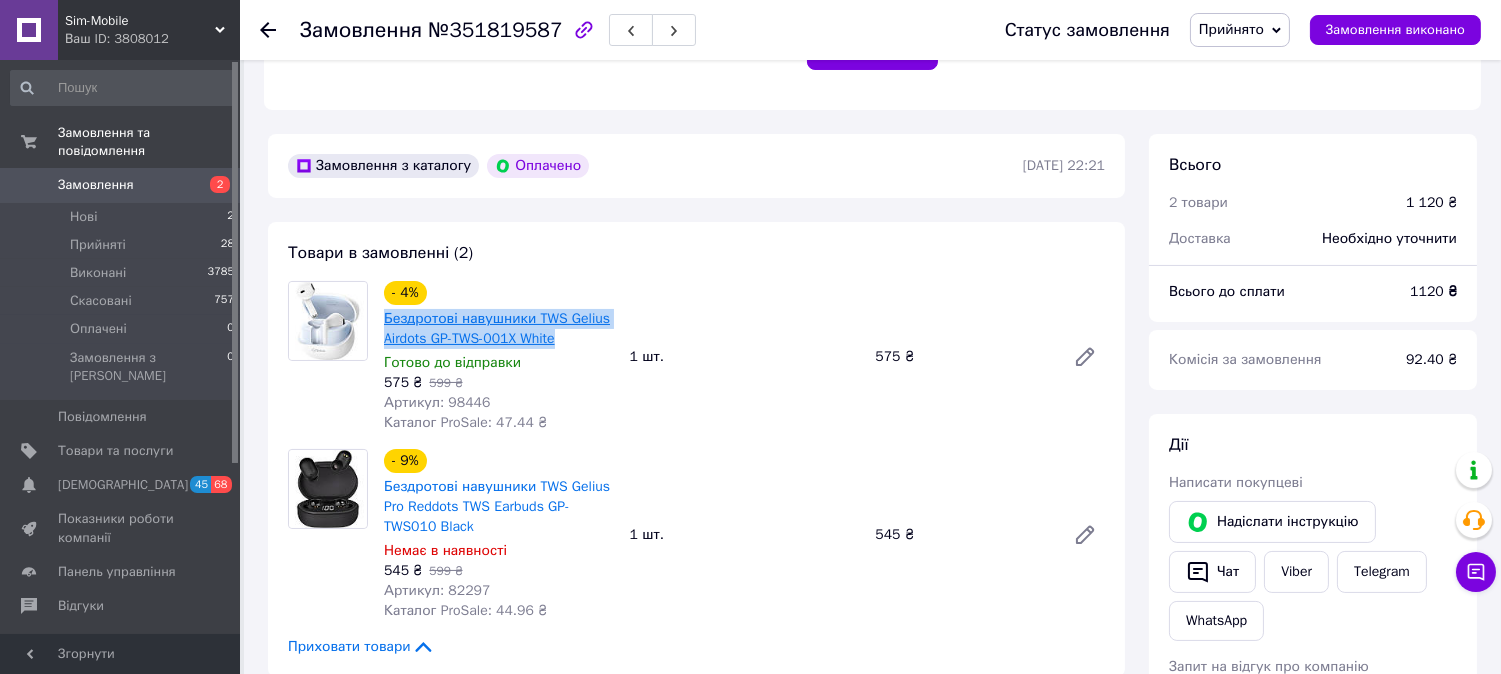 drag, startPoint x: 566, startPoint y: 338, endPoint x: 384, endPoint y: 323, distance: 182.61708 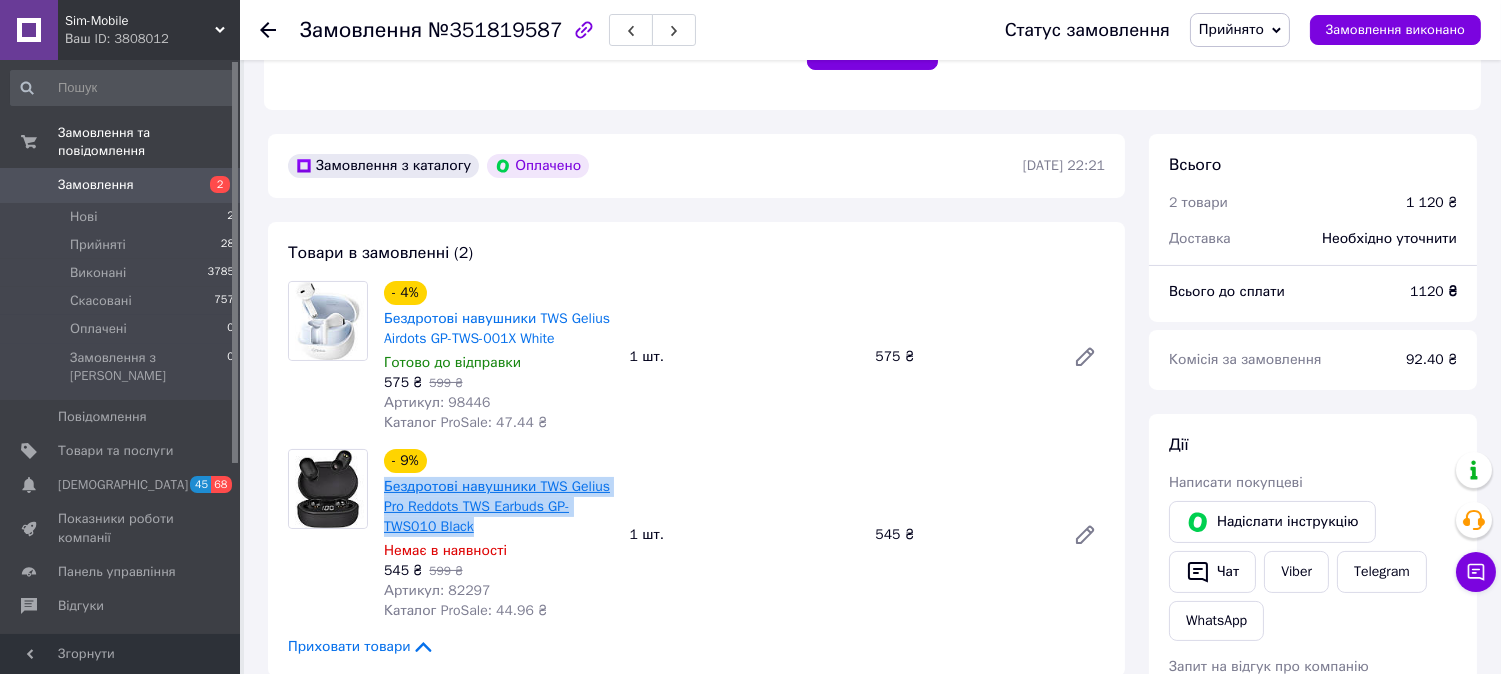 drag, startPoint x: 480, startPoint y: 526, endPoint x: 385, endPoint y: 494, distance: 100.2447 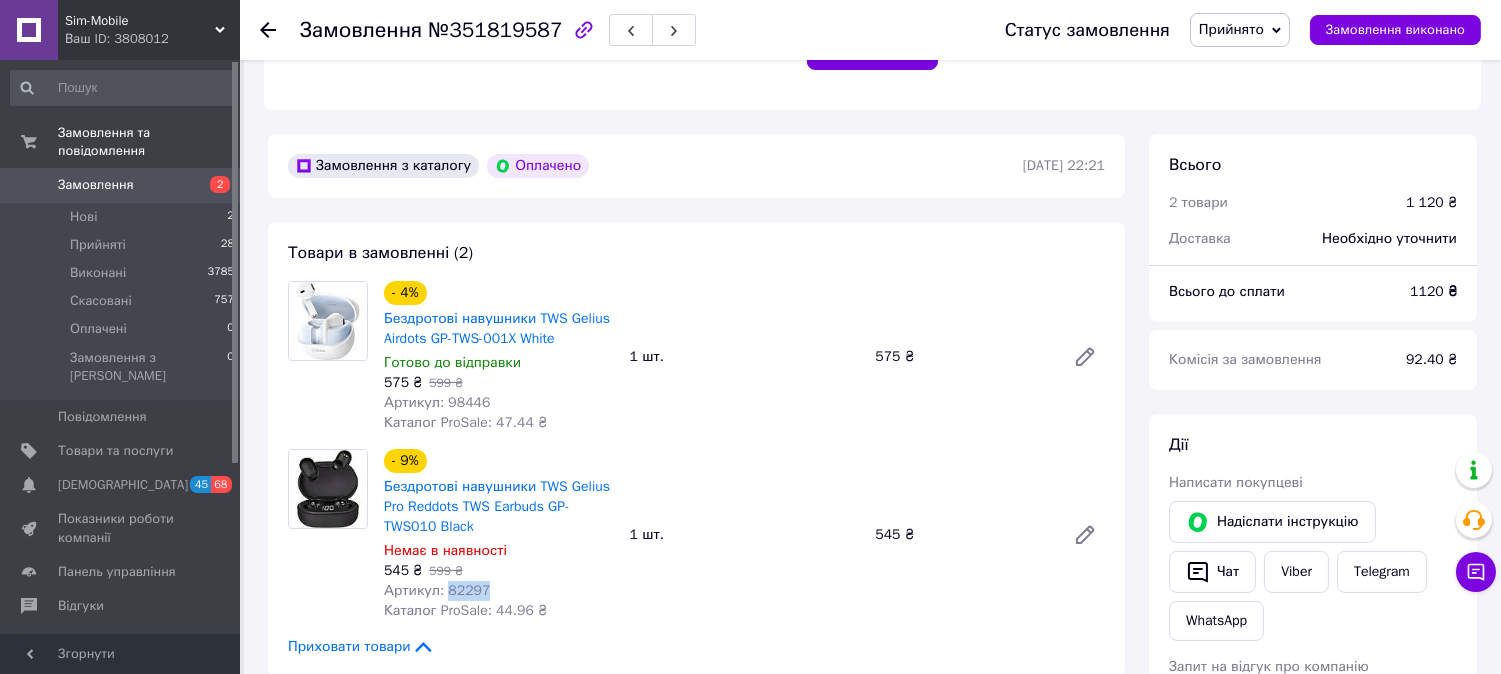 drag, startPoint x: 490, startPoint y: 591, endPoint x: 445, endPoint y: 591, distance: 45 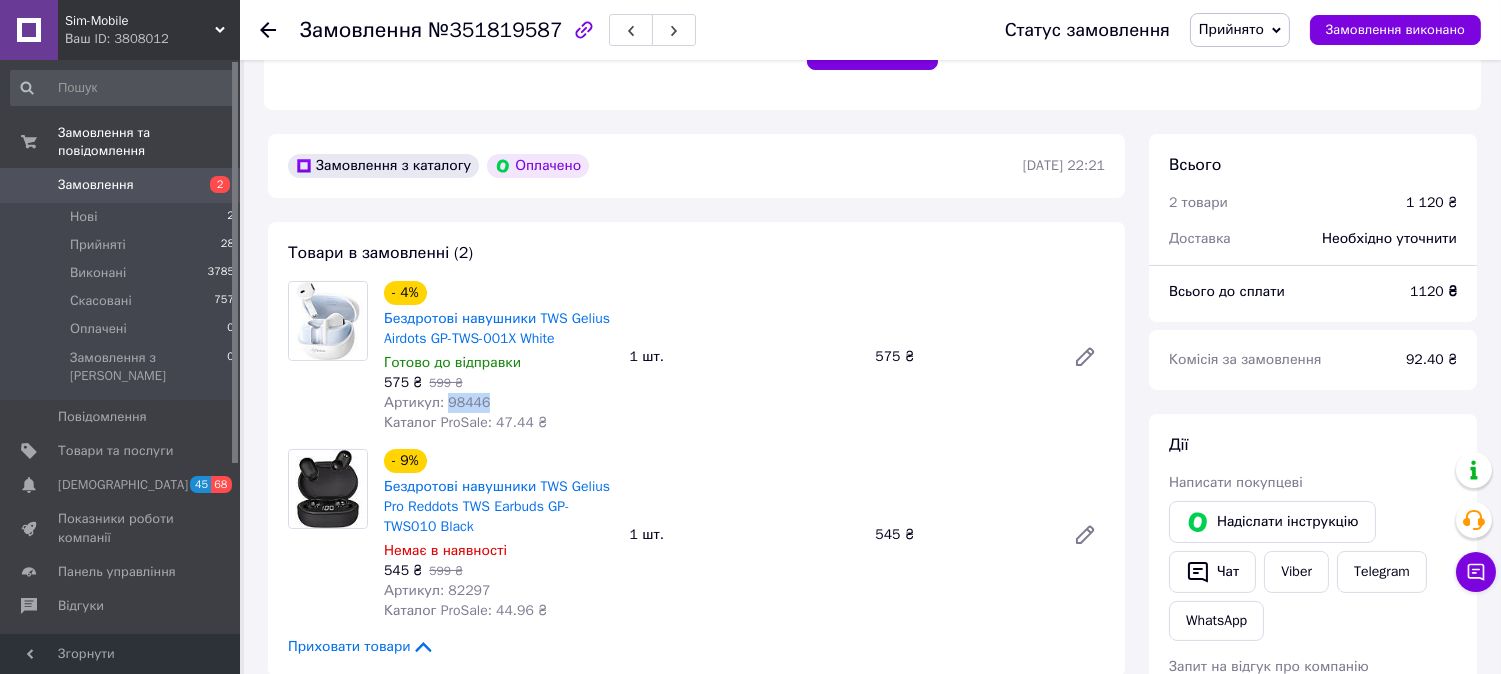 drag, startPoint x: 493, startPoint y: 403, endPoint x: 445, endPoint y: 403, distance: 48 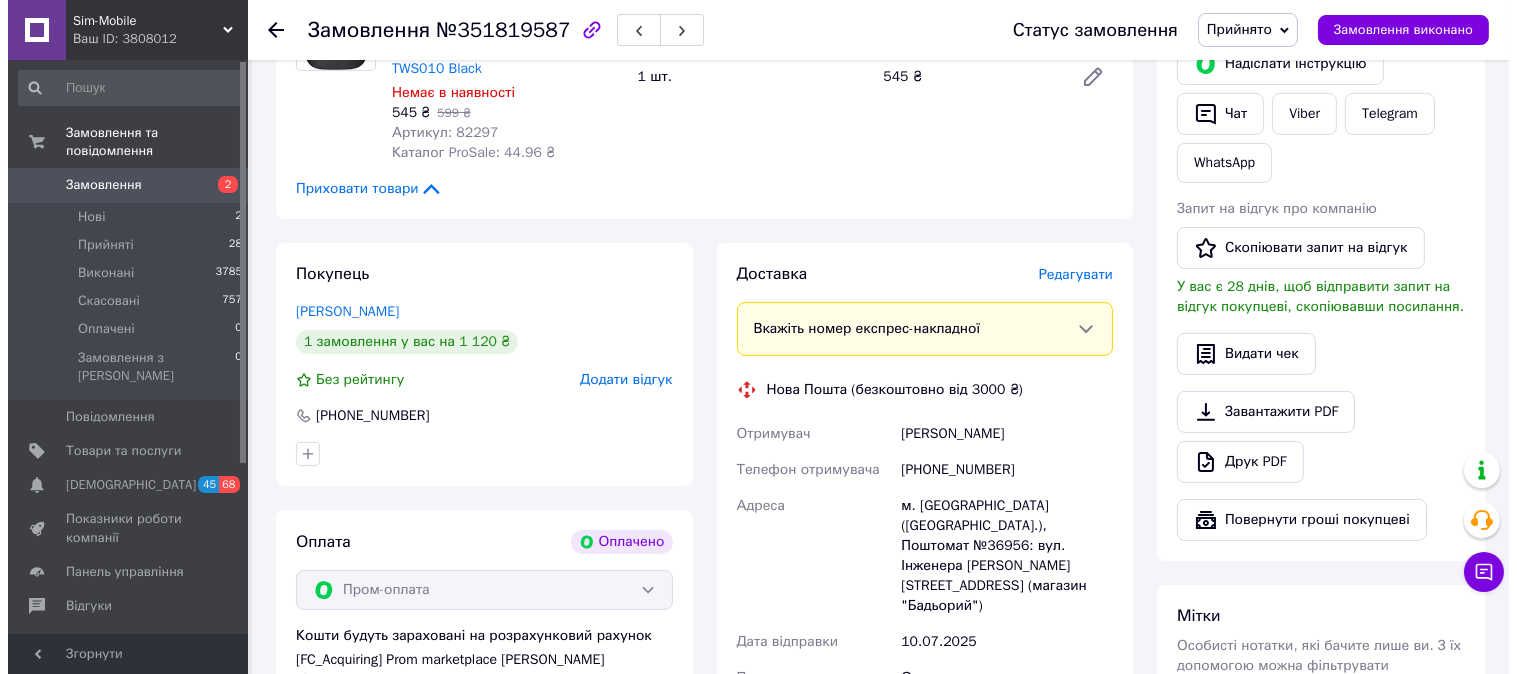 scroll, scrollTop: 1063, scrollLeft: 0, axis: vertical 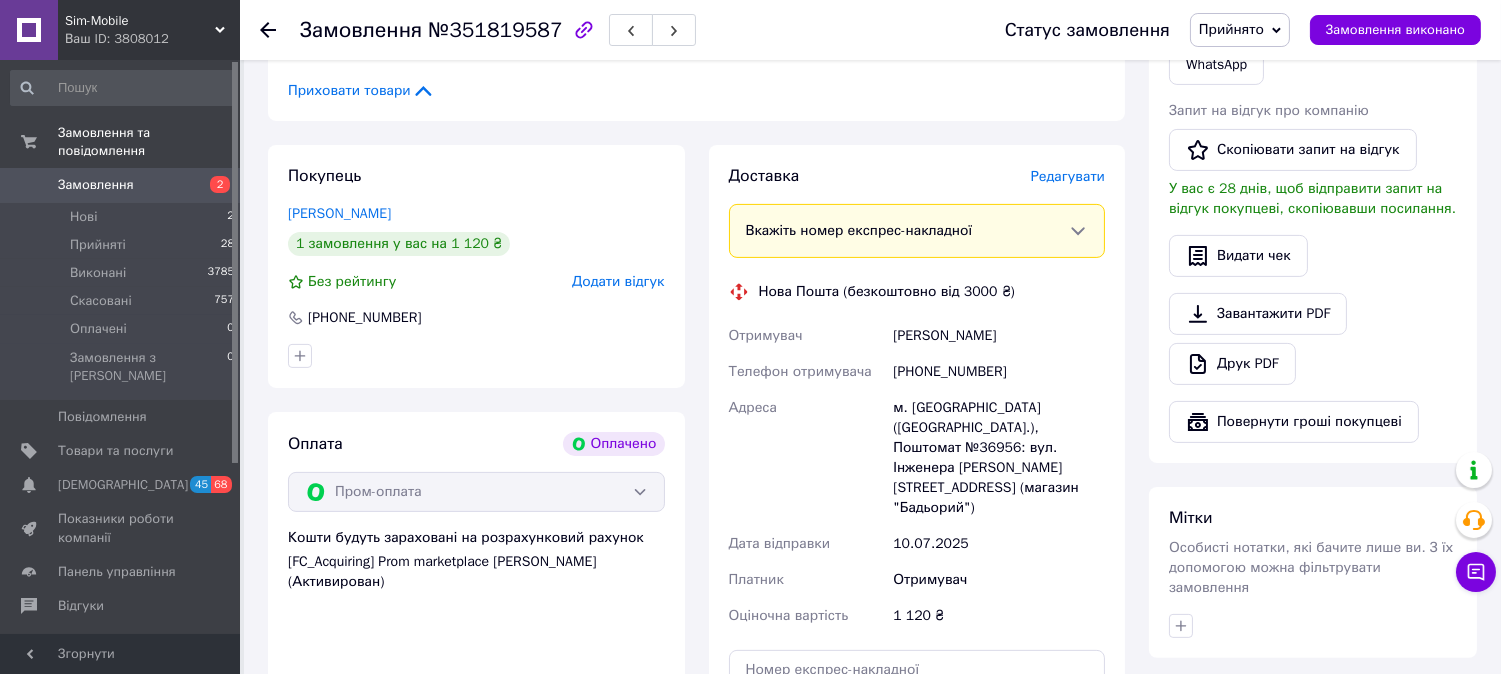 click on "Редагувати" at bounding box center [1068, 176] 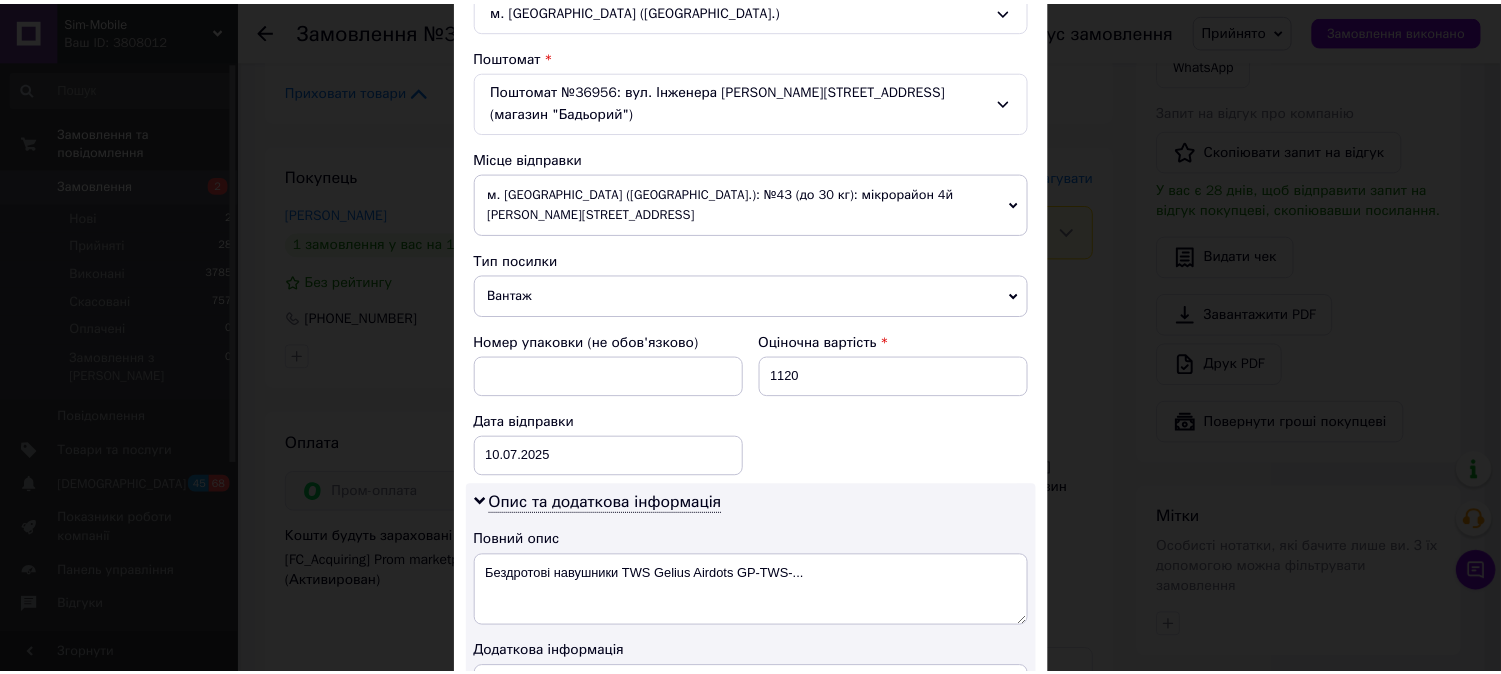 scroll, scrollTop: 880, scrollLeft: 0, axis: vertical 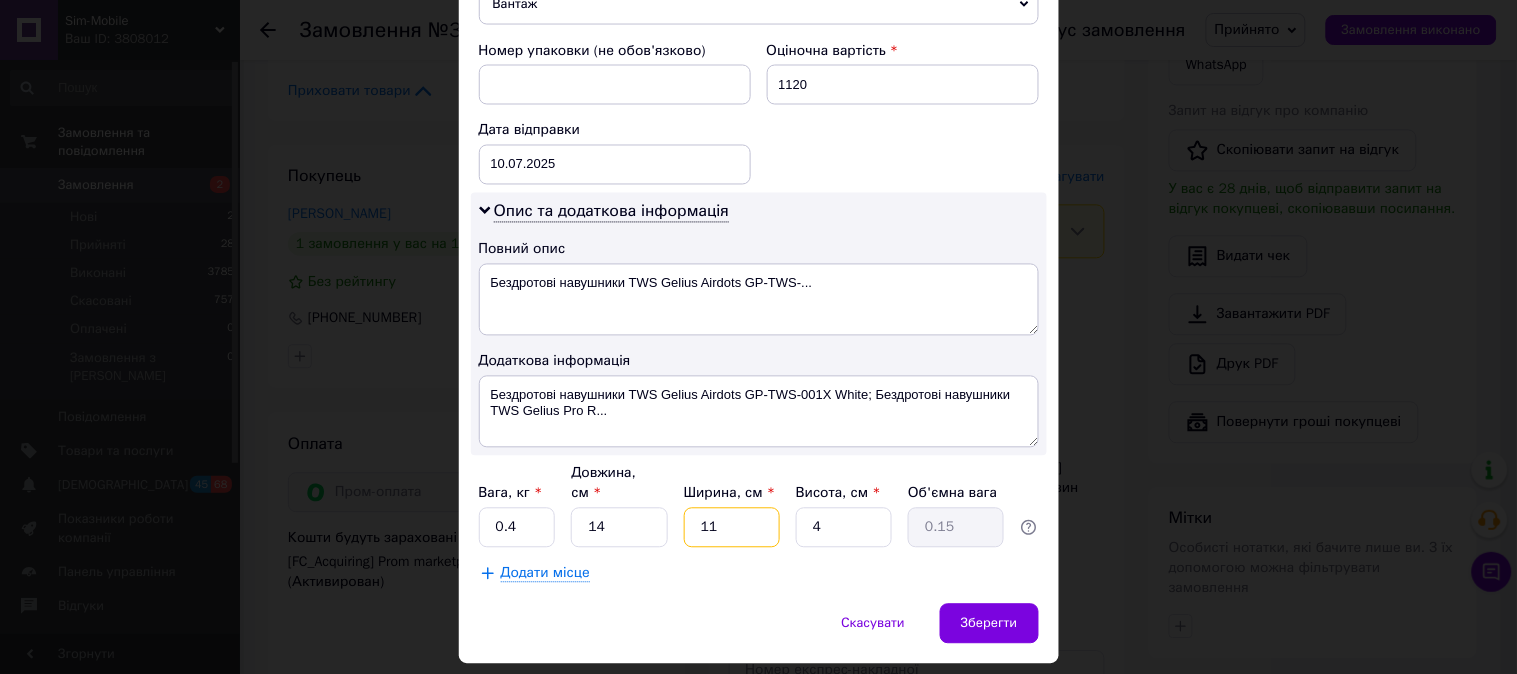 drag, startPoint x: 728, startPoint y: 472, endPoint x: 695, endPoint y: 470, distance: 33.06055 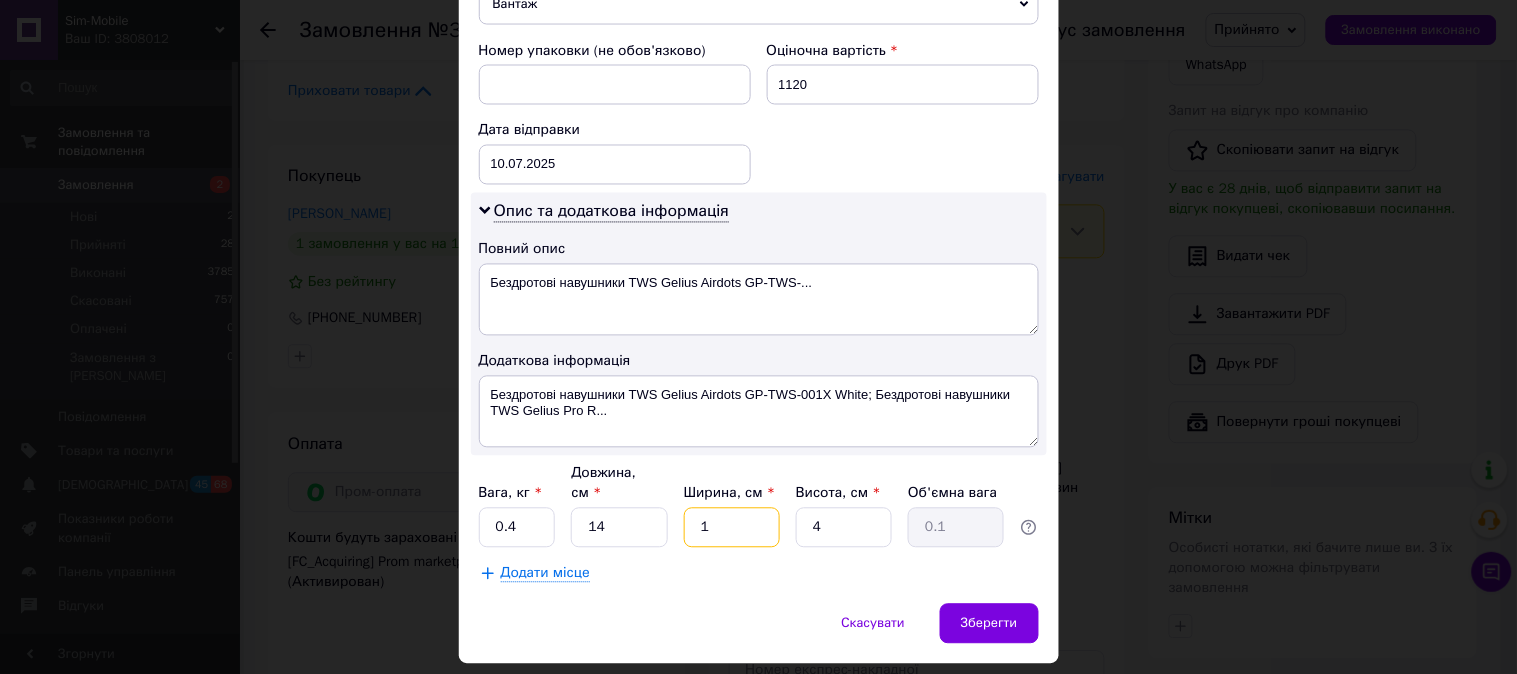 type on "12" 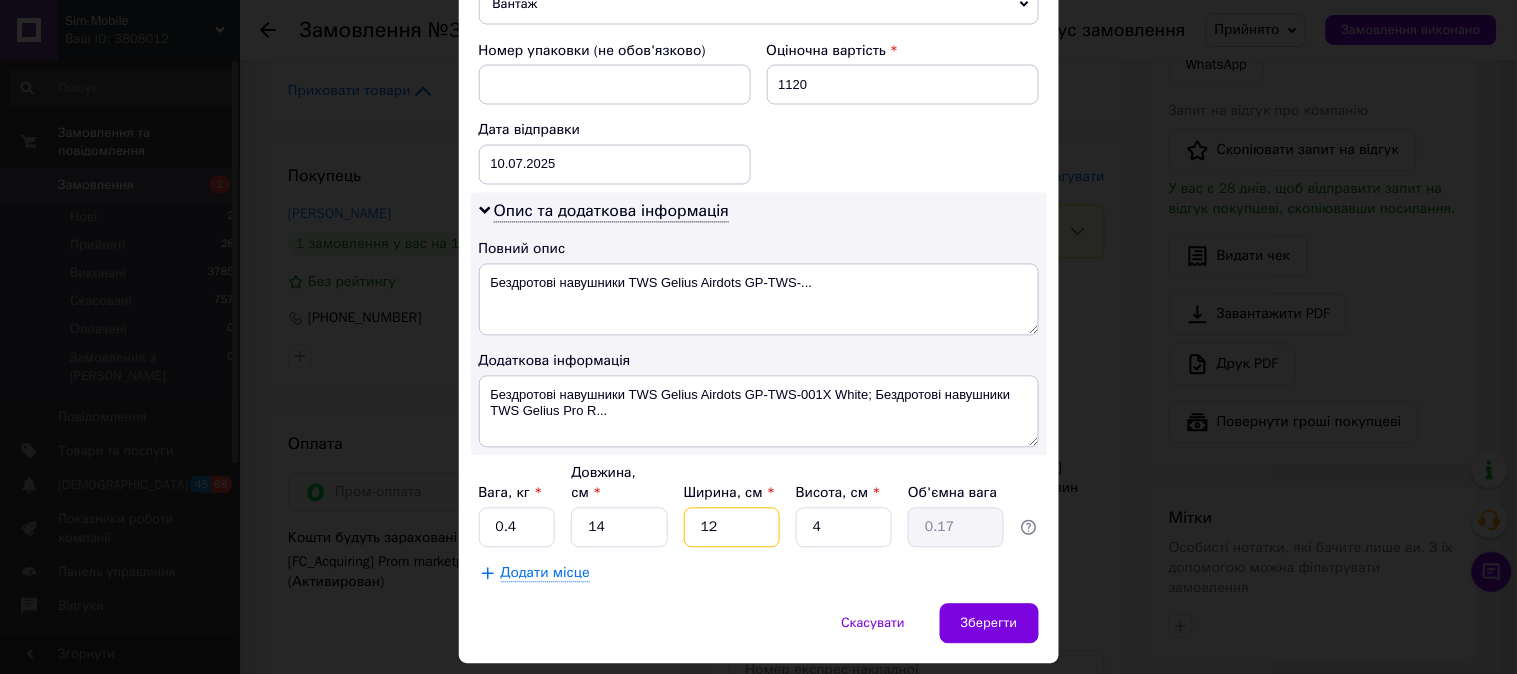 type on "12" 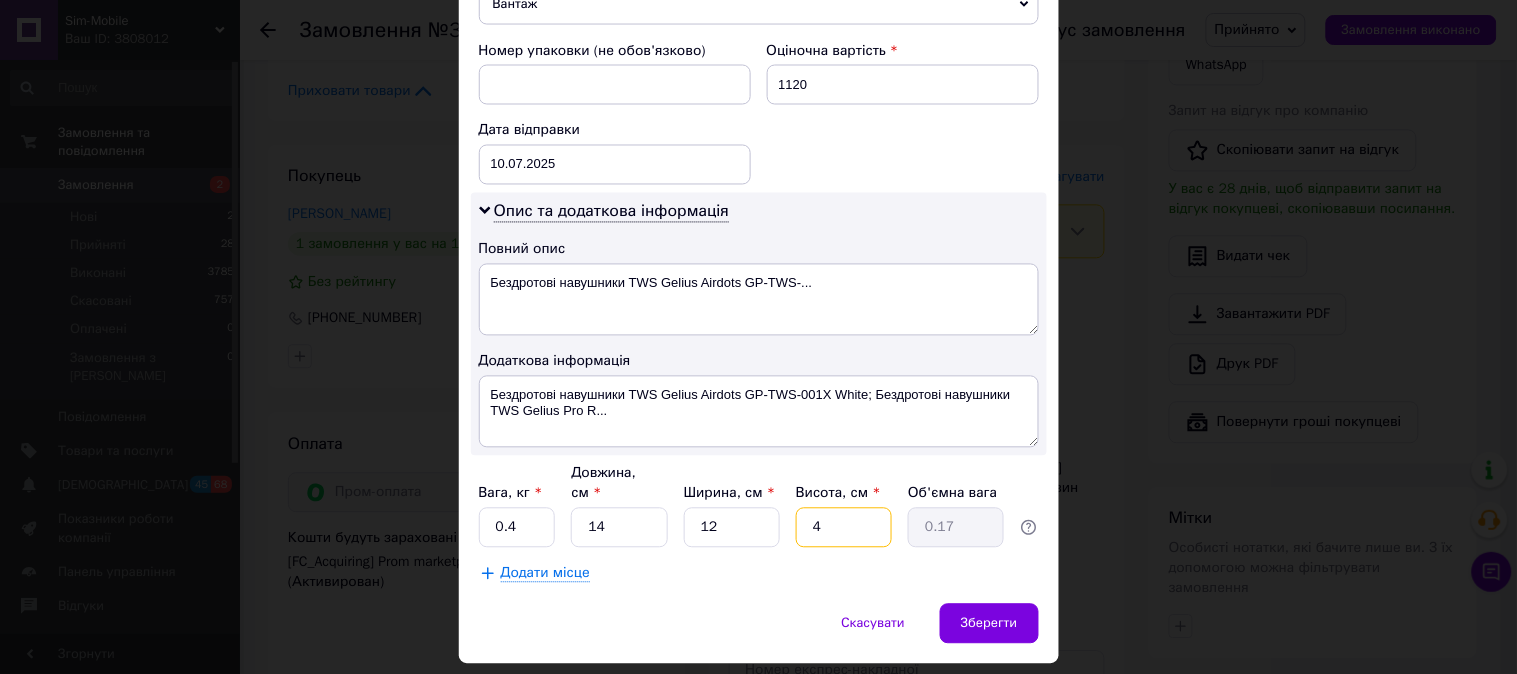 drag, startPoint x: 831, startPoint y: 467, endPoint x: 793, endPoint y: 470, distance: 38.118237 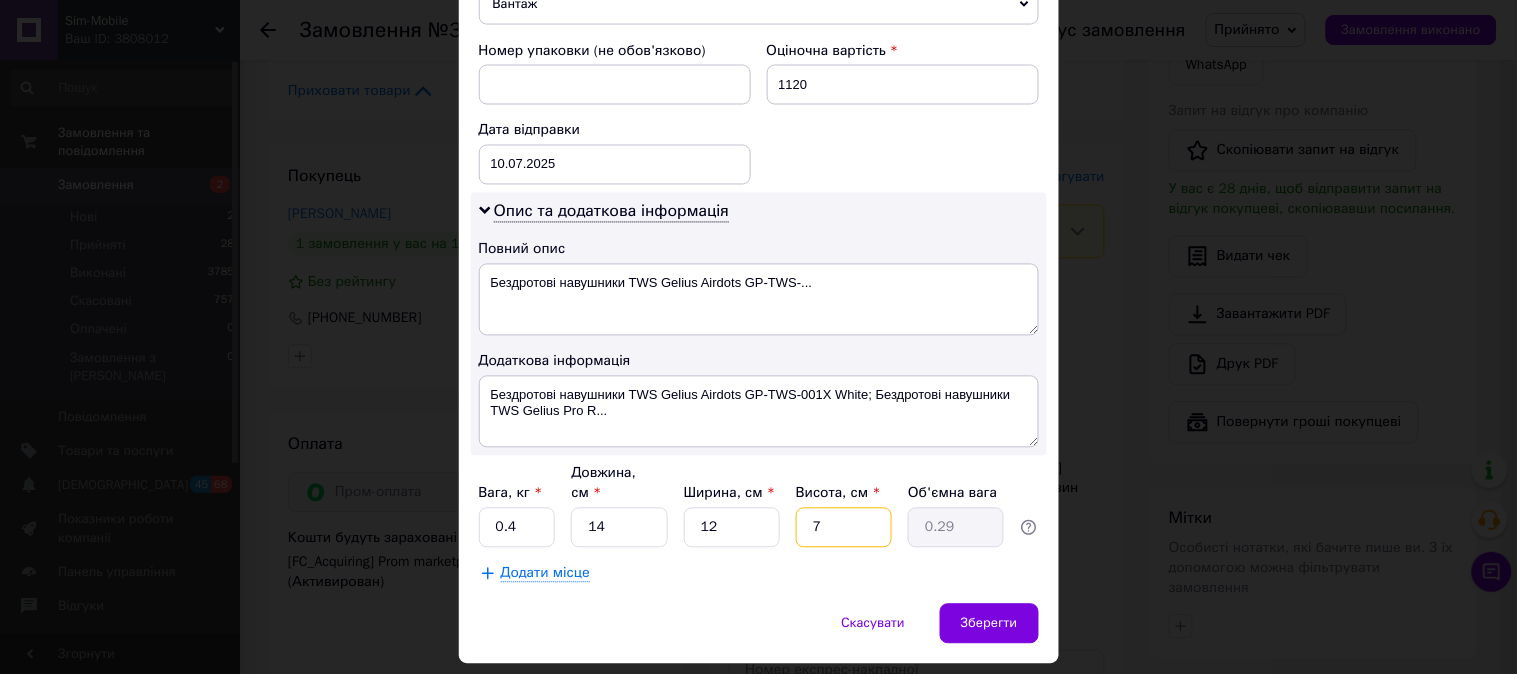 type 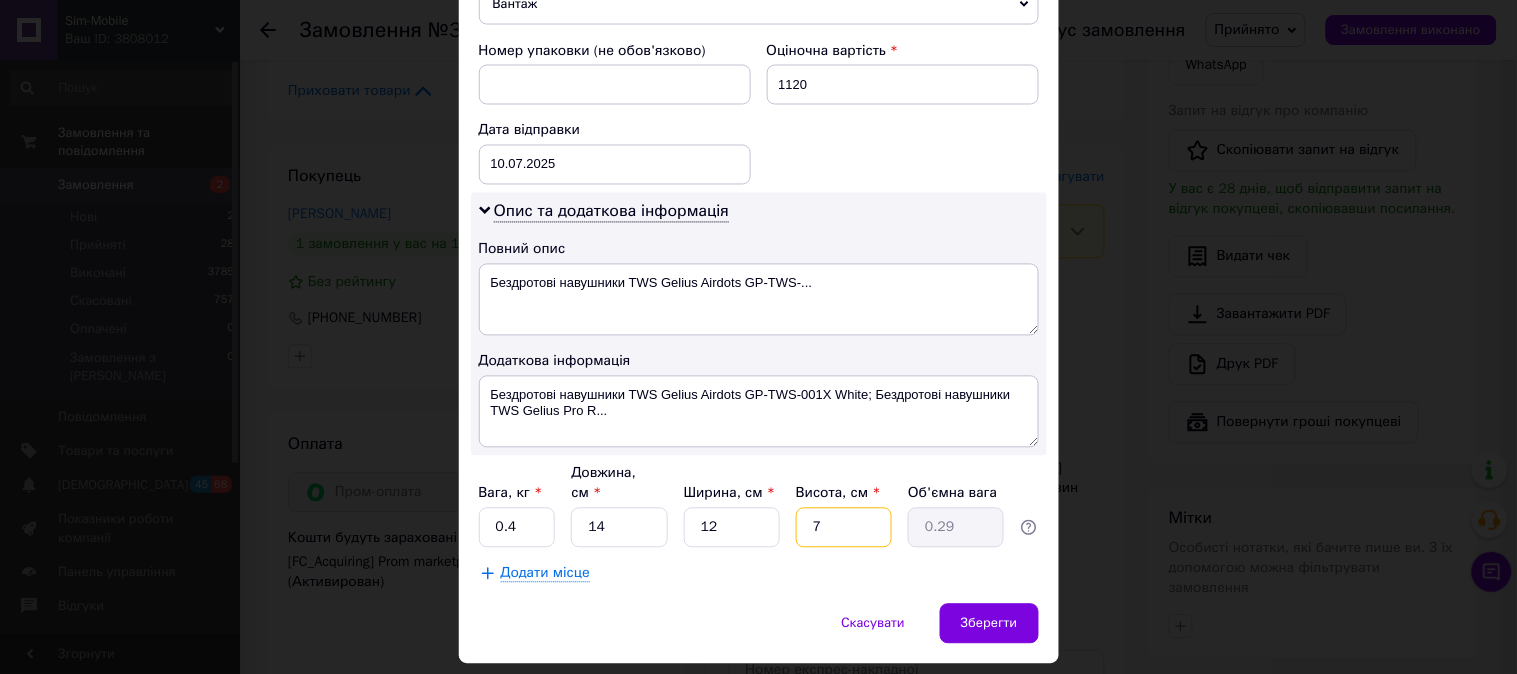type 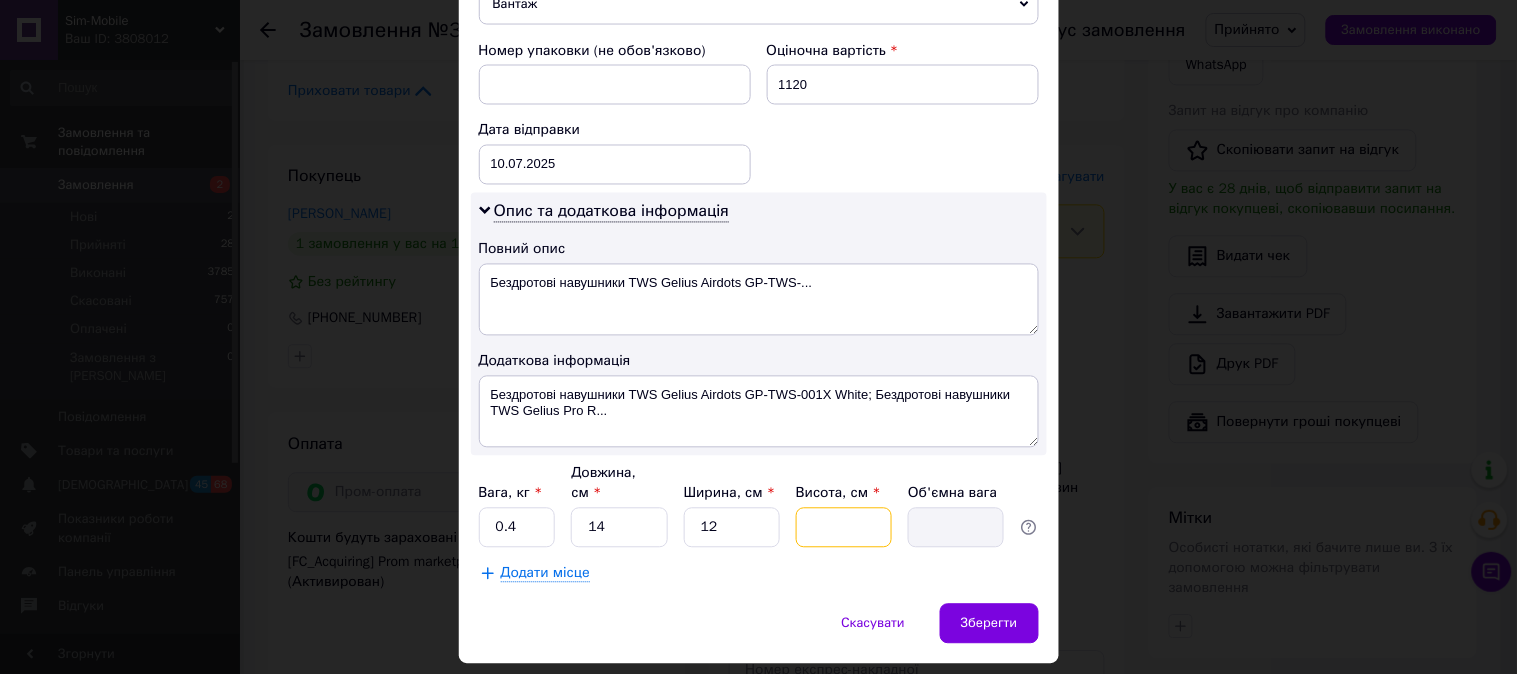 type on "8" 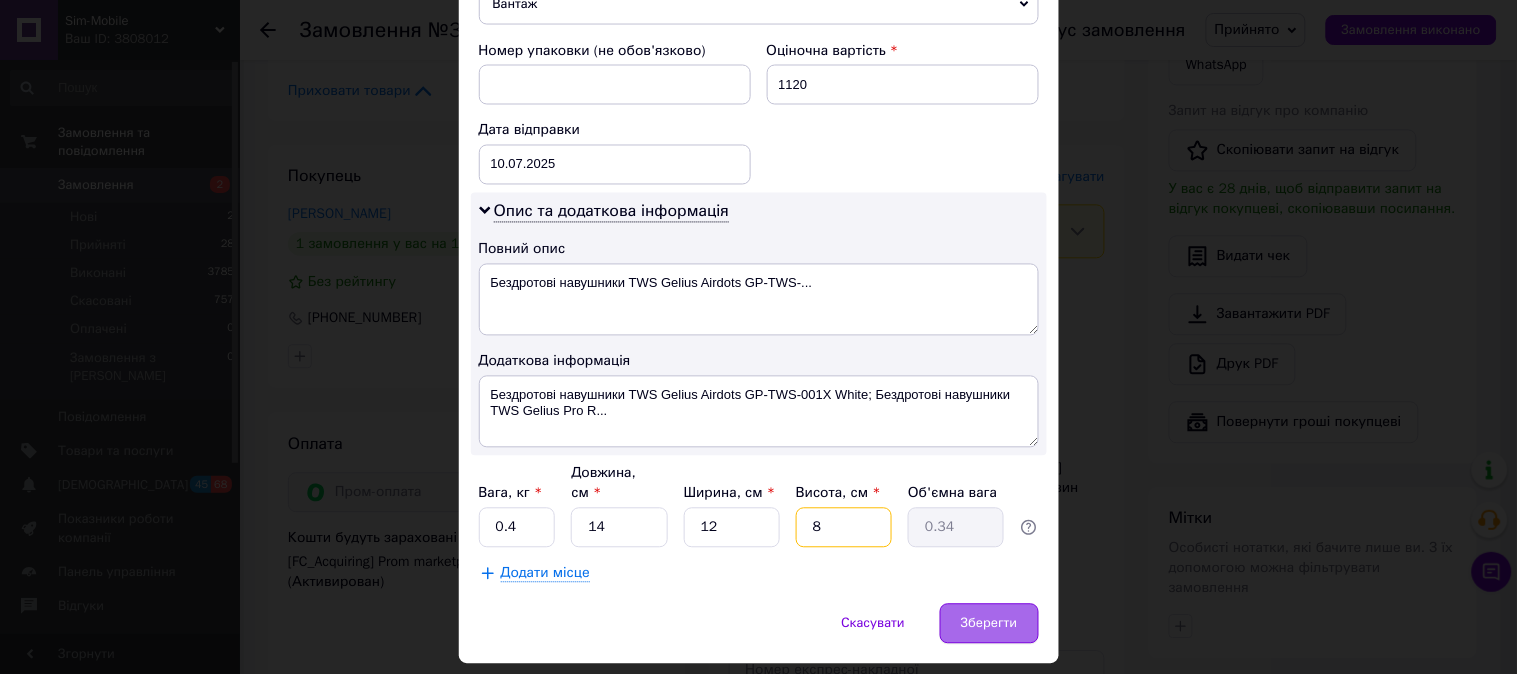 type on "8" 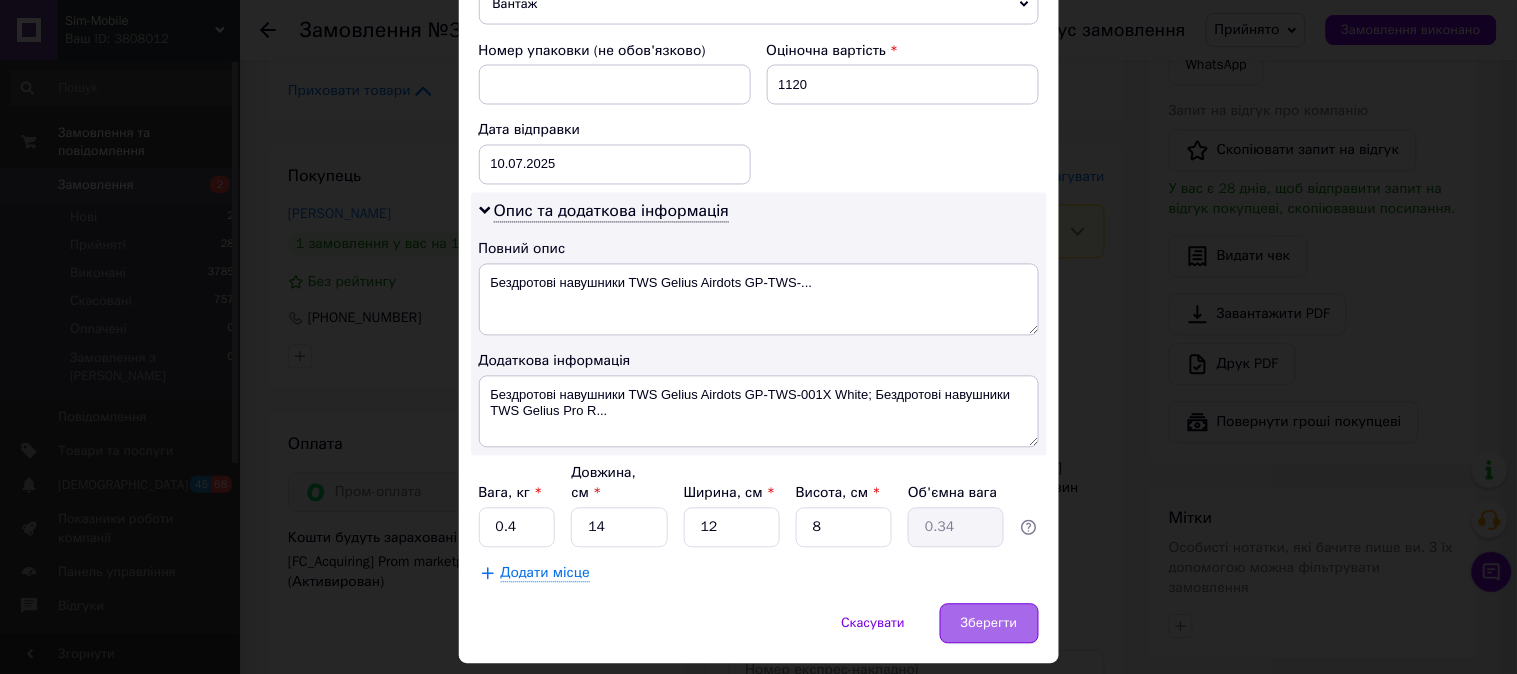 click on "Зберегти" at bounding box center [989, 624] 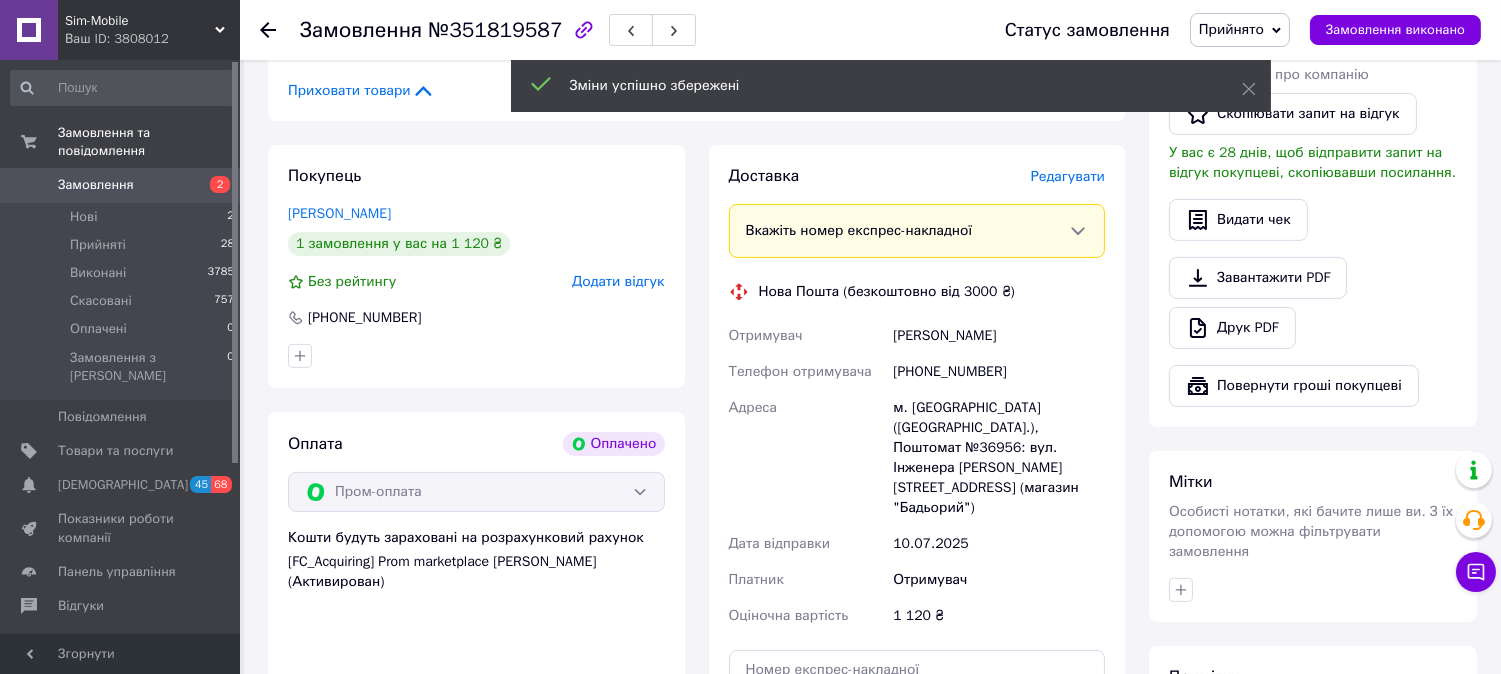 scroll, scrollTop: 1396, scrollLeft: 0, axis: vertical 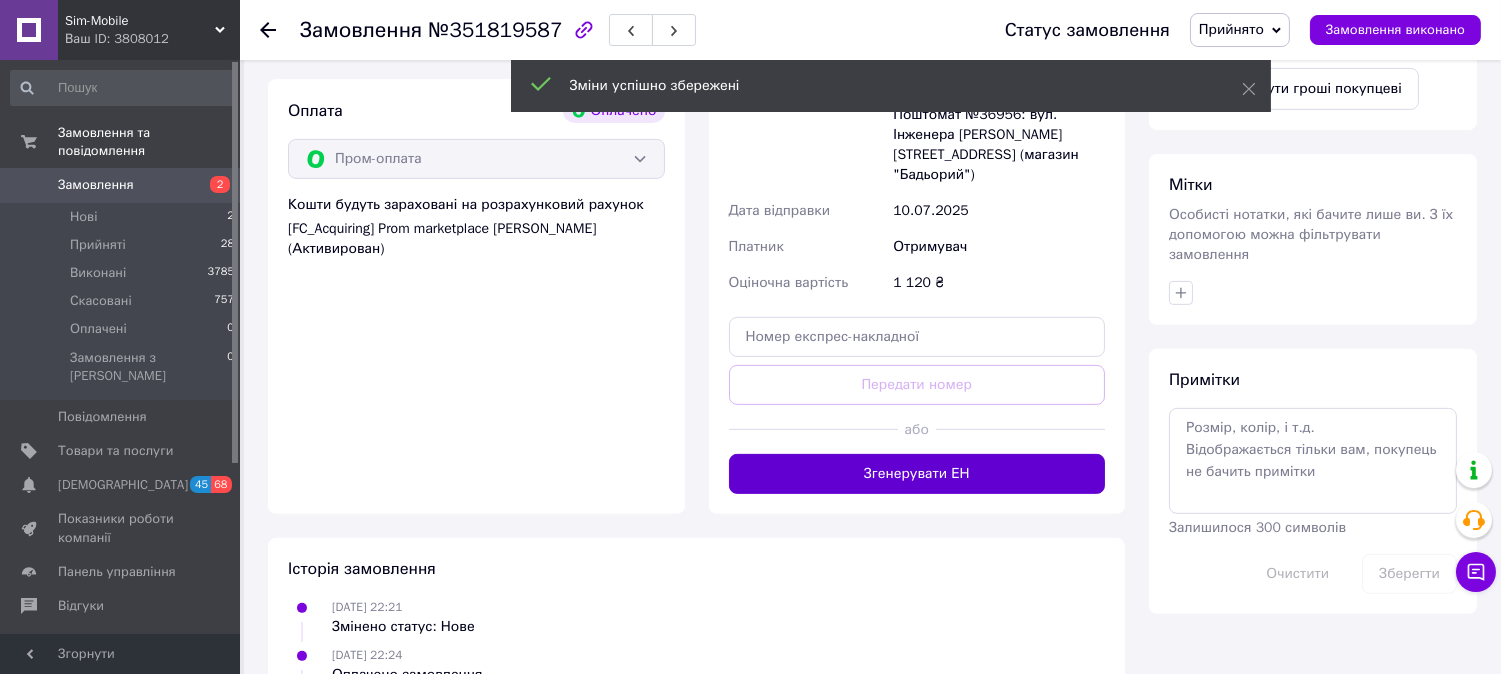 click on "Згенерувати ЕН" at bounding box center [917, 474] 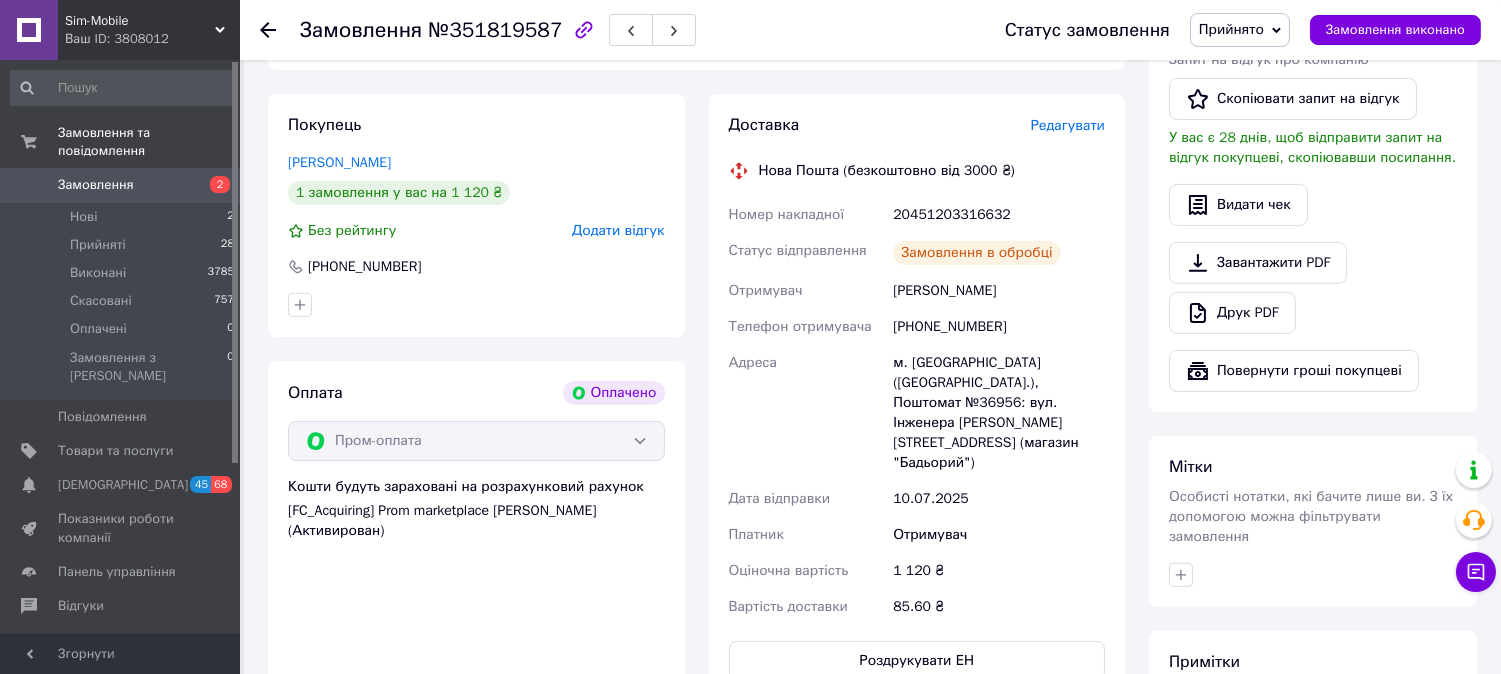 scroll, scrollTop: 1063, scrollLeft: 0, axis: vertical 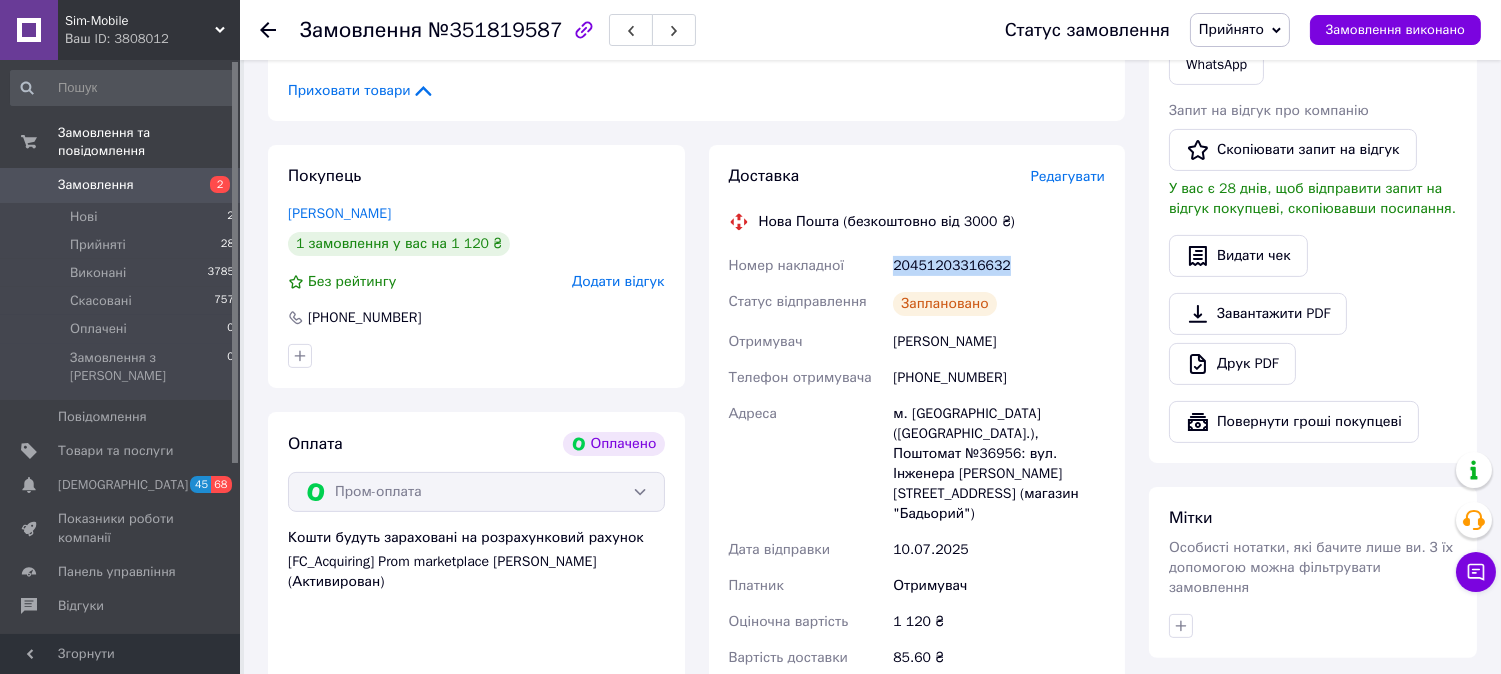 drag, startPoint x: 997, startPoint y: 267, endPoint x: 896, endPoint y: 268, distance: 101.00495 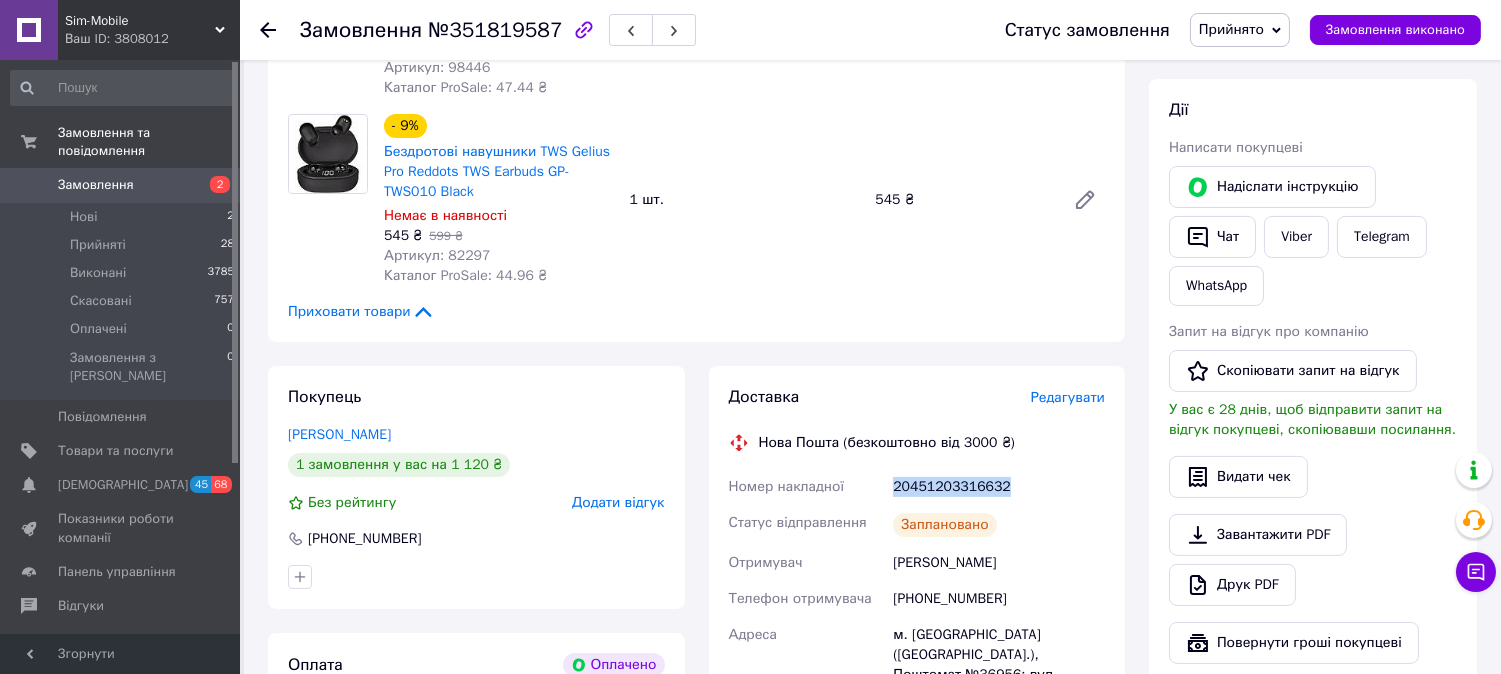 scroll, scrollTop: 841, scrollLeft: 0, axis: vertical 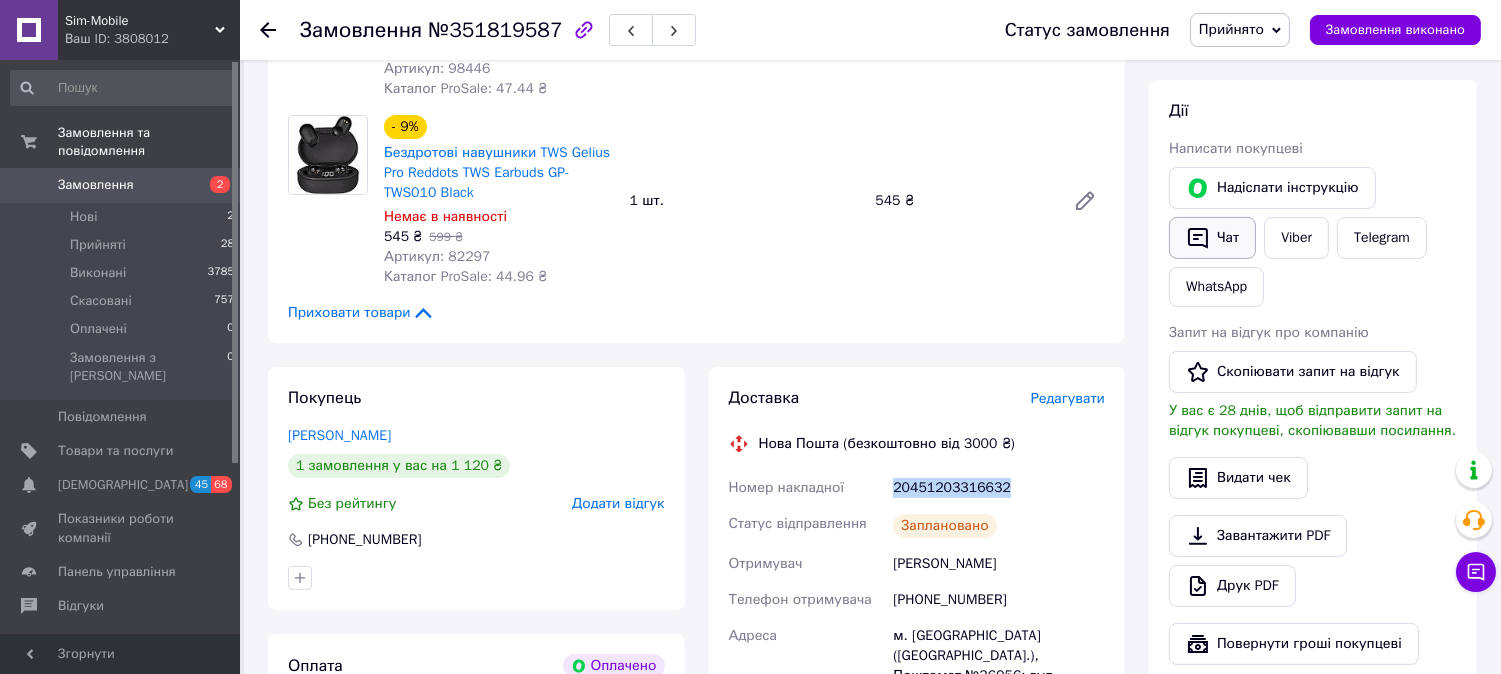 click on "Чат" at bounding box center [1212, 238] 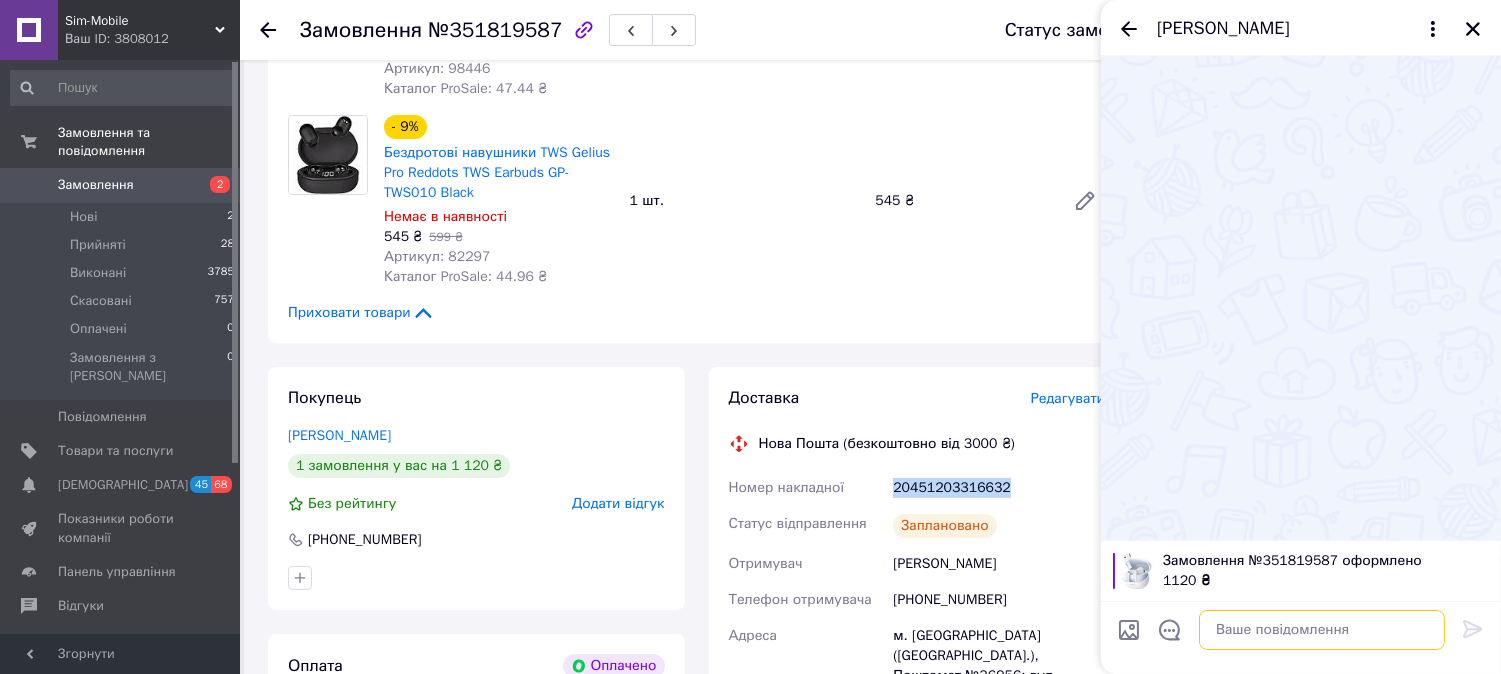 click at bounding box center (1322, 630) 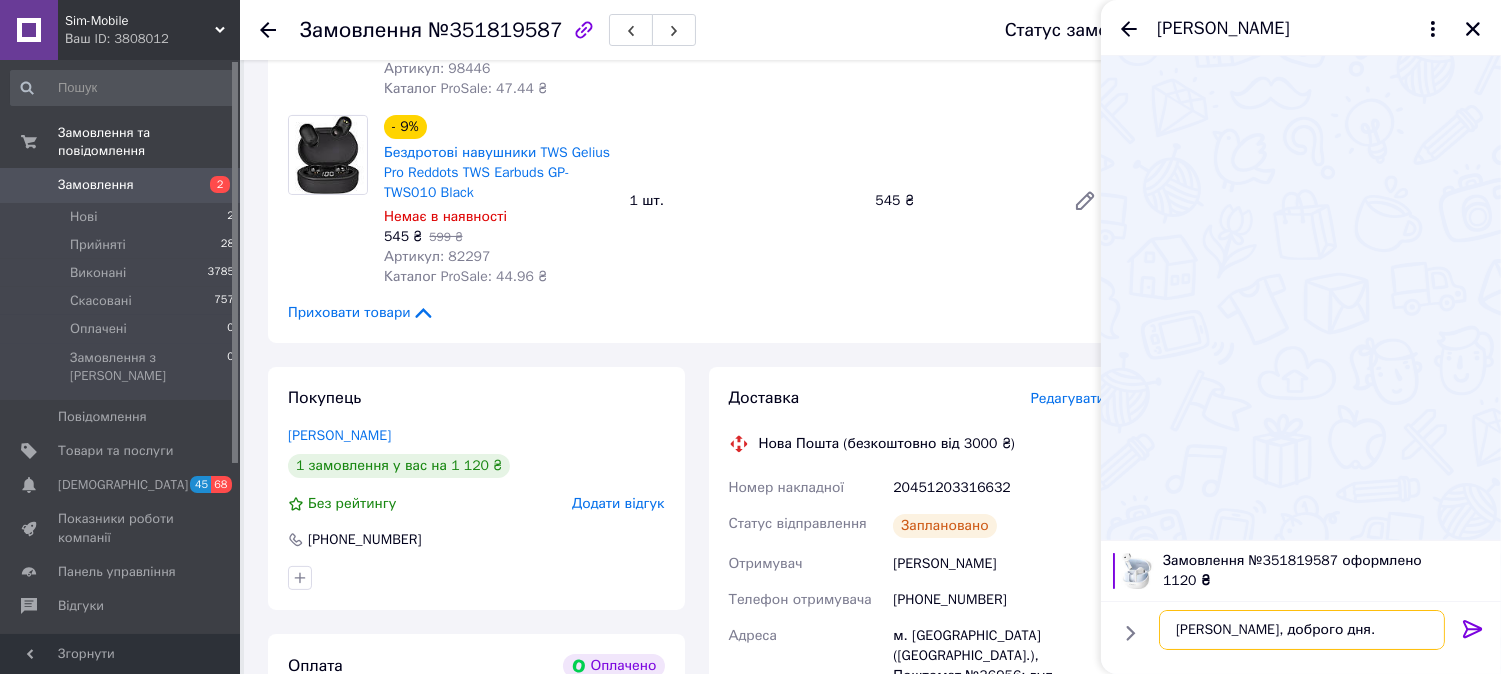 scroll, scrollTop: 35, scrollLeft: 0, axis: vertical 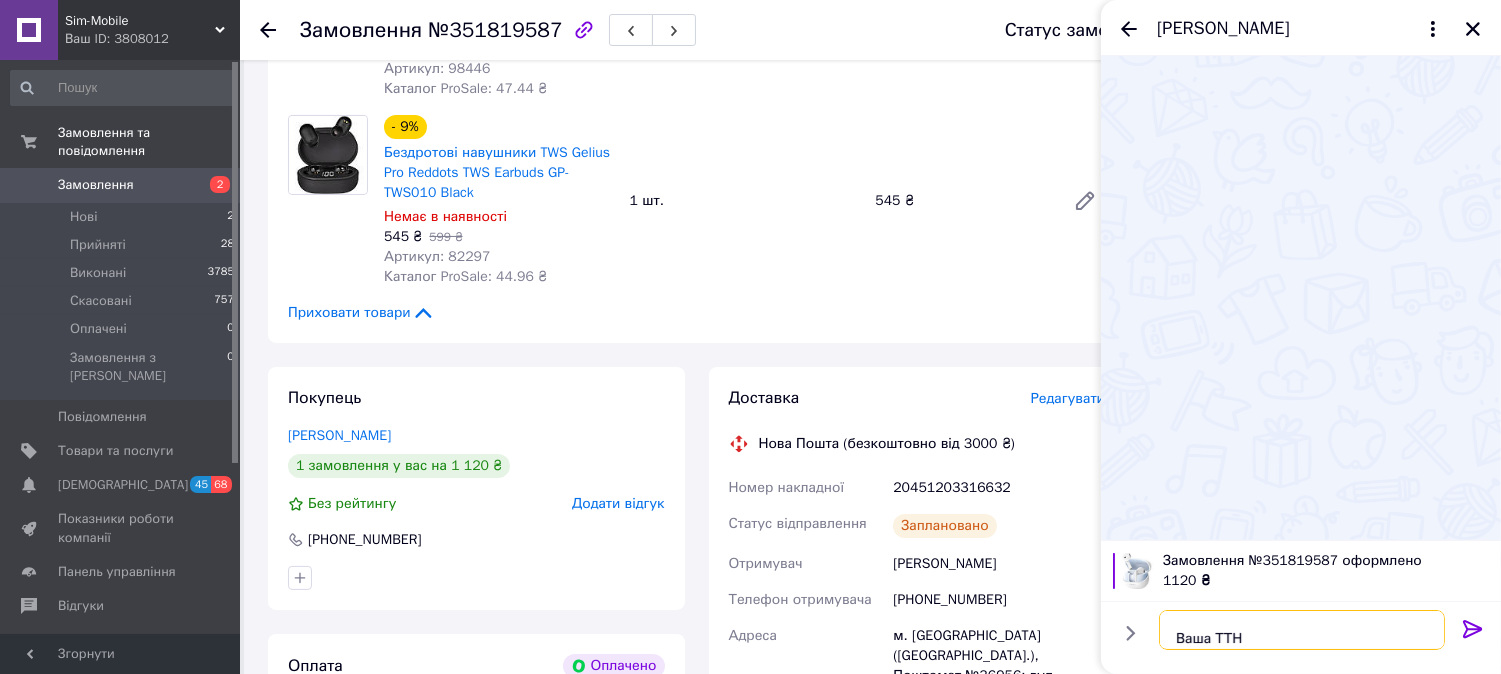paste on "20451203316632" 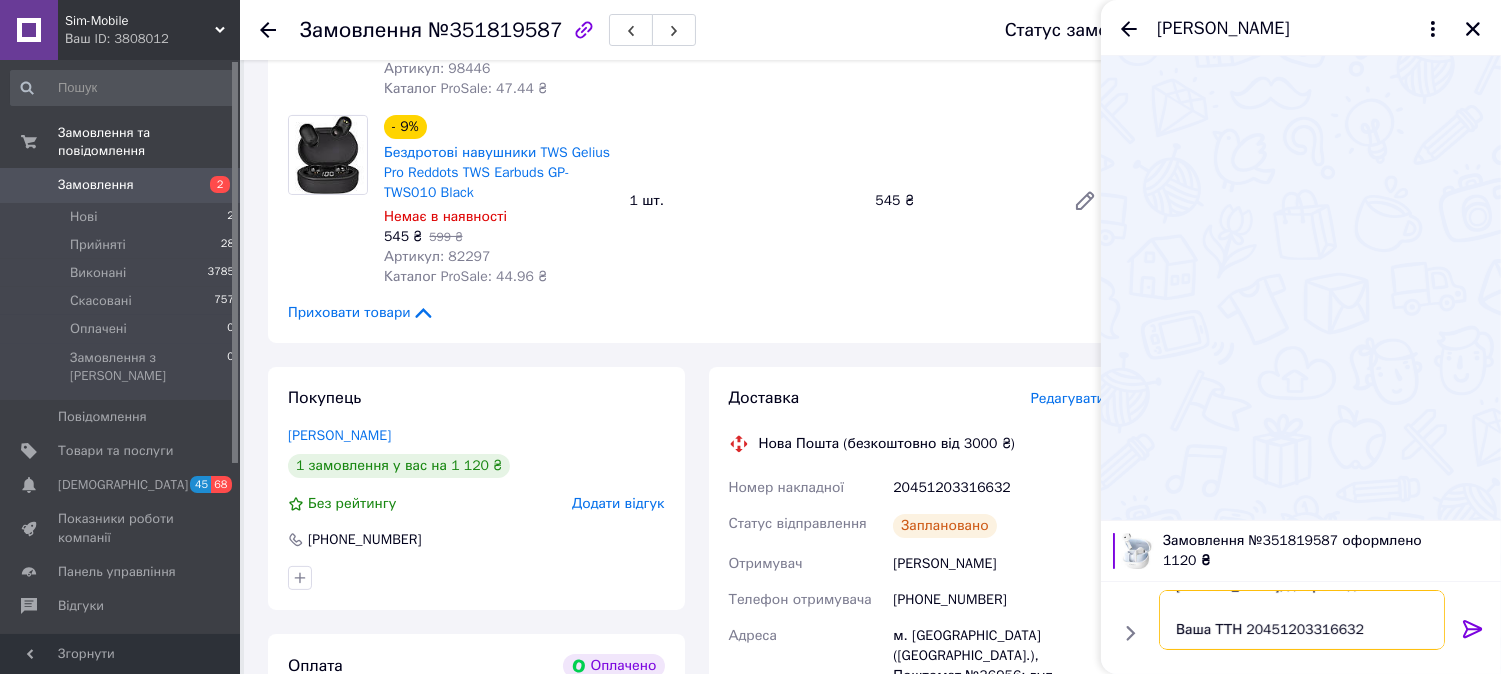 scroll, scrollTop: 58, scrollLeft: 0, axis: vertical 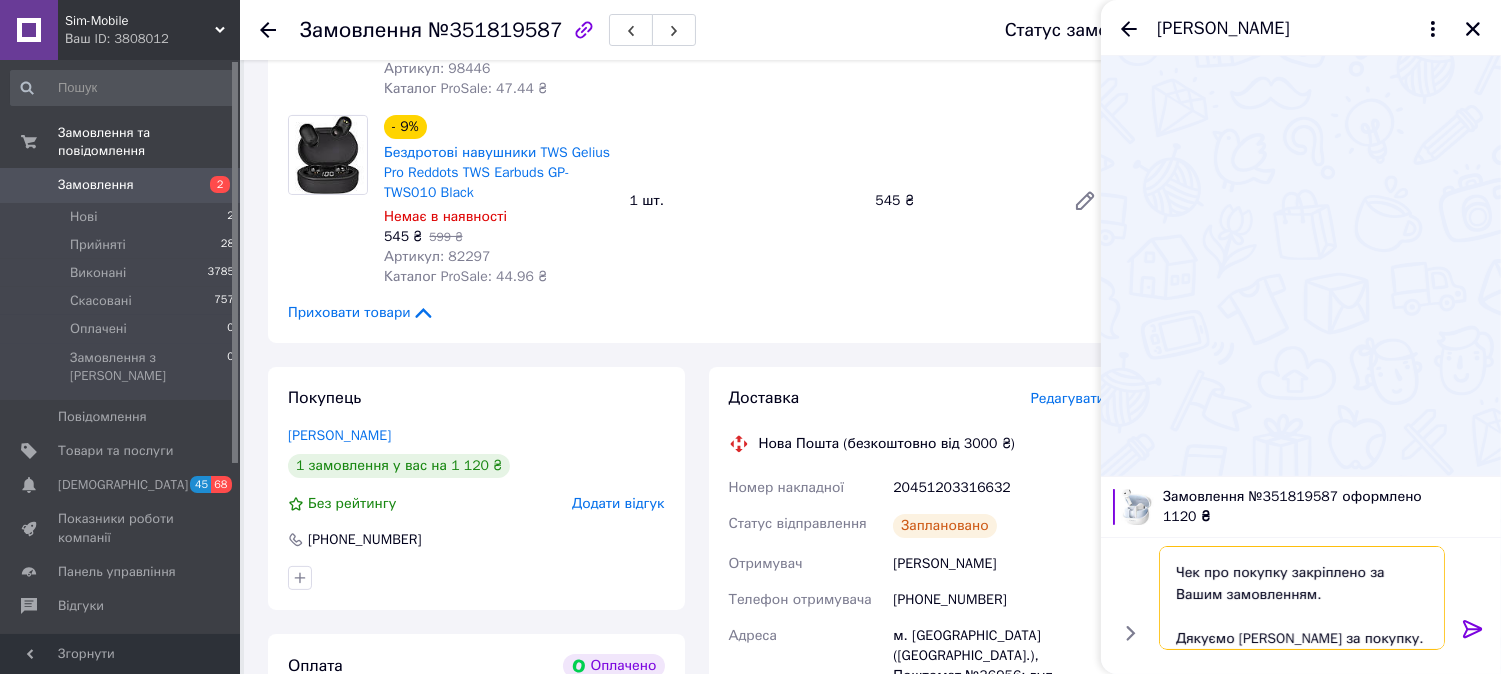 type on "[PERSON_NAME], доброго дня.
Ваша ТТН 20451203316632
Чек про покупку закріплено за Вашим замовленням.
Дякуємо [PERSON_NAME] за покупку." 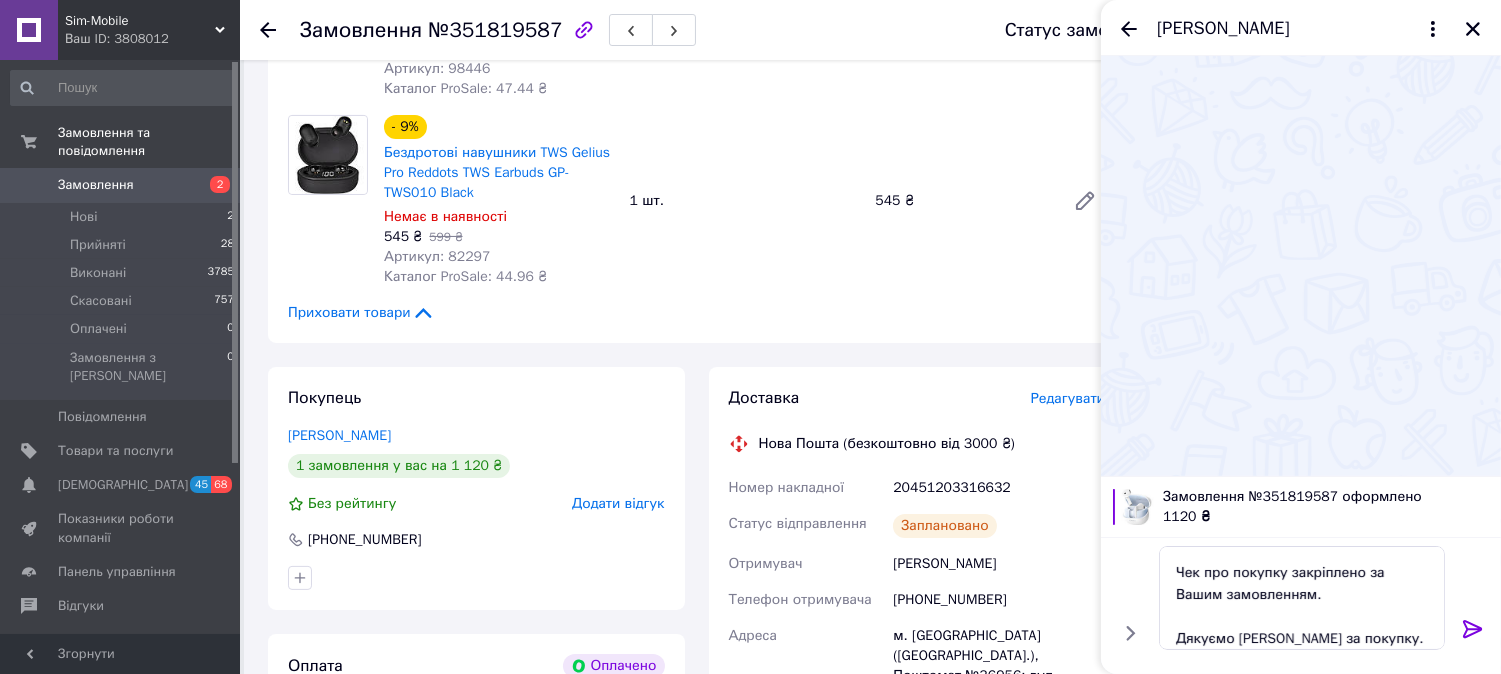 drag, startPoint x: 1465, startPoint y: 622, endPoint x: 1472, endPoint y: 575, distance: 47.518417 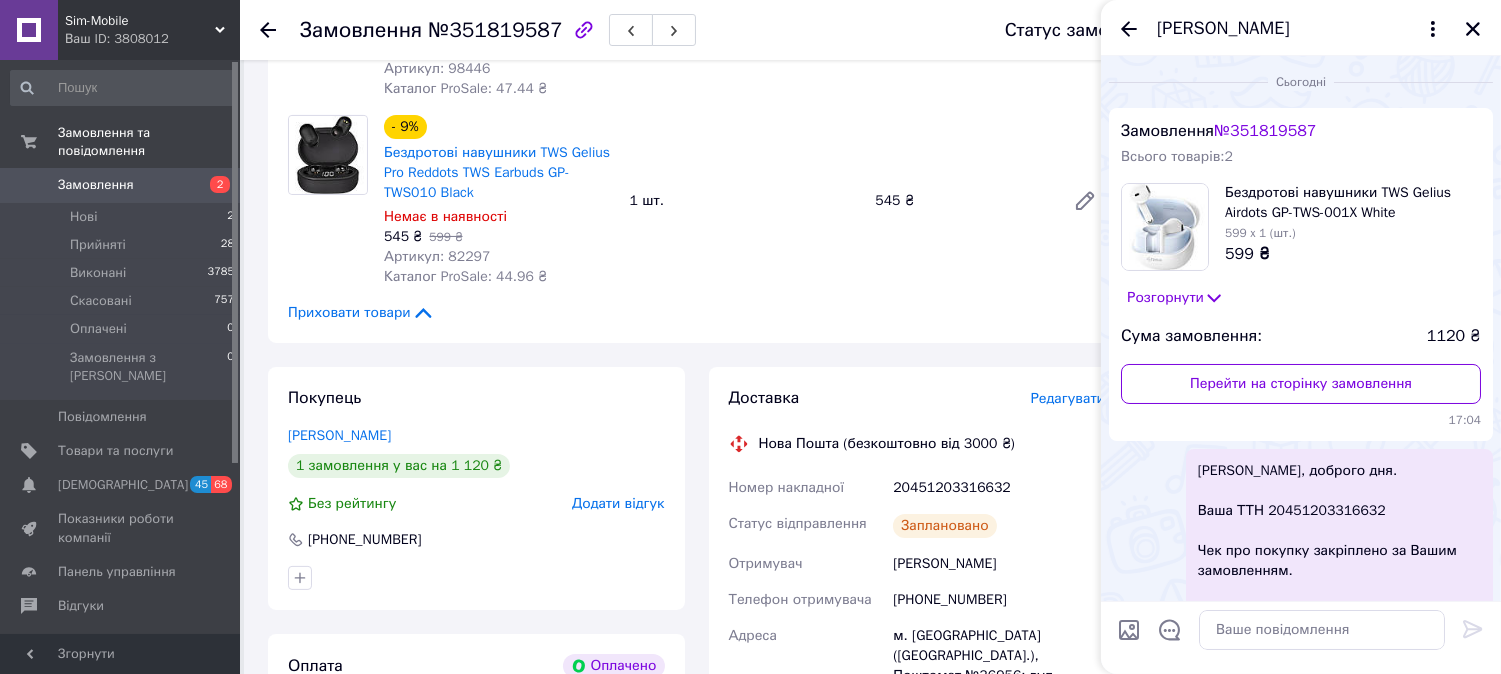 scroll, scrollTop: 0, scrollLeft: 0, axis: both 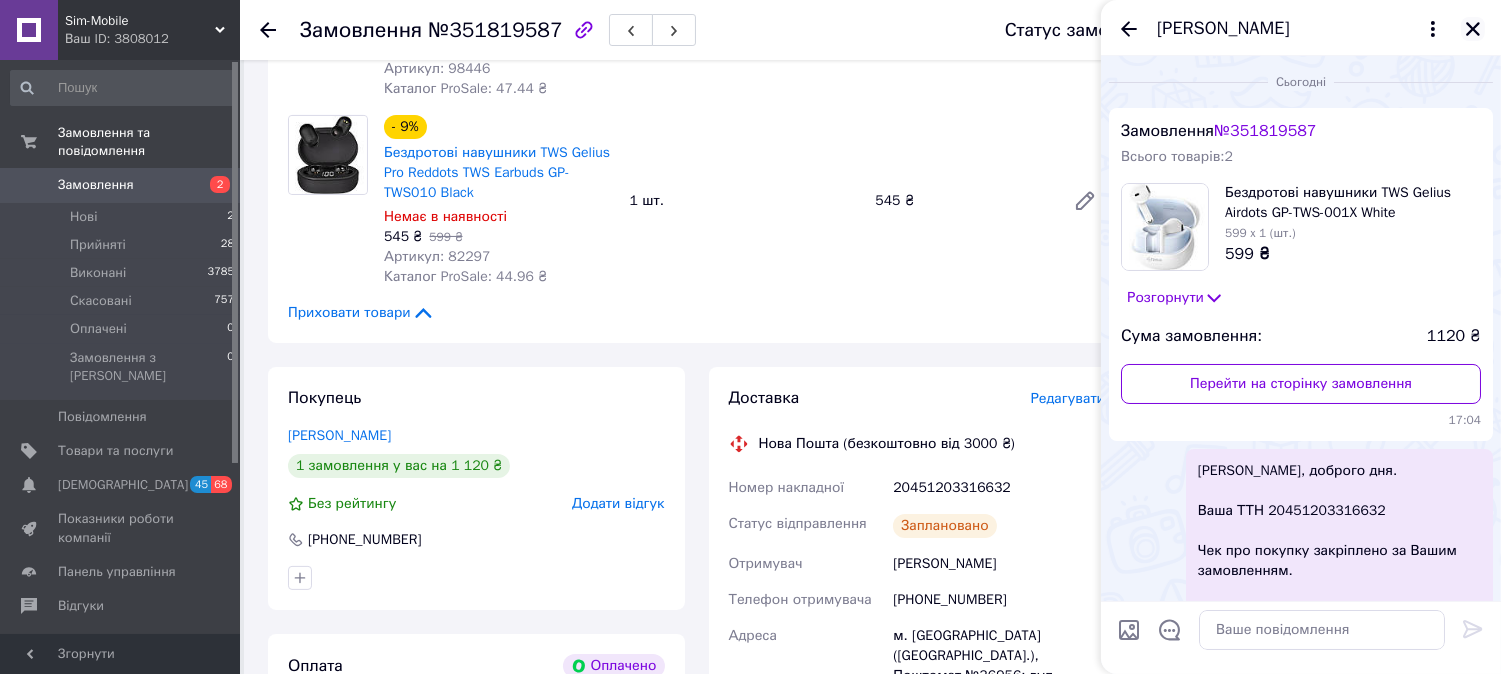 click 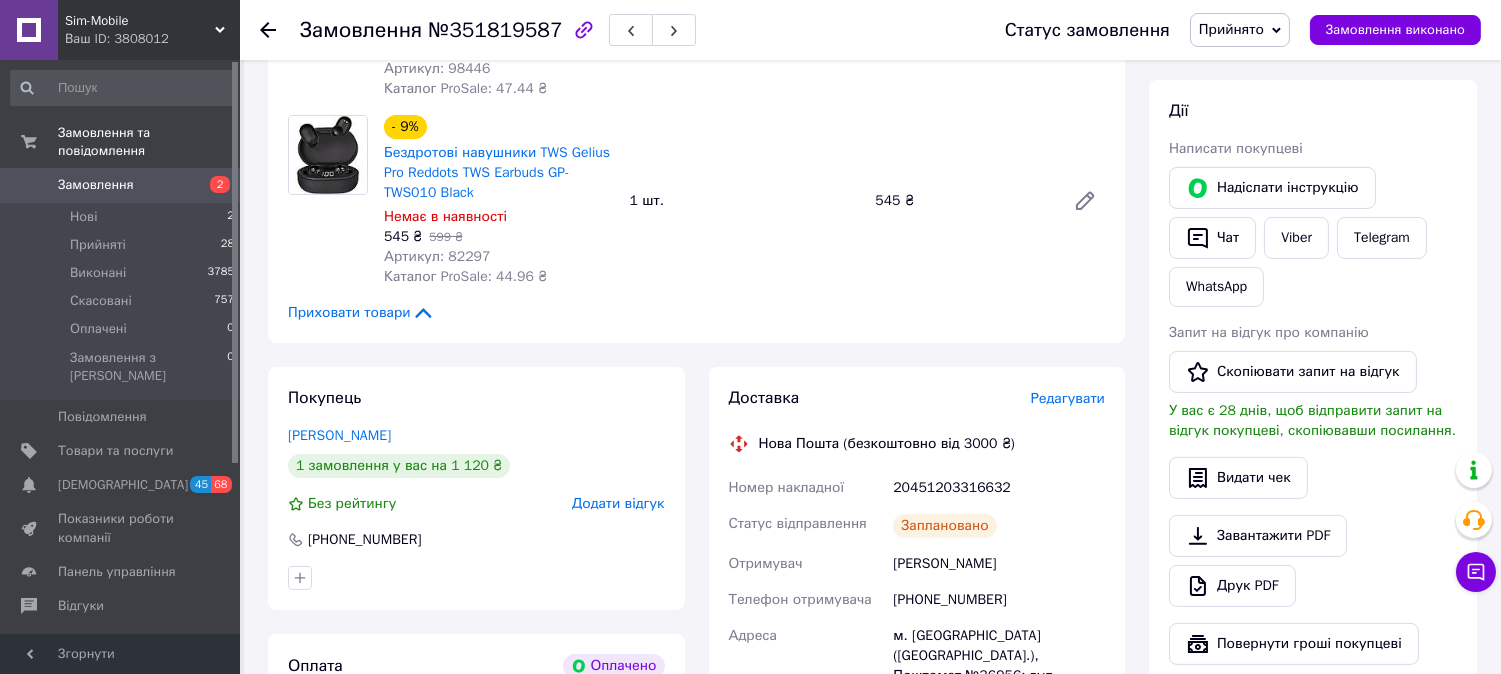 click on "Замовлення" at bounding box center [96, 185] 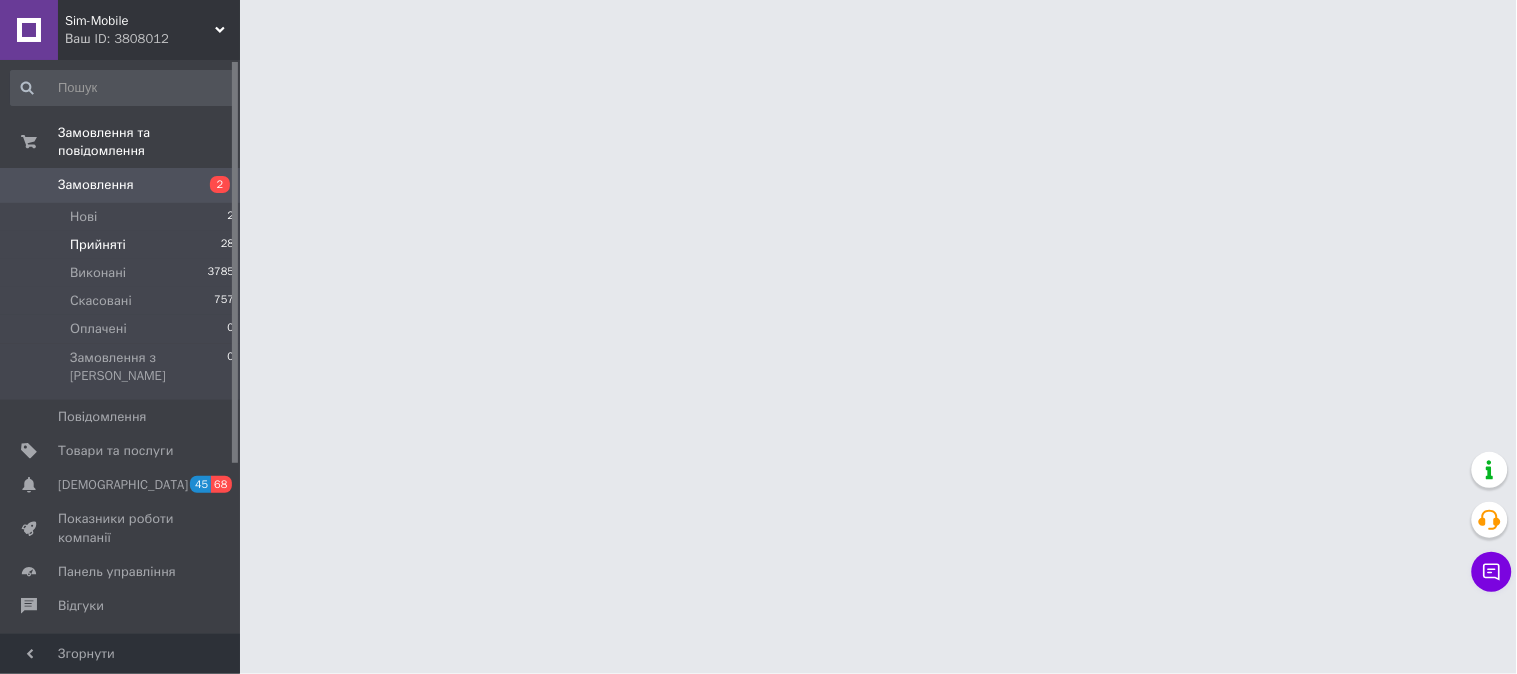 drag, startPoint x: 122, startPoint y: 227, endPoint x: 112, endPoint y: 228, distance: 10.049875 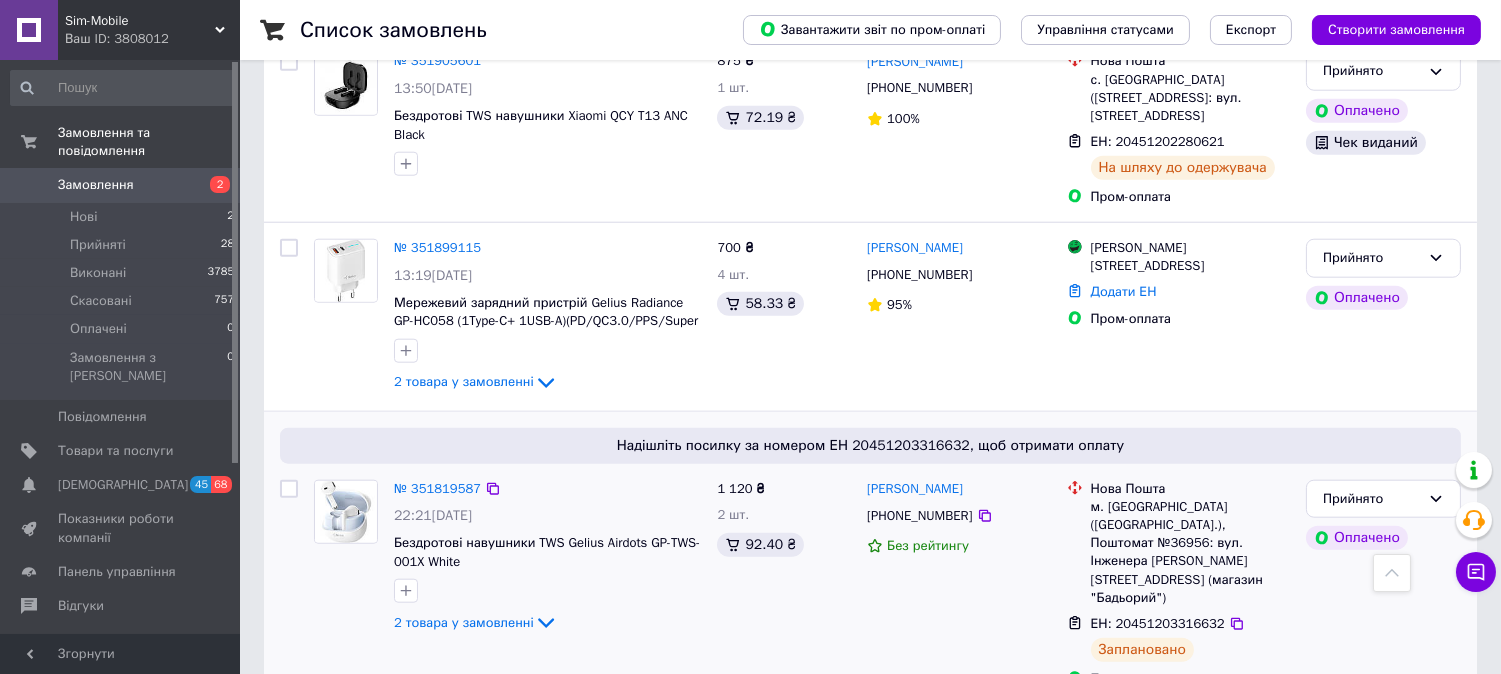 scroll, scrollTop: 3777, scrollLeft: 0, axis: vertical 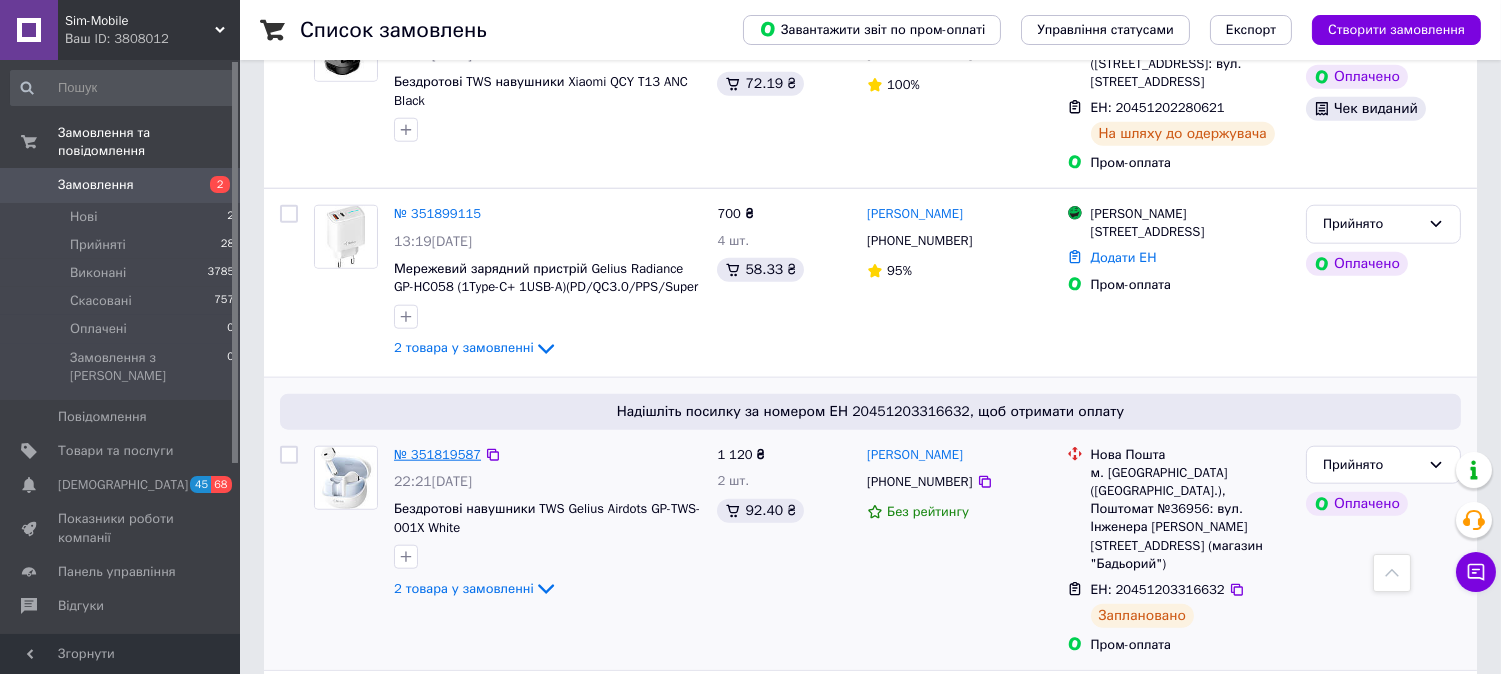 click on "№ 351819587" at bounding box center (437, 454) 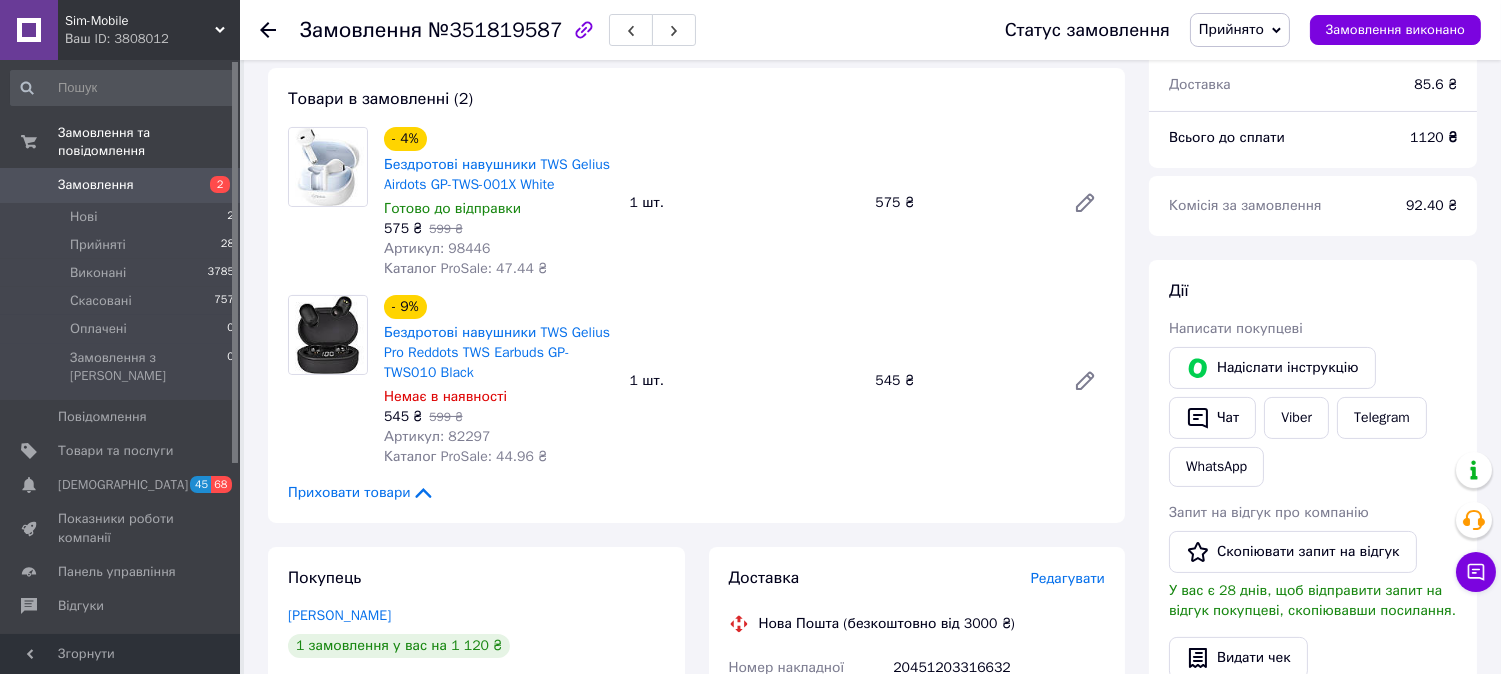 scroll, scrollTop: 648, scrollLeft: 0, axis: vertical 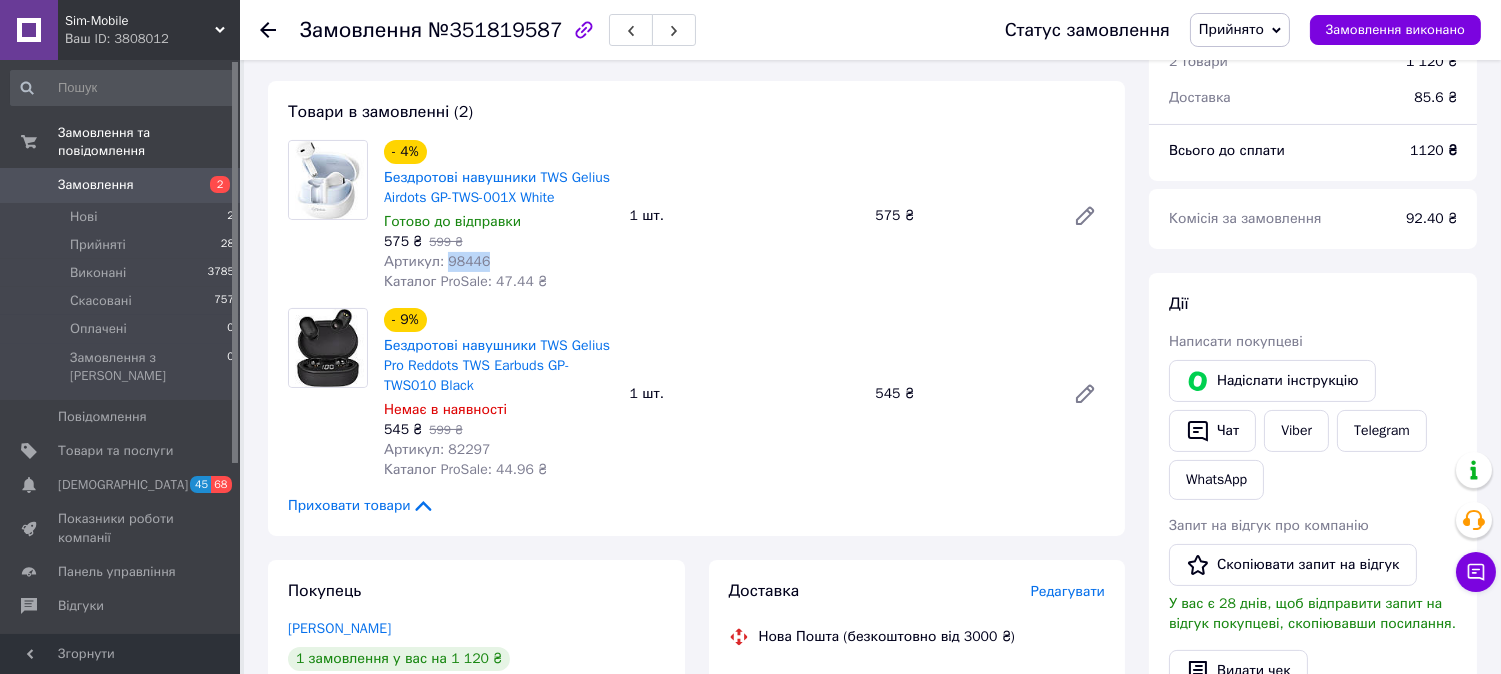 drag, startPoint x: 492, startPoint y: 260, endPoint x: 443, endPoint y: 257, distance: 49.09175 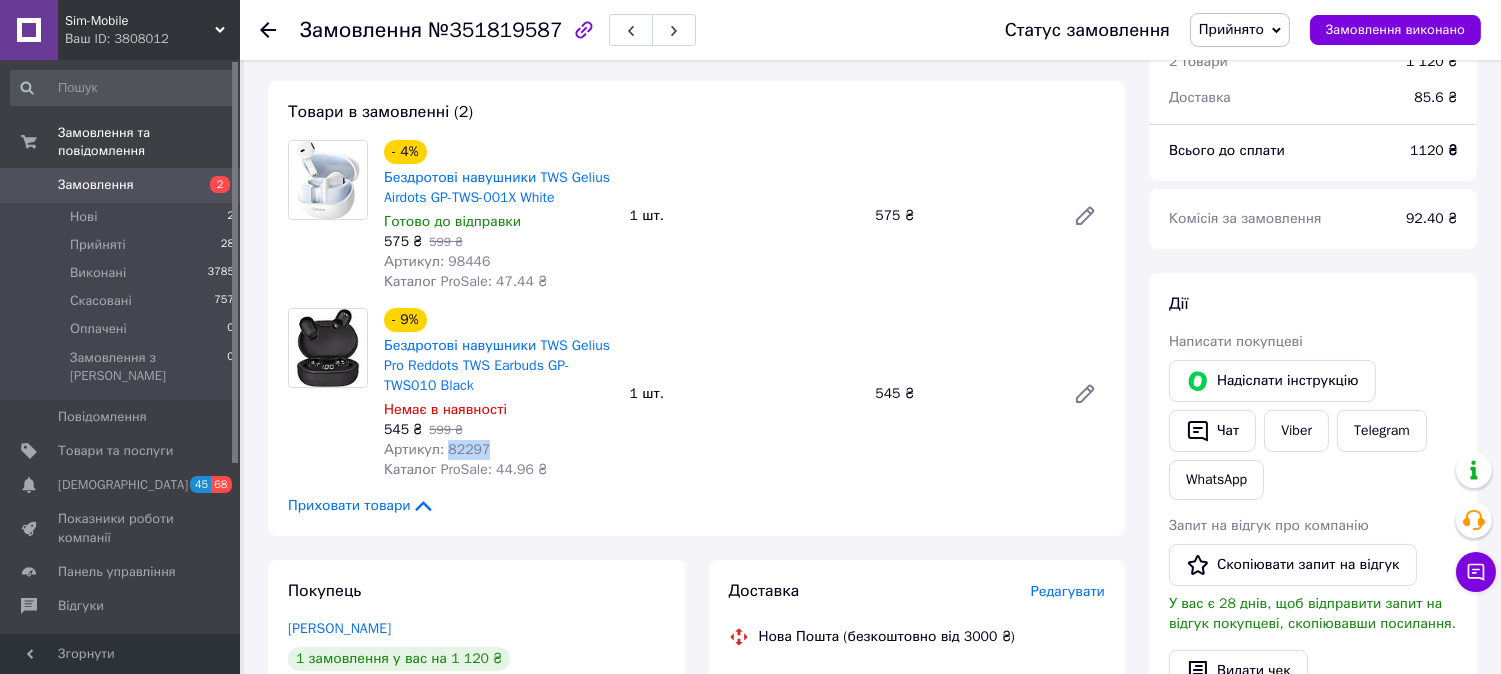 drag, startPoint x: 494, startPoint y: 447, endPoint x: 444, endPoint y: 454, distance: 50.48762 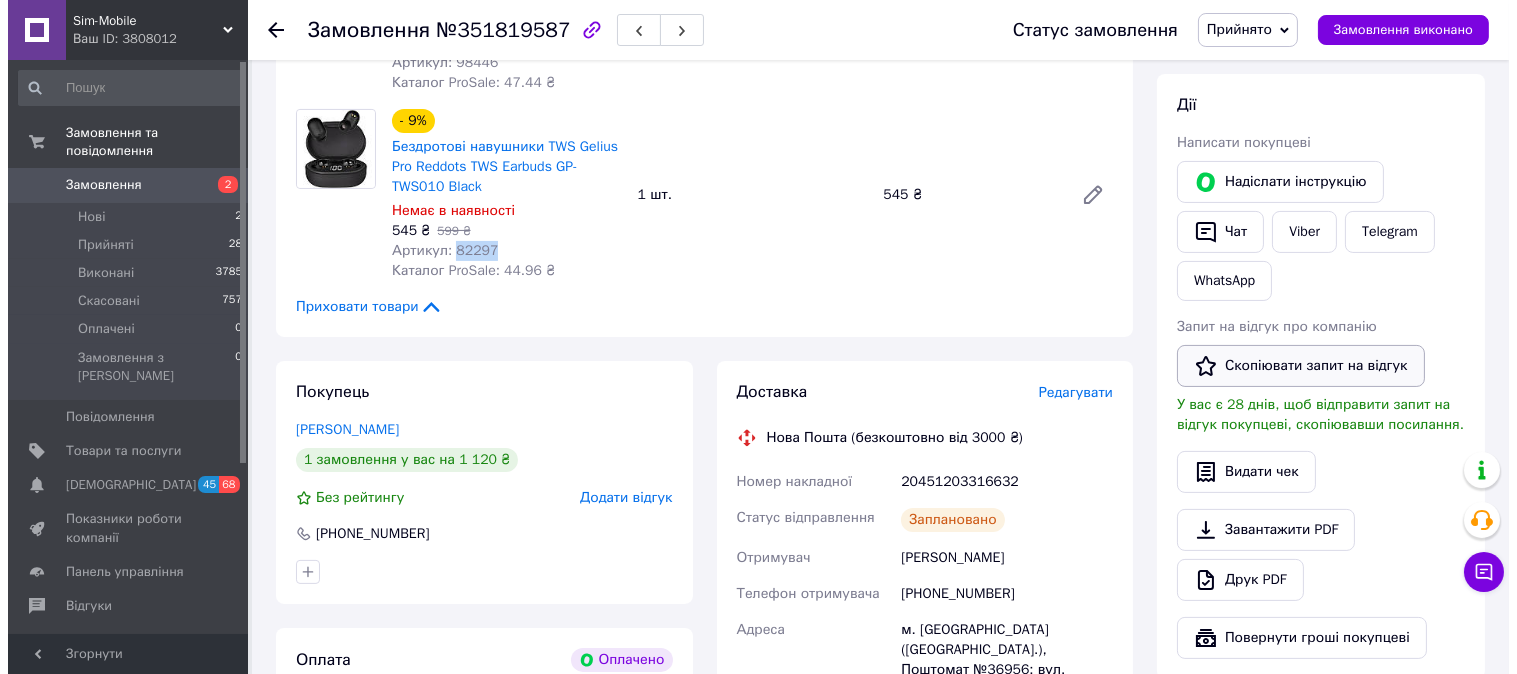 scroll, scrollTop: 982, scrollLeft: 0, axis: vertical 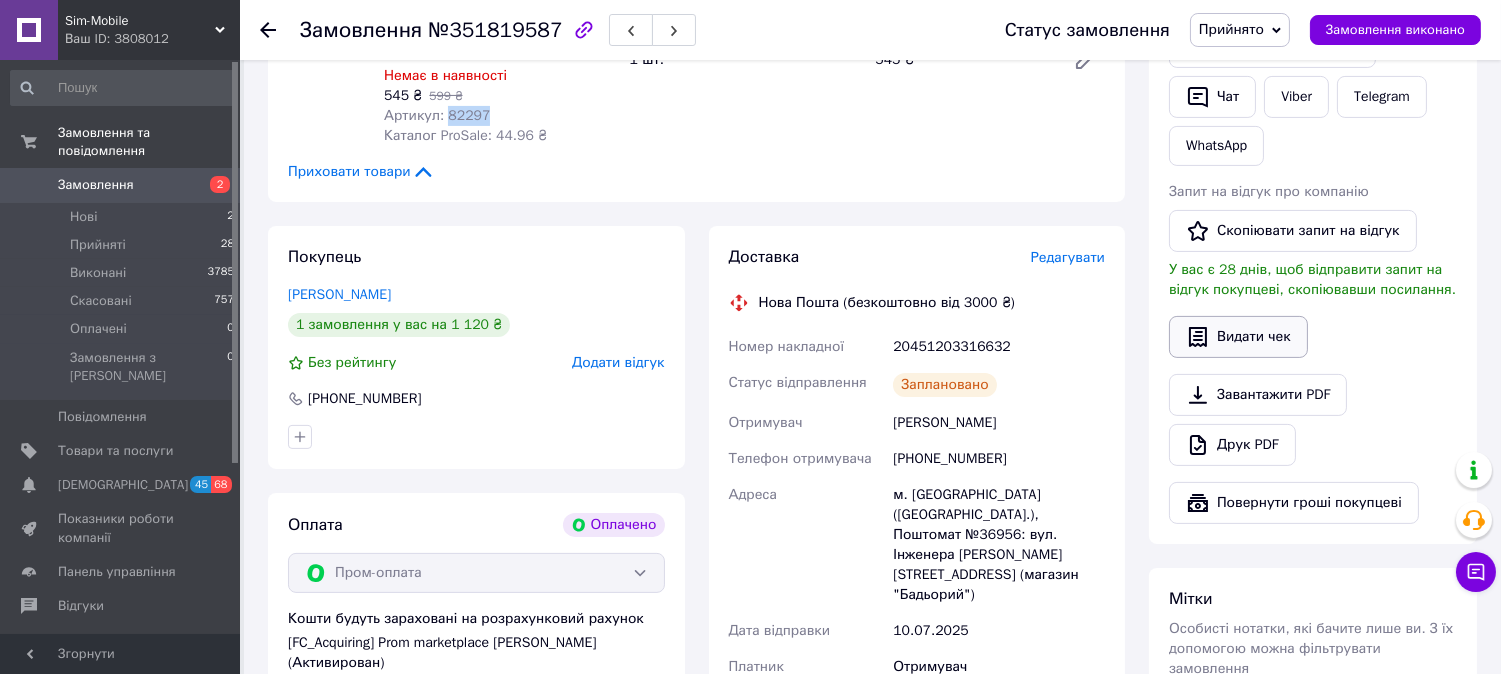 click on "Видати чек" at bounding box center [1238, 337] 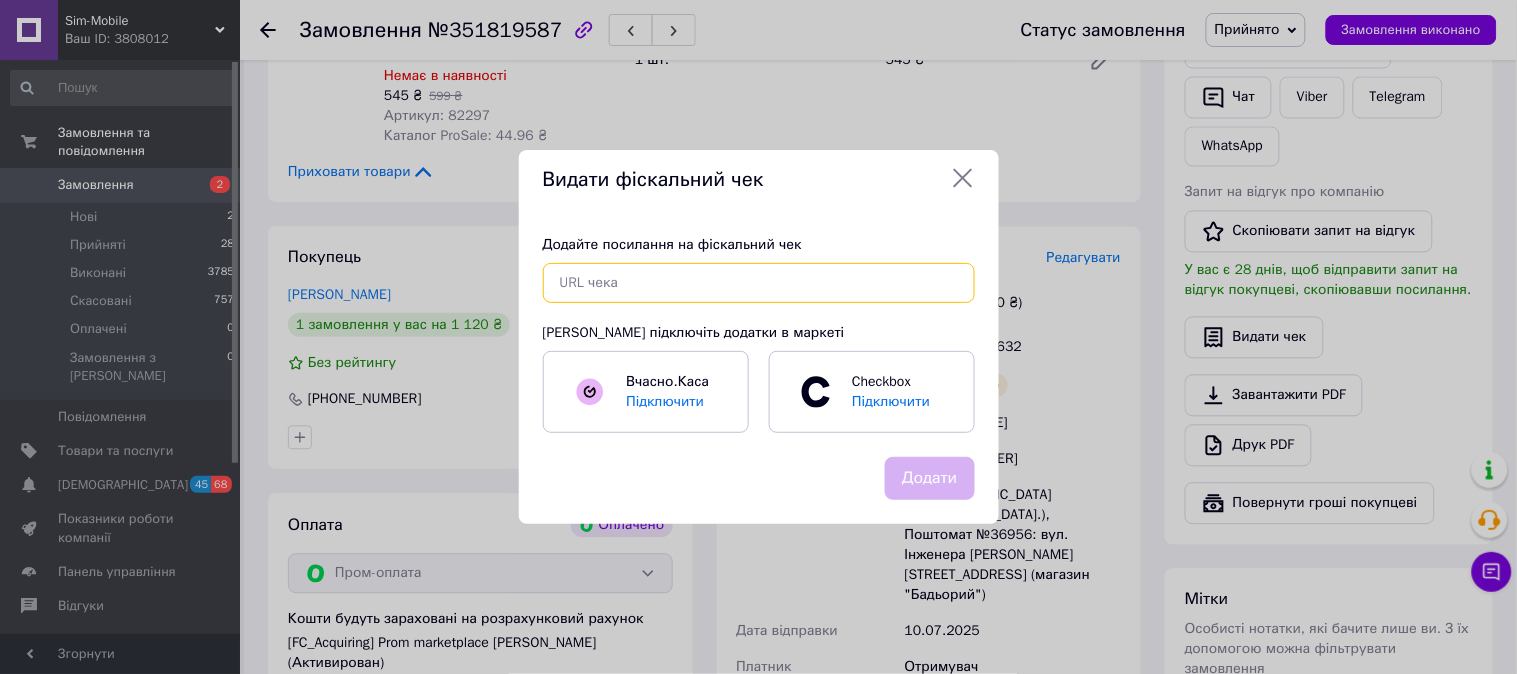 click at bounding box center [759, 283] 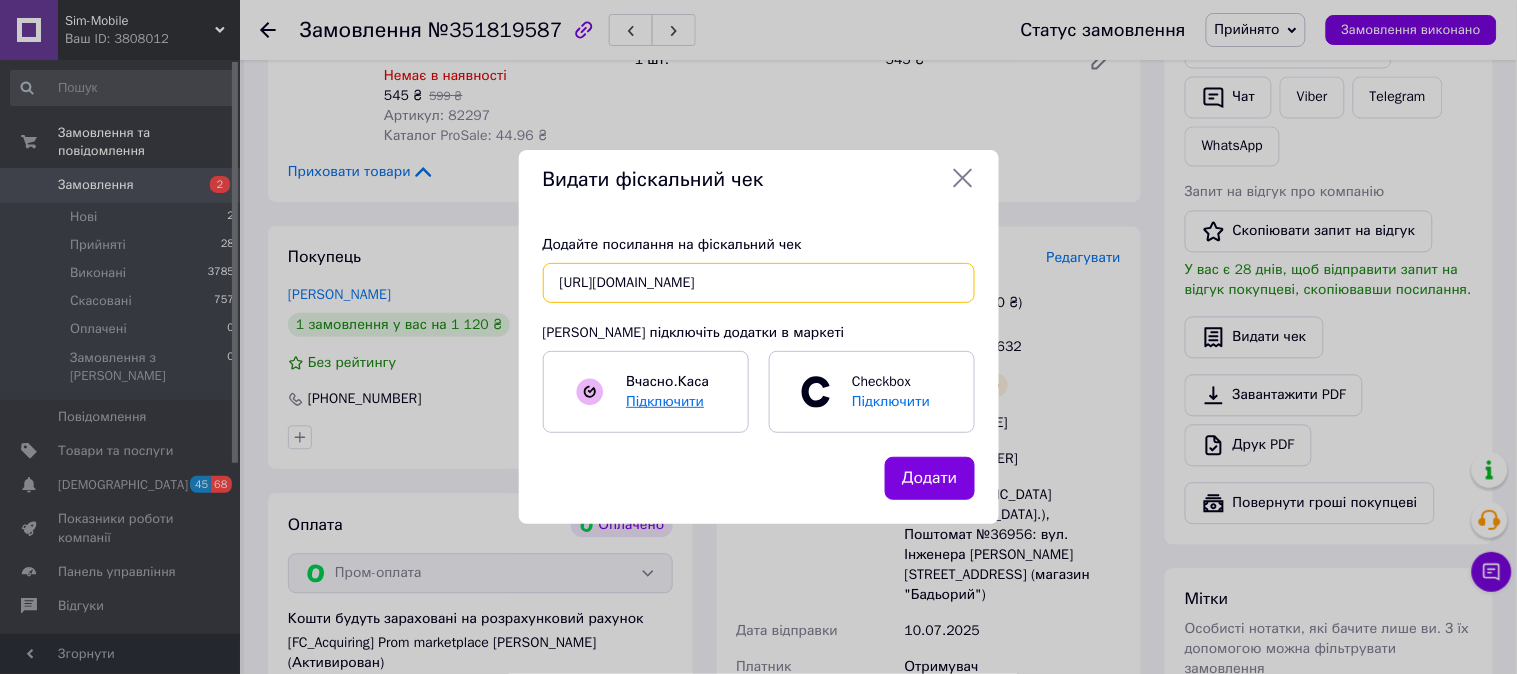 scroll, scrollTop: 0, scrollLeft: 25, axis: horizontal 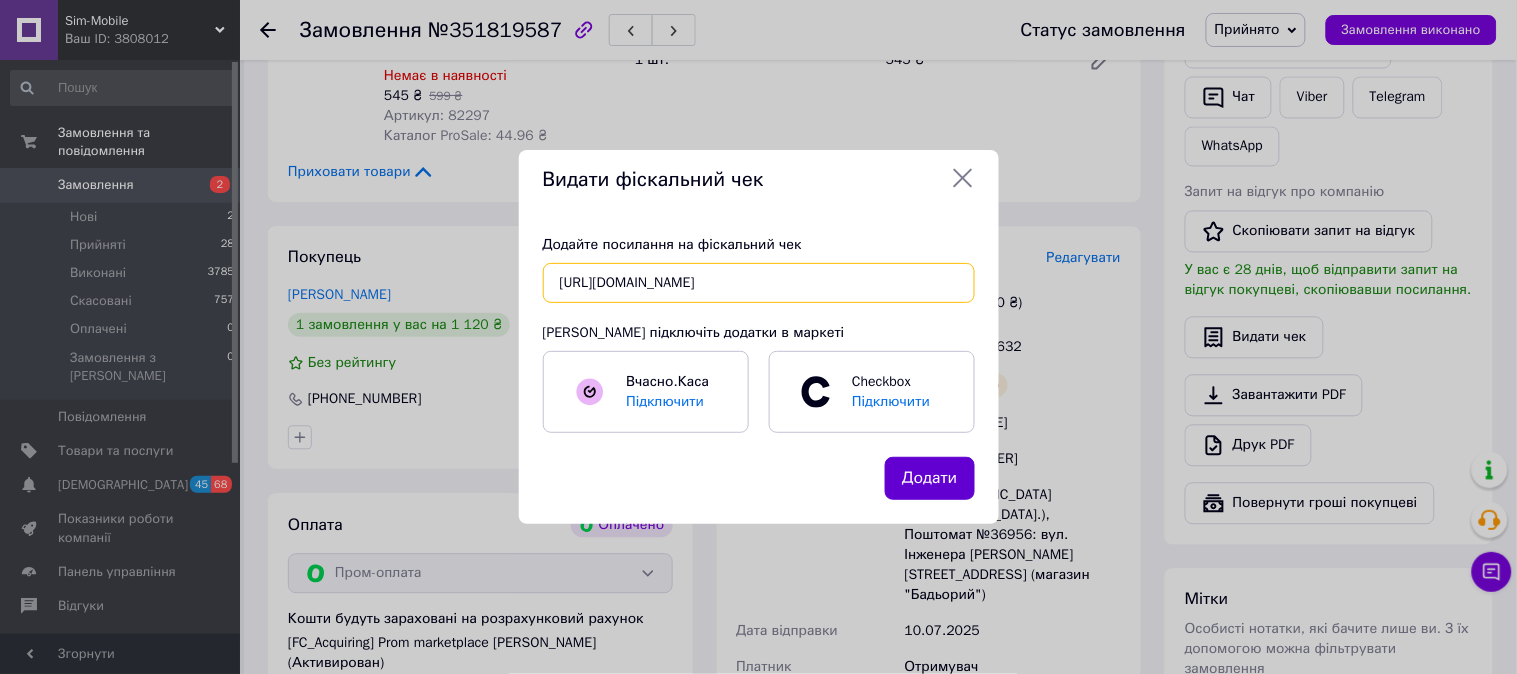 type on "[URL][DOMAIN_NAME]" 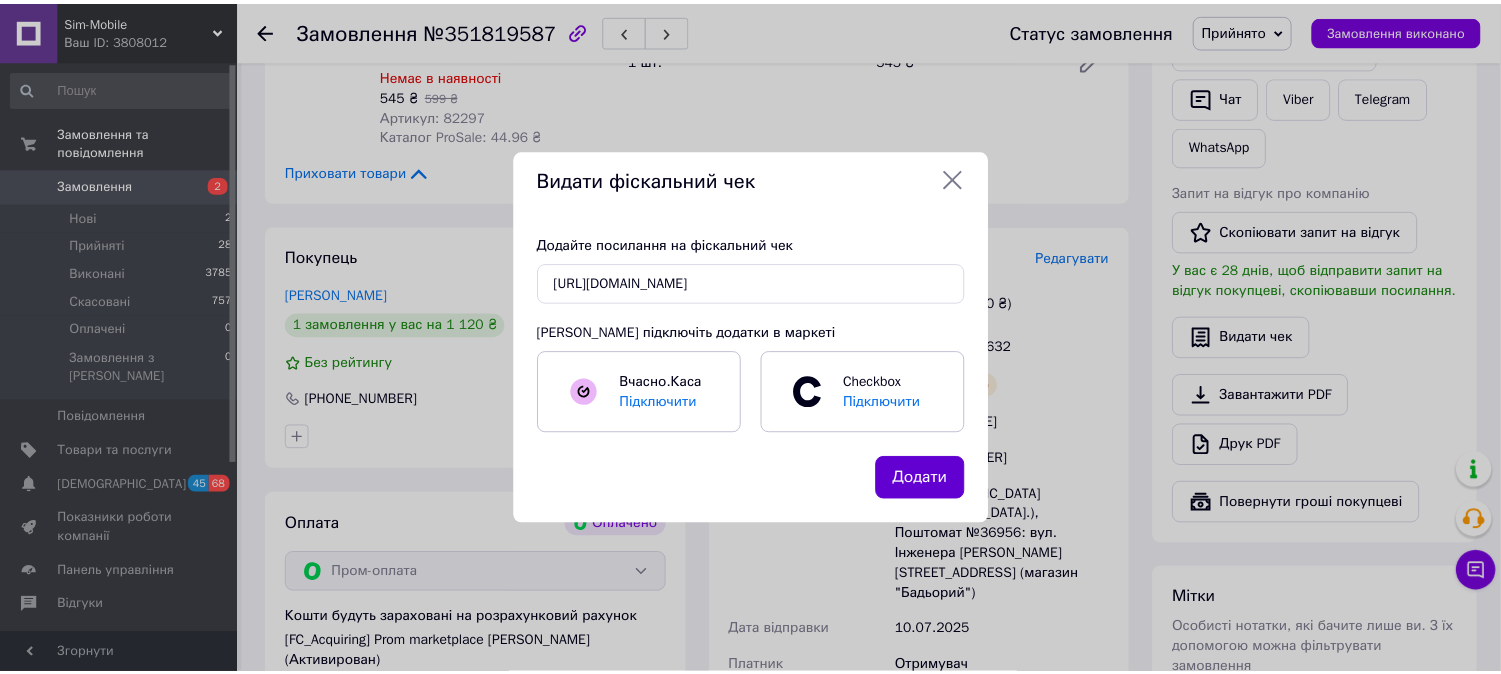 scroll, scrollTop: 0, scrollLeft: 0, axis: both 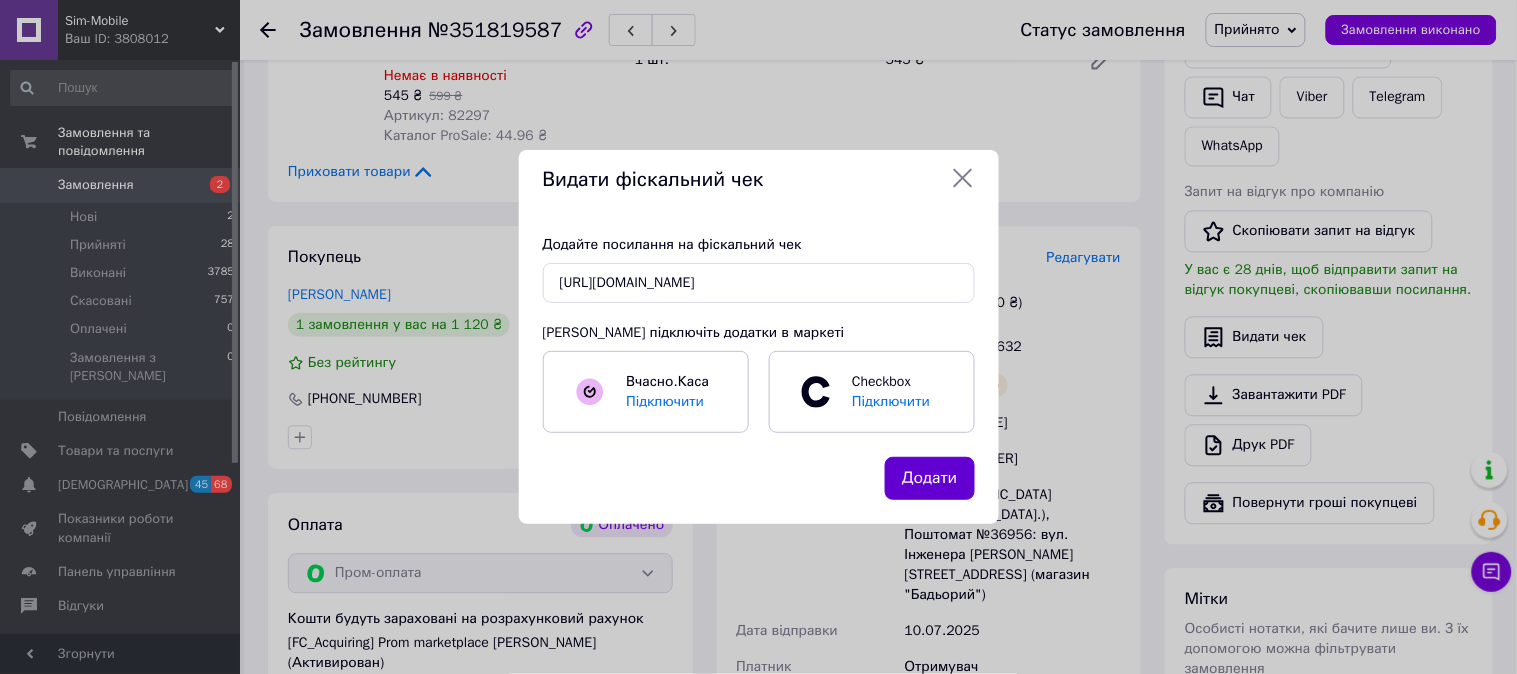 click on "Додати" at bounding box center [929, 478] 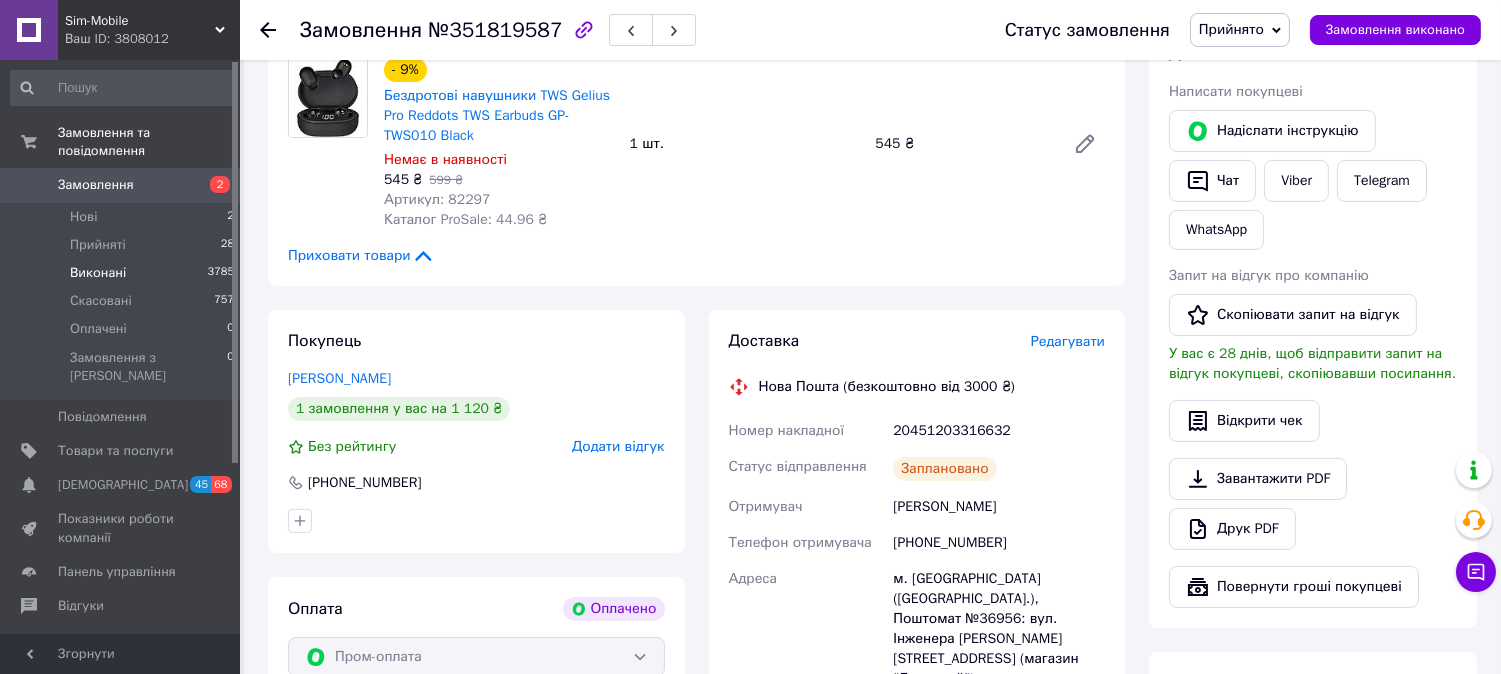 scroll, scrollTop: 871, scrollLeft: 0, axis: vertical 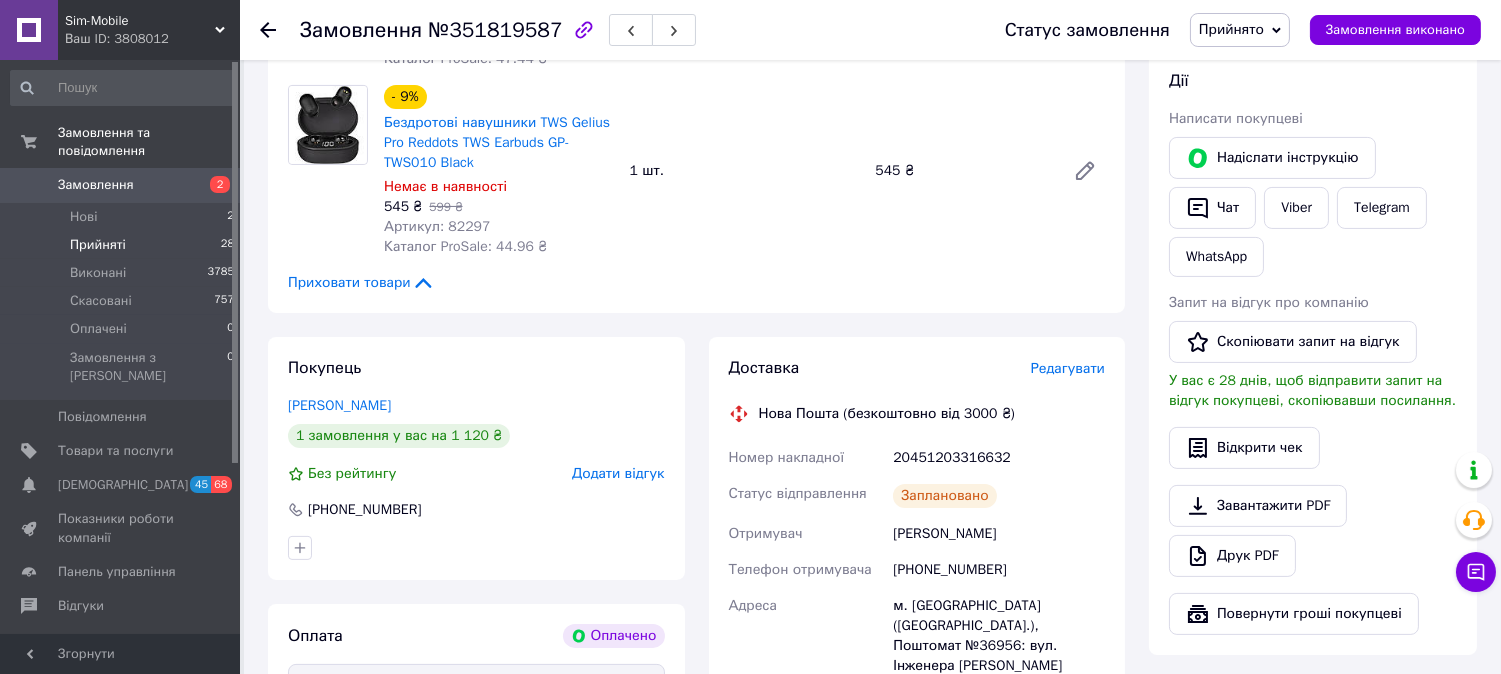 click on "Прийняті" at bounding box center [98, 245] 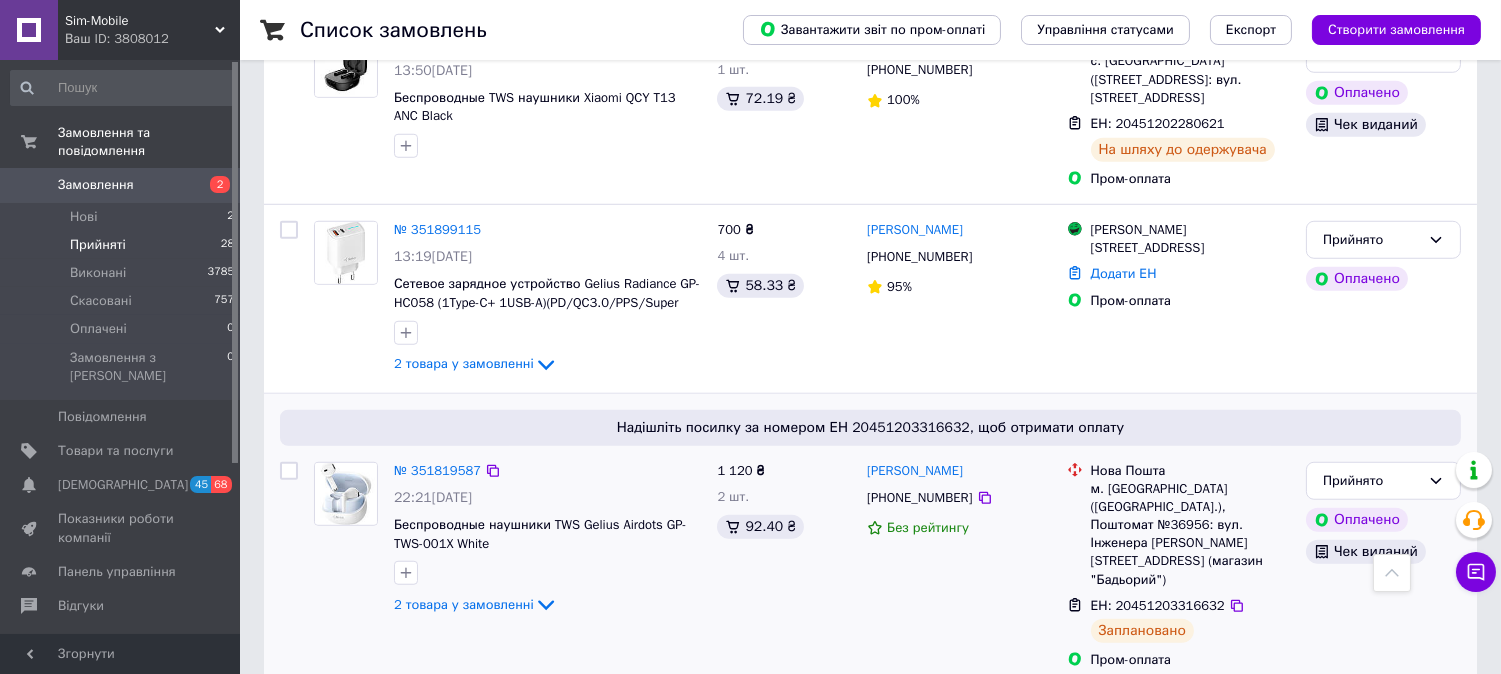 scroll, scrollTop: 2888, scrollLeft: 0, axis: vertical 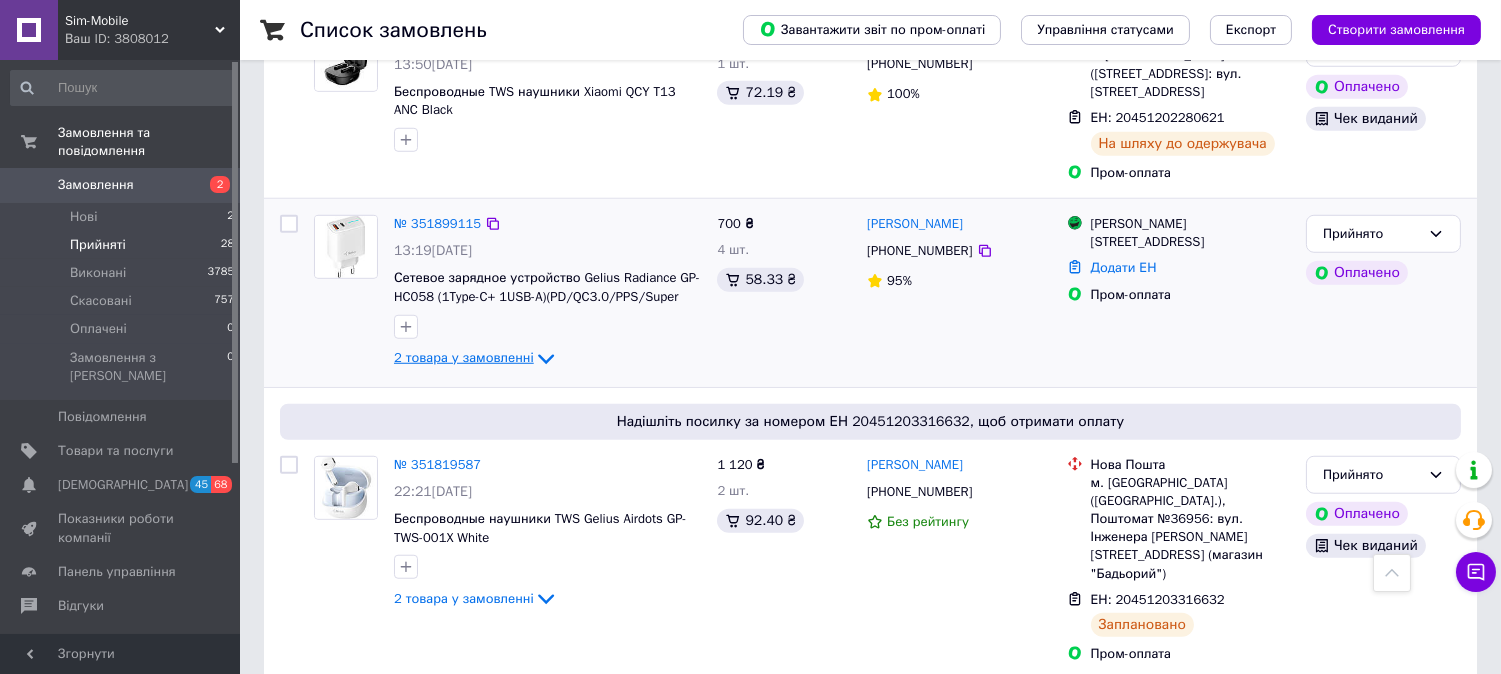 click 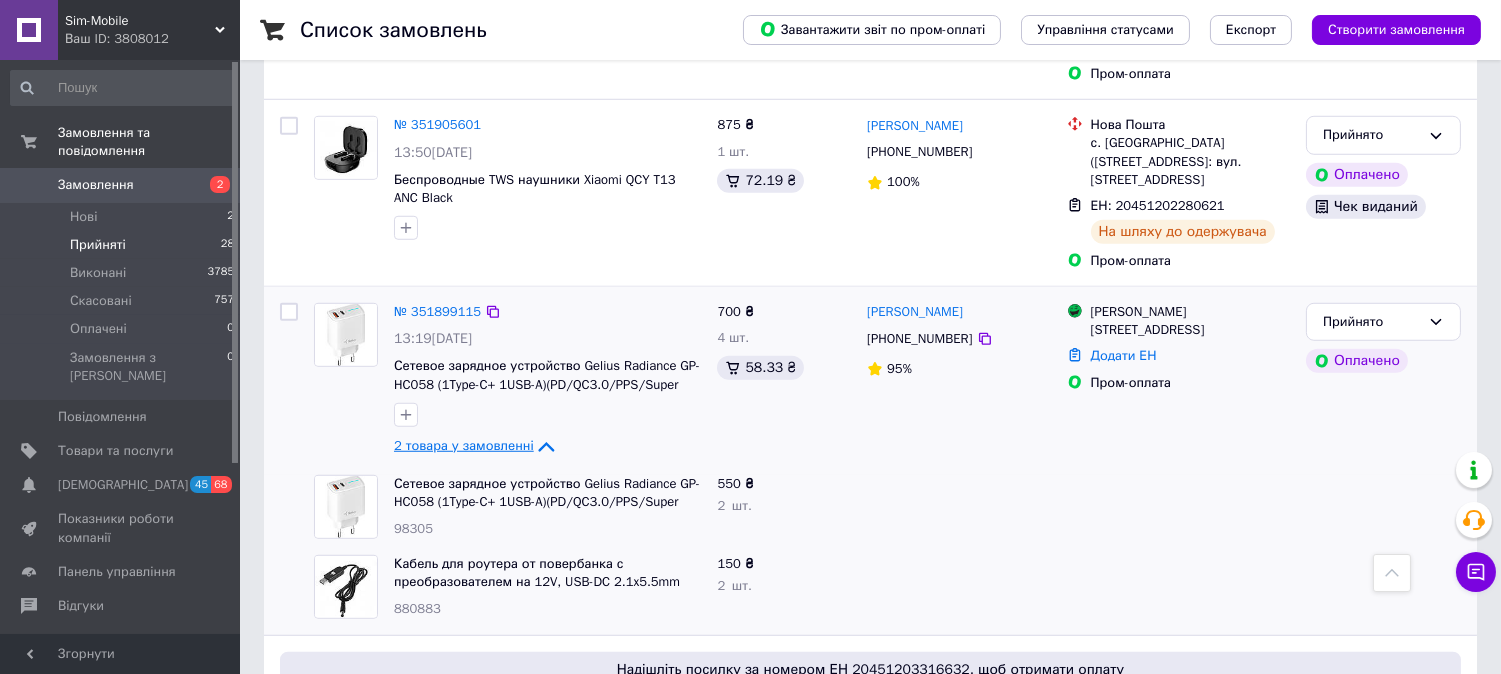 scroll, scrollTop: 2666, scrollLeft: 0, axis: vertical 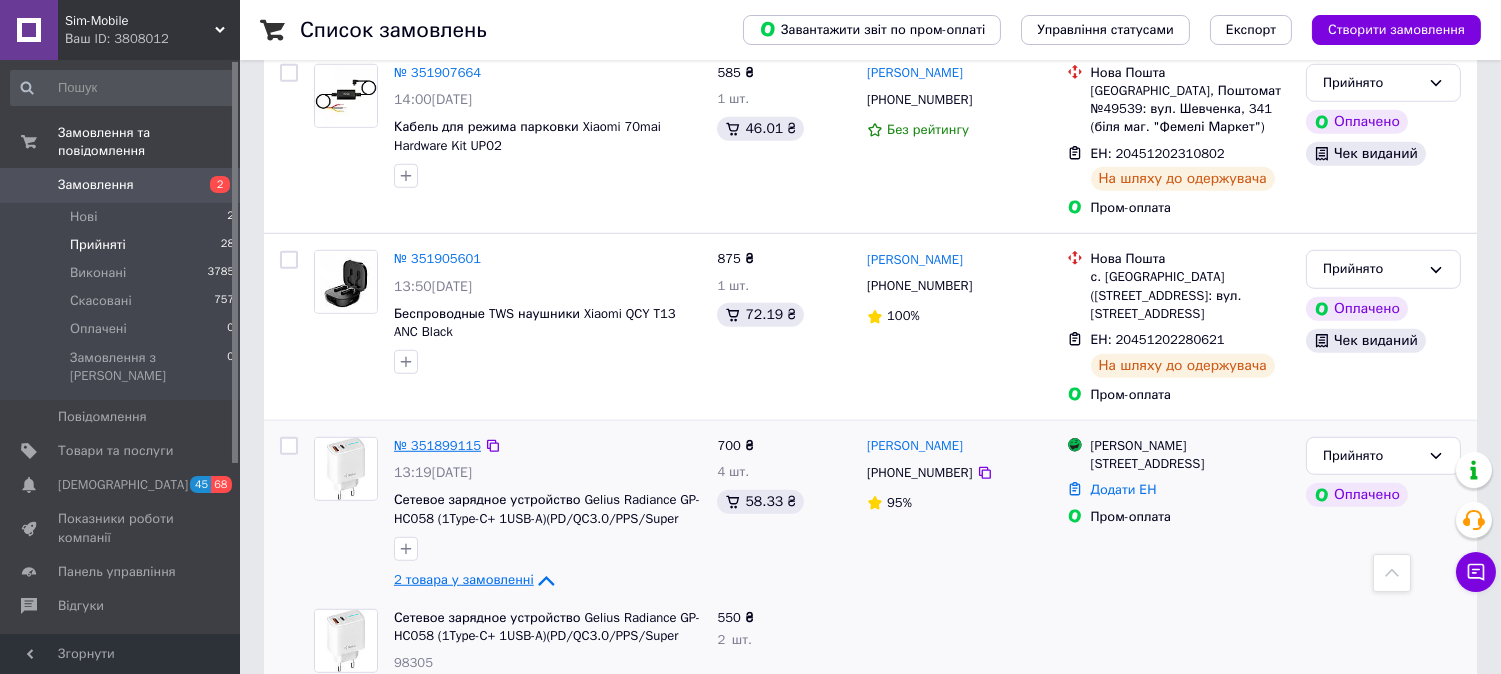 click on "№ 351899115" at bounding box center [437, 445] 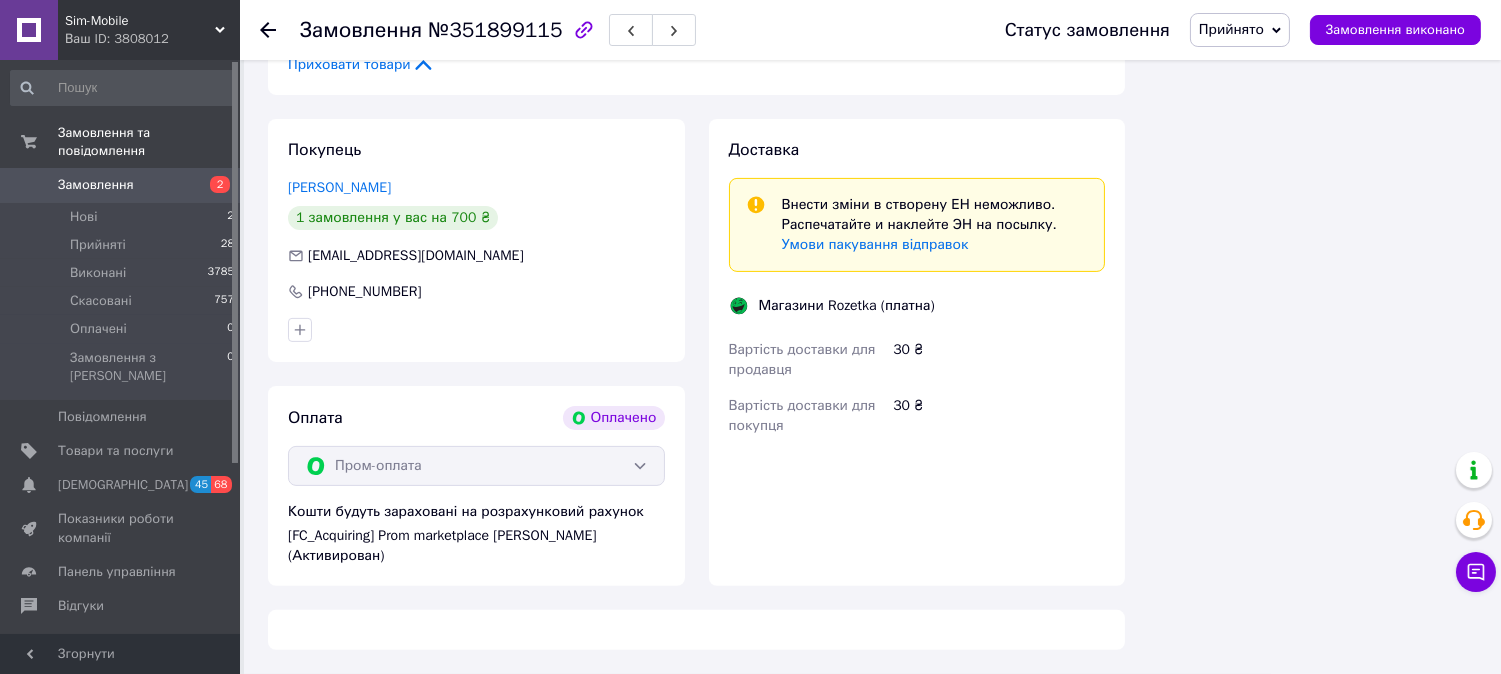 scroll, scrollTop: 1835, scrollLeft: 0, axis: vertical 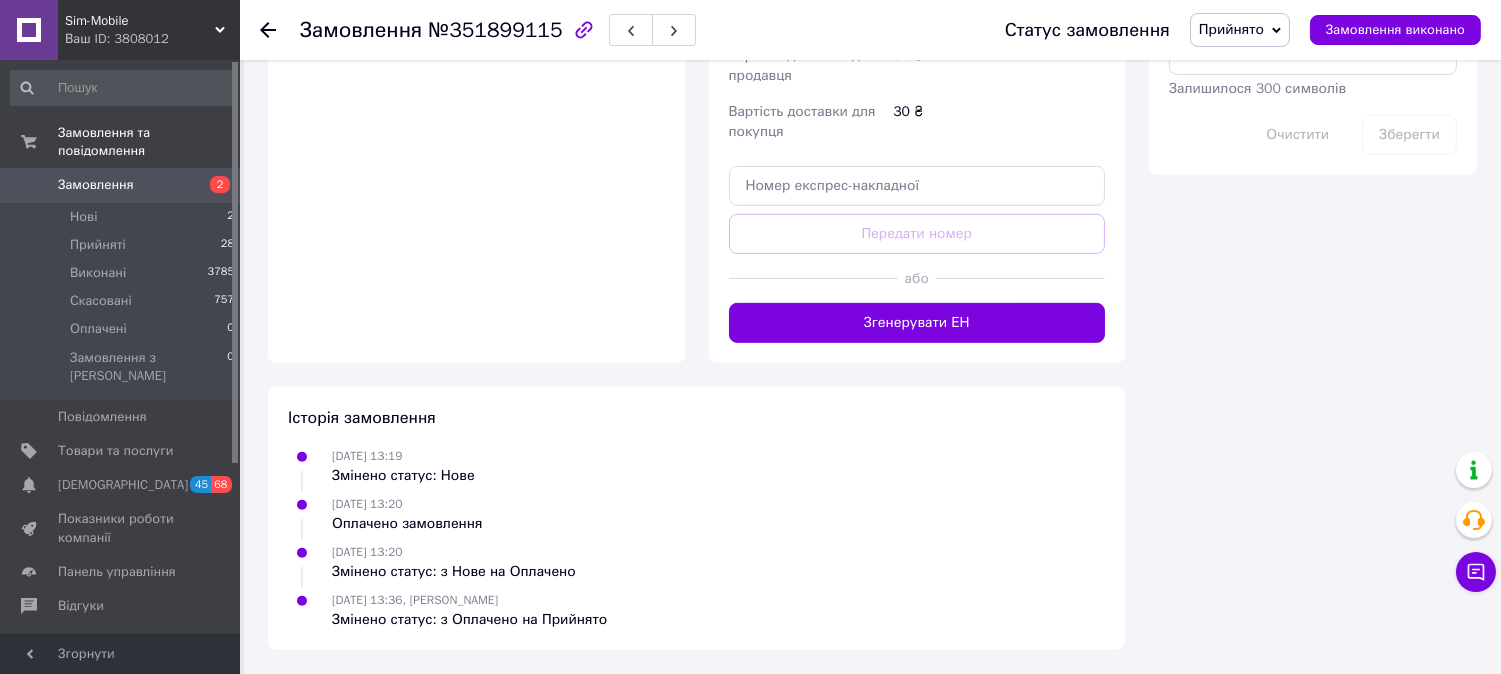click on "№351899115" at bounding box center [495, 30] 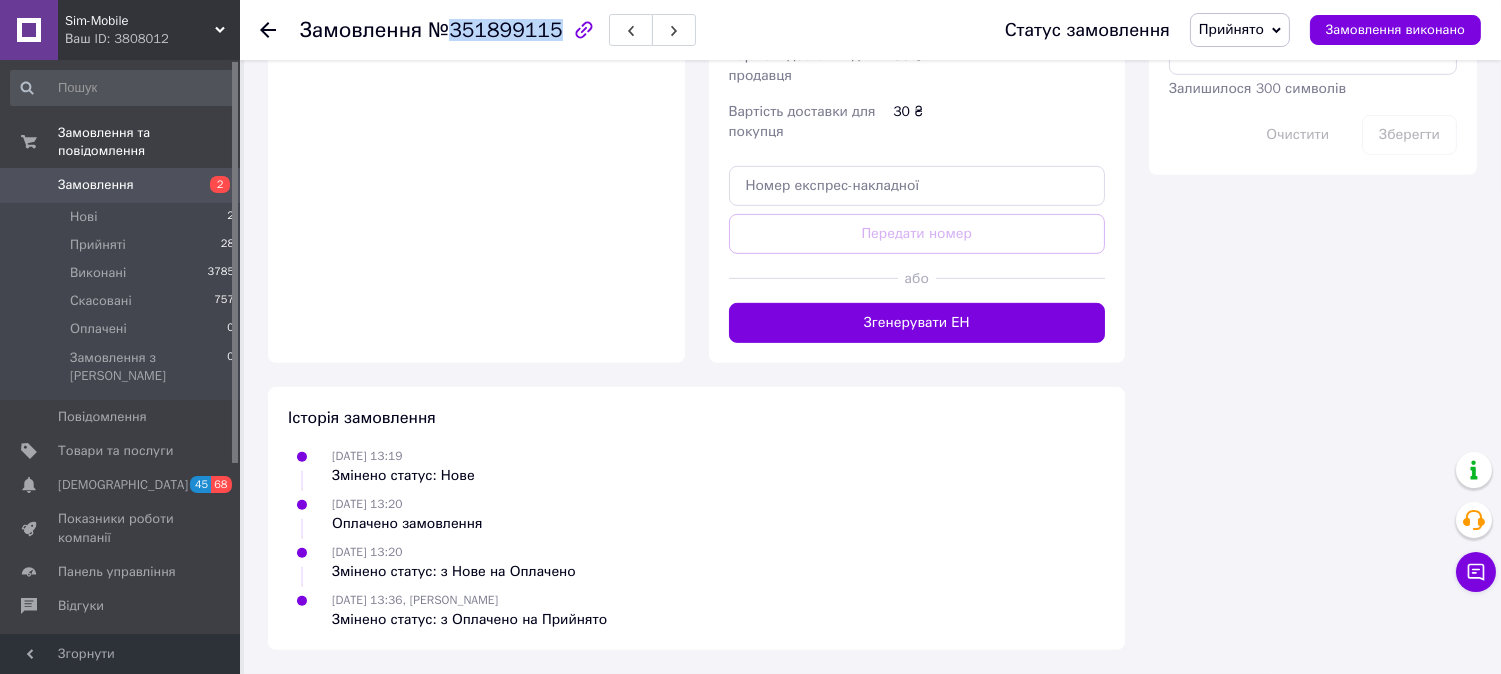 click on "№351899115" at bounding box center [495, 30] 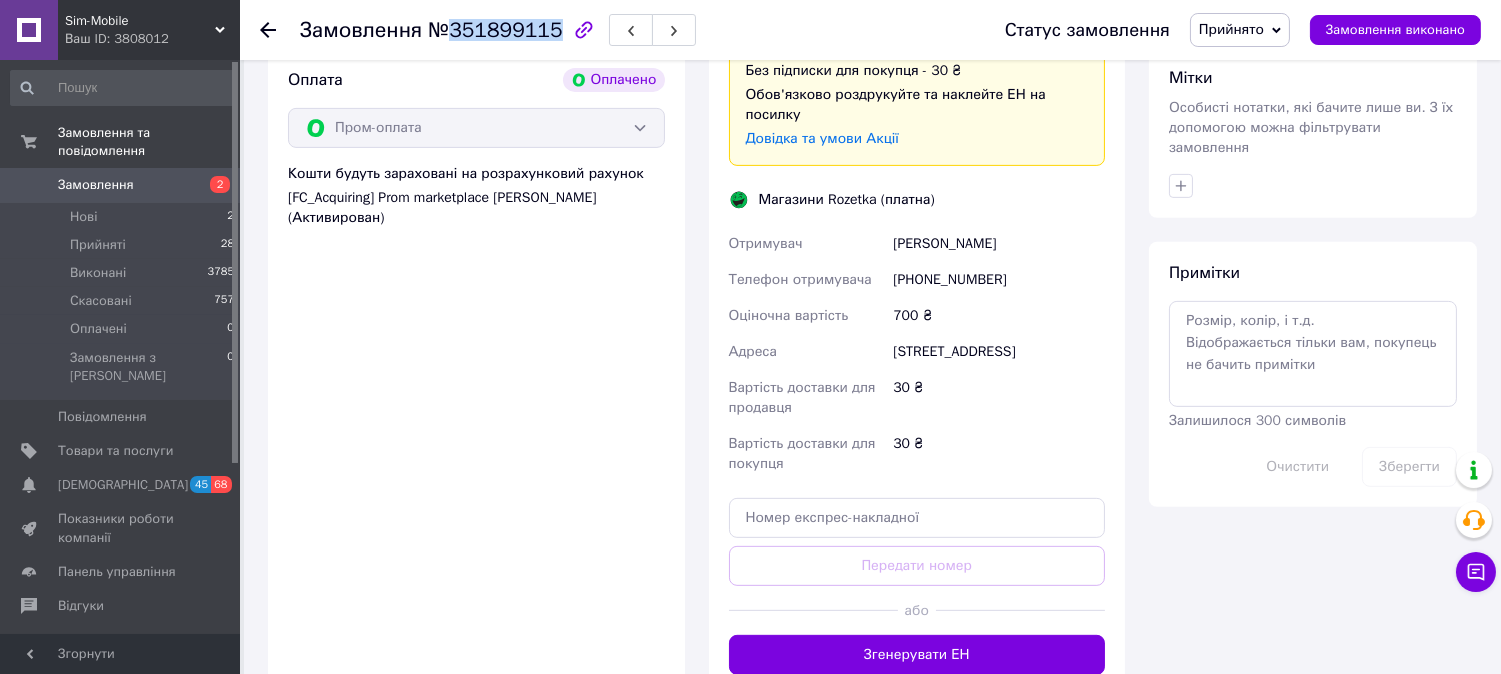 scroll, scrollTop: 1502, scrollLeft: 0, axis: vertical 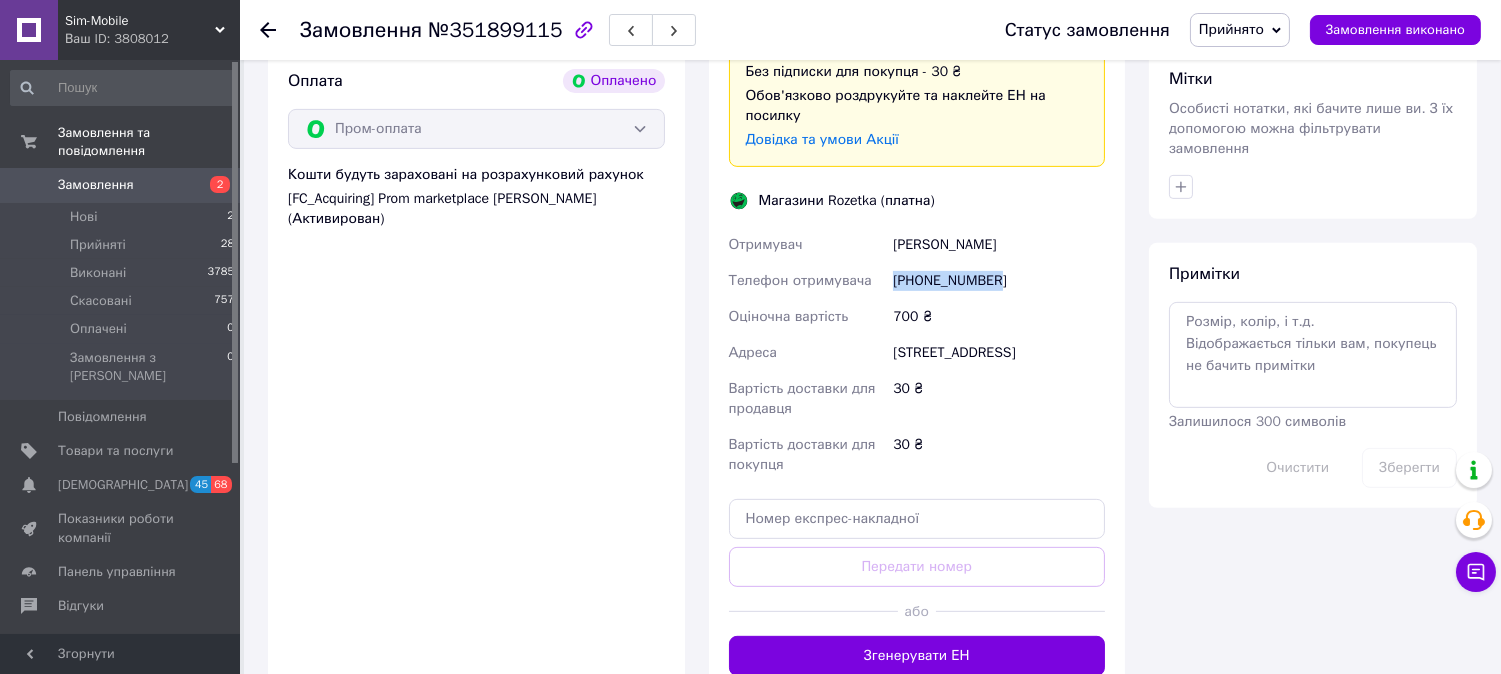 drag, startPoint x: 958, startPoint y: 263, endPoint x: 893, endPoint y: 263, distance: 65 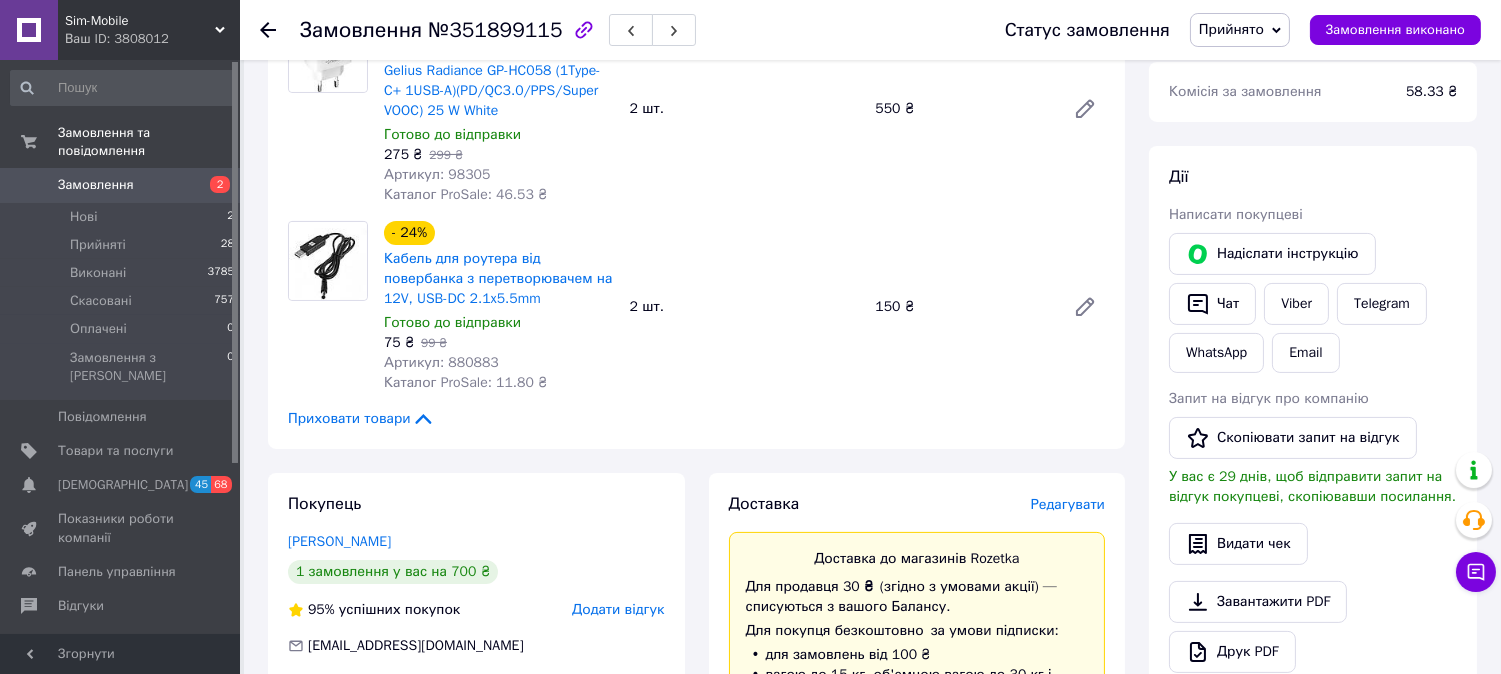 scroll, scrollTop: 724, scrollLeft: 0, axis: vertical 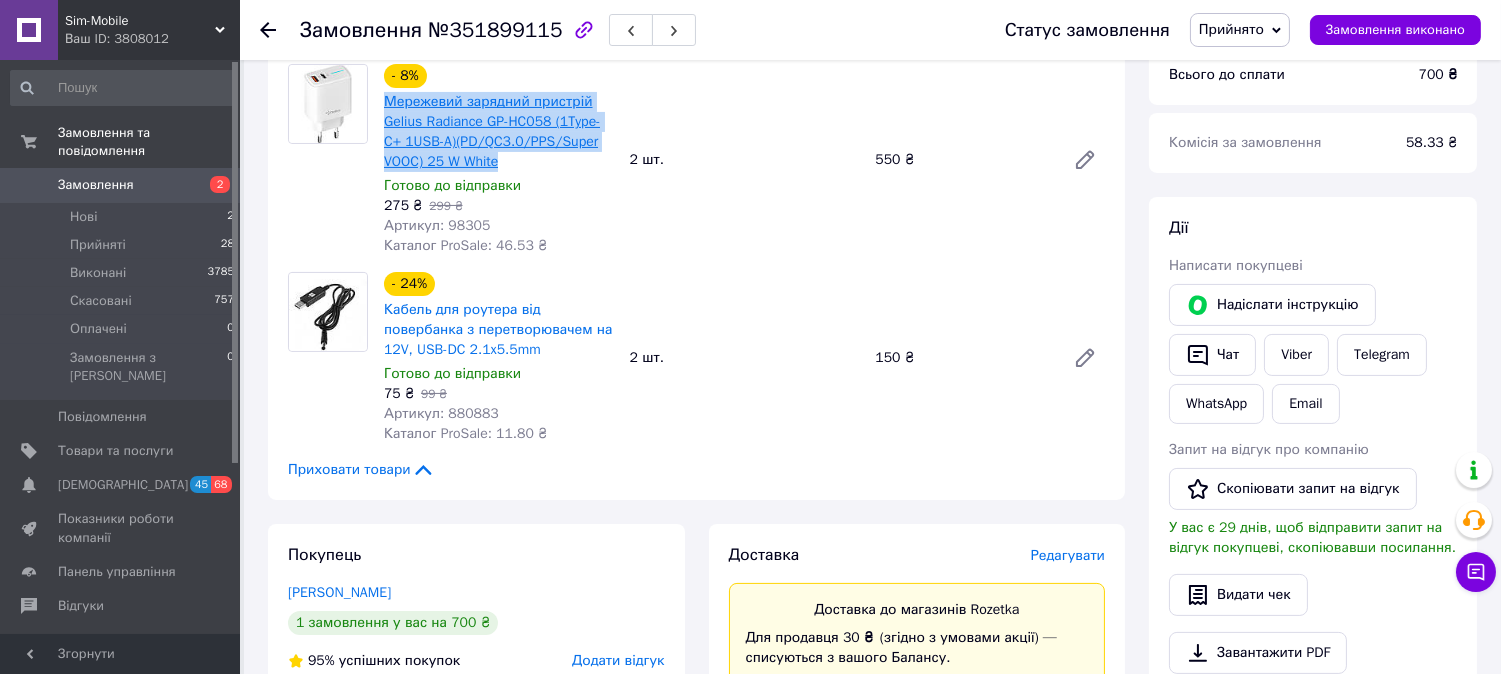 drag, startPoint x: 517, startPoint y: 156, endPoint x: 390, endPoint y: 106, distance: 136.4881 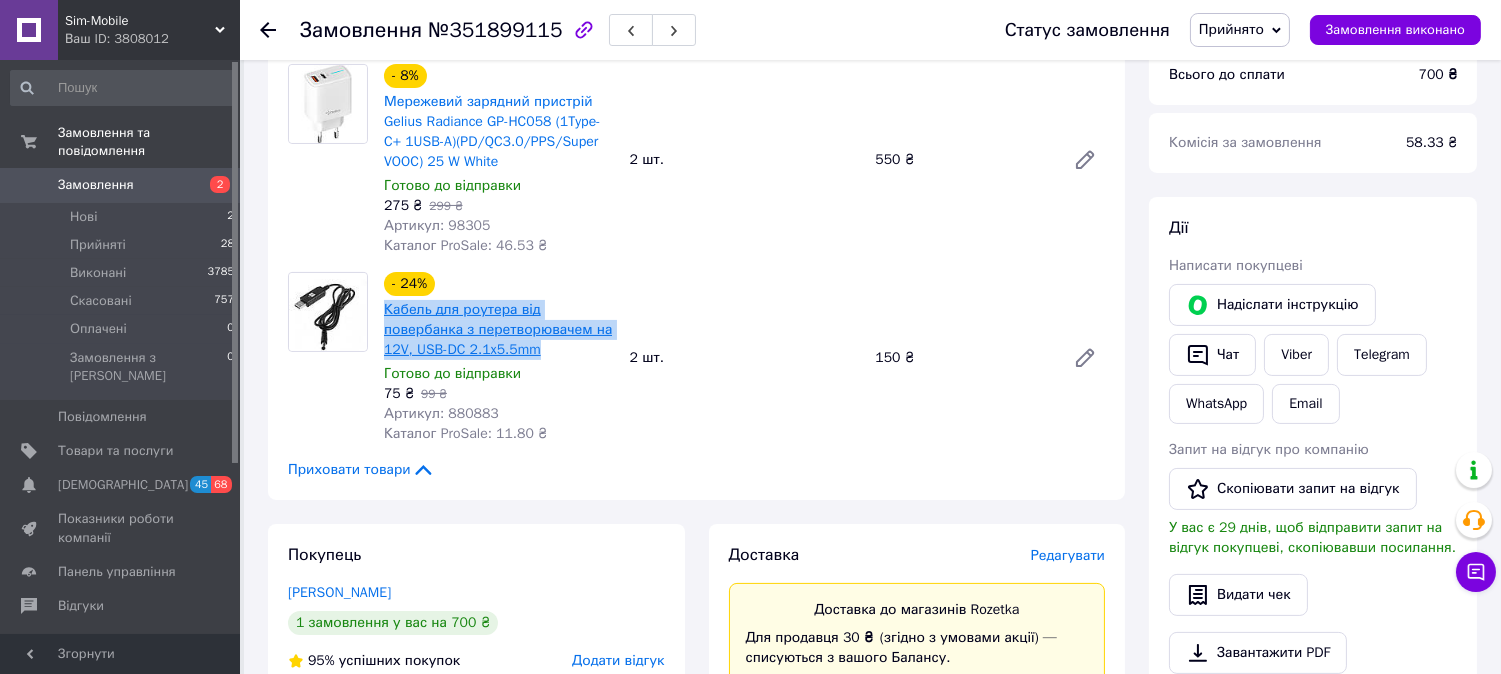 drag, startPoint x: 464, startPoint y: 351, endPoint x: 386, endPoint y: 314, distance: 86.33076 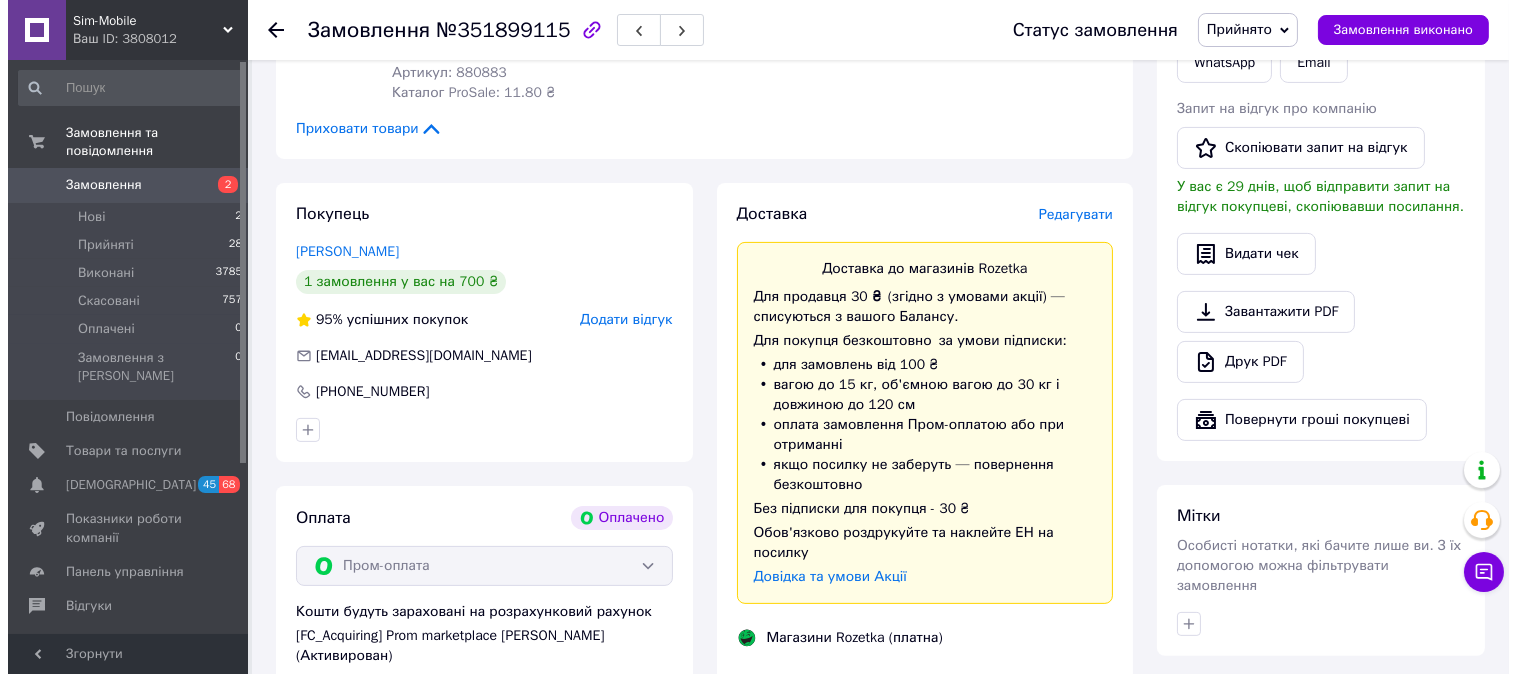 scroll, scrollTop: 1057, scrollLeft: 0, axis: vertical 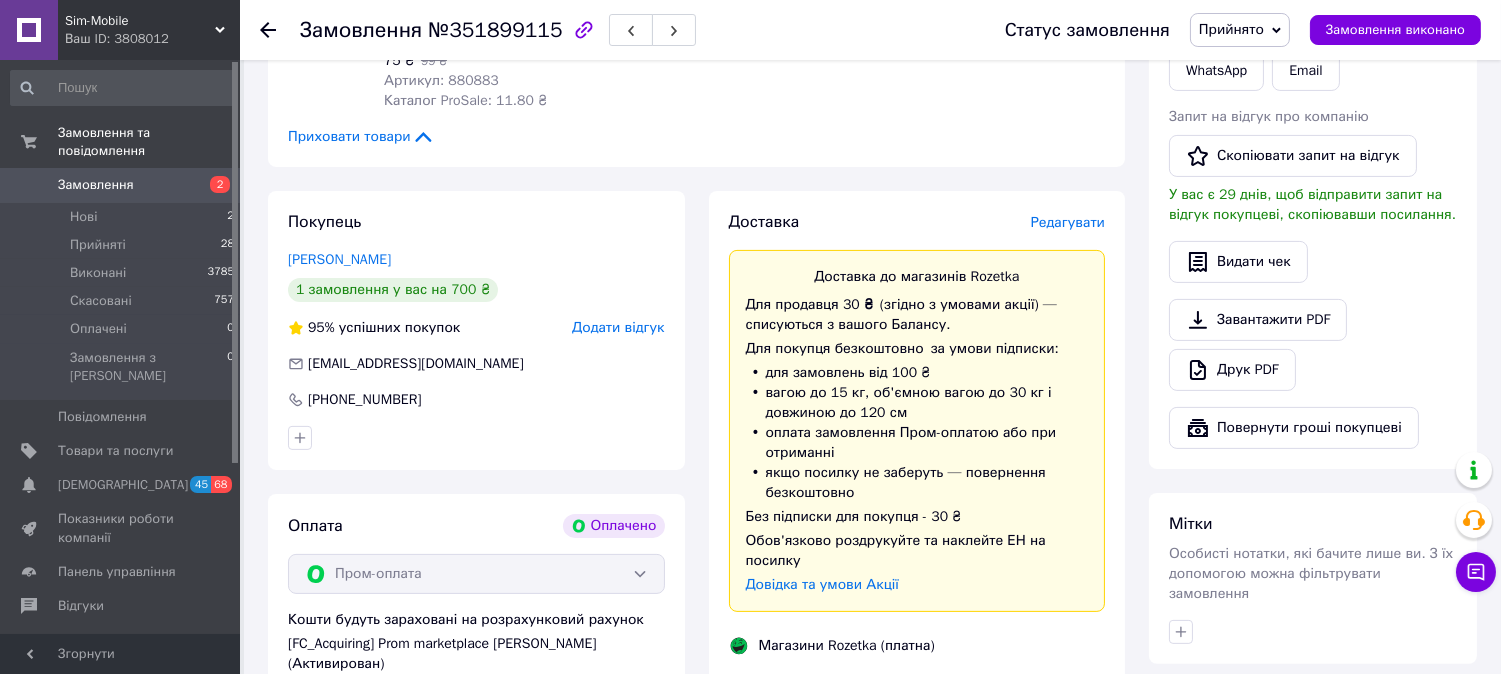 click on "Редагувати" at bounding box center (1068, 222) 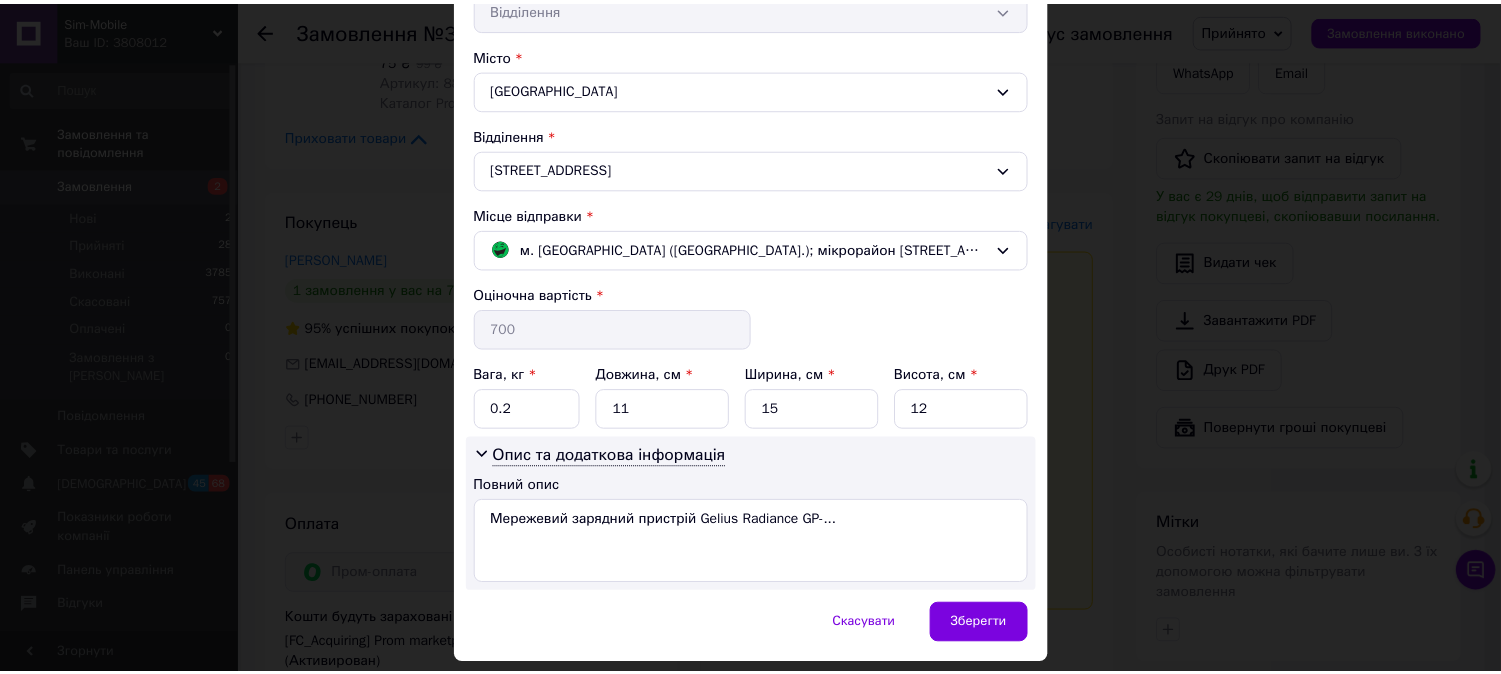 scroll, scrollTop: 567, scrollLeft: 0, axis: vertical 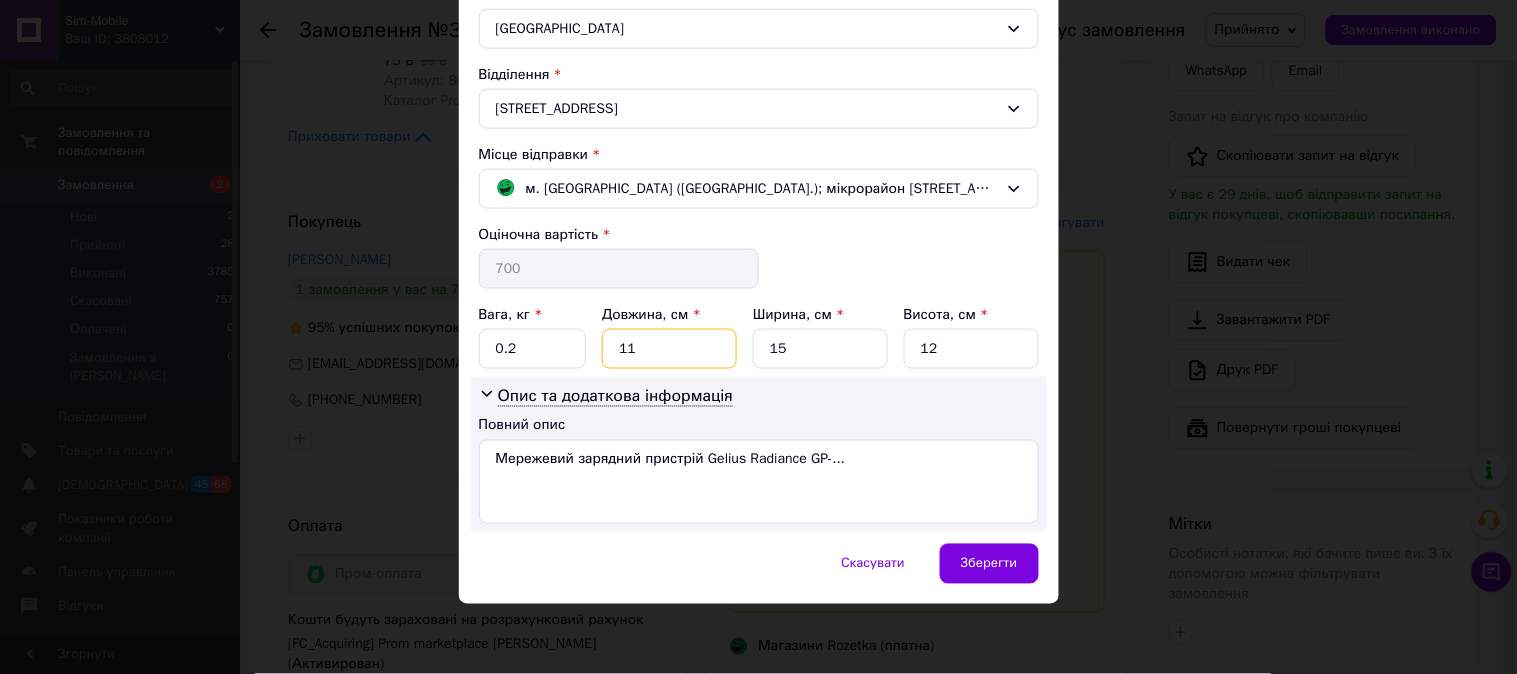 drag, startPoint x: 666, startPoint y: 347, endPoint x: 566, endPoint y: 341, distance: 100.17984 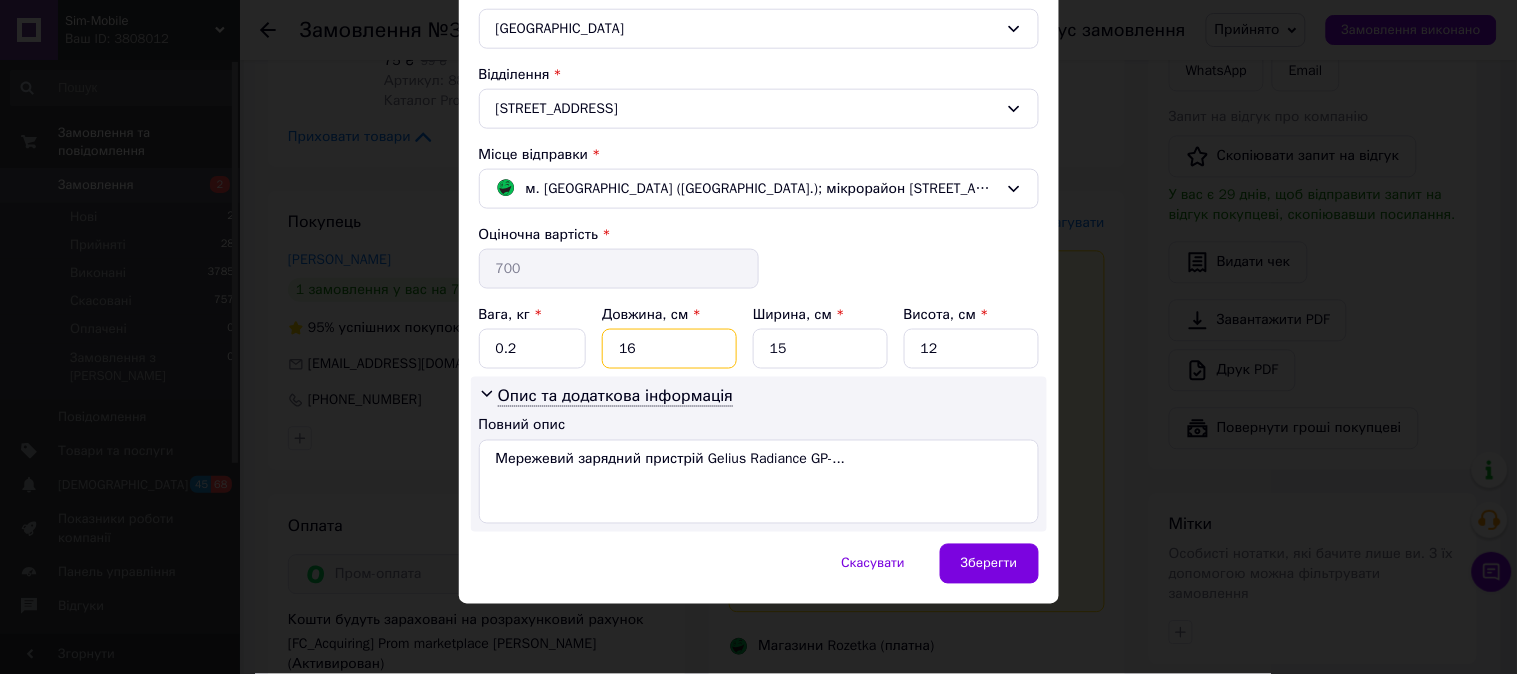 type on "16" 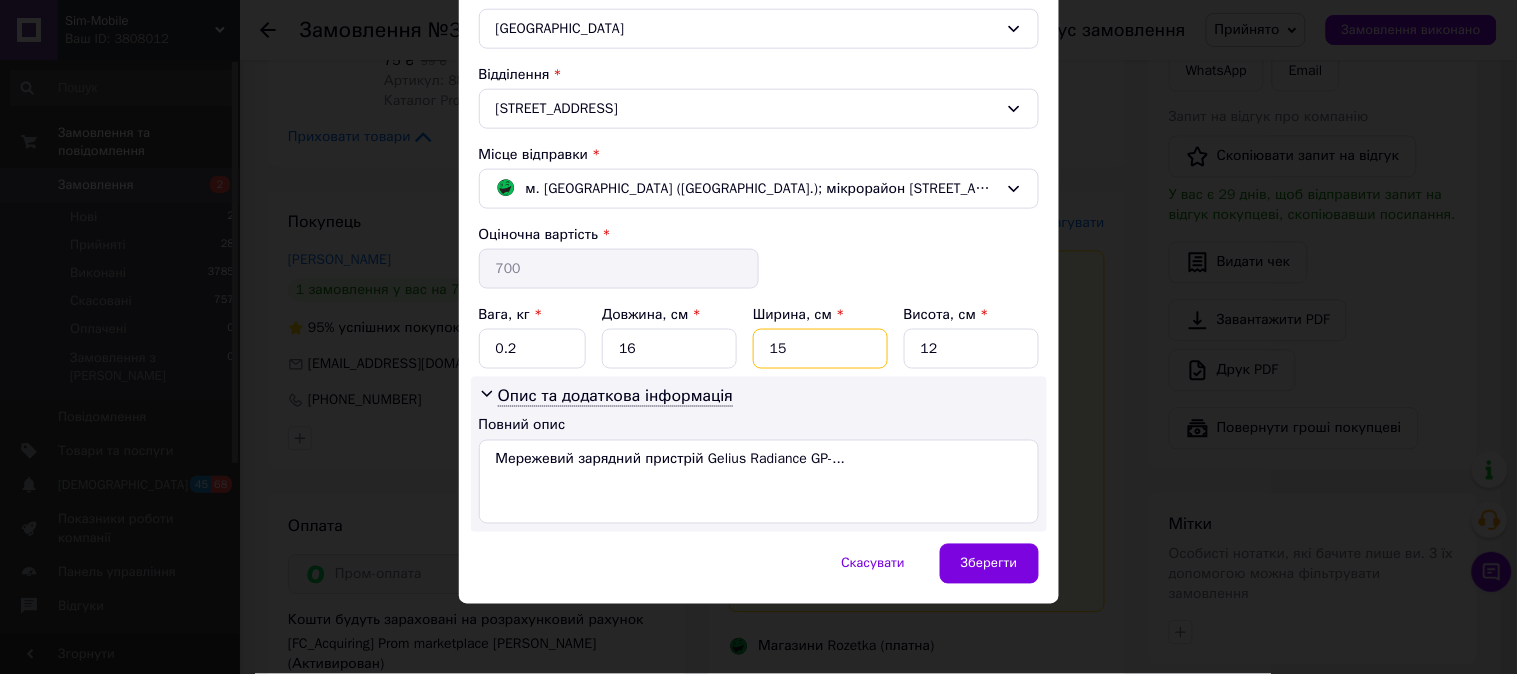 drag, startPoint x: 806, startPoint y: 352, endPoint x: 740, endPoint y: 342, distance: 66.75328 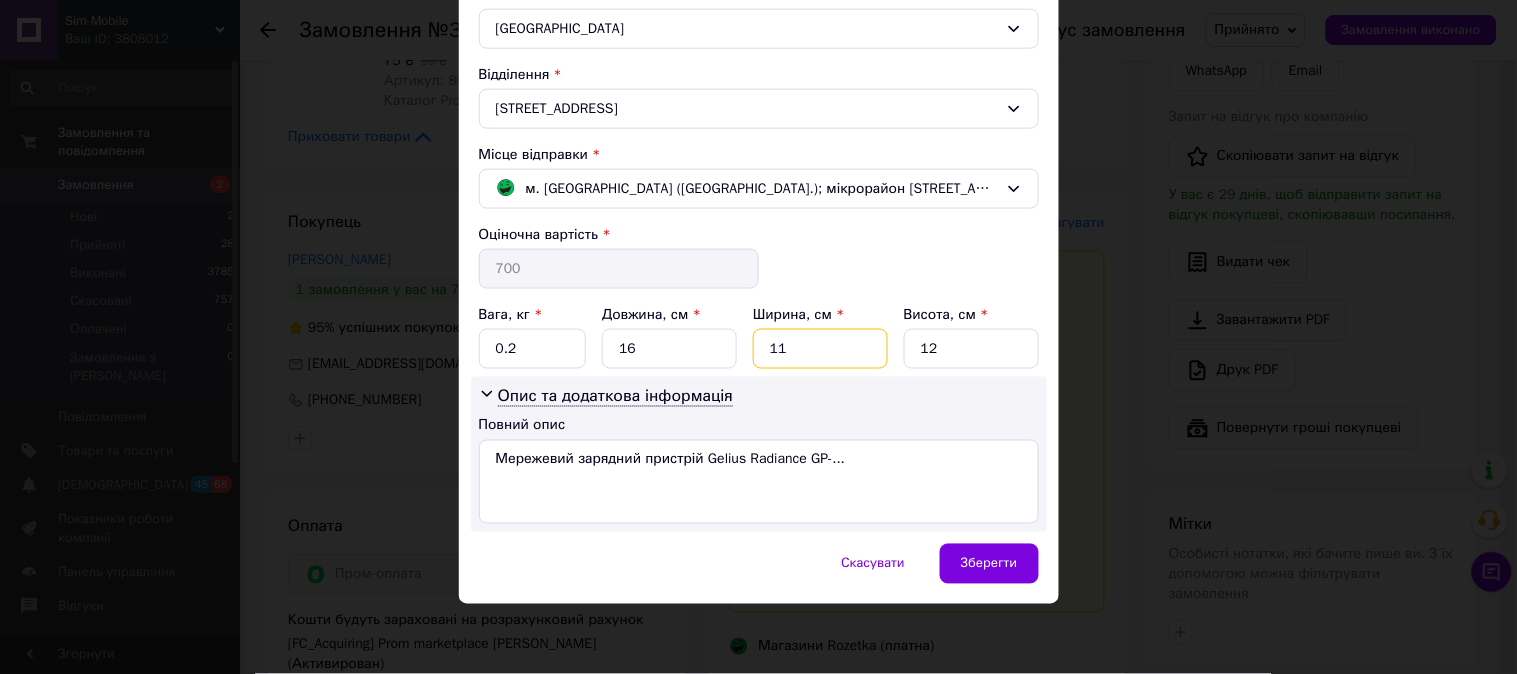 type on "11" 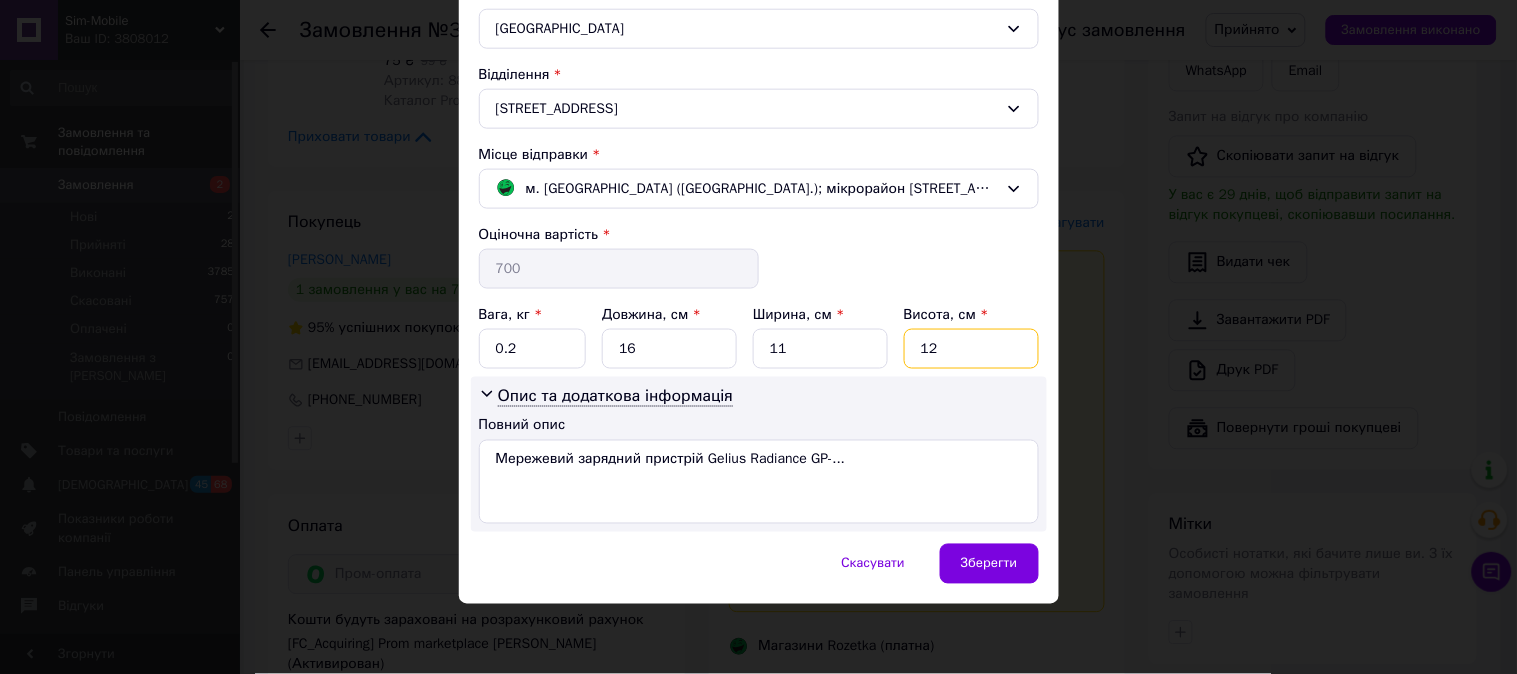 drag, startPoint x: 936, startPoint y: 352, endPoint x: 903, endPoint y: 352, distance: 33 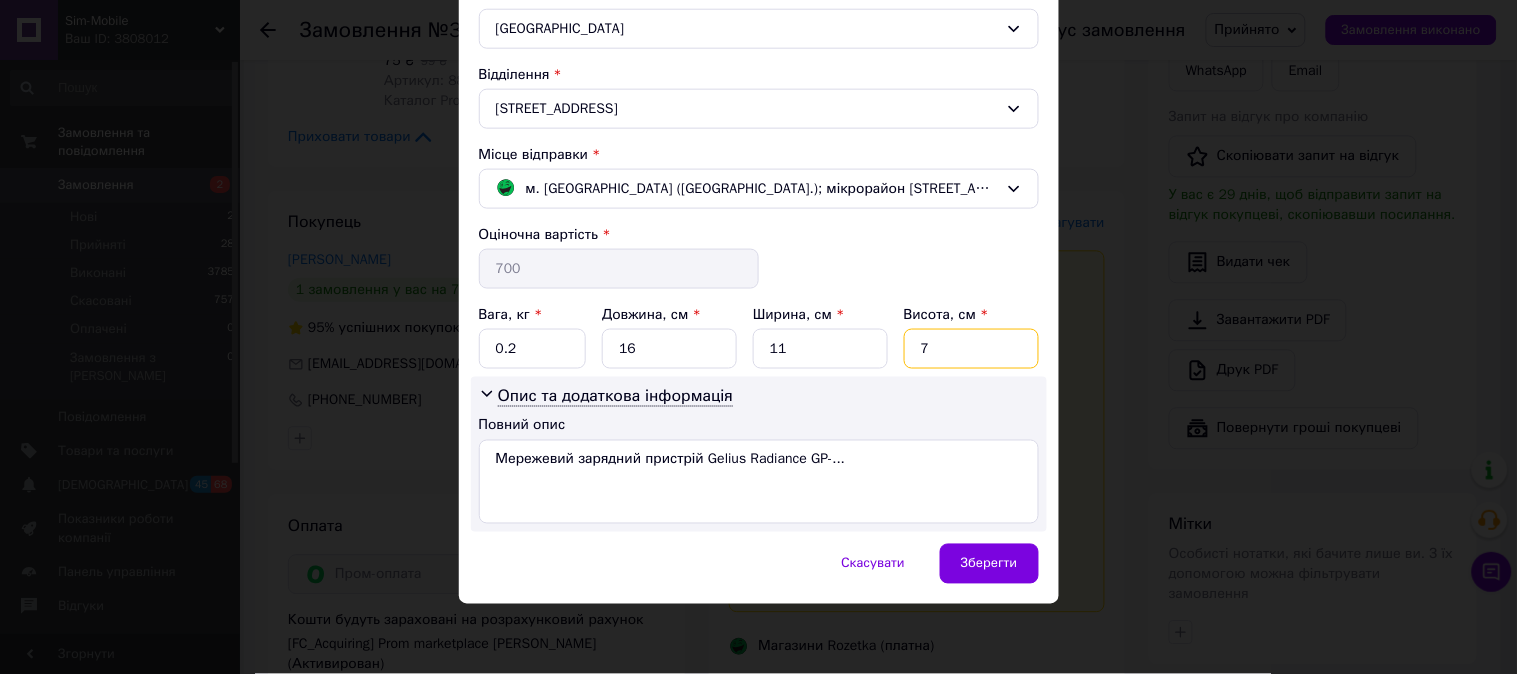 type on "7" 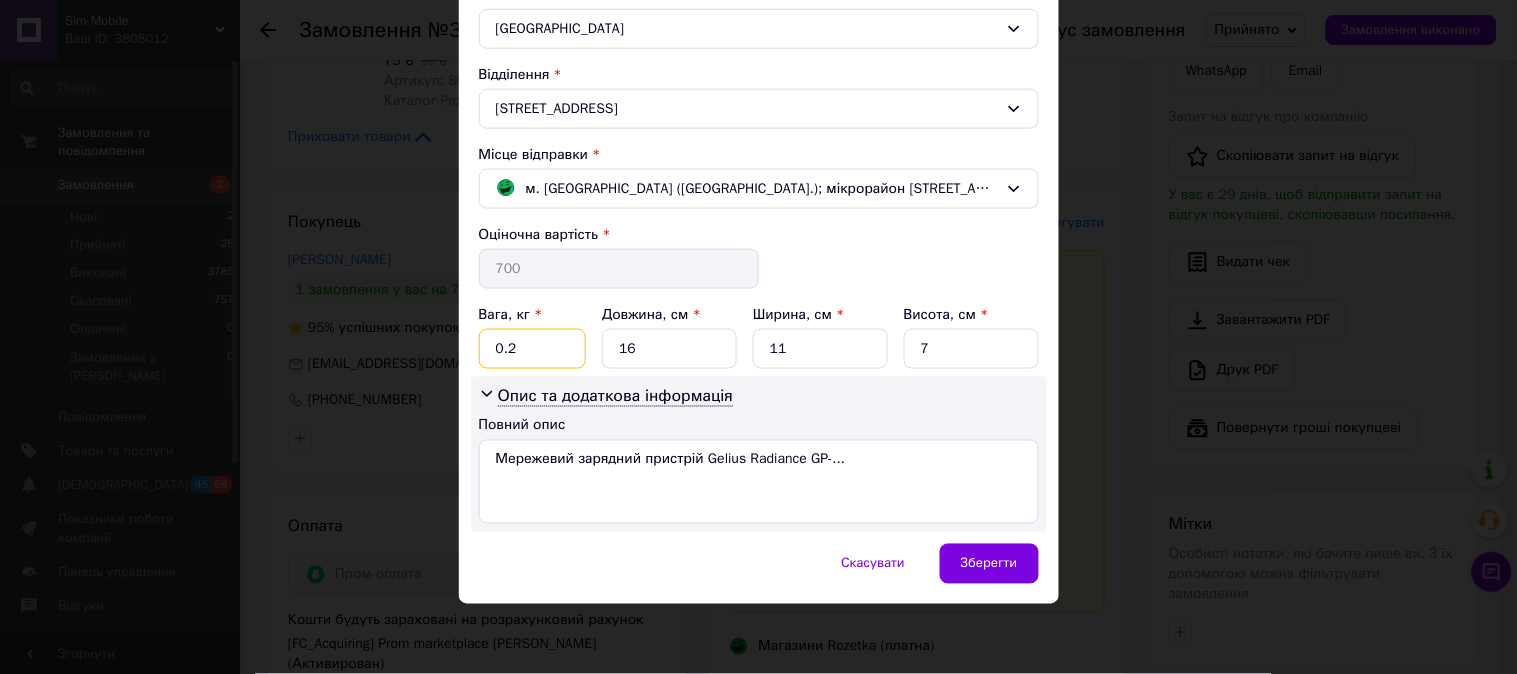click on "0.2" at bounding box center [533, 349] 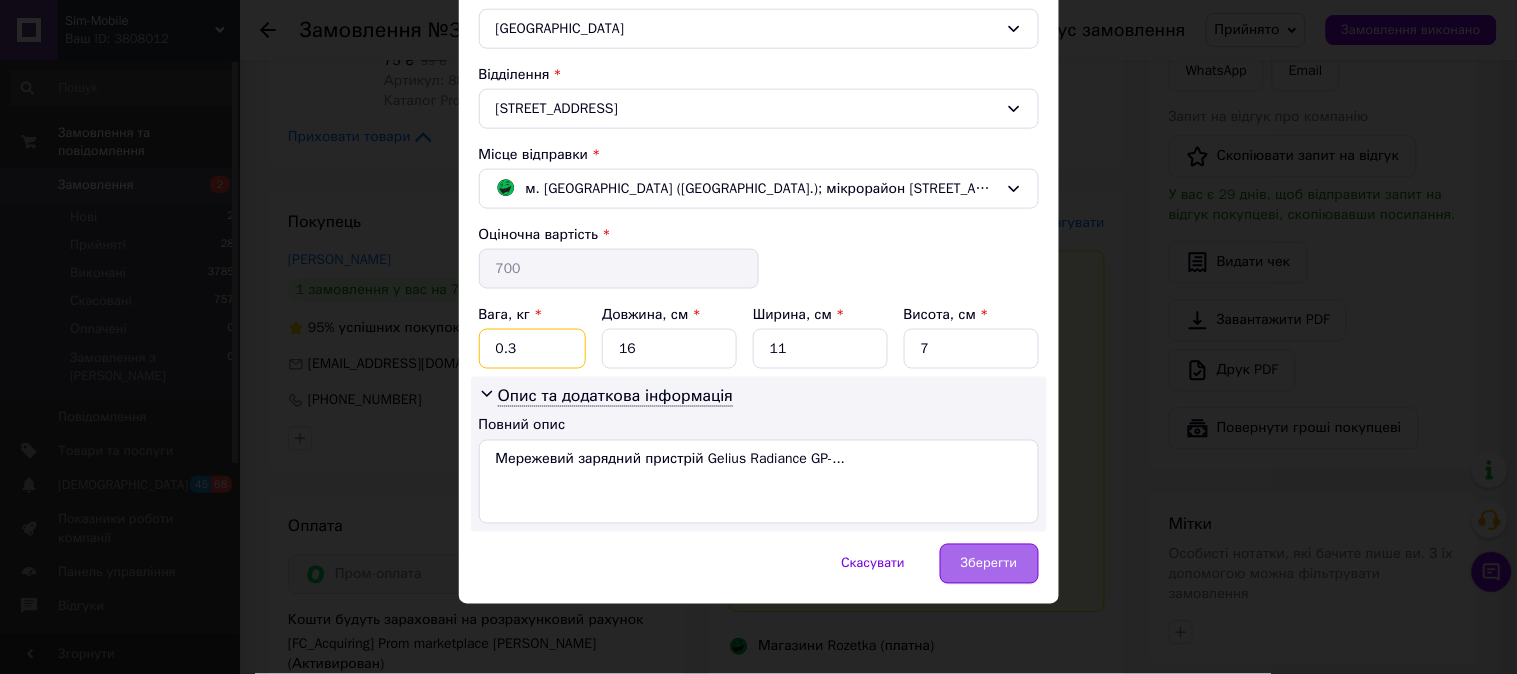type on "0.3" 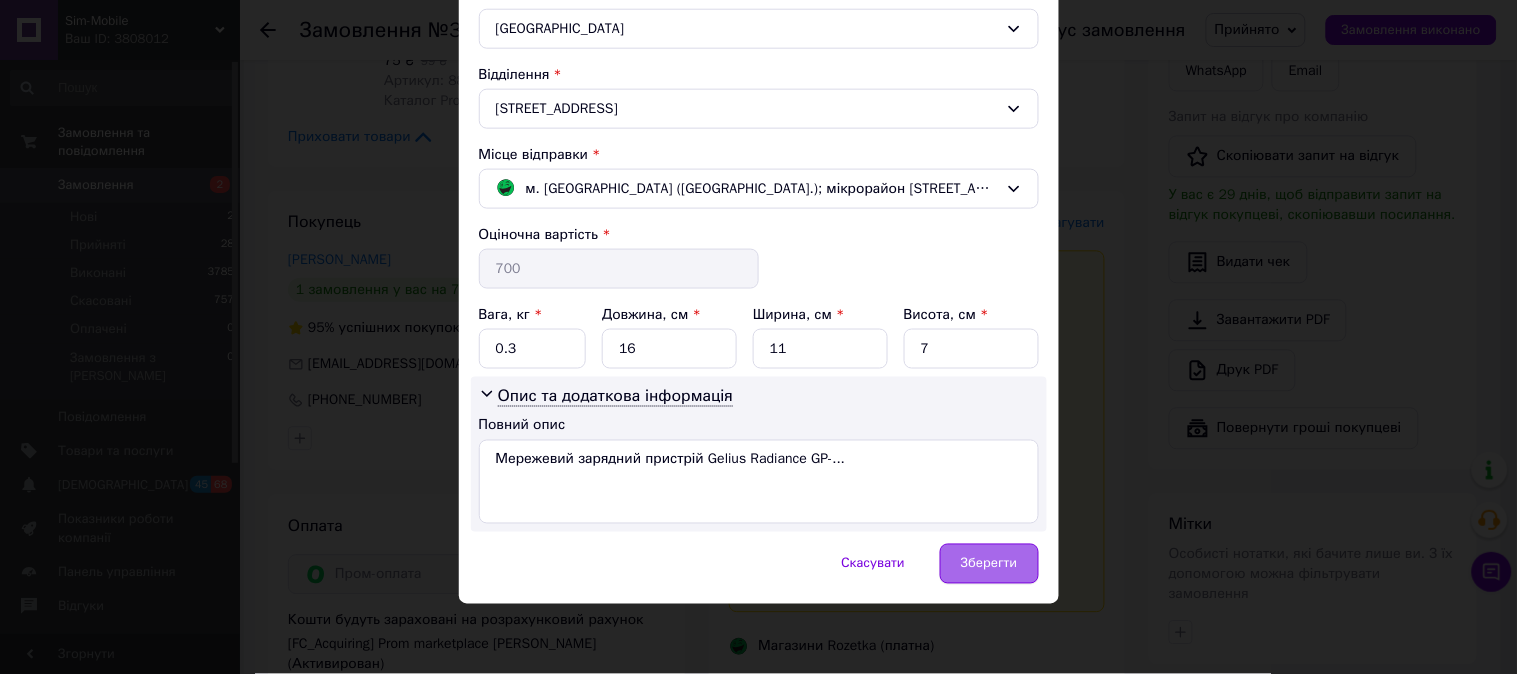 click on "Зберегти" at bounding box center [989, 564] 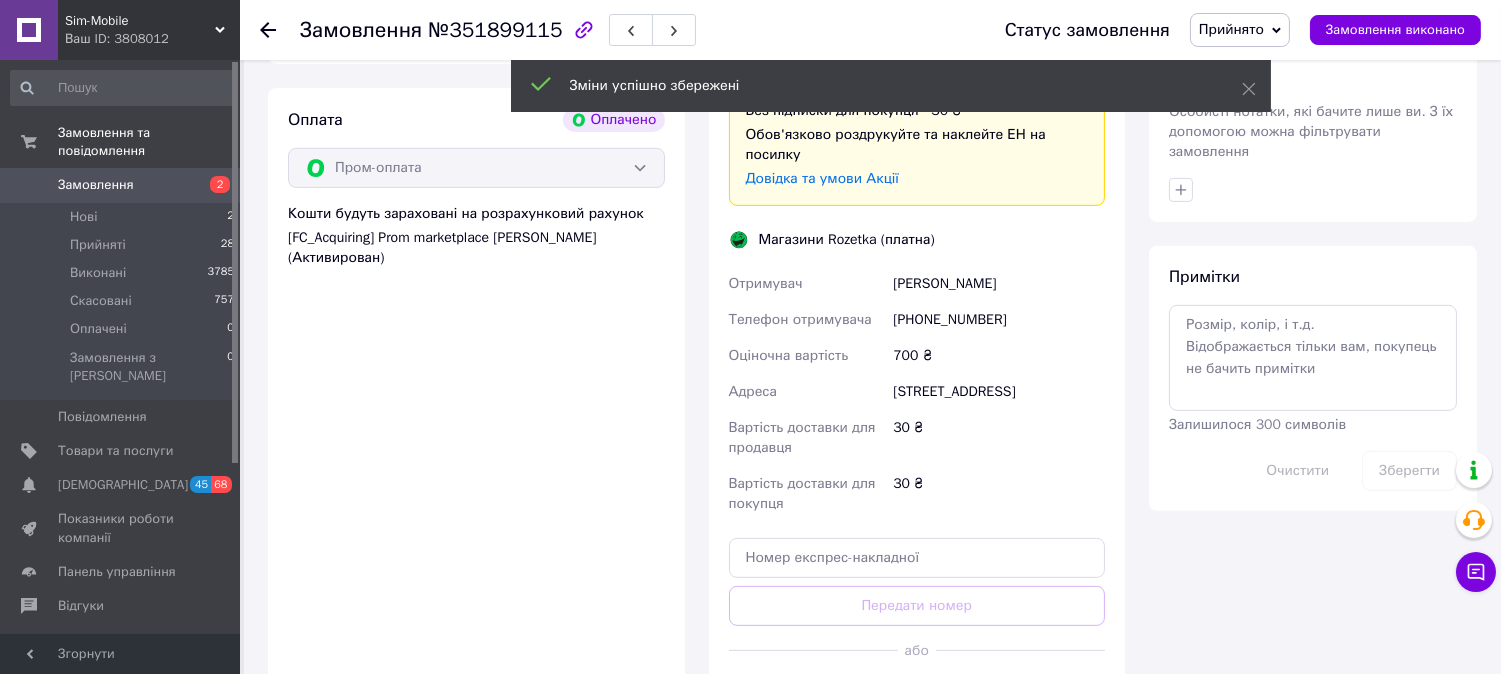 scroll, scrollTop: 1613, scrollLeft: 0, axis: vertical 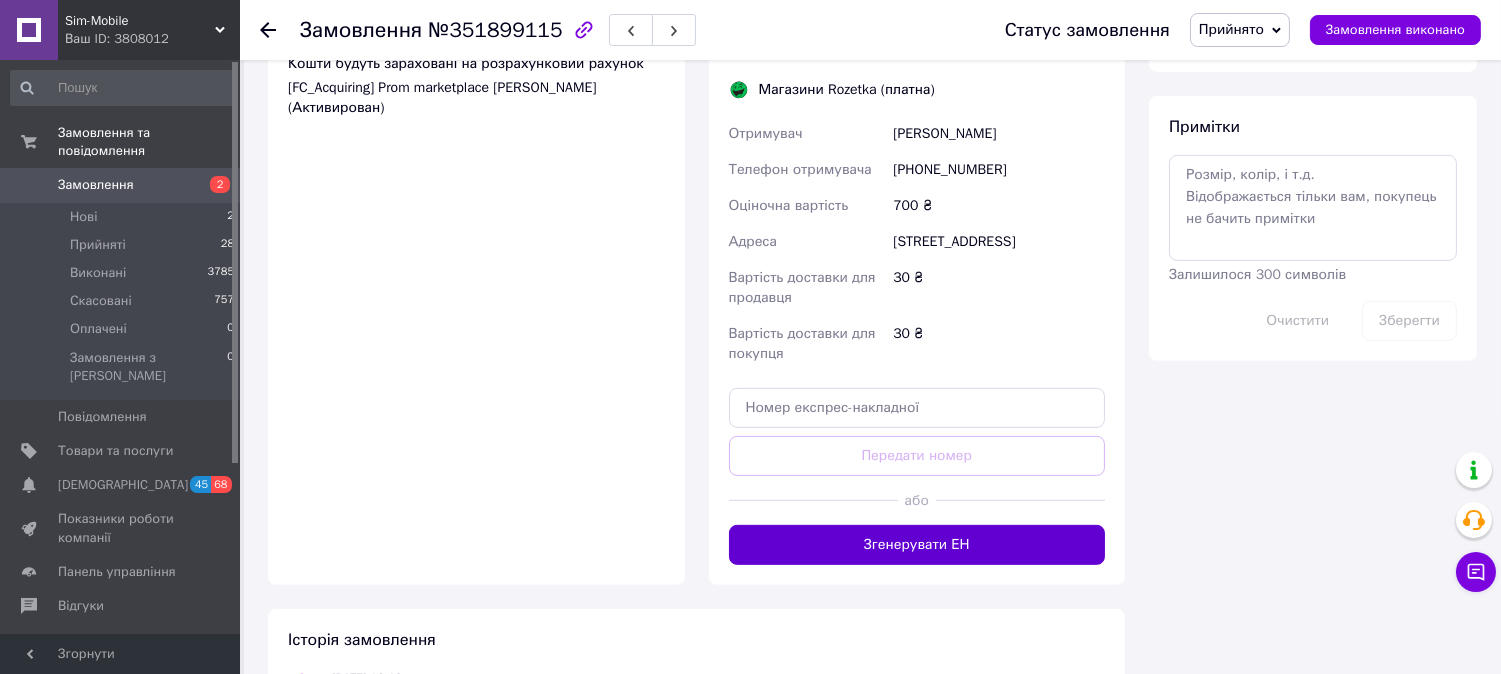 click on "Згенерувати ЕН" at bounding box center (917, 545) 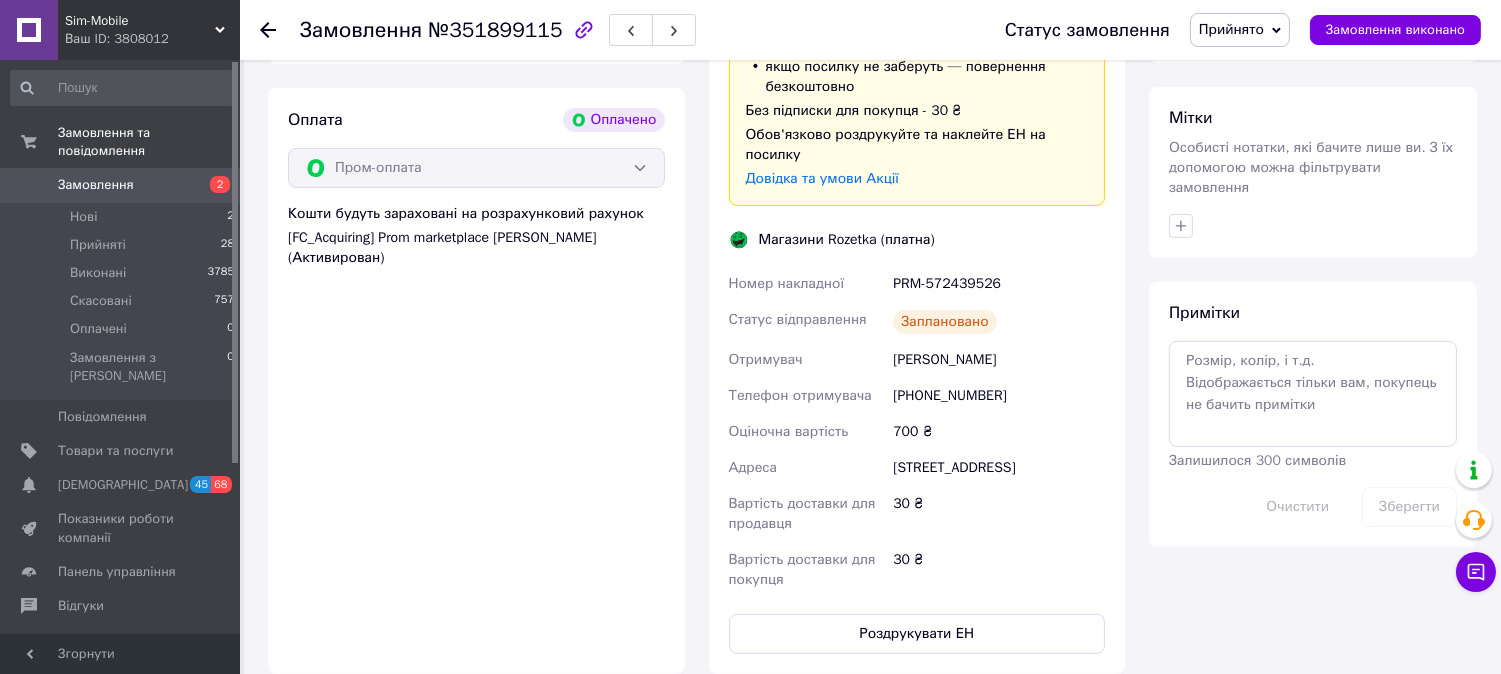 scroll, scrollTop: 1502, scrollLeft: 0, axis: vertical 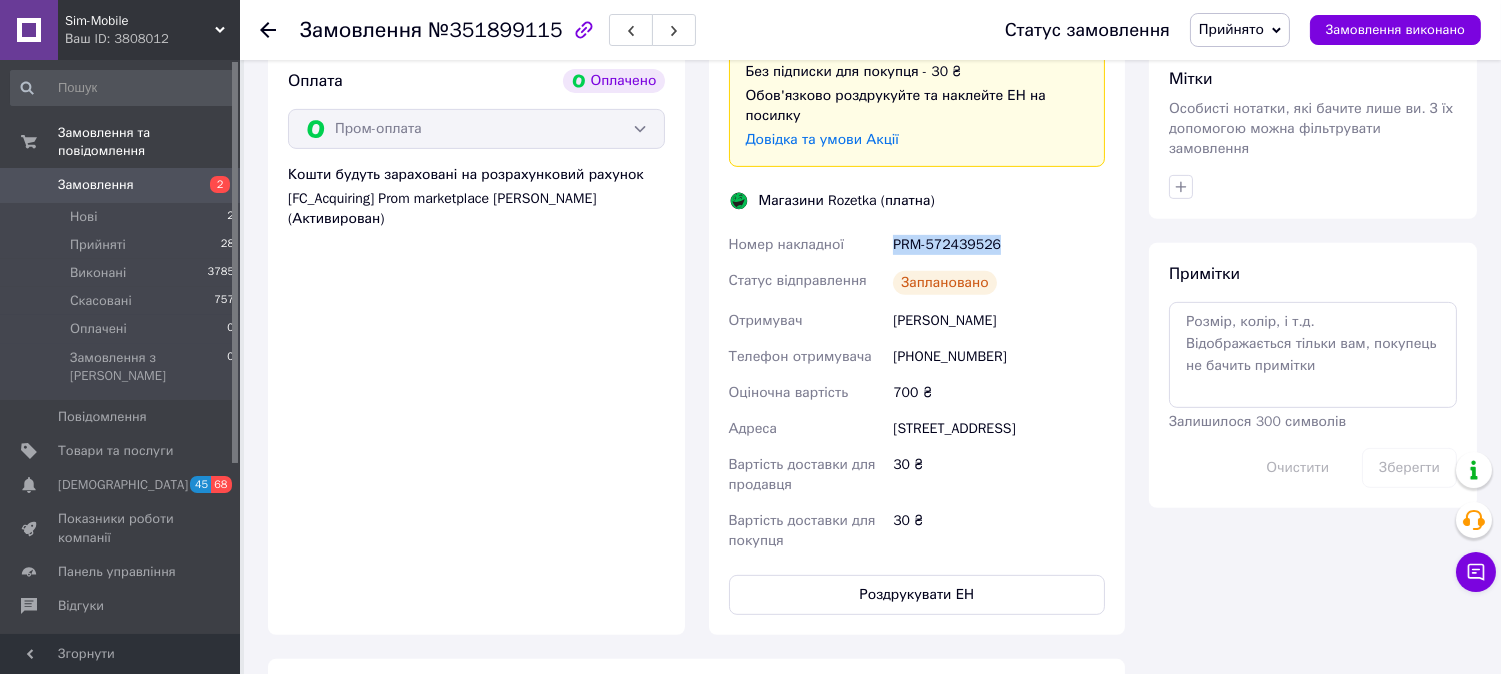 drag, startPoint x: 1003, startPoint y: 224, endPoint x: 895, endPoint y: 225, distance: 108.00463 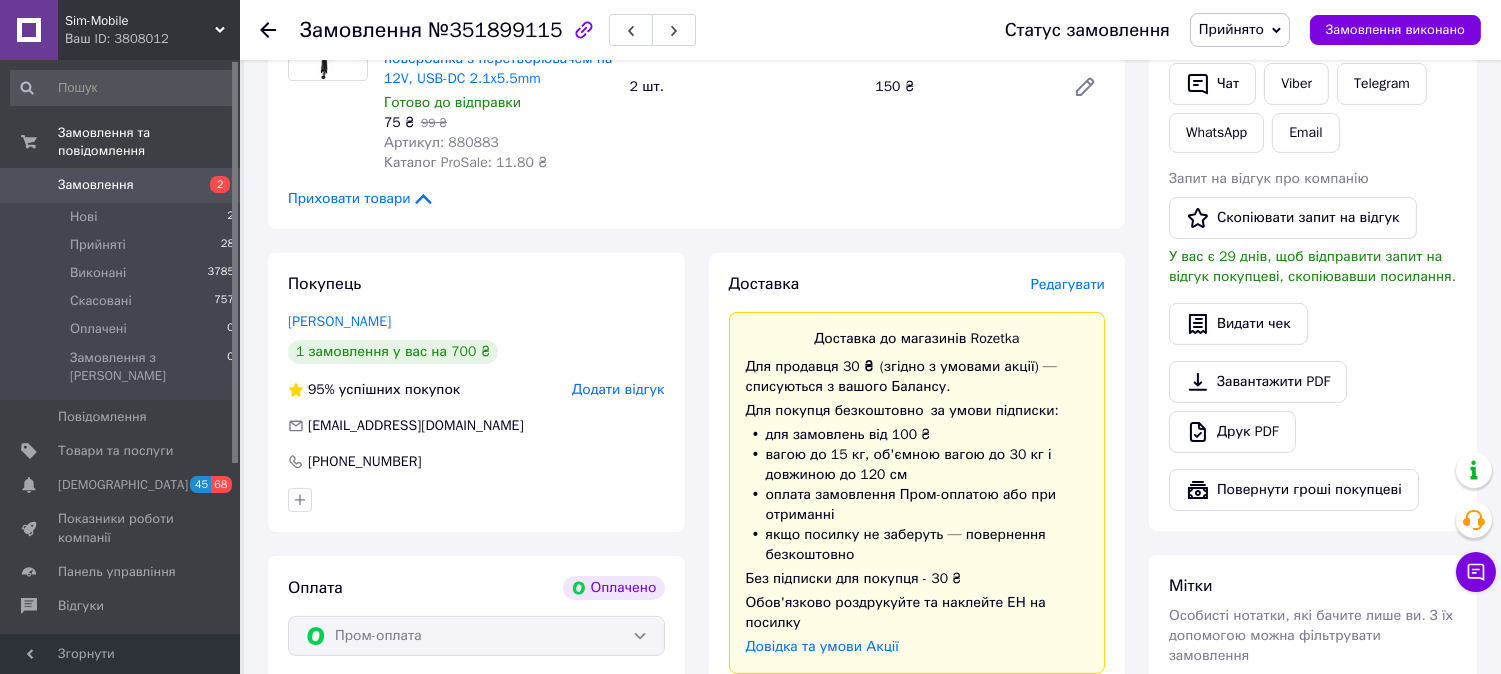 scroll, scrollTop: 946, scrollLeft: 0, axis: vertical 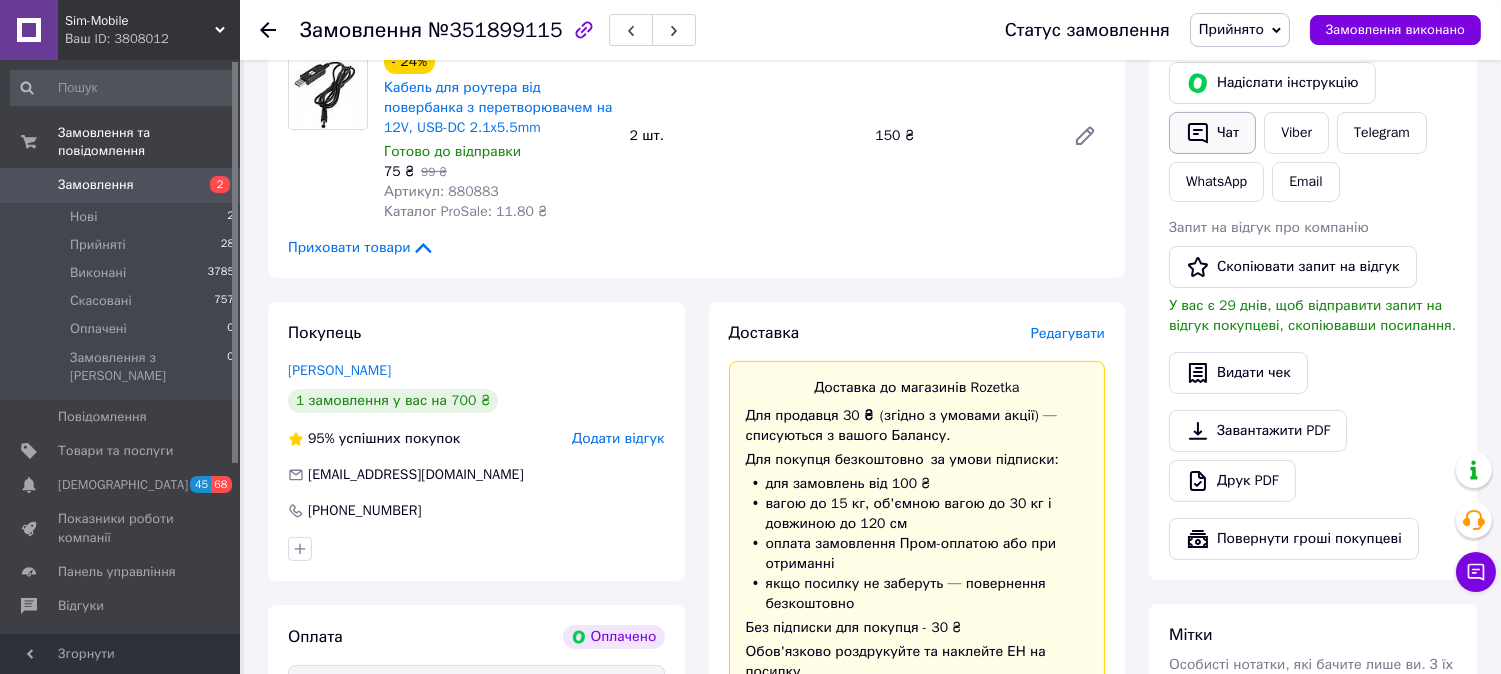 click on "Чат" at bounding box center (1212, 133) 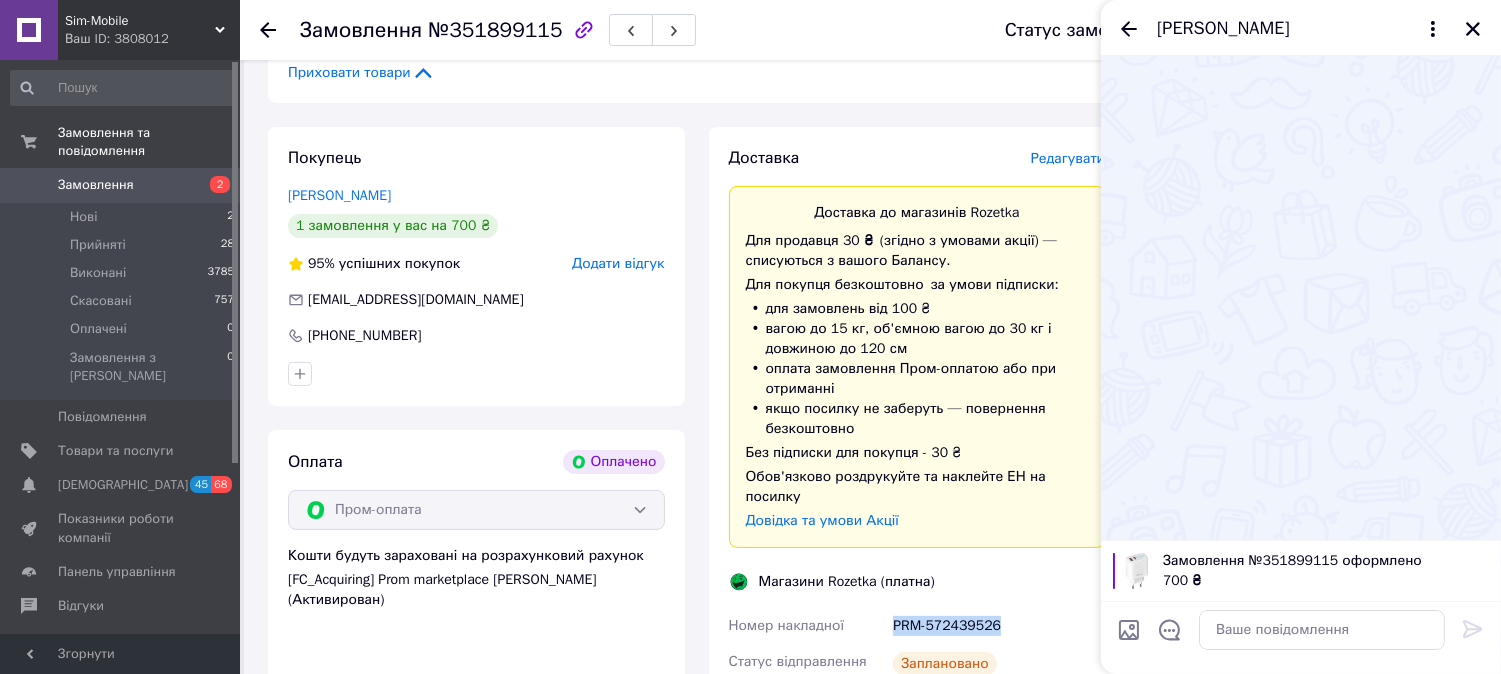 scroll, scrollTop: 1391, scrollLeft: 0, axis: vertical 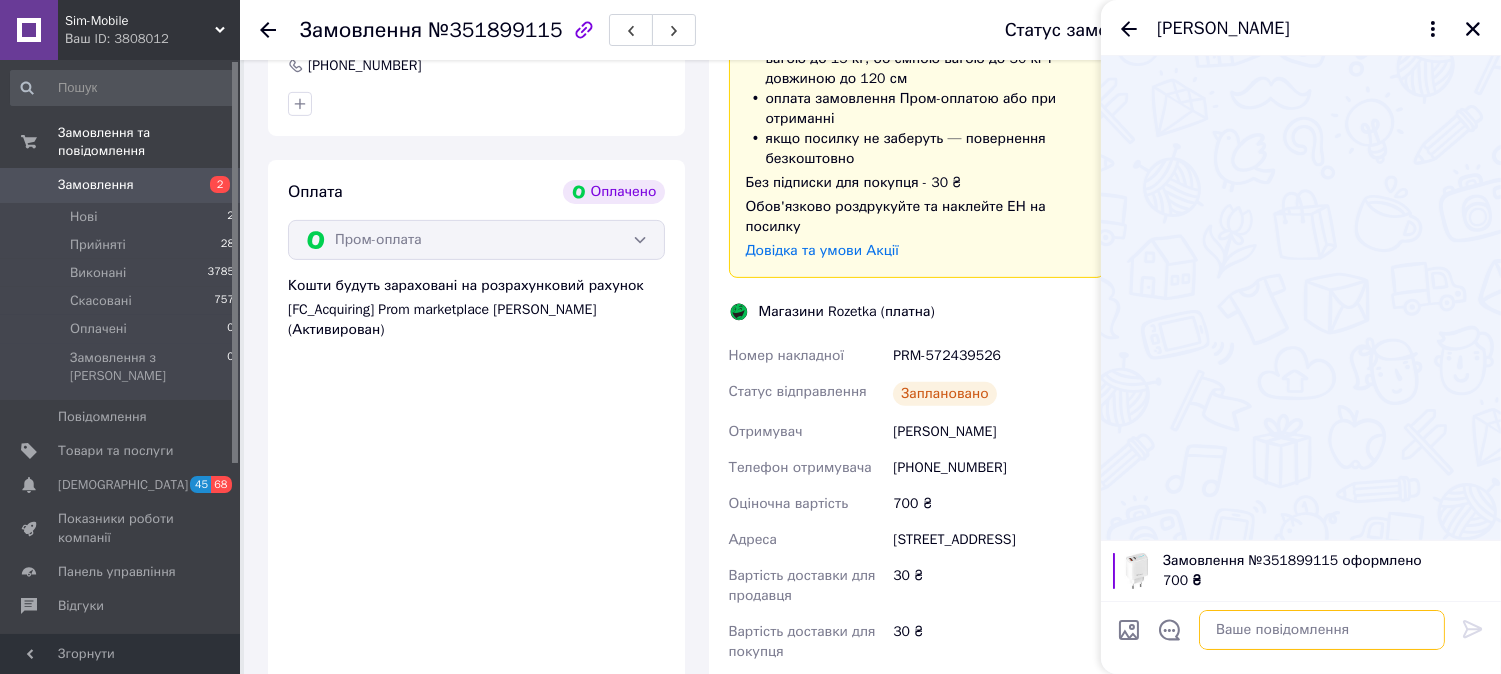 click at bounding box center [1322, 630] 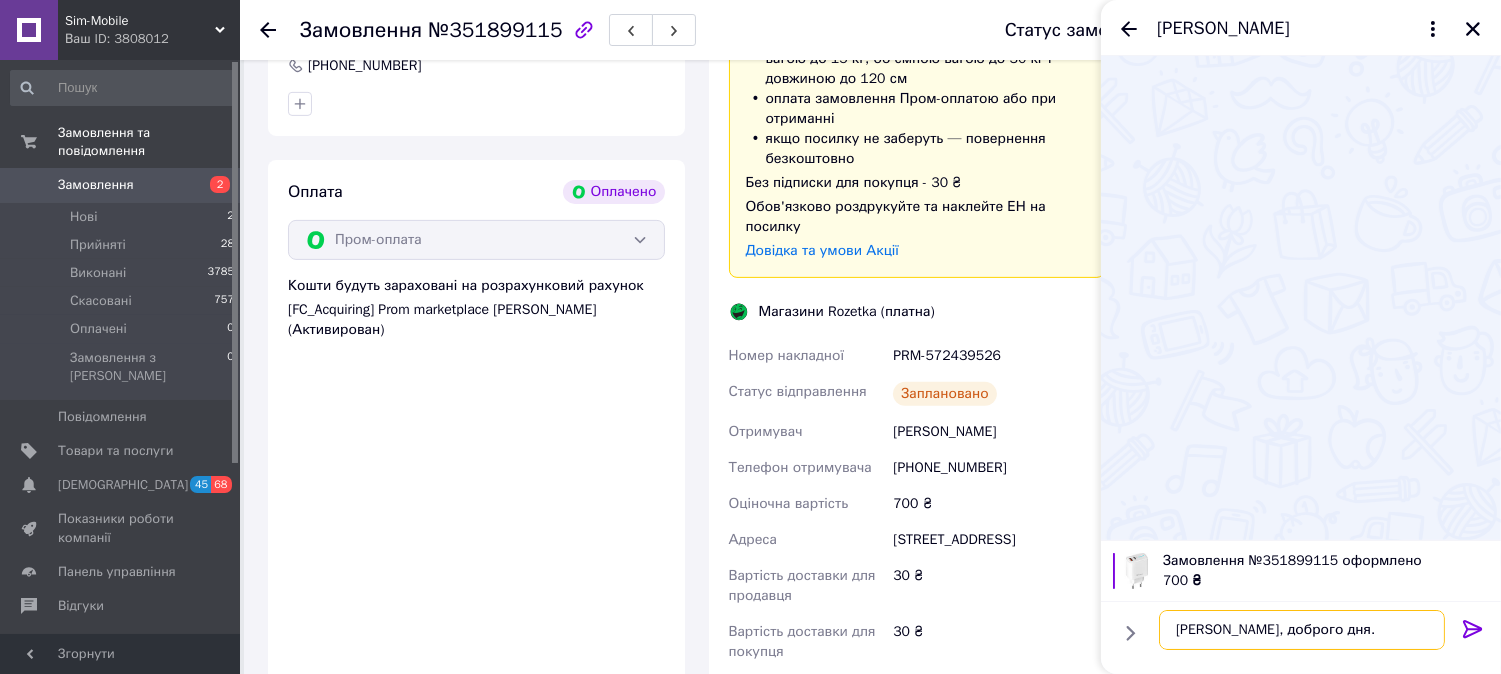 scroll, scrollTop: 35, scrollLeft: 0, axis: vertical 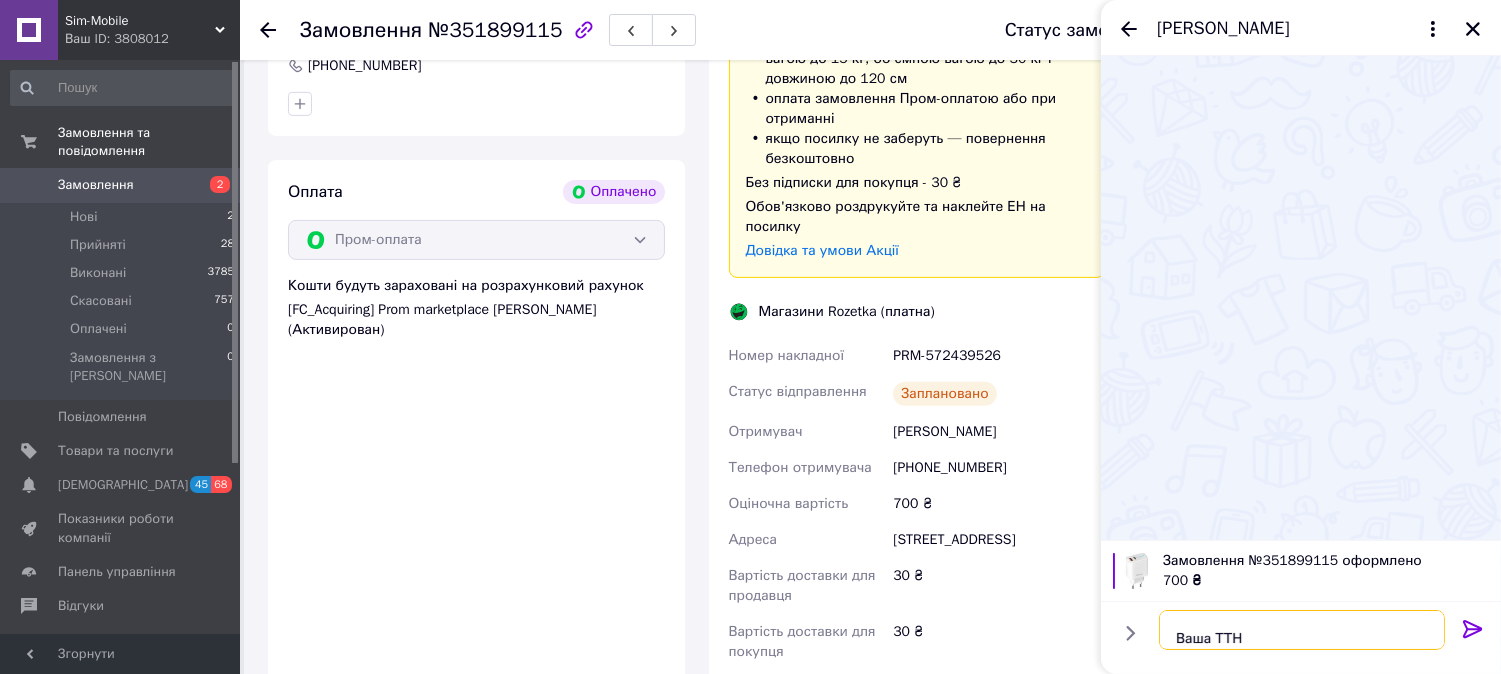paste on "PRM-572439526" 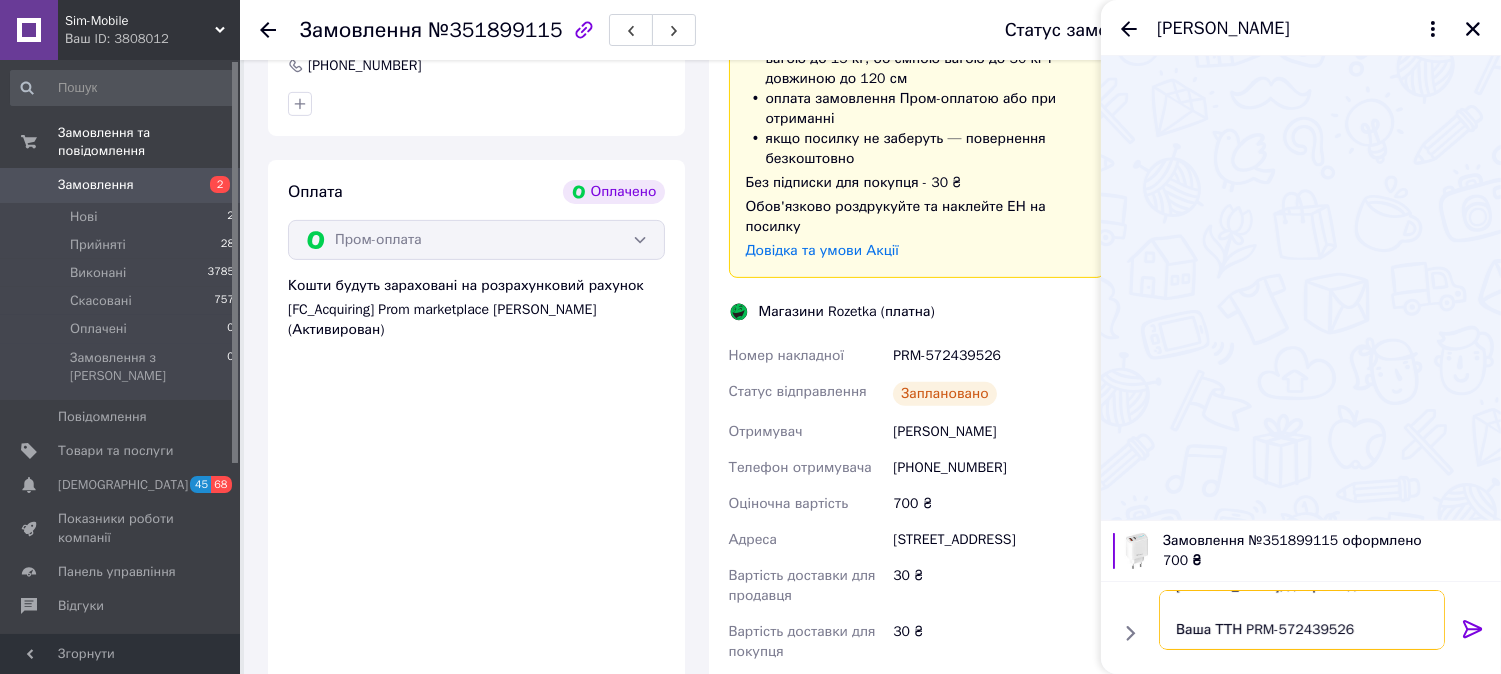 scroll, scrollTop: 58, scrollLeft: 0, axis: vertical 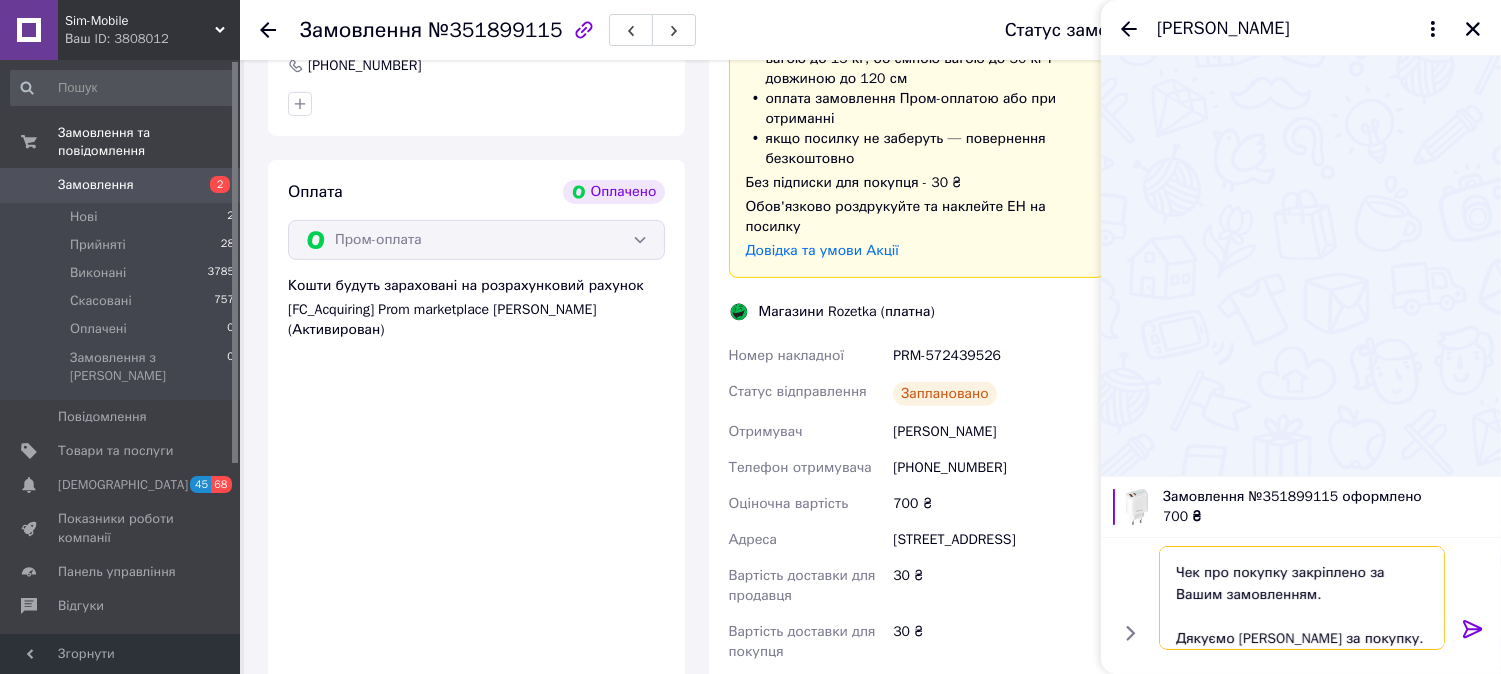 type on "[PERSON_NAME], доброго дня.
Ваша ТТН PRM-572439526
Чек про покупку закріплено за Вашим замовленням.
Дякуємо [PERSON_NAME] за покупку." 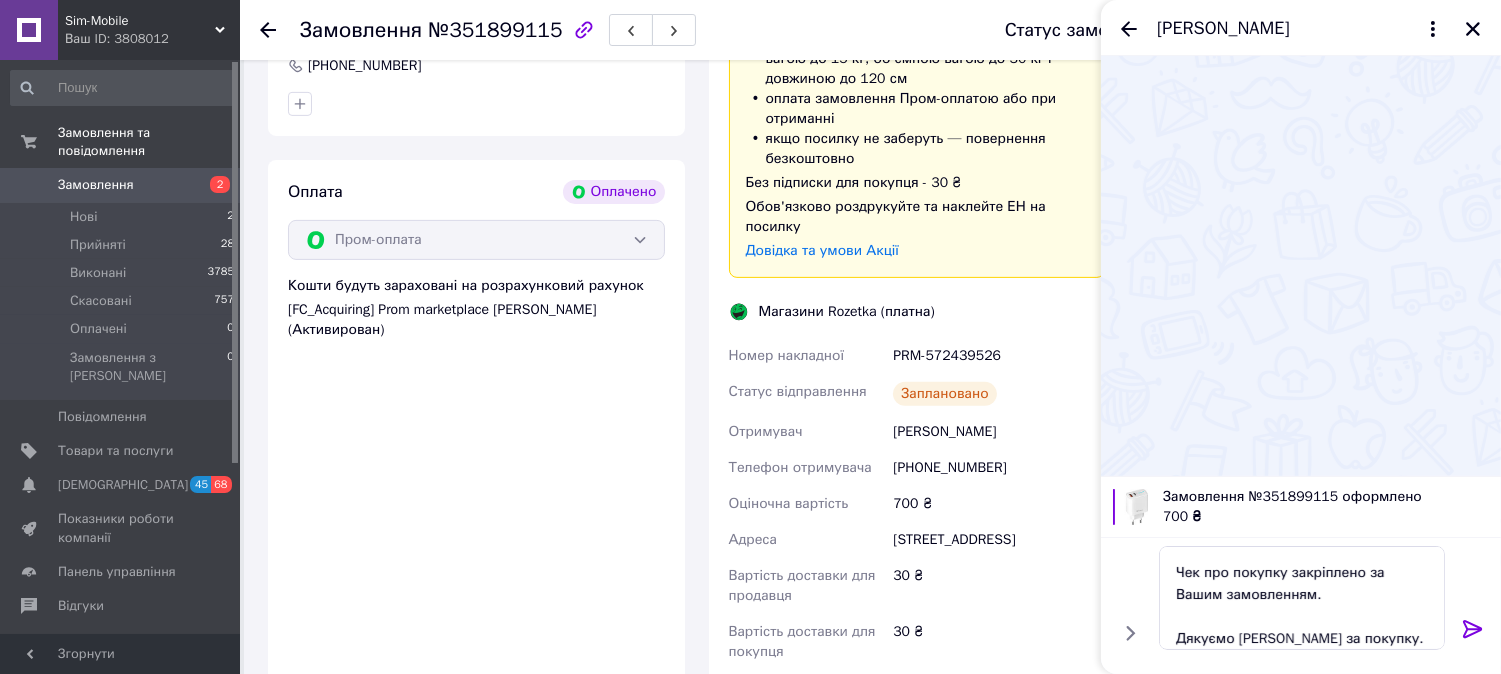 drag, startPoint x: 1471, startPoint y: 631, endPoint x: 1465, endPoint y: 616, distance: 16.155495 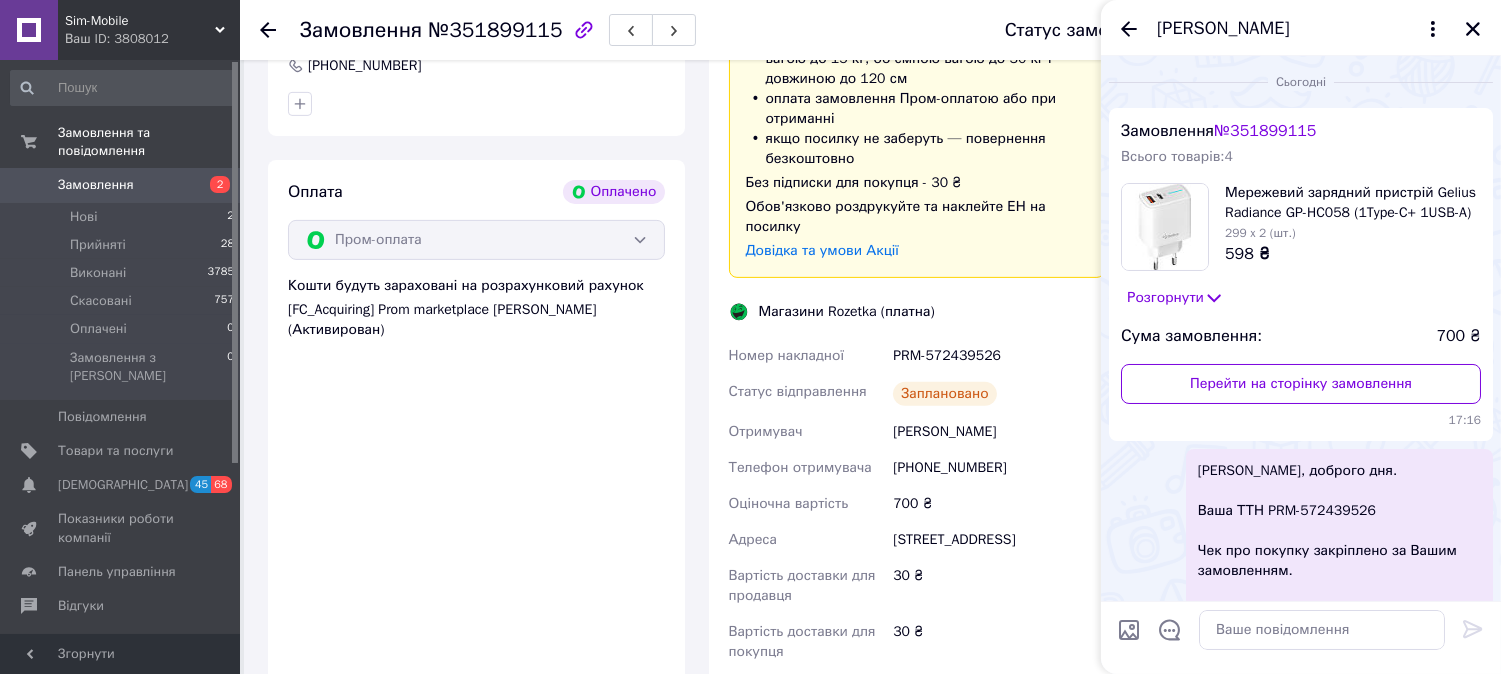 scroll, scrollTop: 0, scrollLeft: 0, axis: both 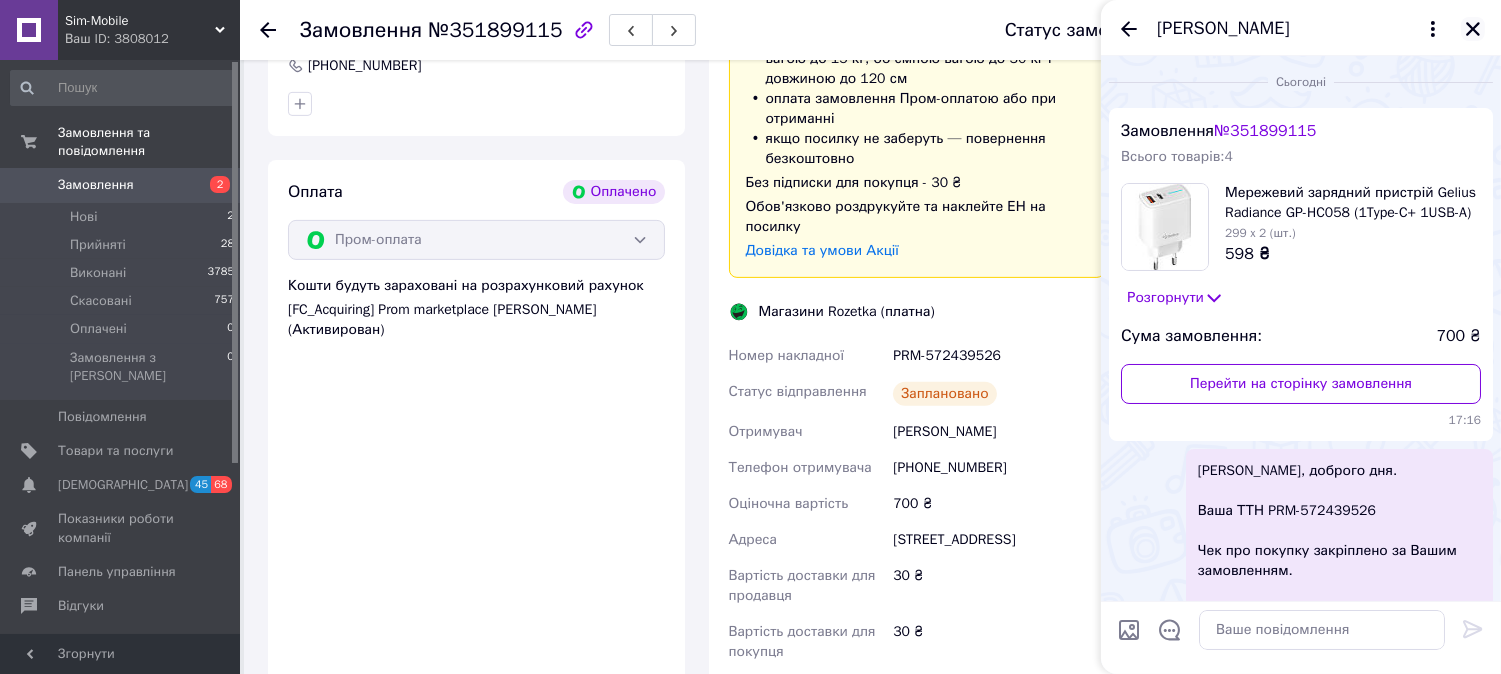 click 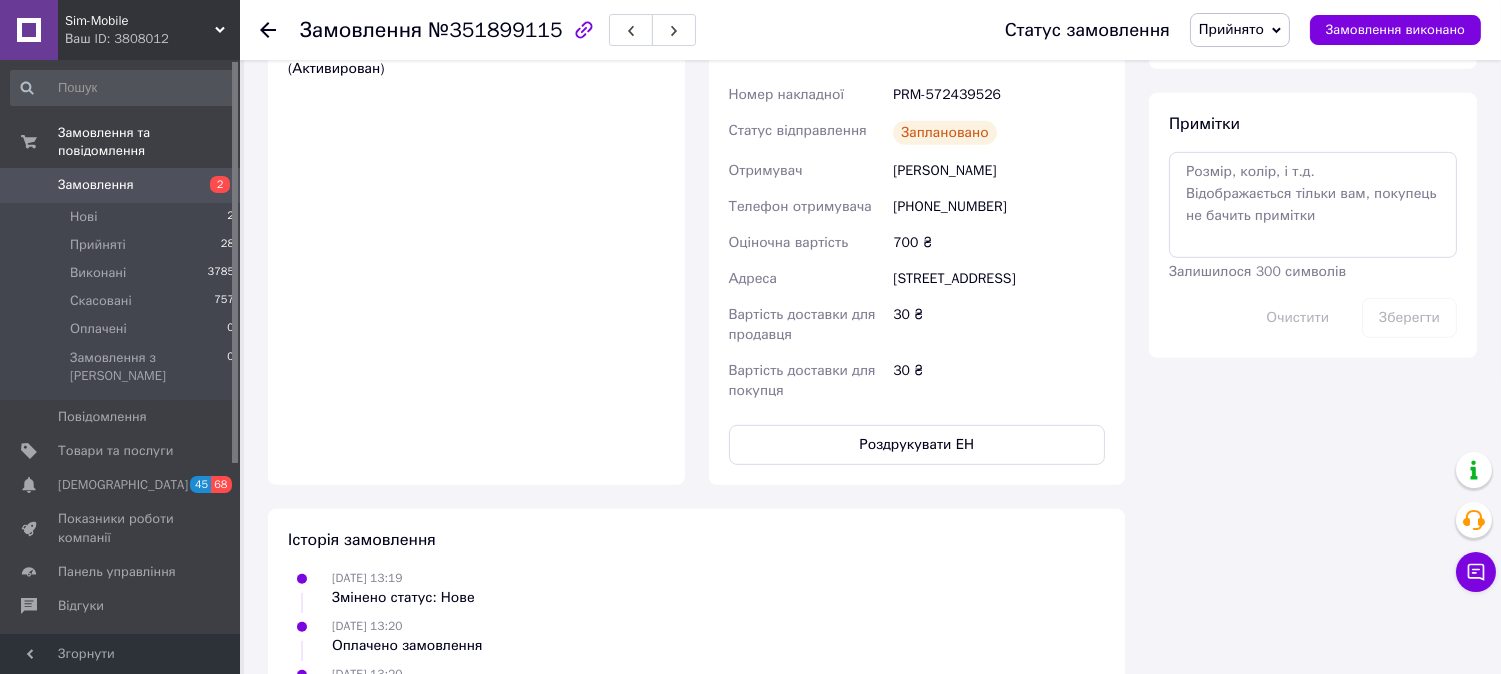 scroll, scrollTop: 1613, scrollLeft: 0, axis: vertical 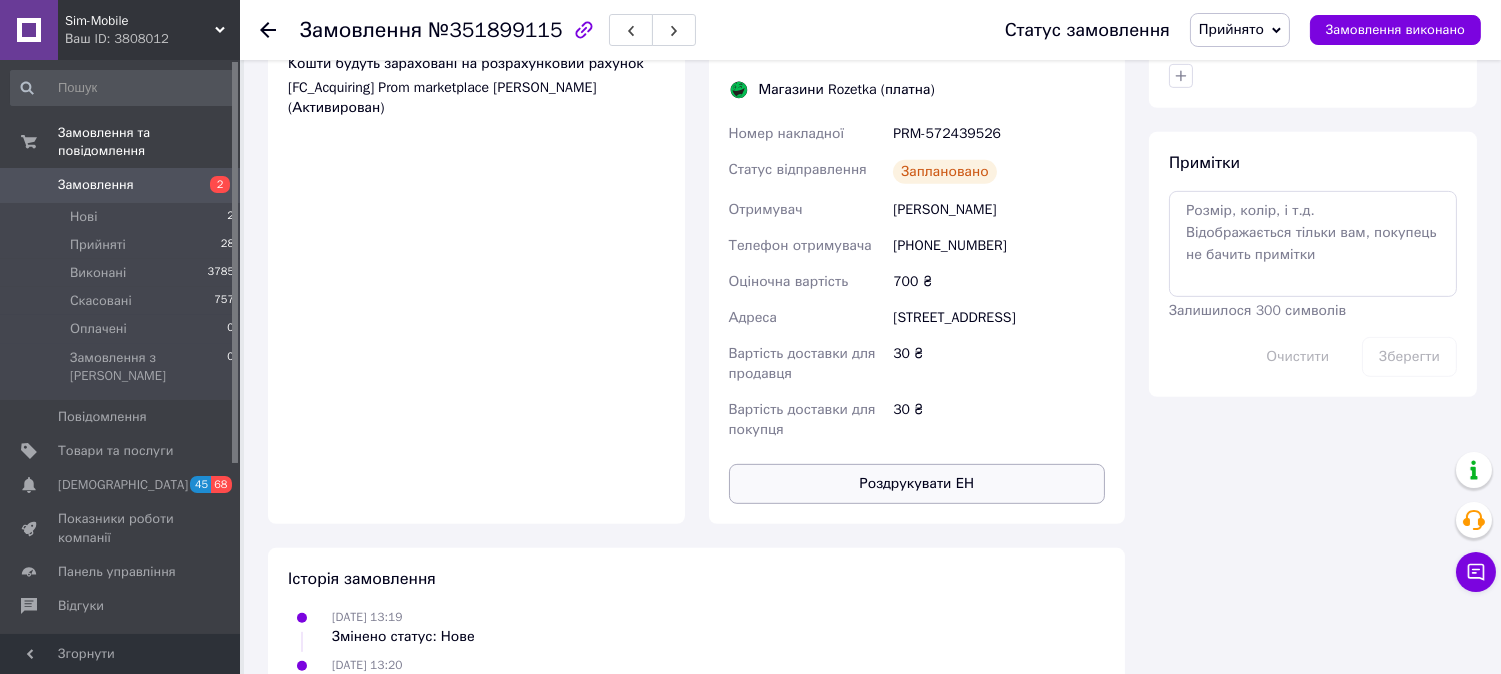 click on "Роздрукувати ЕН" at bounding box center (917, 484) 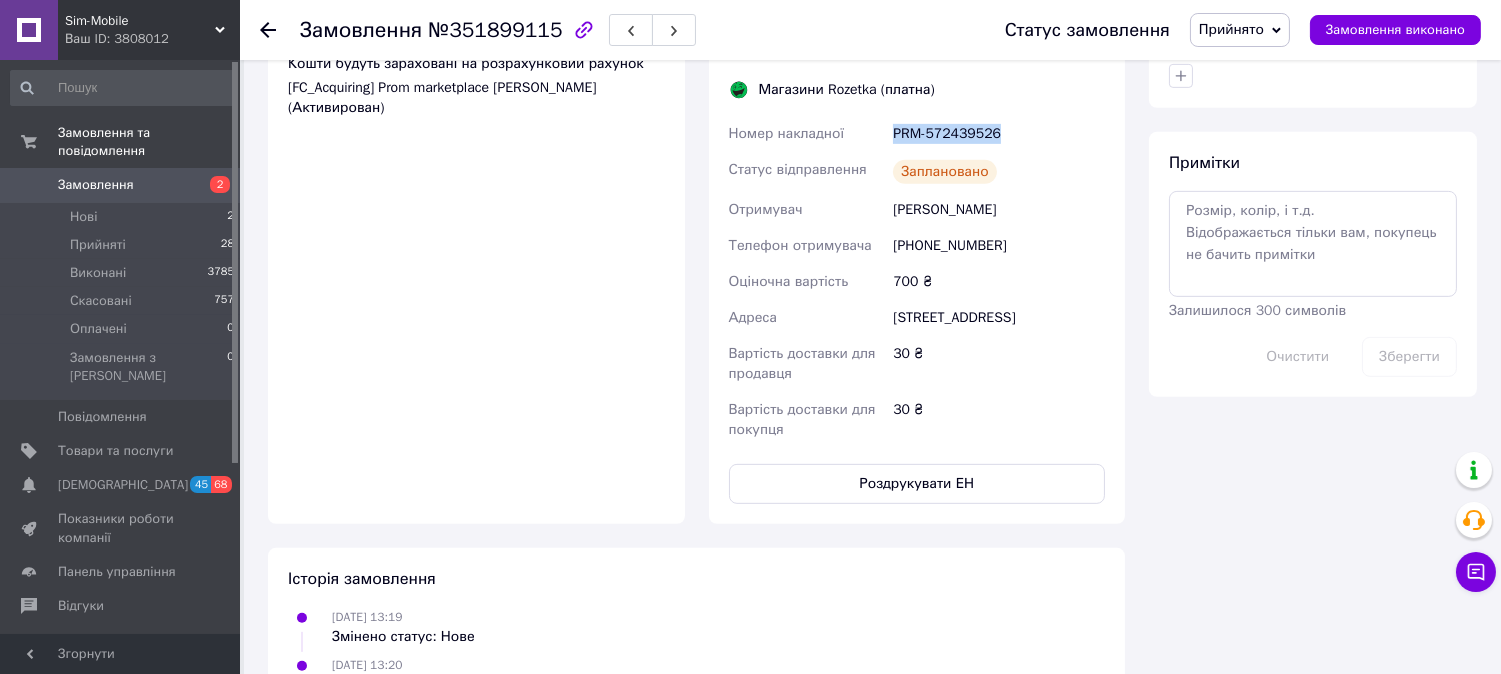 drag, startPoint x: 987, startPoint y: 116, endPoint x: 894, endPoint y: 113, distance: 93.04838 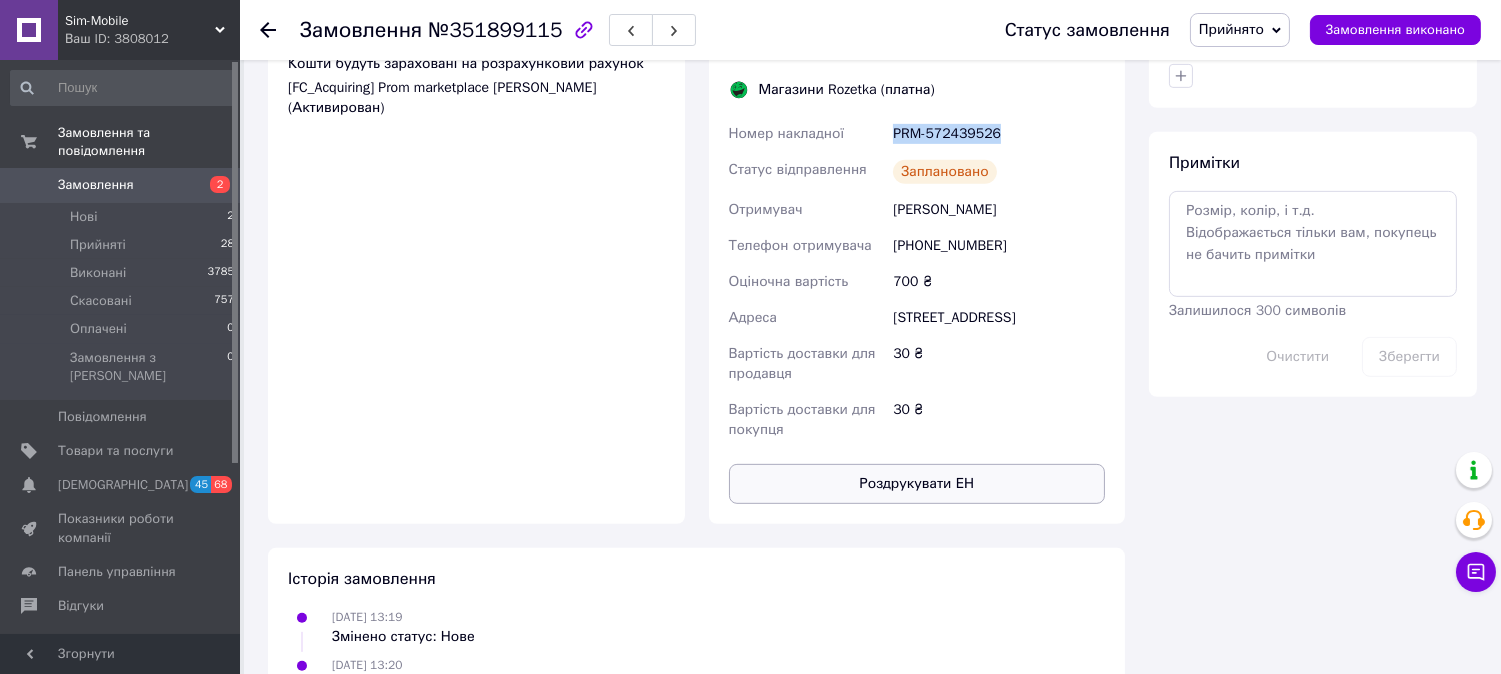 click on "Роздрукувати ЕН" at bounding box center (917, 484) 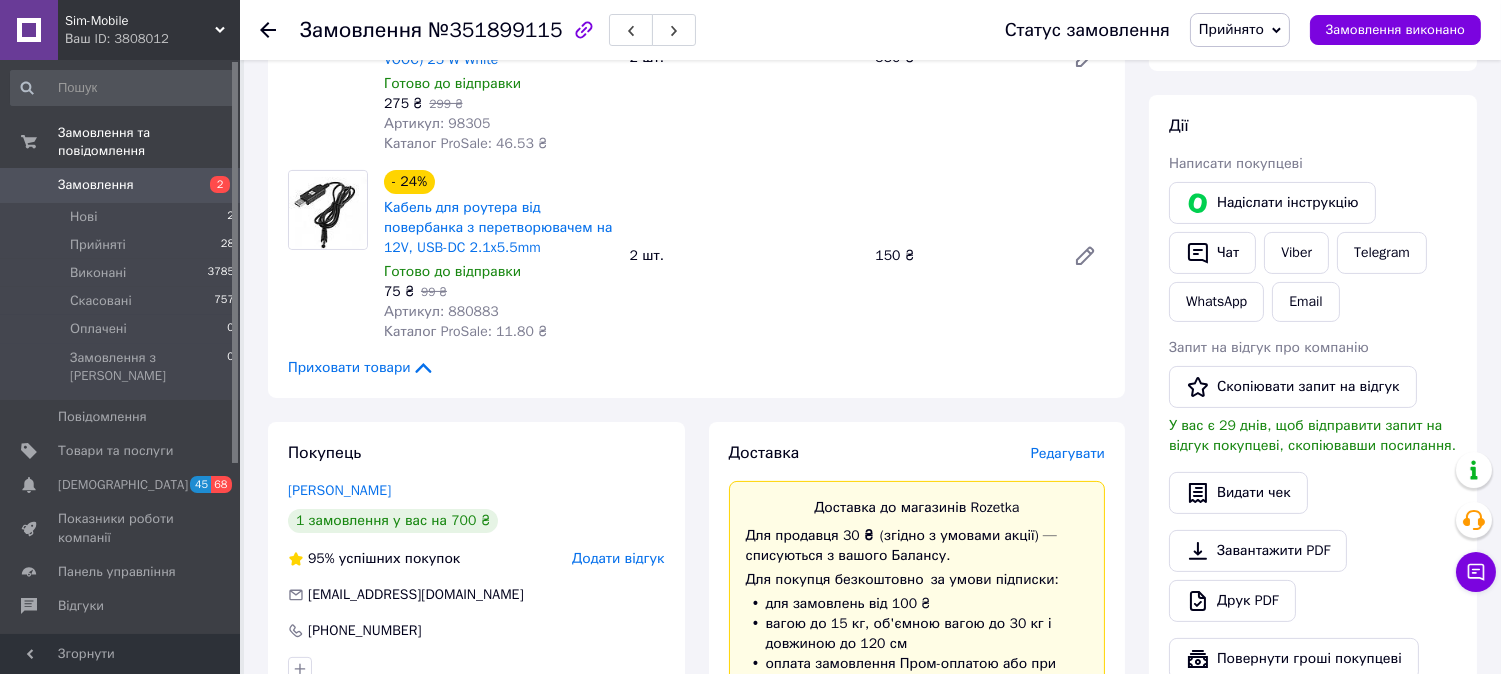 scroll, scrollTop: 724, scrollLeft: 0, axis: vertical 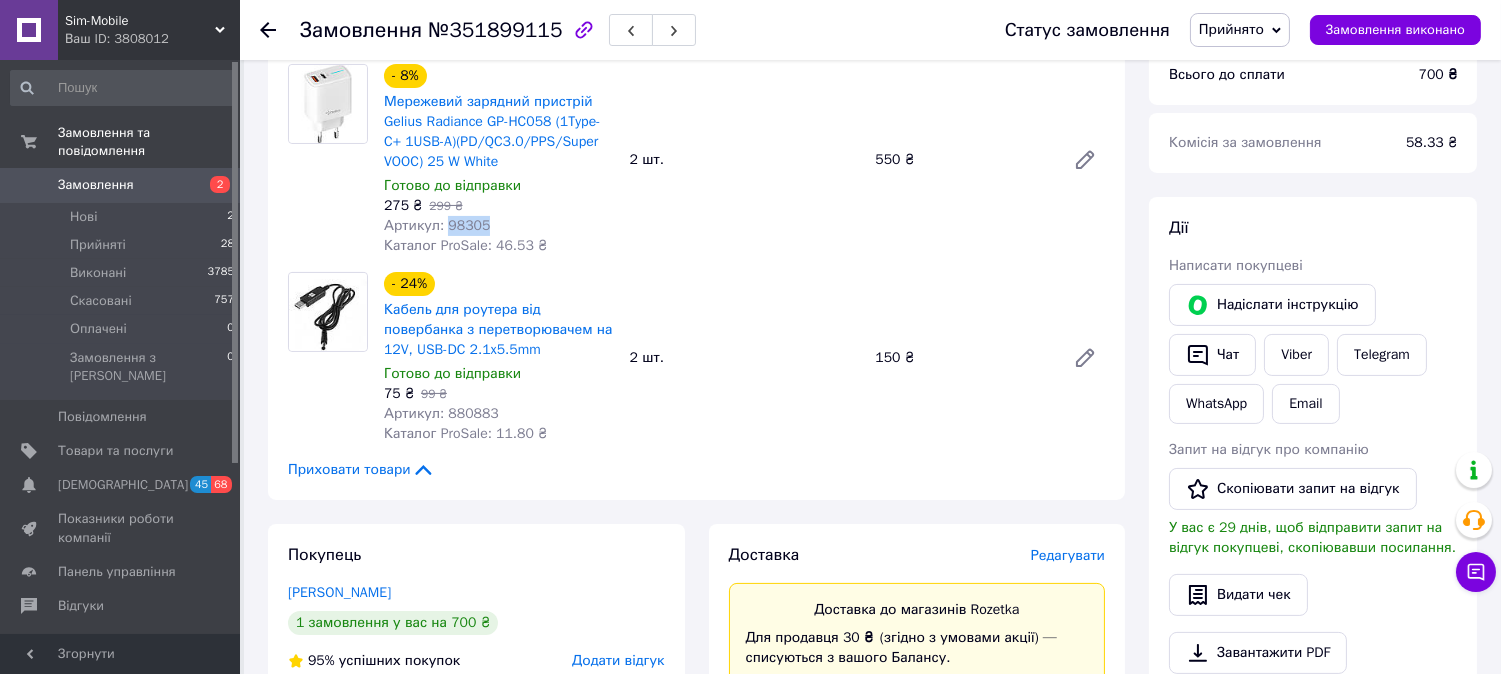 drag, startPoint x: 492, startPoint y: 224, endPoint x: 444, endPoint y: 224, distance: 48 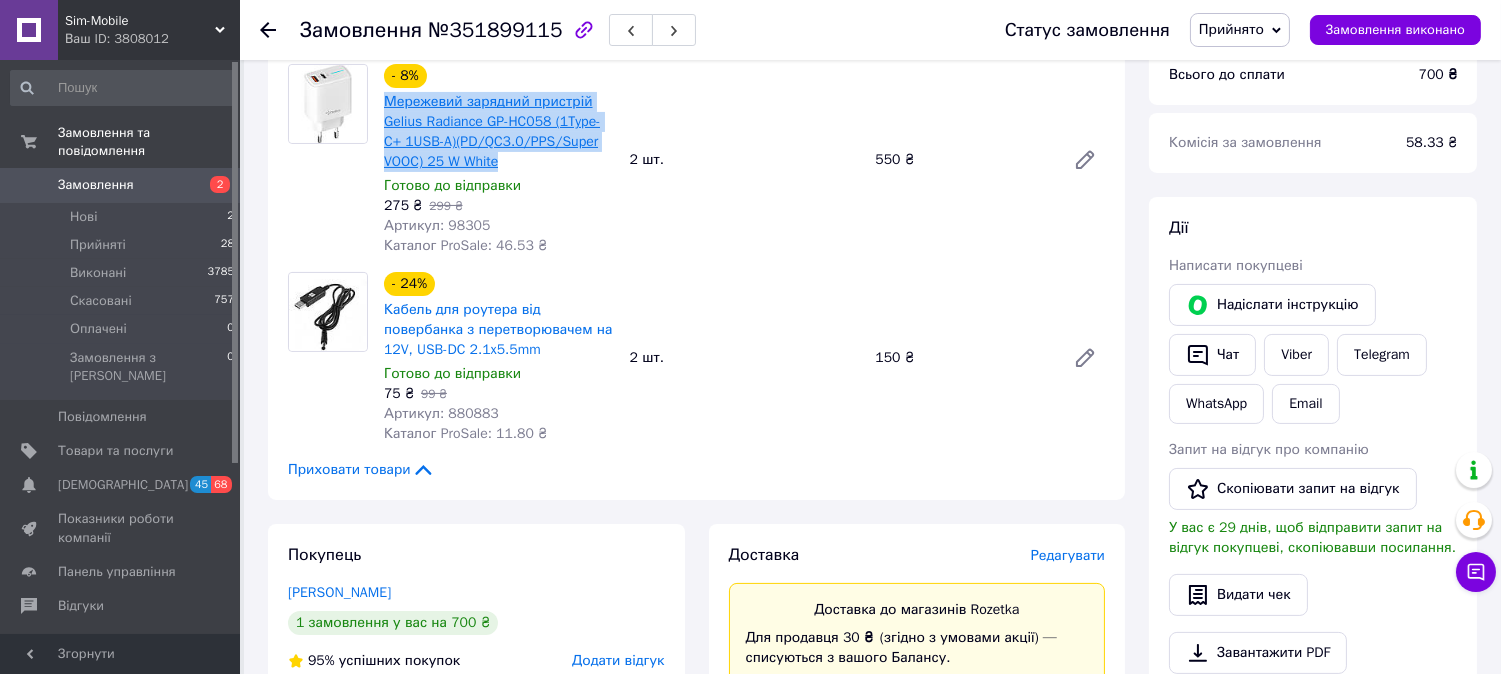 drag, startPoint x: 514, startPoint y: 160, endPoint x: 383, endPoint y: 105, distance: 142.07744 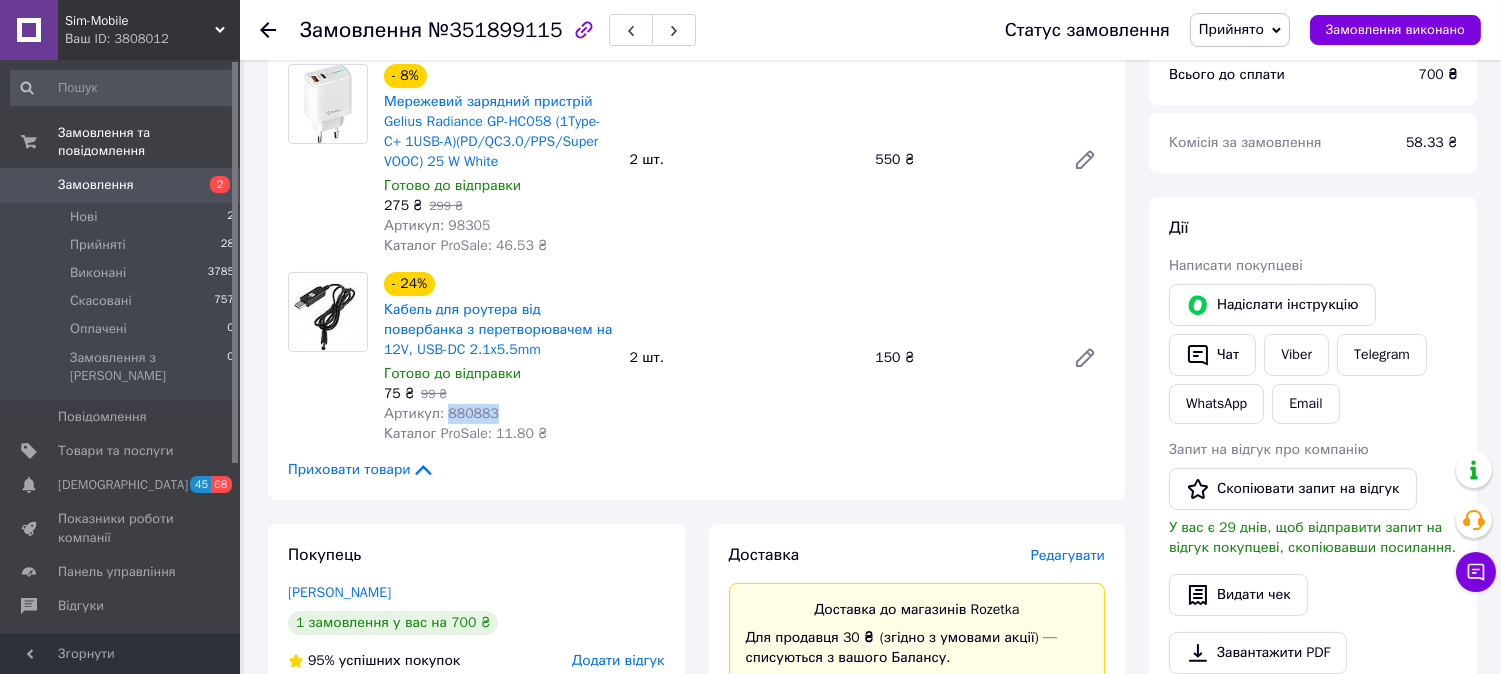 drag, startPoint x: 494, startPoint y: 416, endPoint x: 444, endPoint y: 414, distance: 50.039986 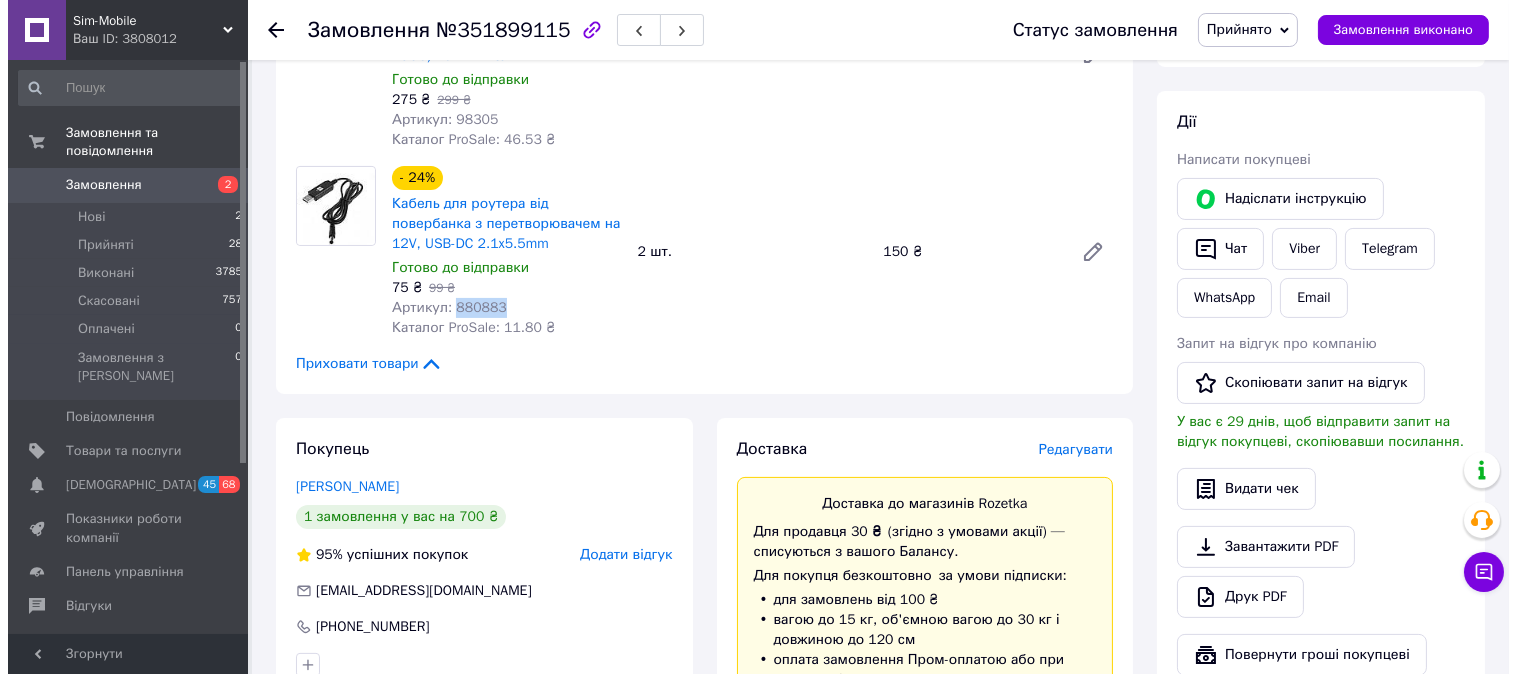 scroll, scrollTop: 946, scrollLeft: 0, axis: vertical 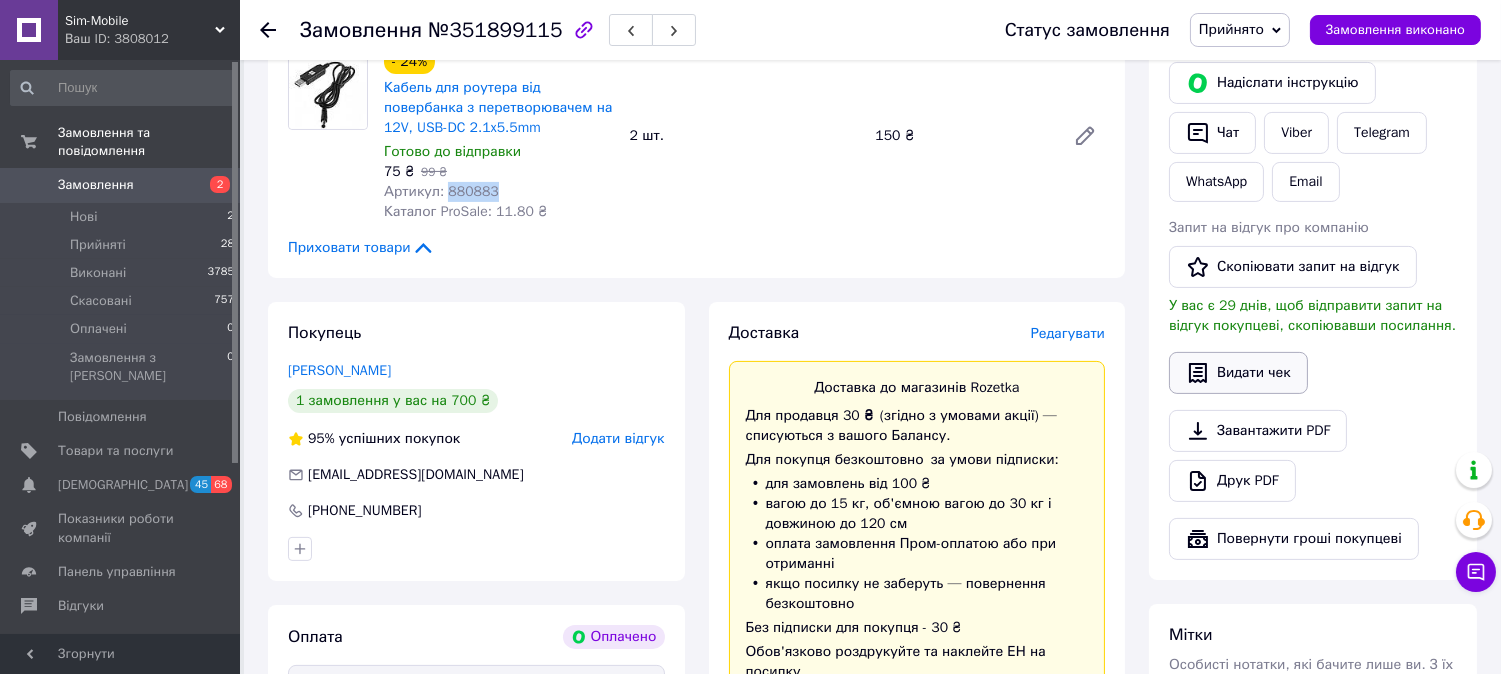 click on "Видати чек" at bounding box center [1238, 373] 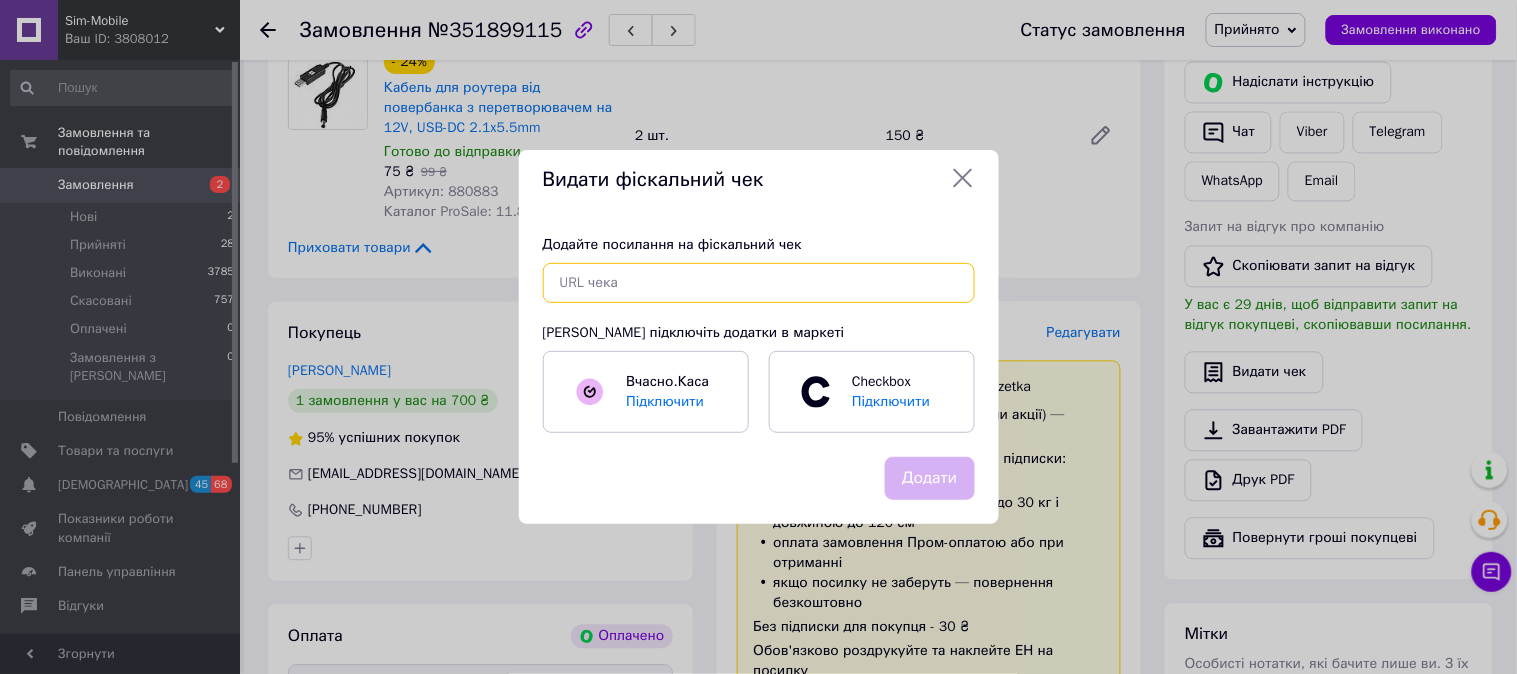 click at bounding box center [759, 283] 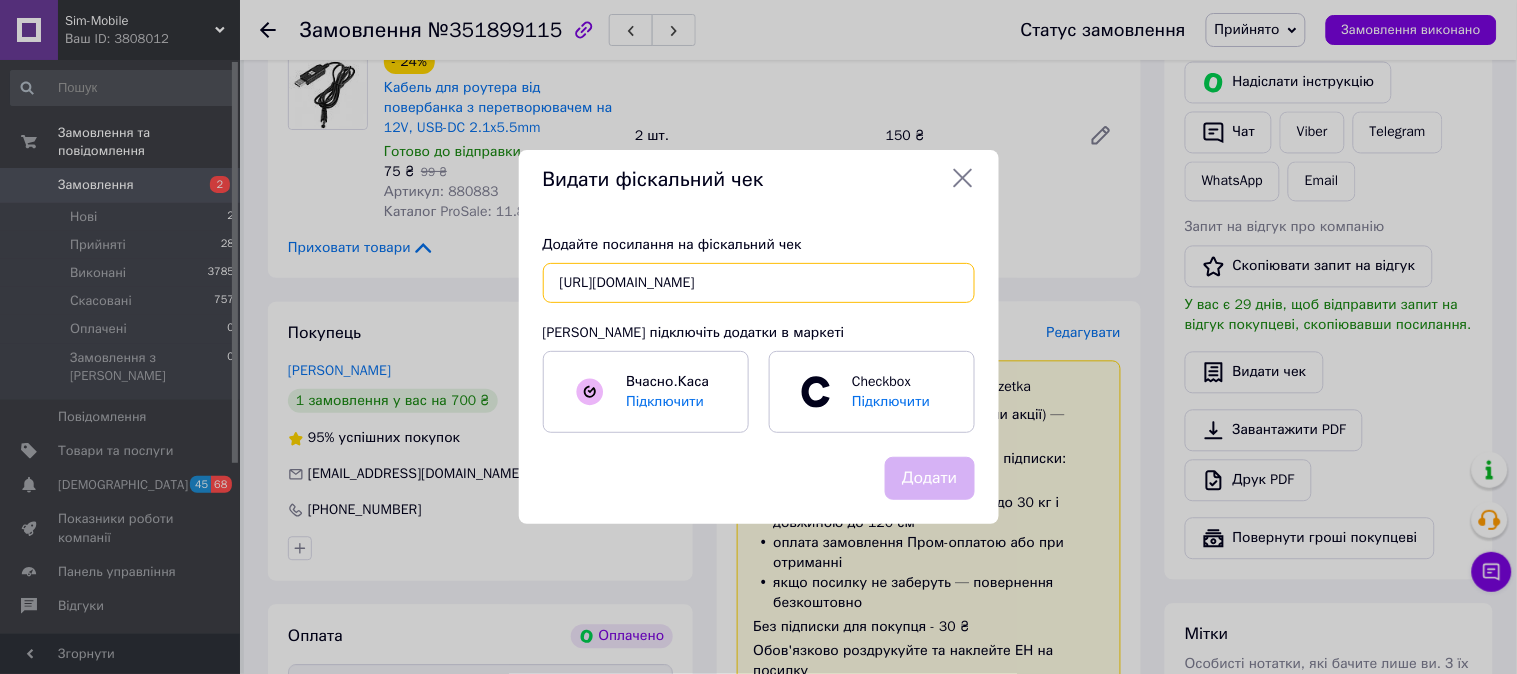 scroll, scrollTop: 0, scrollLeft: 27, axis: horizontal 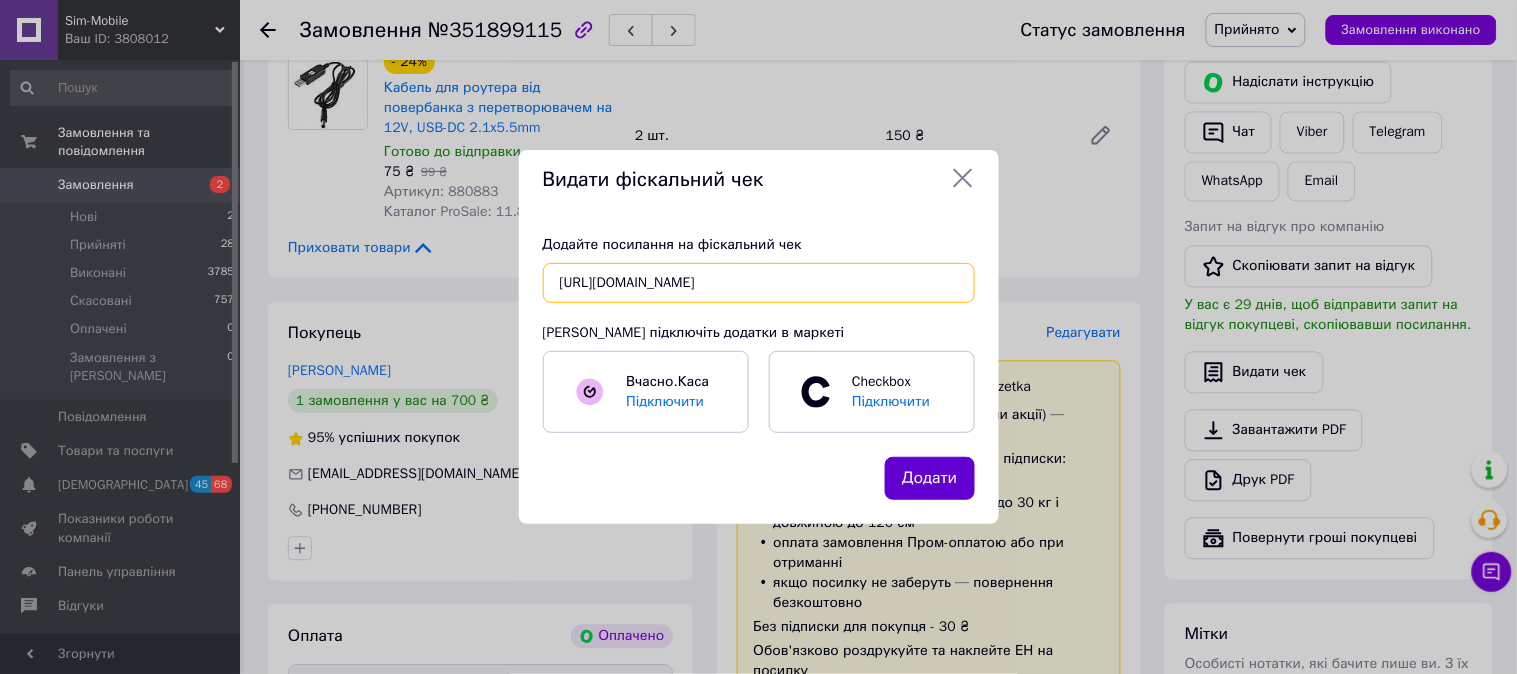 type on "[URL][DOMAIN_NAME]" 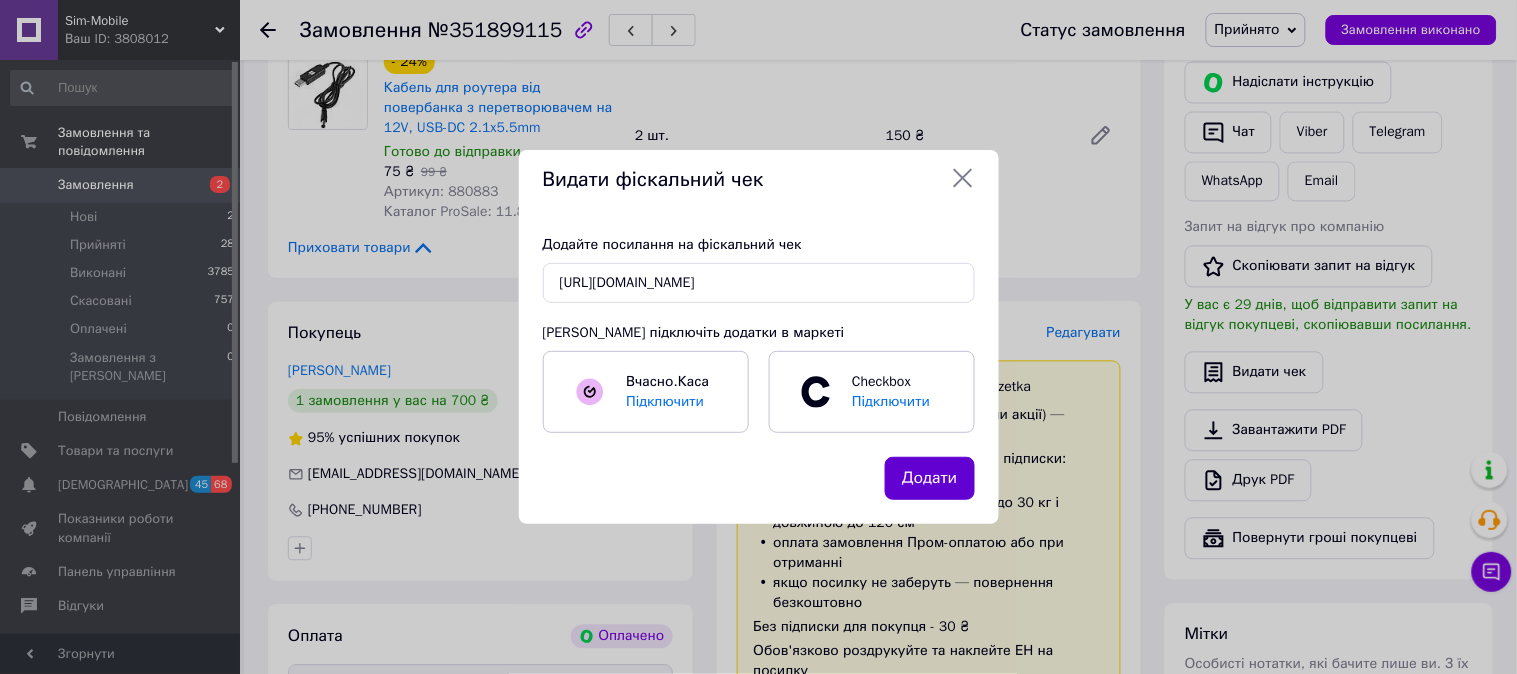 click on "Додати" at bounding box center (929, 478) 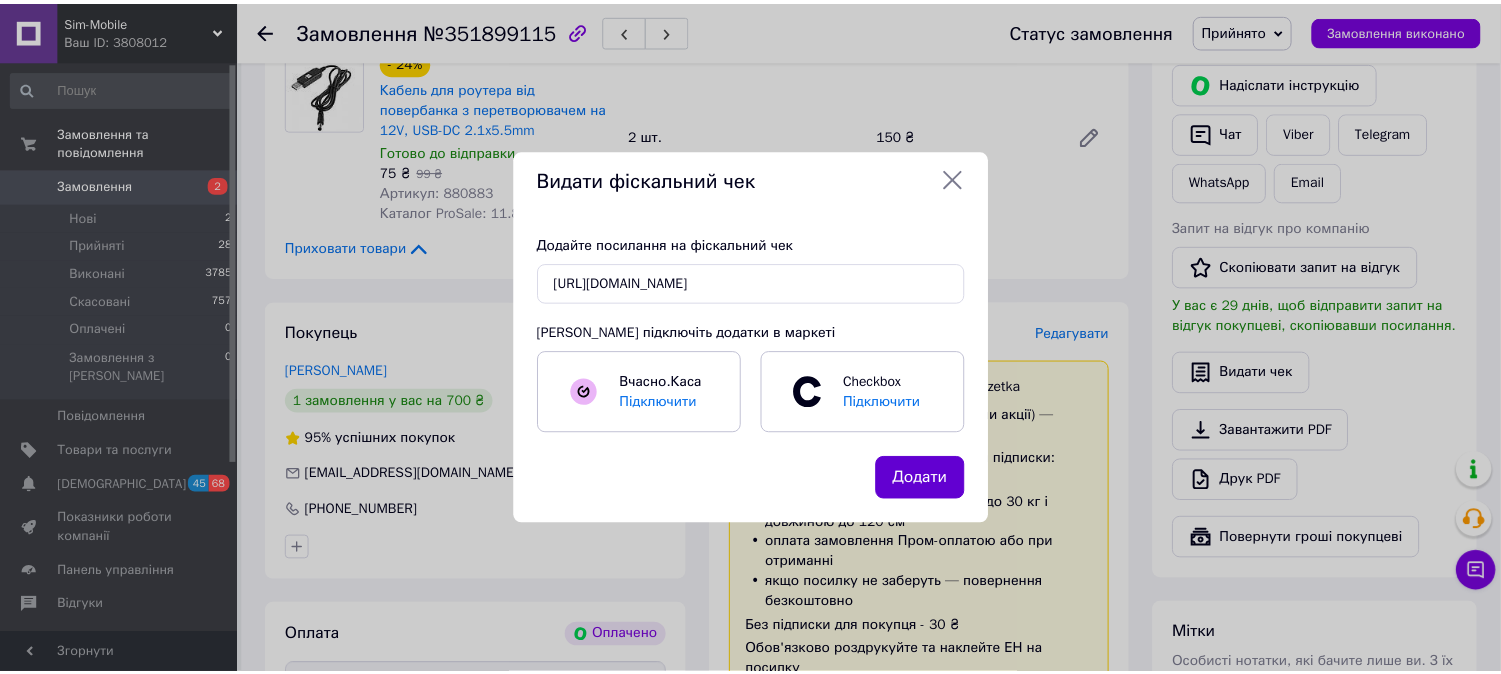 scroll, scrollTop: 0, scrollLeft: 0, axis: both 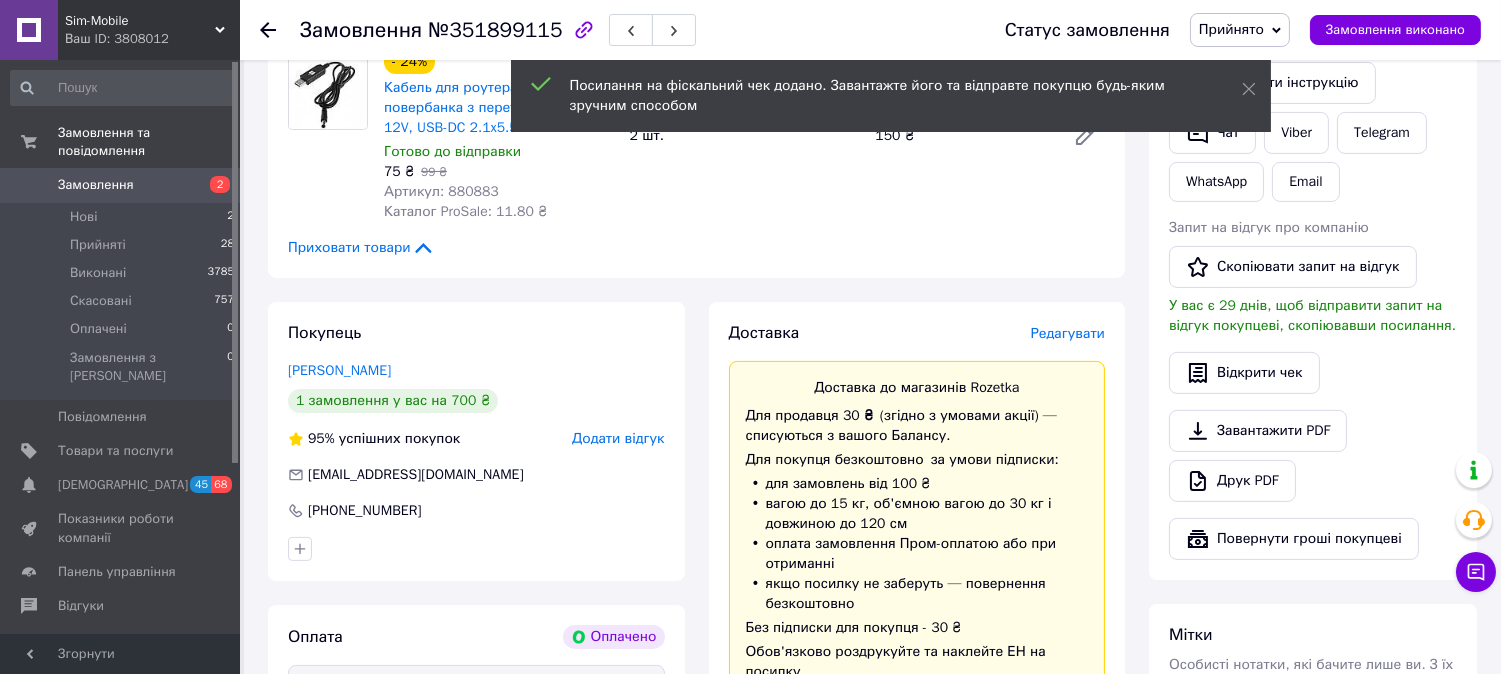 click on "Замовлення" at bounding box center (96, 185) 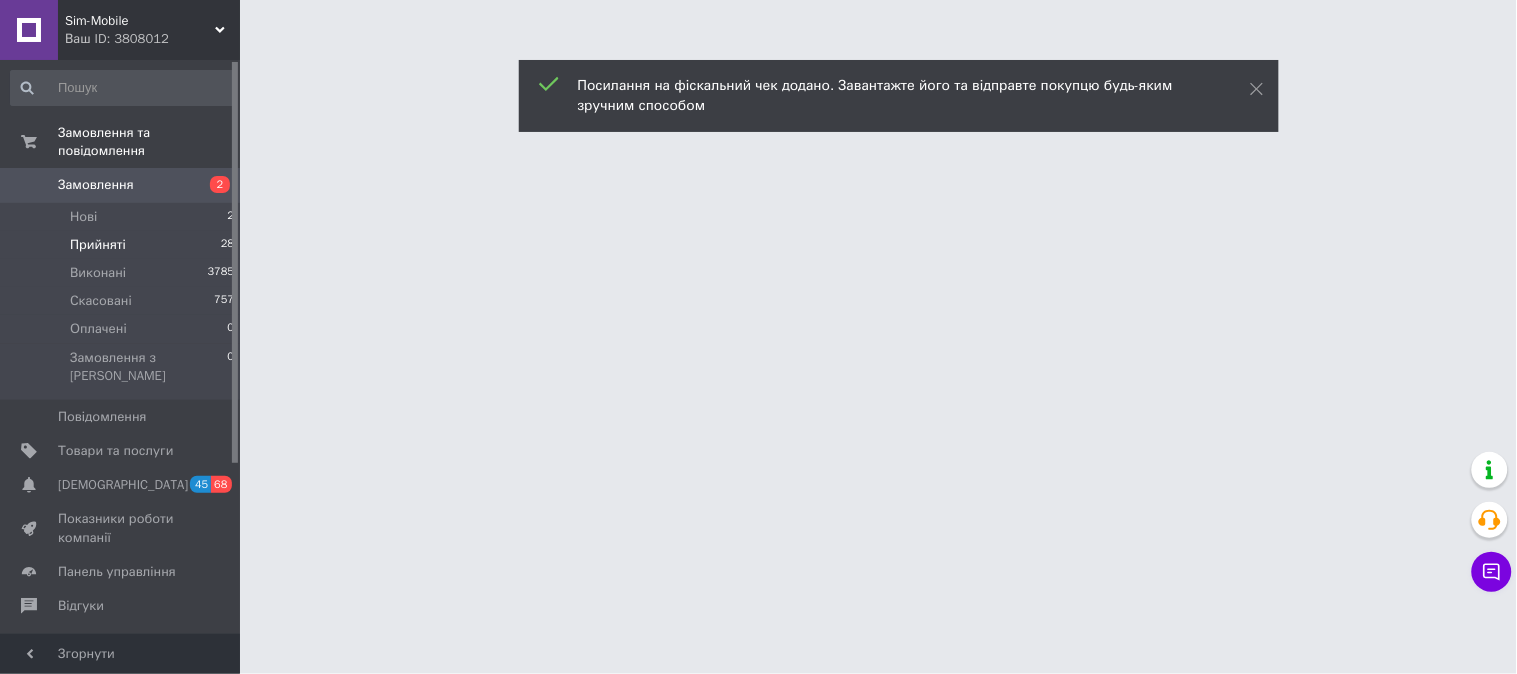 click on "Прийняті" at bounding box center (98, 245) 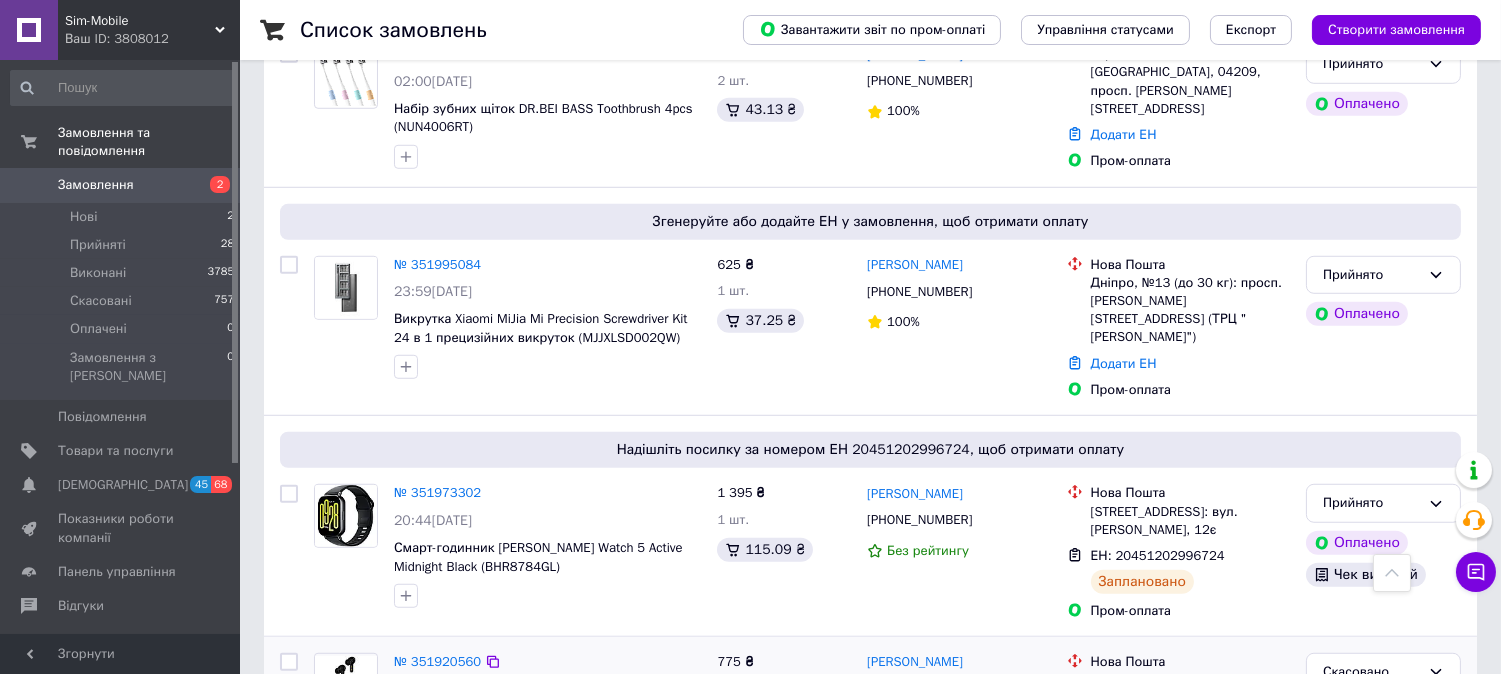 scroll, scrollTop: 2888, scrollLeft: 0, axis: vertical 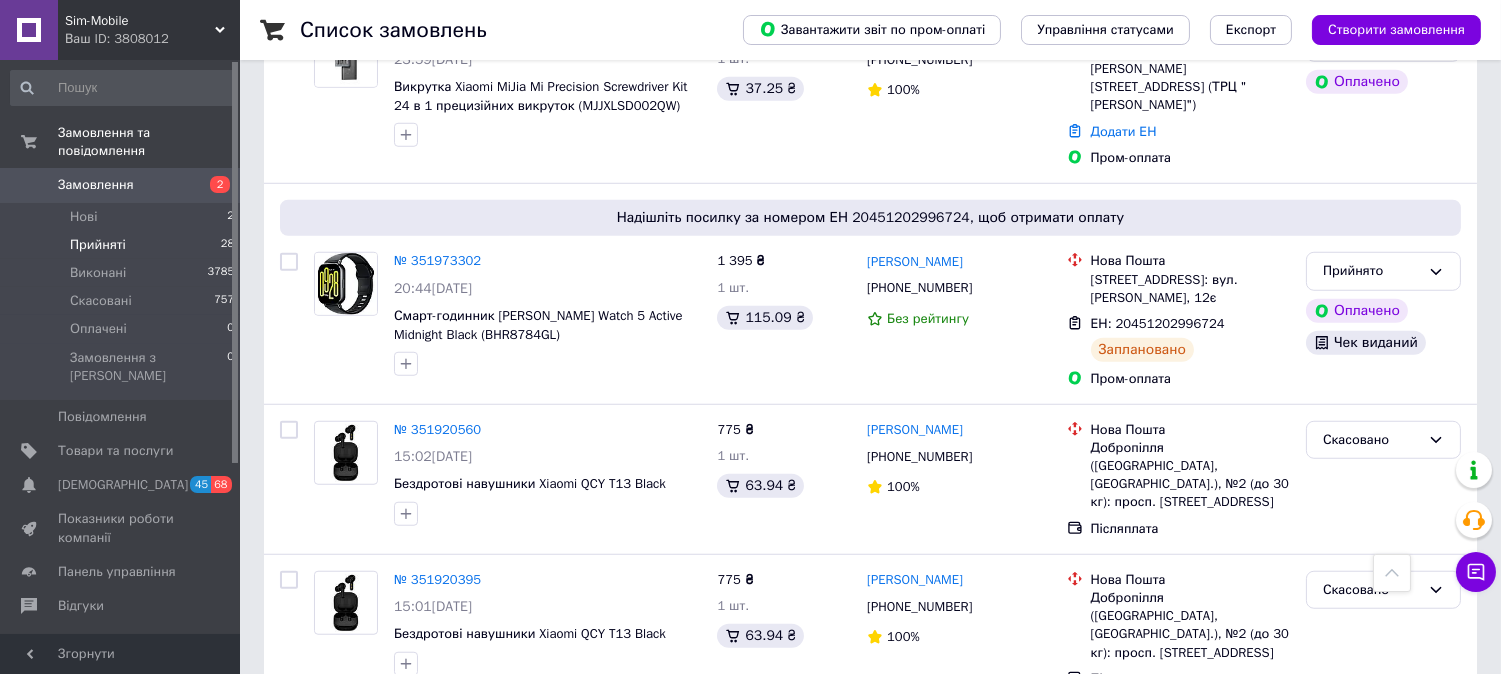 click on "Прийняті" at bounding box center (98, 245) 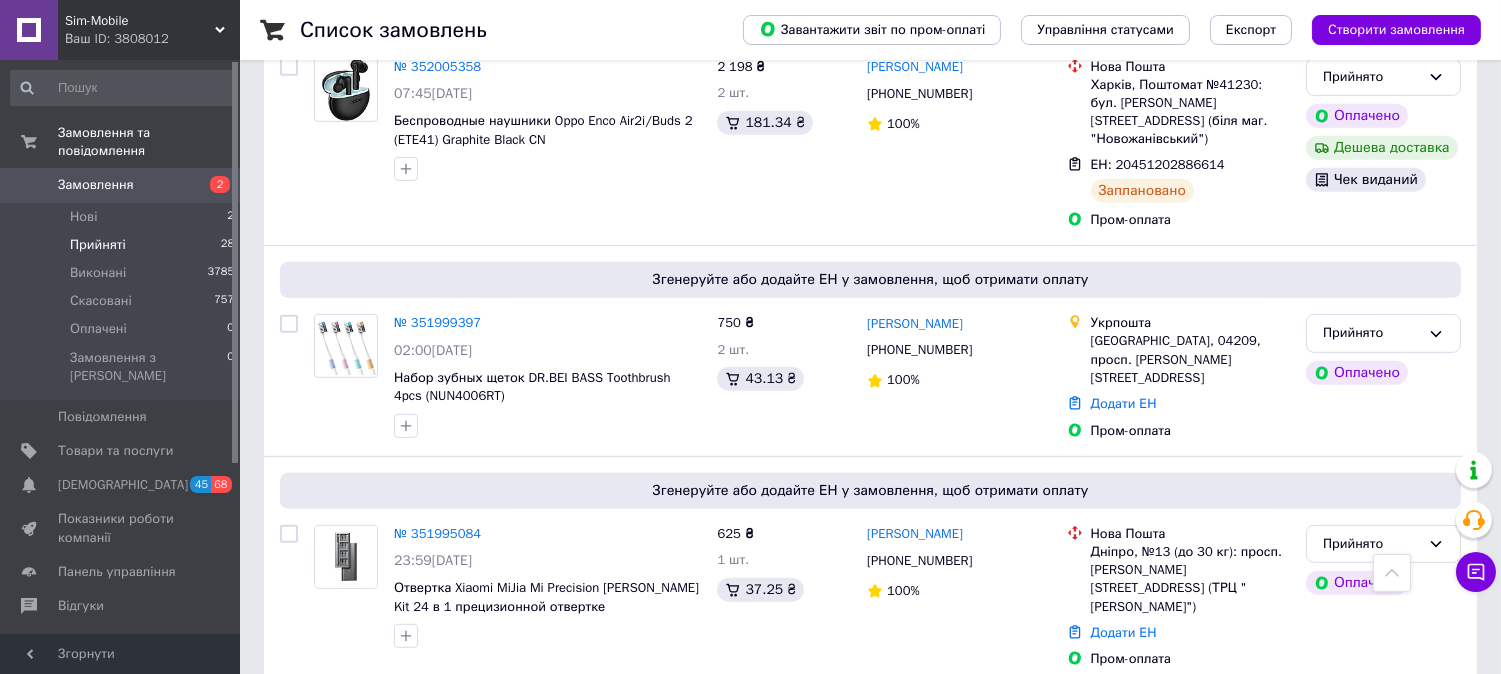 scroll, scrollTop: 1794, scrollLeft: 0, axis: vertical 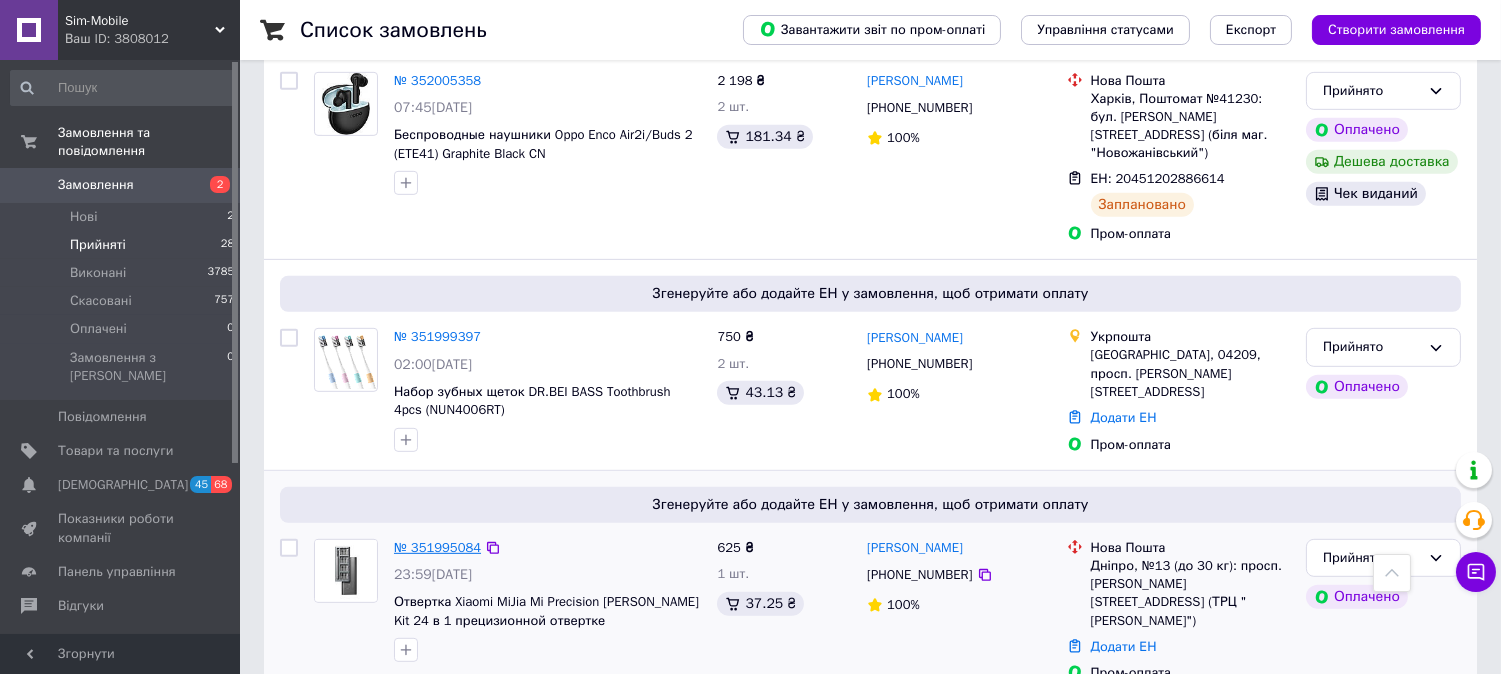 click on "№ 351995084" at bounding box center [437, 547] 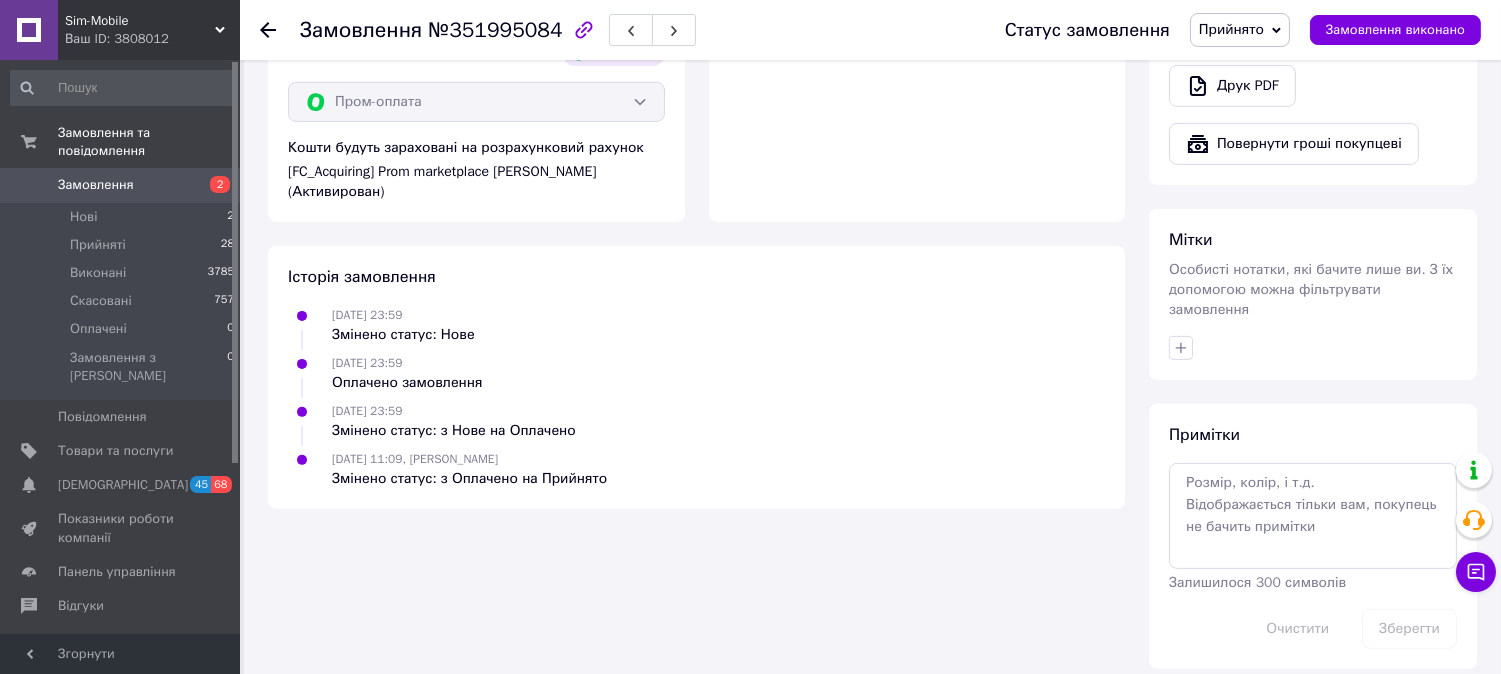 click on "№351995084" at bounding box center [495, 30] 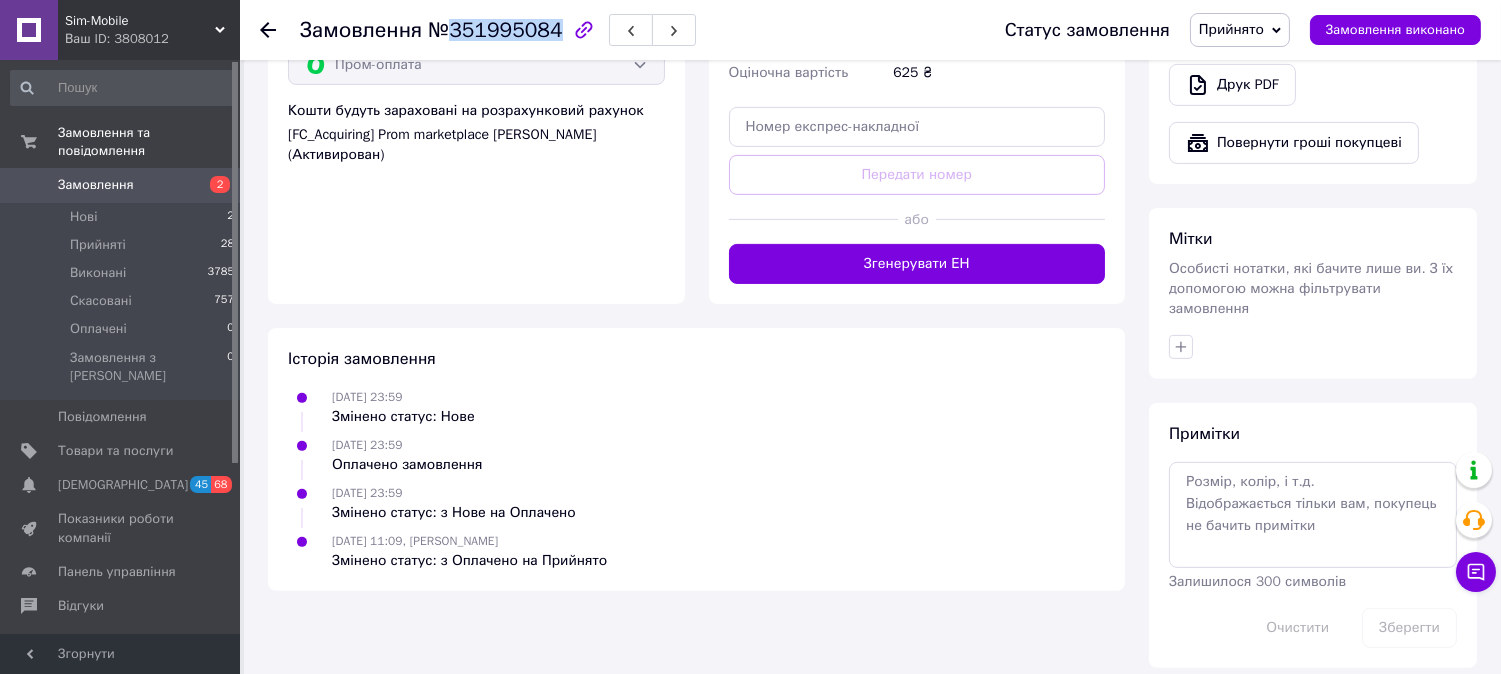 scroll, scrollTop: 897, scrollLeft: 0, axis: vertical 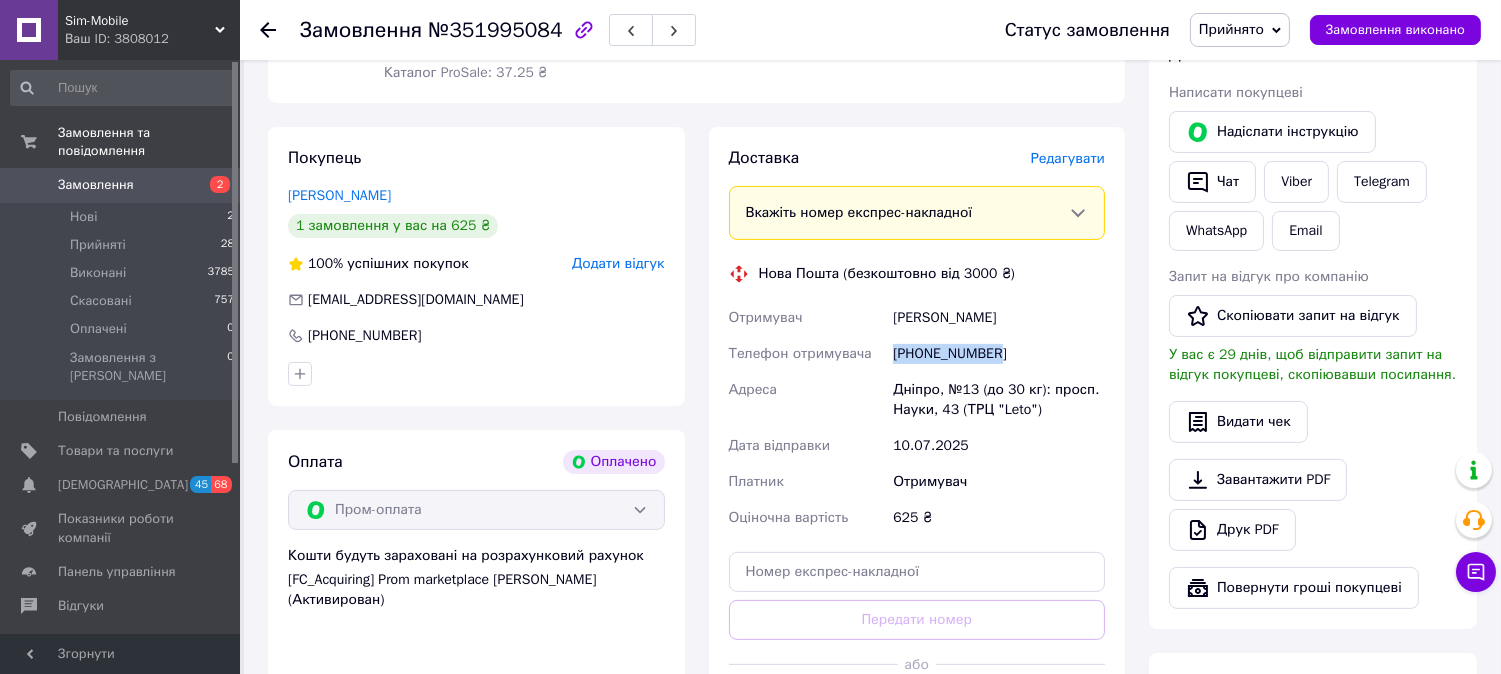 drag, startPoint x: 998, startPoint y: 360, endPoint x: 897, endPoint y: 360, distance: 101 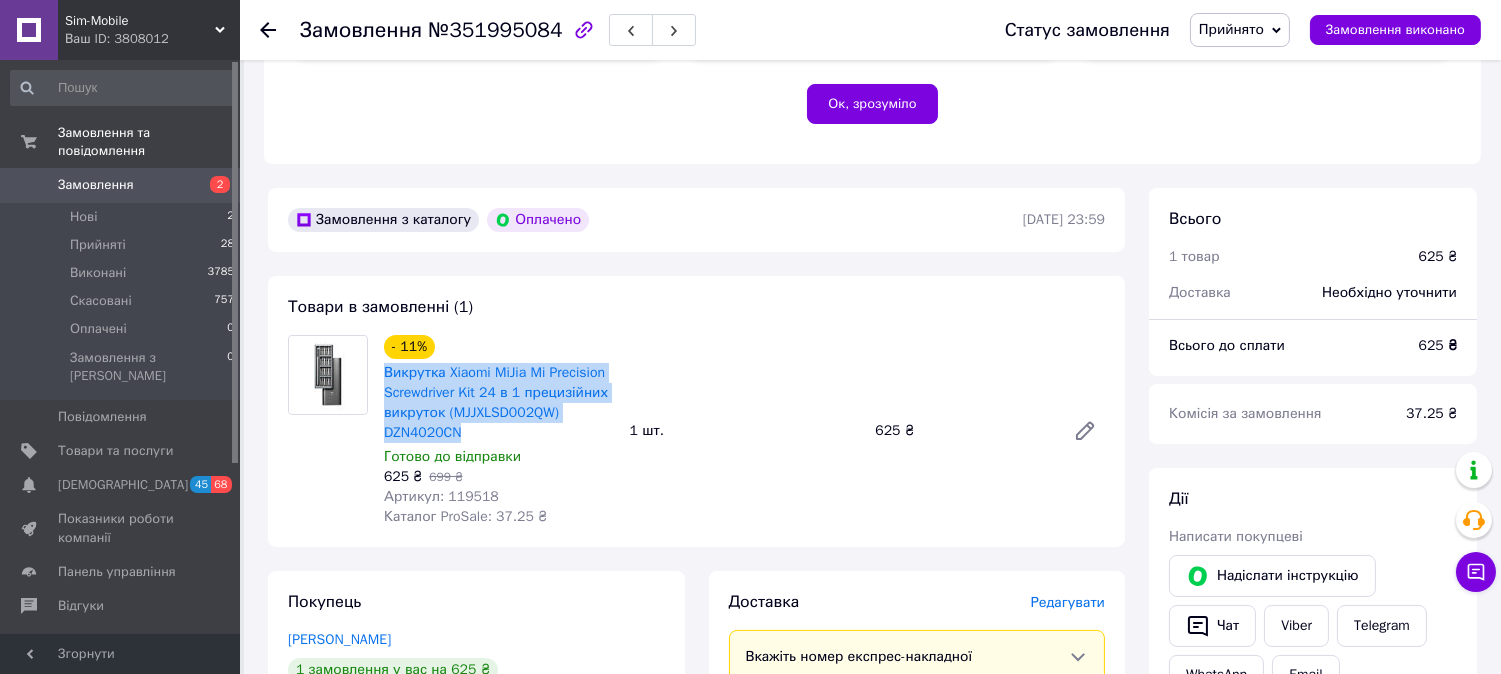 drag, startPoint x: 480, startPoint y: 434, endPoint x: 381, endPoint y: 374, distance: 115.76269 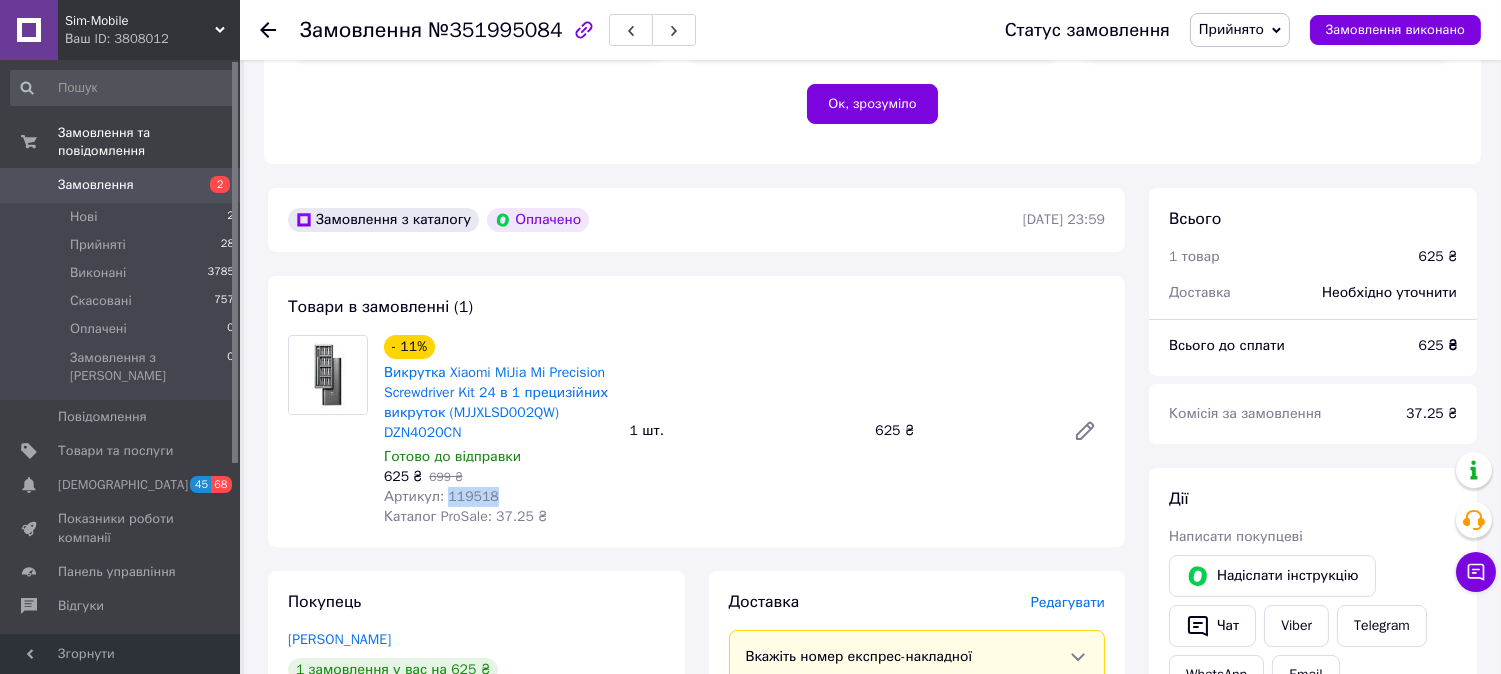drag, startPoint x: 501, startPoint y: 494, endPoint x: 443, endPoint y: 496, distance: 58.034473 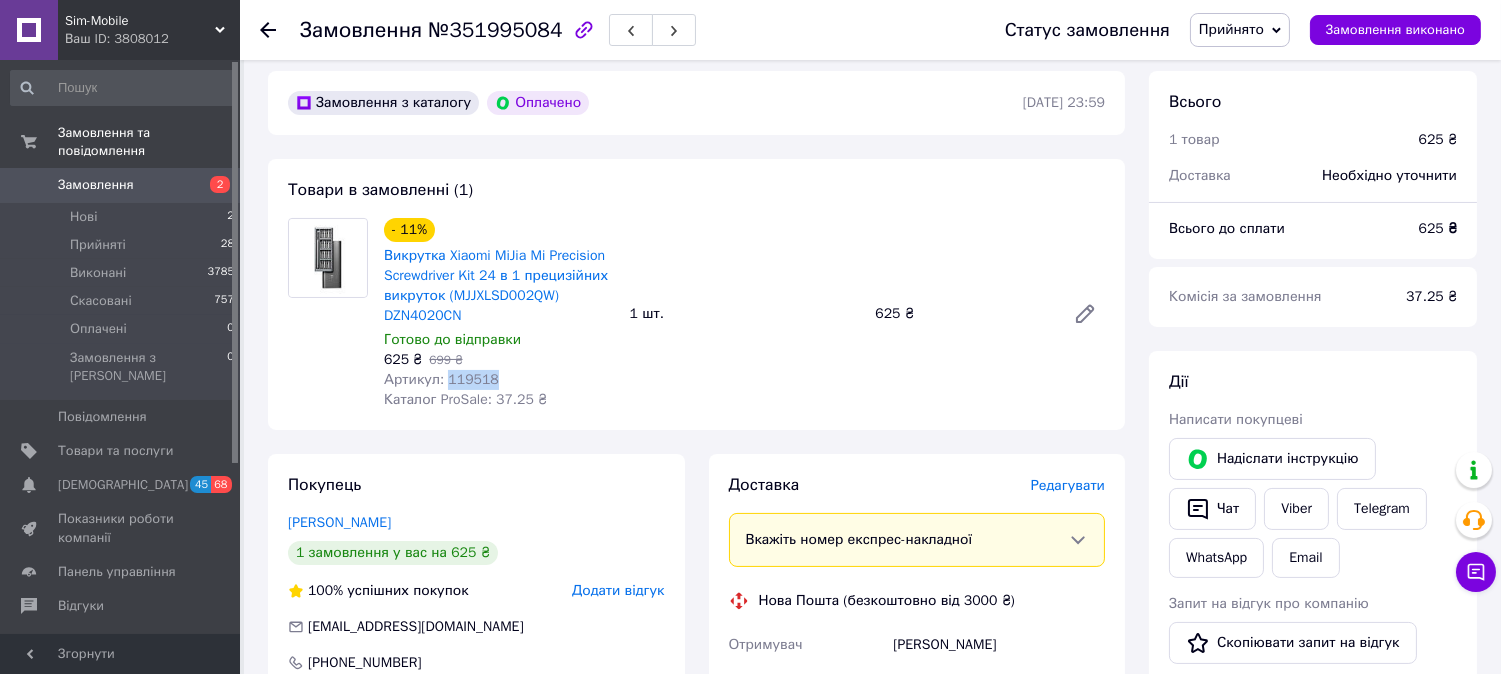 scroll, scrollTop: 675, scrollLeft: 0, axis: vertical 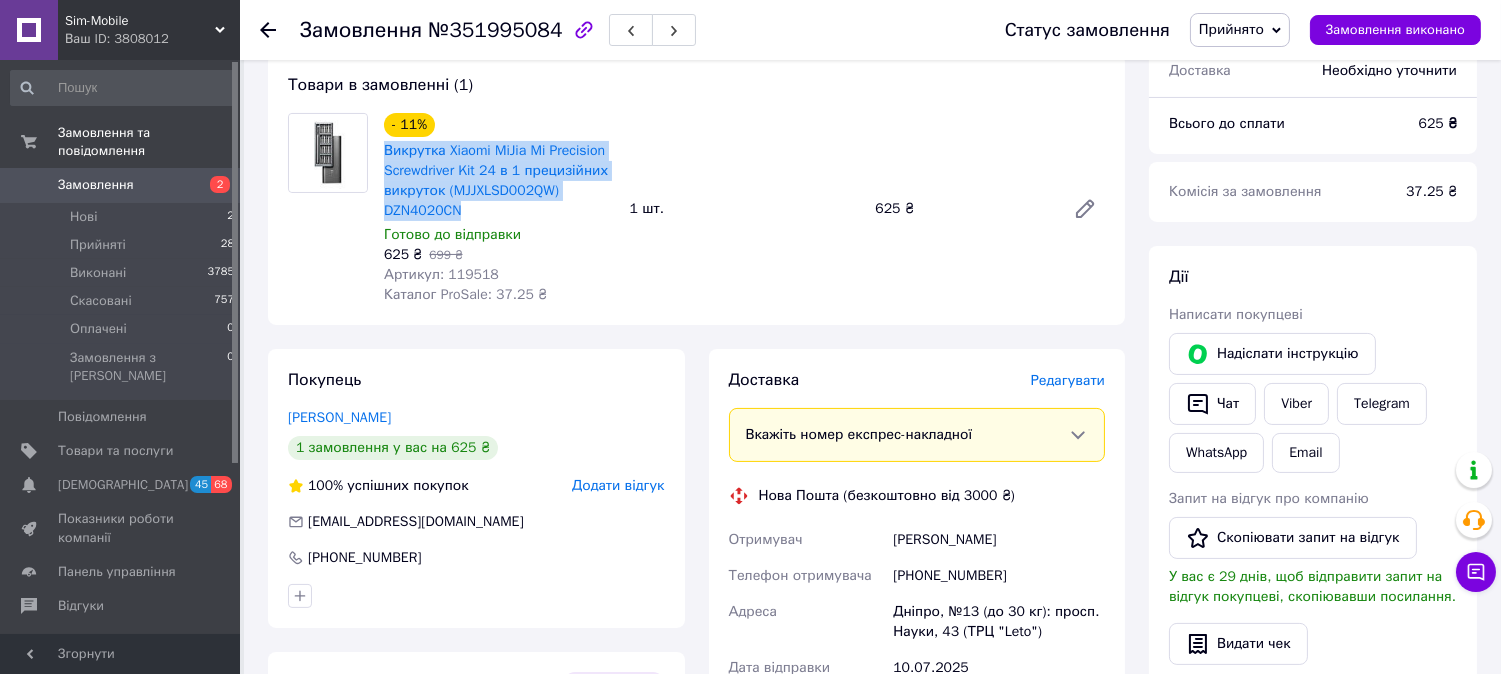 drag, startPoint x: 475, startPoint y: 212, endPoint x: 380, endPoint y: 148, distance: 114.546936 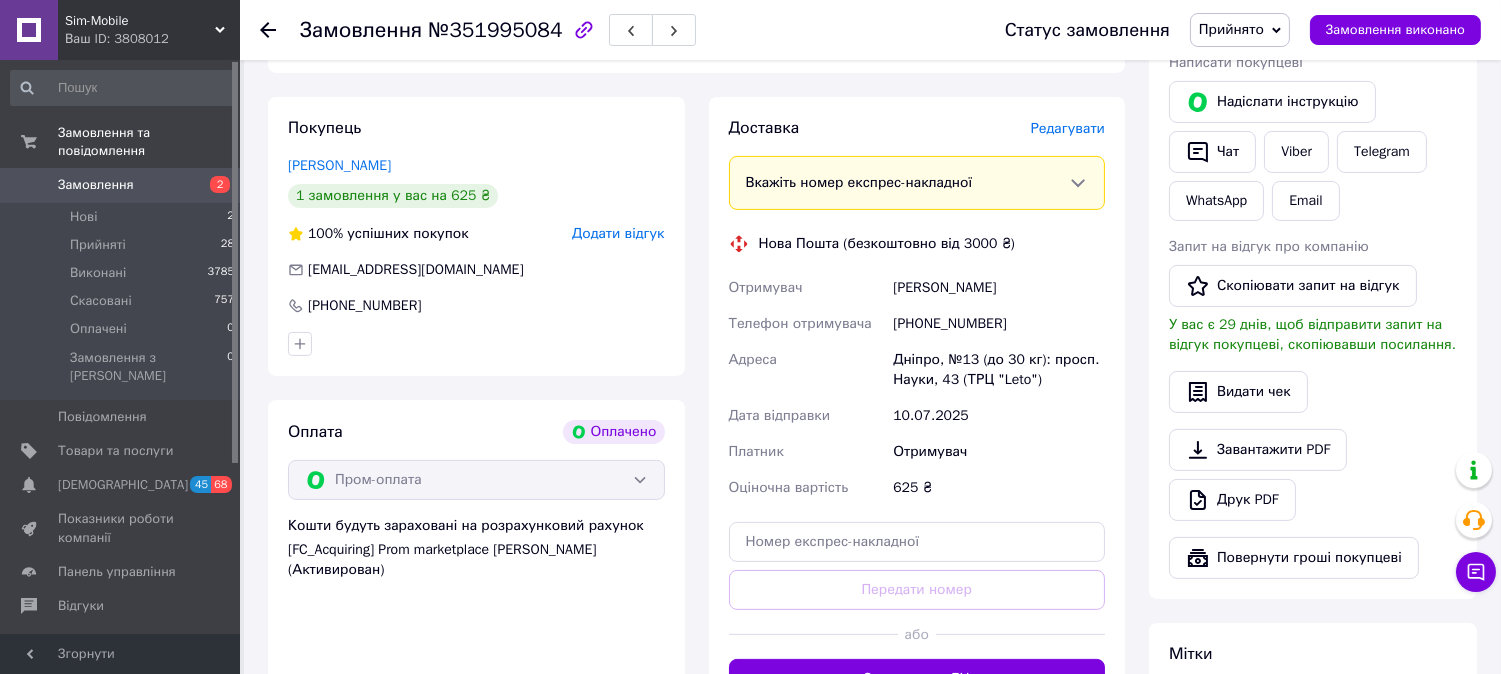 scroll, scrollTop: 1120, scrollLeft: 0, axis: vertical 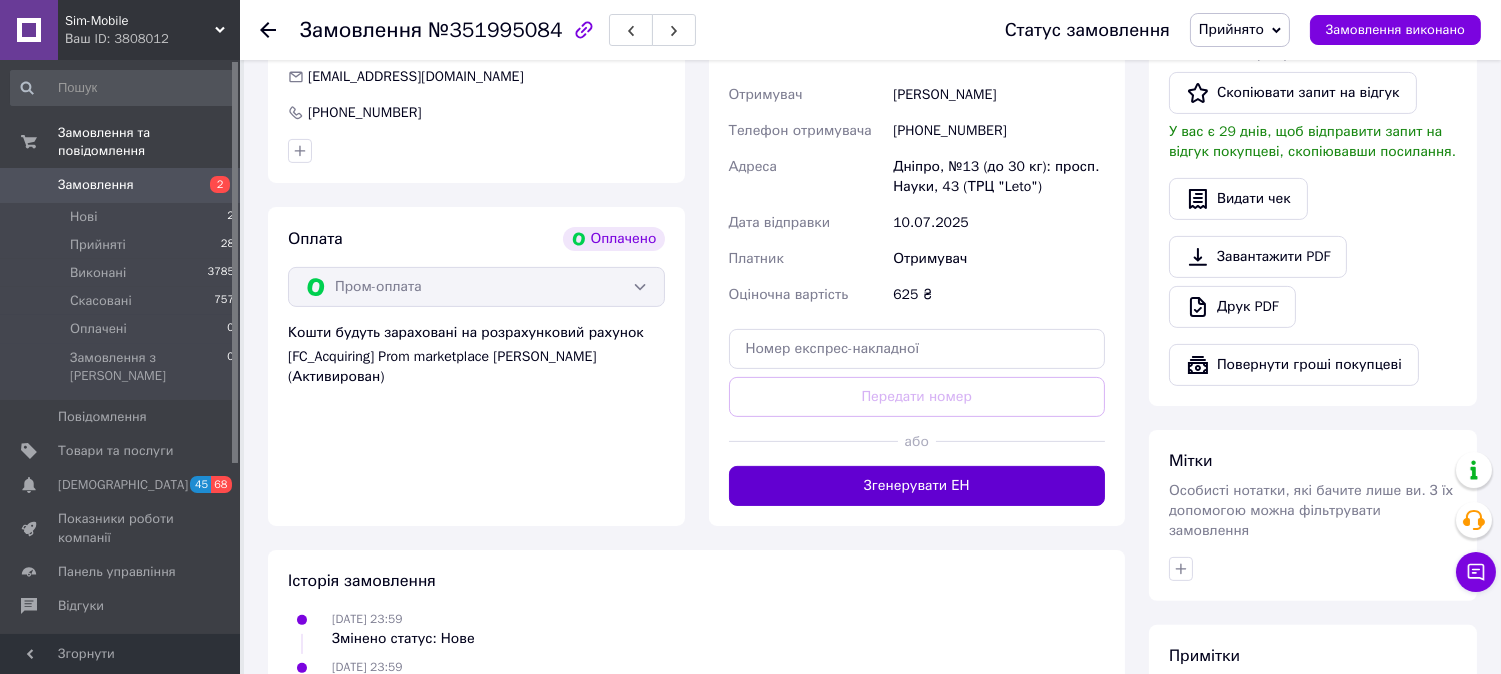 click on "Згенерувати ЕН" at bounding box center [917, 486] 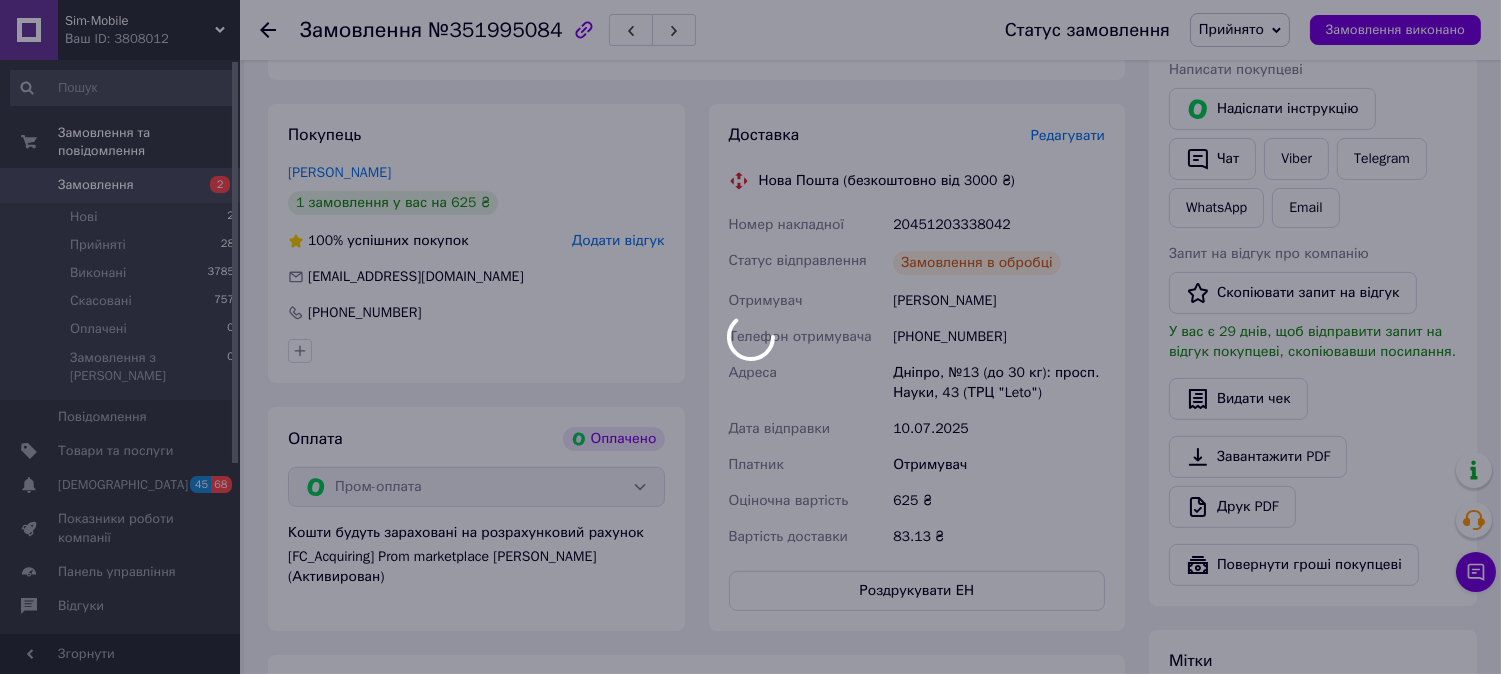 scroll, scrollTop: 897, scrollLeft: 0, axis: vertical 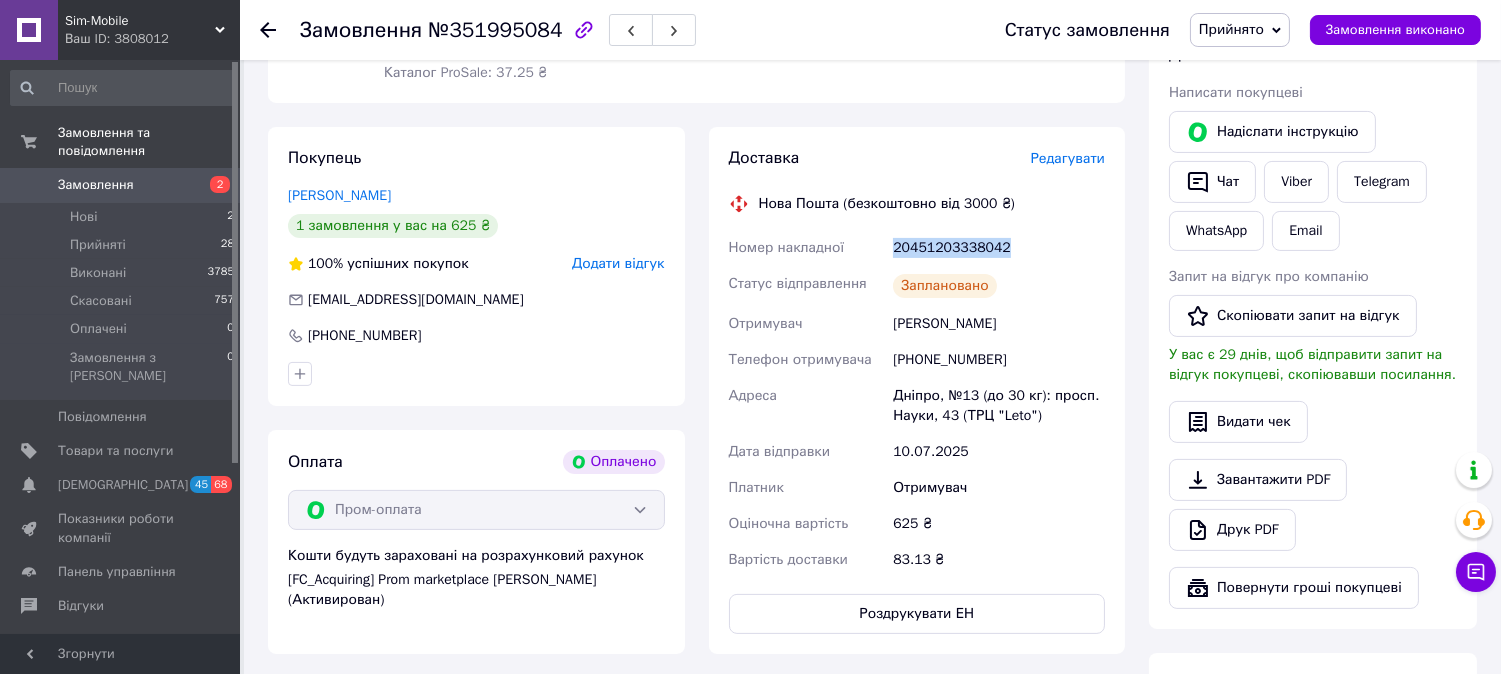 drag, startPoint x: 998, startPoint y: 248, endPoint x: 894, endPoint y: 251, distance: 104.04326 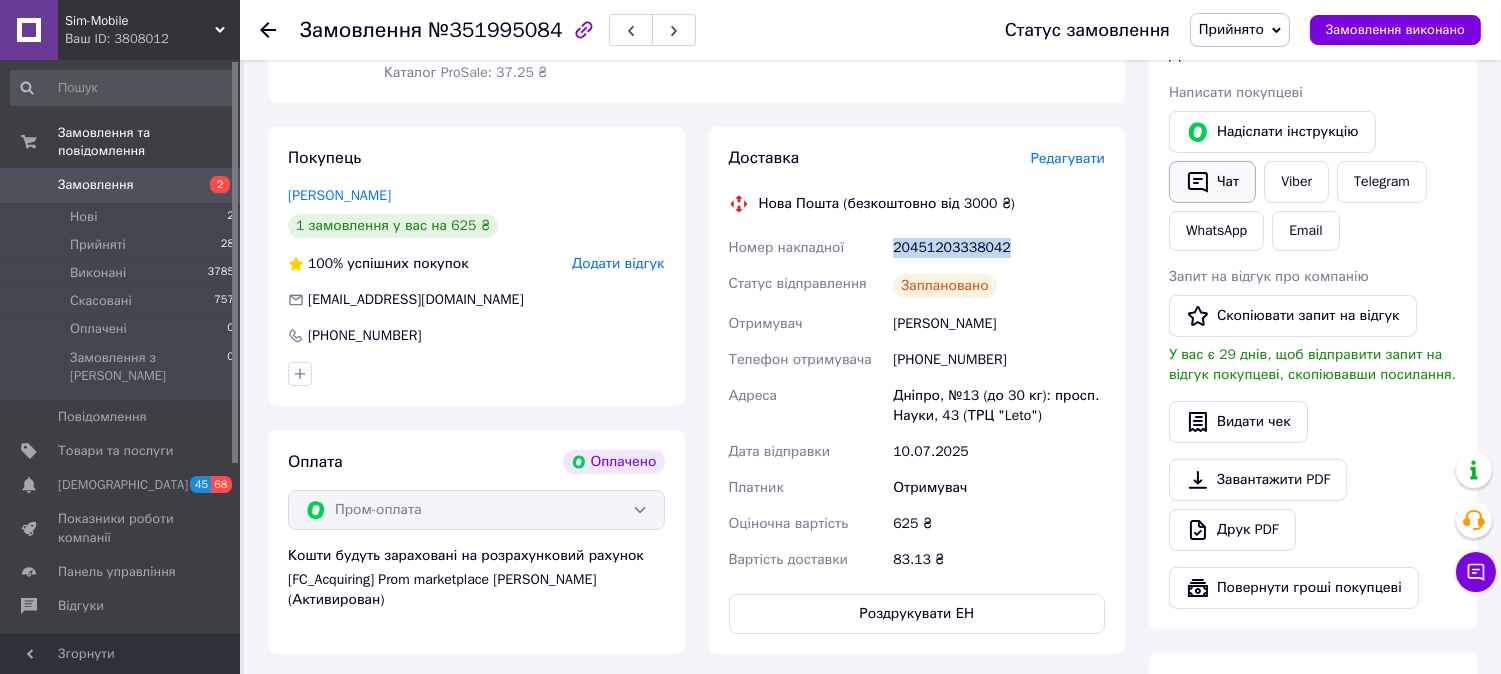 click on "Чат" at bounding box center [1212, 182] 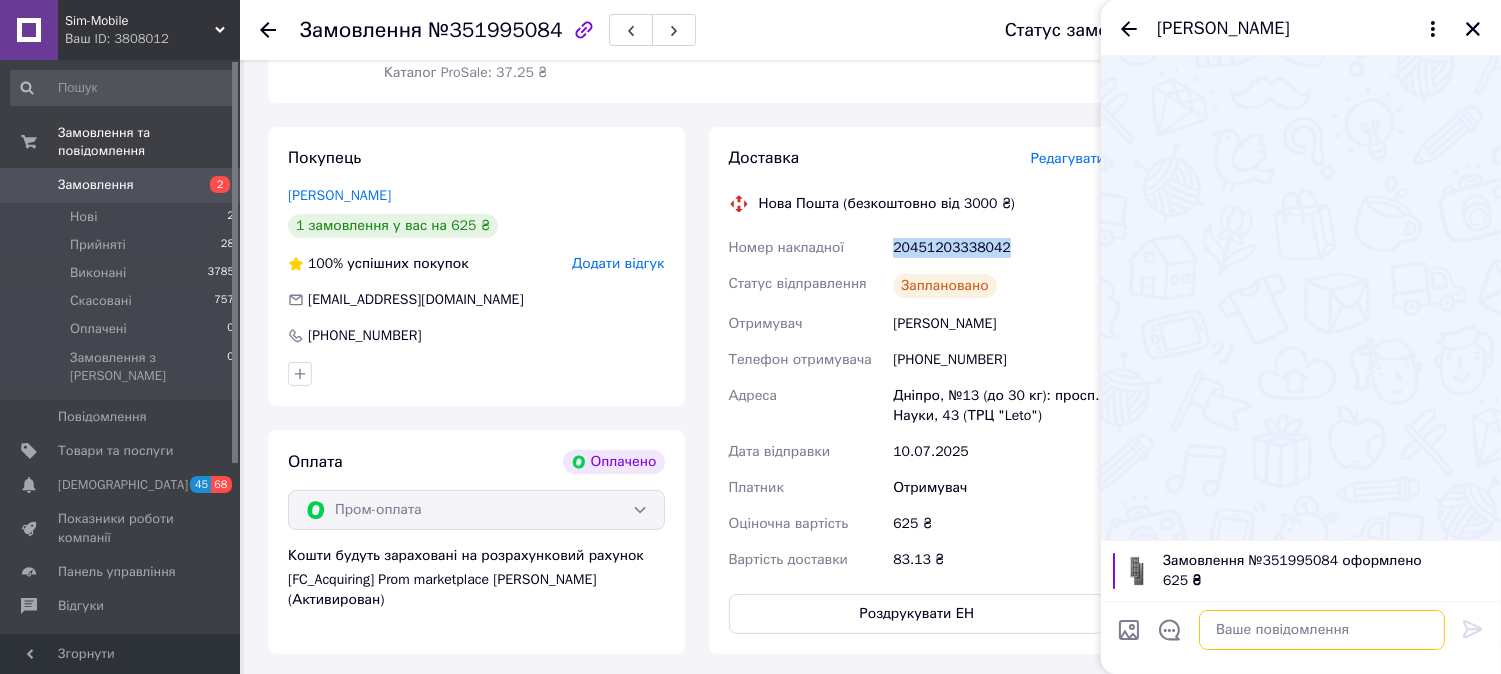 click at bounding box center (1322, 630) 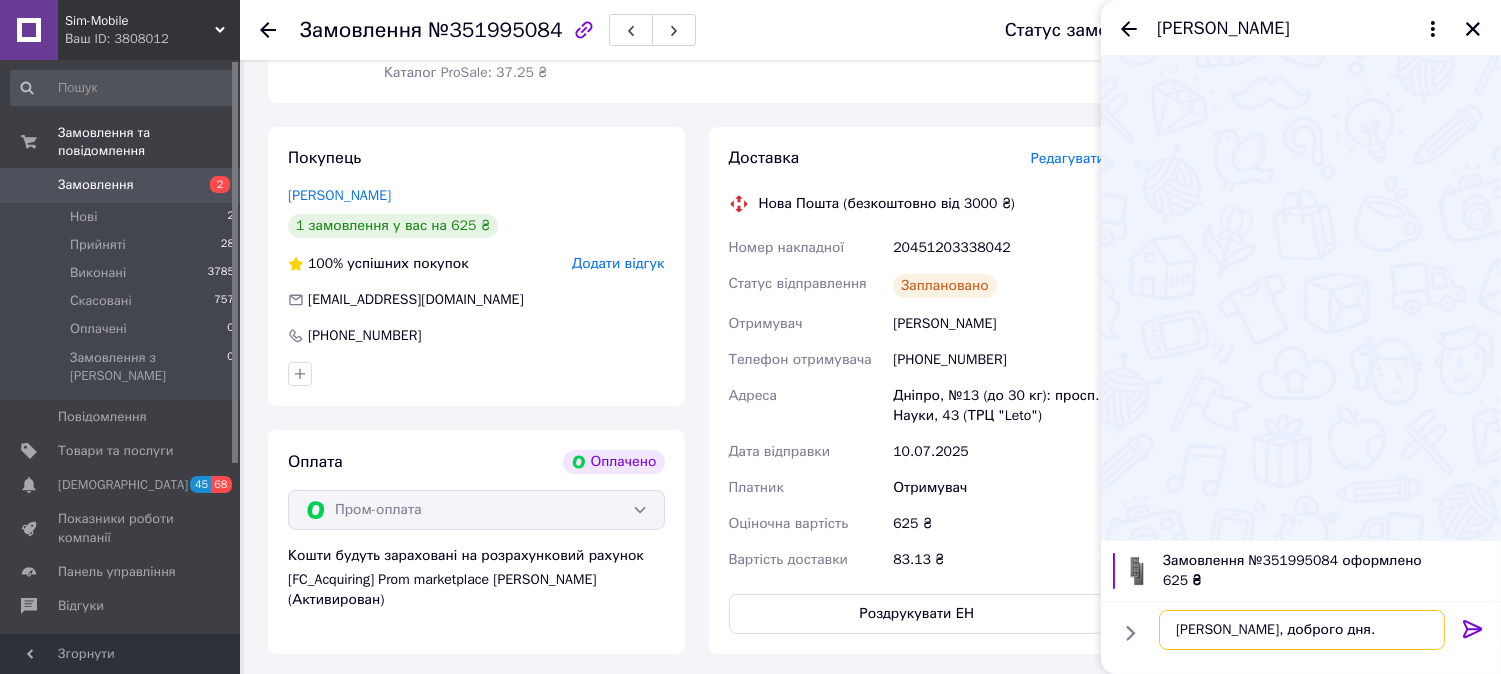 scroll, scrollTop: 35, scrollLeft: 0, axis: vertical 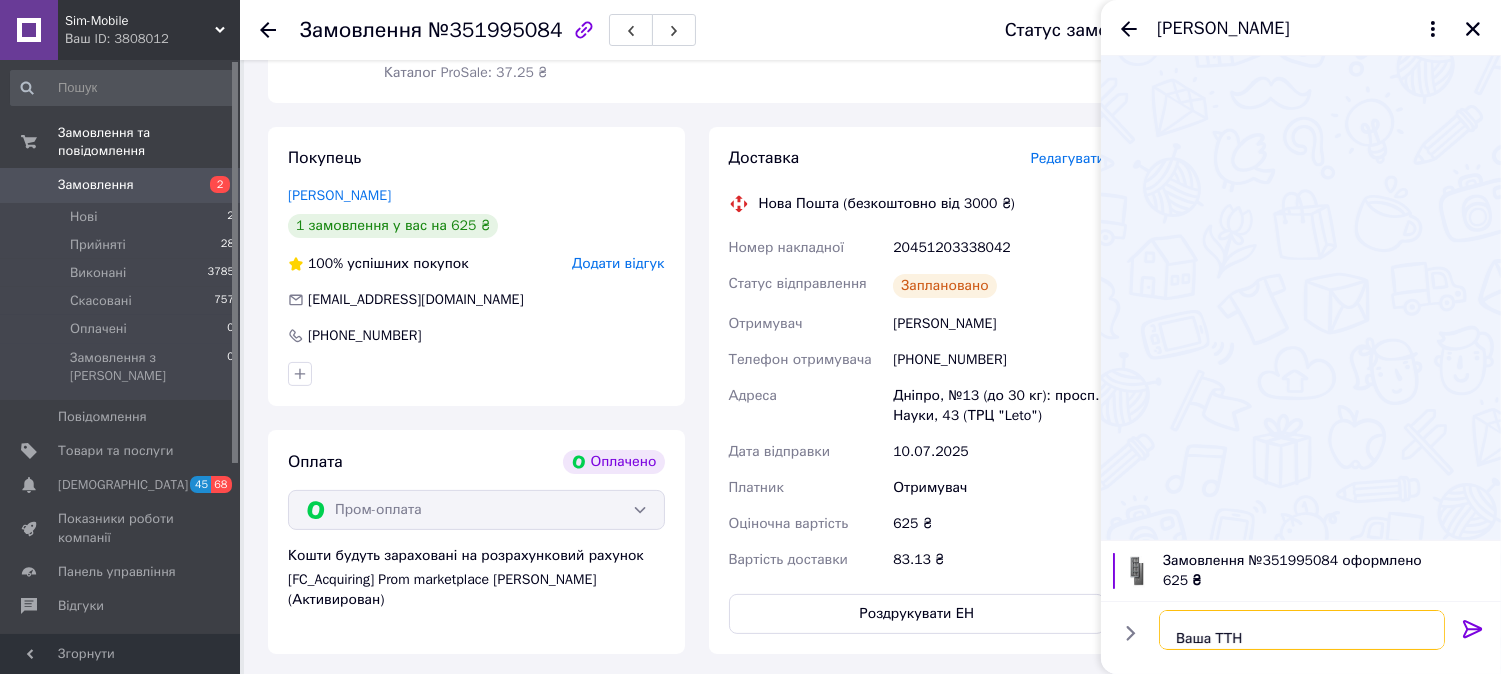 paste on "20451203338042" 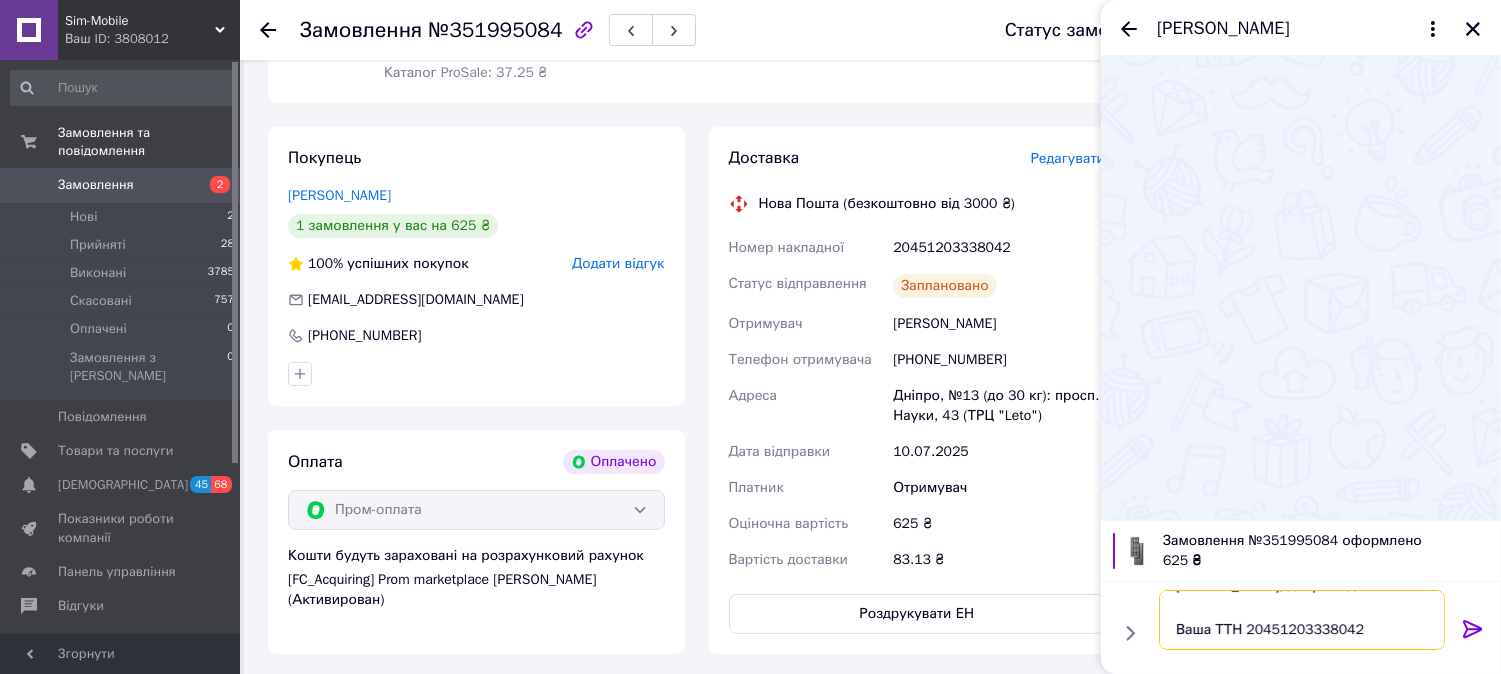 scroll, scrollTop: 58, scrollLeft: 0, axis: vertical 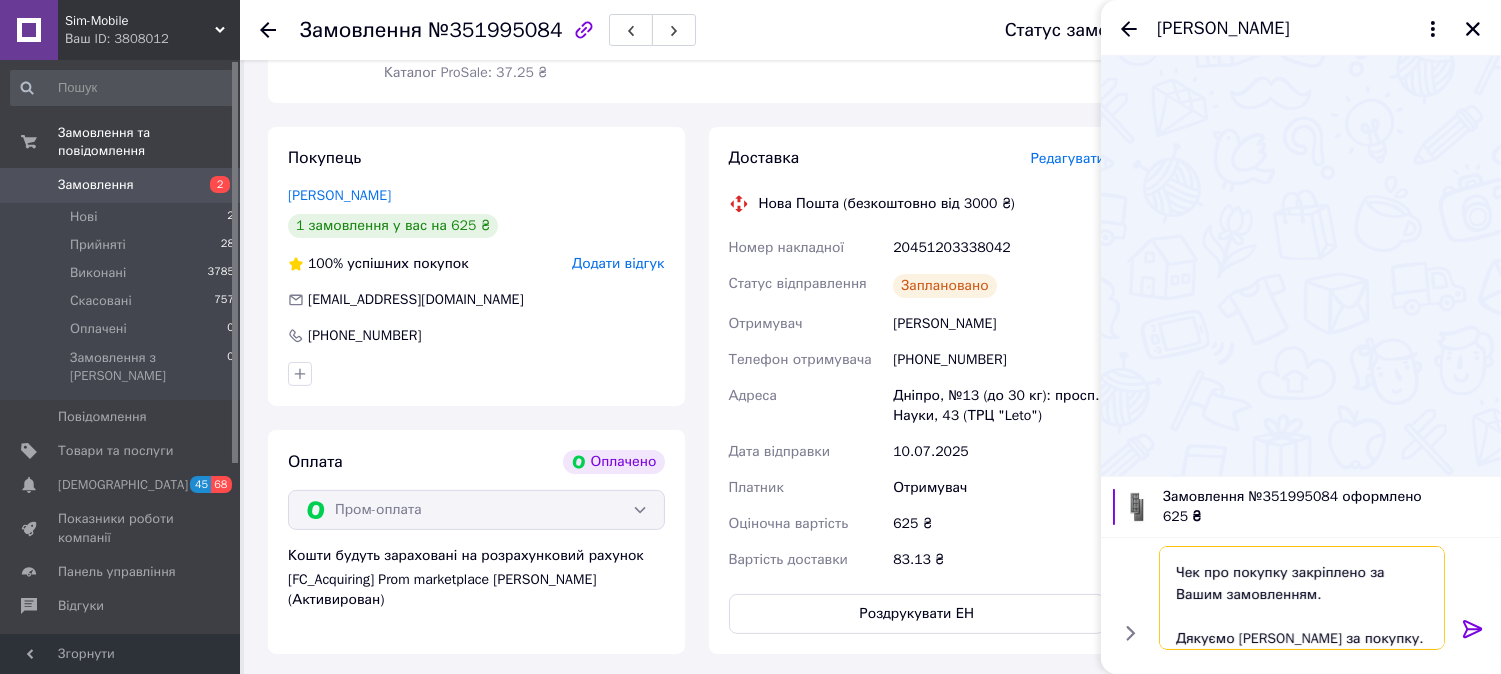 type on "[PERSON_NAME], доброго дня.
Ваша ТТН 20451203338042
Чек про покупку закріплено за Вашим замовленням.
Дякуємо [PERSON_NAME] за покупку." 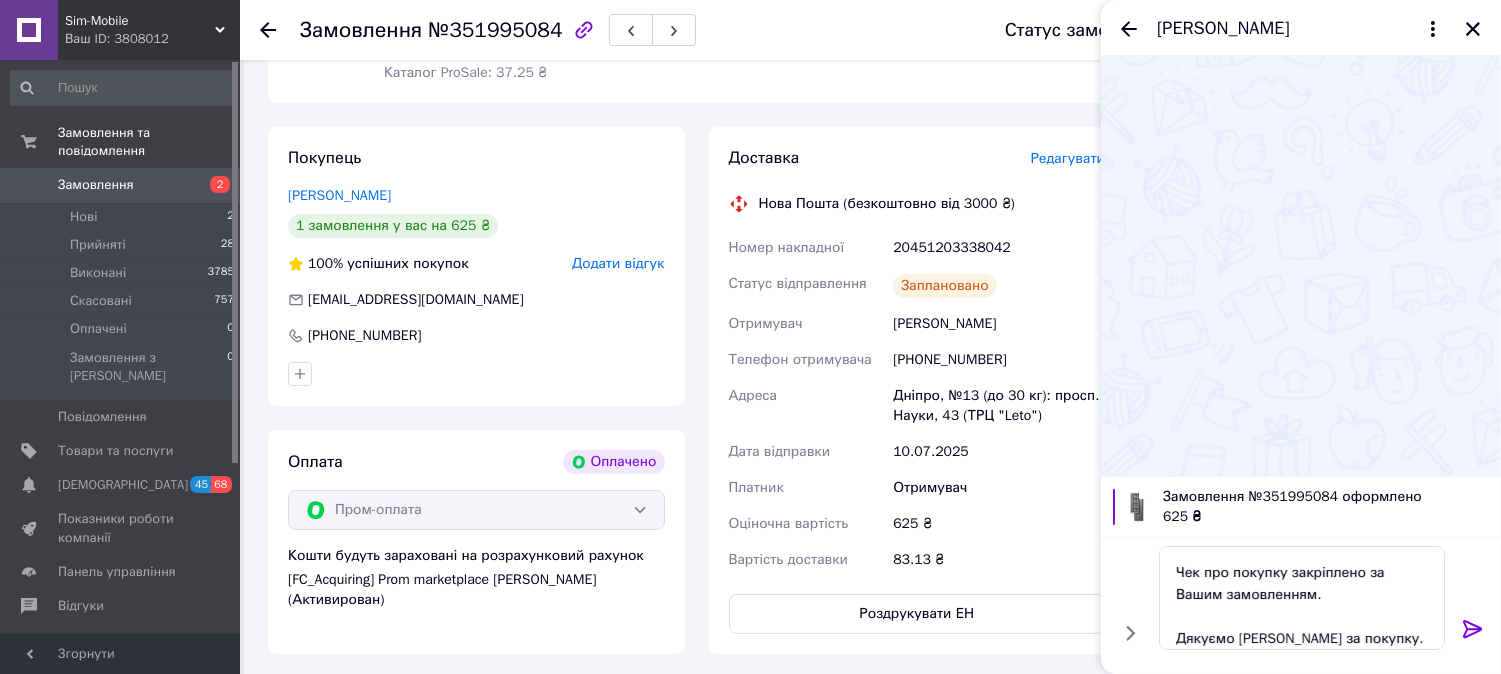 click 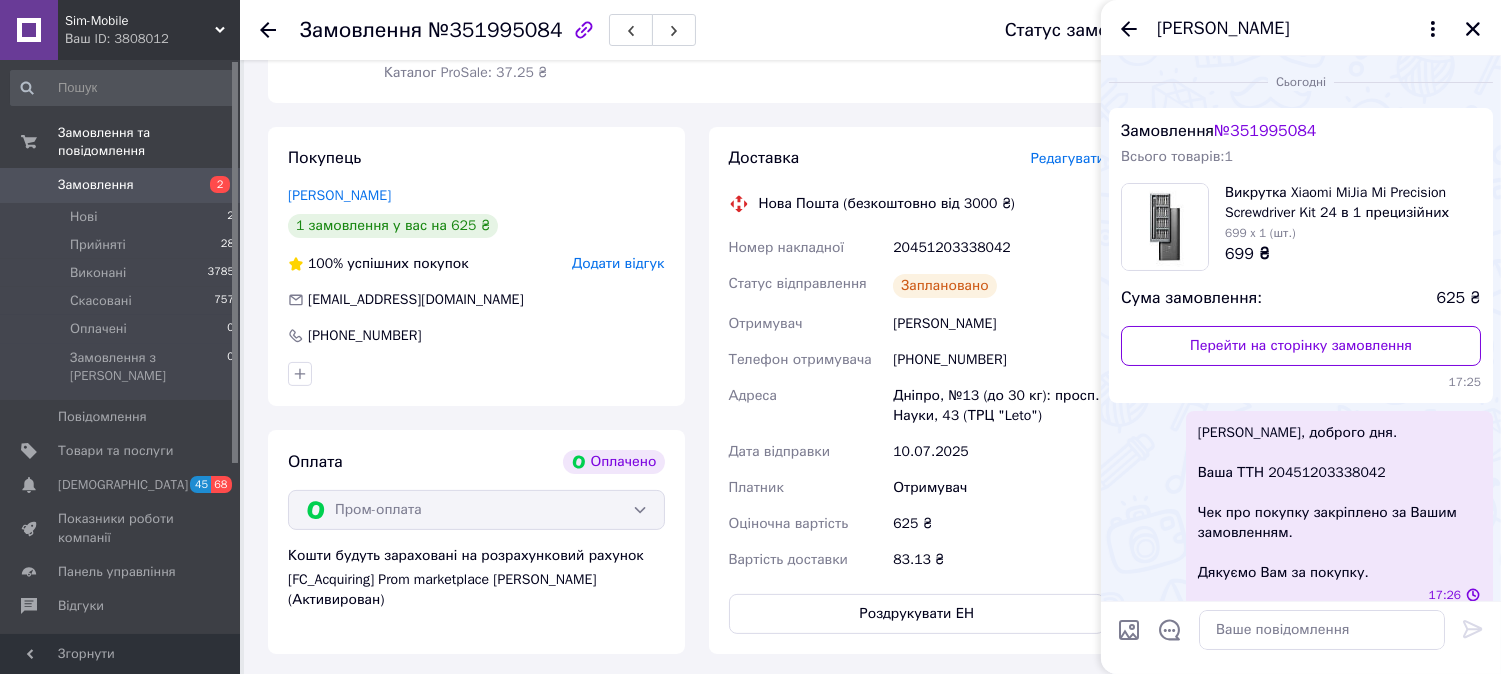 scroll, scrollTop: 0, scrollLeft: 0, axis: both 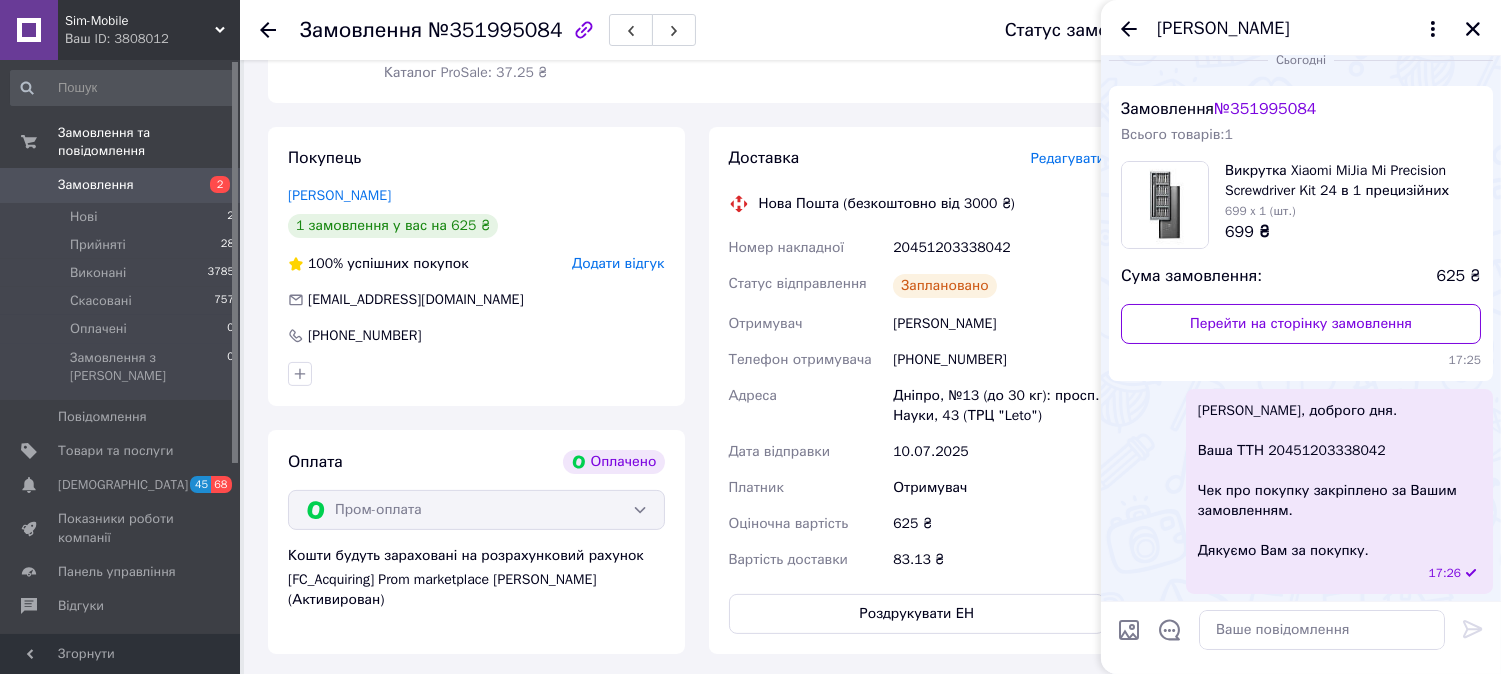 drag, startPoint x: 1466, startPoint y: 27, endPoint x: 1452, endPoint y: 26, distance: 14.035668 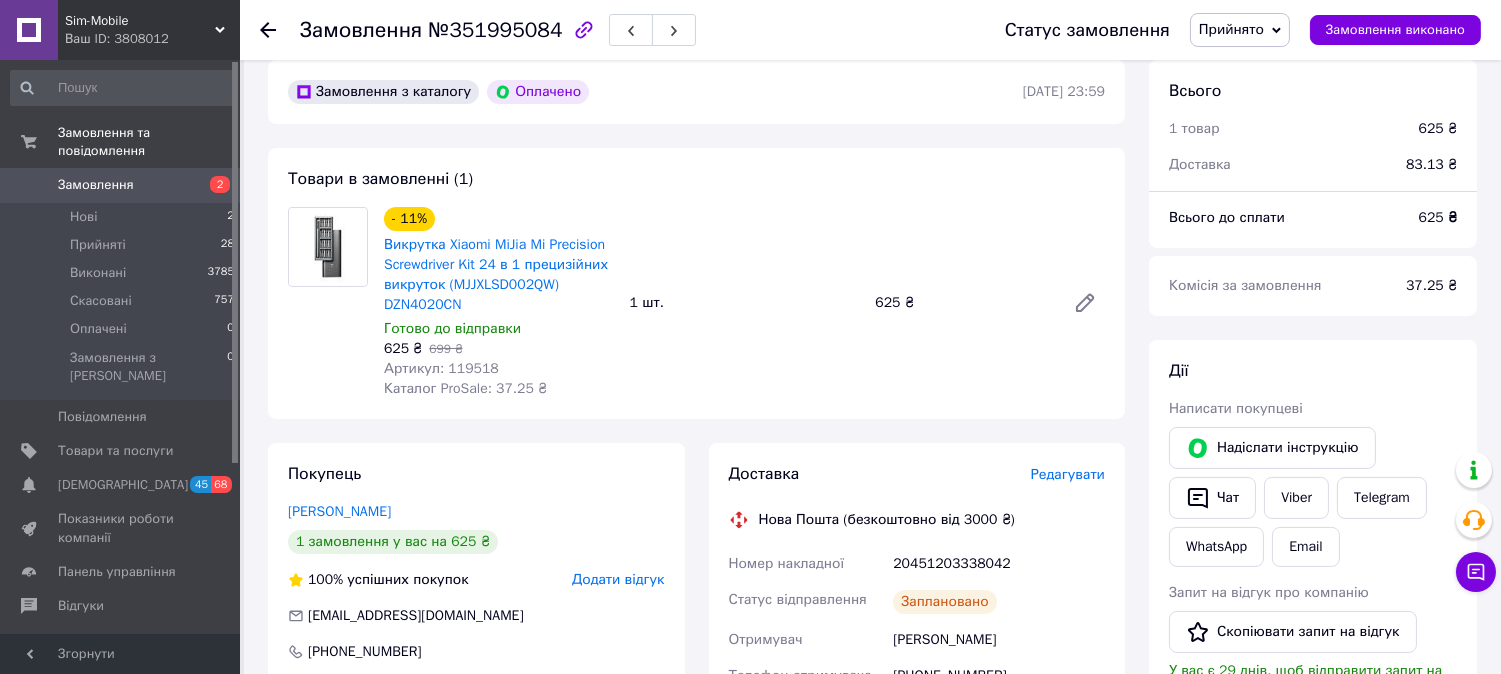 scroll, scrollTop: 564, scrollLeft: 0, axis: vertical 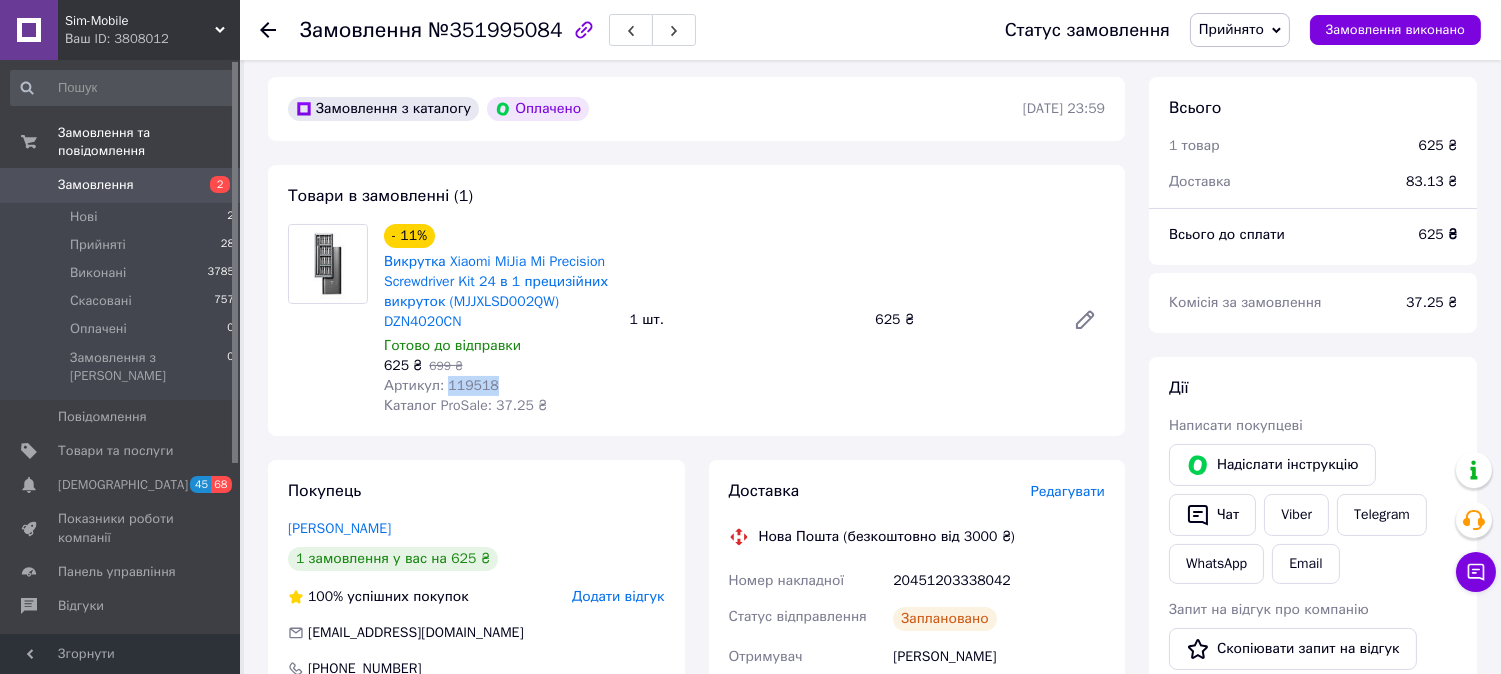 drag, startPoint x: 488, startPoint y: 384, endPoint x: 444, endPoint y: 391, distance: 44.553337 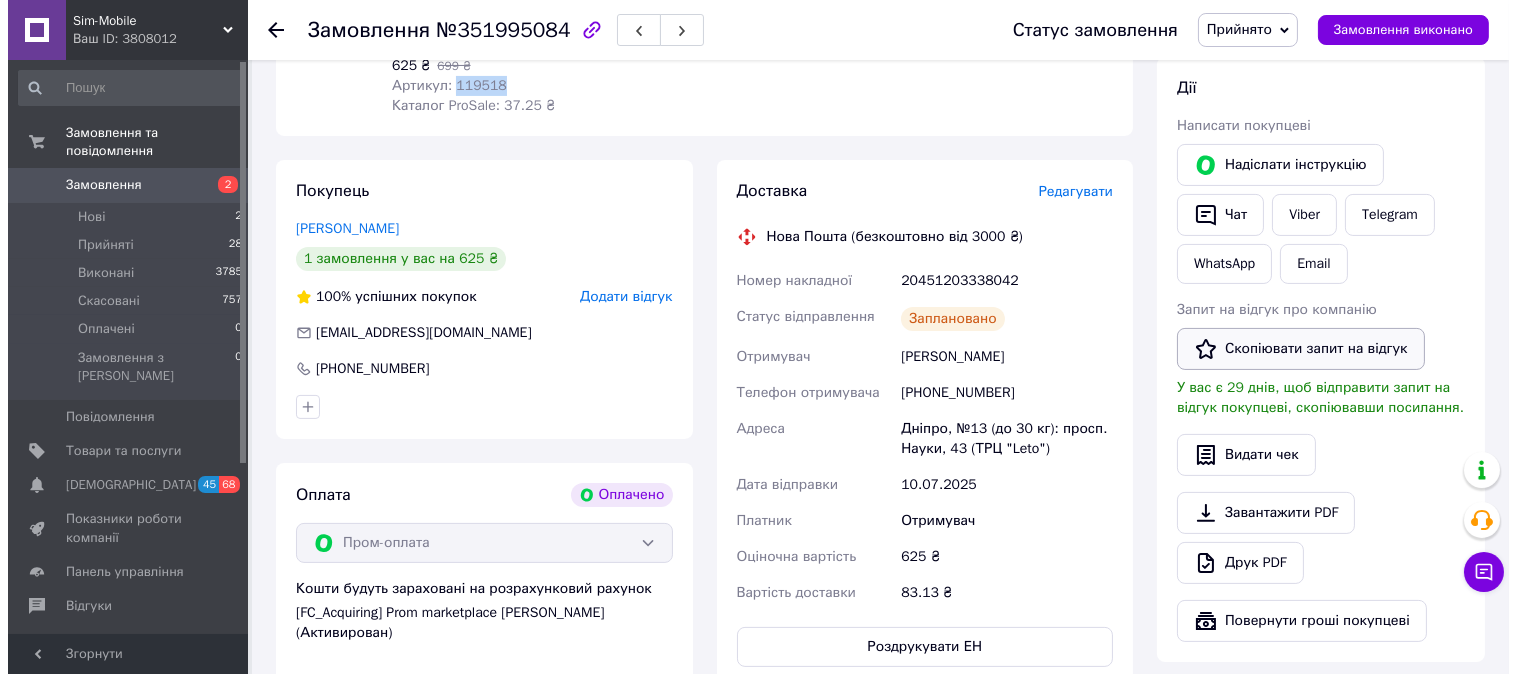 scroll, scrollTop: 897, scrollLeft: 0, axis: vertical 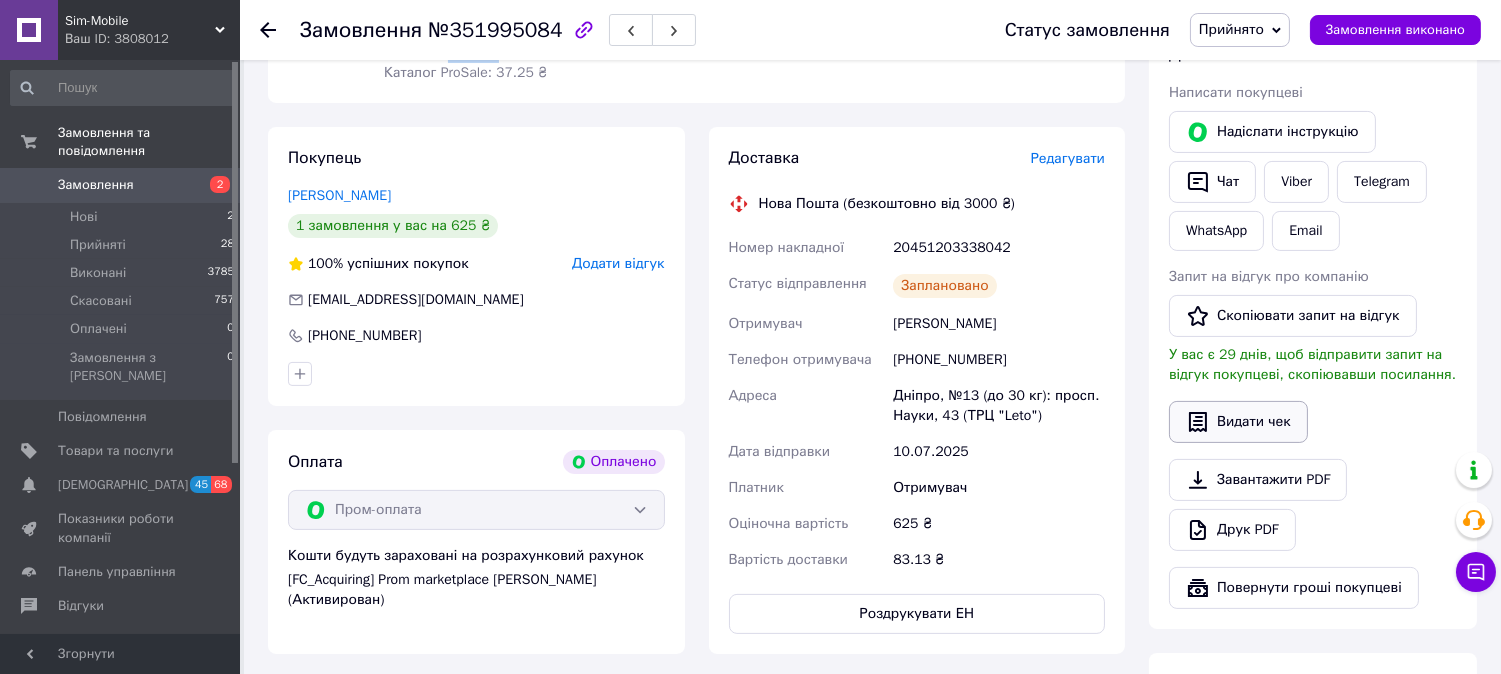 click on "Видати чек" at bounding box center (1238, 422) 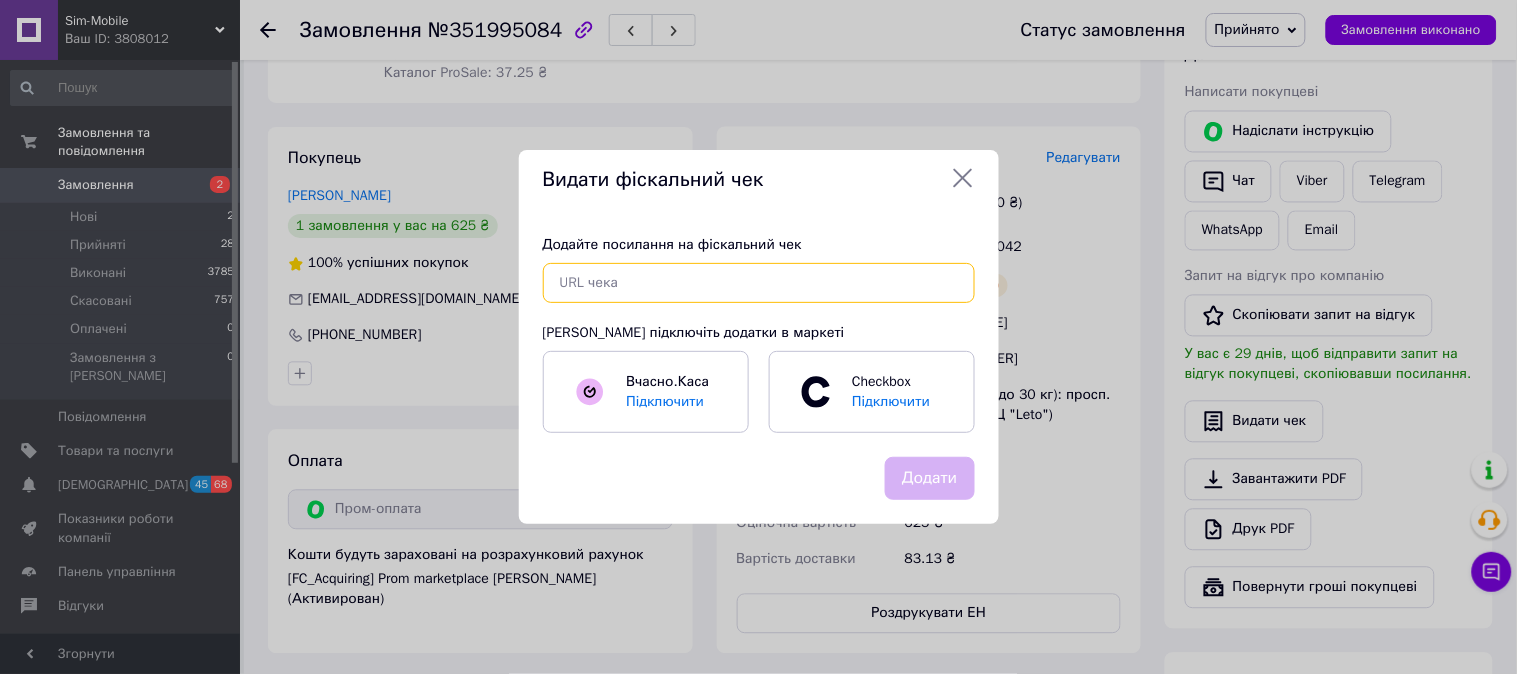 click at bounding box center [759, 283] 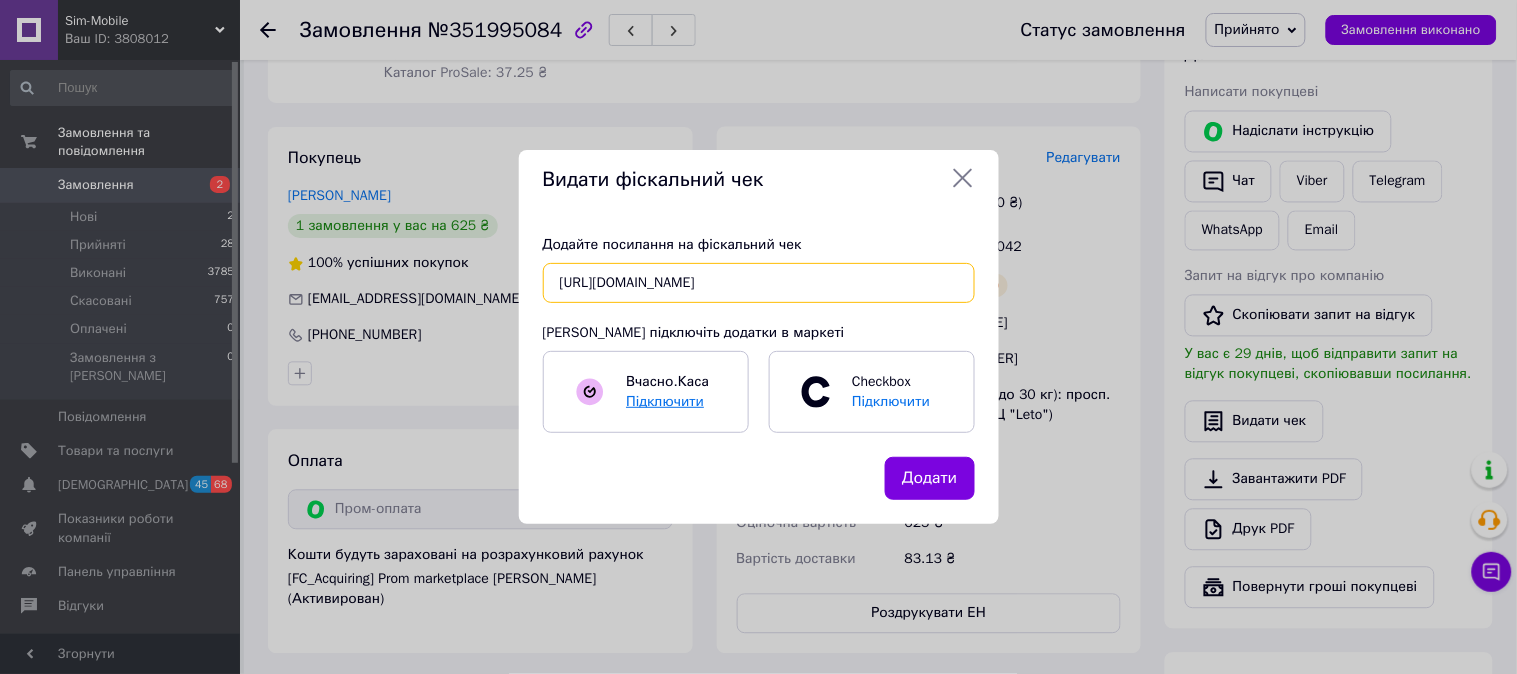 scroll, scrollTop: 0, scrollLeft: 22, axis: horizontal 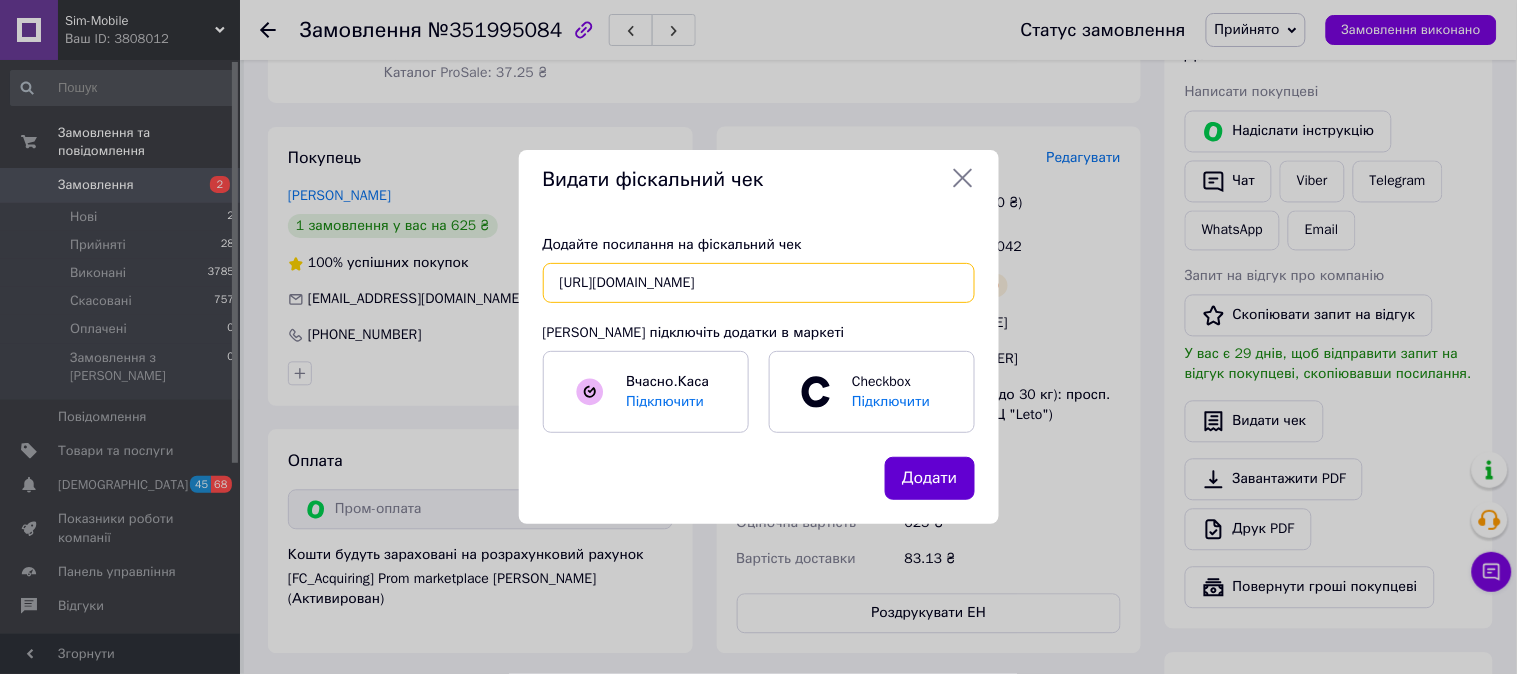 type on "[URL][DOMAIN_NAME]" 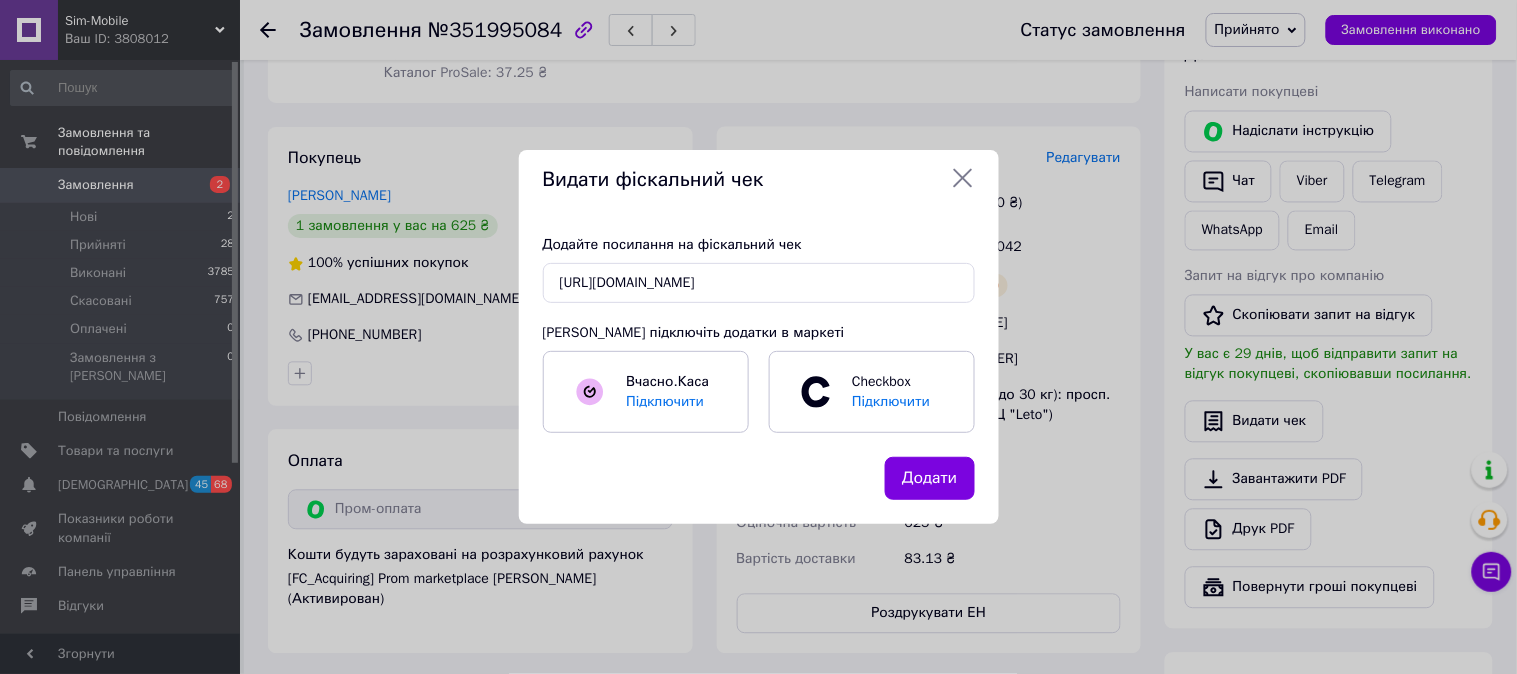 click on "Додати" at bounding box center (929, 478) 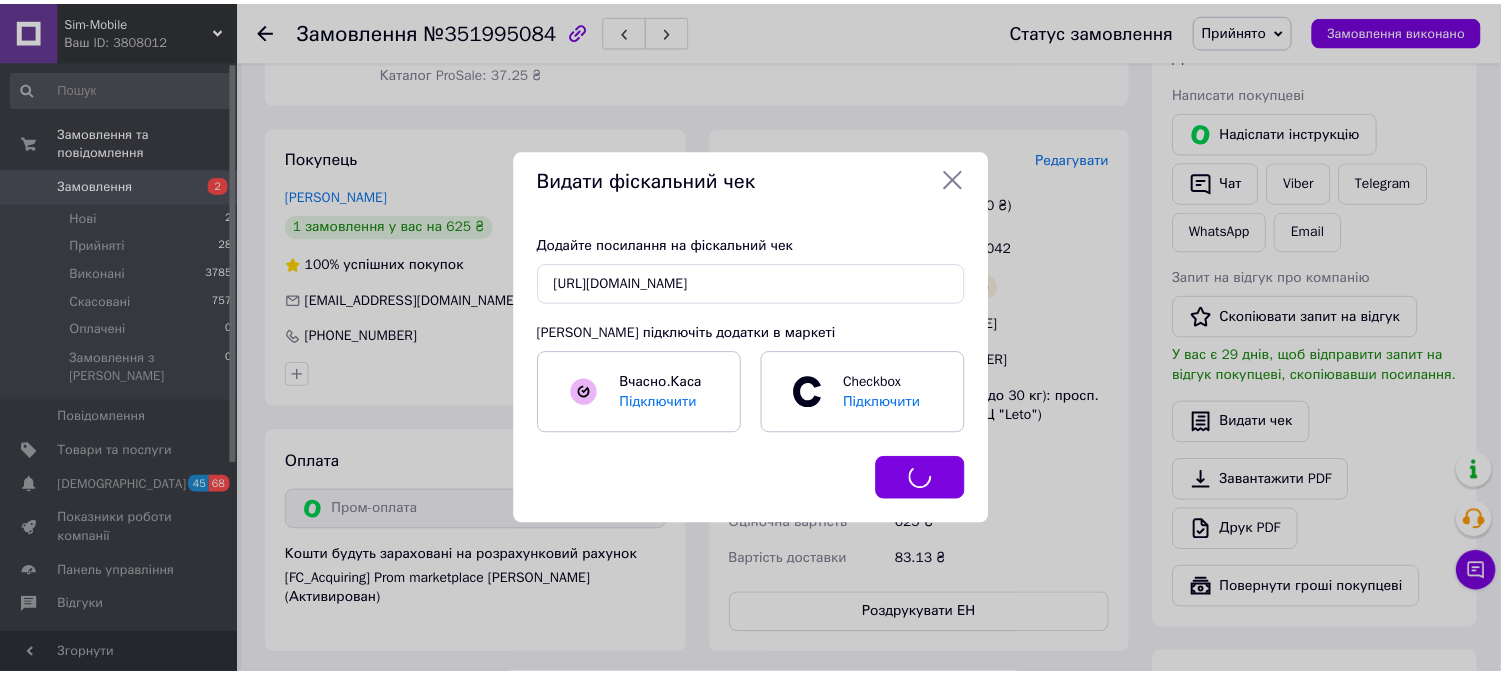 scroll, scrollTop: 0, scrollLeft: 0, axis: both 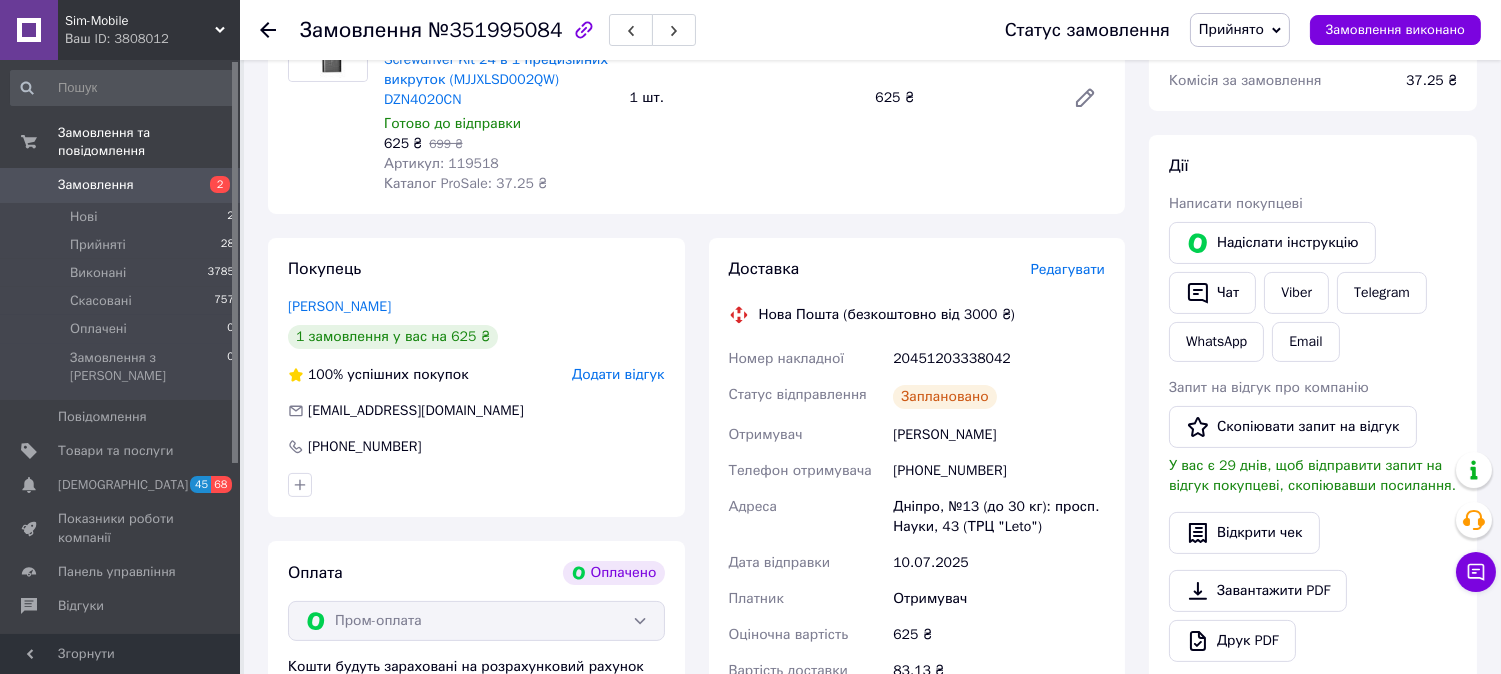 click on "Замовлення" at bounding box center (96, 185) 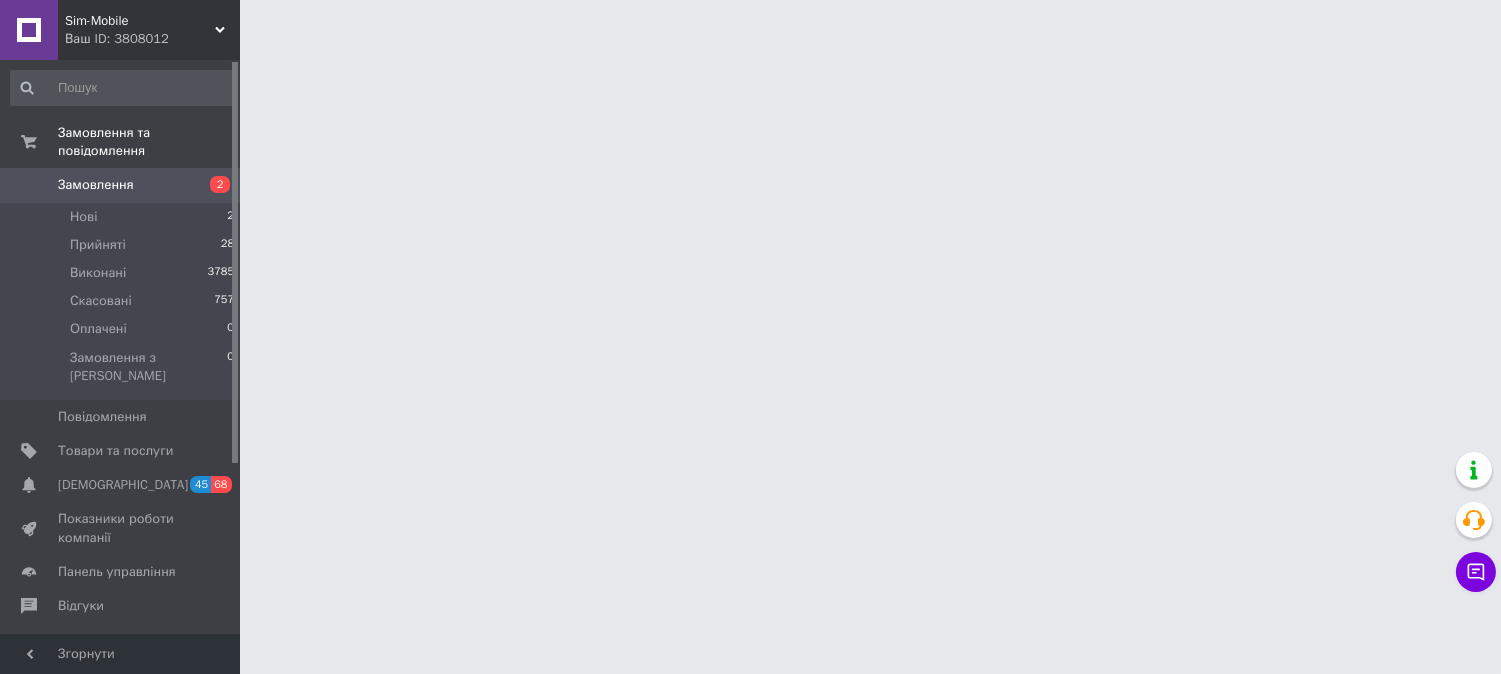 scroll, scrollTop: 0, scrollLeft: 0, axis: both 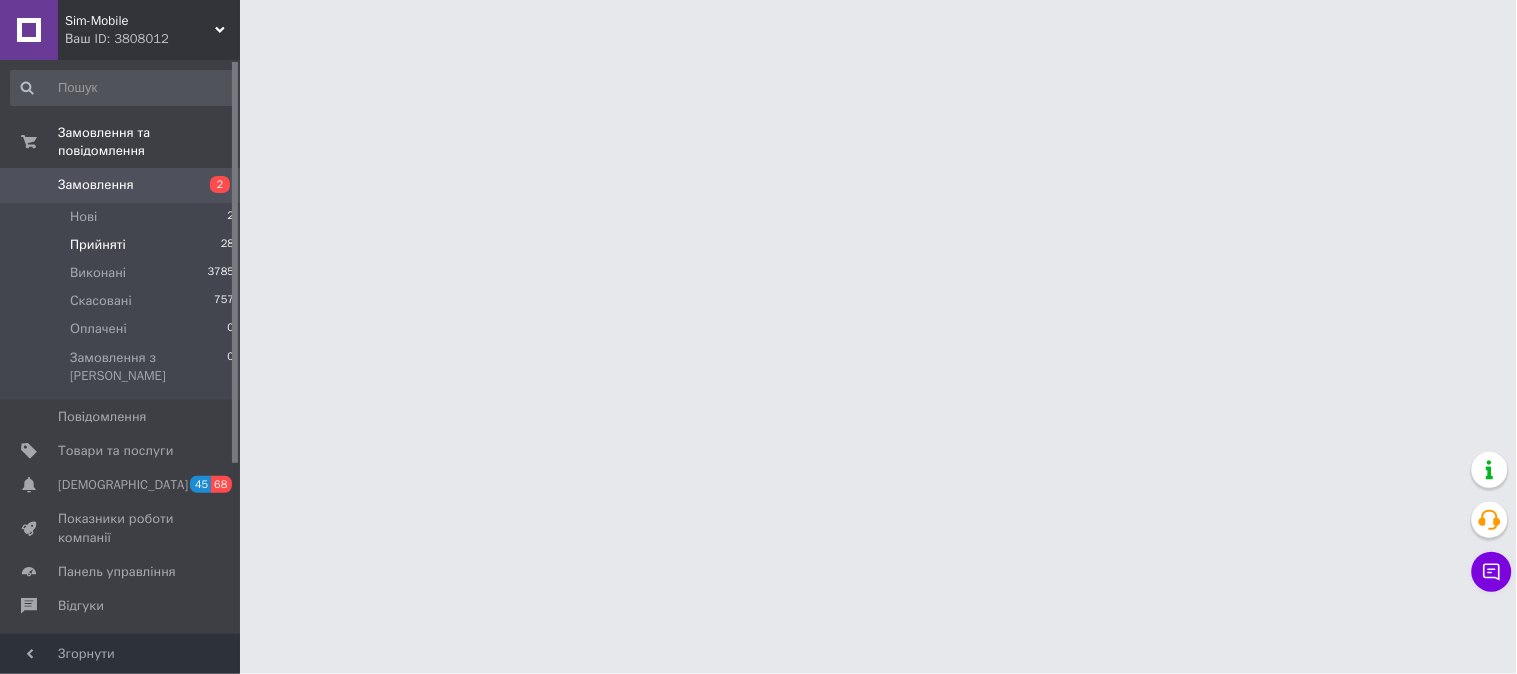 click on "Прийняті" at bounding box center (98, 245) 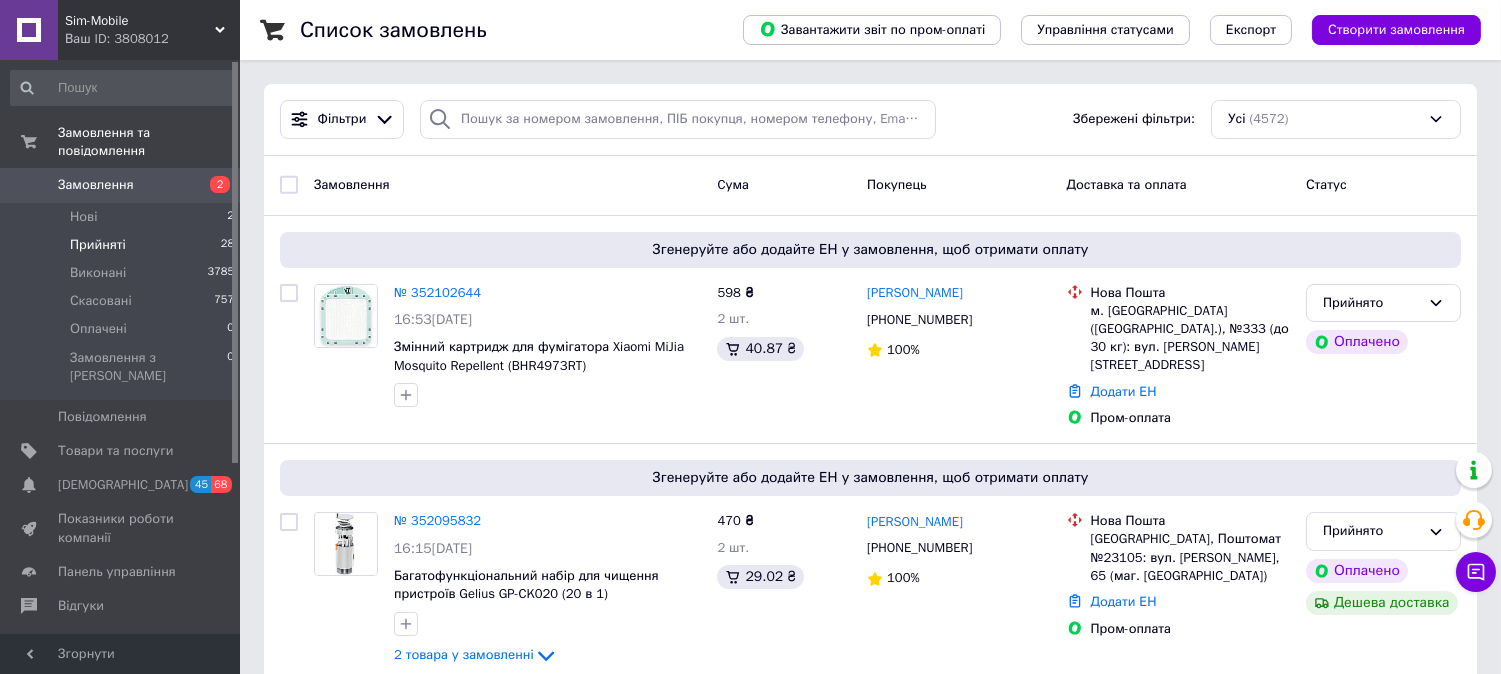 click on "Прийняті" at bounding box center (98, 245) 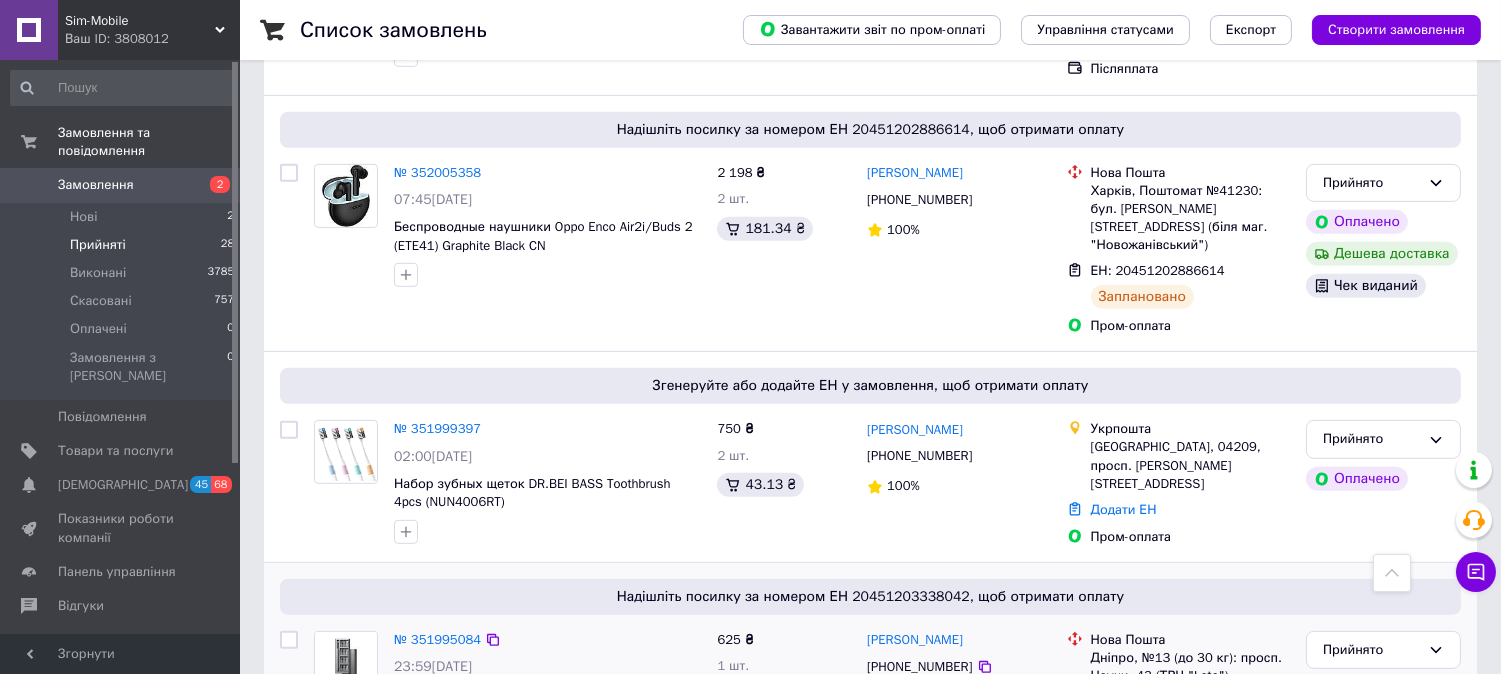 scroll, scrollTop: 1777, scrollLeft: 0, axis: vertical 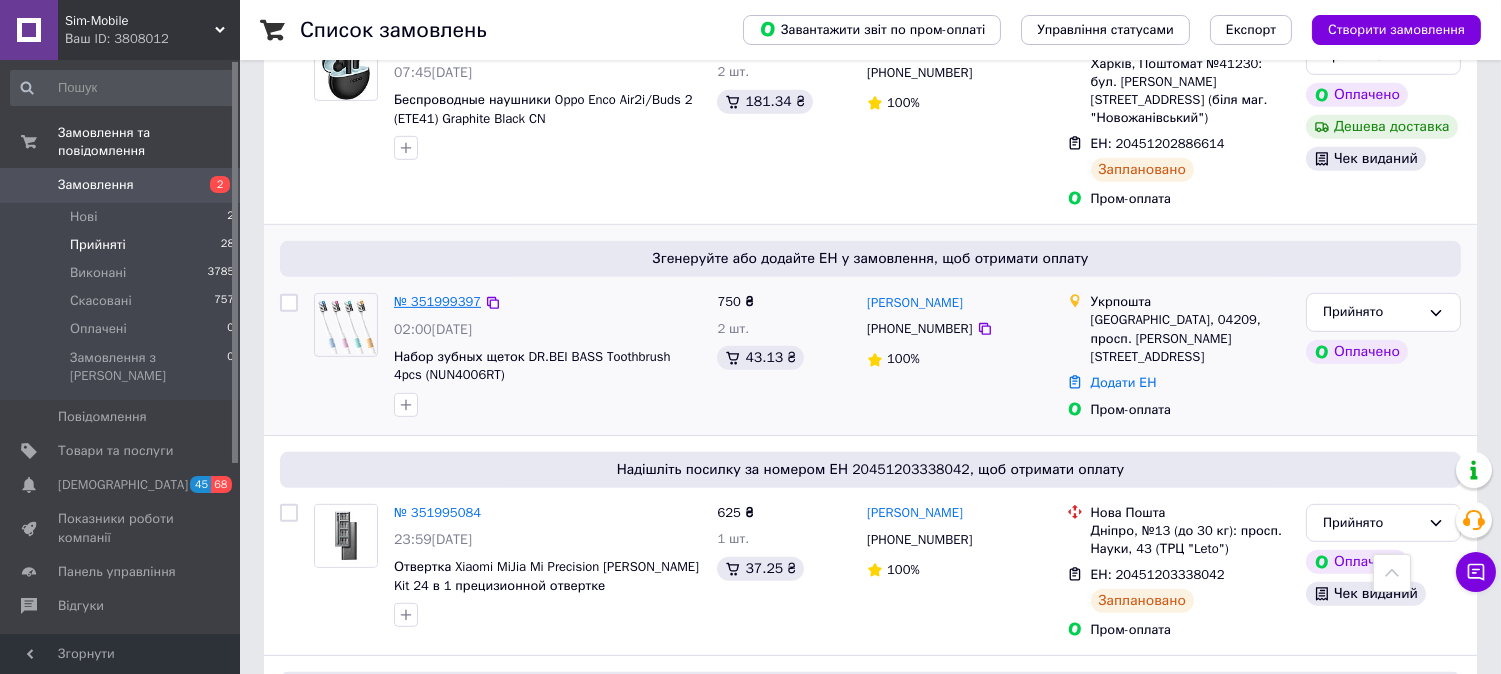 click on "№ 351999397" at bounding box center (437, 301) 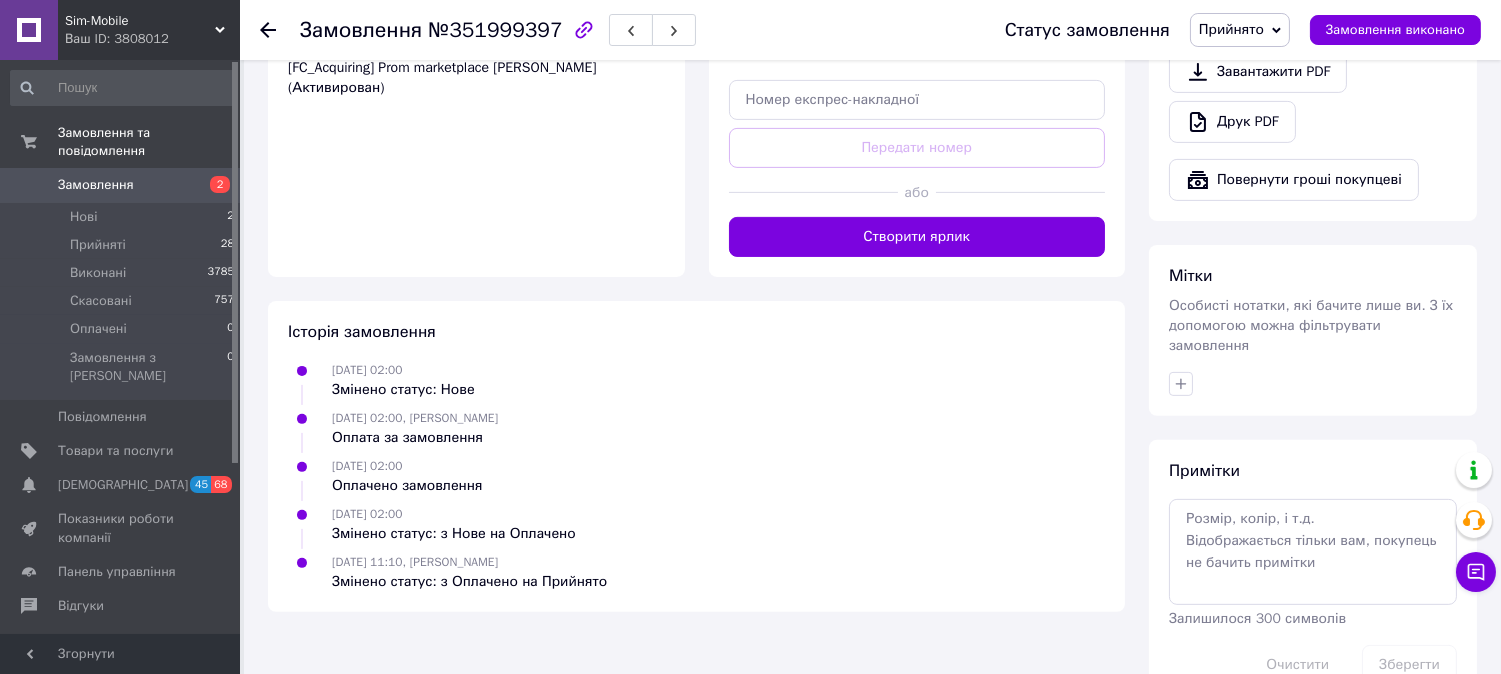 scroll, scrollTop: 1342, scrollLeft: 0, axis: vertical 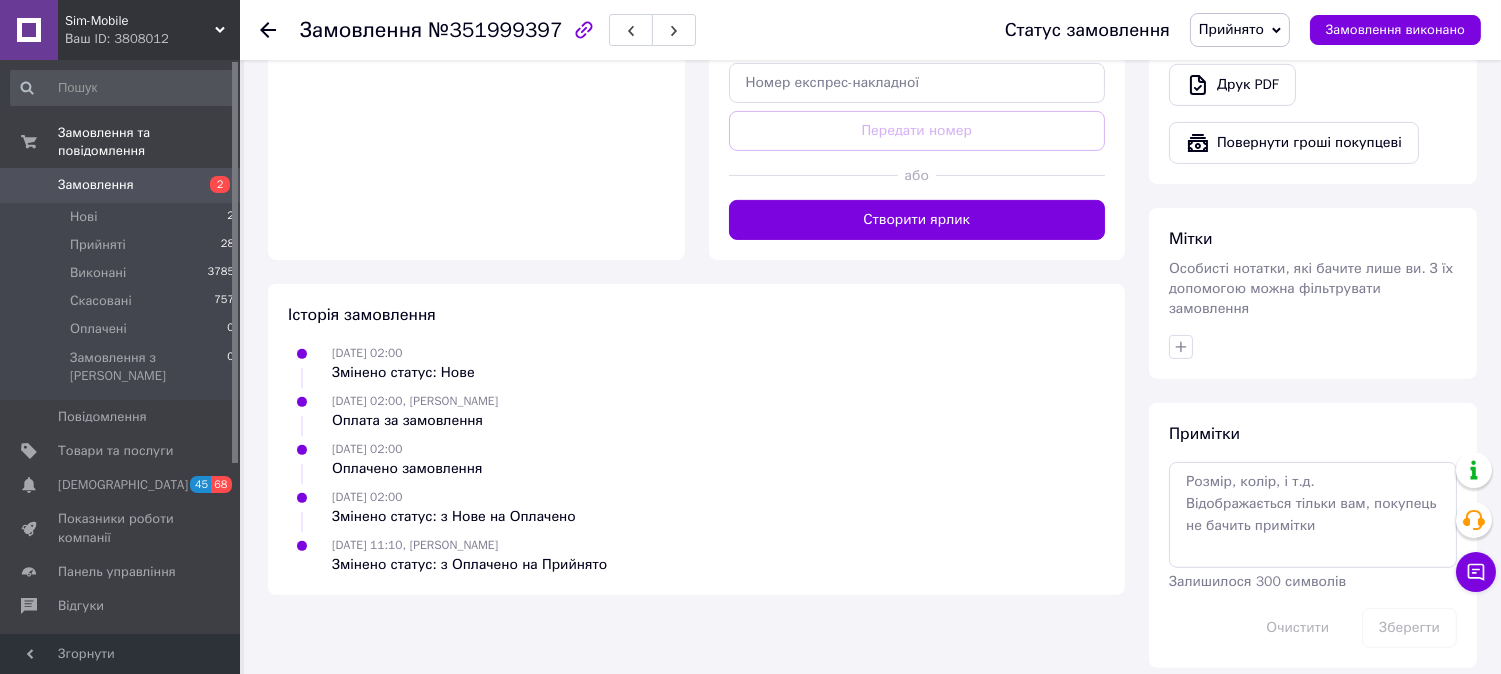 click on "№351999397" at bounding box center [495, 30] 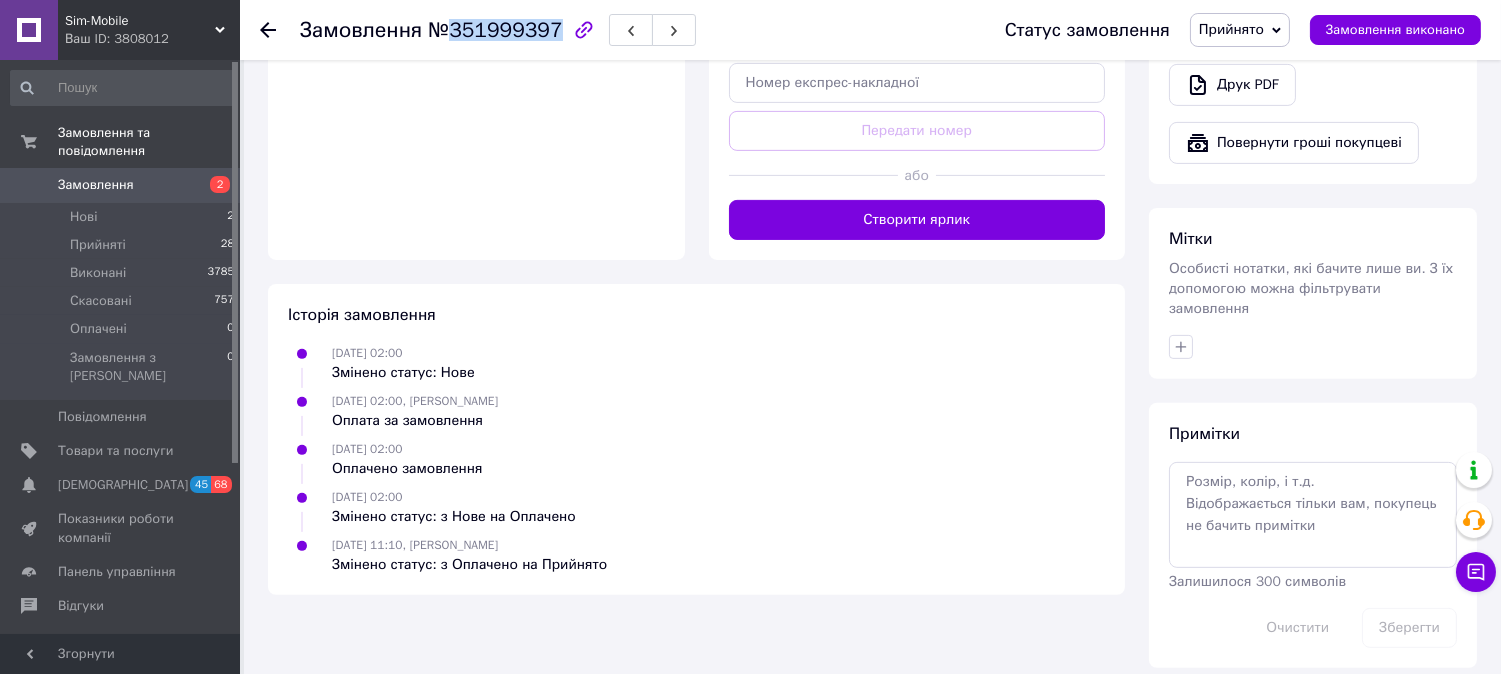 click on "№351999397" at bounding box center [495, 30] 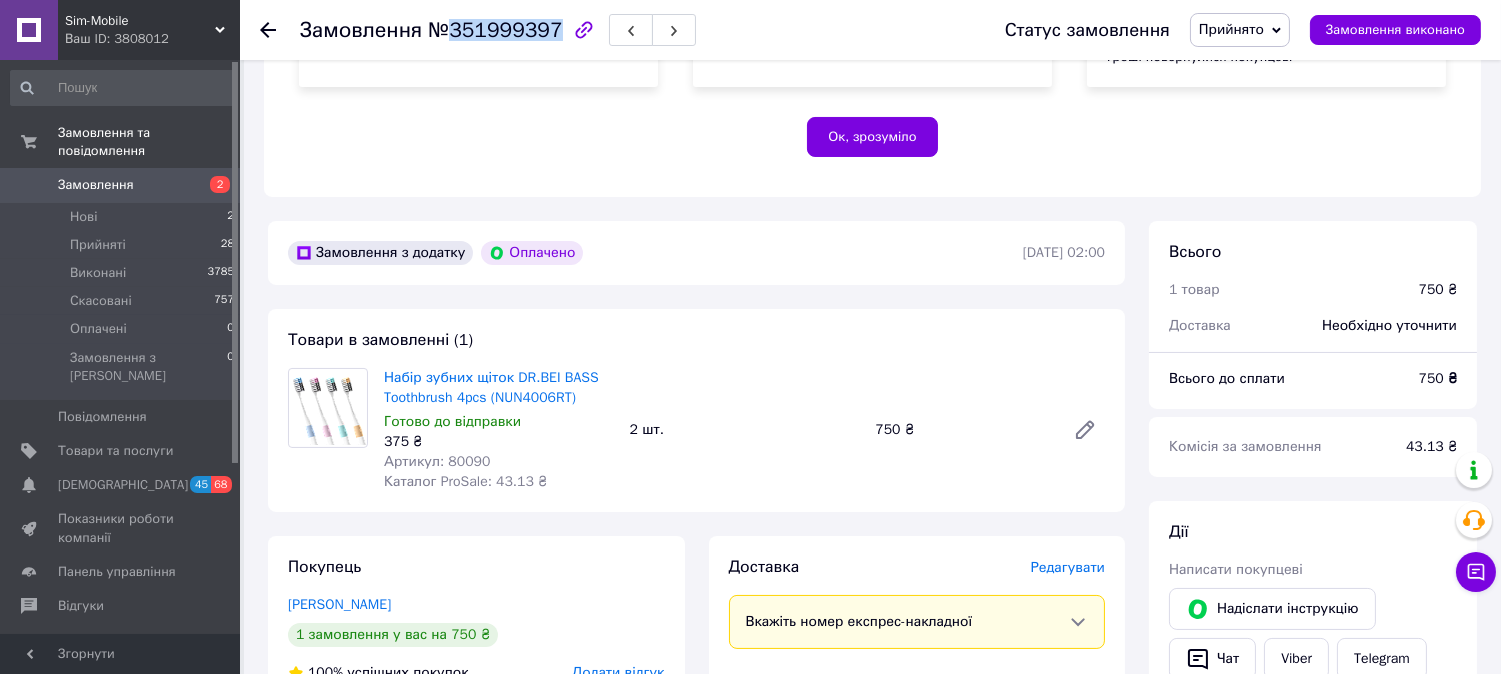 scroll, scrollTop: 444, scrollLeft: 0, axis: vertical 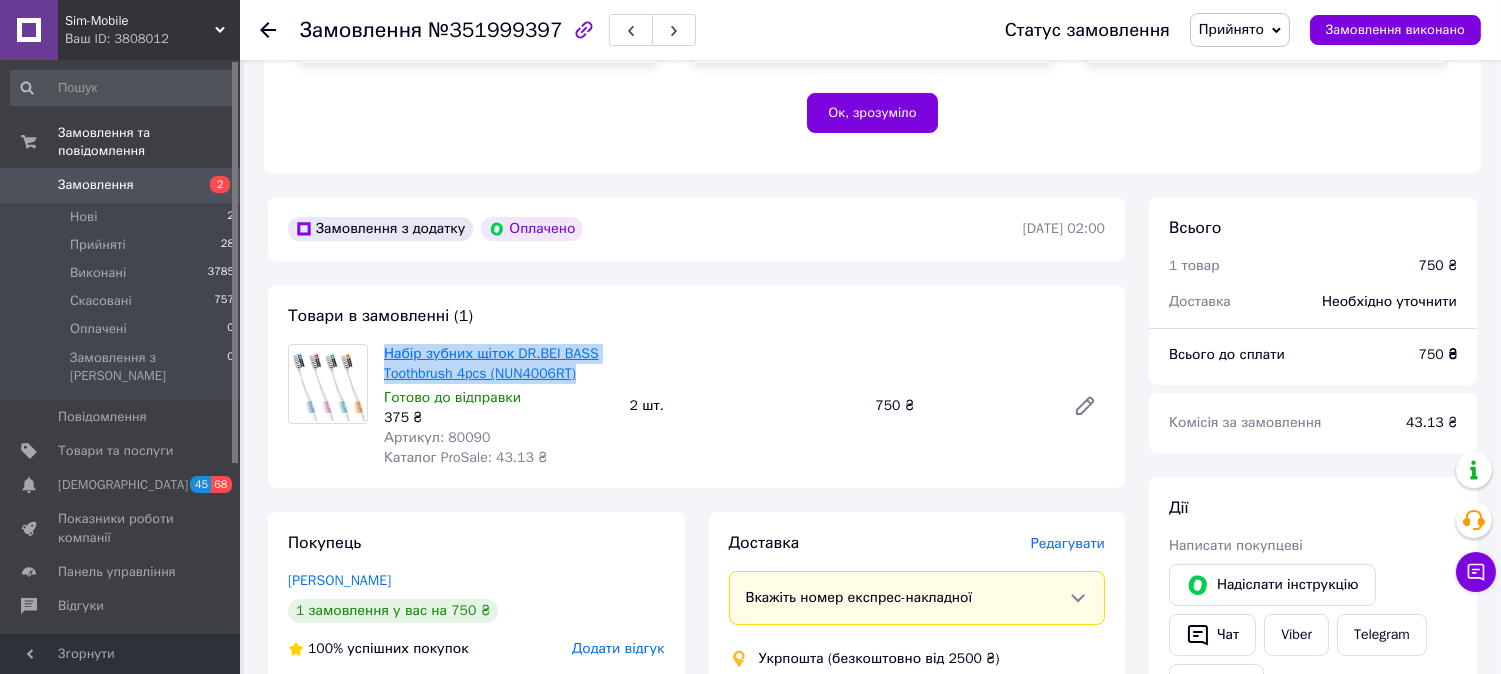 drag, startPoint x: 583, startPoint y: 376, endPoint x: 386, endPoint y: 352, distance: 198.45654 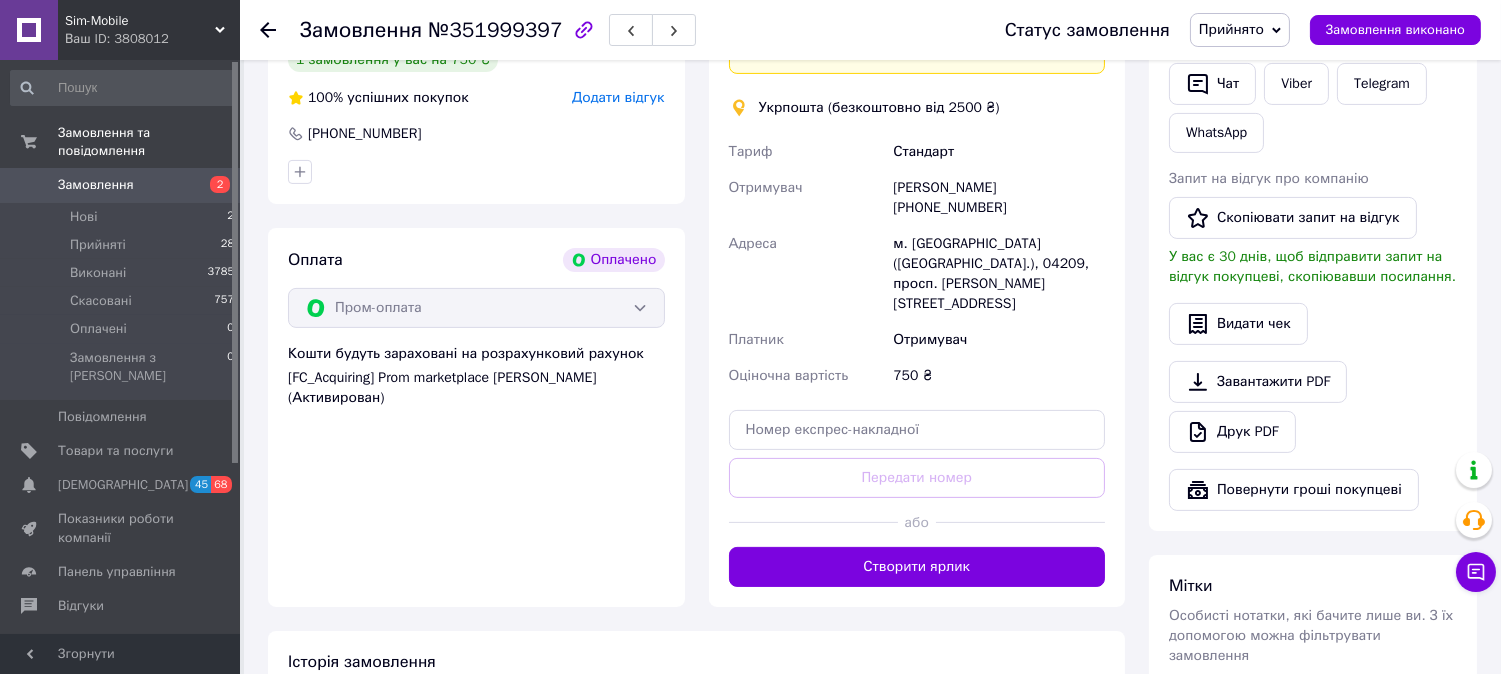 scroll, scrollTop: 1000, scrollLeft: 0, axis: vertical 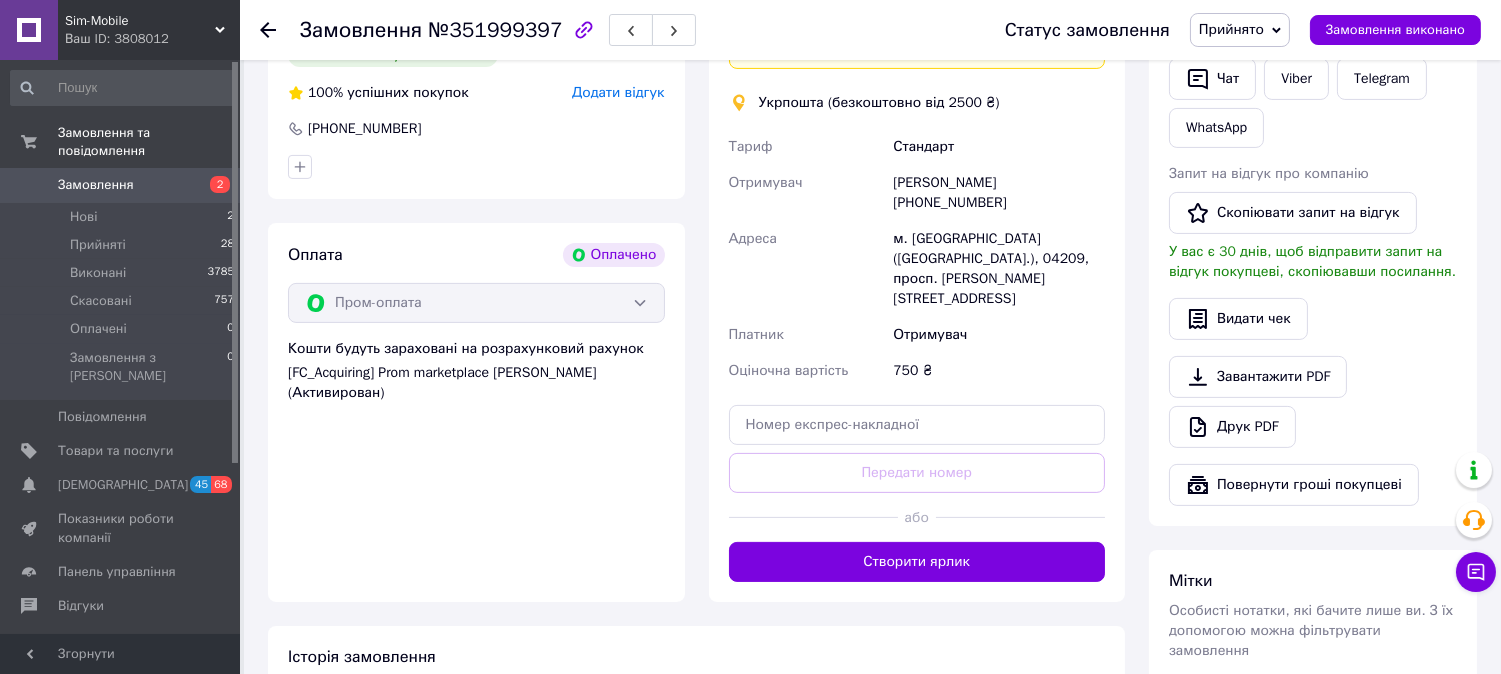 drag, startPoint x: 1007, startPoint y: 201, endPoint x: 896, endPoint y: 204, distance: 111.040535 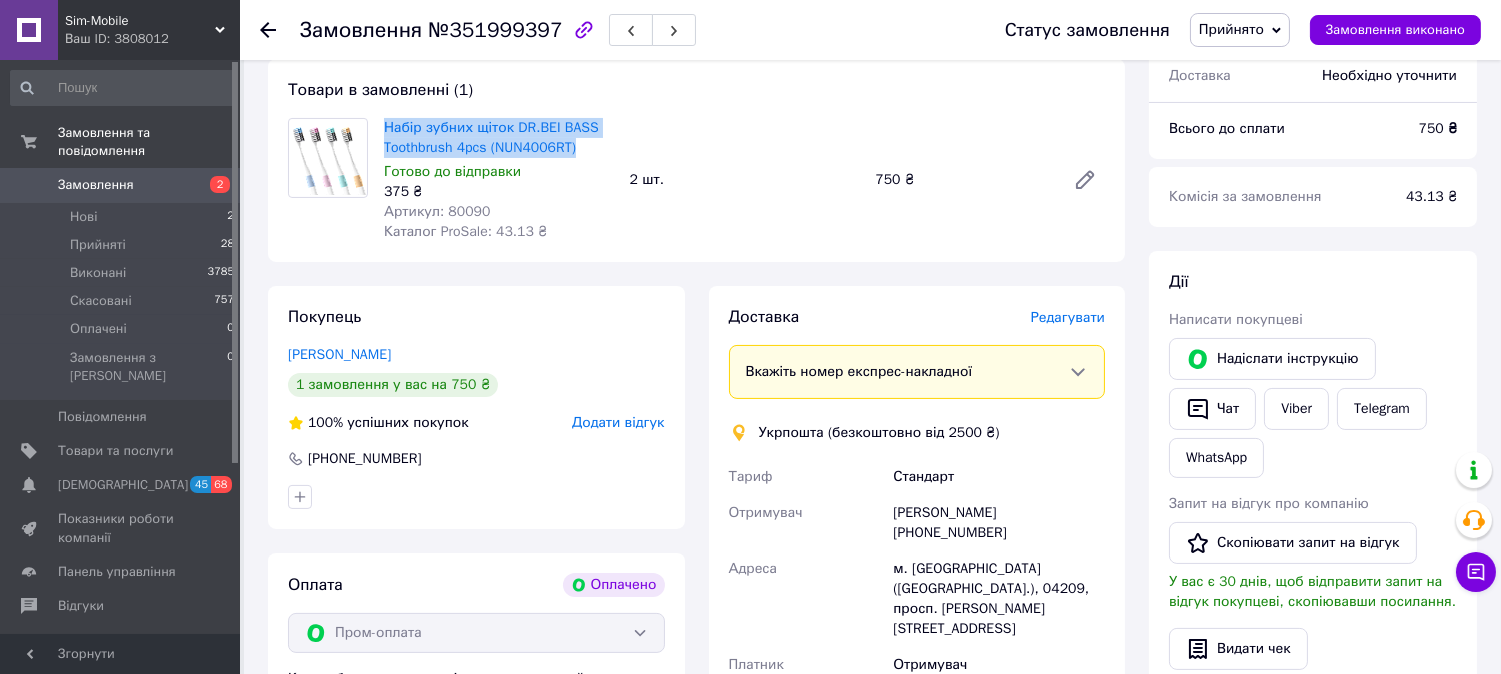 scroll, scrollTop: 666, scrollLeft: 0, axis: vertical 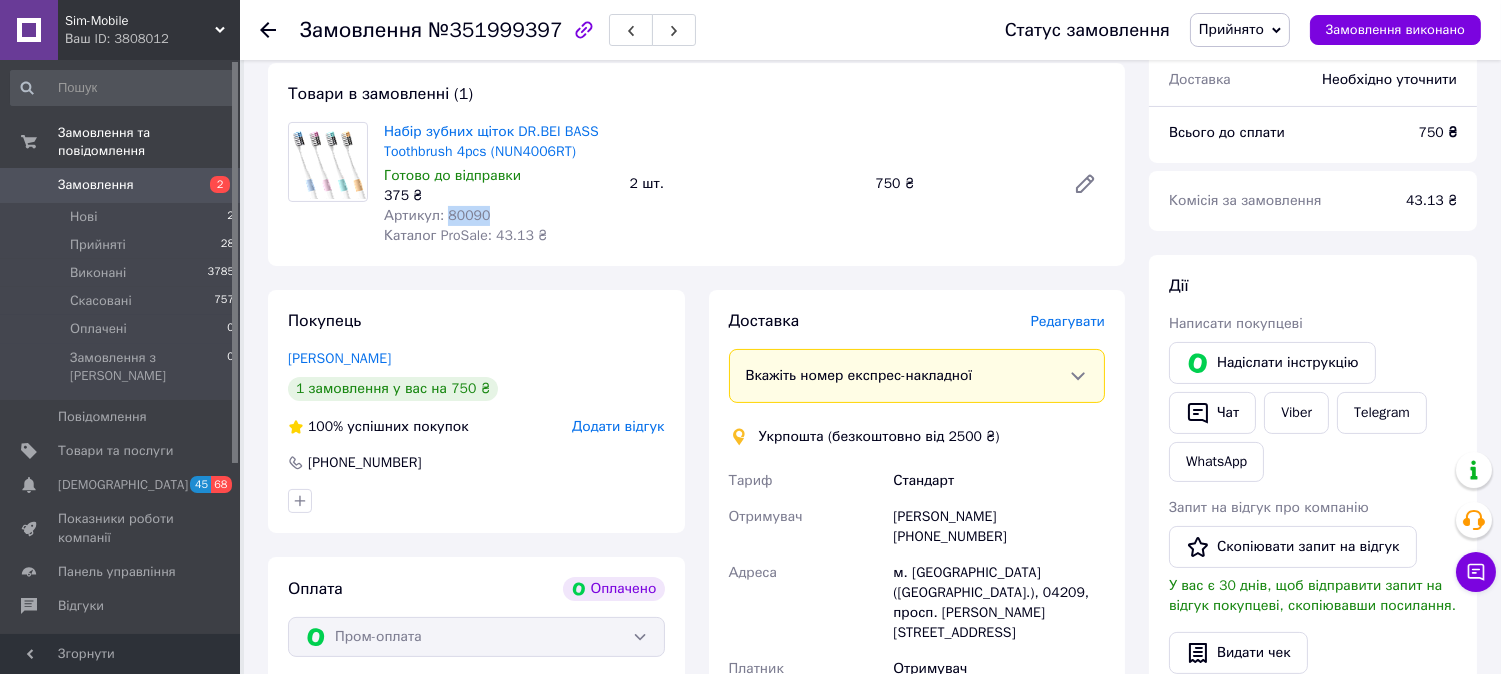 drag, startPoint x: 488, startPoint y: 213, endPoint x: 442, endPoint y: 221, distance: 46.69047 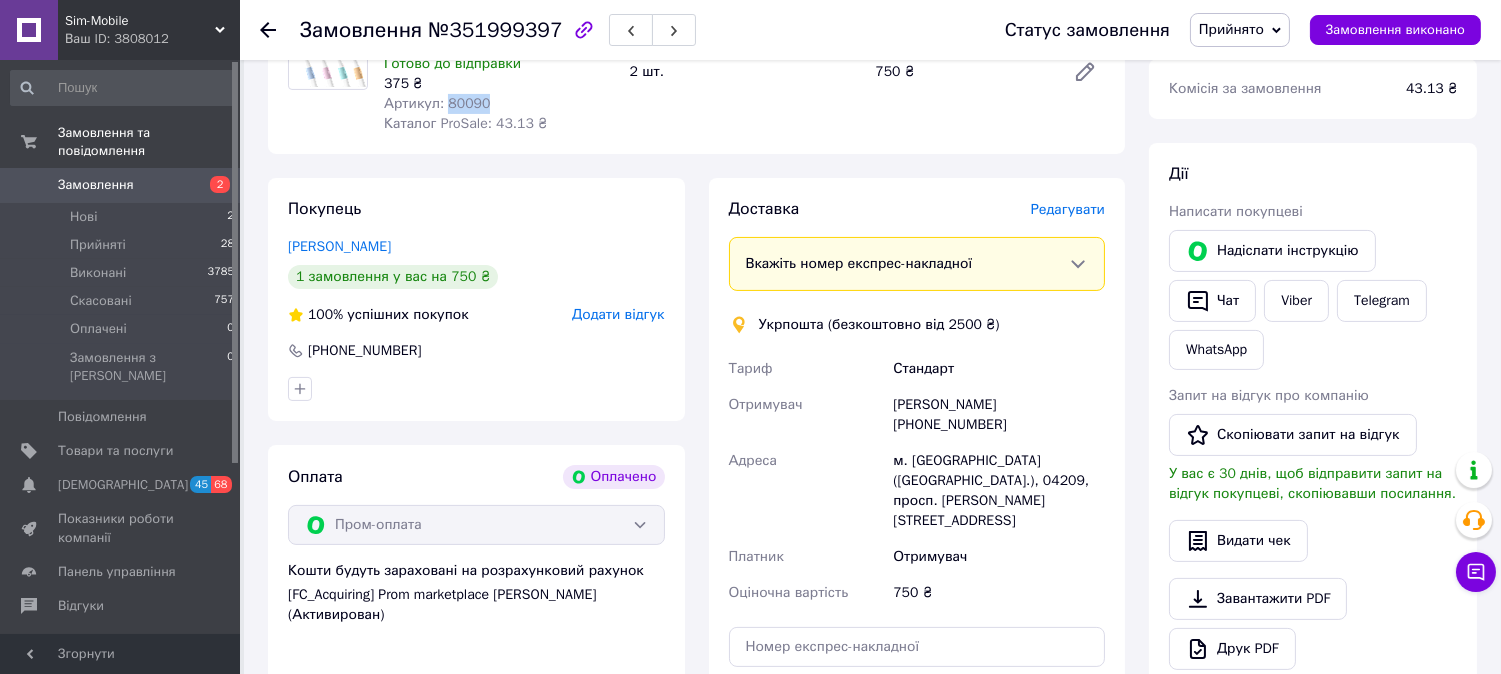 scroll, scrollTop: 777, scrollLeft: 0, axis: vertical 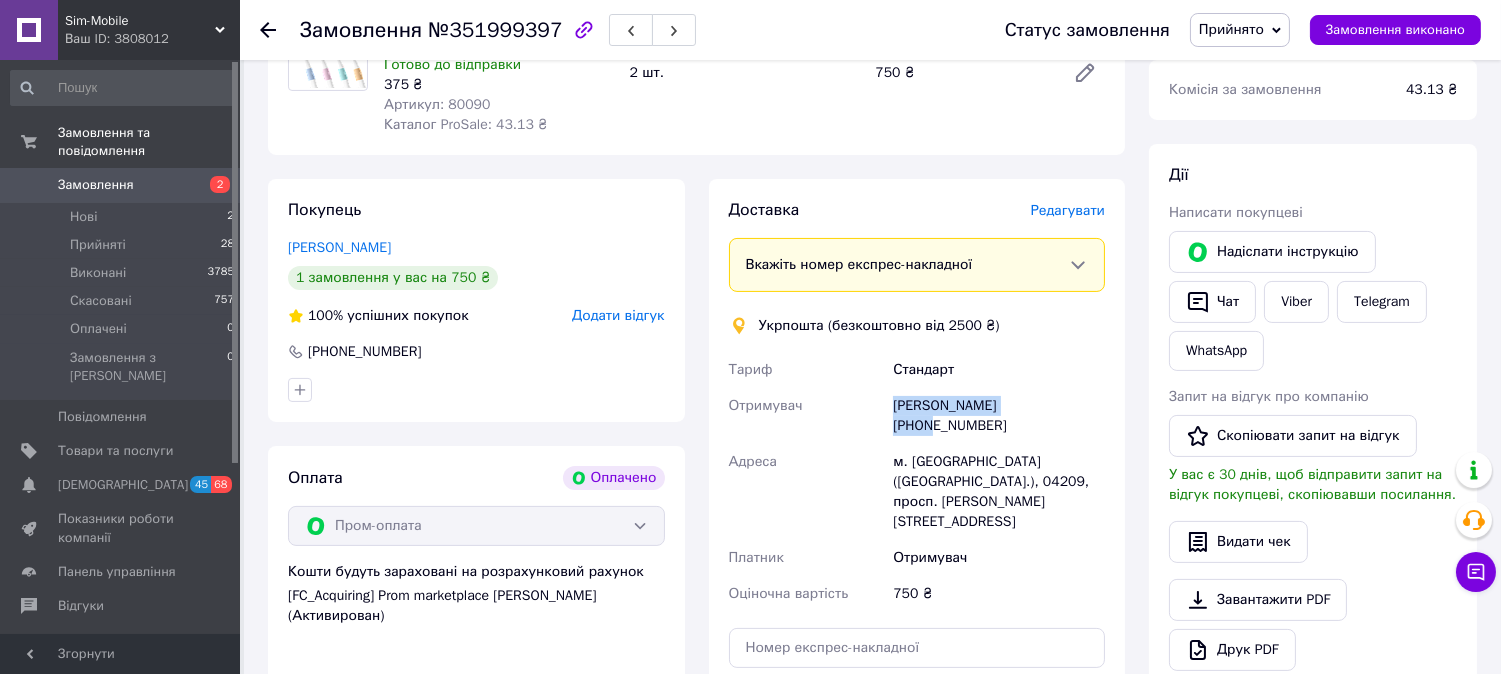drag, startPoint x: 1045, startPoint y: 405, endPoint x: 885, endPoint y: 412, distance: 160.15305 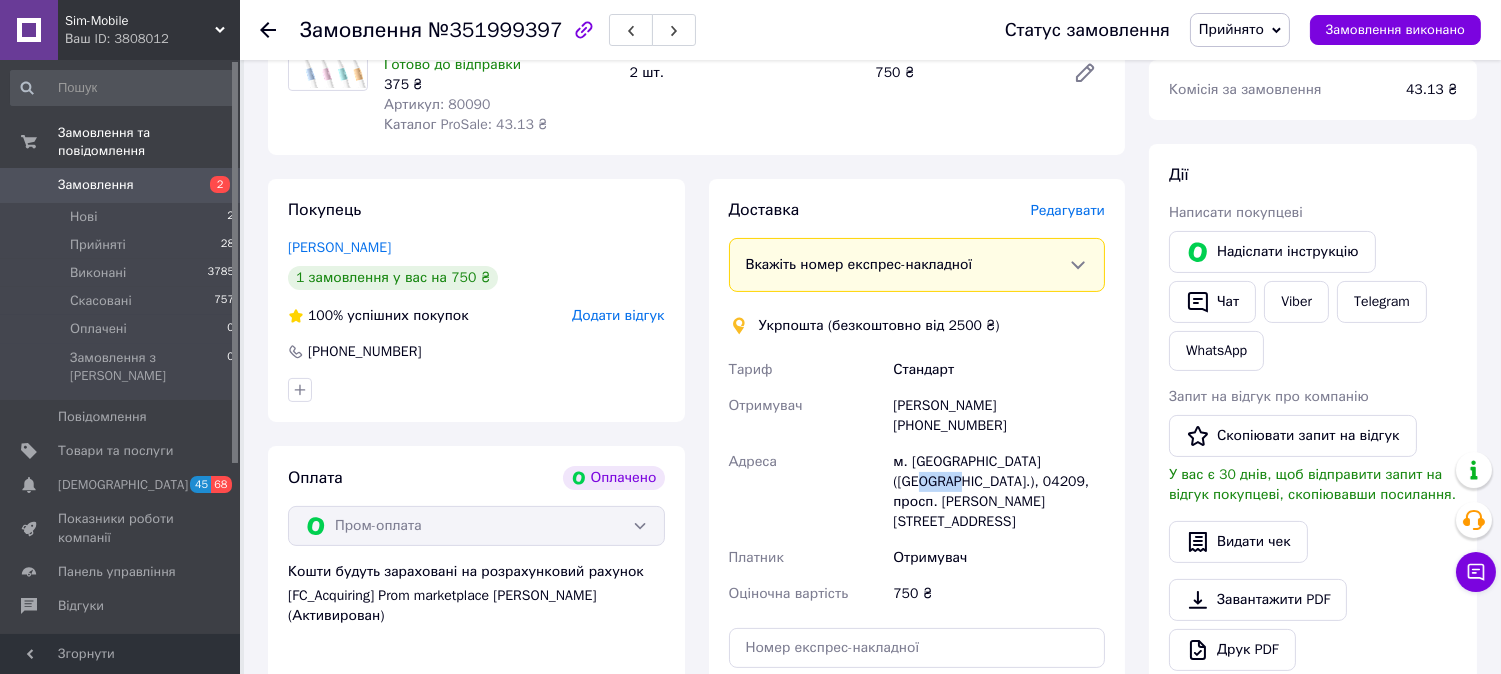 drag, startPoint x: 1043, startPoint y: 462, endPoint x: 1075, endPoint y: 461, distance: 32.01562 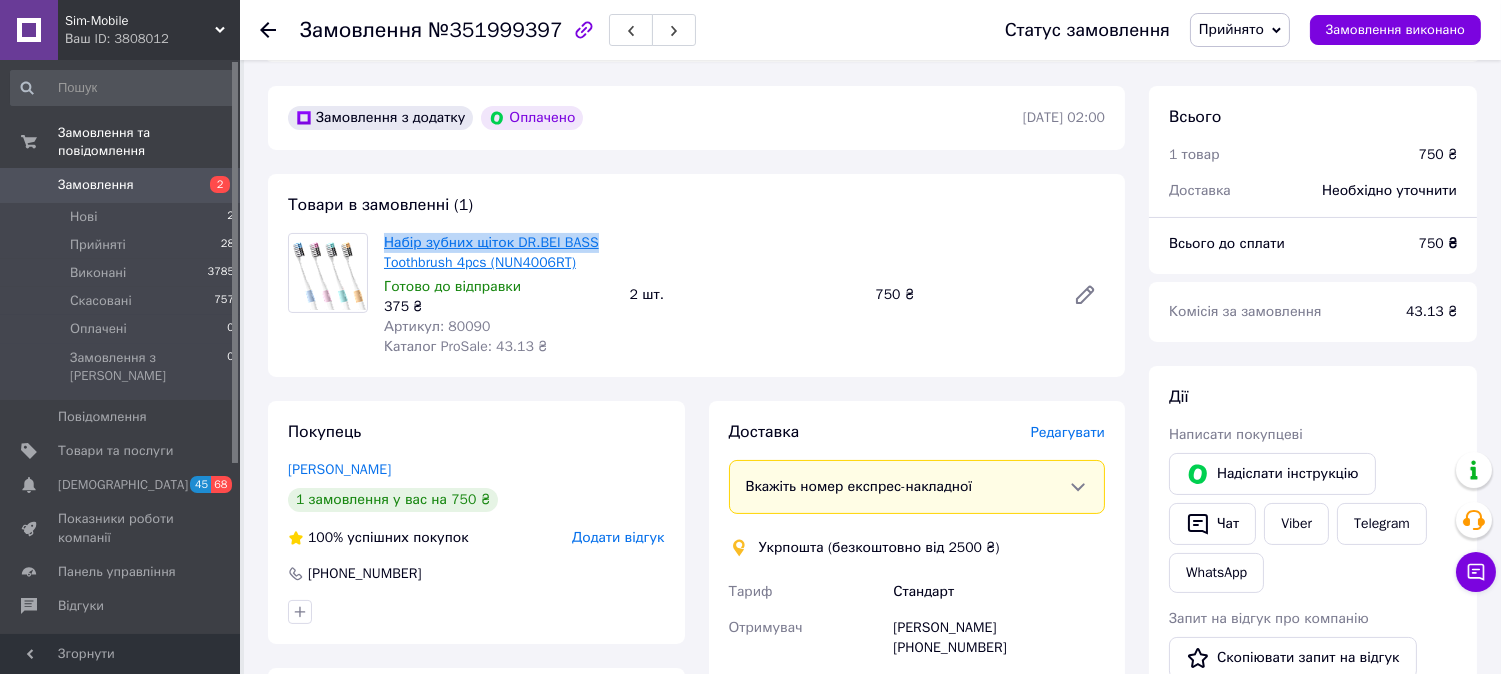 drag, startPoint x: 621, startPoint y: 242, endPoint x: 387, endPoint y: 244, distance: 234.00854 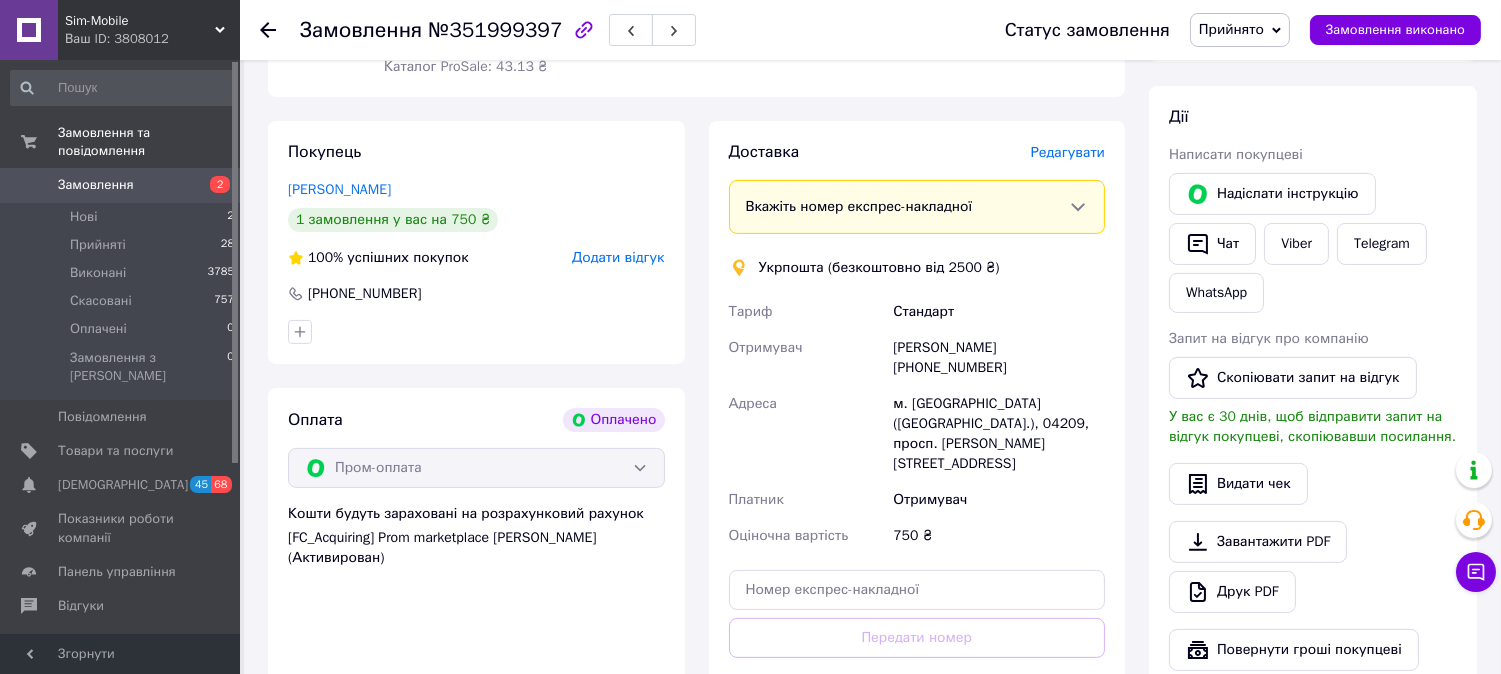 scroll, scrollTop: 888, scrollLeft: 0, axis: vertical 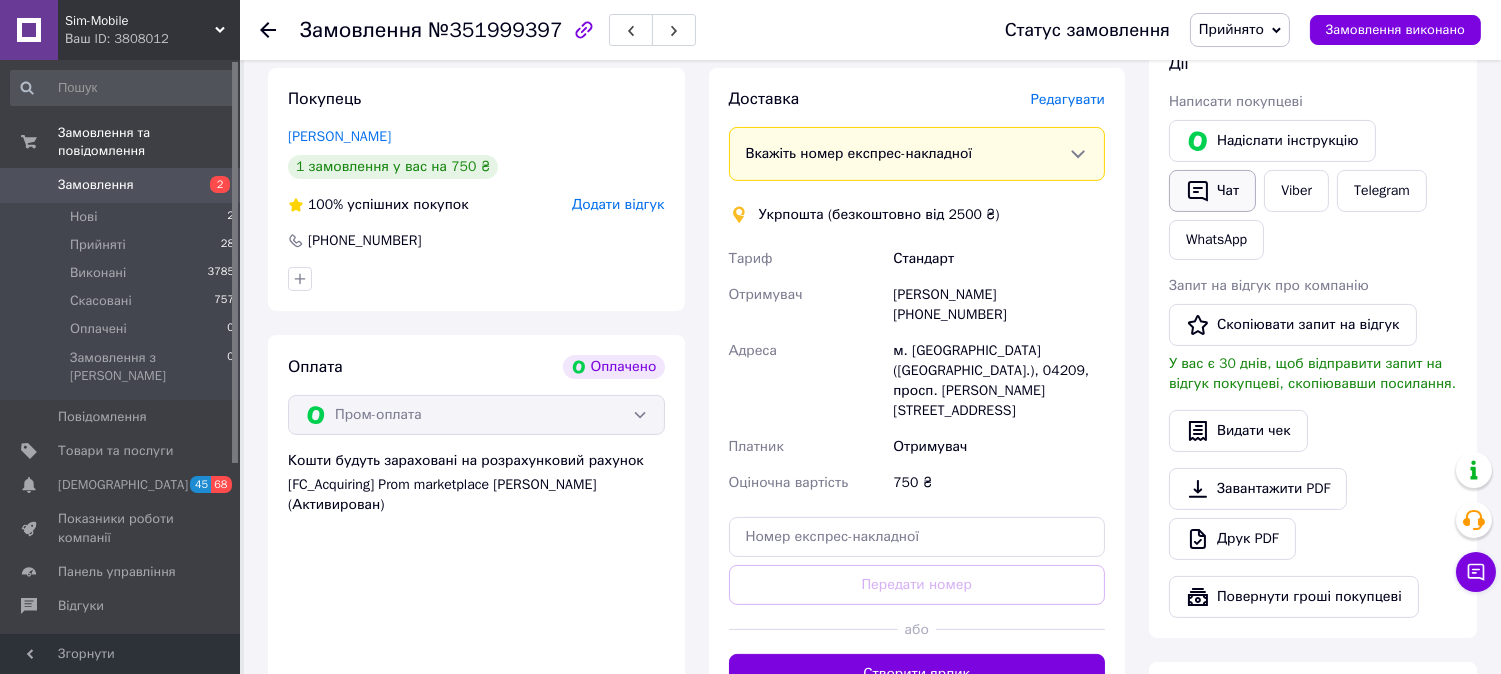 click on "Чат" at bounding box center (1212, 191) 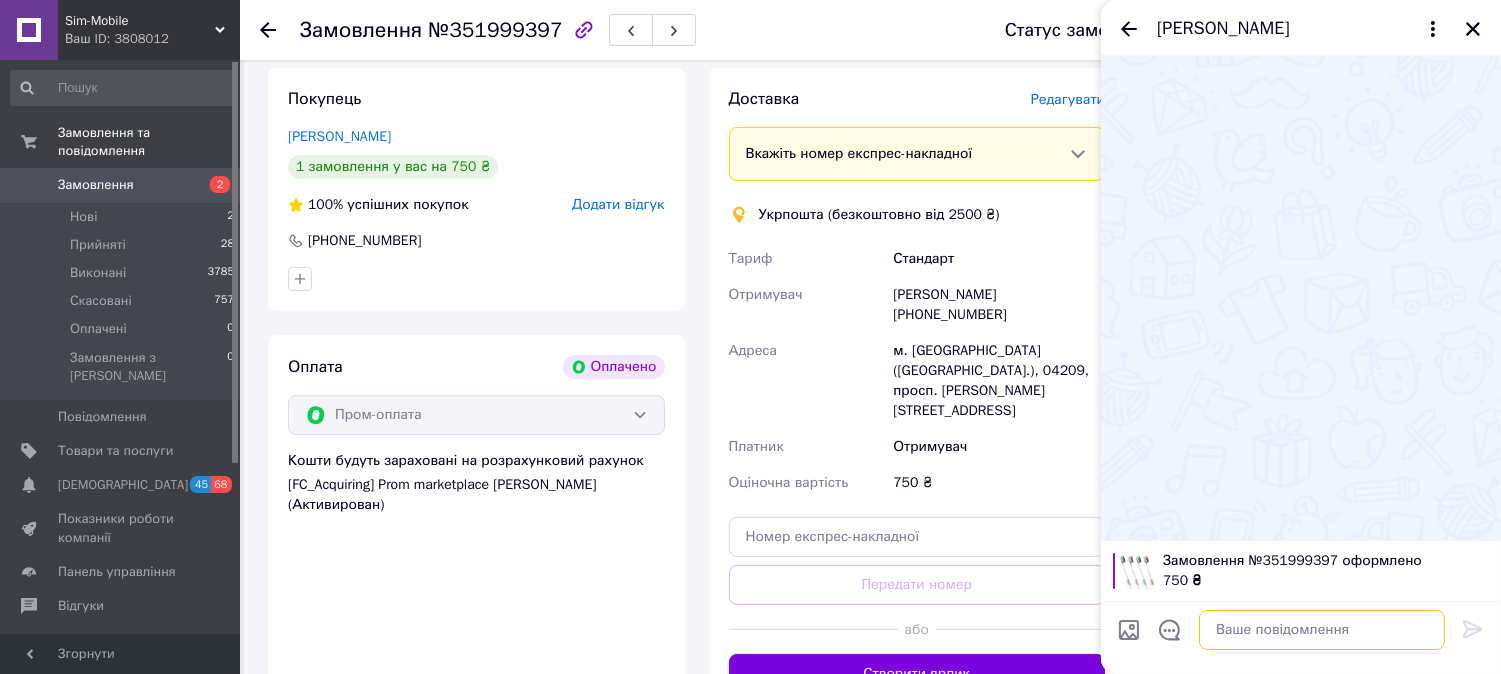 click at bounding box center [1322, 630] 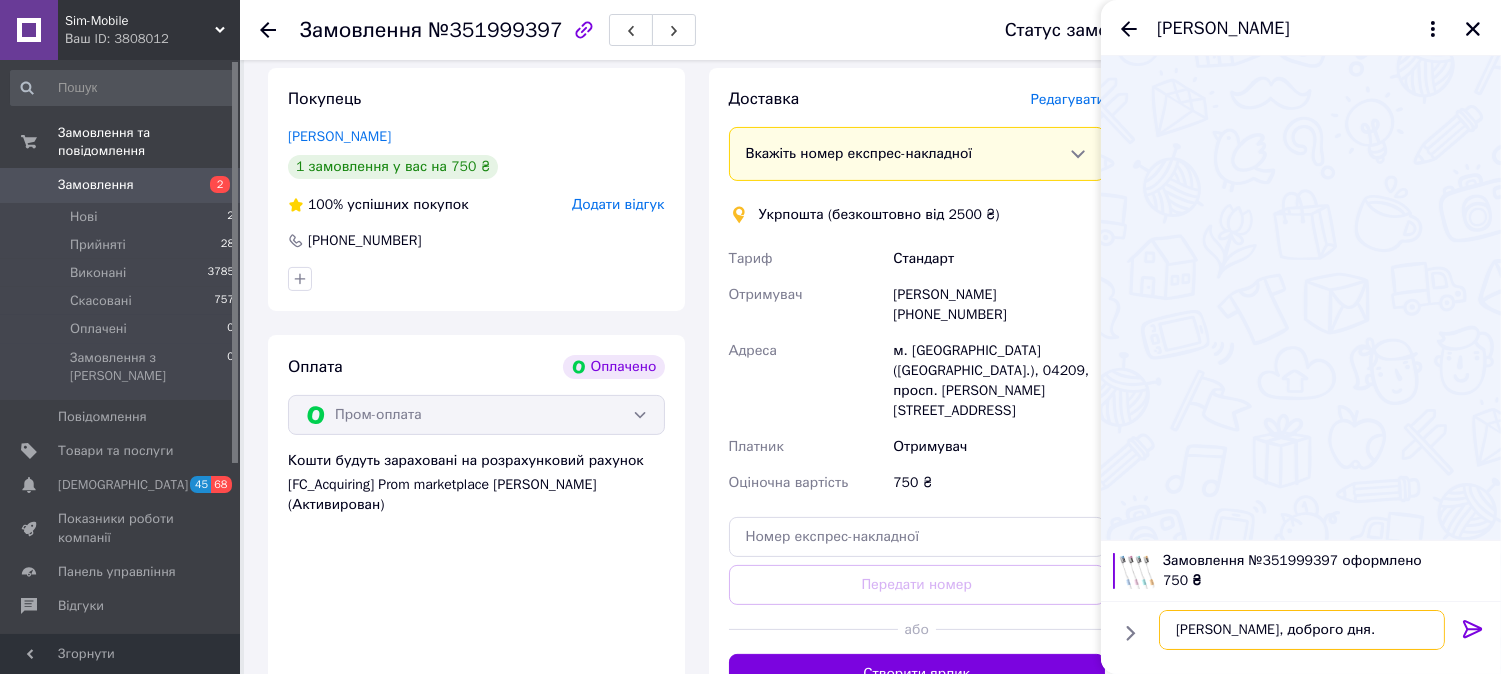 scroll, scrollTop: 35, scrollLeft: 0, axis: vertical 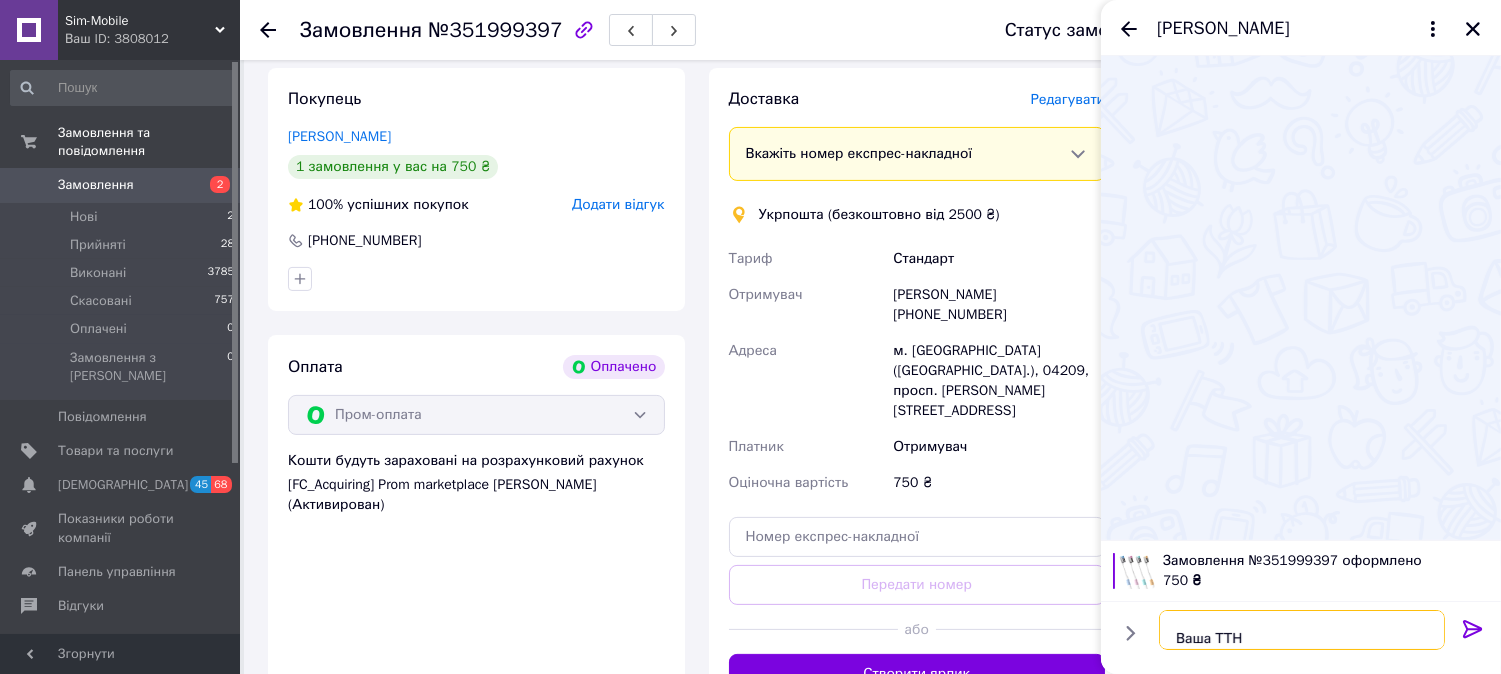 paste on "0505336384278" 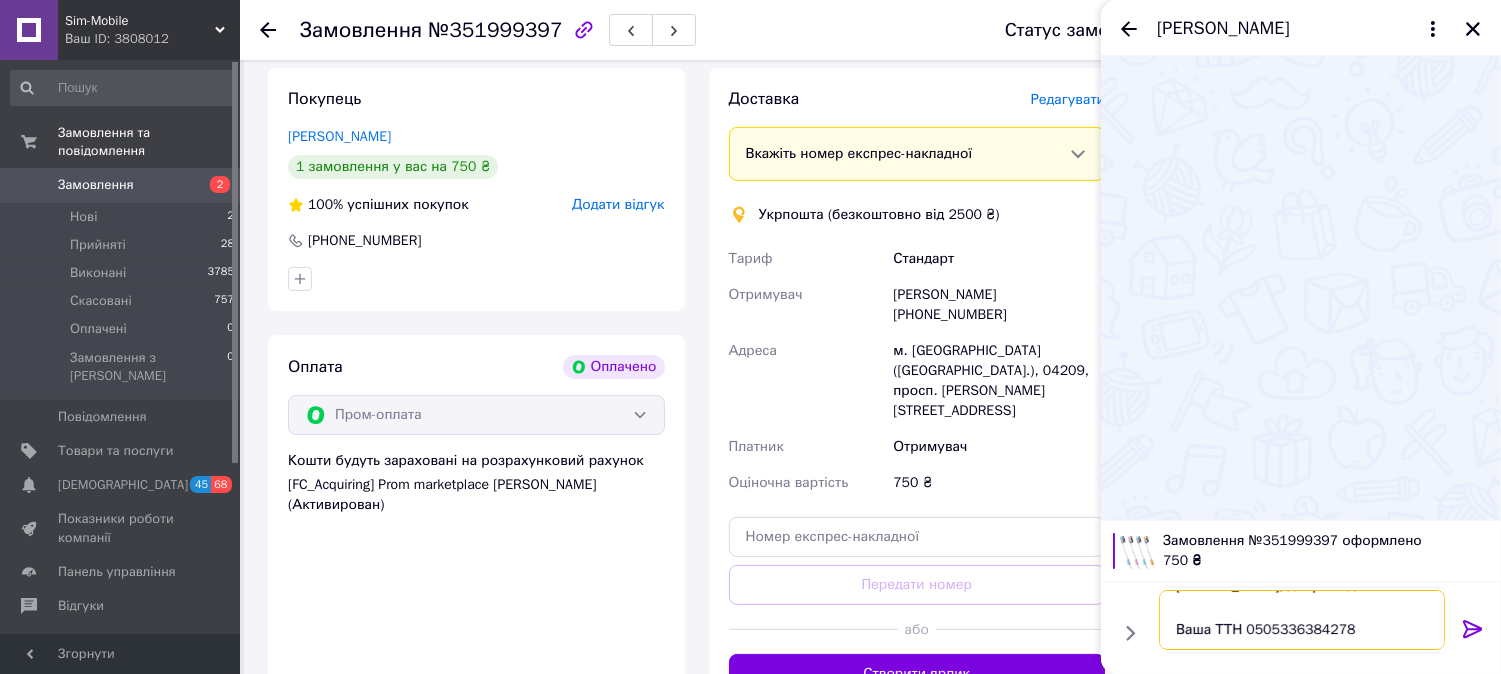 scroll, scrollTop: 58, scrollLeft: 0, axis: vertical 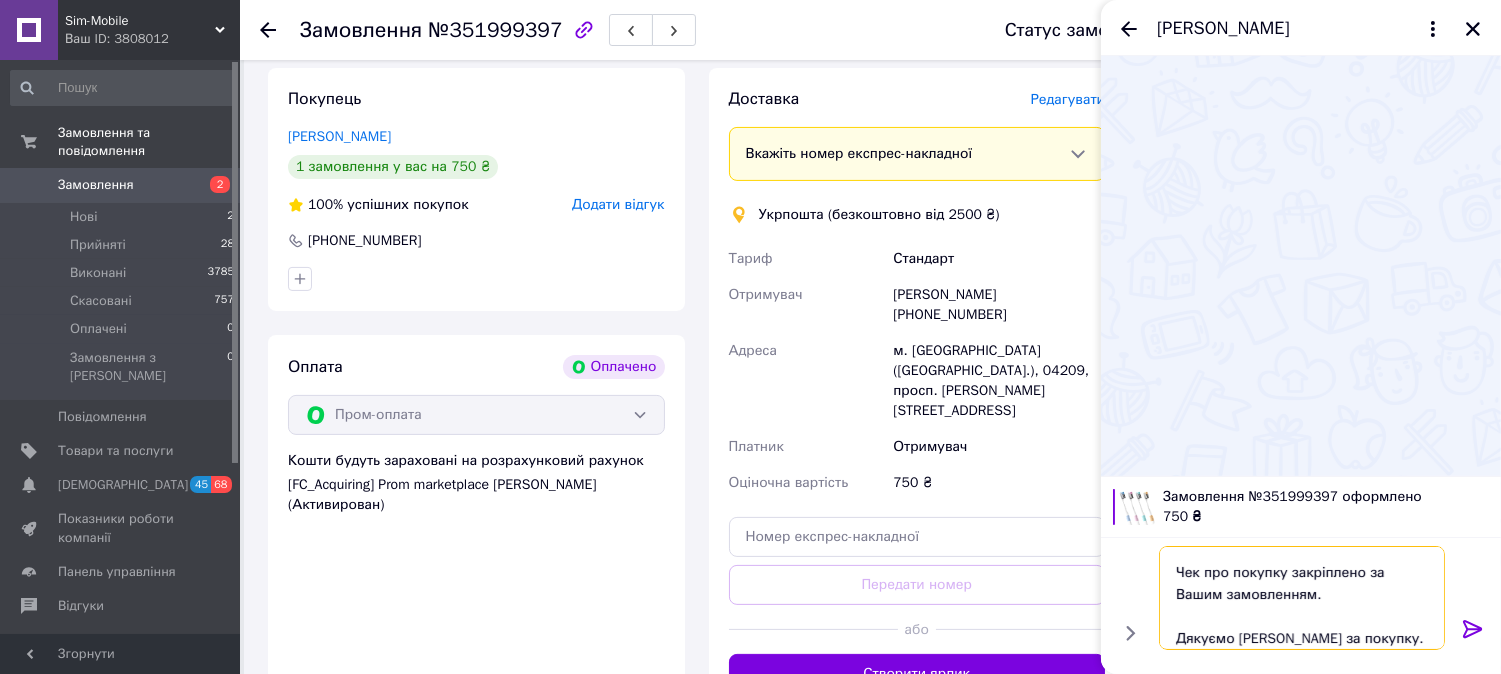type on "[PERSON_NAME], доброго дня.
Ваша ТТН 0505336384278
Чек про покупку закріплено за Вашим замовленням.
Дякуємо [PERSON_NAME] за покупку." 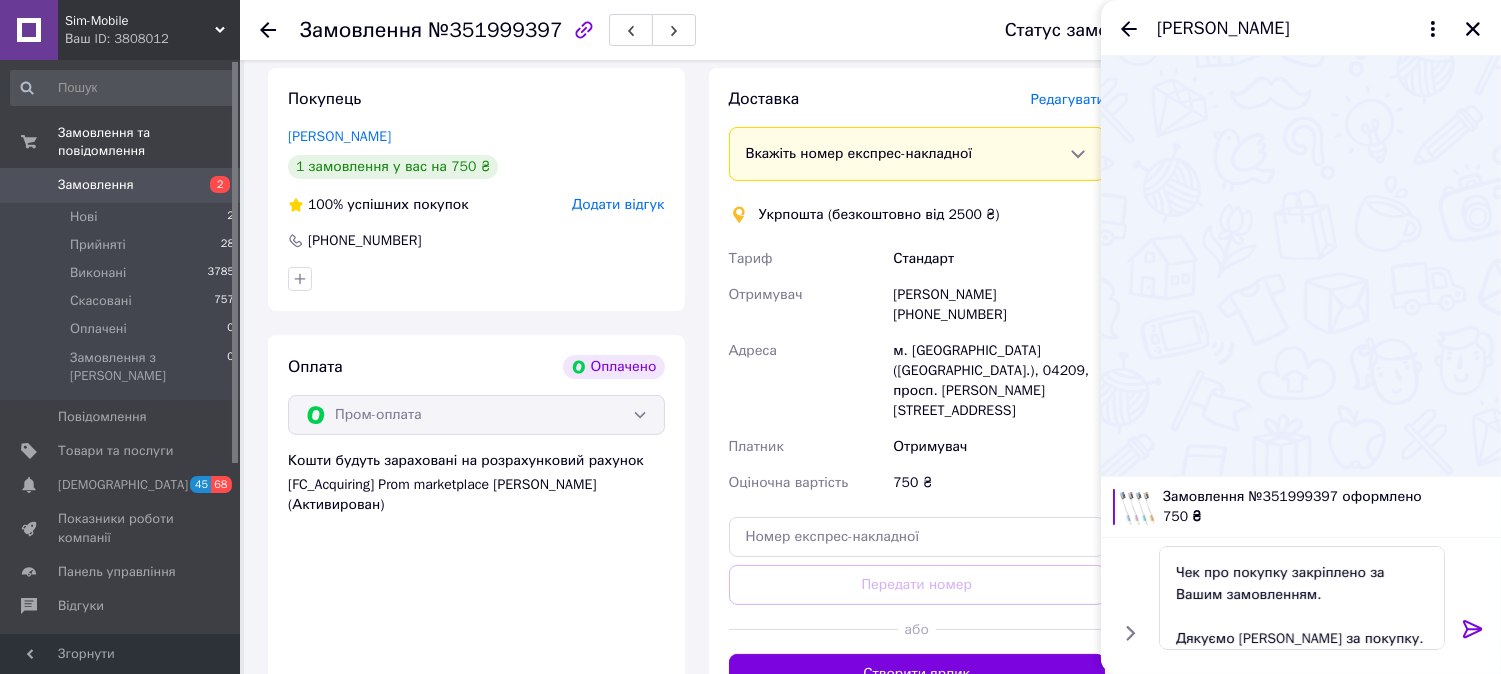 click 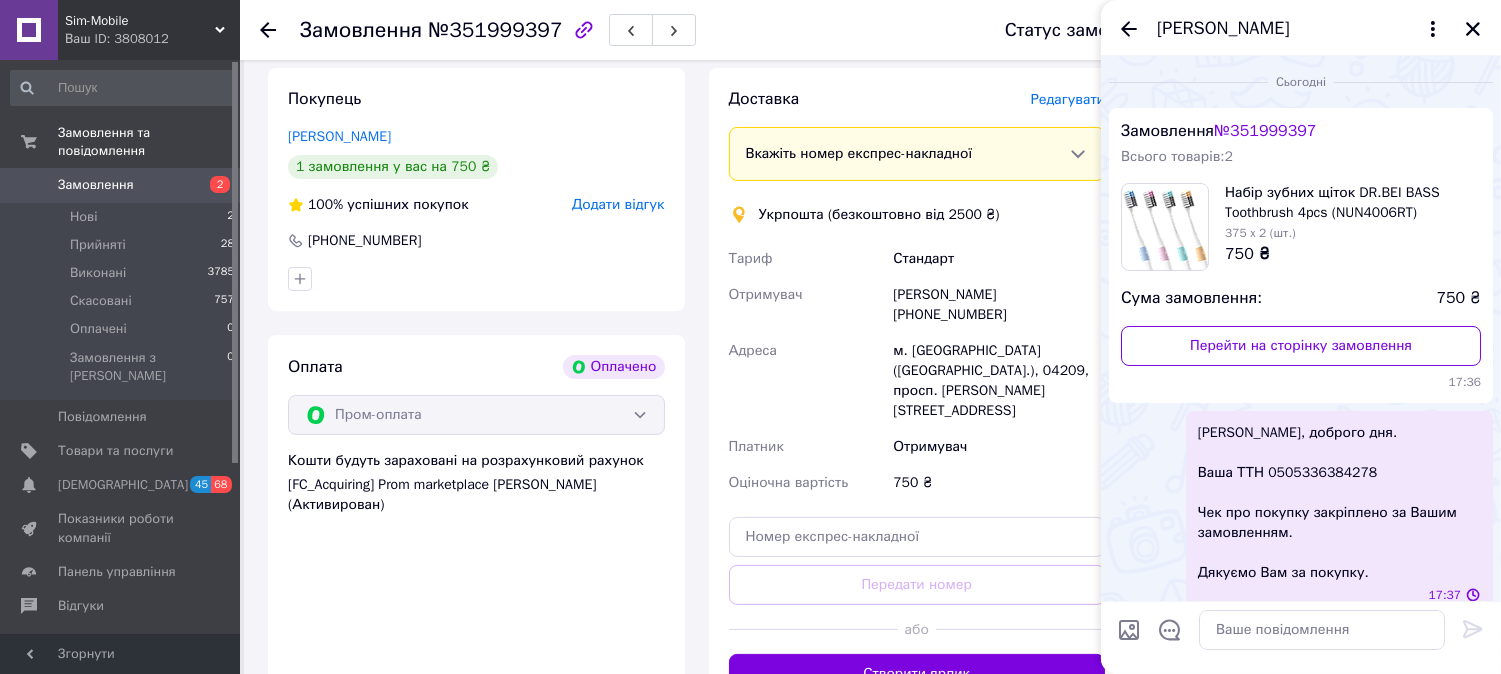 scroll, scrollTop: 0, scrollLeft: 0, axis: both 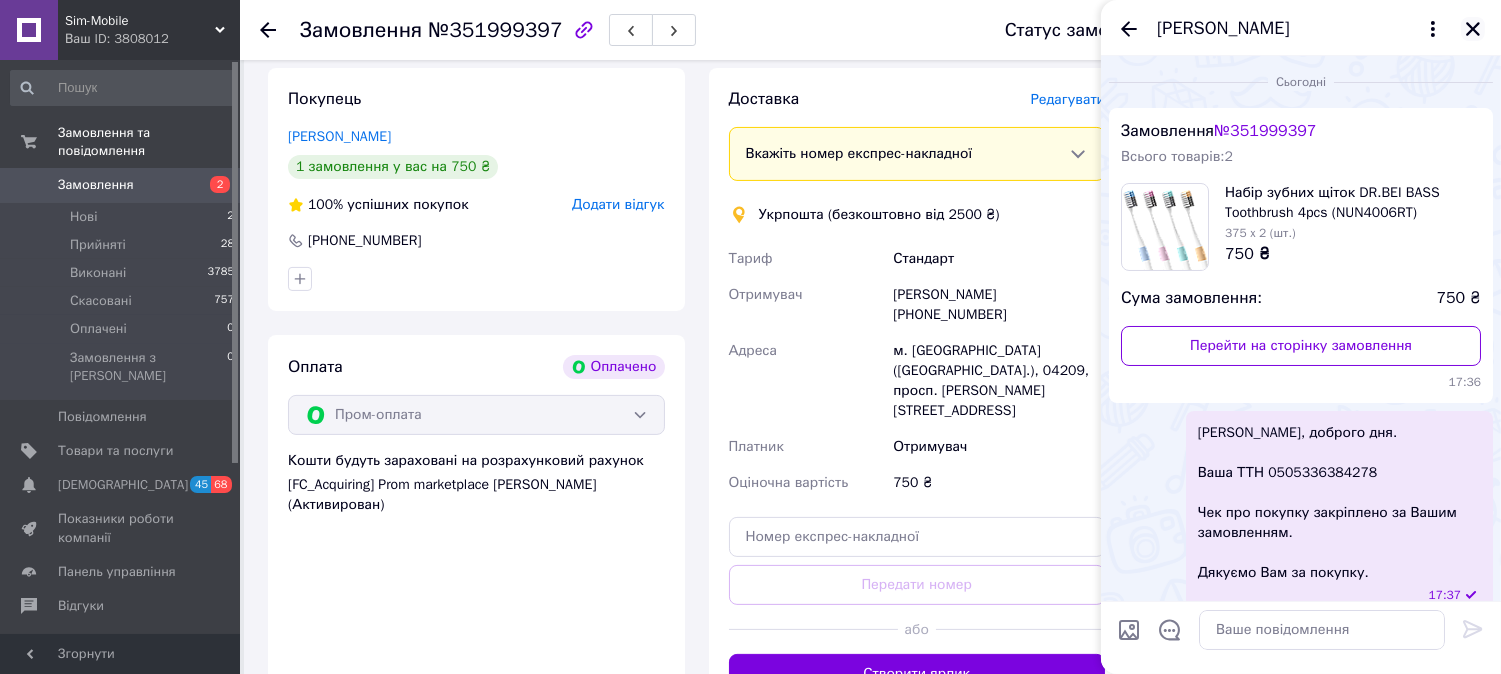 click 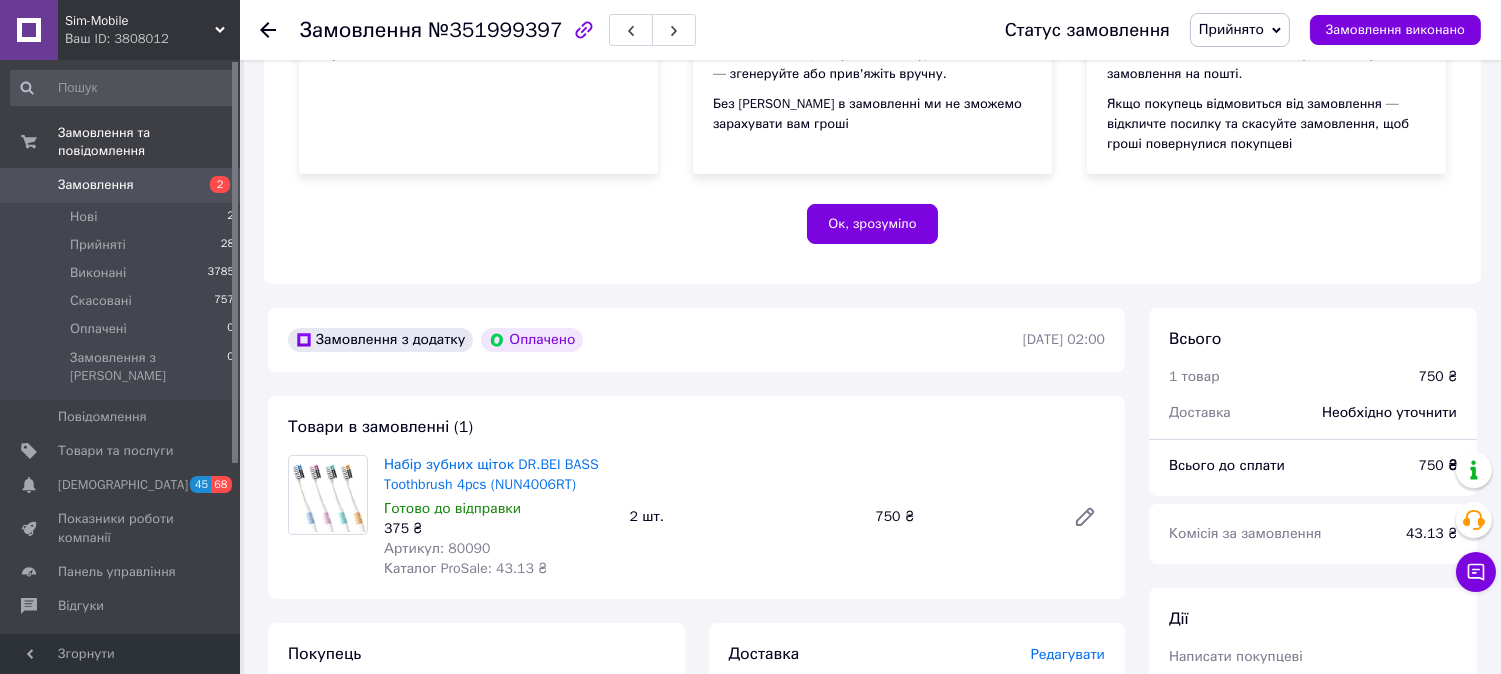 scroll, scrollTop: 555, scrollLeft: 0, axis: vertical 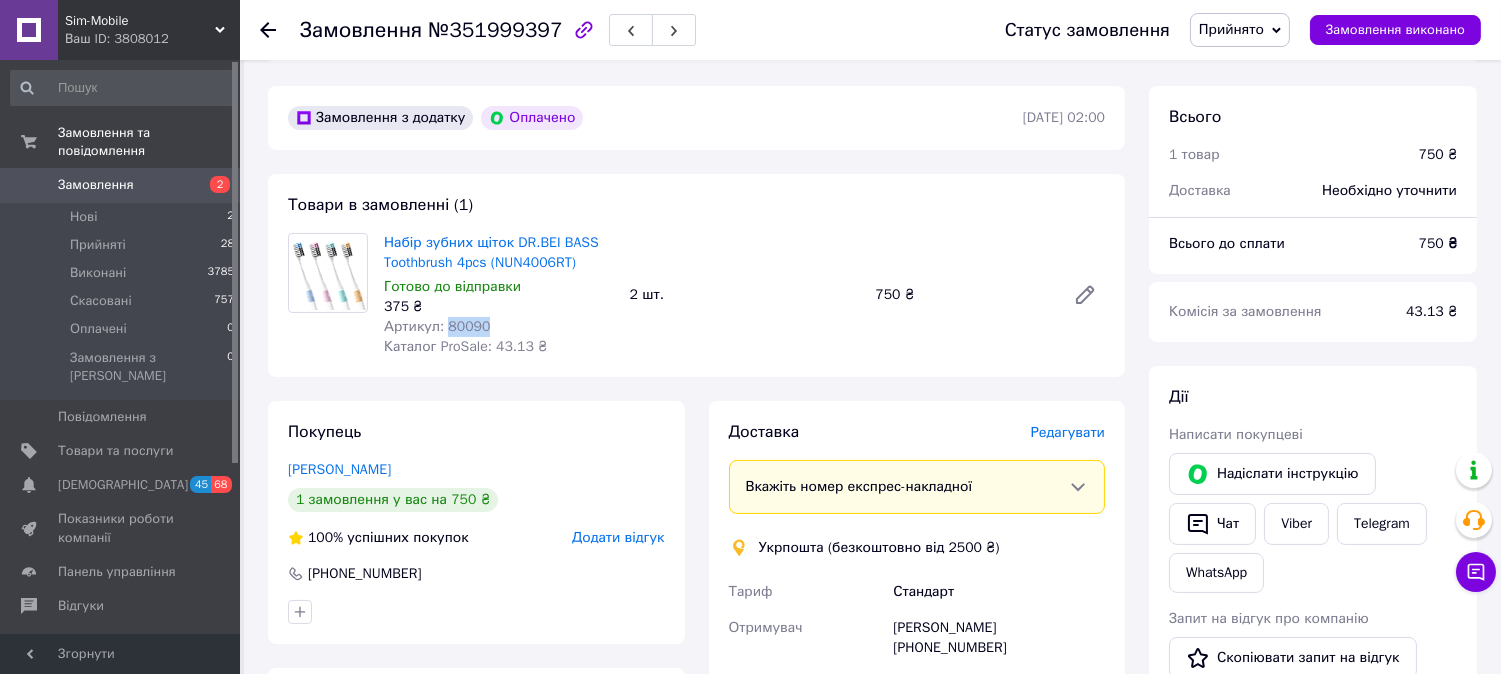 drag, startPoint x: 488, startPoint y: 323, endPoint x: 442, endPoint y: 326, distance: 46.09772 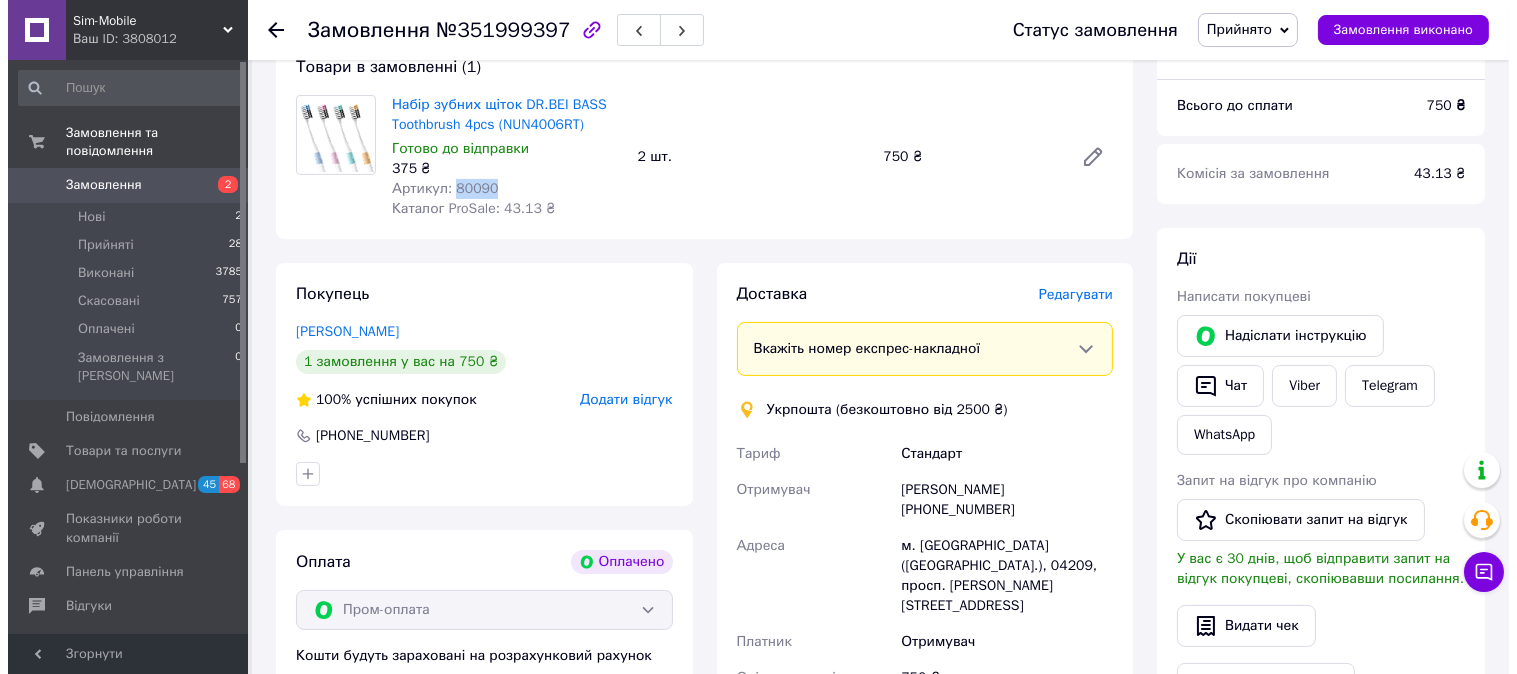 scroll, scrollTop: 1000, scrollLeft: 0, axis: vertical 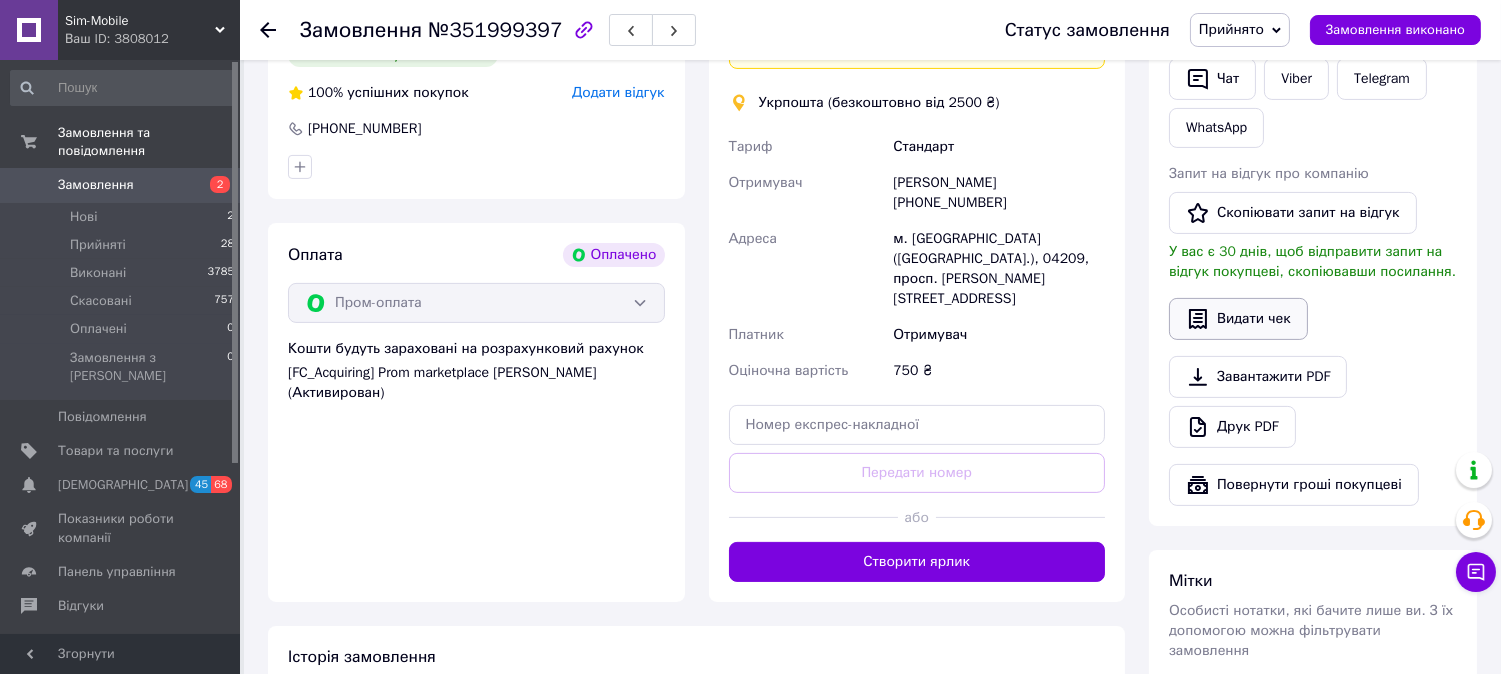 click on "Видати чек" at bounding box center [1238, 319] 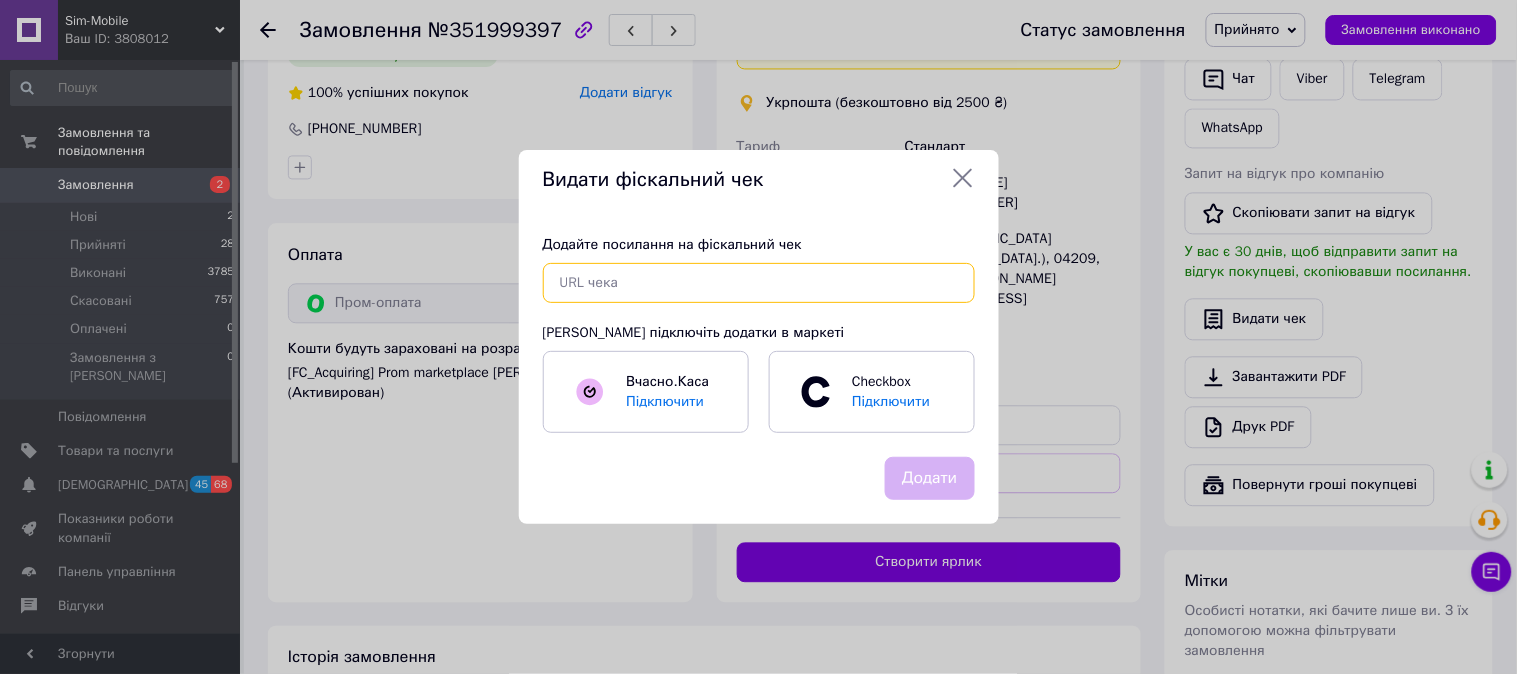 click at bounding box center (759, 283) 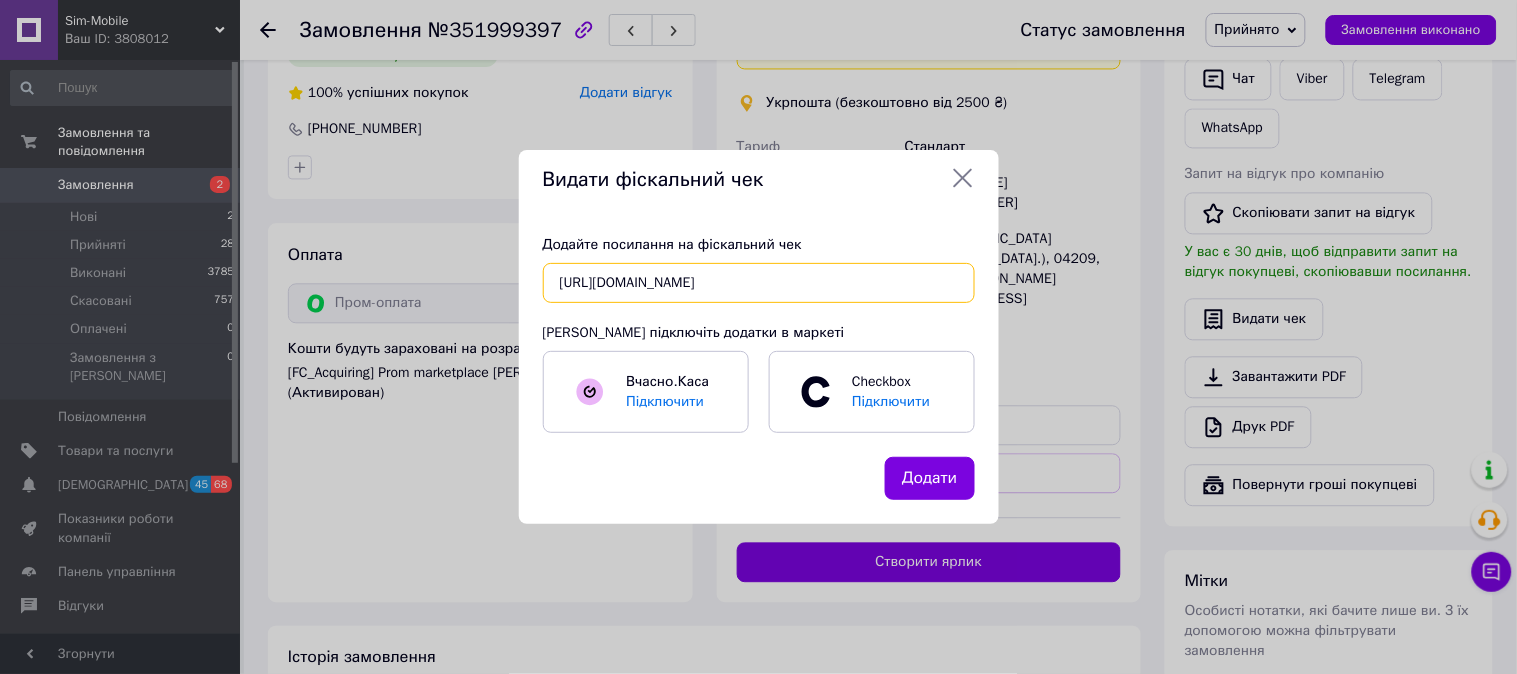 scroll, scrollTop: 0, scrollLeft: 24, axis: horizontal 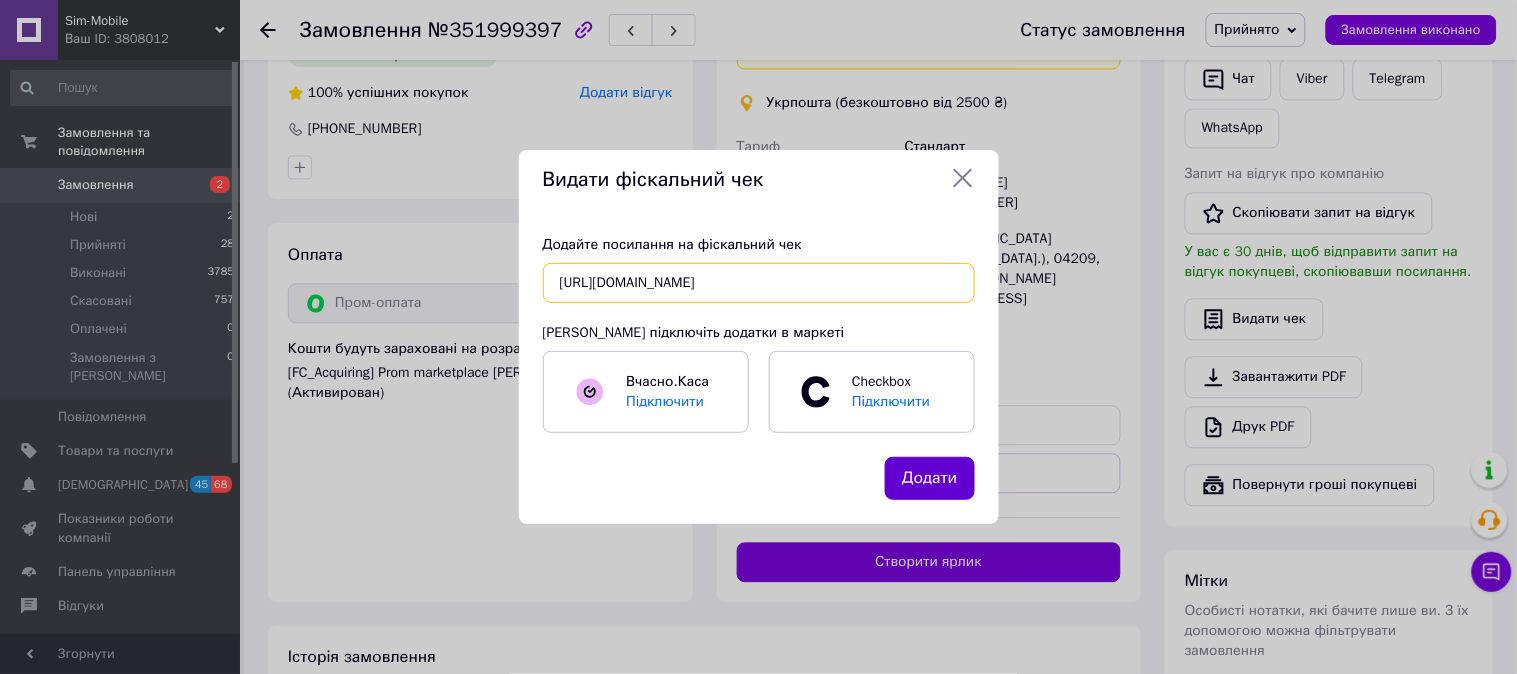 type on "[URL][DOMAIN_NAME]" 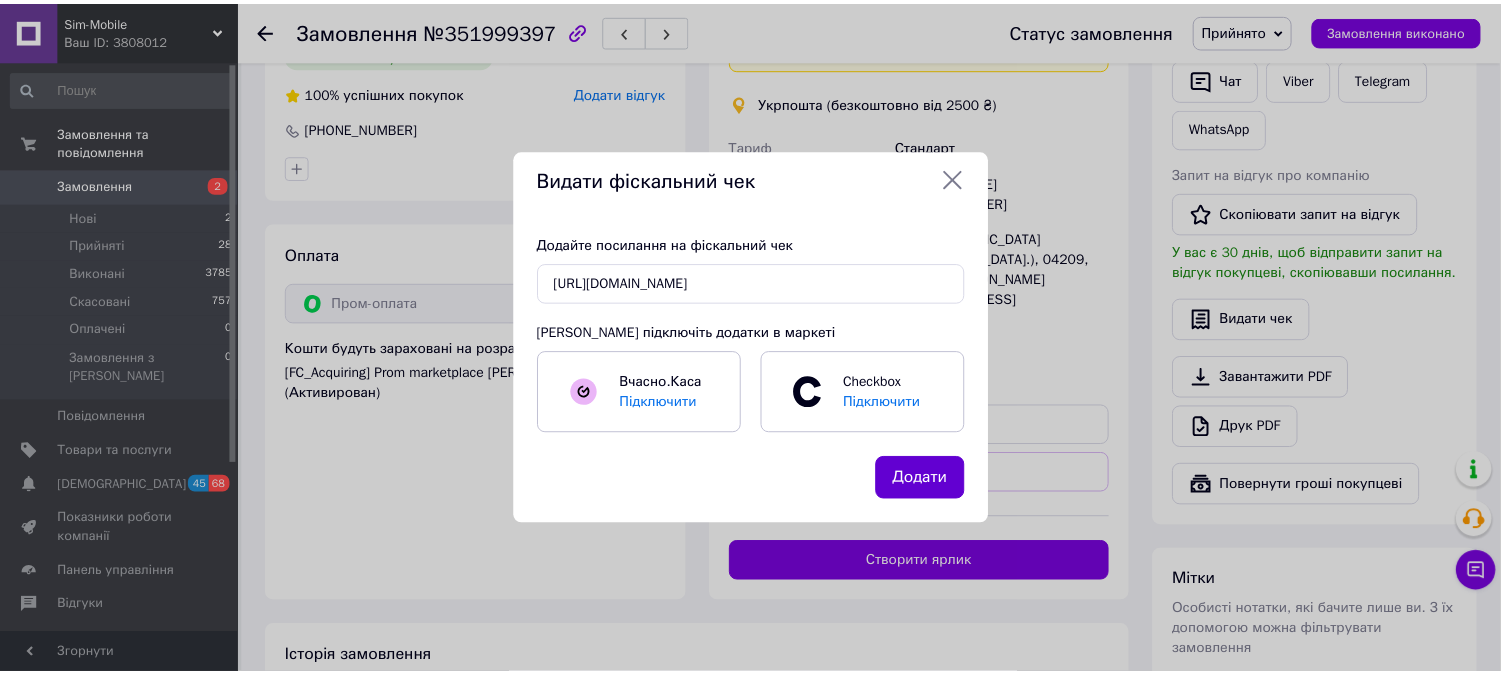 scroll, scrollTop: 0, scrollLeft: 0, axis: both 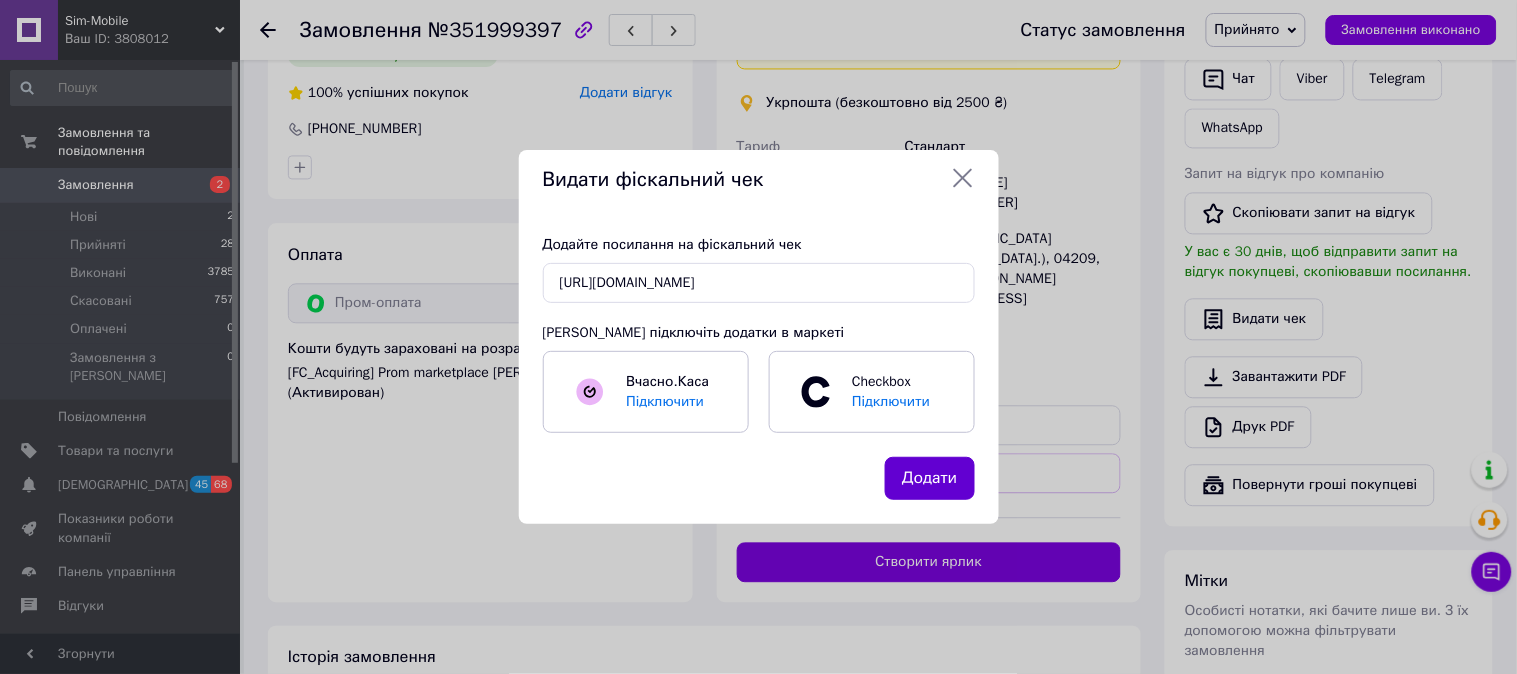click on "Додати" at bounding box center [929, 478] 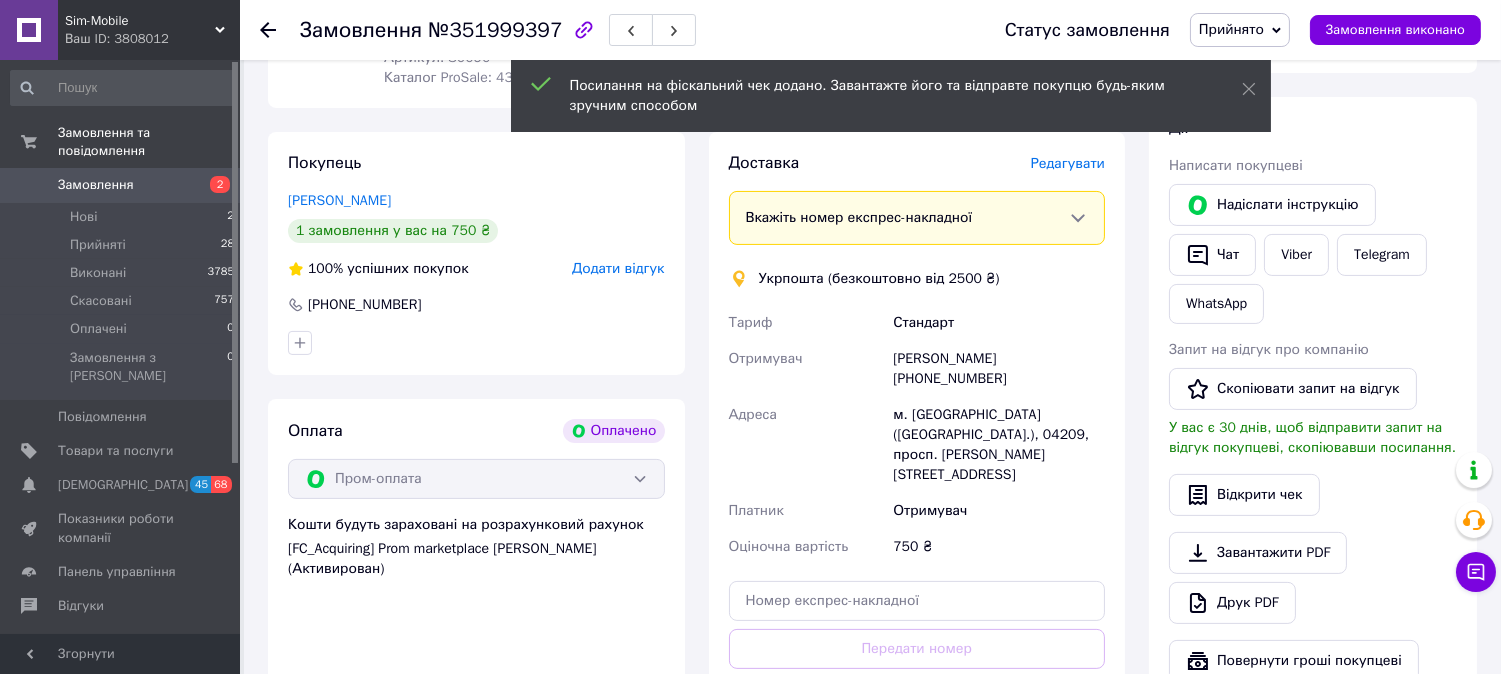 scroll, scrollTop: 555, scrollLeft: 0, axis: vertical 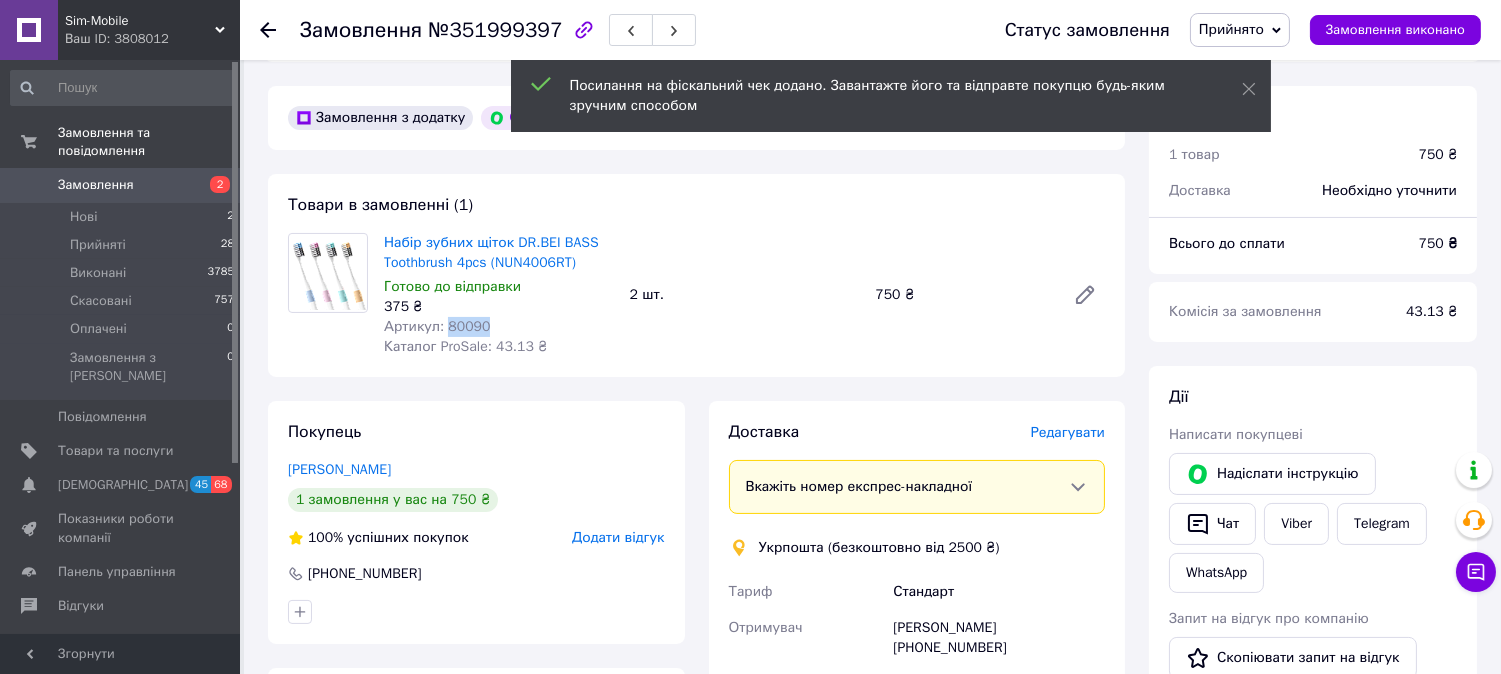drag, startPoint x: 501, startPoint y: 330, endPoint x: 445, endPoint y: 330, distance: 56 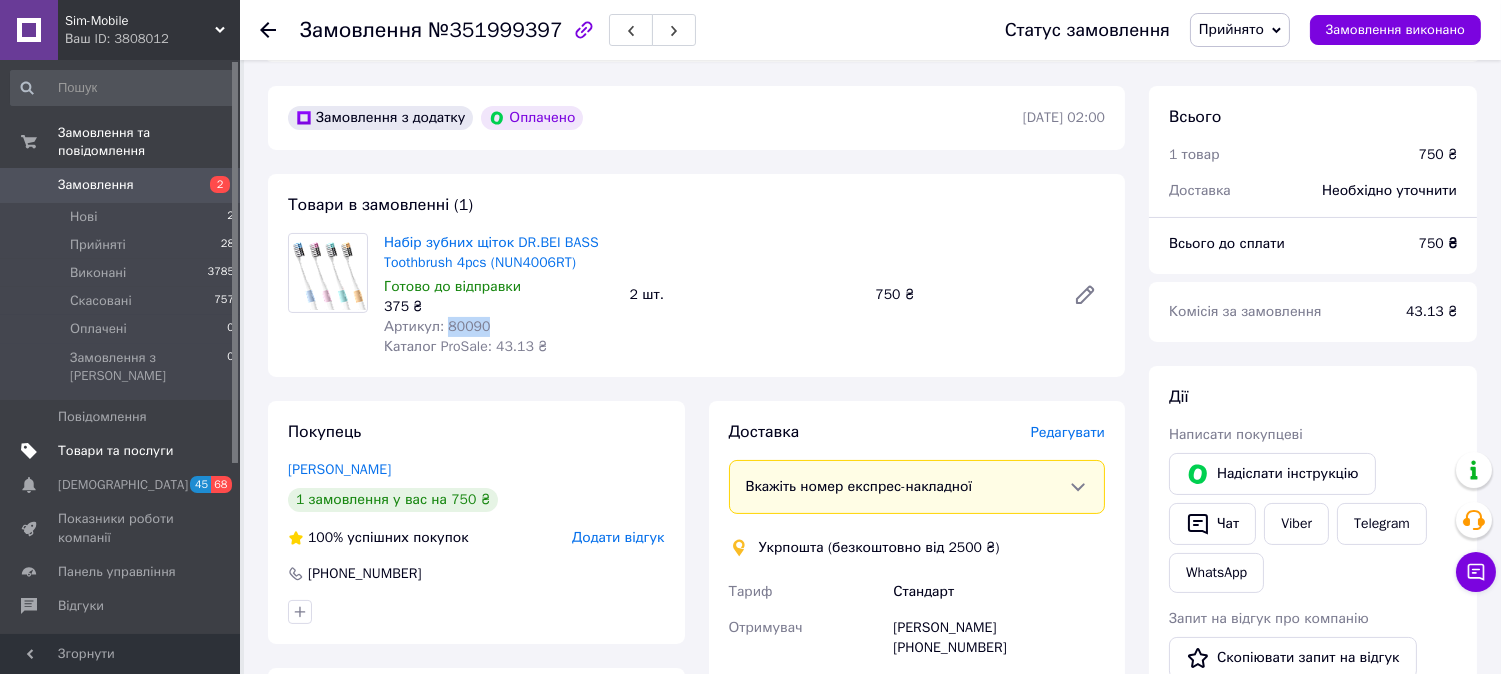 click on "Товари та послуги" at bounding box center [123, 451] 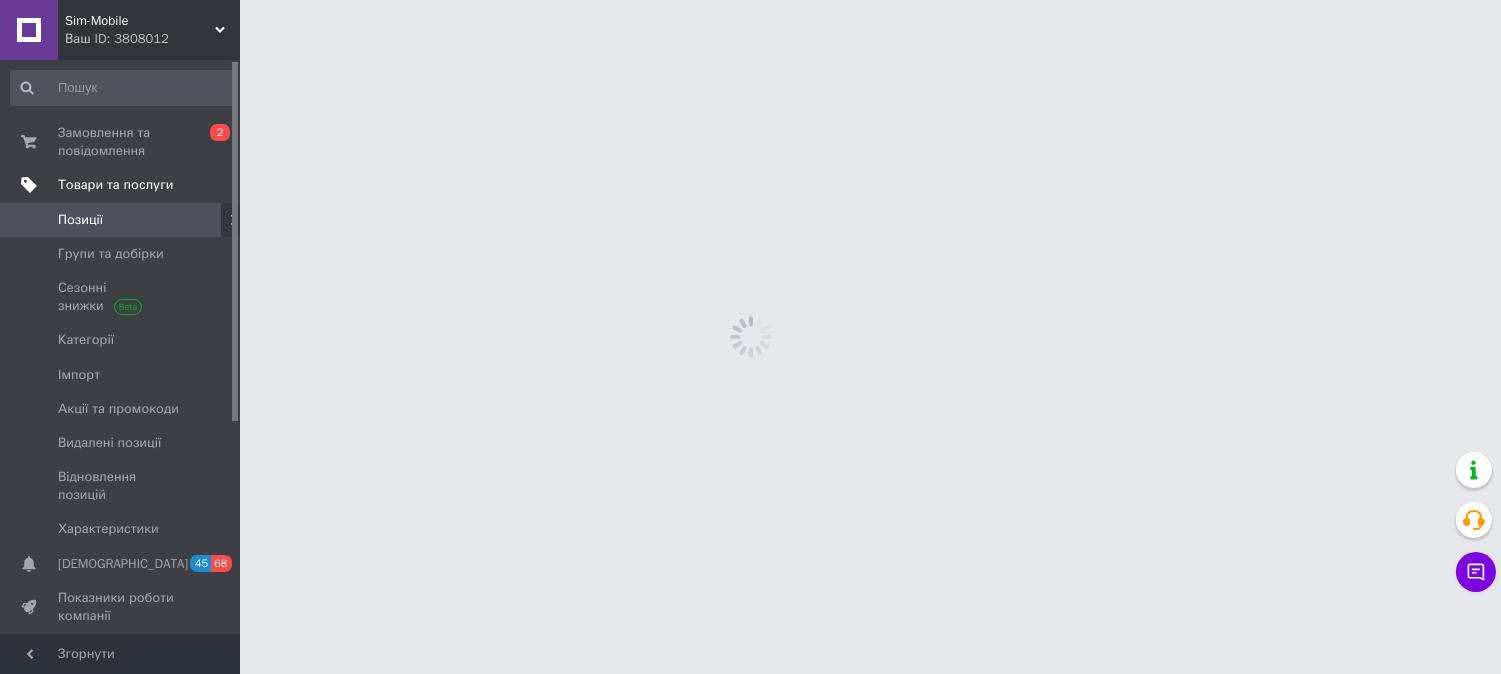 scroll, scrollTop: 0, scrollLeft: 0, axis: both 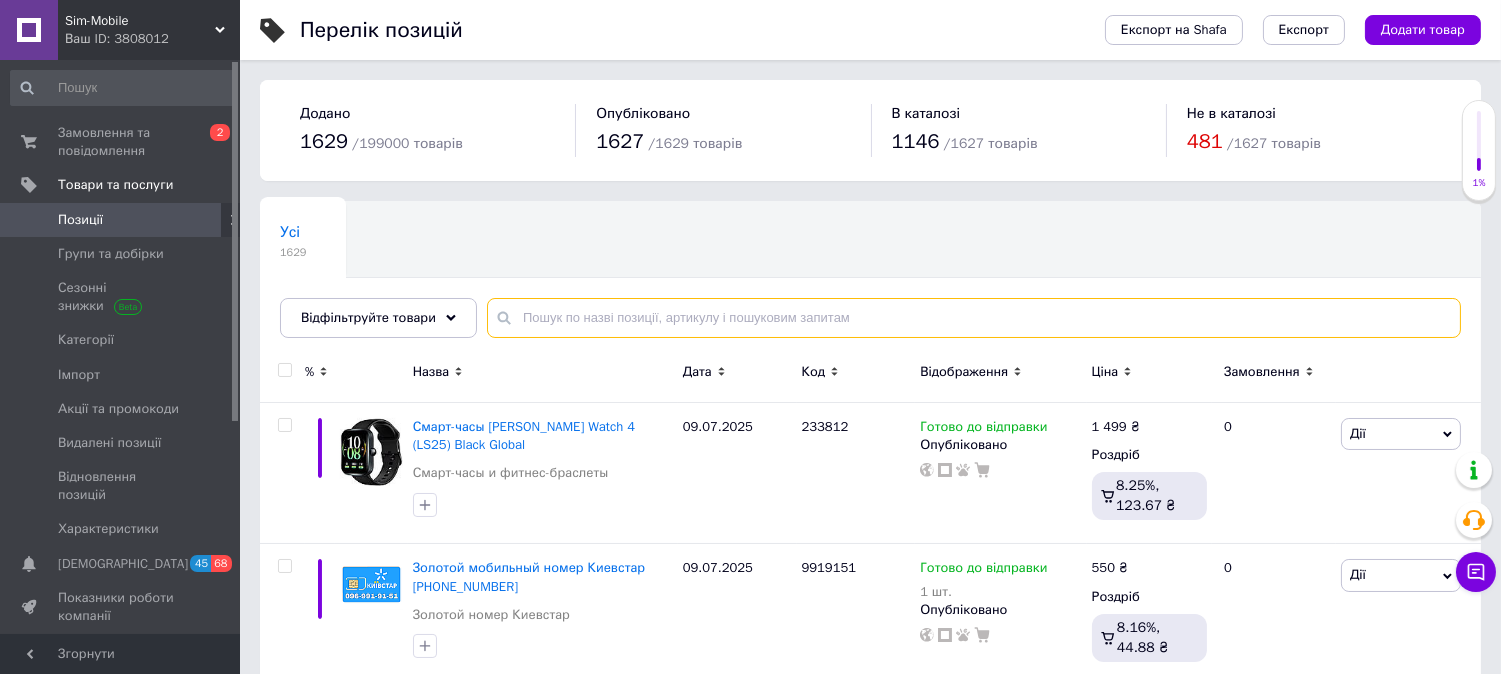 click at bounding box center (974, 318) 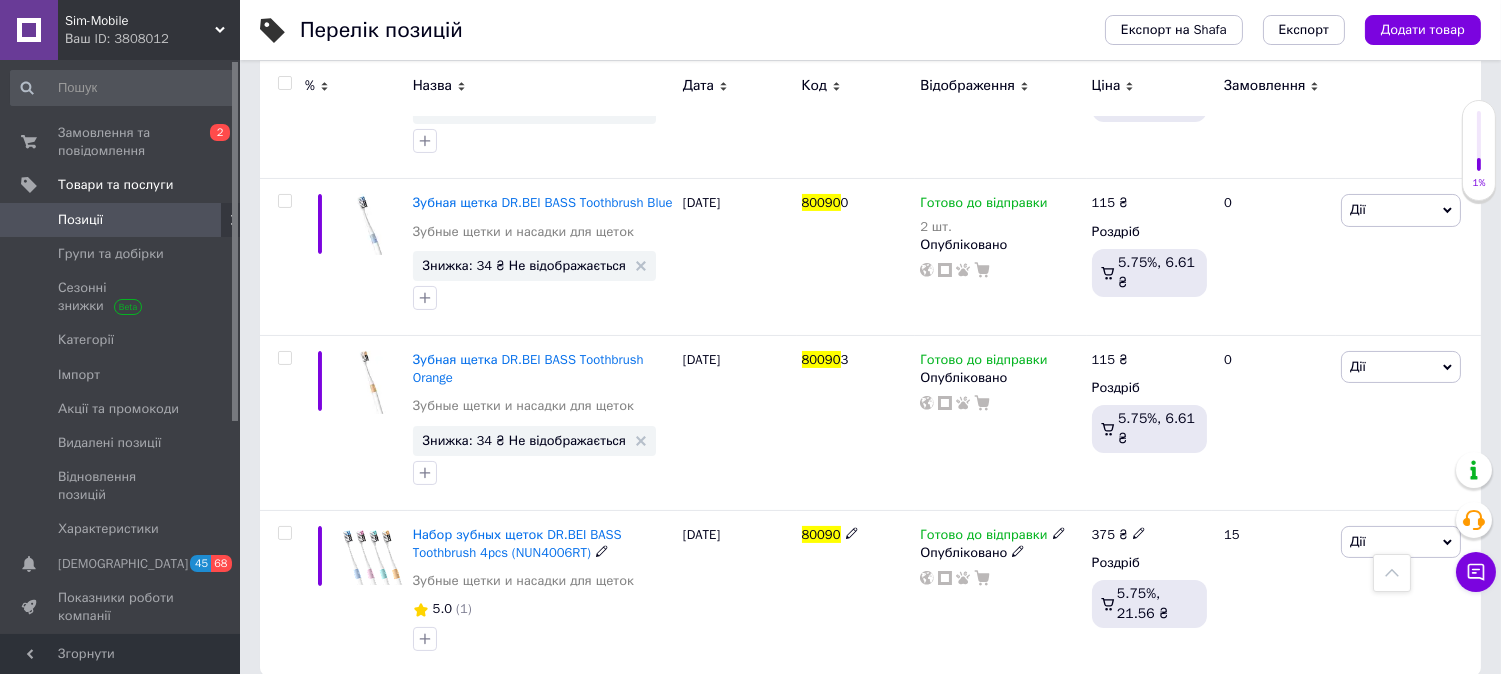 scroll, scrollTop: 577, scrollLeft: 0, axis: vertical 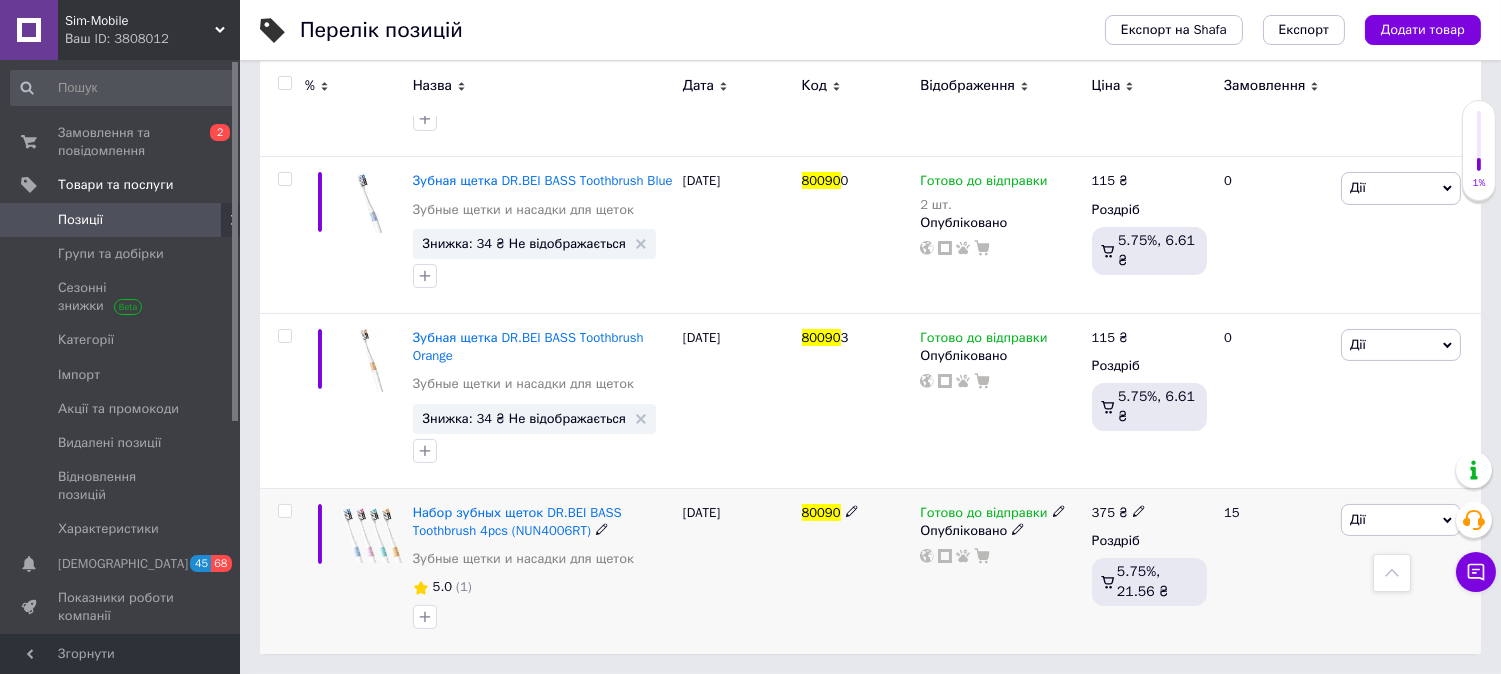 type on "80090" 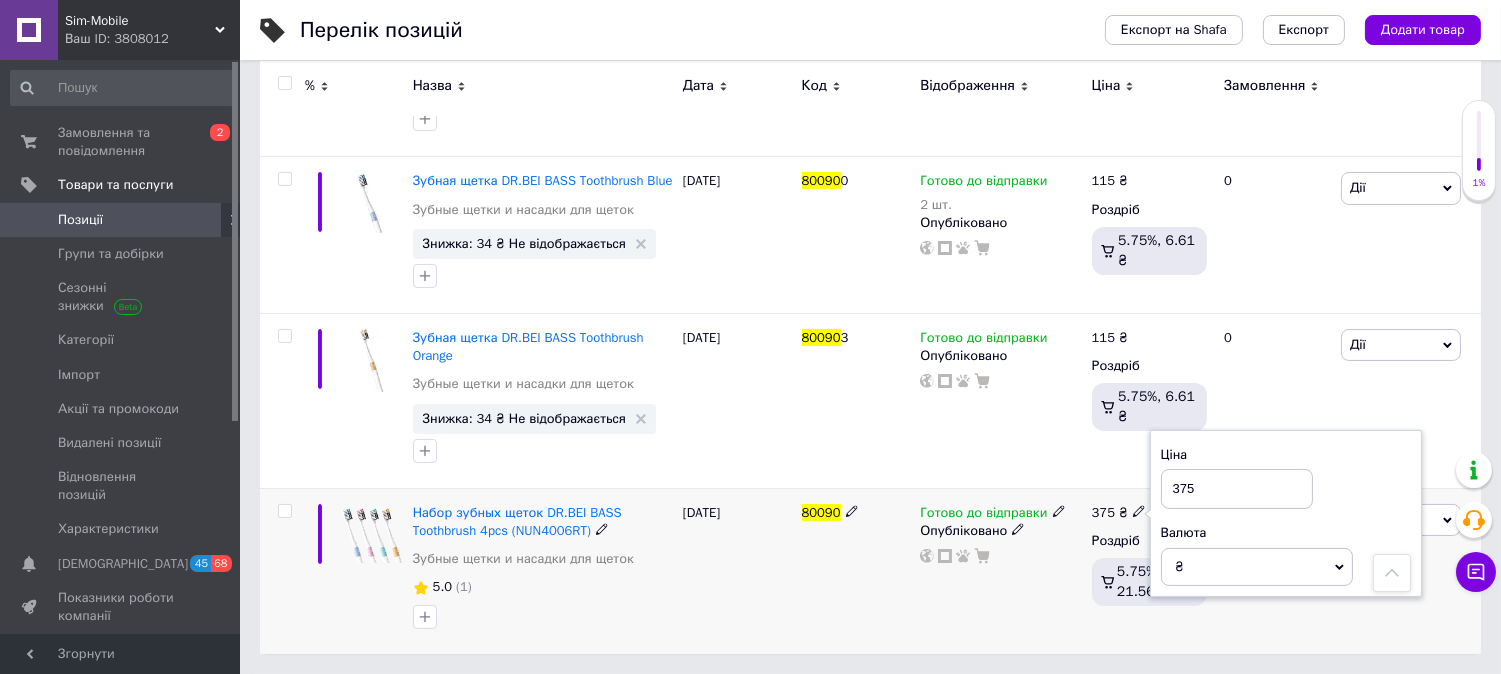 drag, startPoint x: 1192, startPoint y: 486, endPoint x: 1183, endPoint y: 491, distance: 10.29563 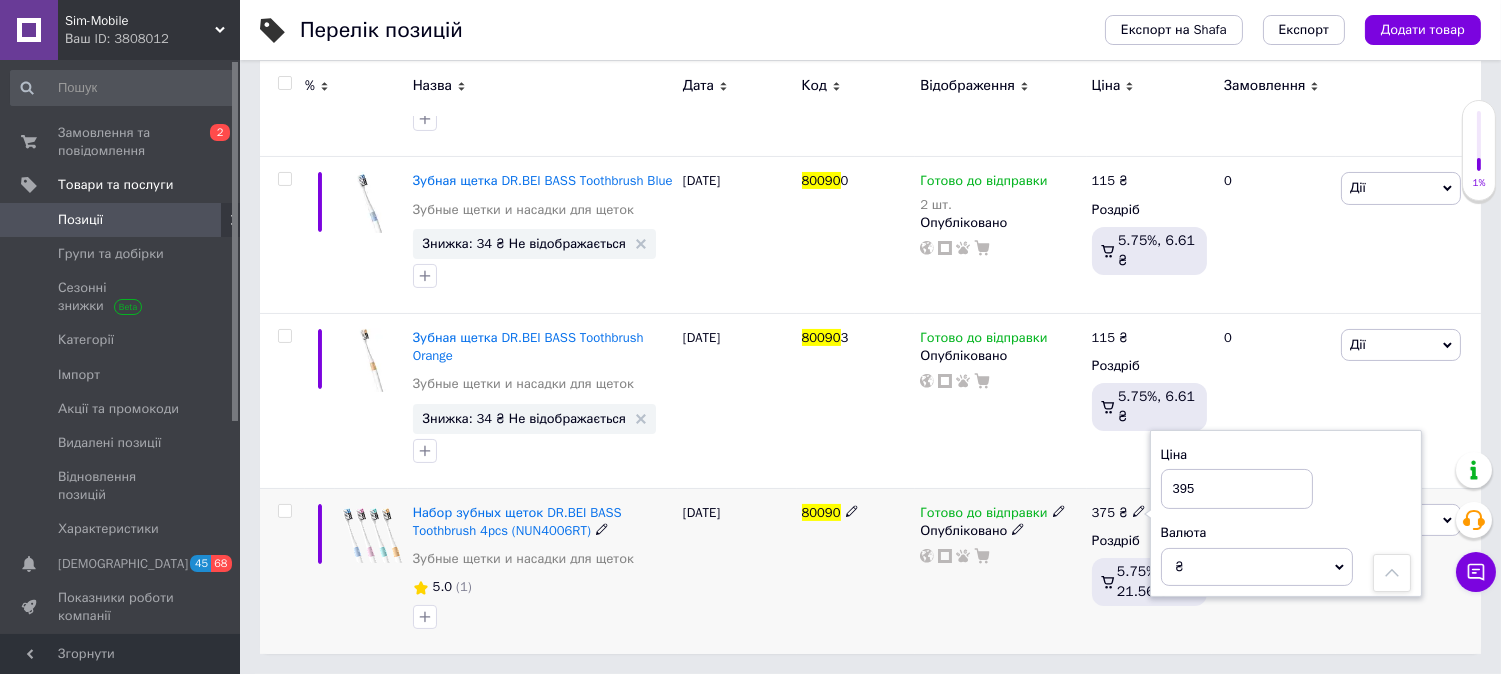 type on "395" 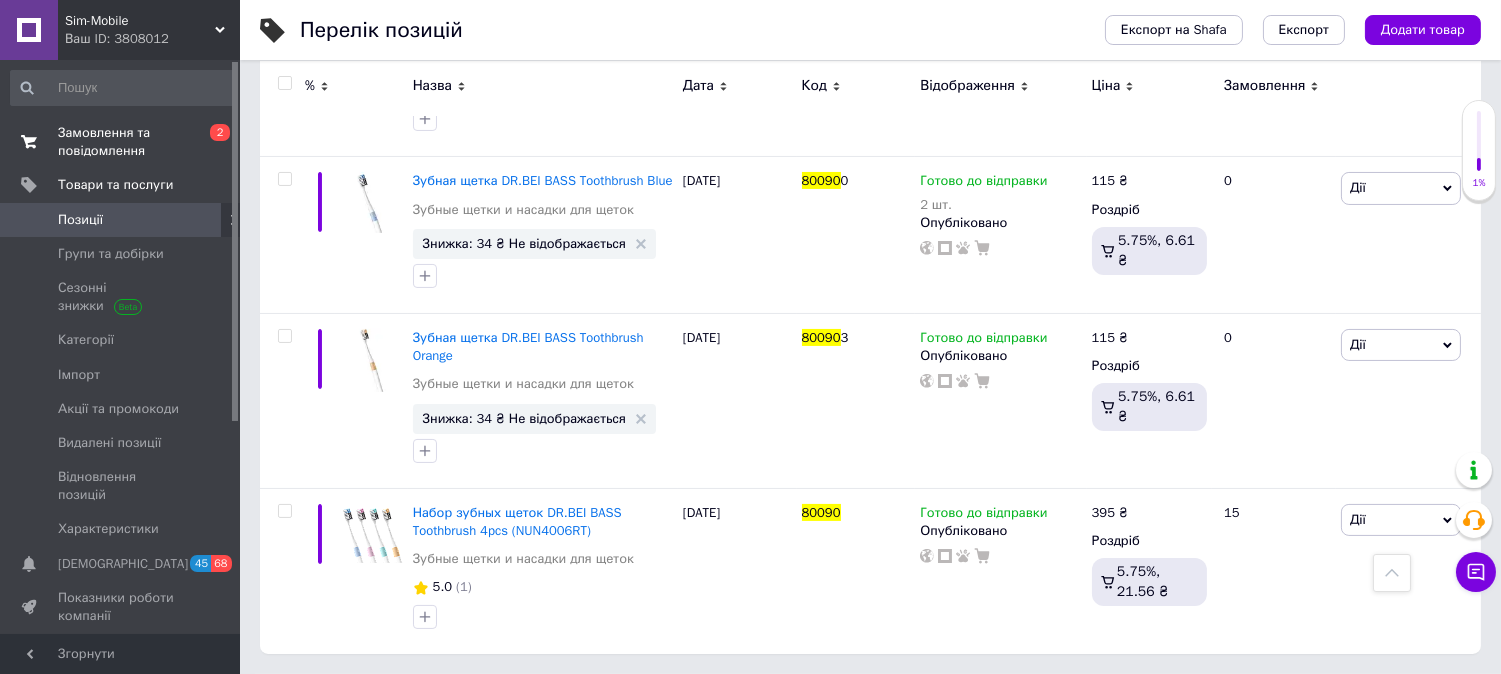 click on "Замовлення та повідомлення" at bounding box center [121, 142] 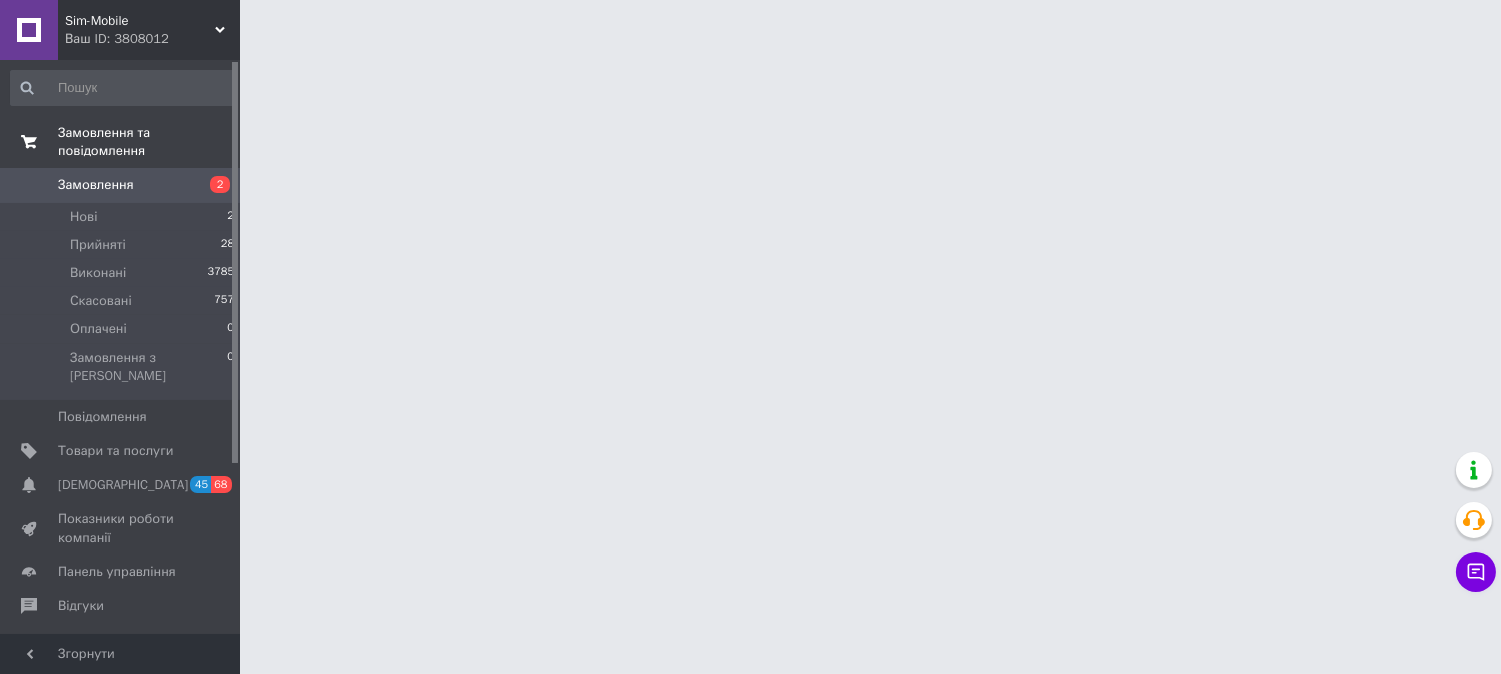 scroll, scrollTop: 0, scrollLeft: 0, axis: both 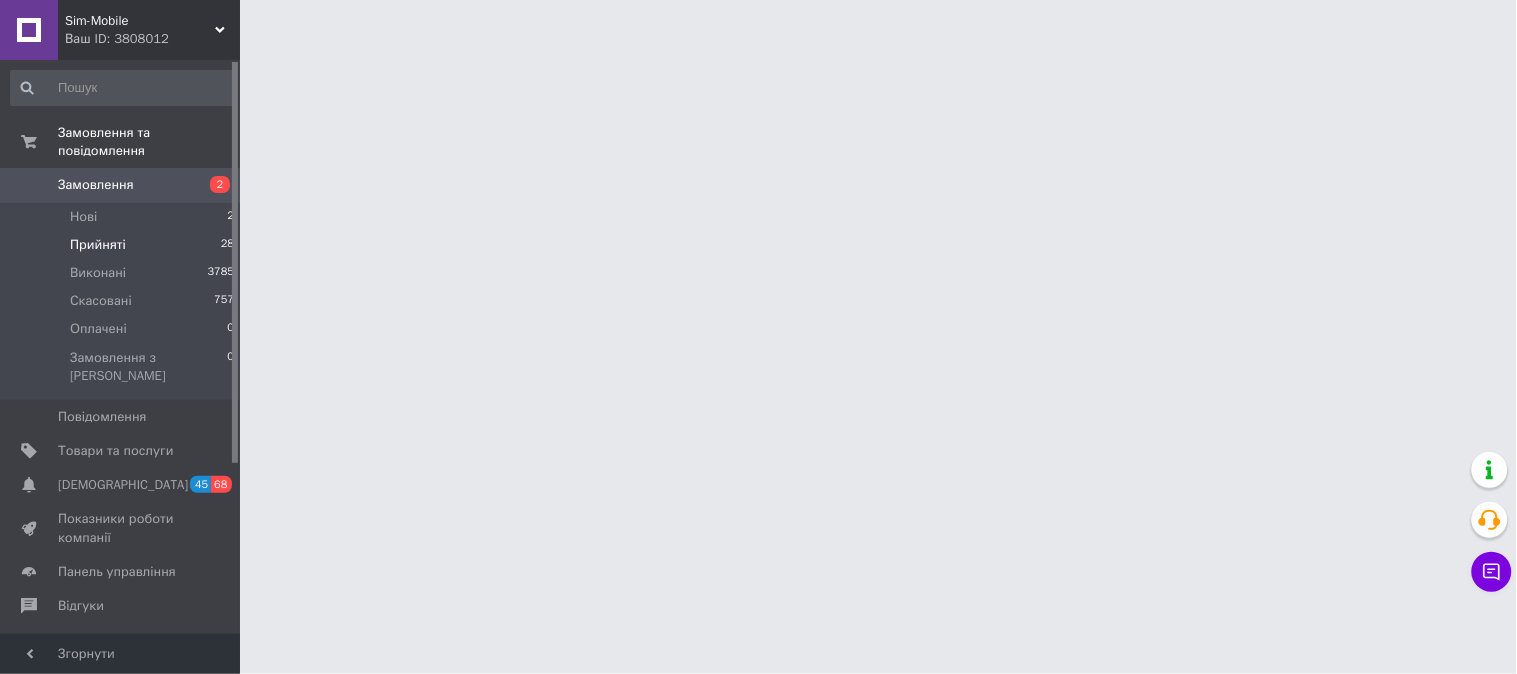 click on "Прийняті" at bounding box center (98, 245) 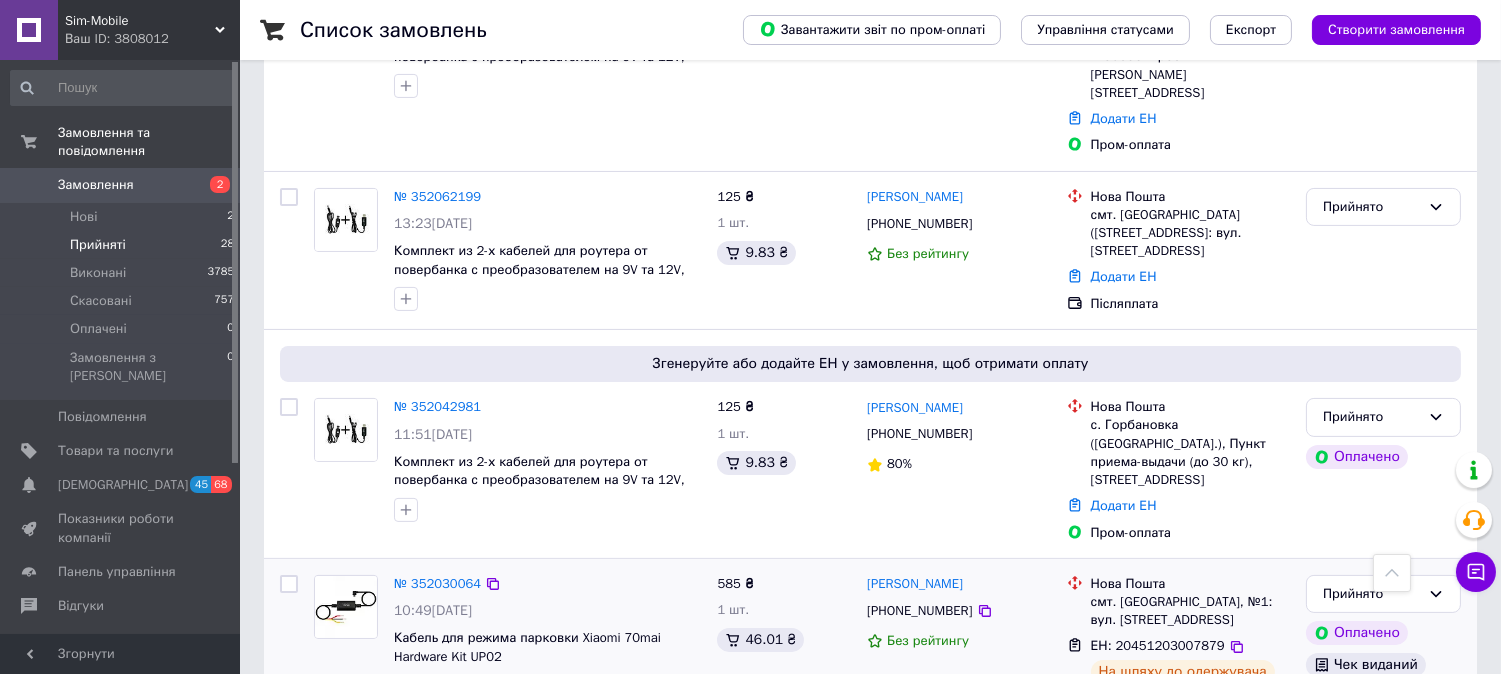 scroll, scrollTop: 888, scrollLeft: 0, axis: vertical 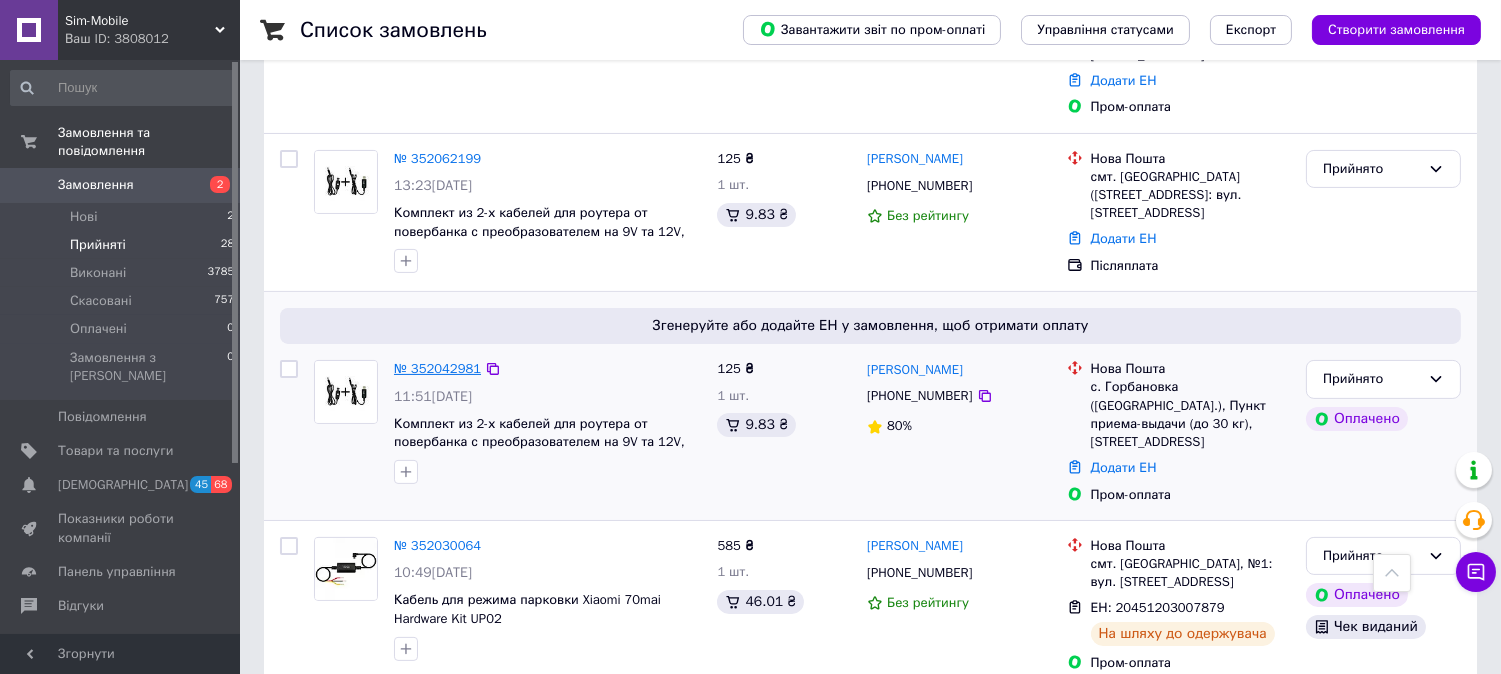 click on "№ 352042981" at bounding box center [437, 368] 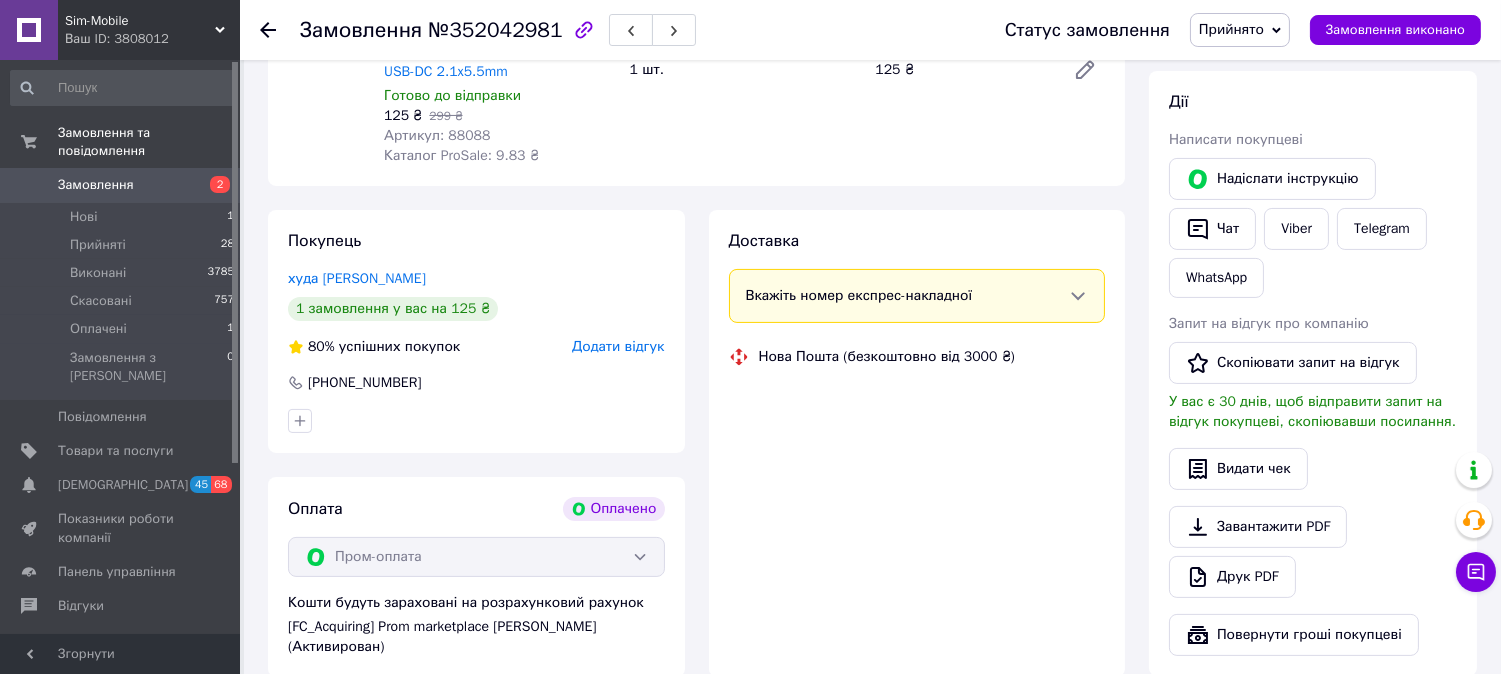 scroll, scrollTop: 888, scrollLeft: 0, axis: vertical 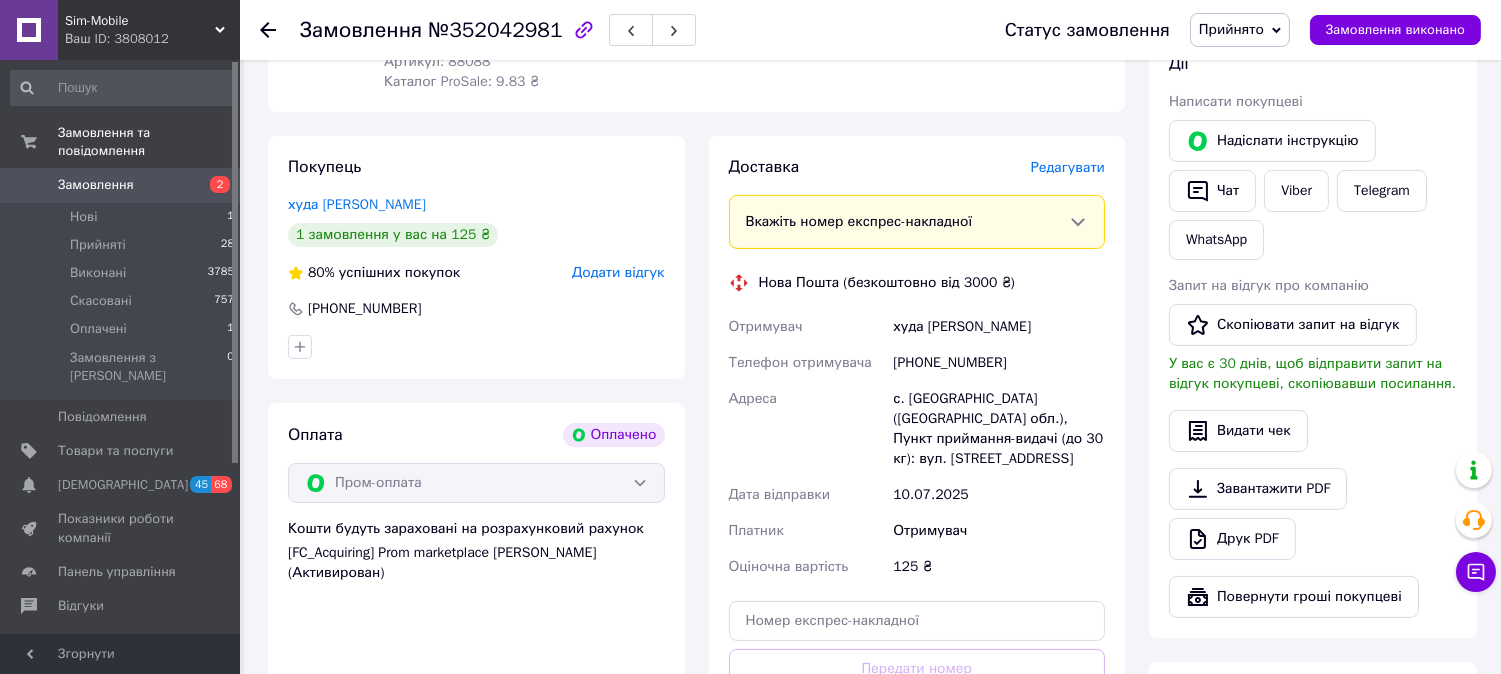 click on "№352042981" at bounding box center [495, 30] 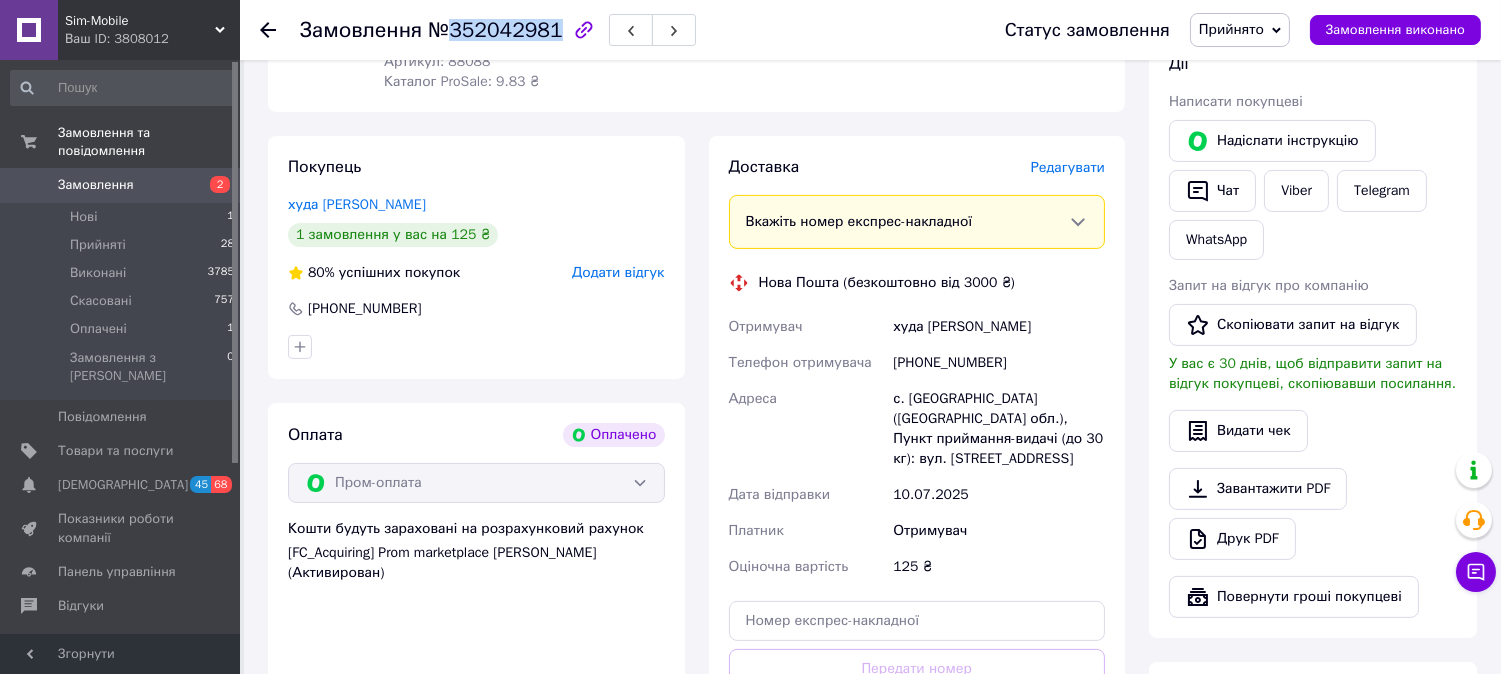 click on "№352042981" at bounding box center (495, 30) 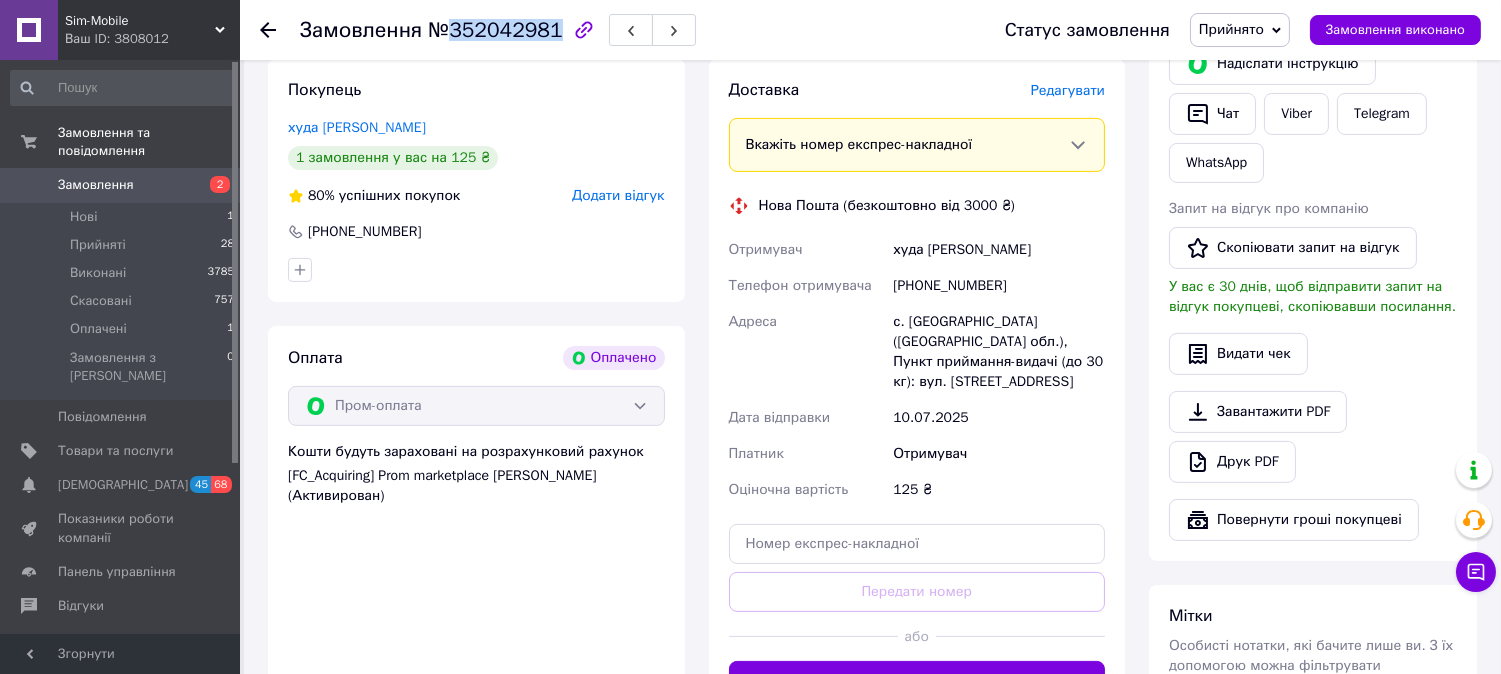 scroll, scrollTop: 1000, scrollLeft: 0, axis: vertical 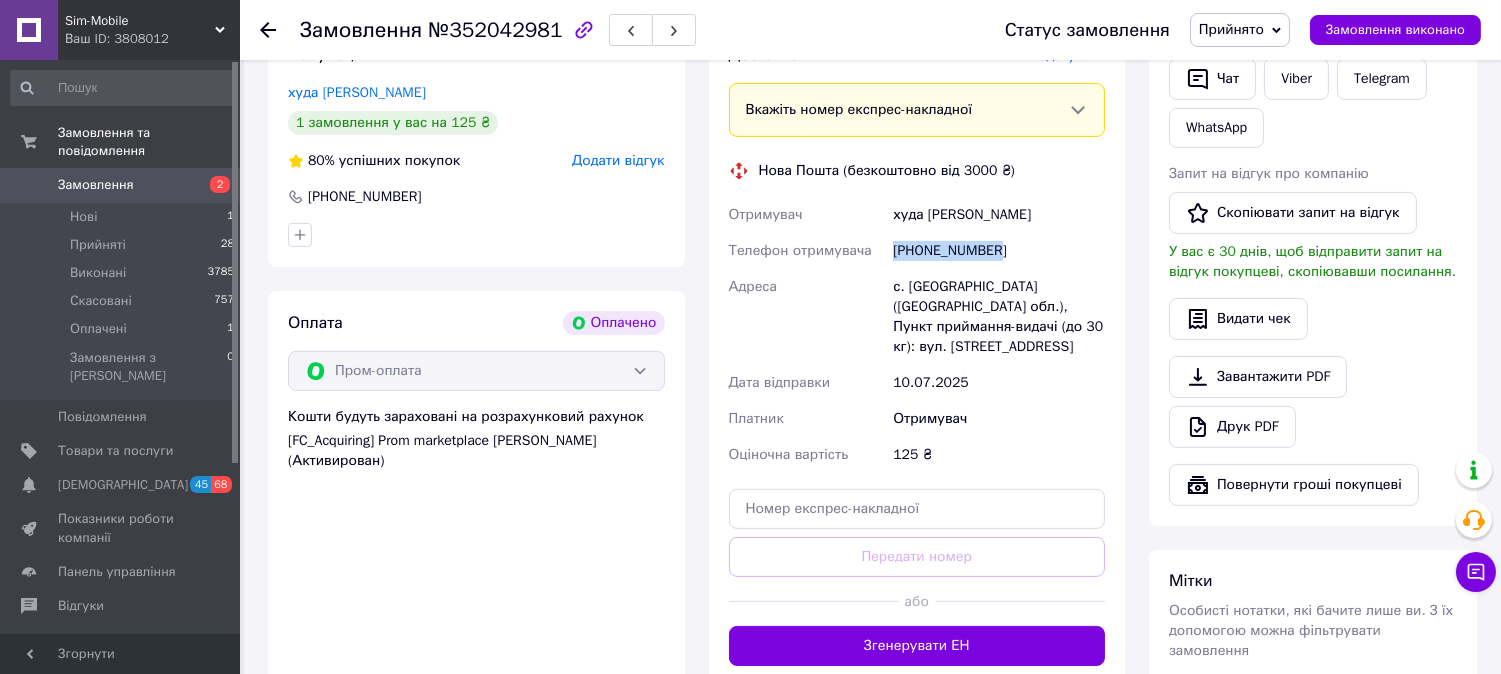 drag, startPoint x: 968, startPoint y: 234, endPoint x: 896, endPoint y: 232, distance: 72.02777 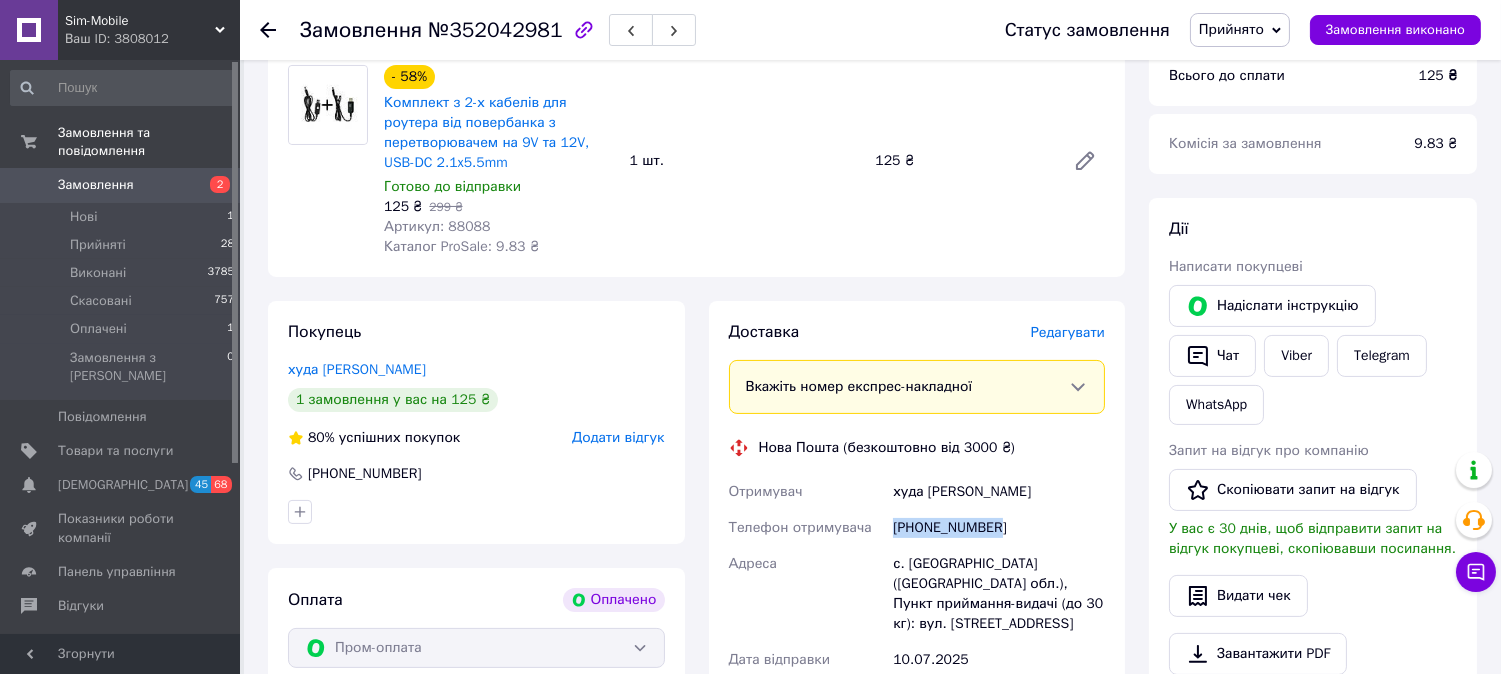 scroll, scrollTop: 555, scrollLeft: 0, axis: vertical 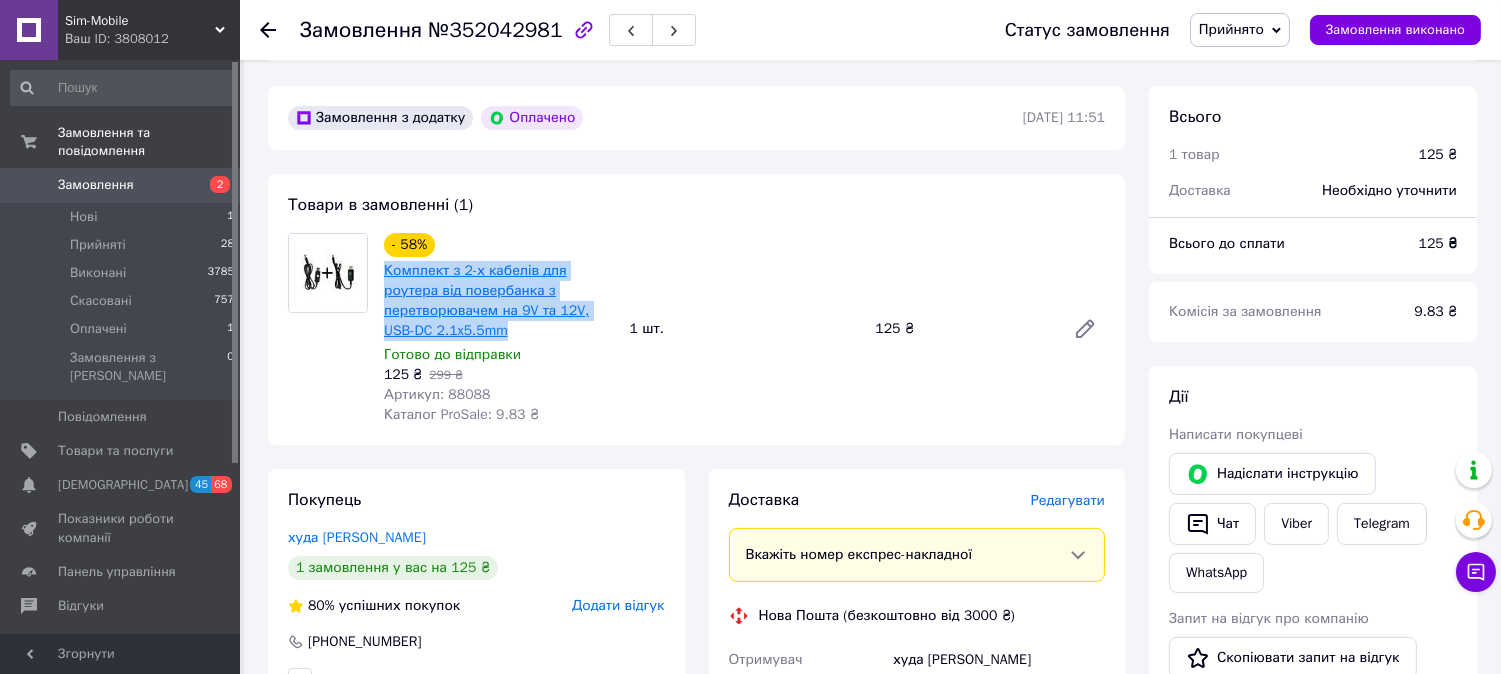 drag, startPoint x: 600, startPoint y: 308, endPoint x: 386, endPoint y: 270, distance: 217.34764 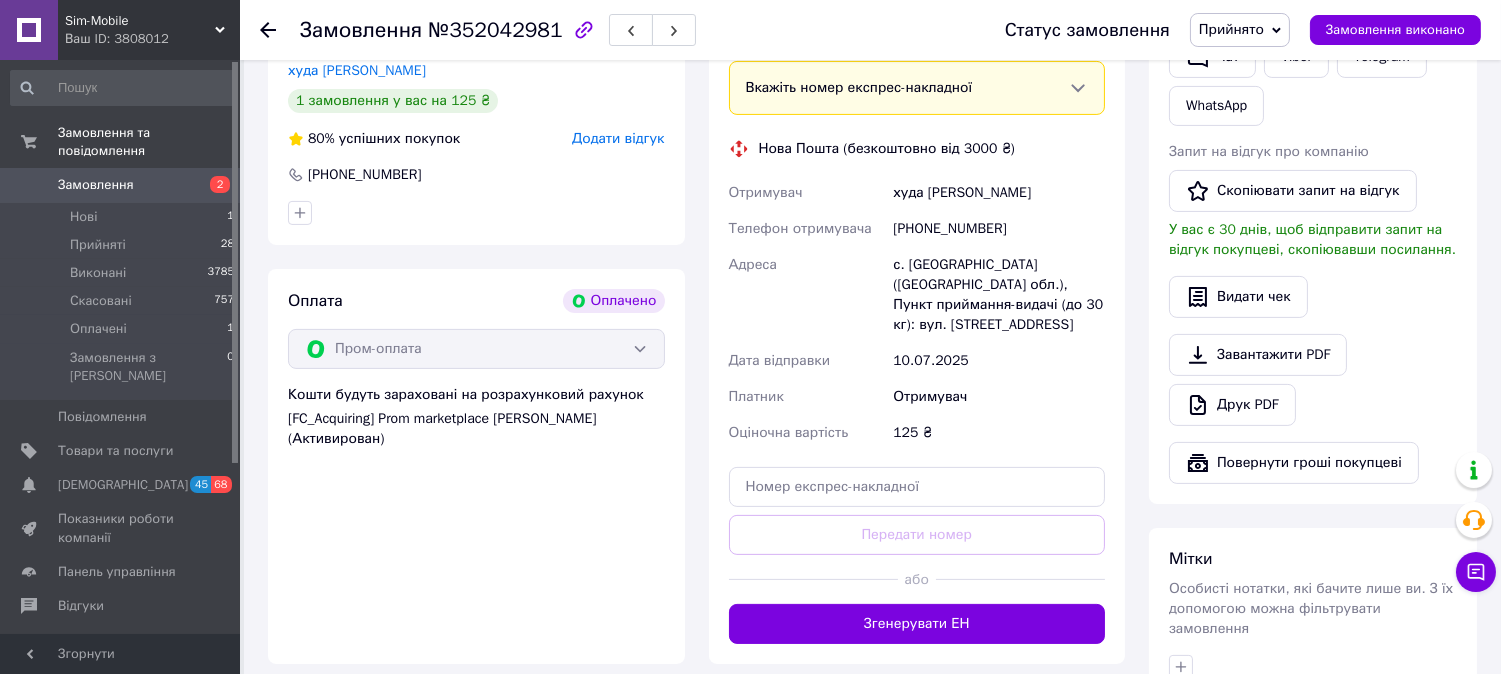 scroll, scrollTop: 1111, scrollLeft: 0, axis: vertical 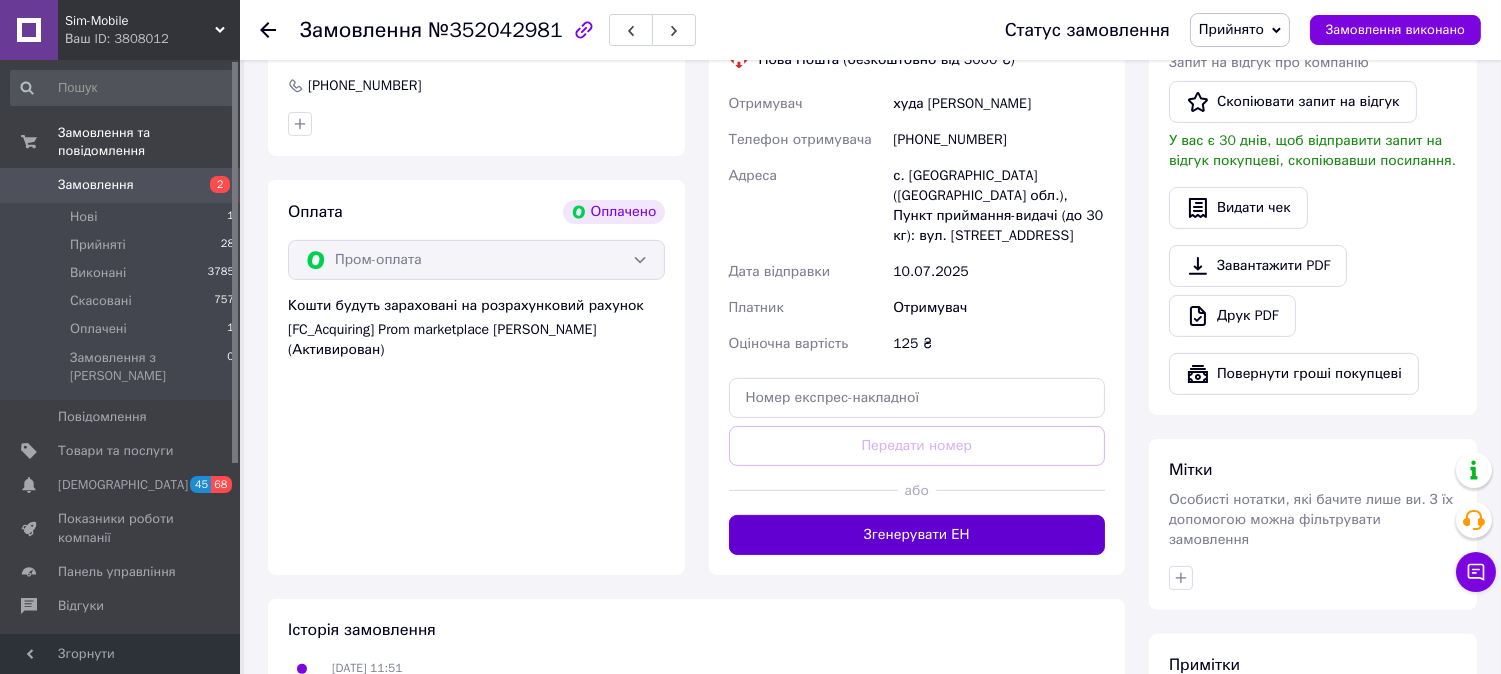 click on "Згенерувати ЕН" at bounding box center (917, 535) 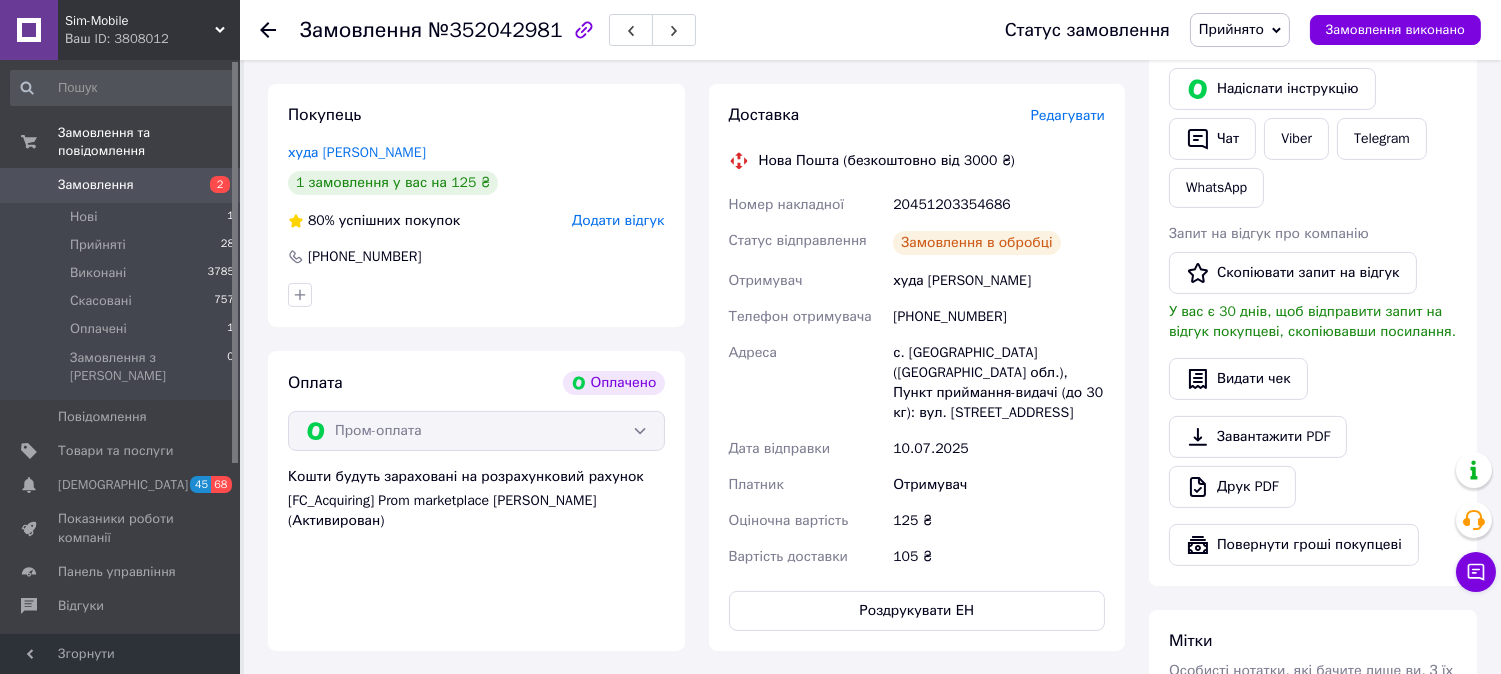 scroll, scrollTop: 888, scrollLeft: 0, axis: vertical 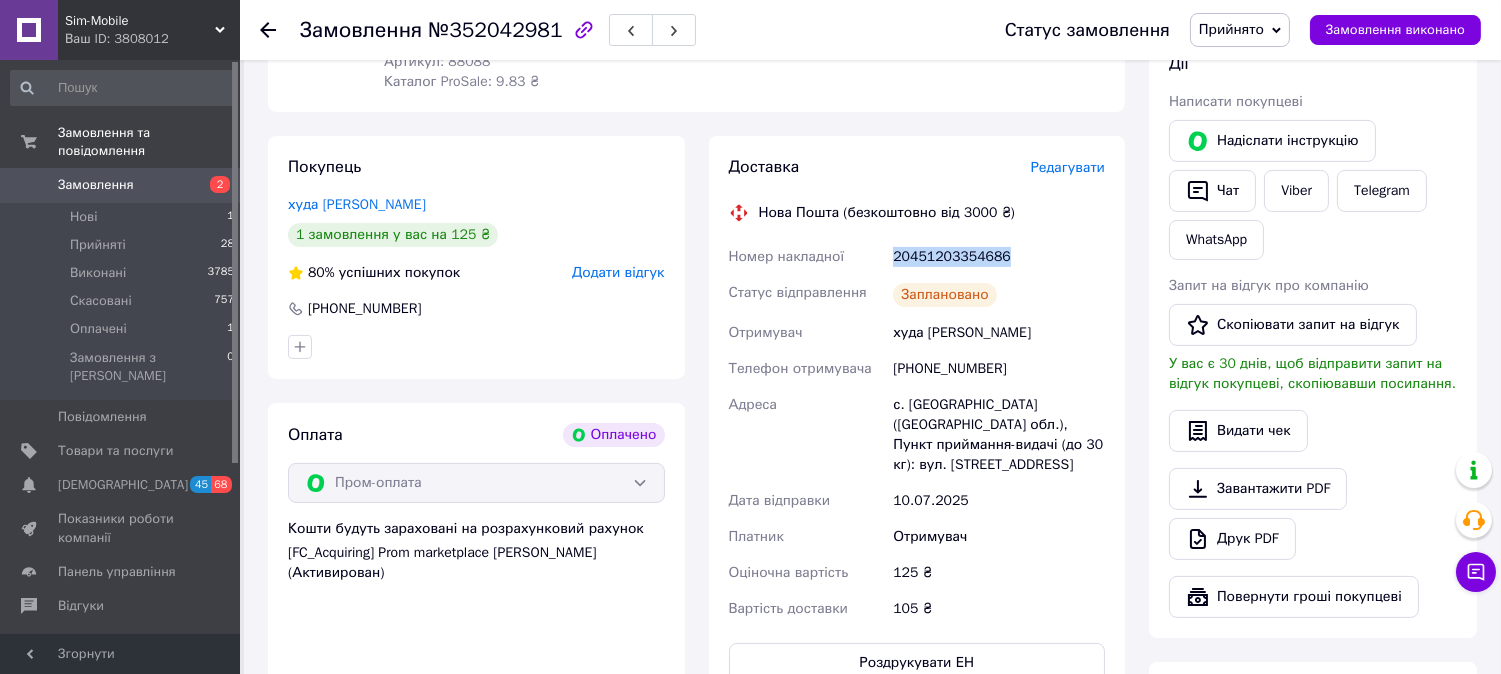 drag, startPoint x: 996, startPoint y: 241, endPoint x: 893, endPoint y: 240, distance: 103.00485 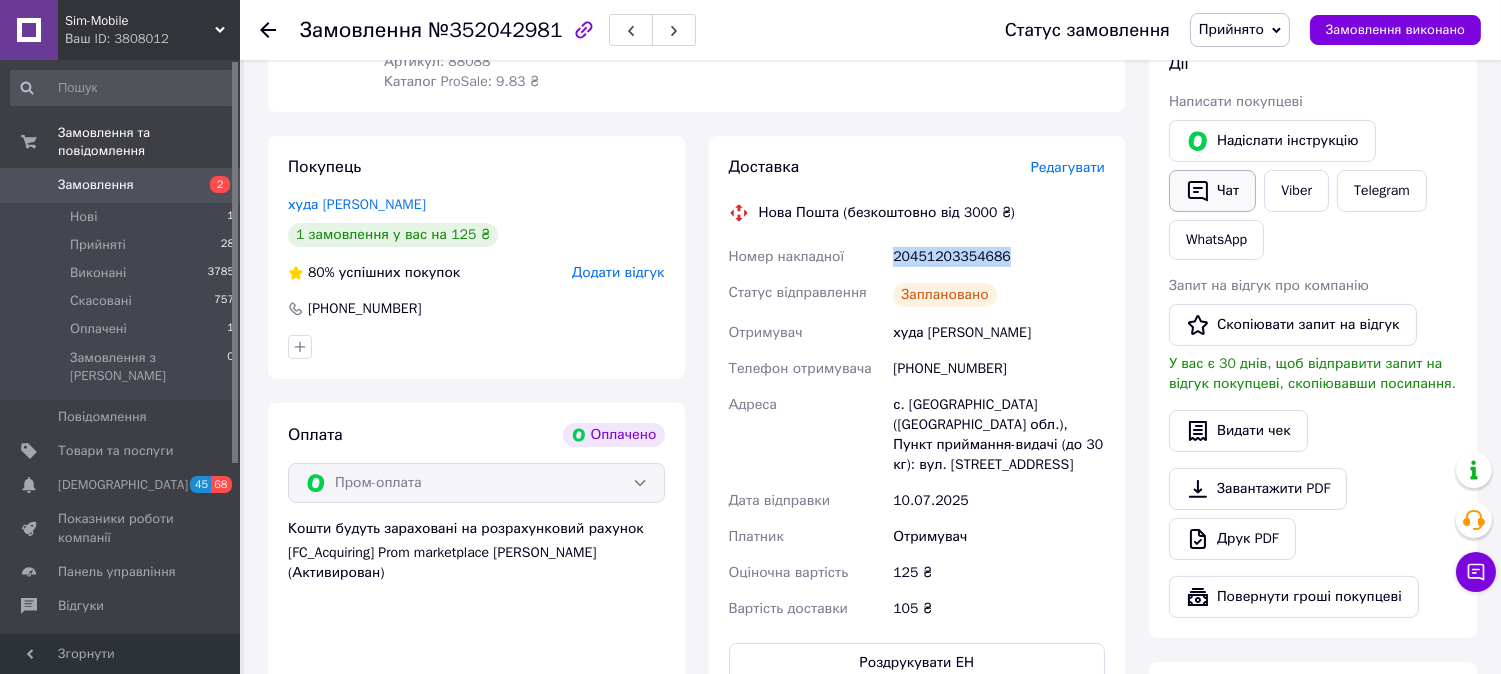 click on "Чат" at bounding box center (1212, 191) 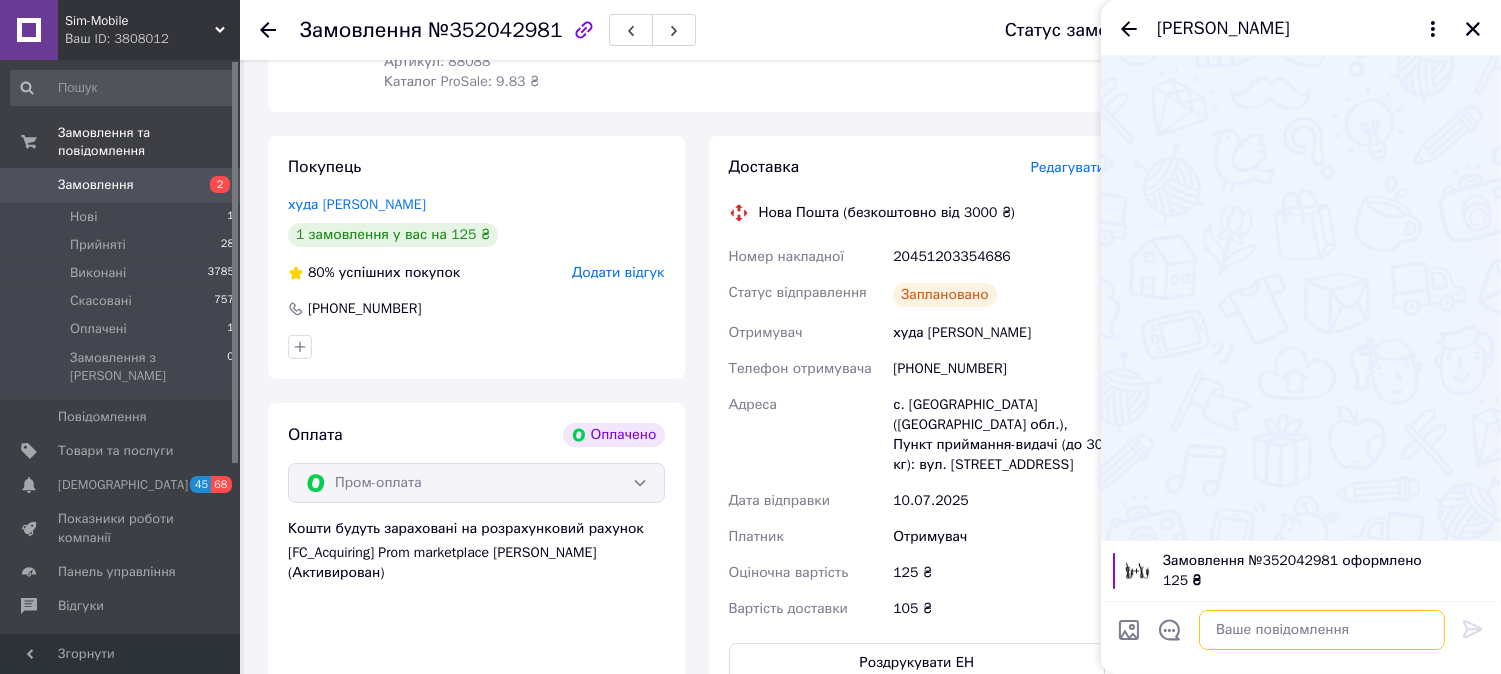 click at bounding box center (1322, 630) 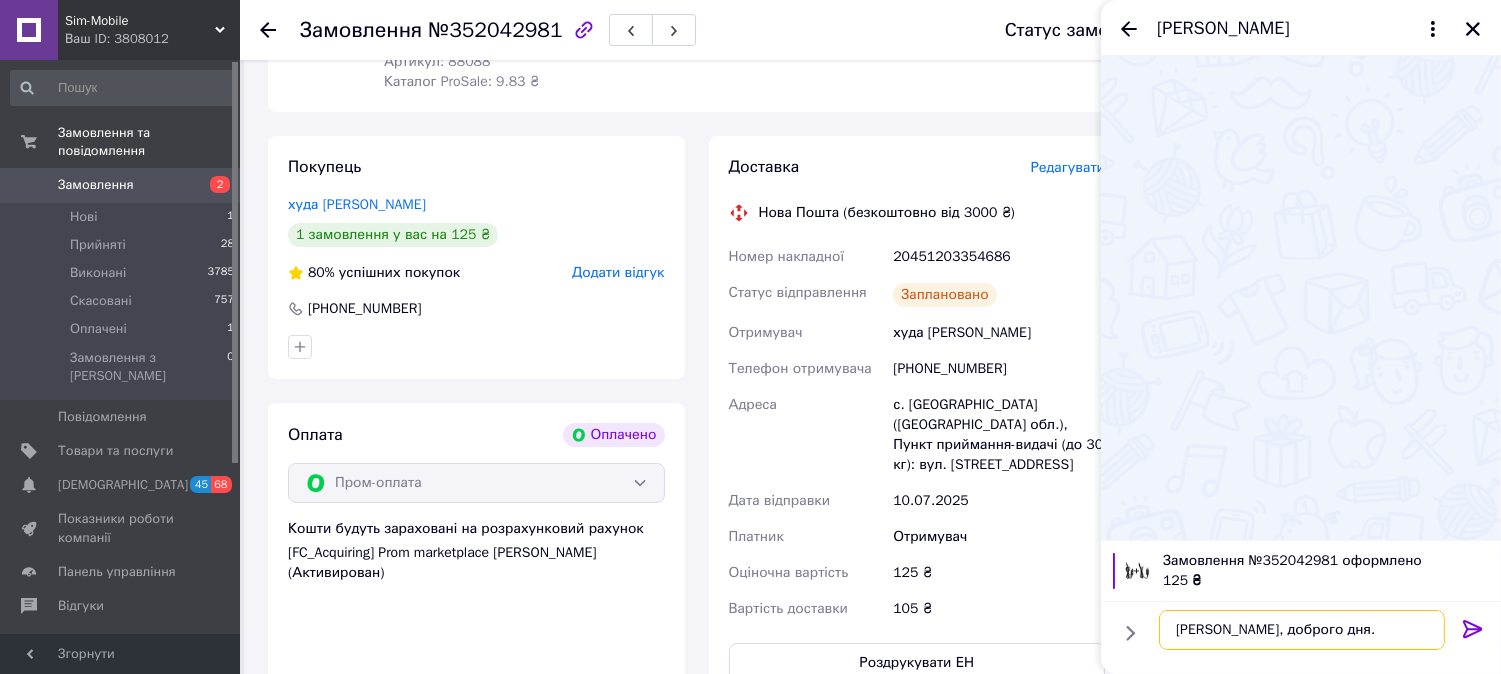 scroll, scrollTop: 35, scrollLeft: 0, axis: vertical 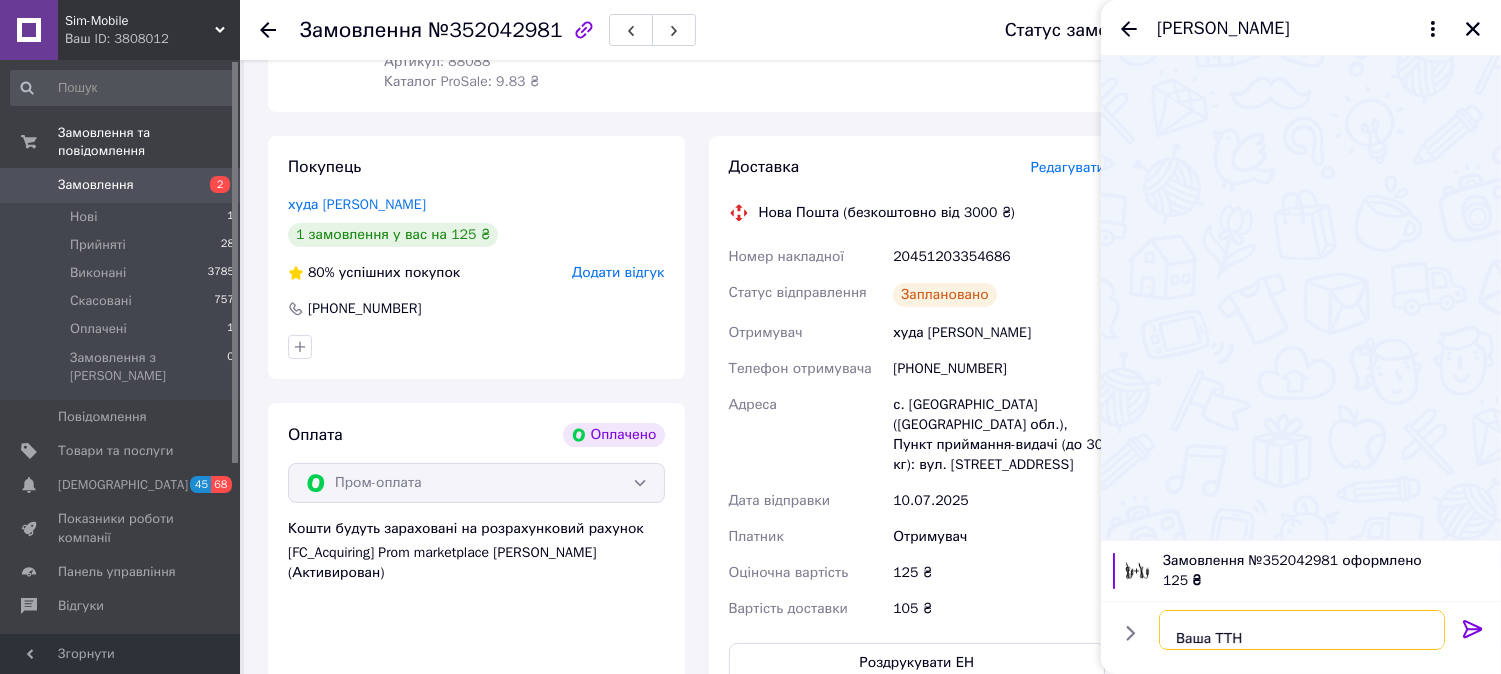 paste on "20451203354686" 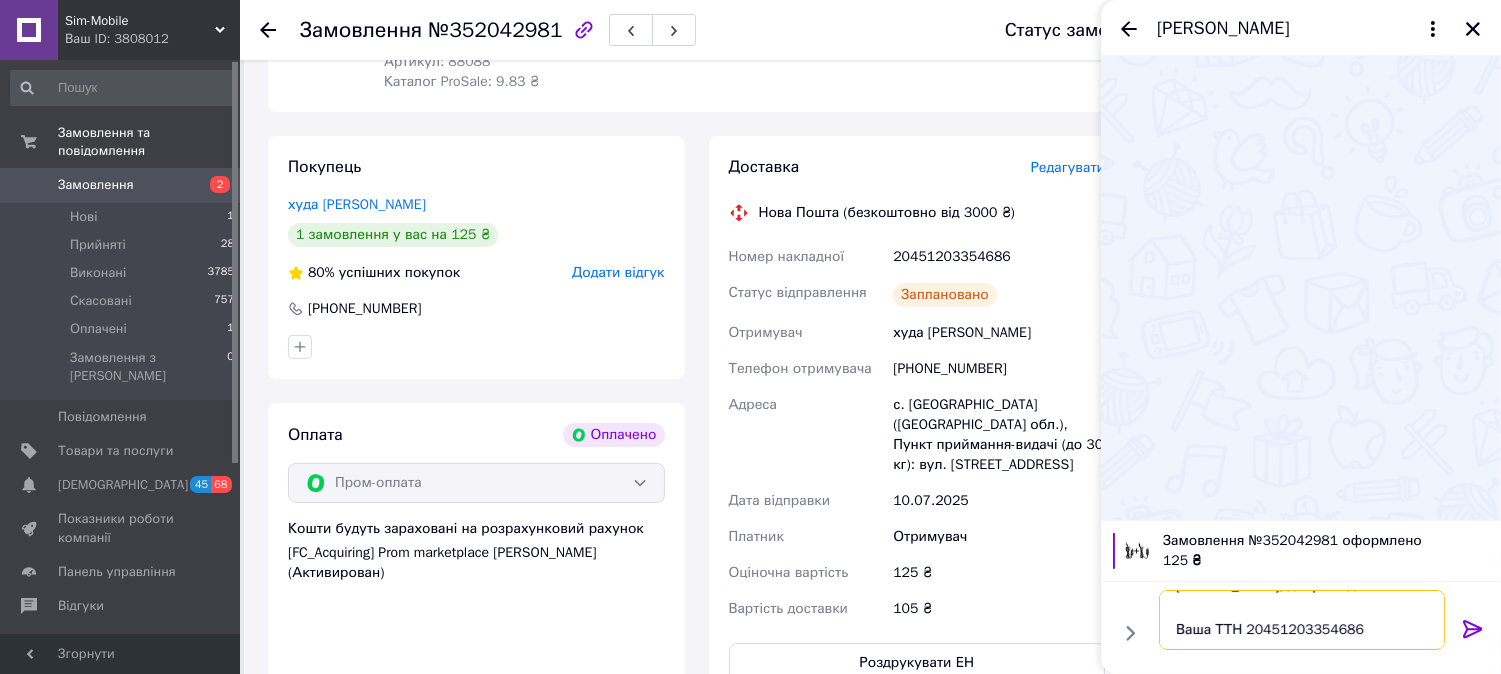 scroll, scrollTop: 58, scrollLeft: 0, axis: vertical 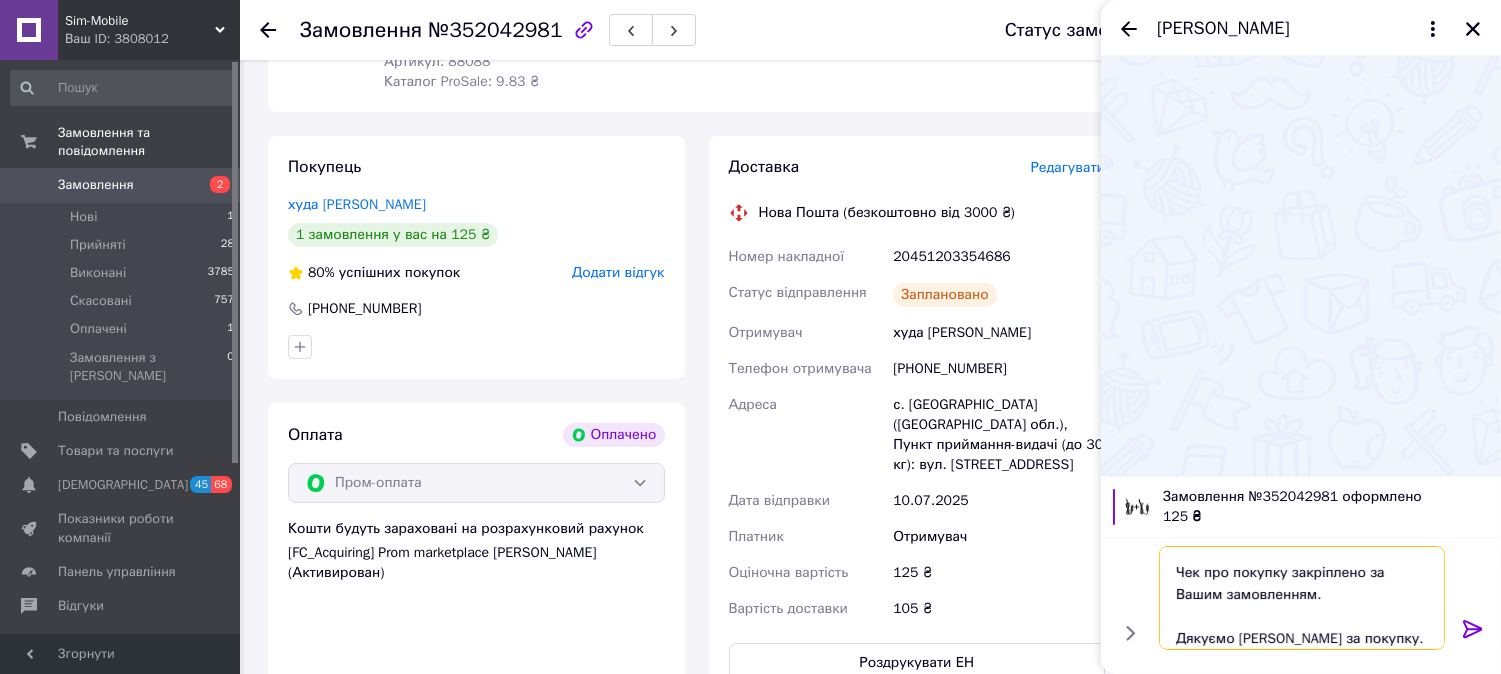 type on "[PERSON_NAME], доброго дня.
Ваша ТТН 20451203354686
Чек про покупку закріплено за Вашим замовленням.
Дякуємо [PERSON_NAME] за покупку." 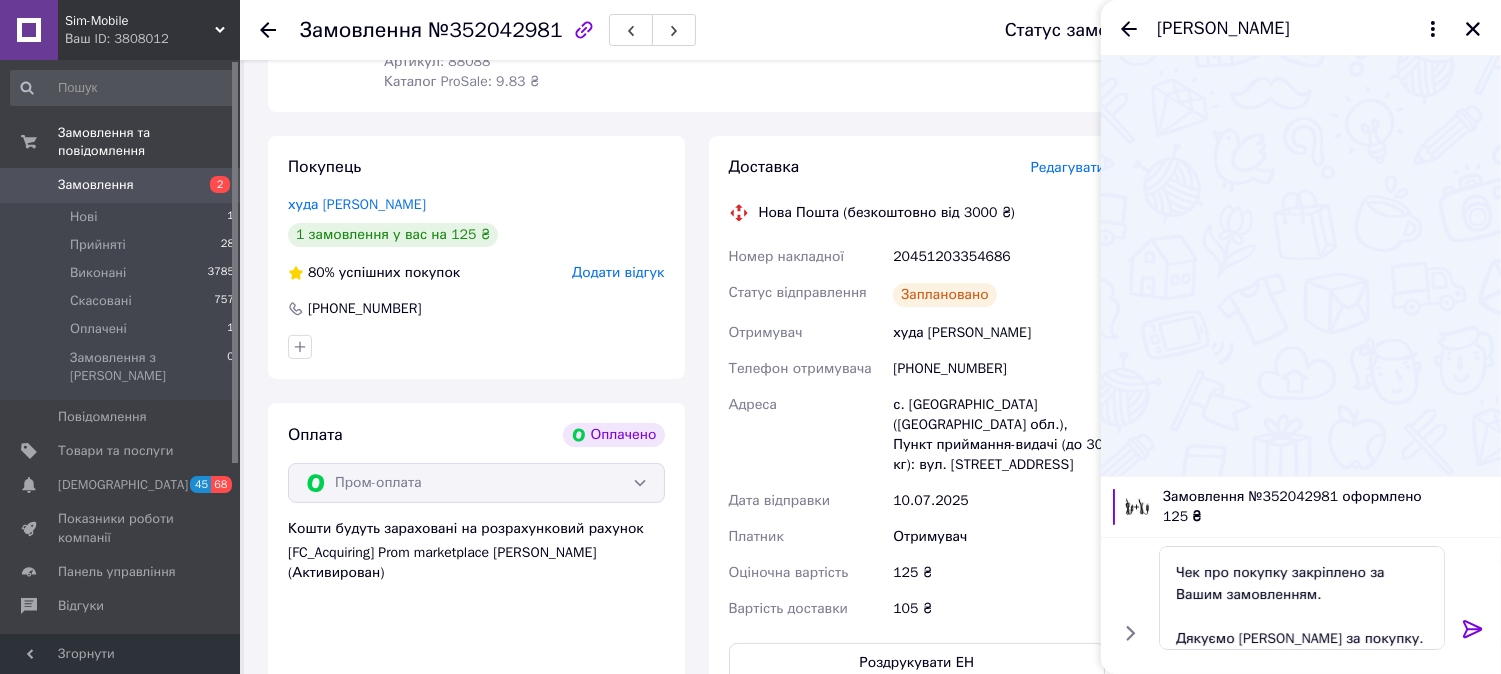 click 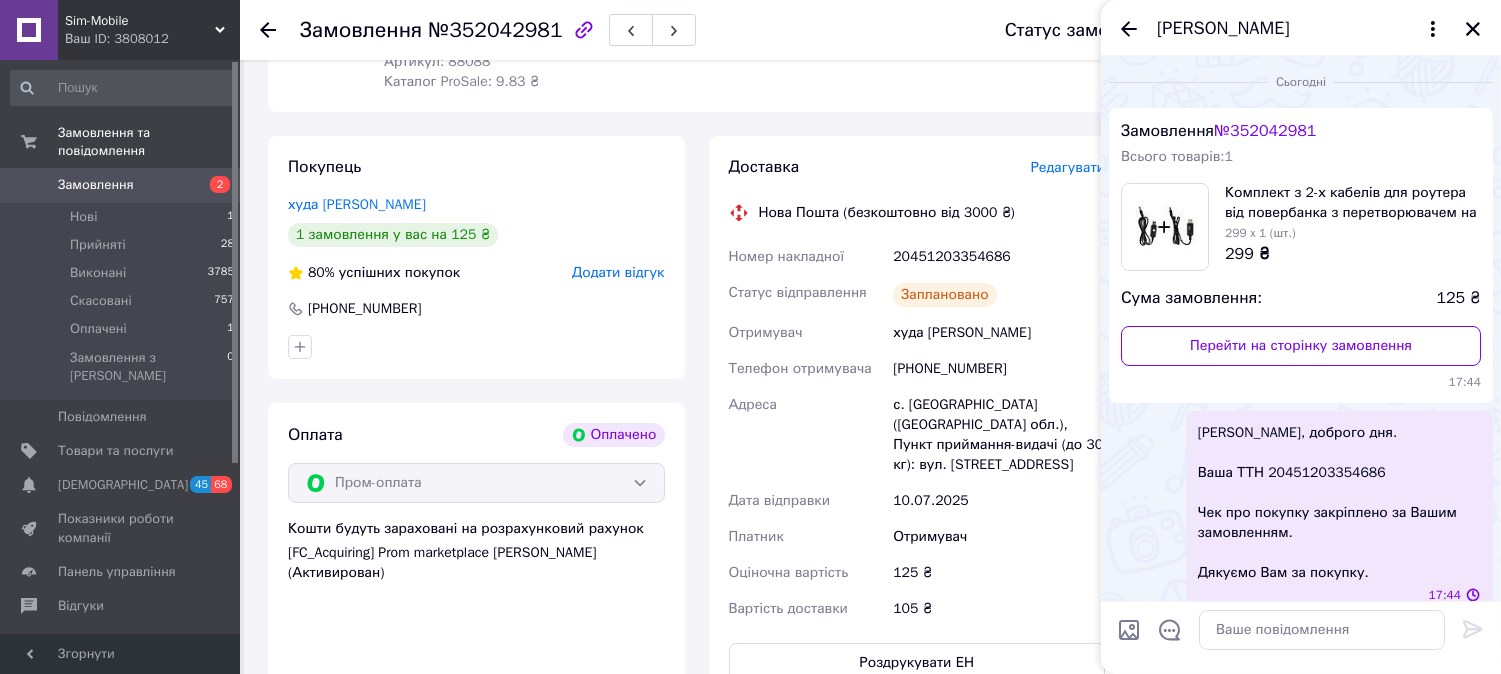 scroll, scrollTop: 0, scrollLeft: 0, axis: both 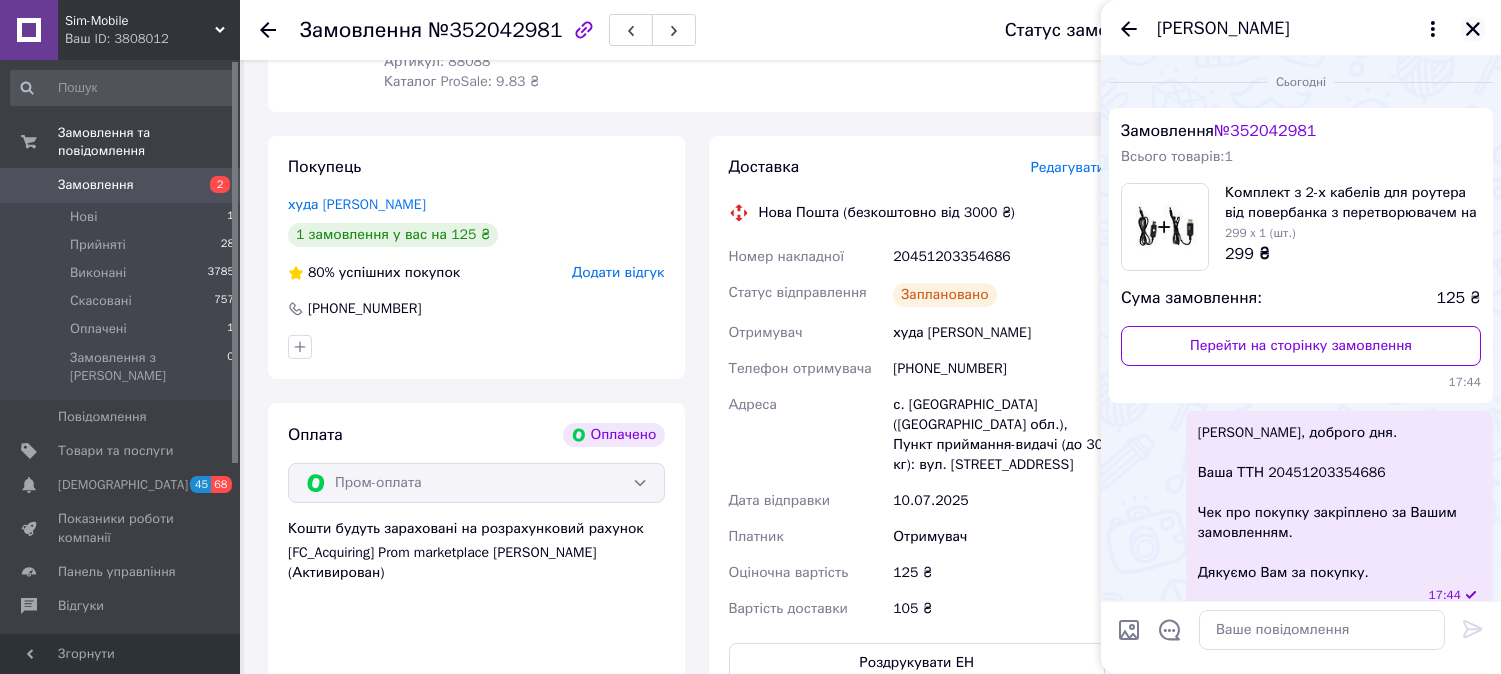 click 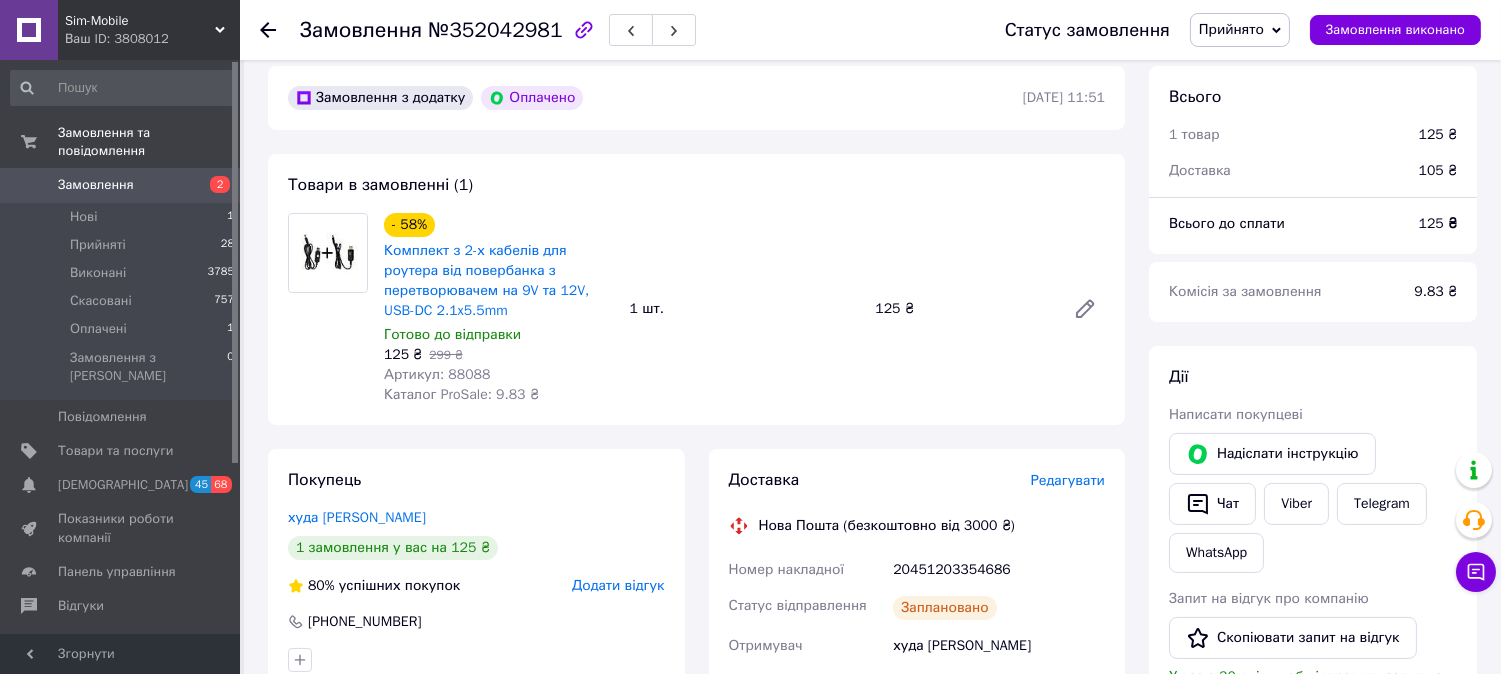 scroll, scrollTop: 555, scrollLeft: 0, axis: vertical 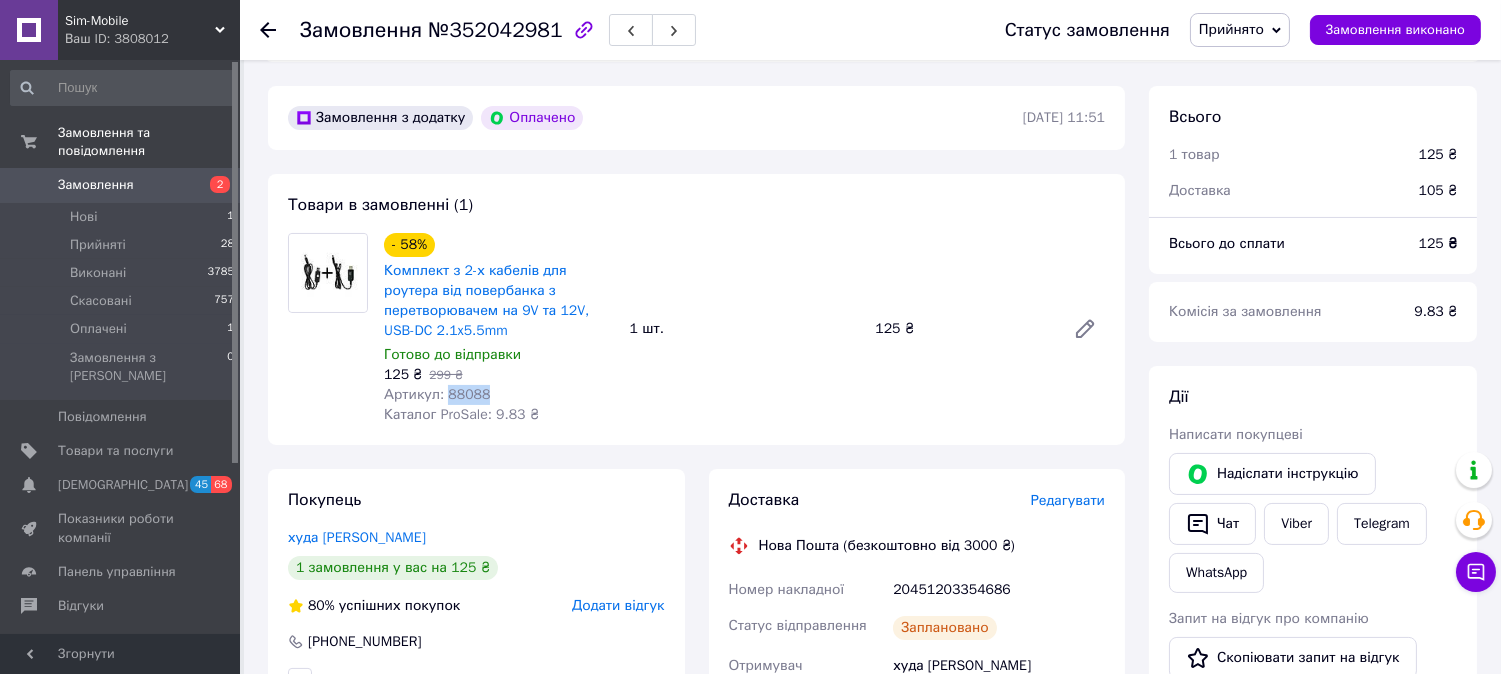 drag, startPoint x: 500, startPoint y: 375, endPoint x: 444, endPoint y: 375, distance: 56 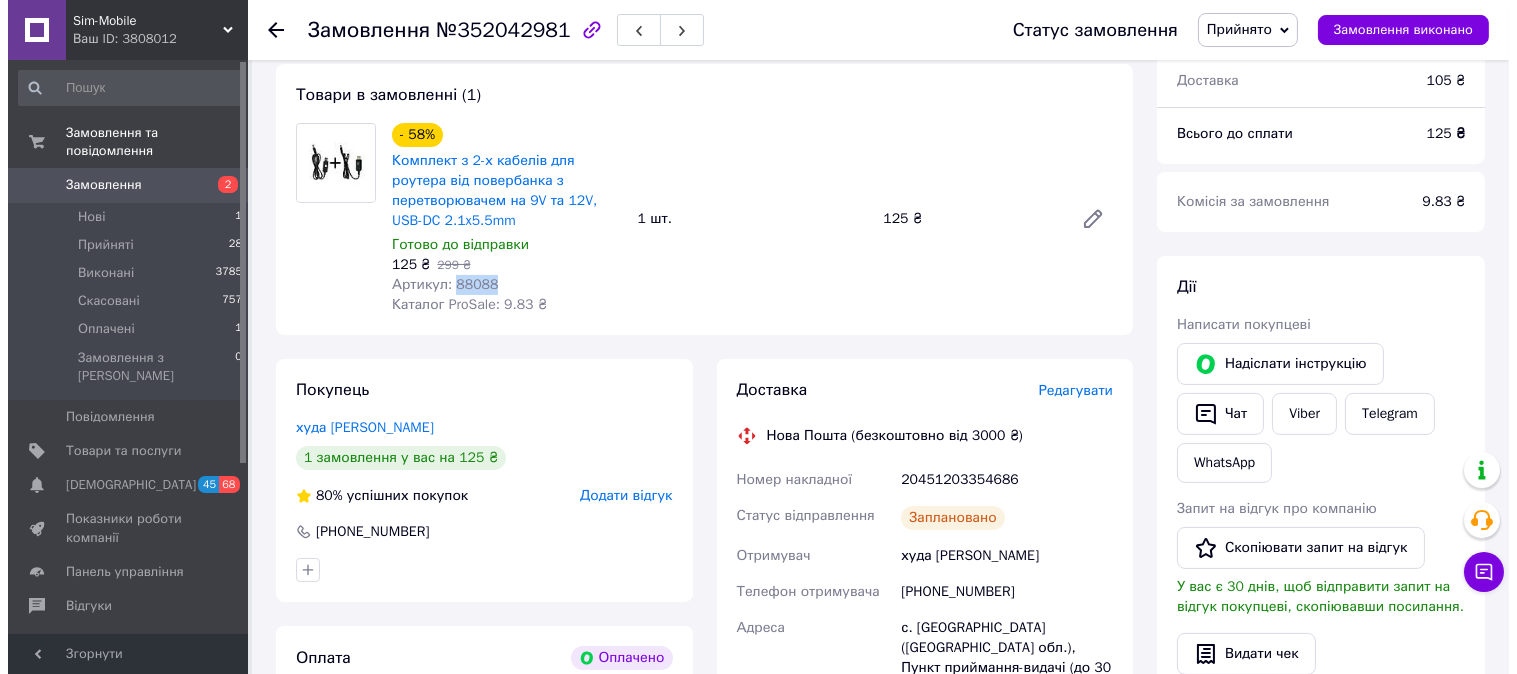 scroll, scrollTop: 888, scrollLeft: 0, axis: vertical 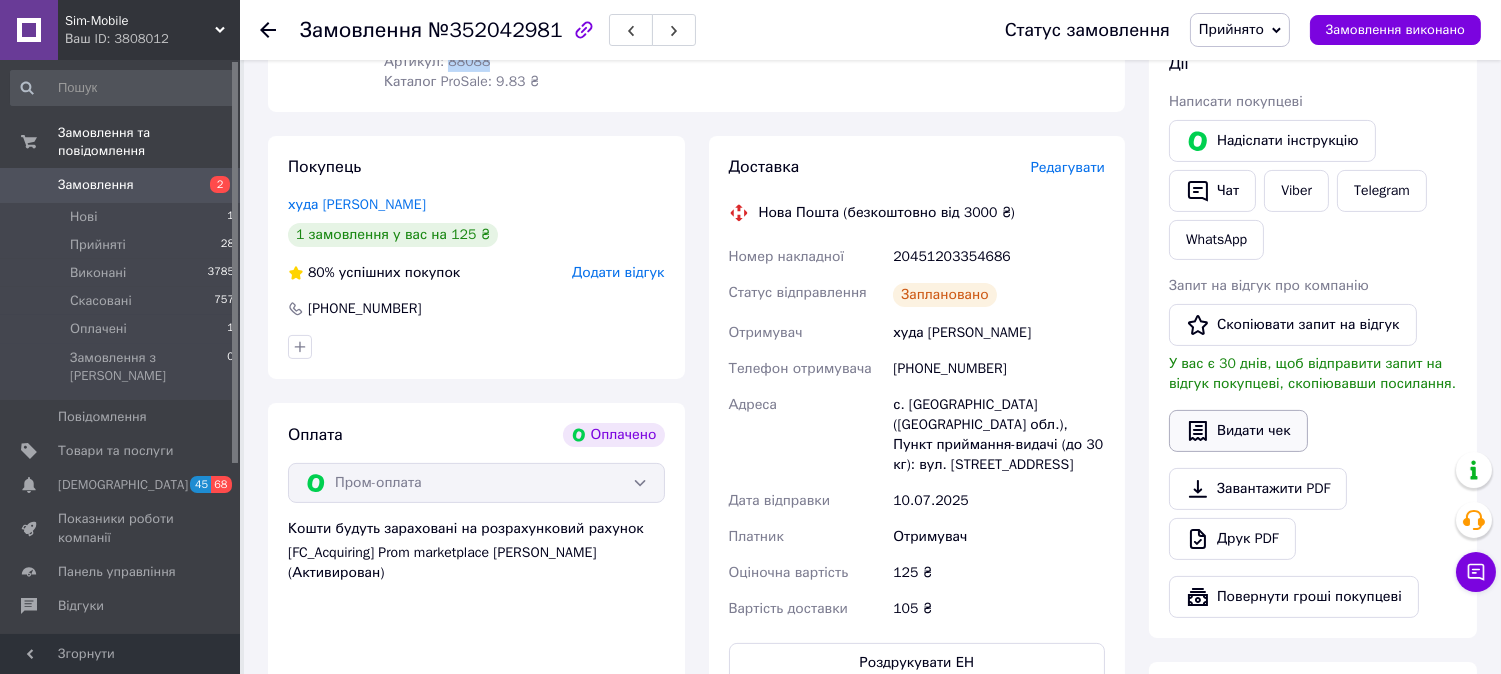 click on "Видати чек" at bounding box center [1238, 431] 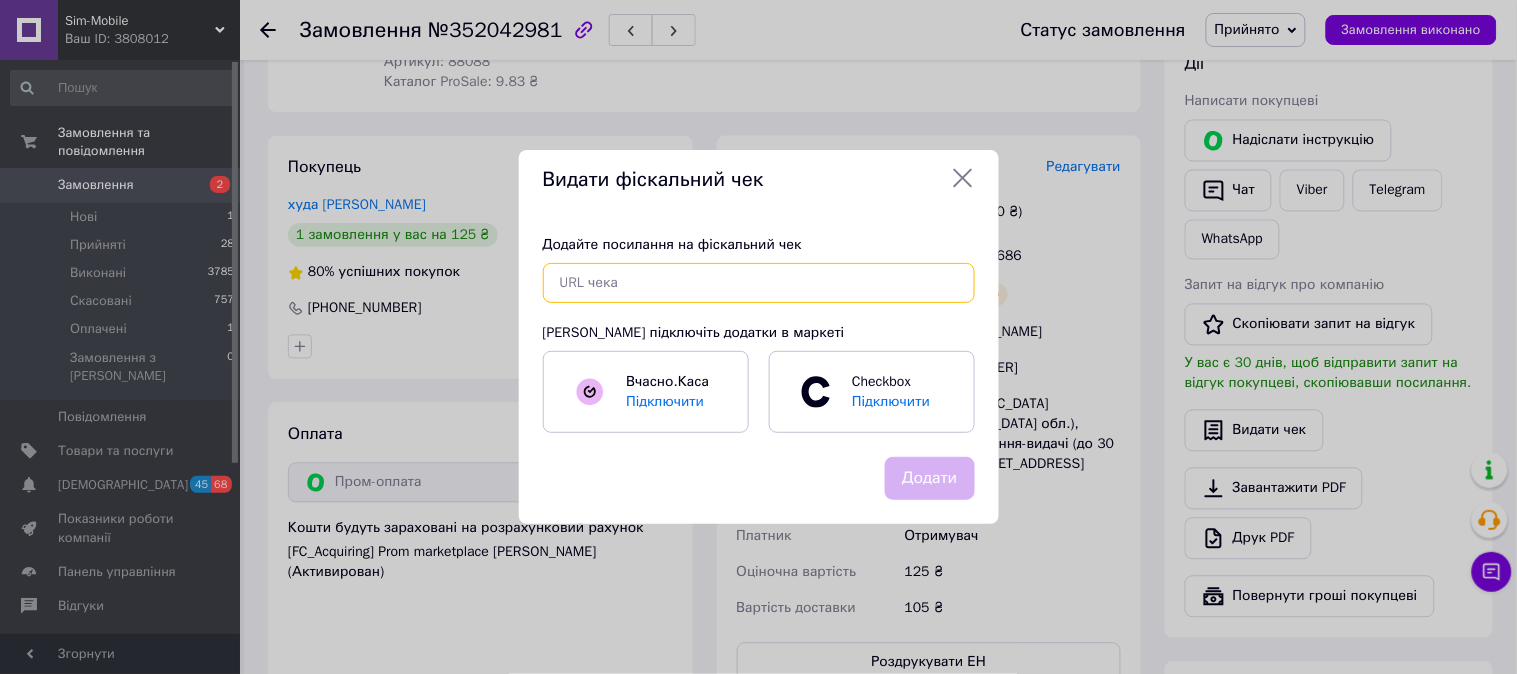 click at bounding box center (759, 283) 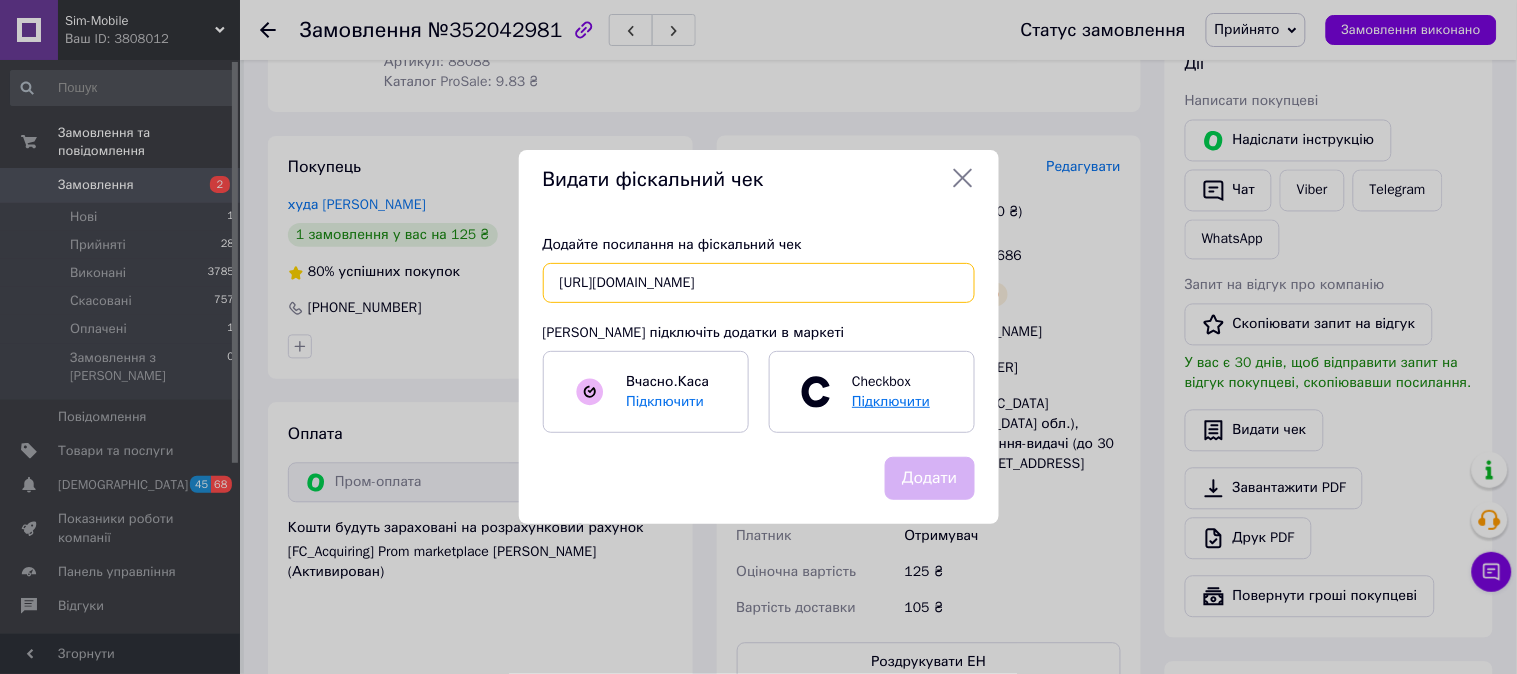 scroll, scrollTop: 0, scrollLeft: 23, axis: horizontal 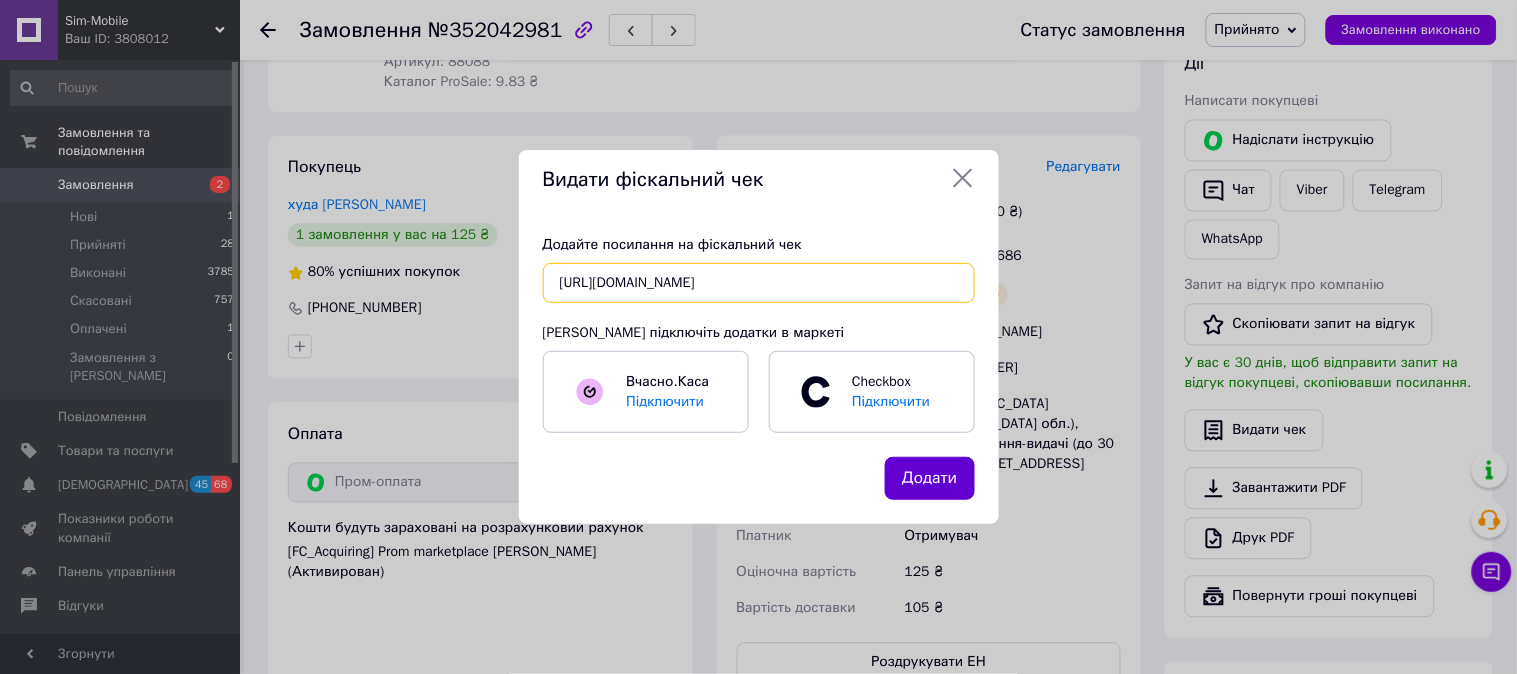 type on "[URL][DOMAIN_NAME]" 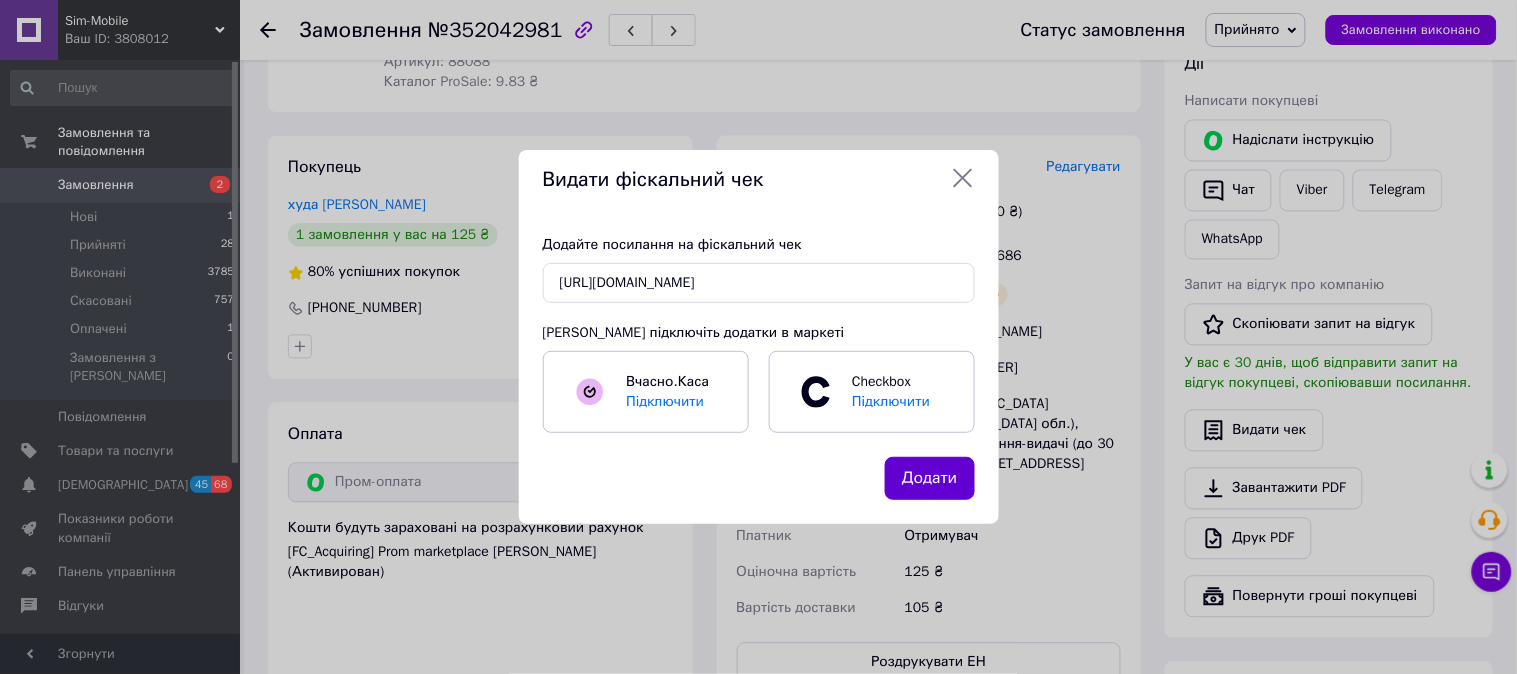 click on "Додати" at bounding box center [929, 478] 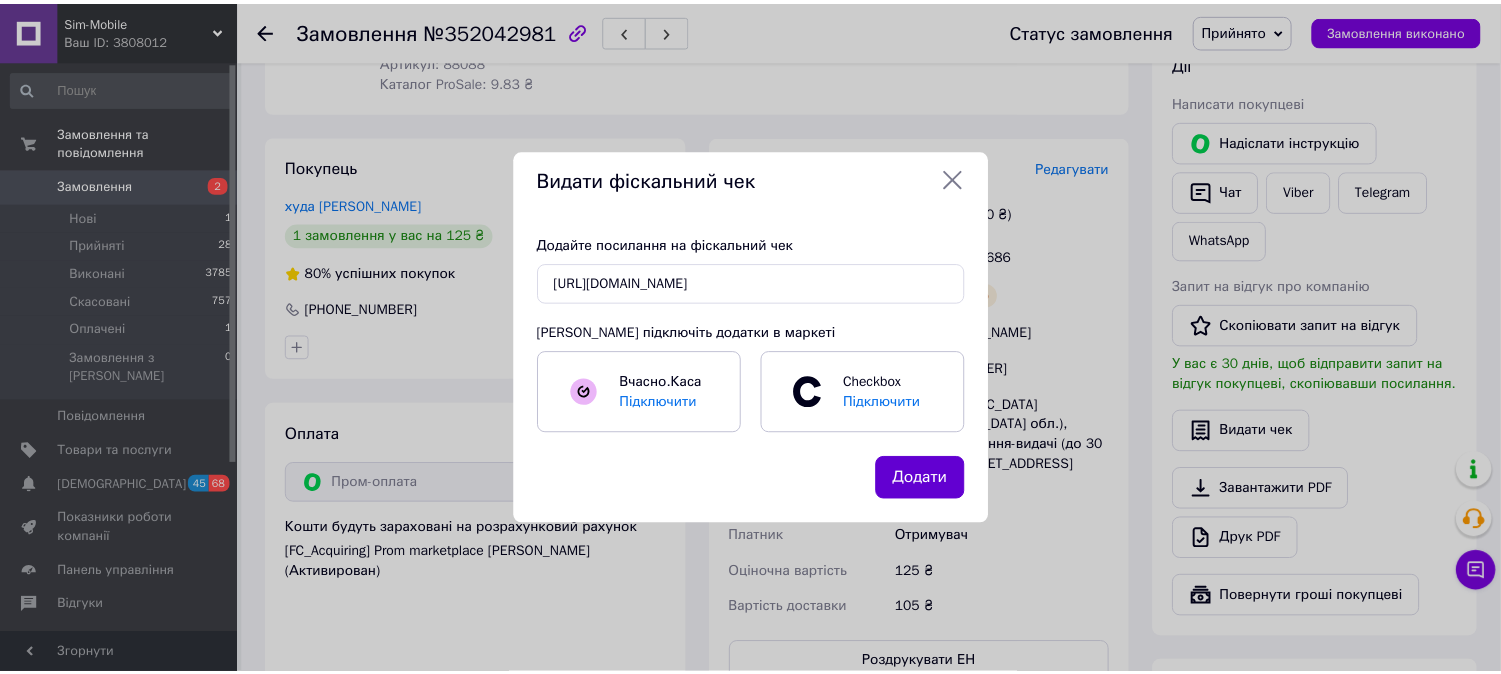 scroll, scrollTop: 0, scrollLeft: 0, axis: both 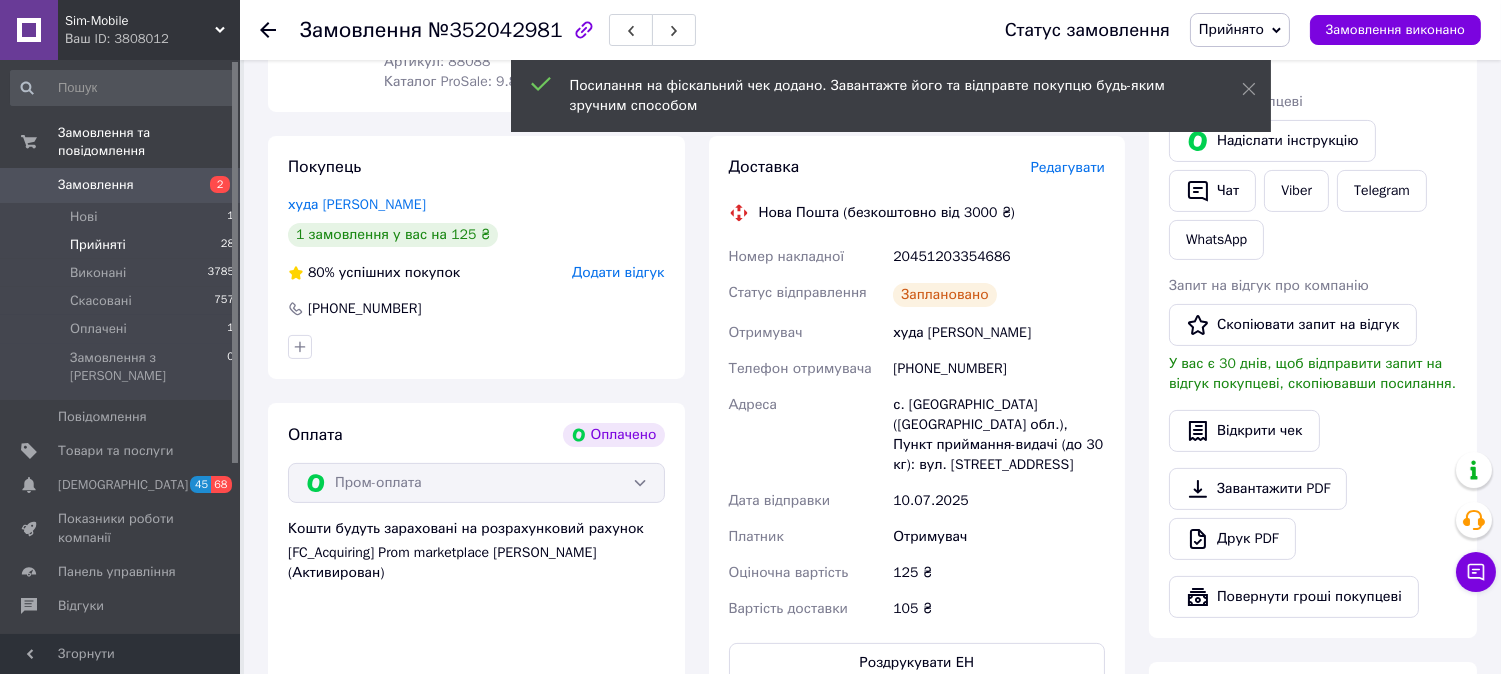 click on "Прийняті" at bounding box center (98, 245) 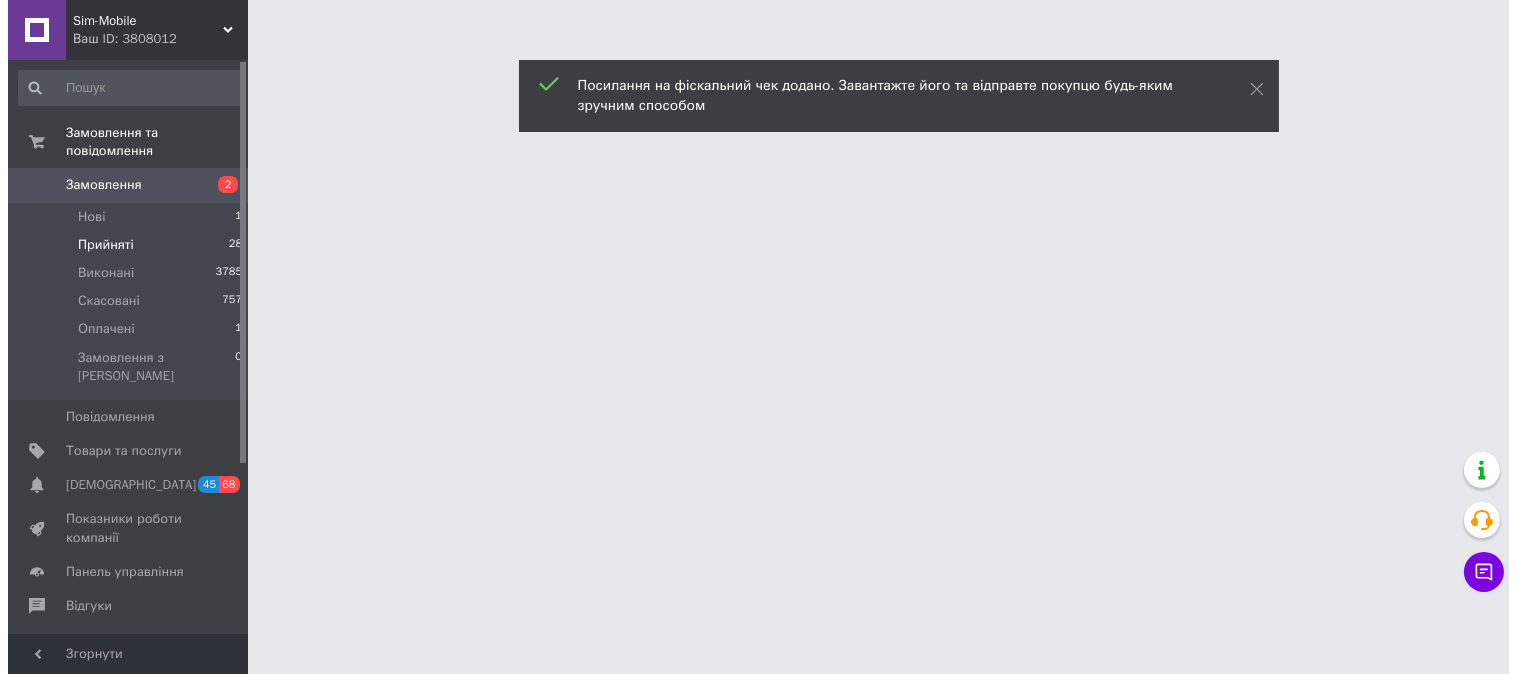 scroll, scrollTop: 0, scrollLeft: 0, axis: both 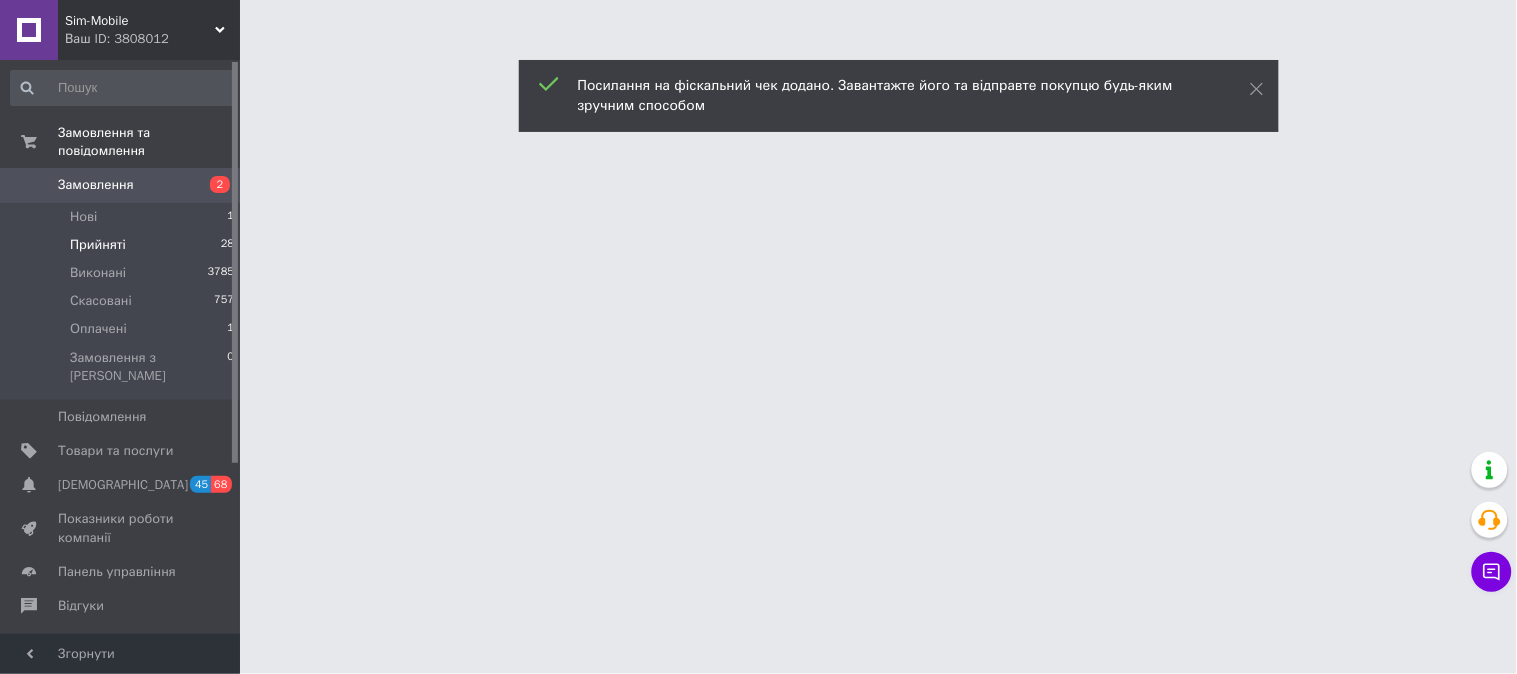 click on "Прийняті" at bounding box center [98, 245] 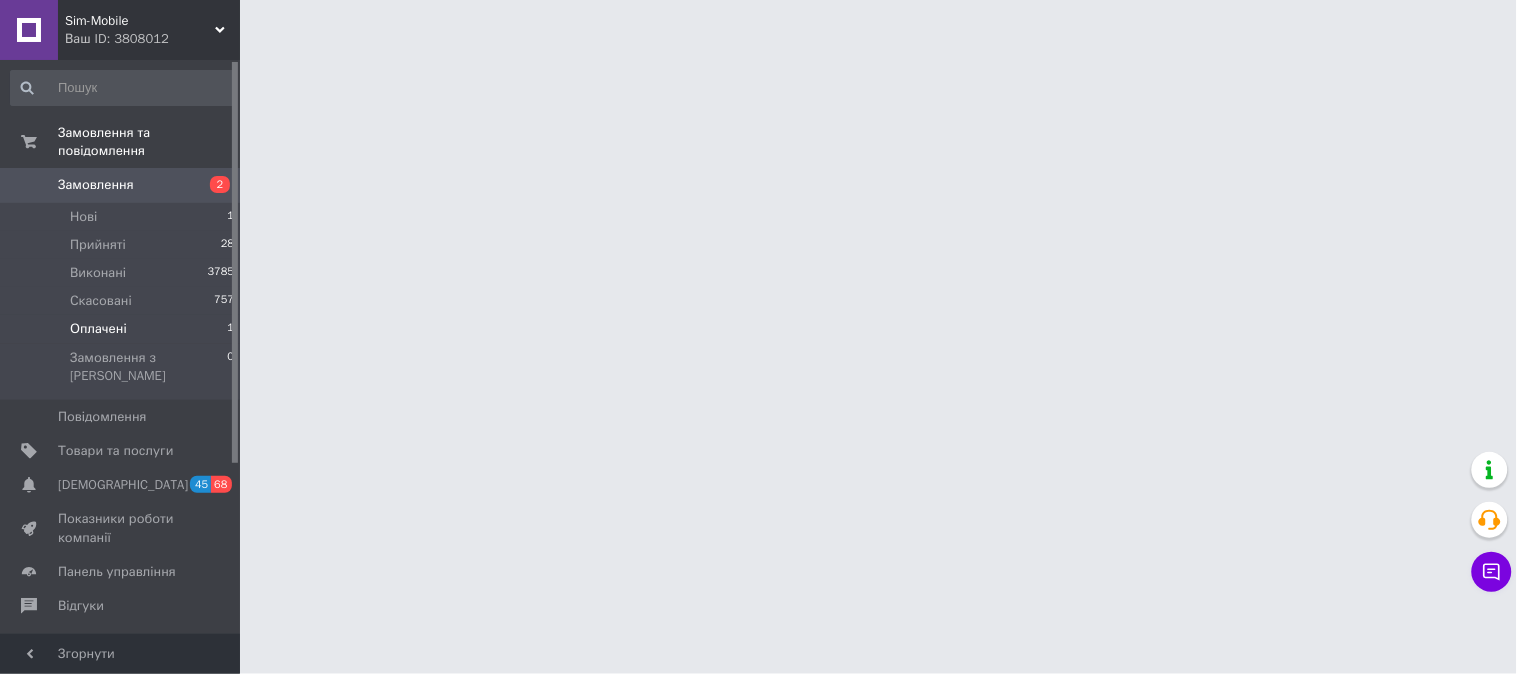click on "Оплачені" at bounding box center (98, 329) 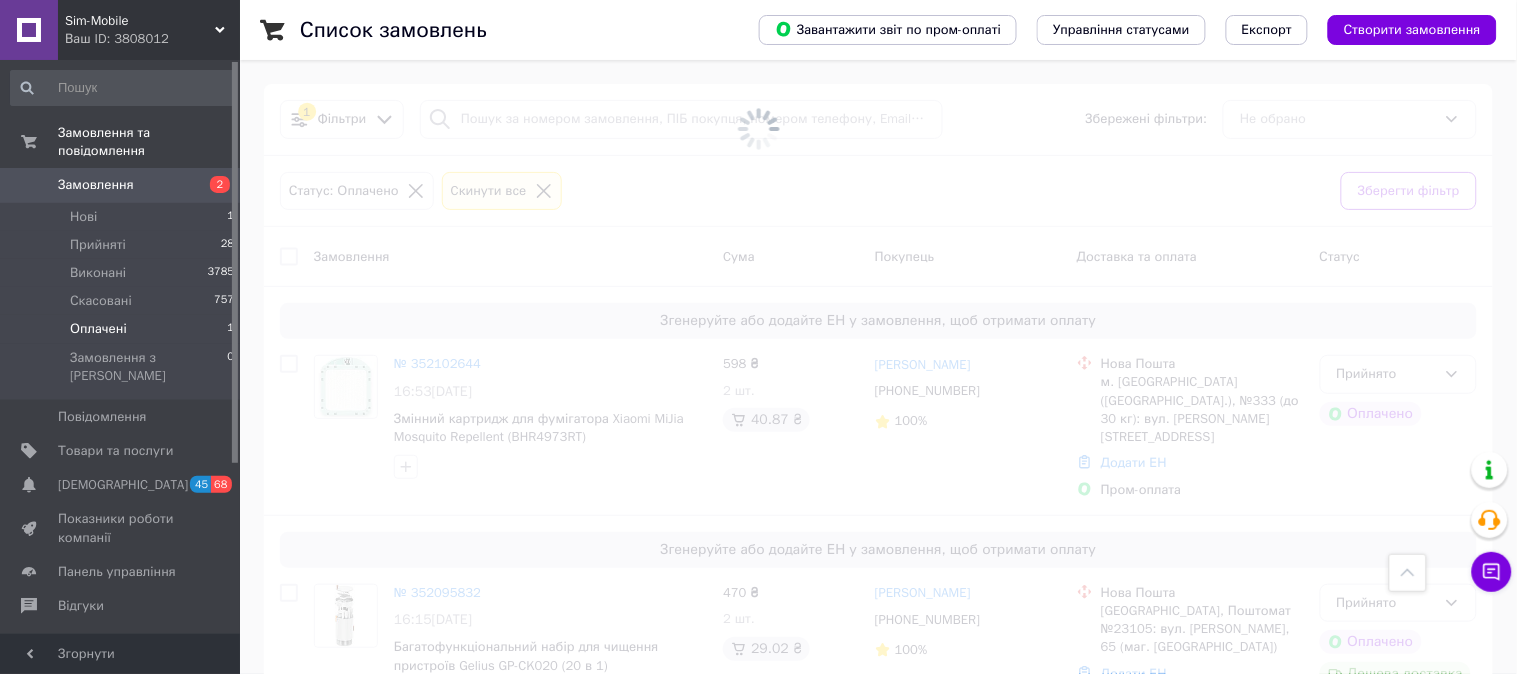 click 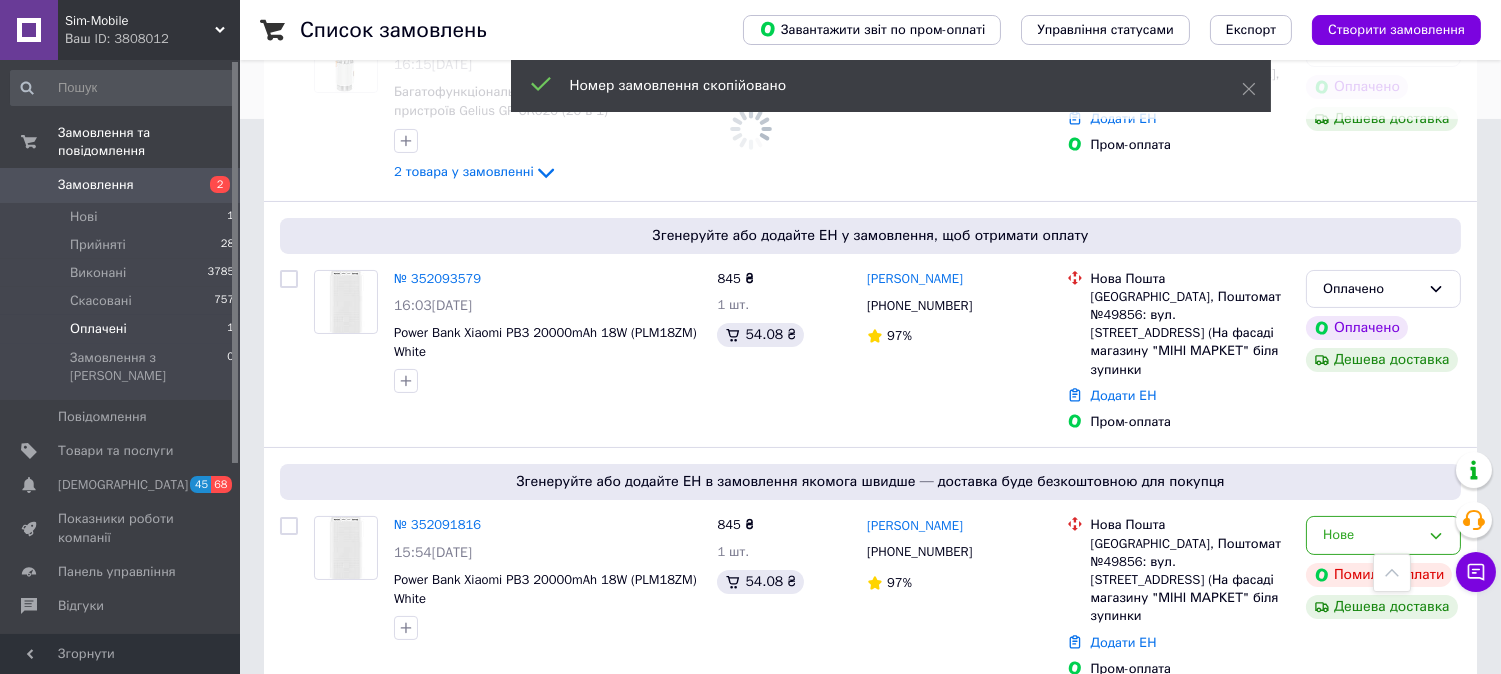 scroll, scrollTop: 0, scrollLeft: 0, axis: both 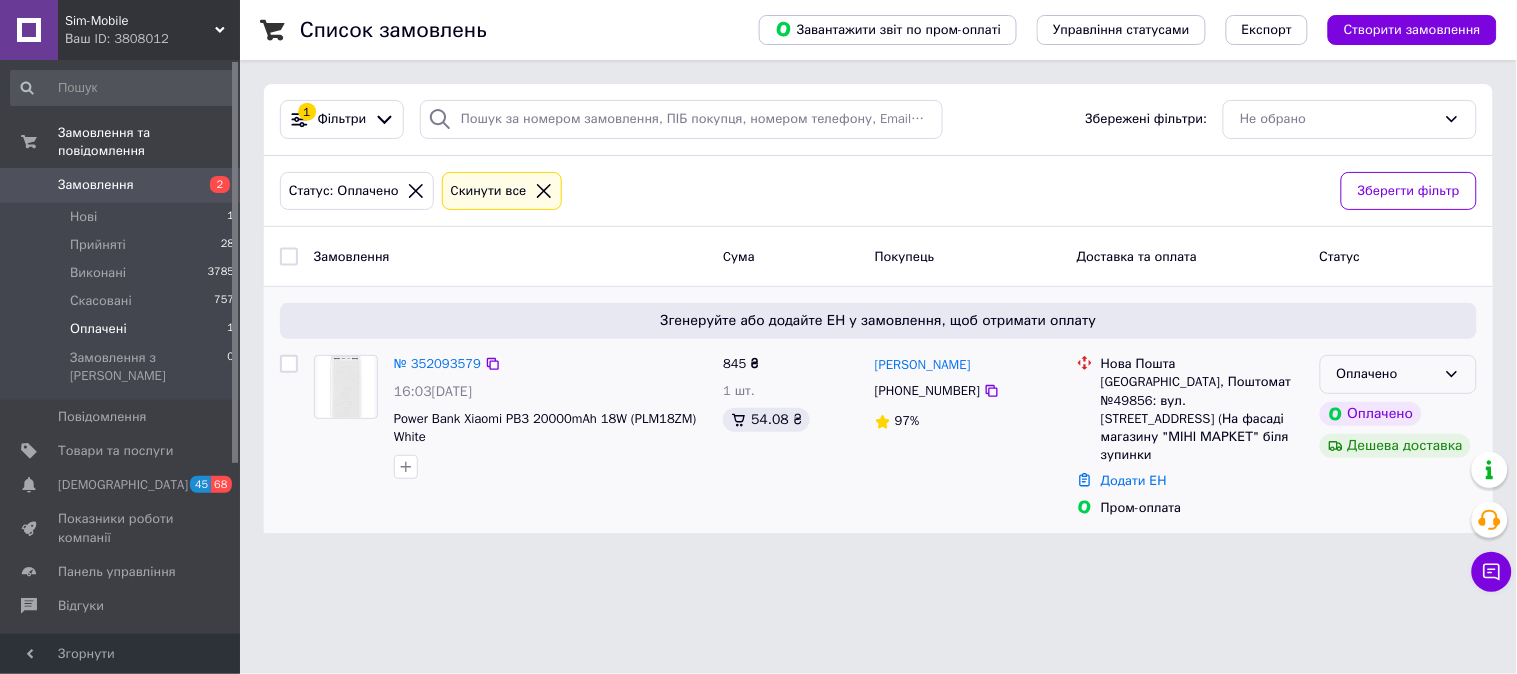 click on "Оплачено" at bounding box center (1386, 374) 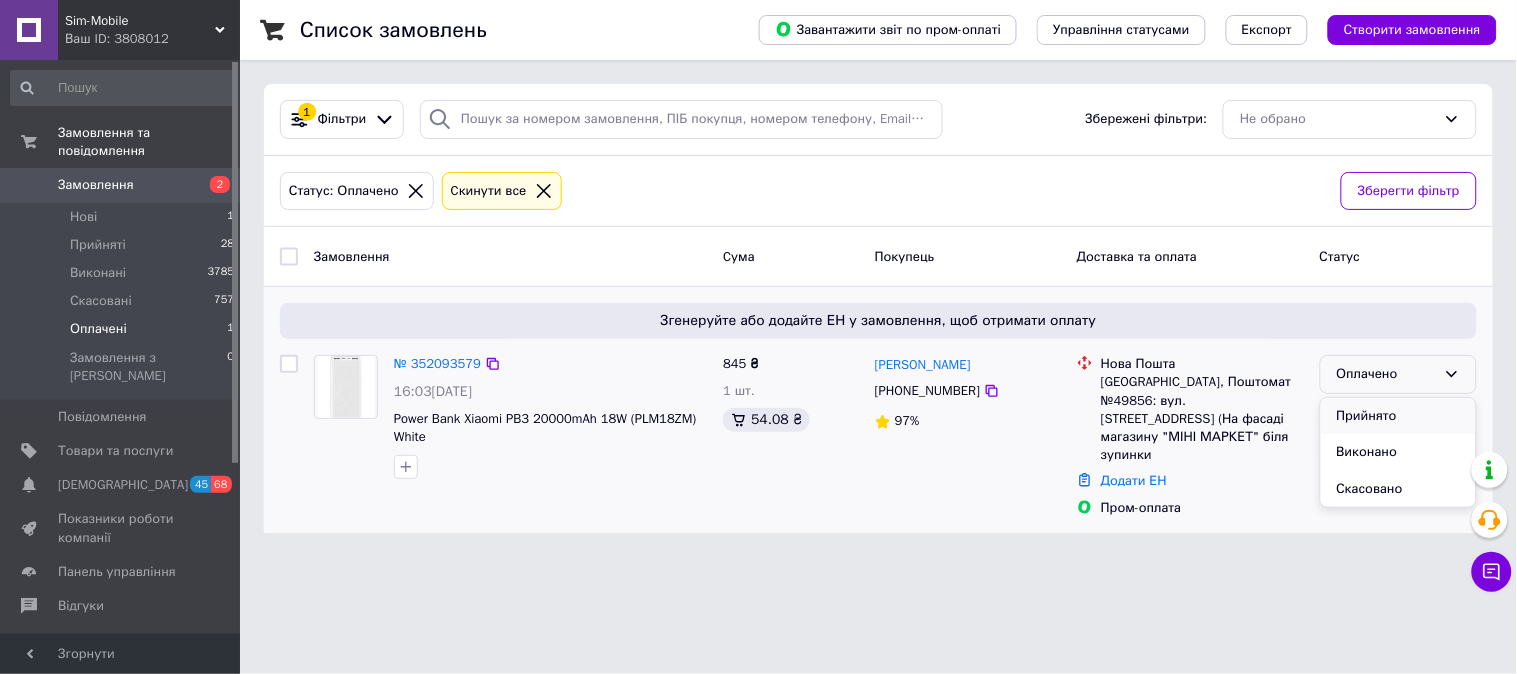 click on "Прийнято" at bounding box center (1398, 416) 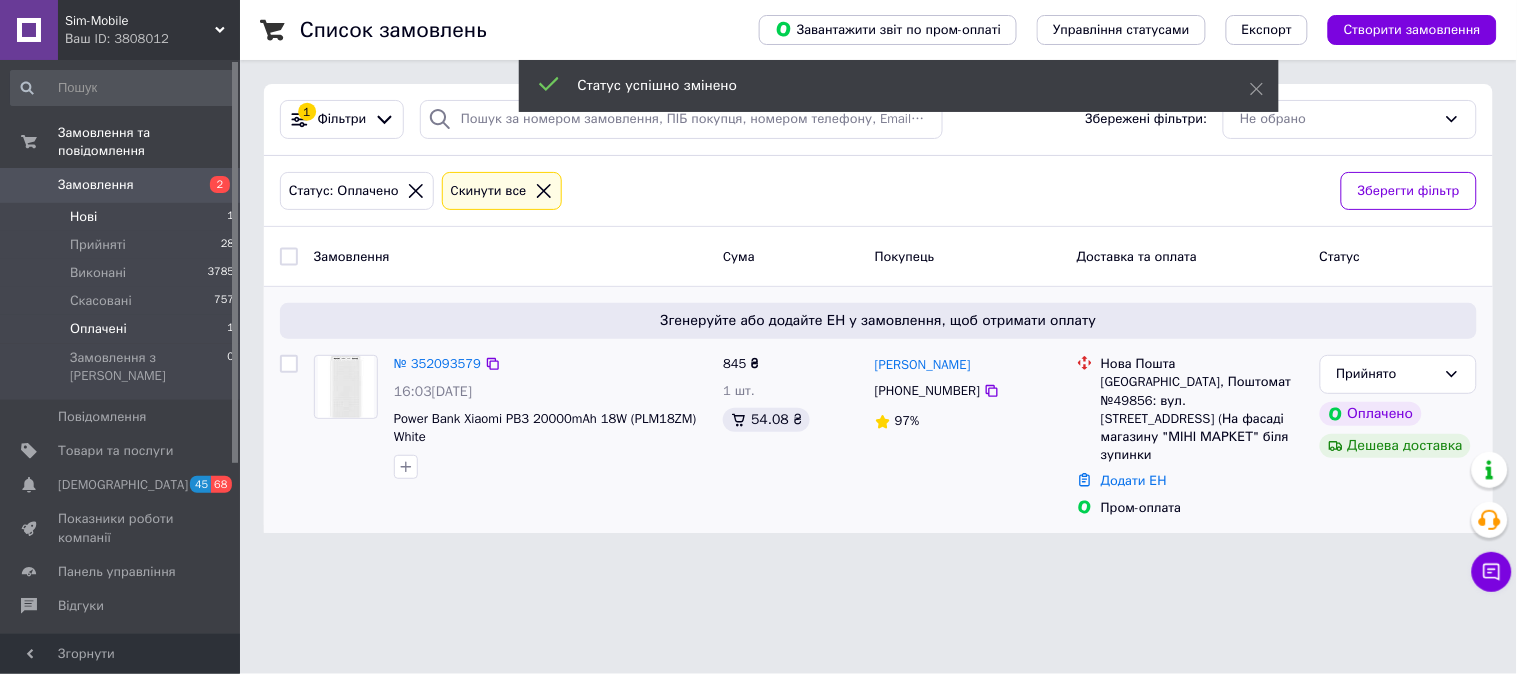 click on "Нові 1" at bounding box center (123, 217) 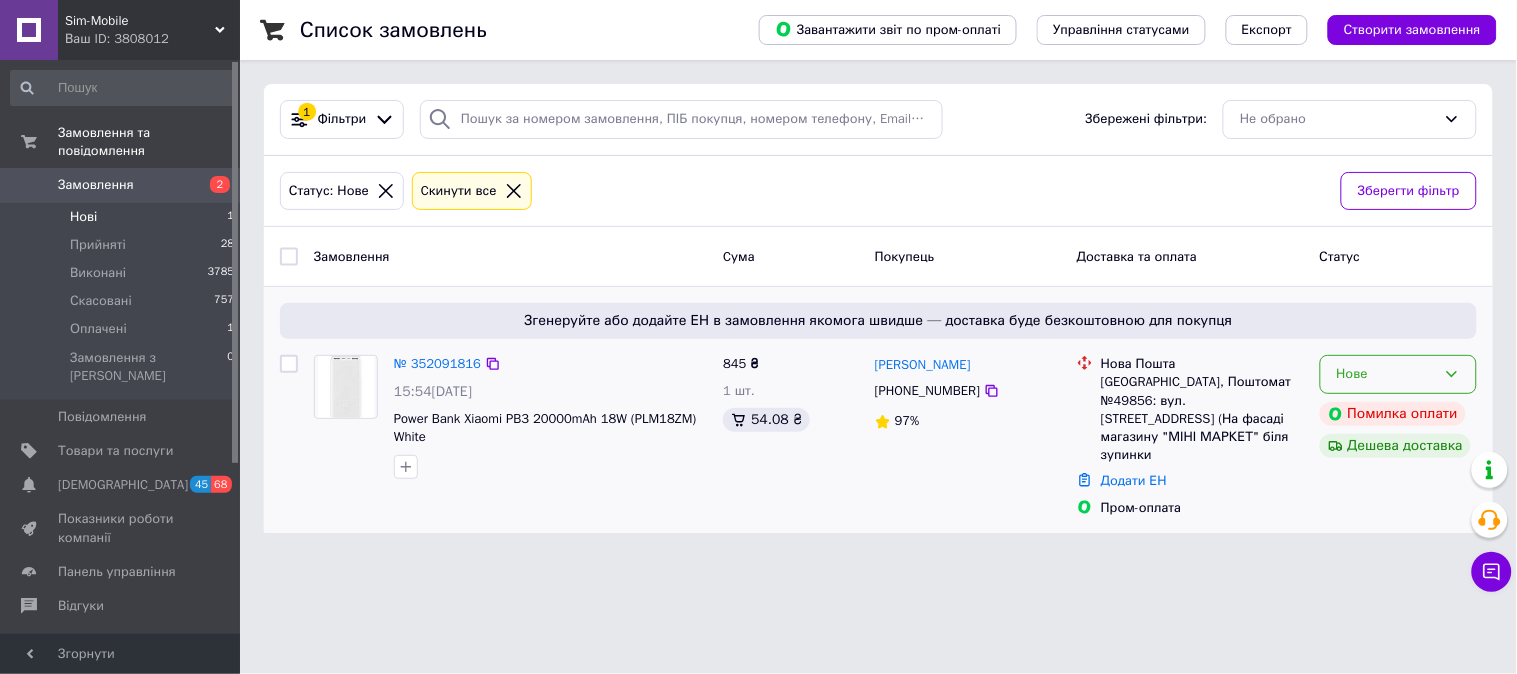 click on "Нове" at bounding box center [1398, 374] 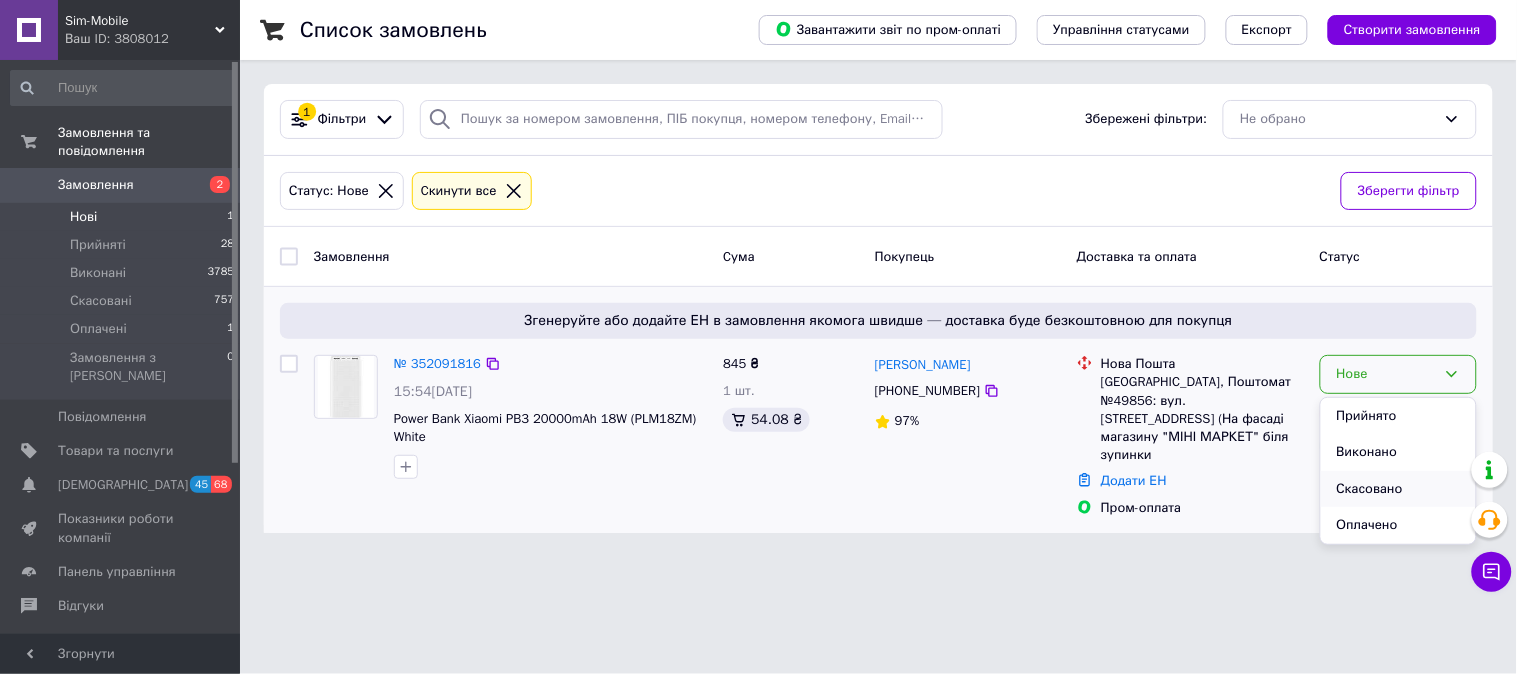 click on "Скасовано" at bounding box center (1398, 489) 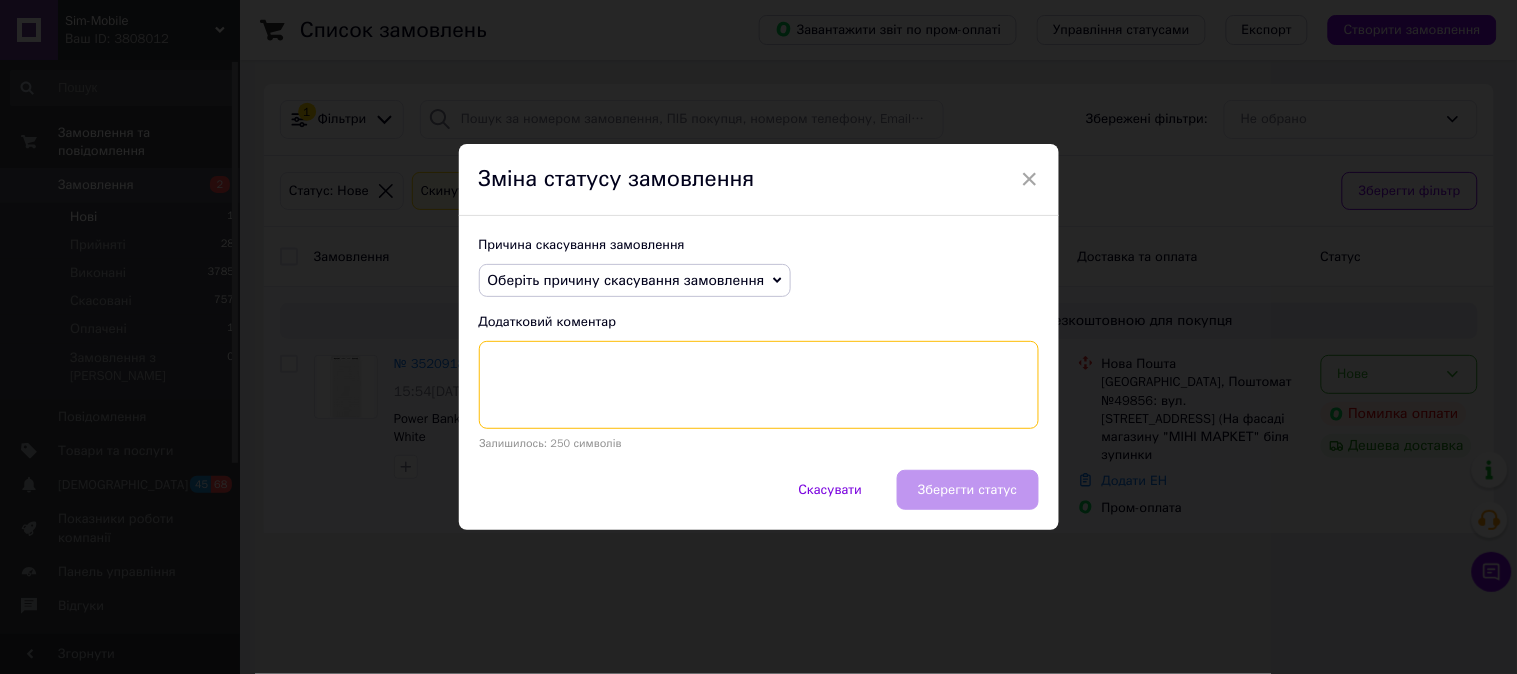 click at bounding box center (759, 385) 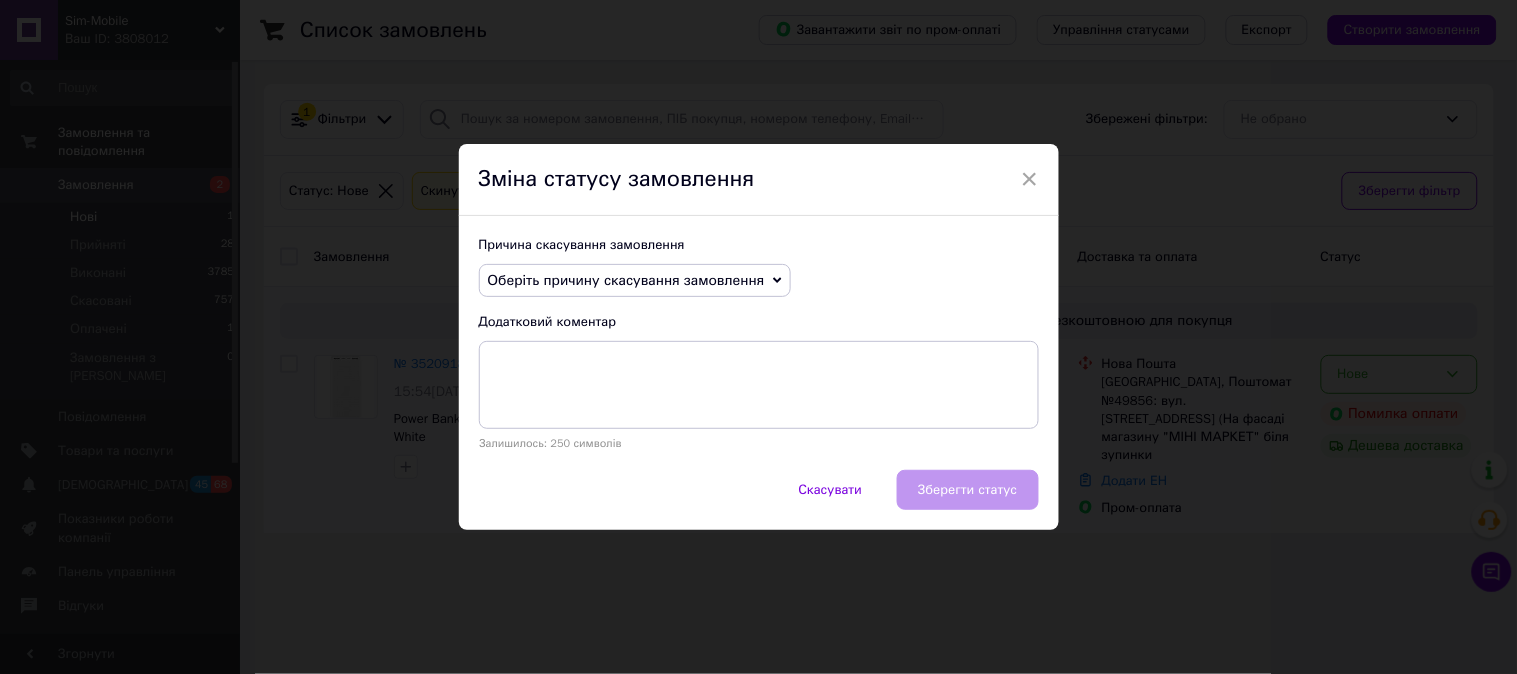 click on "Оберіть причину скасування замовлення" at bounding box center [626, 280] 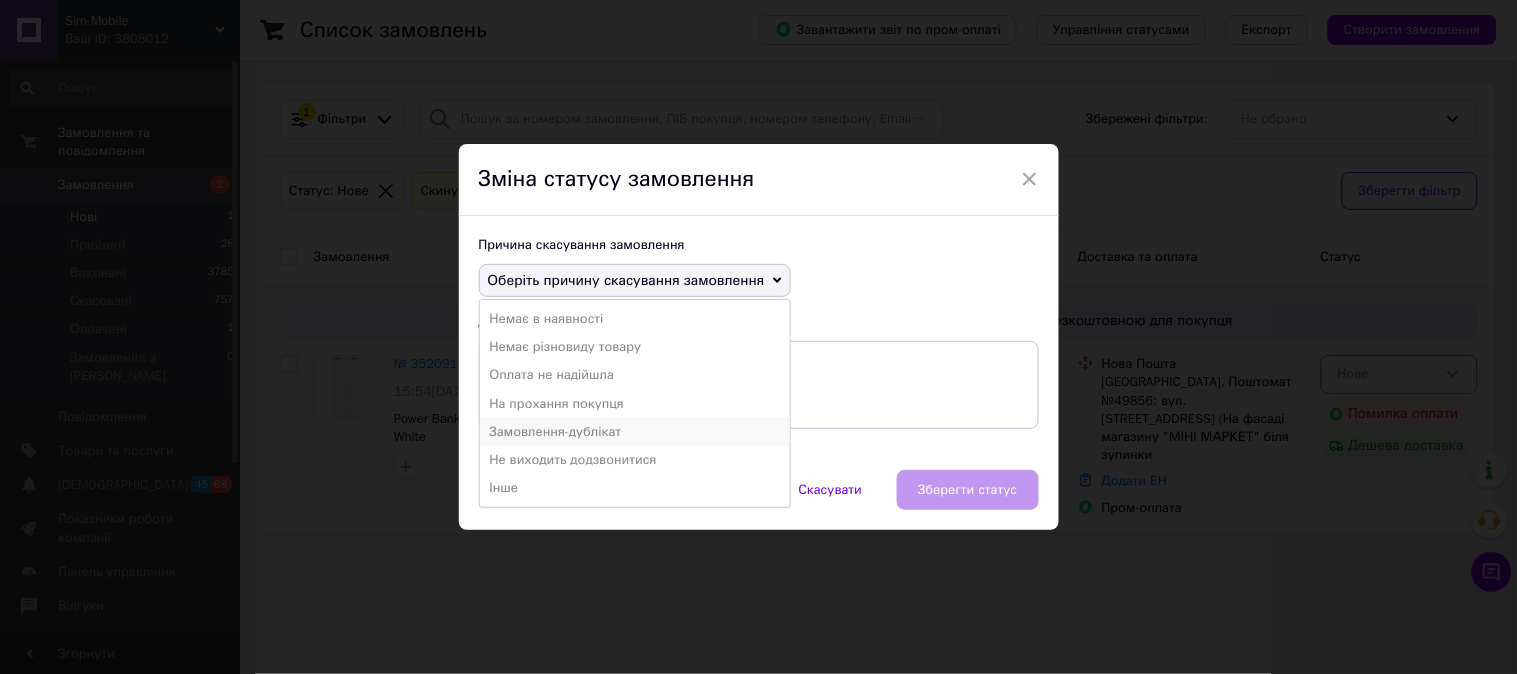 click on "Замовлення-дублікат" at bounding box center [635, 432] 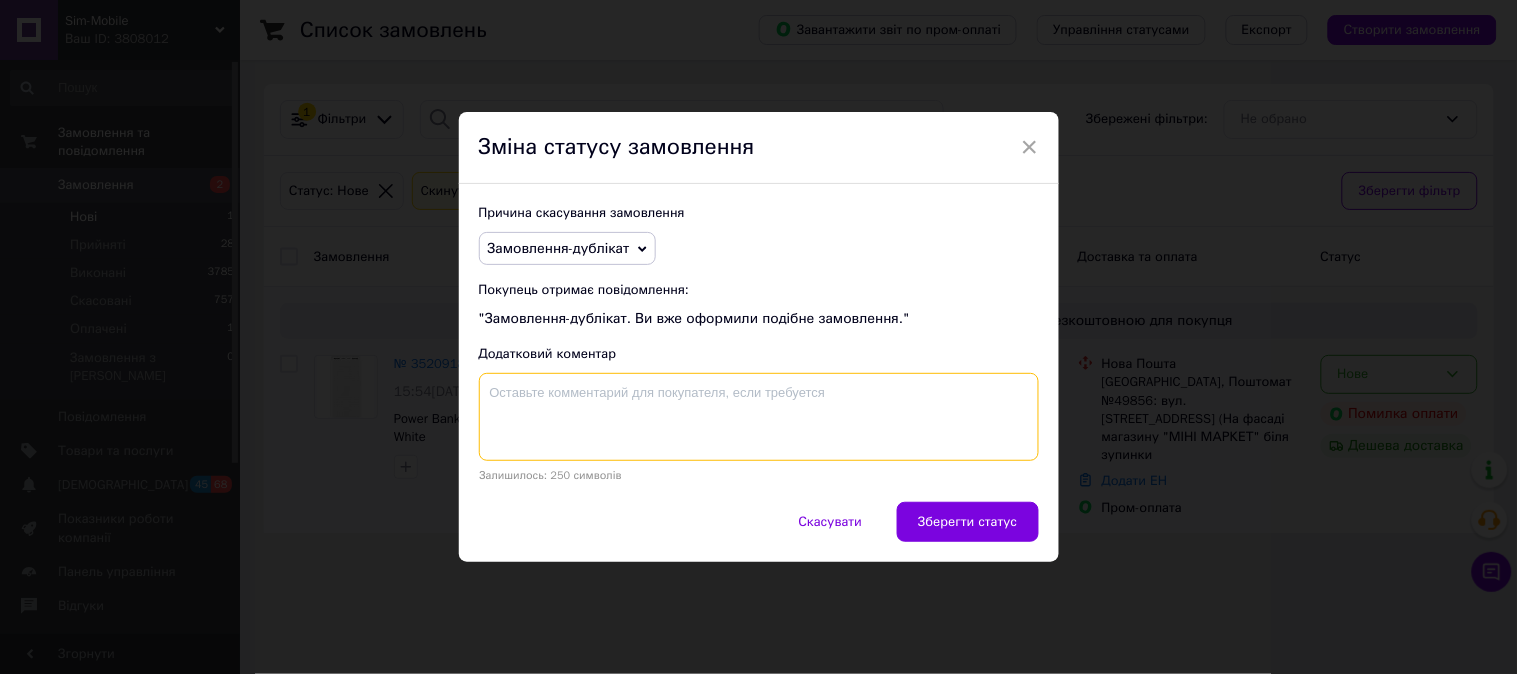 click at bounding box center [759, 417] 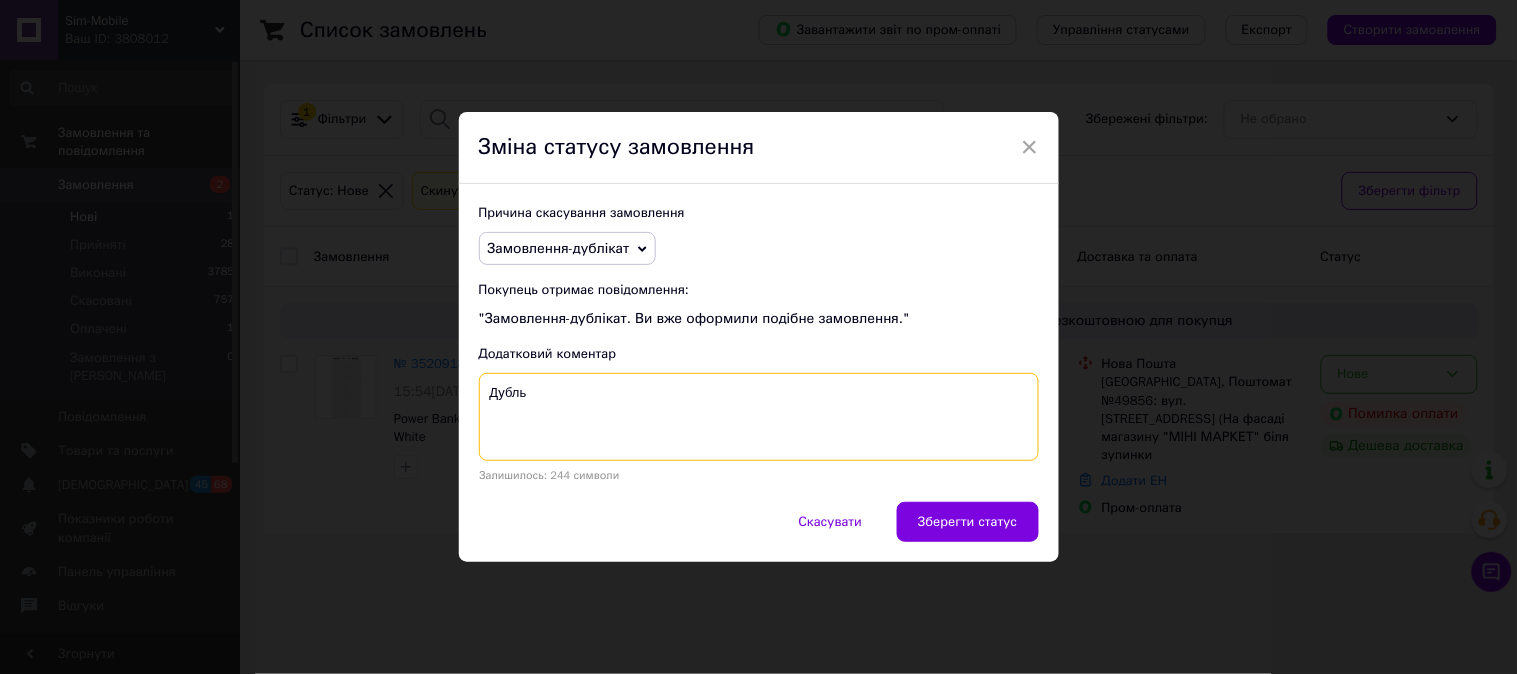 paste on "352093579" 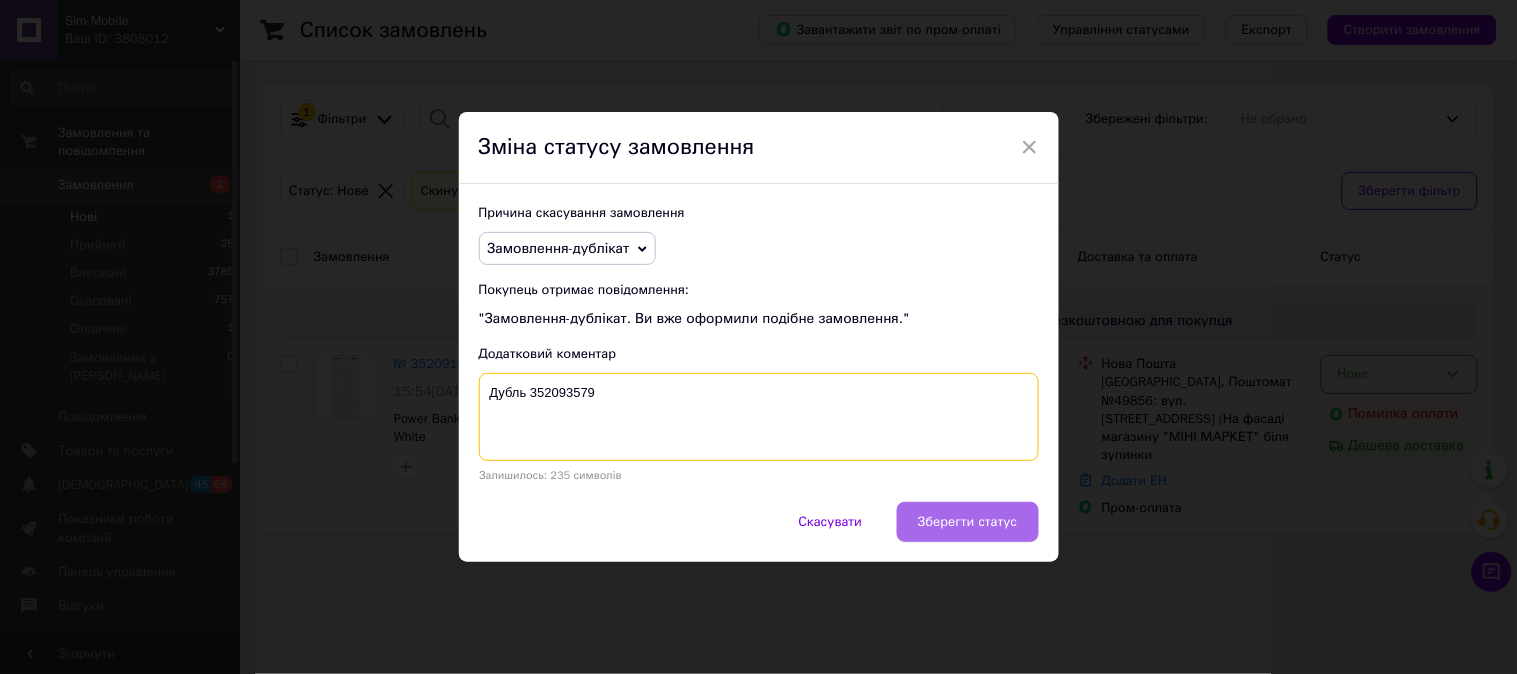 type on "Дубль 352093579" 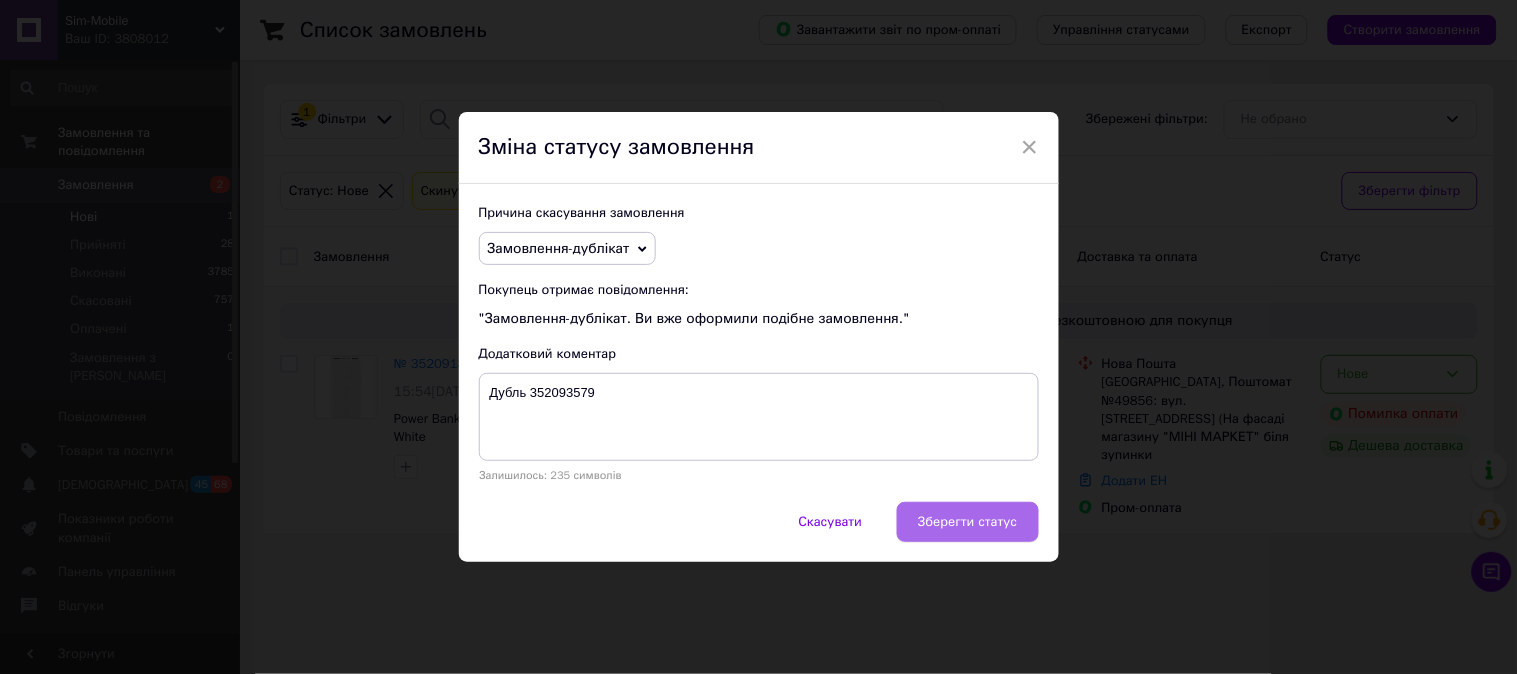 click on "Зберегти статус" at bounding box center (967, 522) 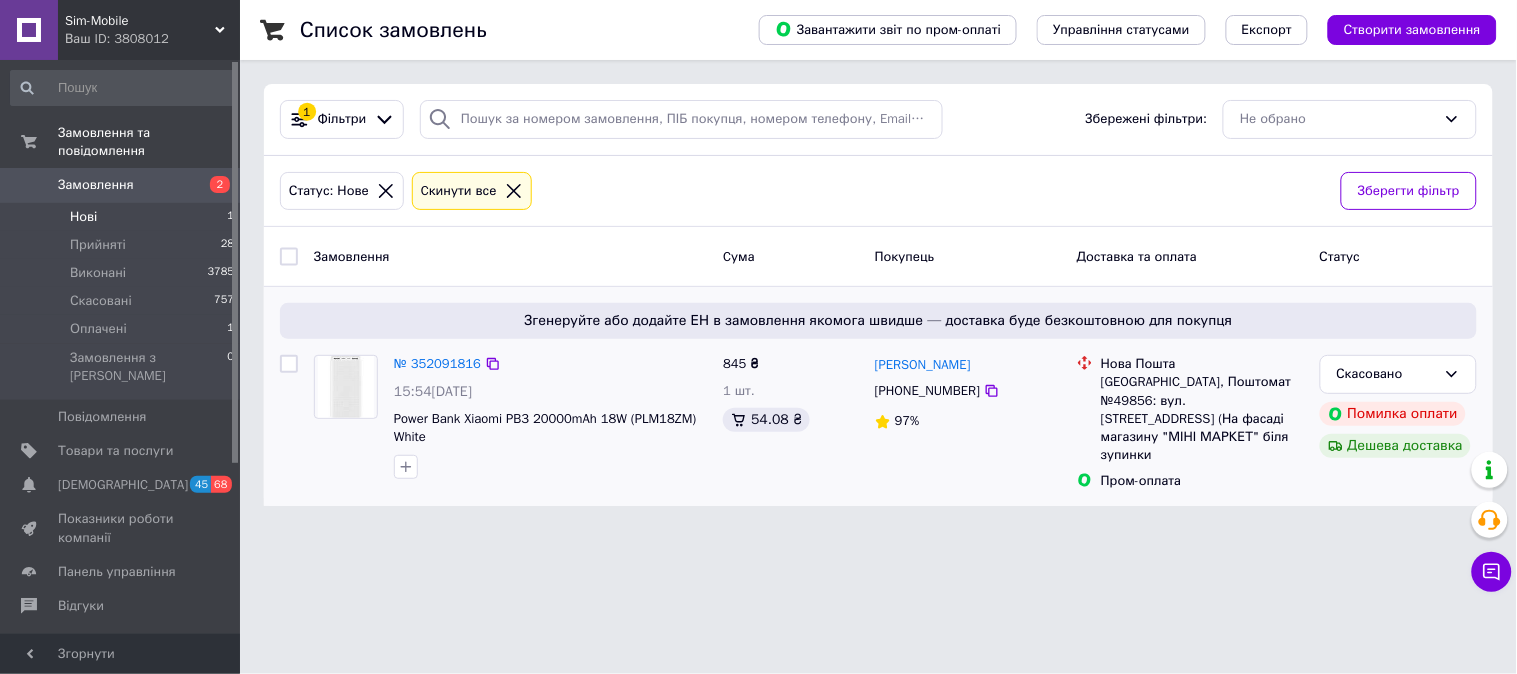click on "Замовлення" at bounding box center (96, 185) 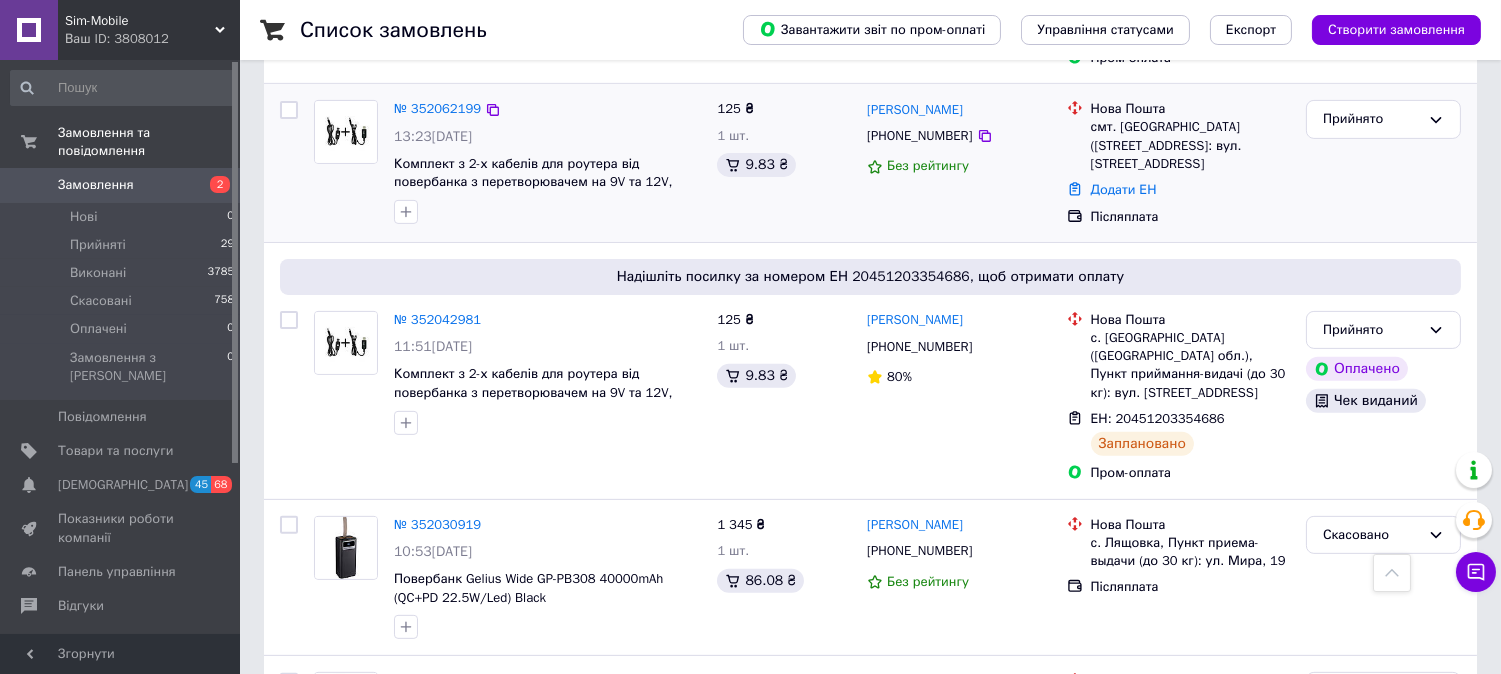 scroll, scrollTop: 1111, scrollLeft: 0, axis: vertical 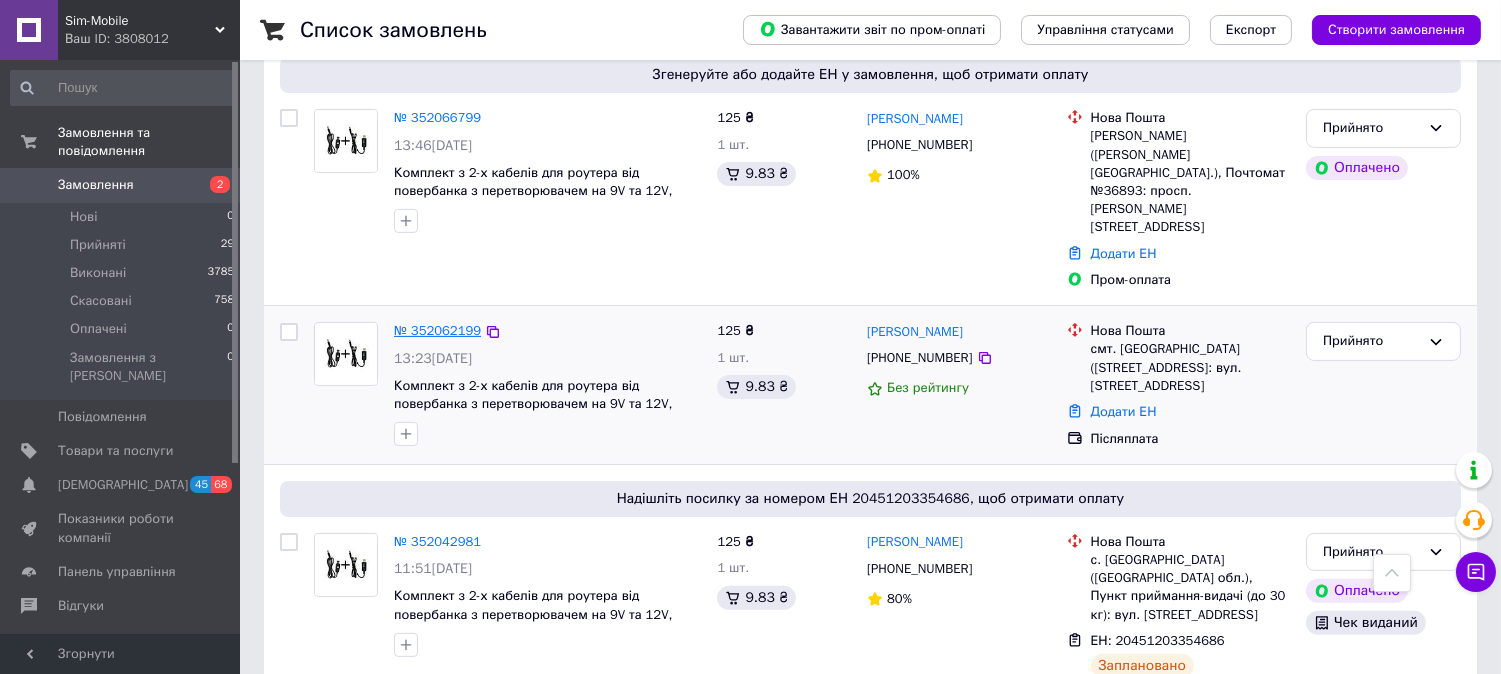 click on "№ 352062199" at bounding box center [437, 330] 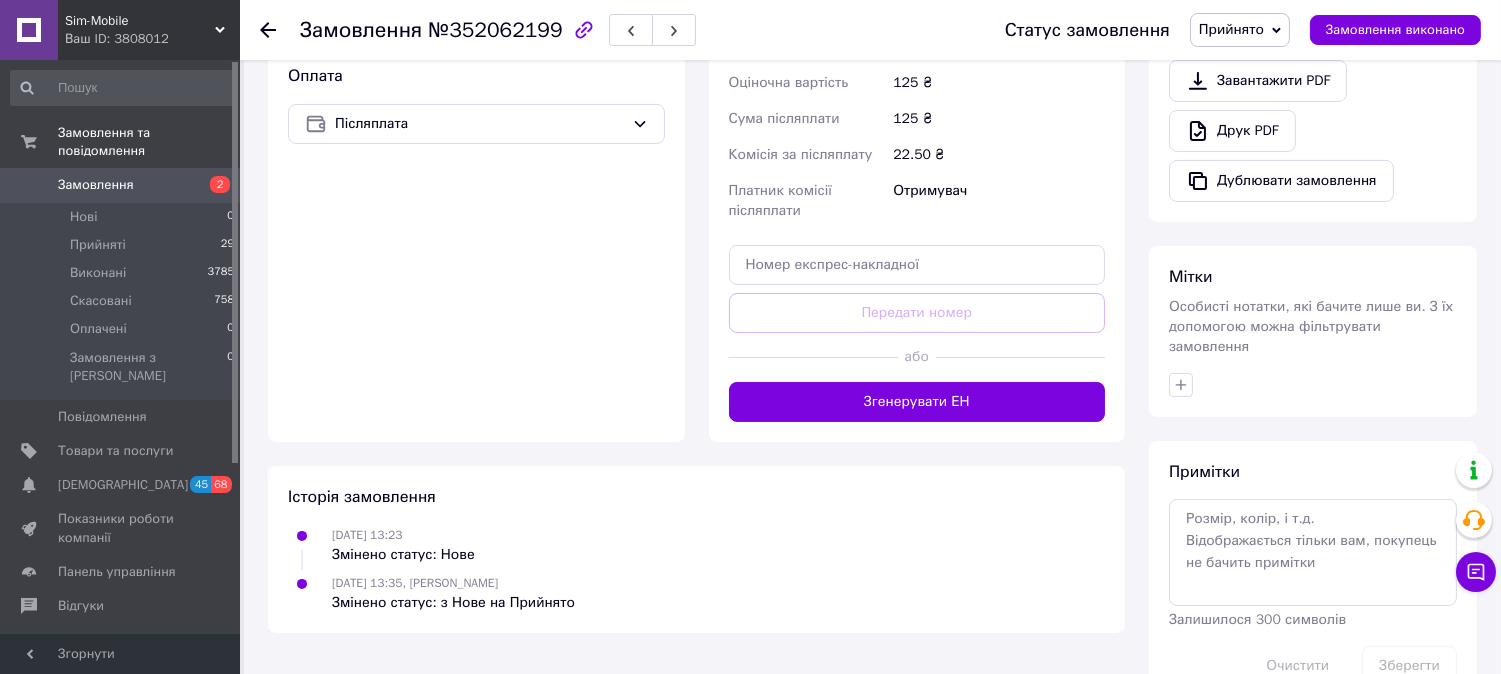 scroll, scrollTop: 761, scrollLeft: 0, axis: vertical 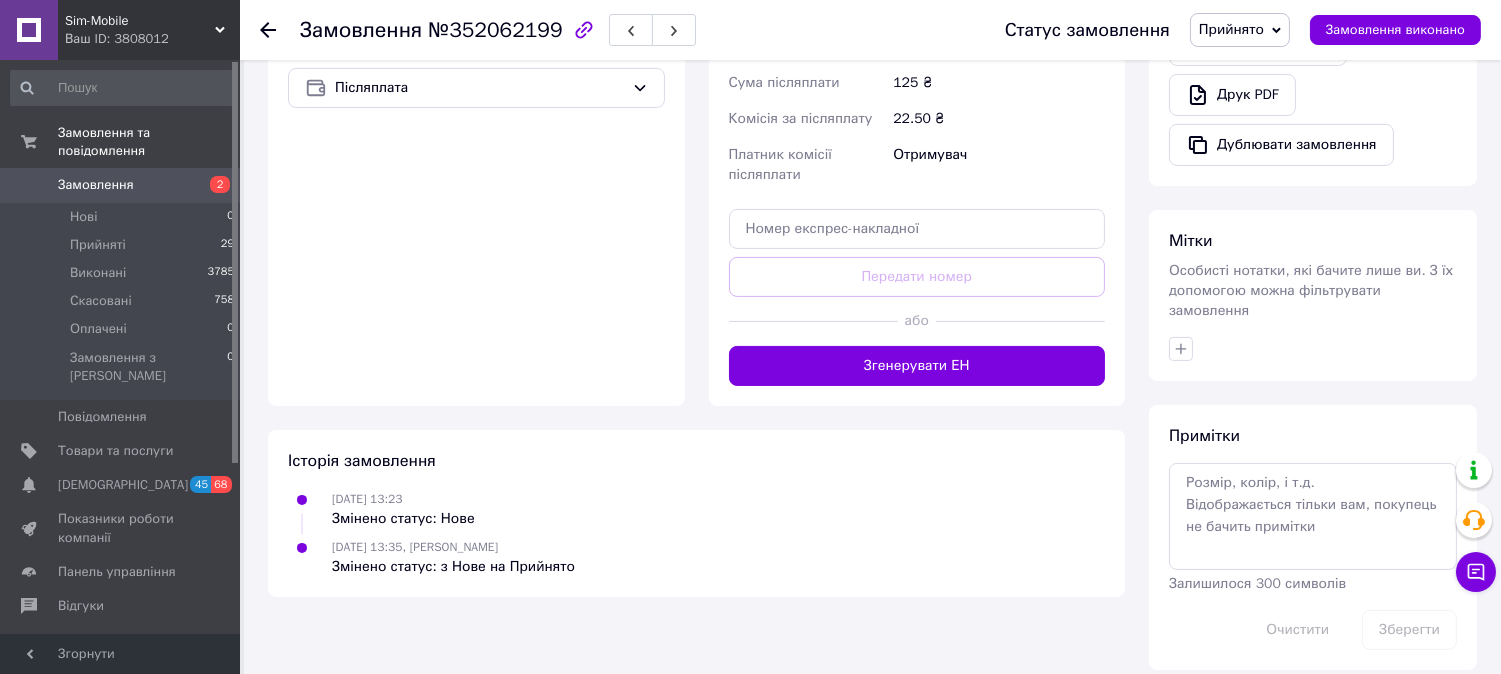click on "№352062199" at bounding box center (495, 30) 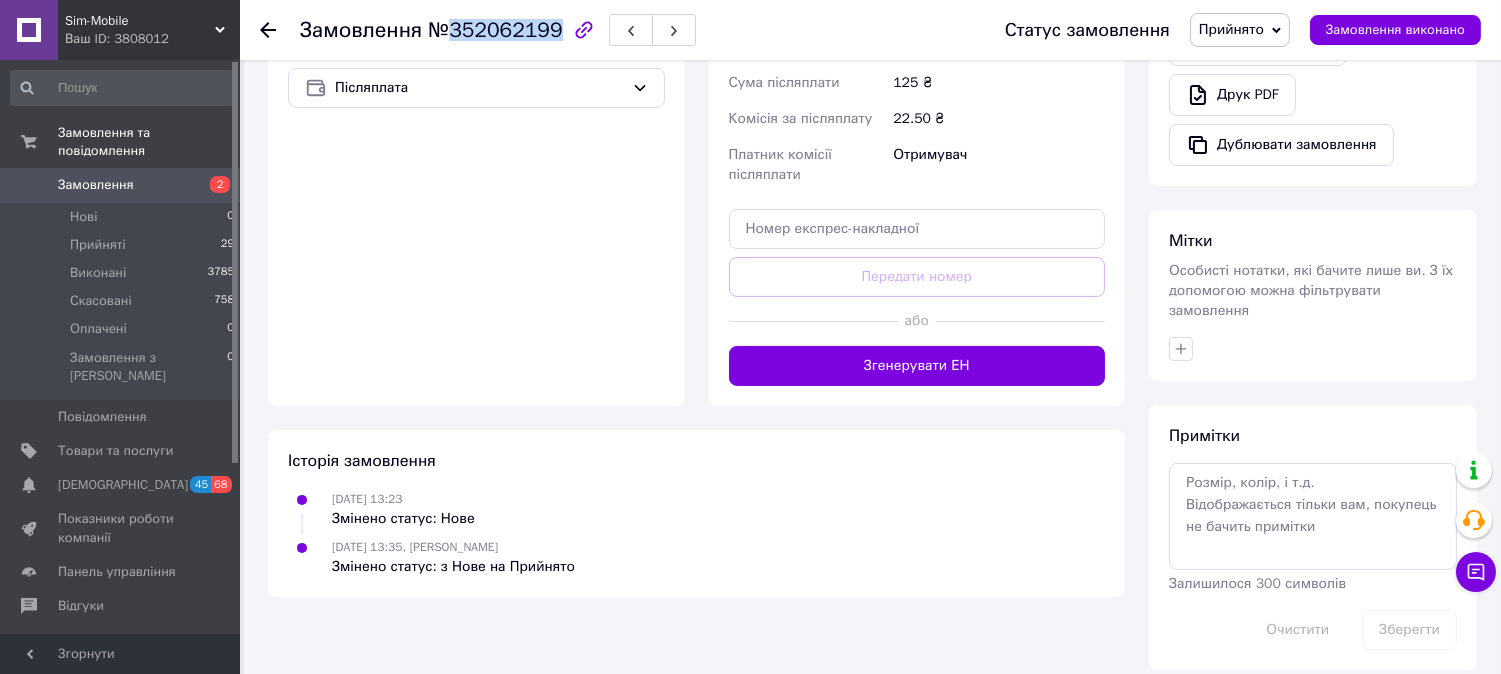 click on "№352062199" at bounding box center [495, 30] 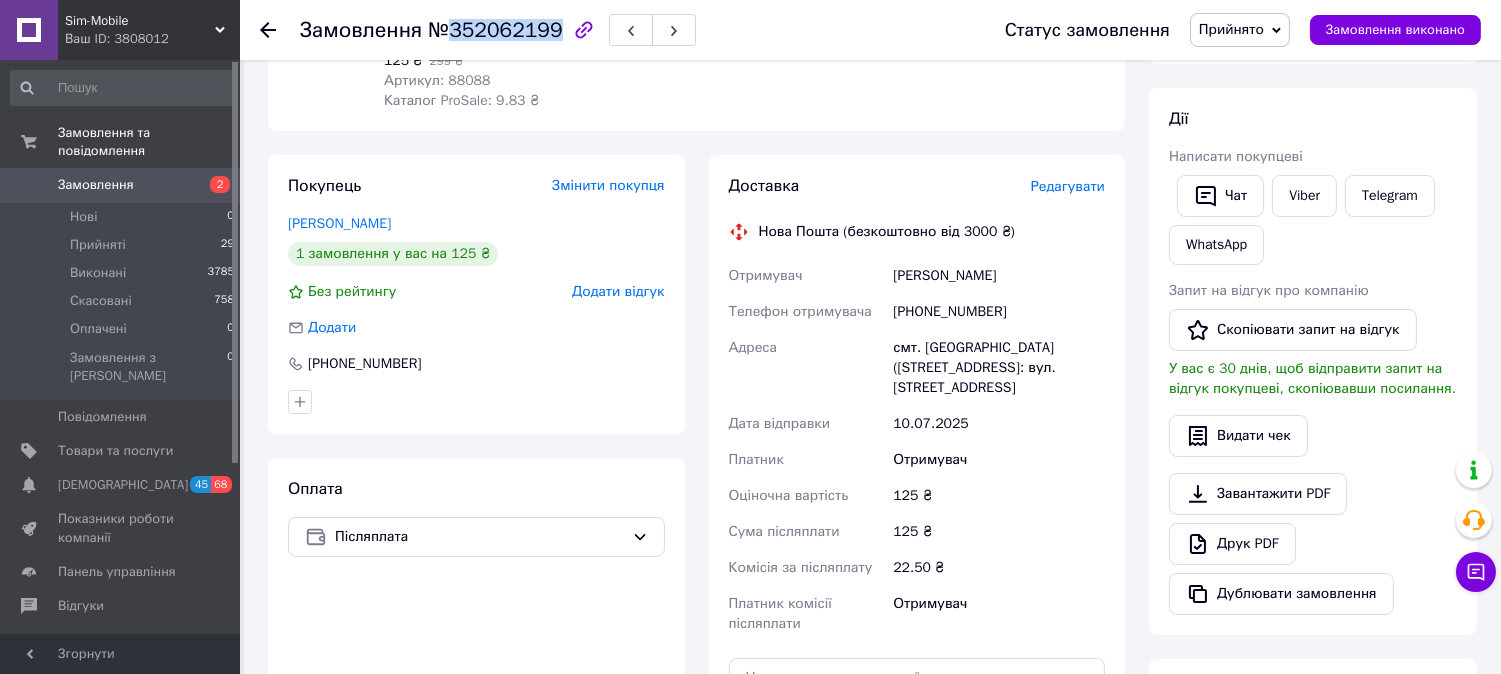 scroll, scrollTop: 333, scrollLeft: 0, axis: vertical 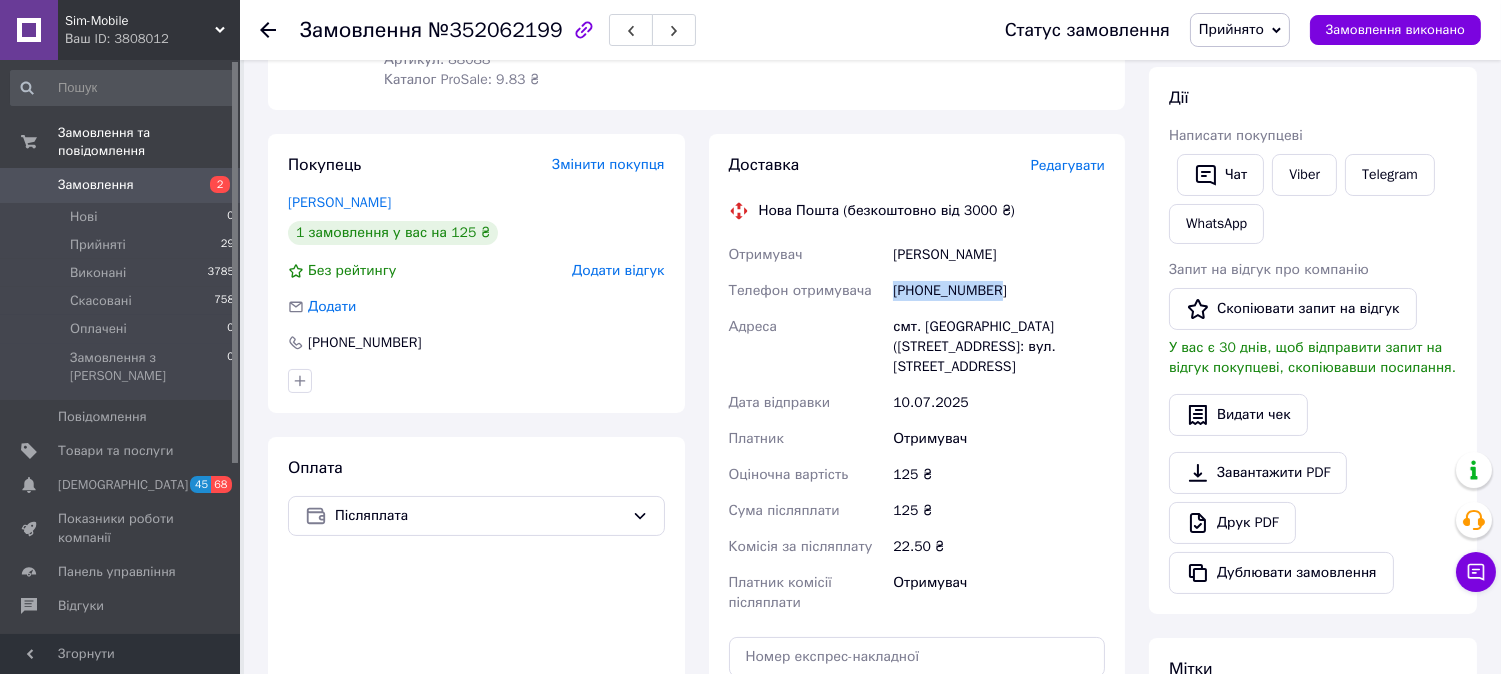 drag, startPoint x: 1005, startPoint y: 268, endPoint x: 893, endPoint y: 270, distance: 112.01785 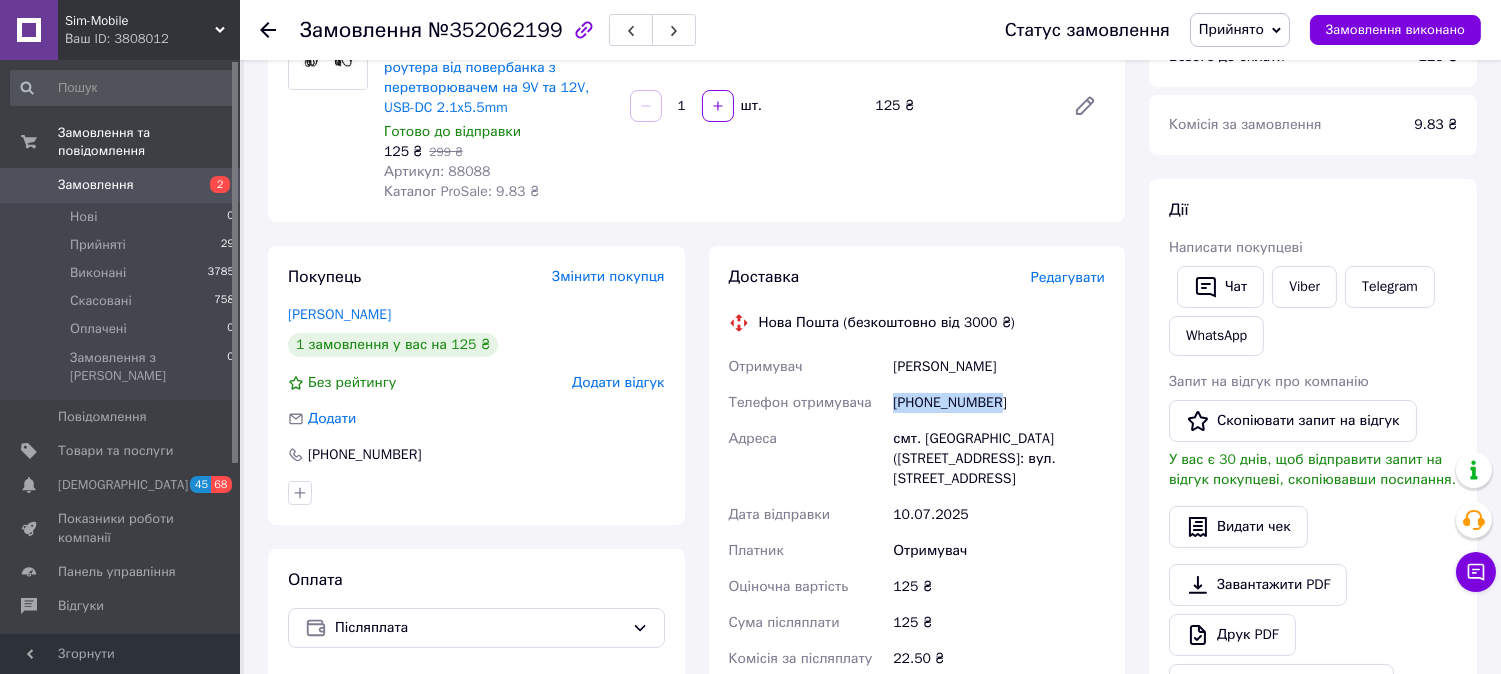 scroll, scrollTop: 0, scrollLeft: 0, axis: both 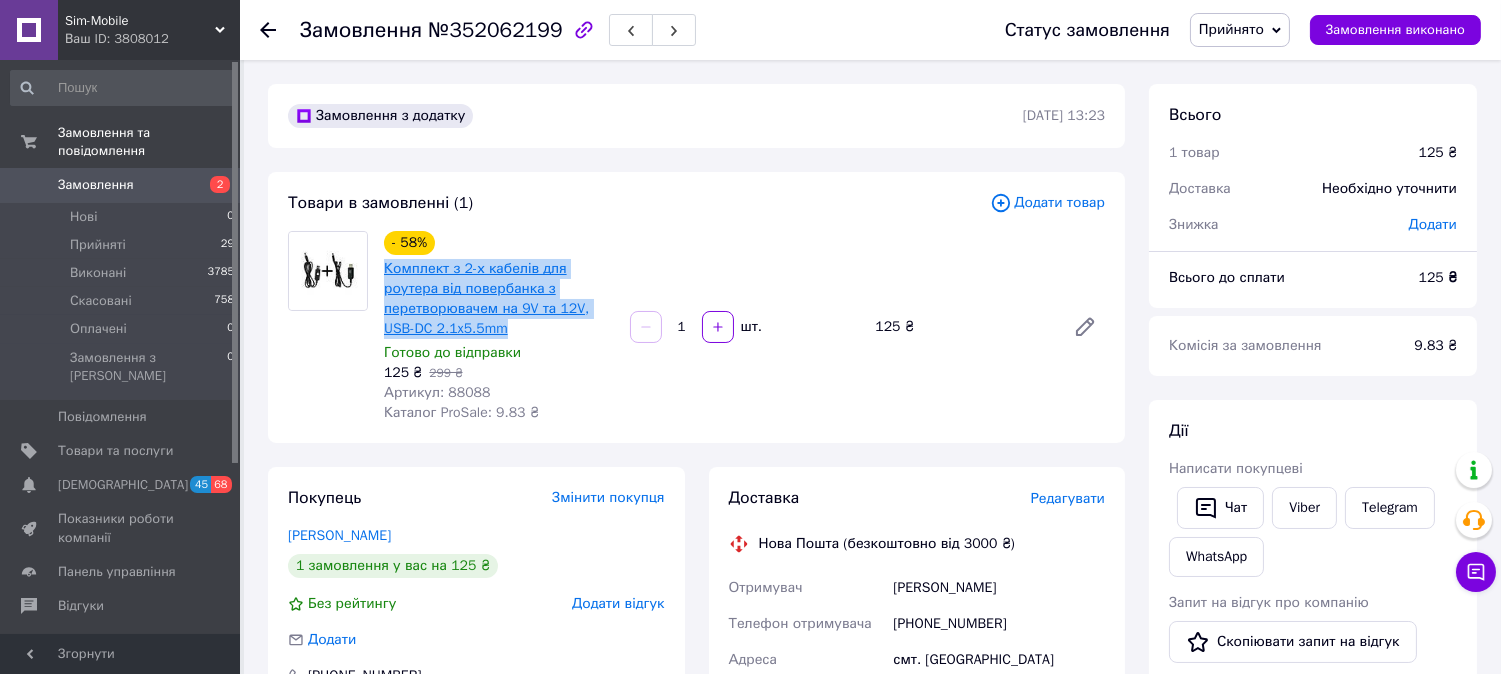 drag, startPoint x: 593, startPoint y: 308, endPoint x: 387, endPoint y: 270, distance: 209.47554 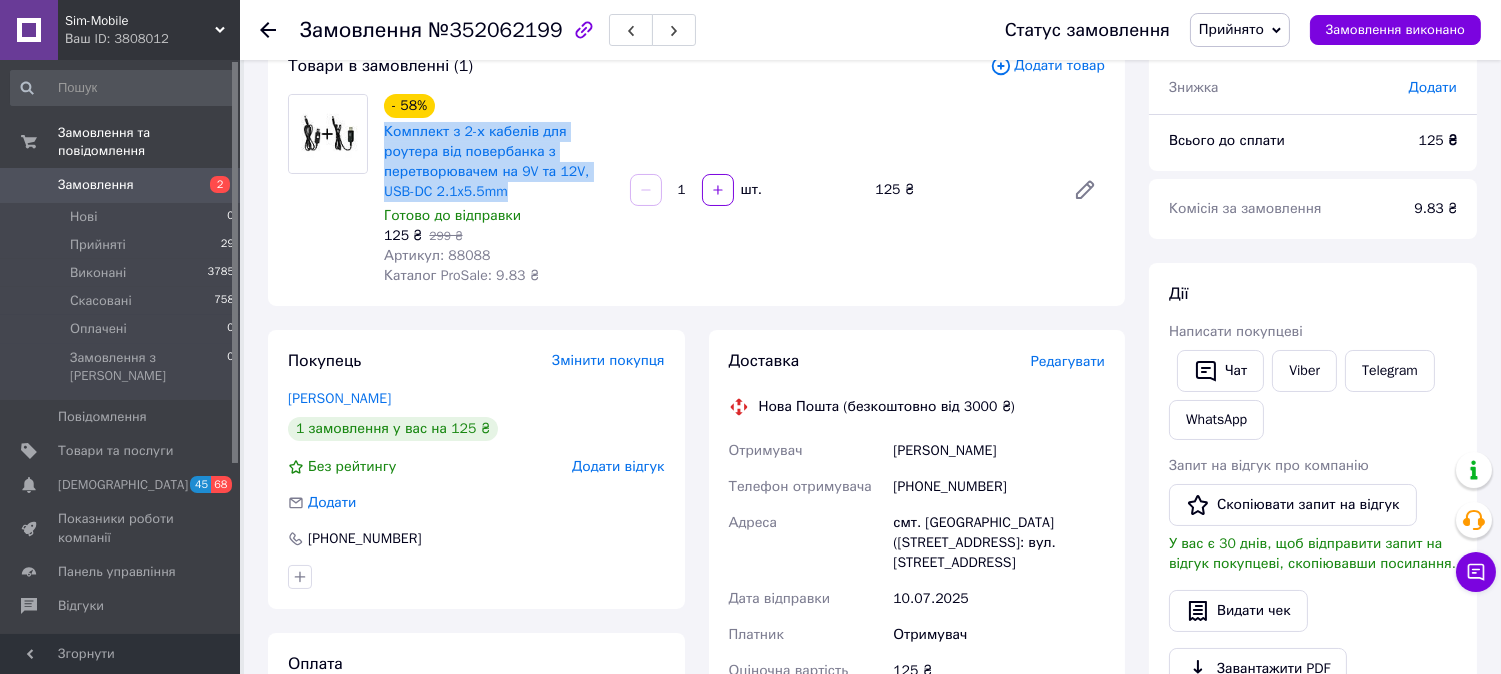 scroll, scrollTop: 222, scrollLeft: 0, axis: vertical 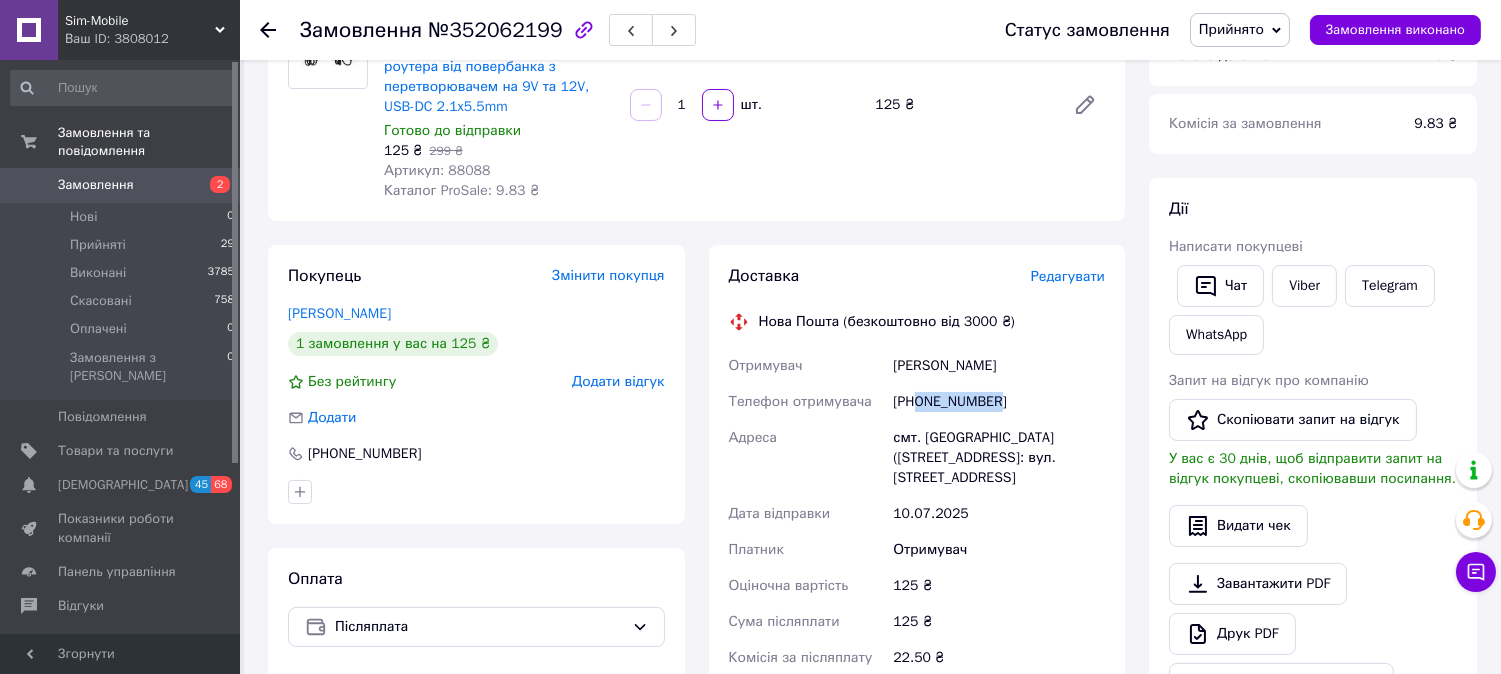 drag, startPoint x: 998, startPoint y: 380, endPoint x: 920, endPoint y: 384, distance: 78.10249 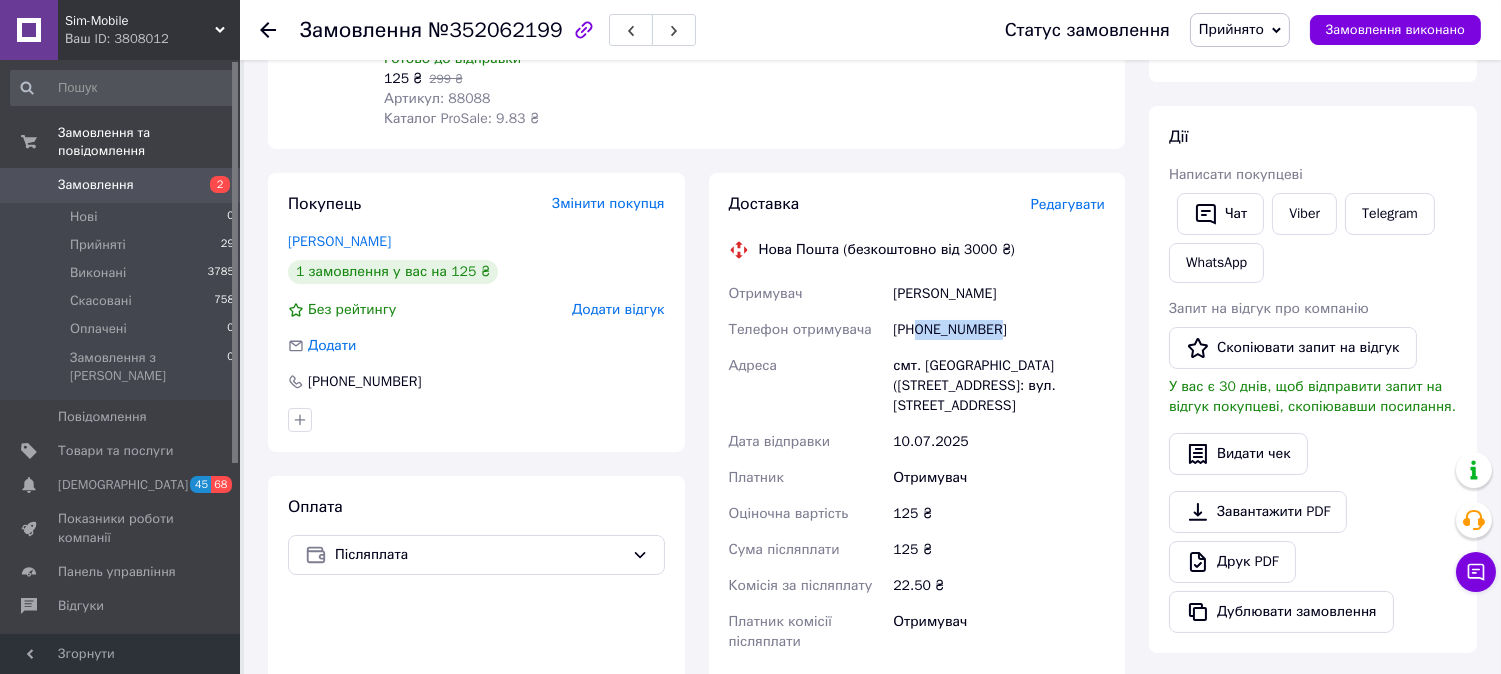 scroll, scrollTop: 333, scrollLeft: 0, axis: vertical 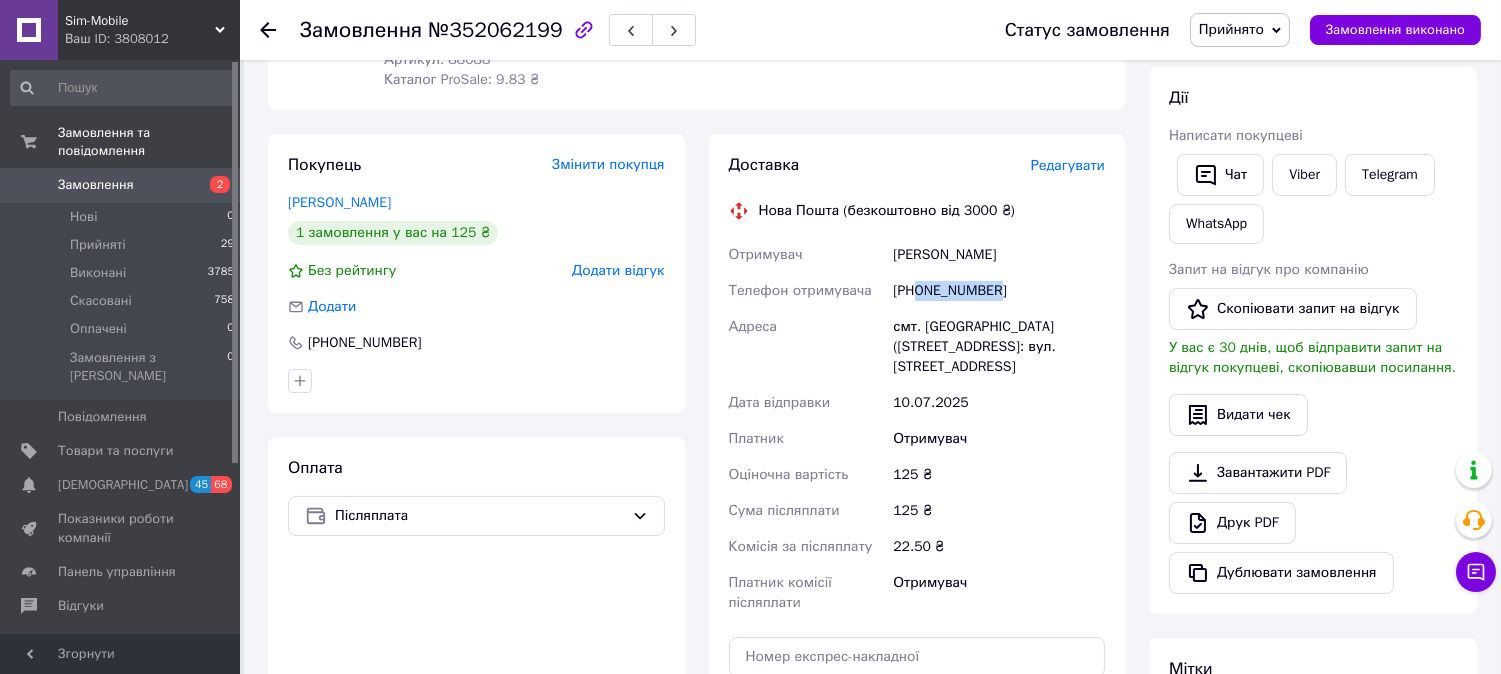 drag, startPoint x: 997, startPoint y: 234, endPoint x: 897, endPoint y: 237, distance: 100.04499 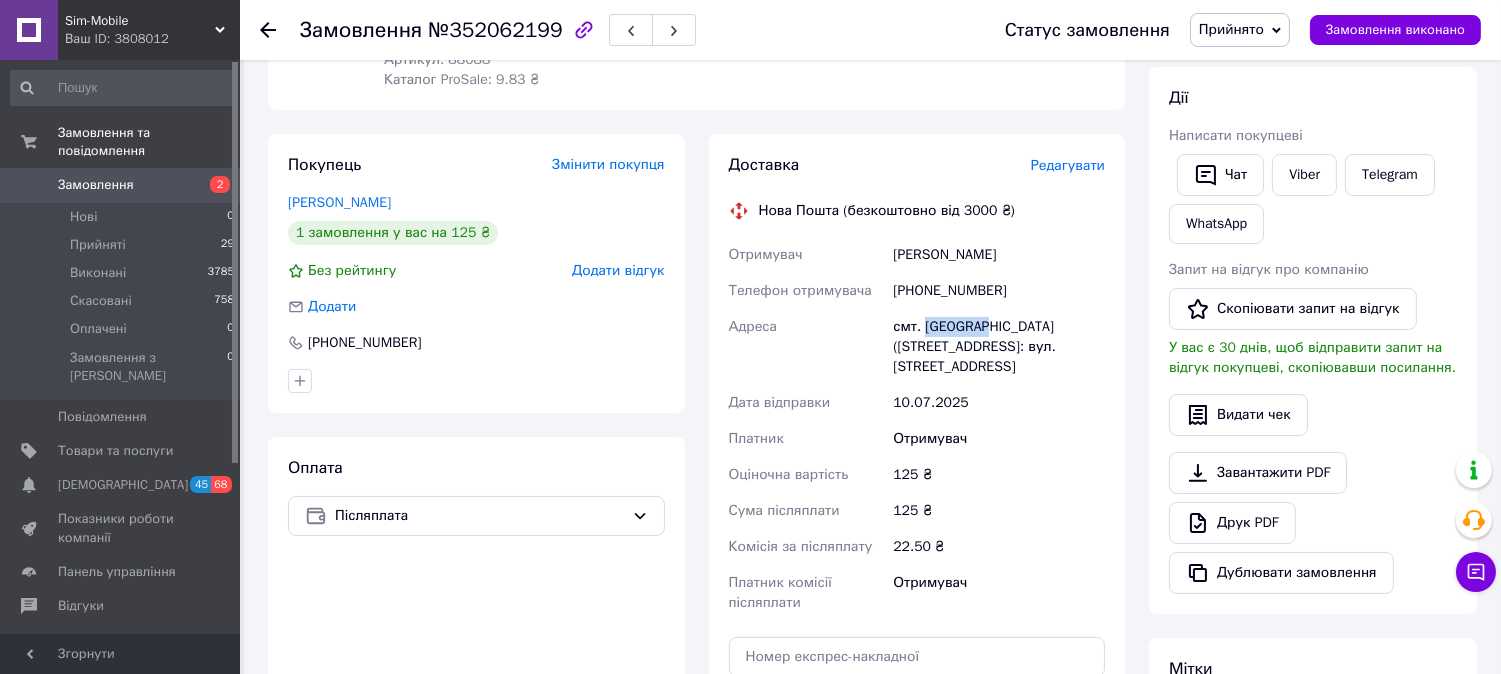 drag, startPoint x: 924, startPoint y: 303, endPoint x: 981, endPoint y: 308, distance: 57.21888 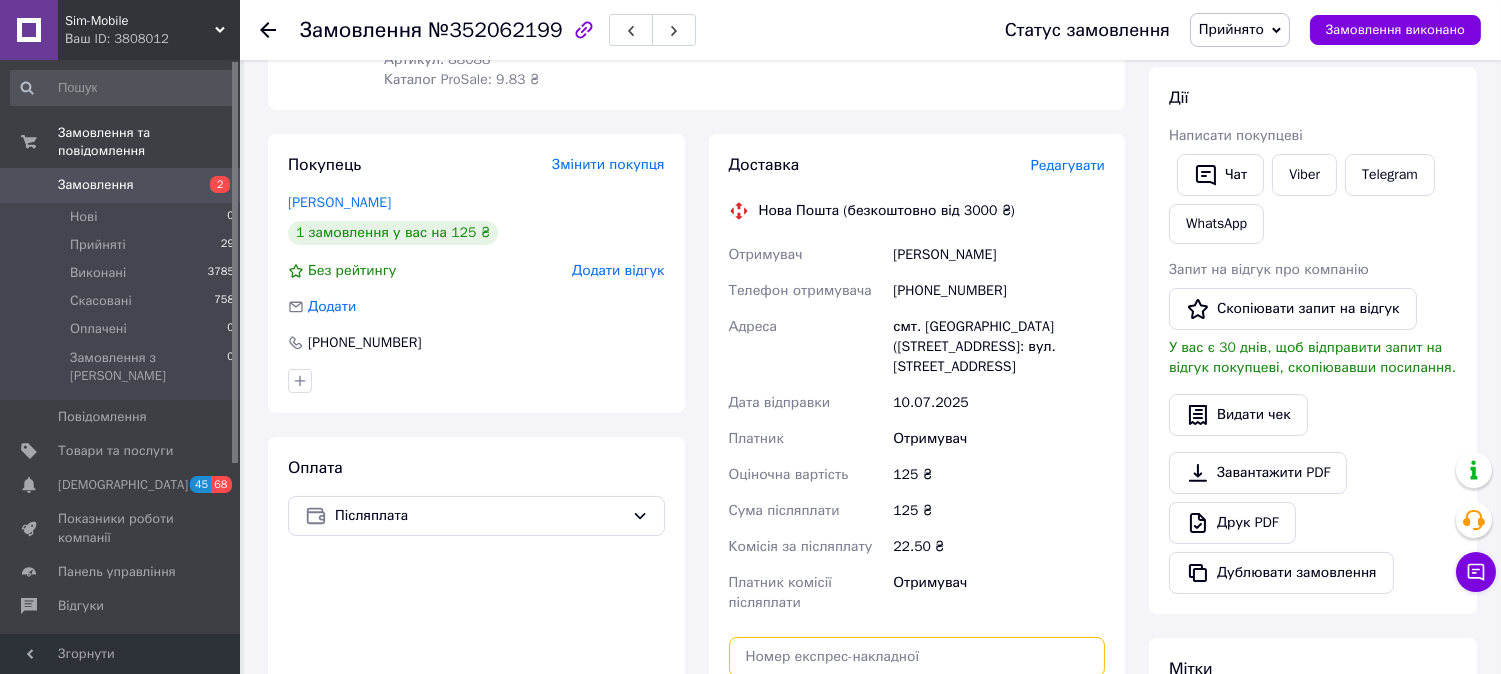 click at bounding box center (917, 657) 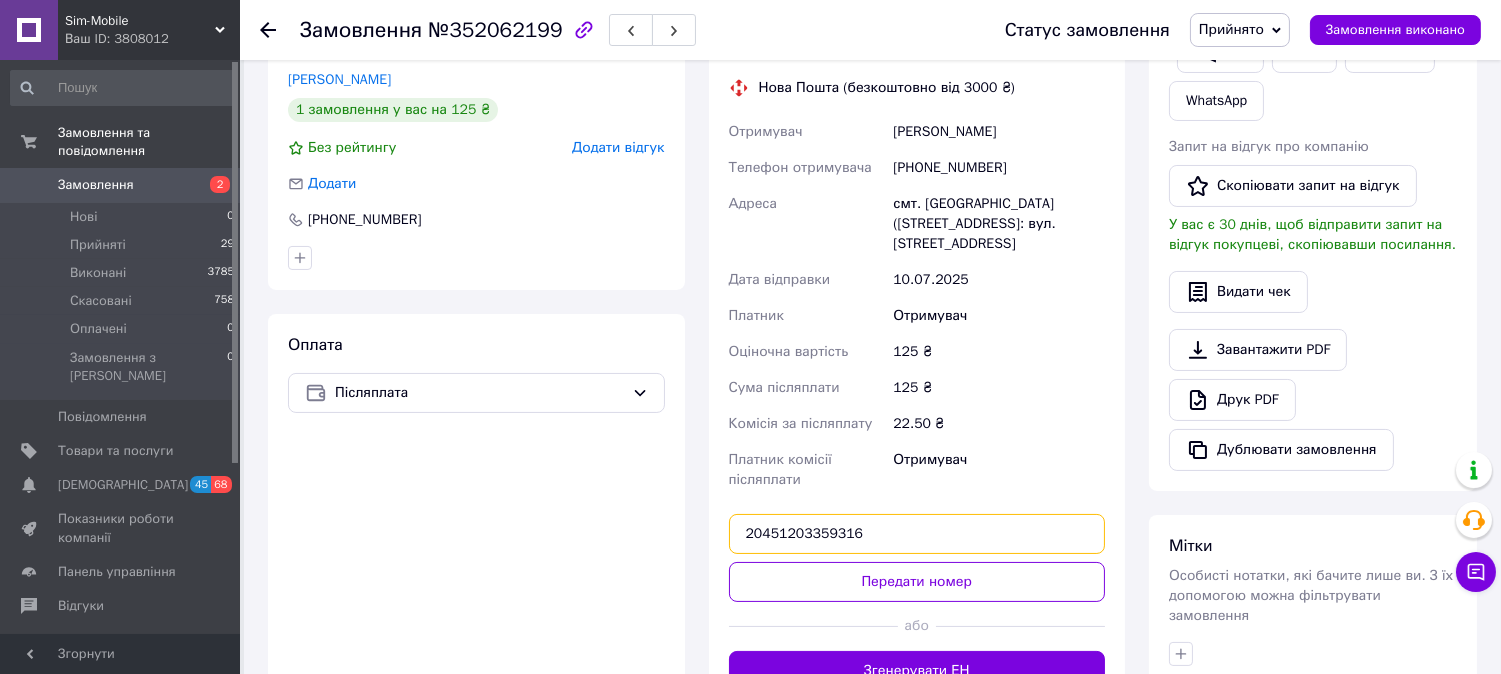 scroll, scrollTop: 761, scrollLeft: 0, axis: vertical 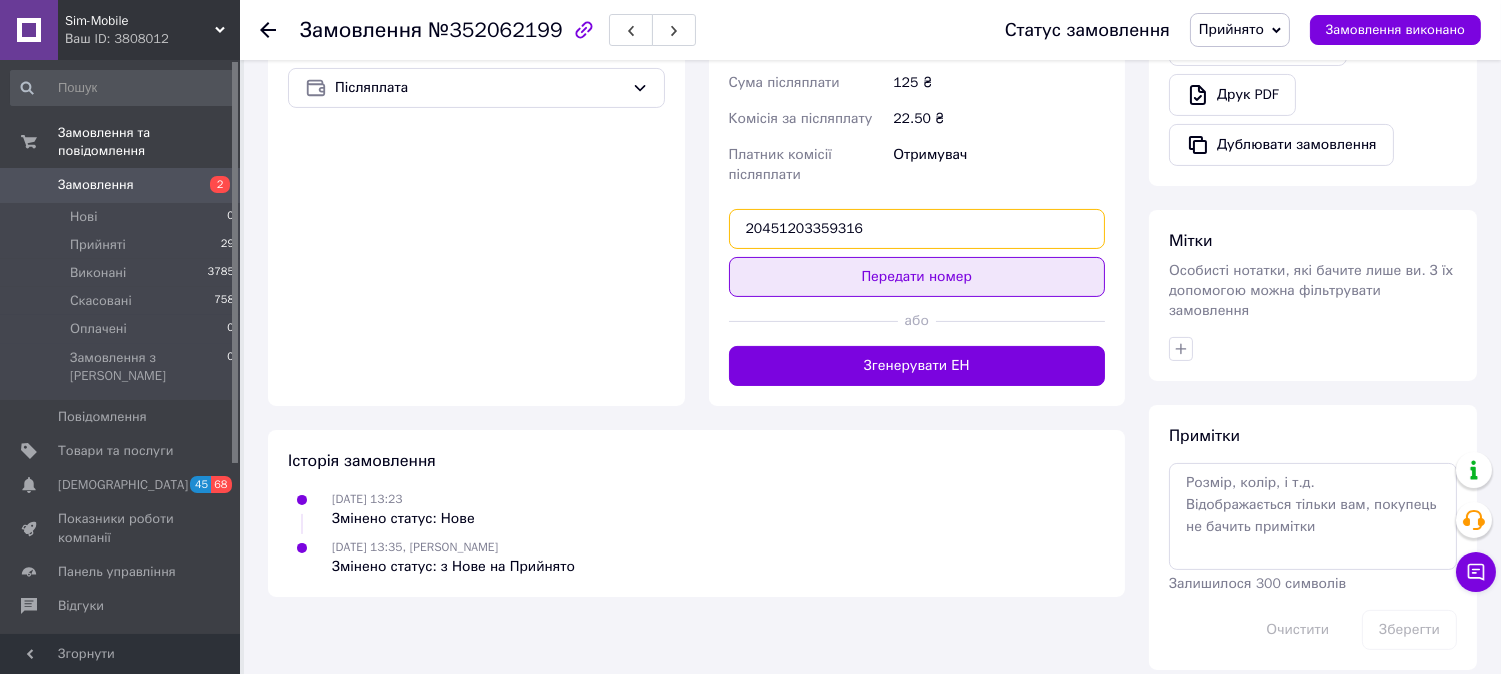 type on "20451203359316" 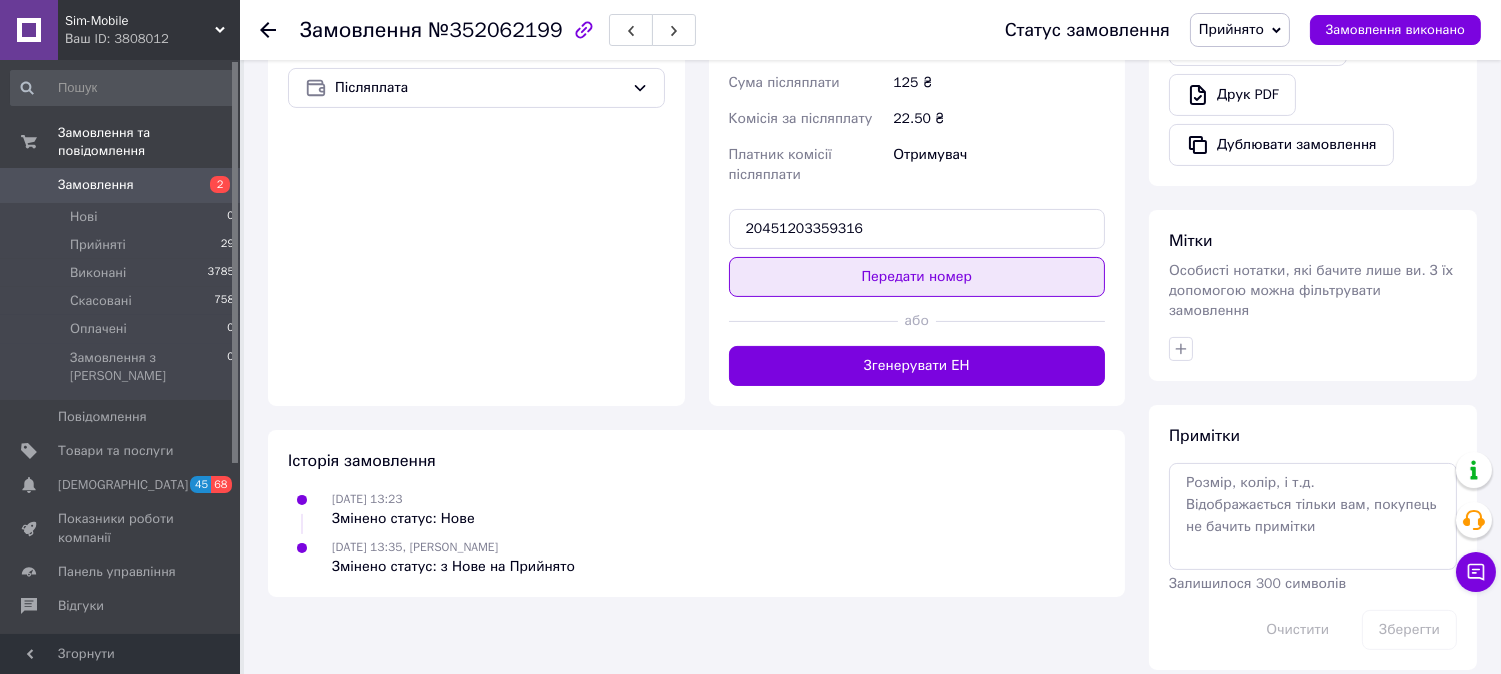 click on "Передати номер" at bounding box center [917, 277] 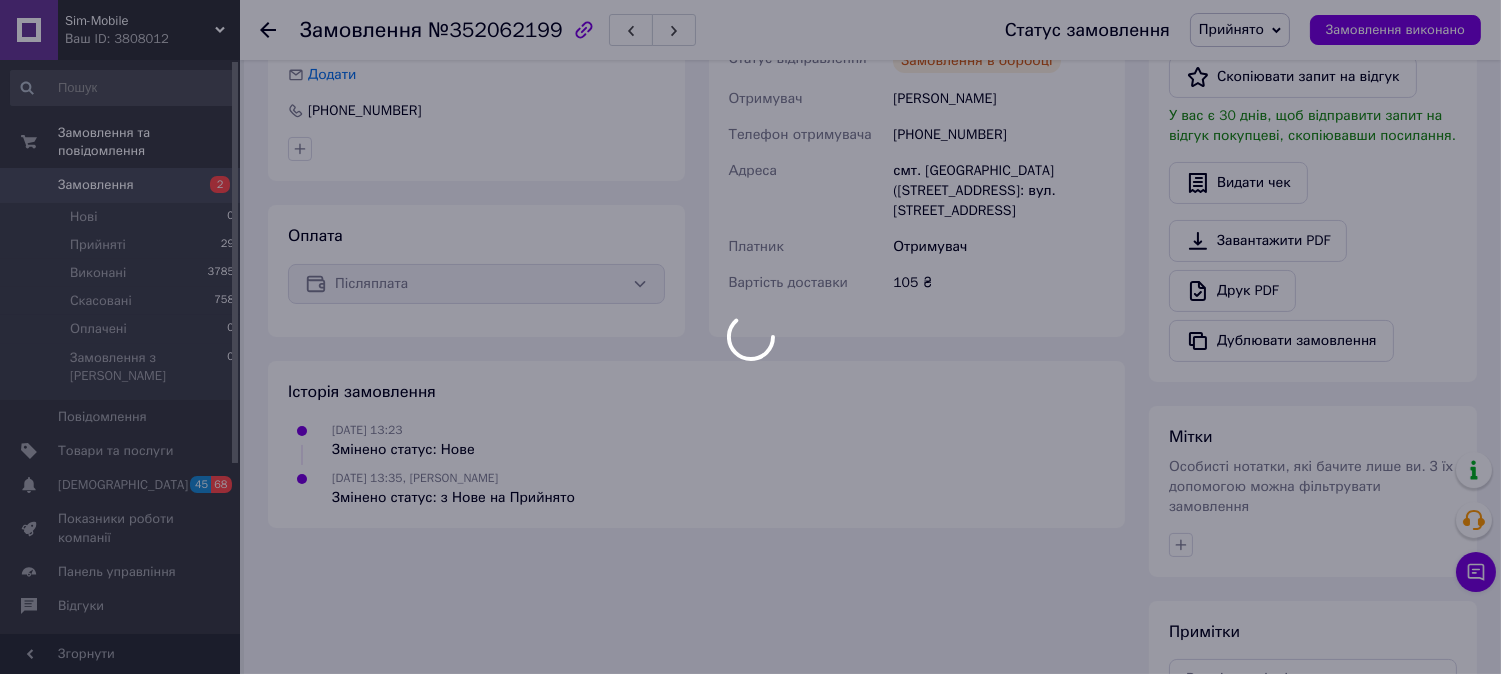 scroll, scrollTop: 316, scrollLeft: 0, axis: vertical 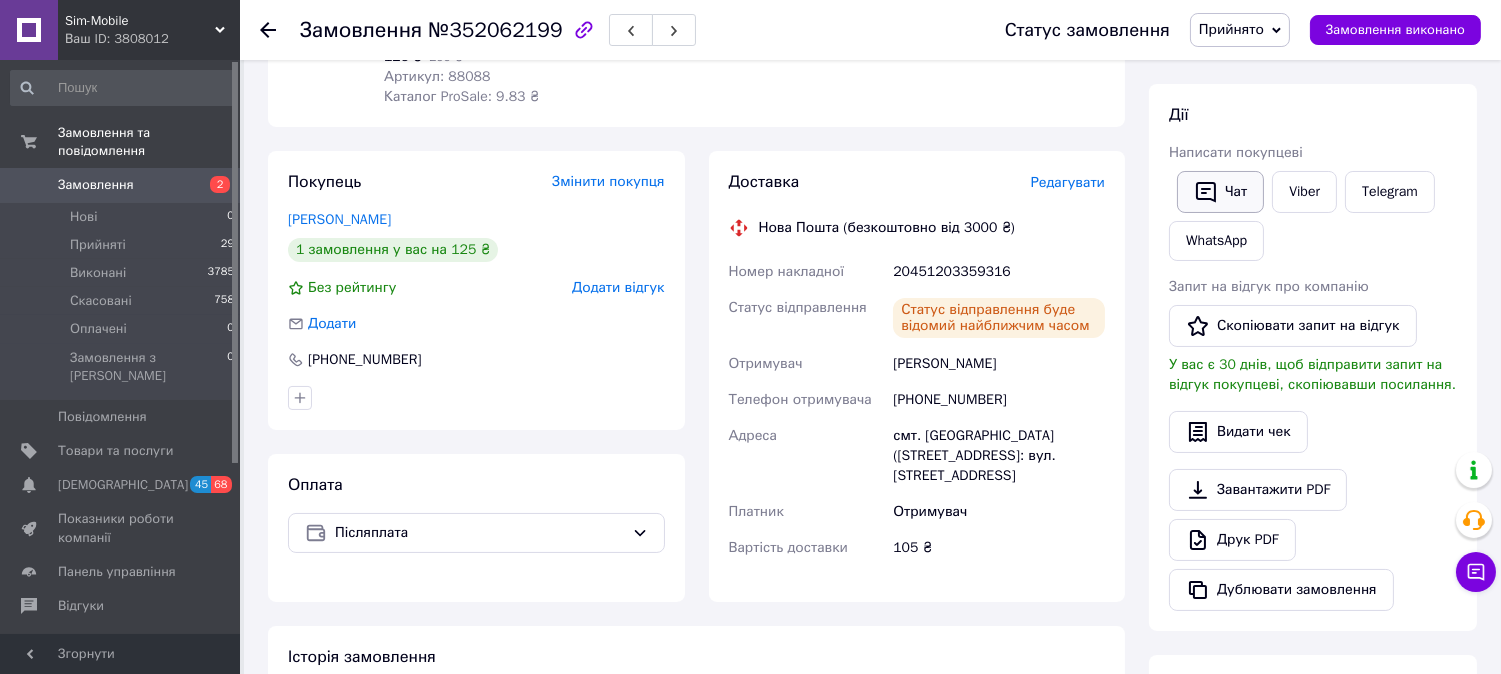 click on "Чат" at bounding box center [1220, 192] 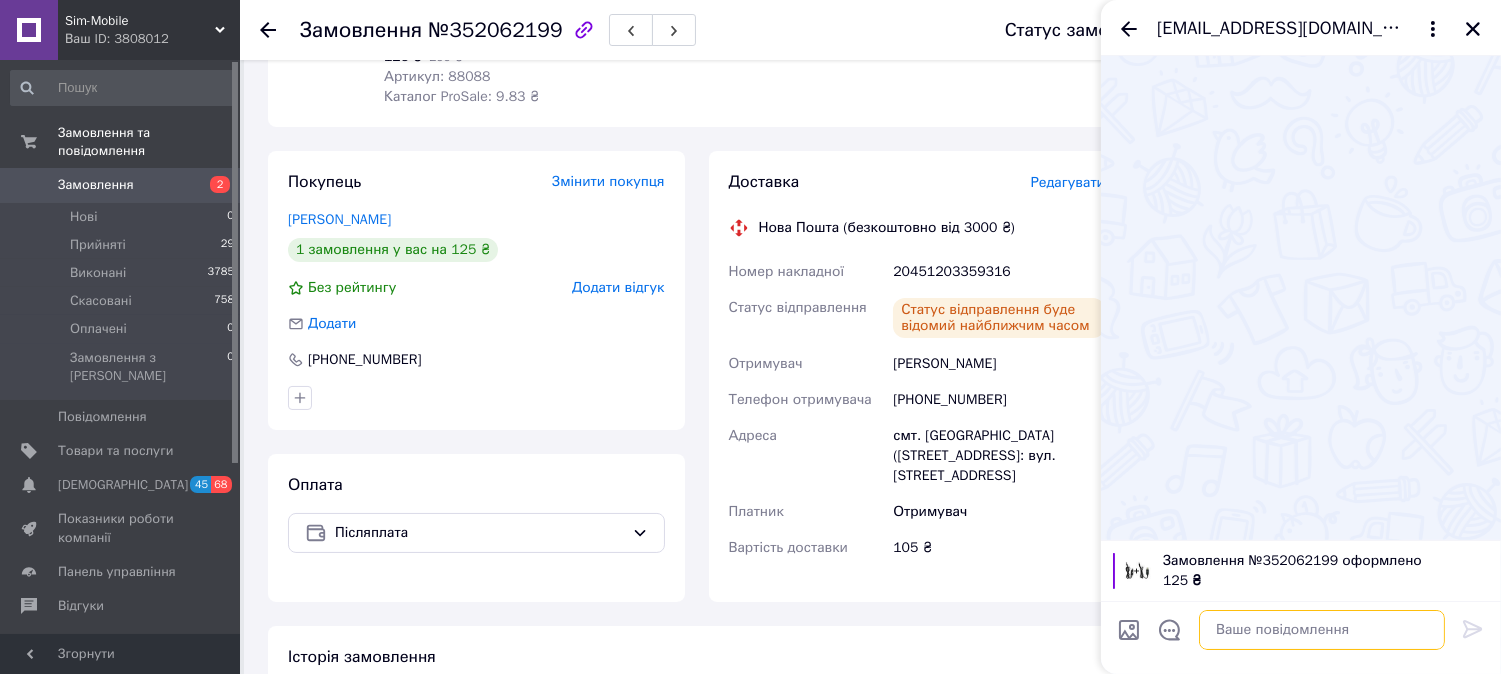 click at bounding box center (1322, 630) 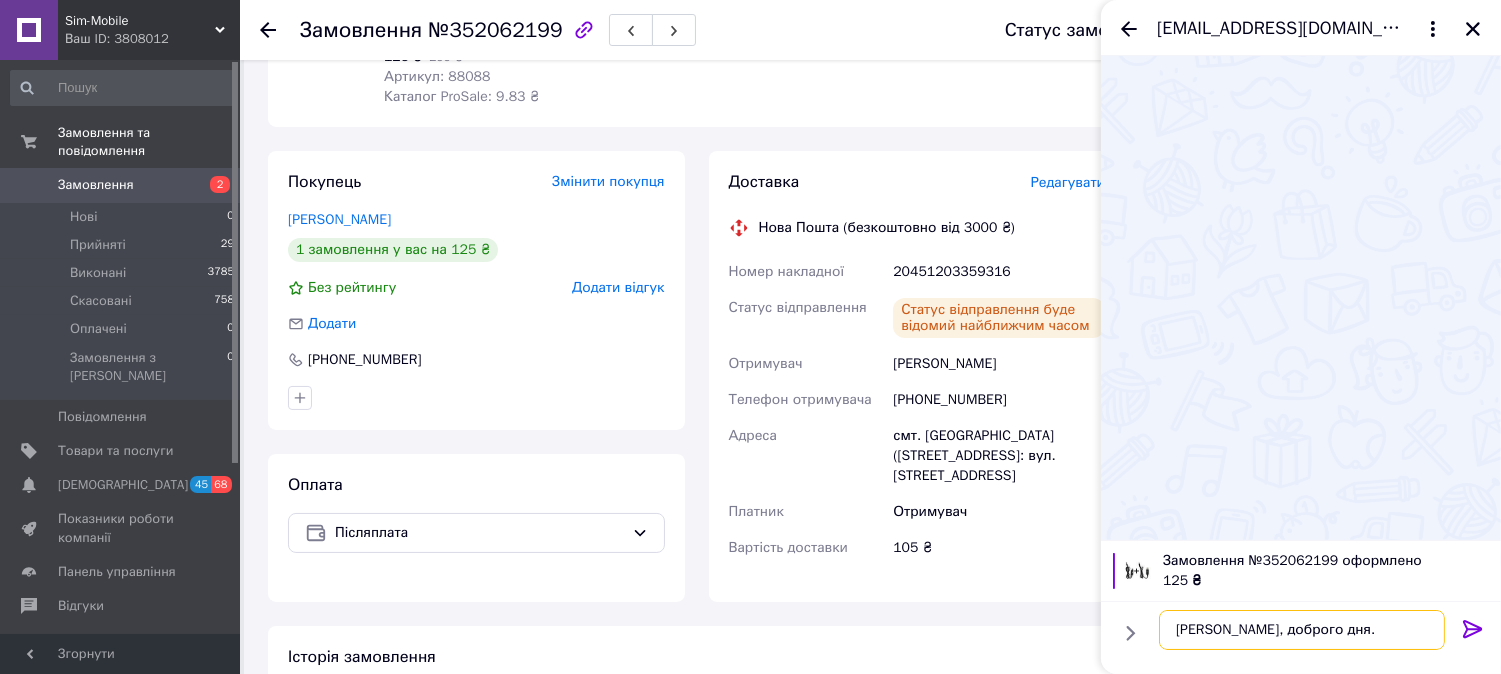scroll, scrollTop: 35, scrollLeft: 0, axis: vertical 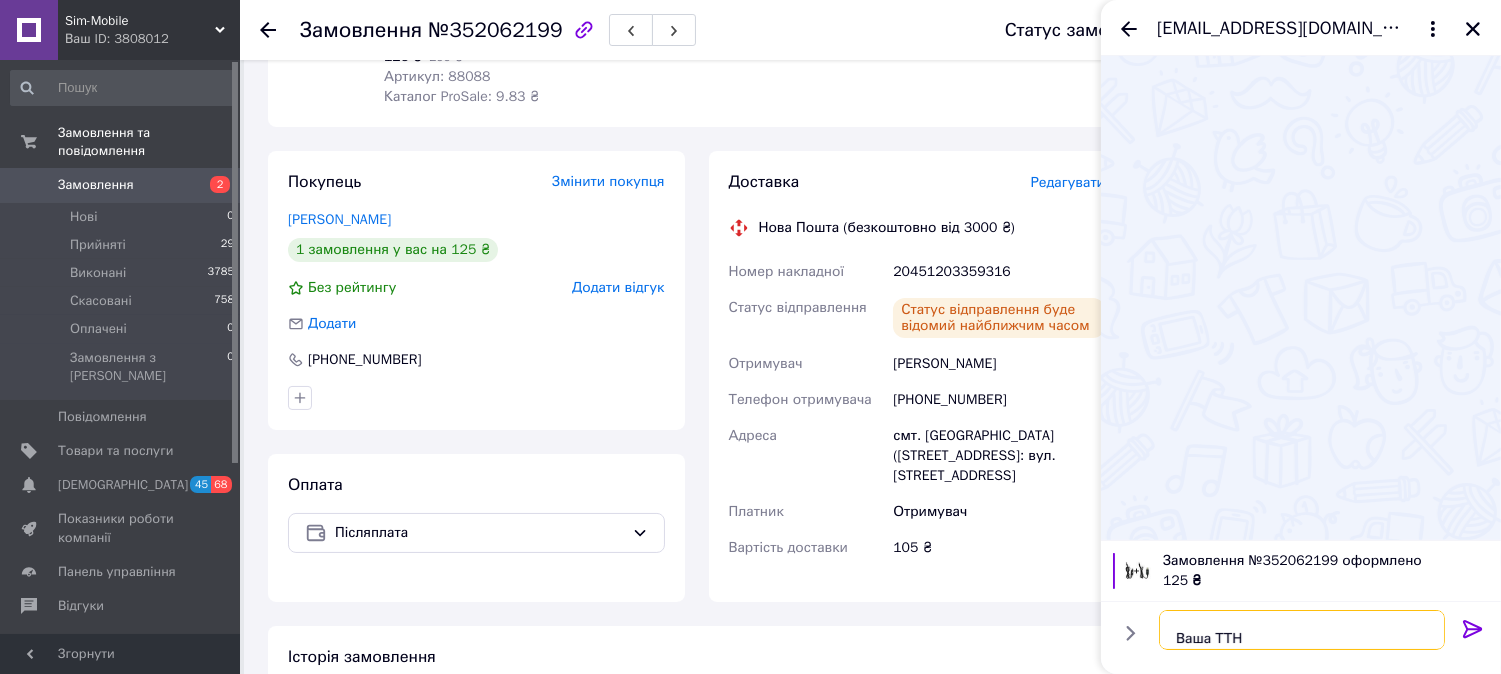 paste on "20451203359316" 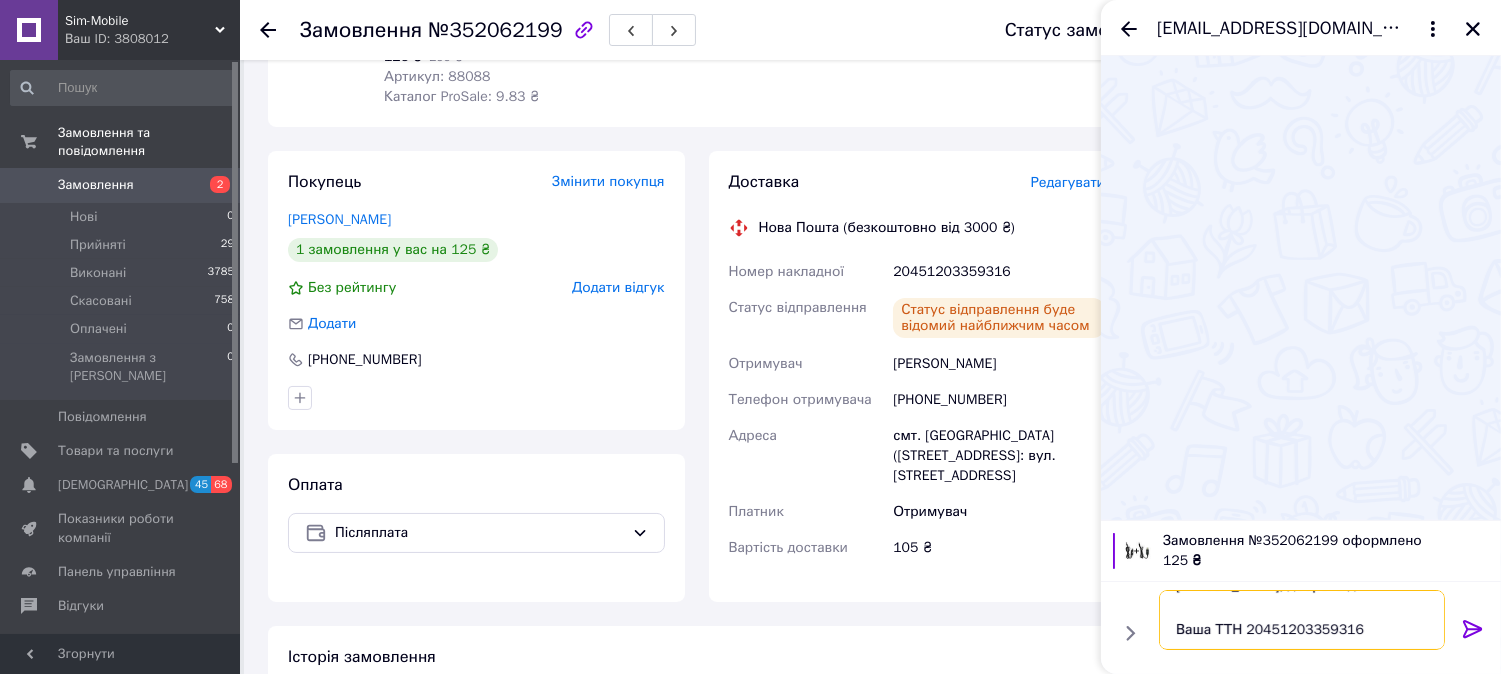 scroll, scrollTop: 58, scrollLeft: 0, axis: vertical 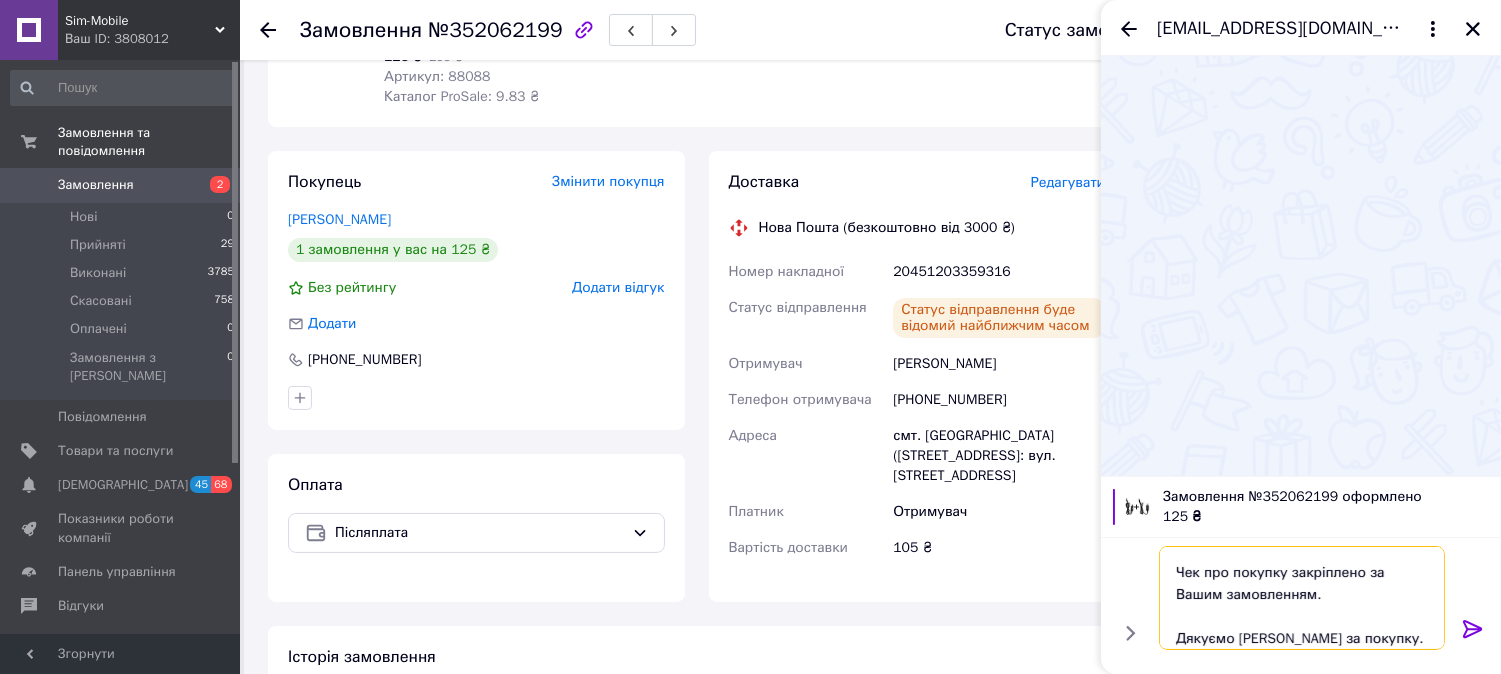 type on "[PERSON_NAME], доброго дня.
Ваша ТТН 20451203359316
Чек про покупку закріплено за Вашим замовленням.
Дякуємо [PERSON_NAME] за покупку." 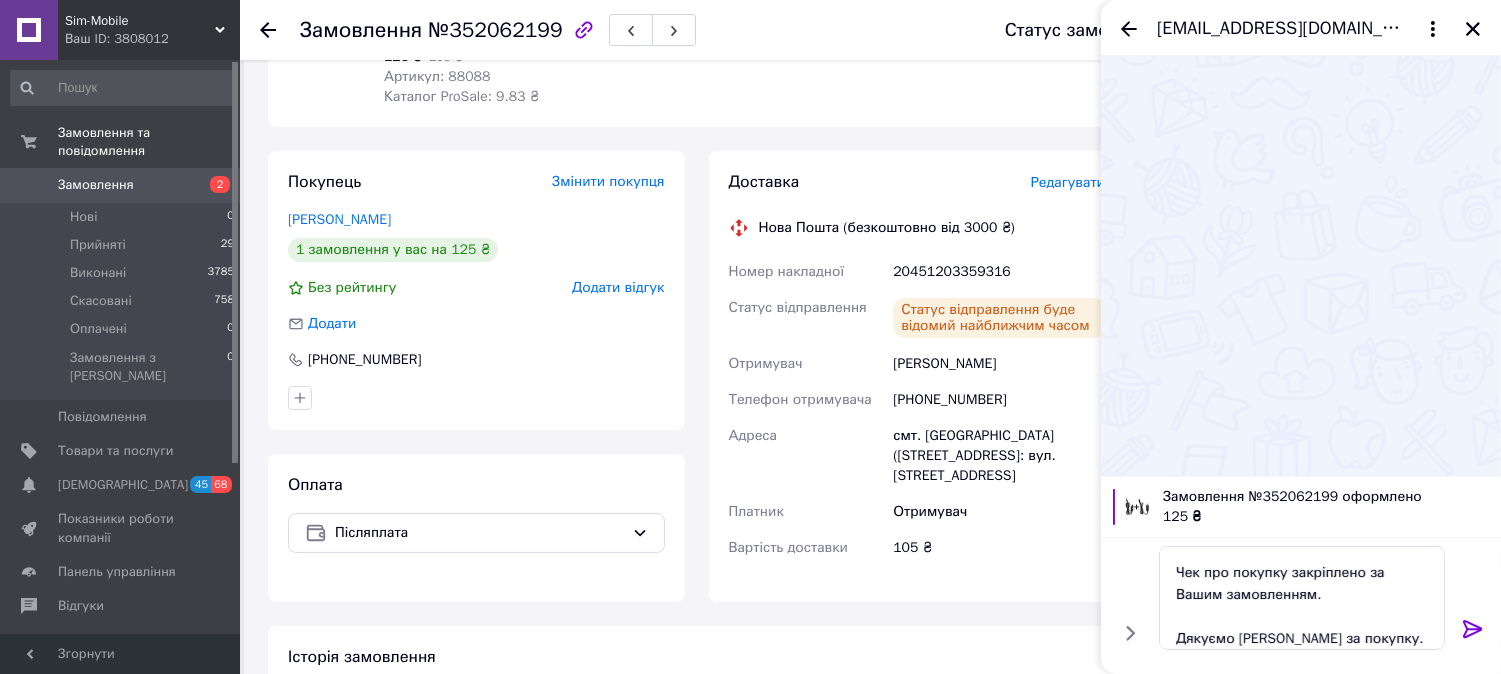 click 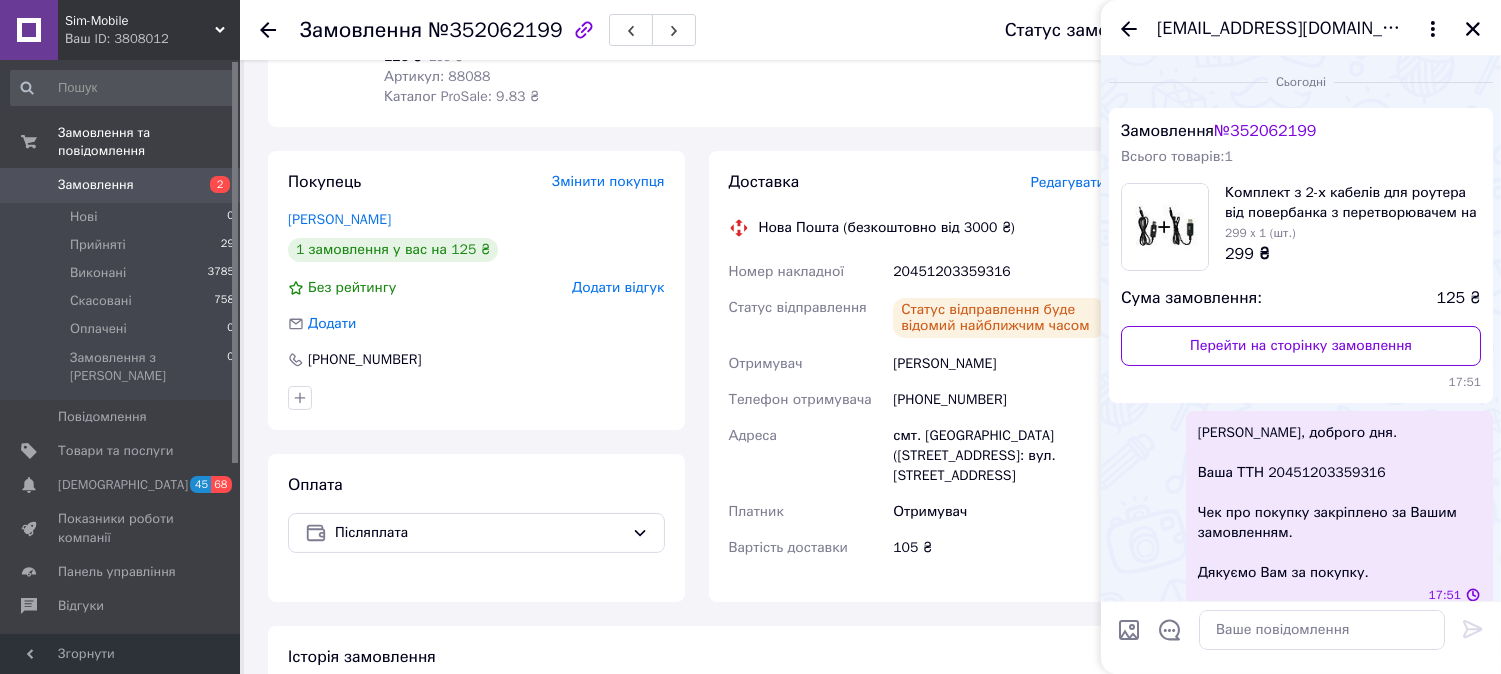 scroll, scrollTop: 0, scrollLeft: 0, axis: both 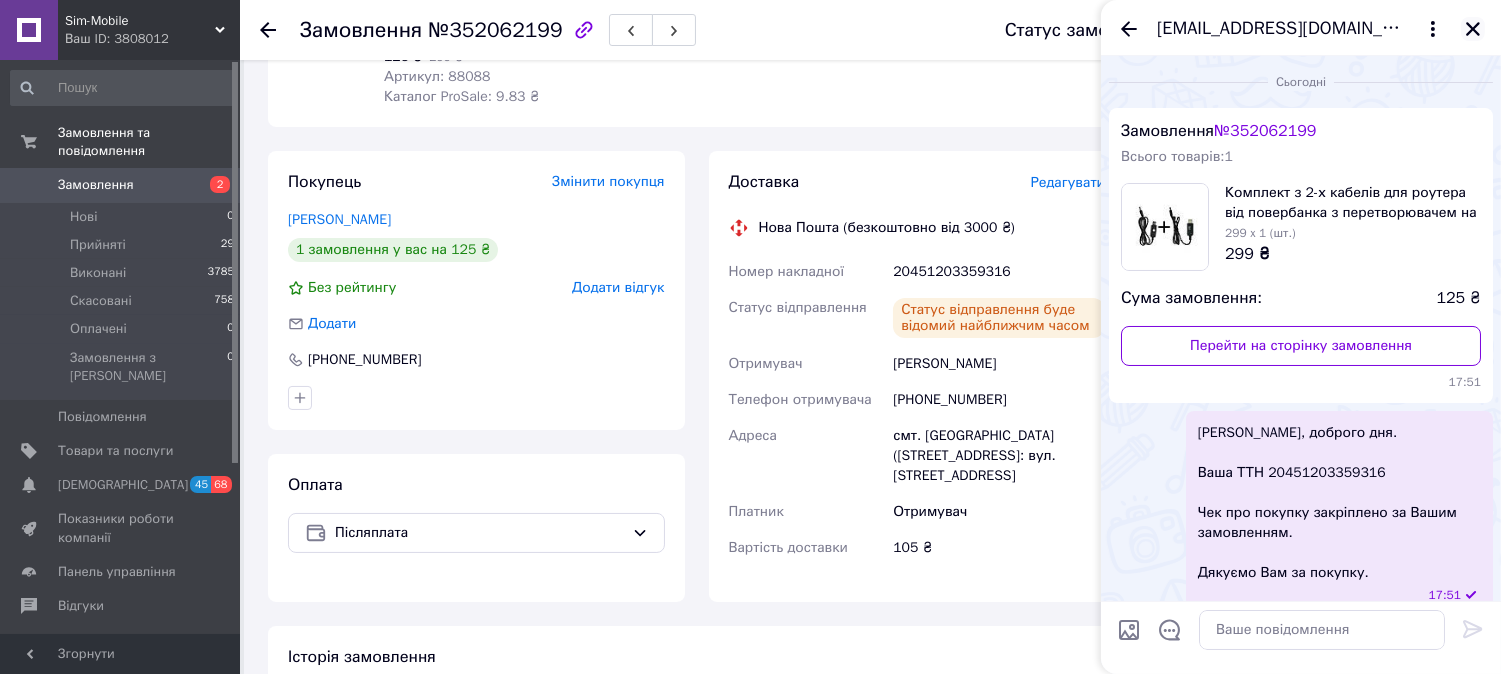 click 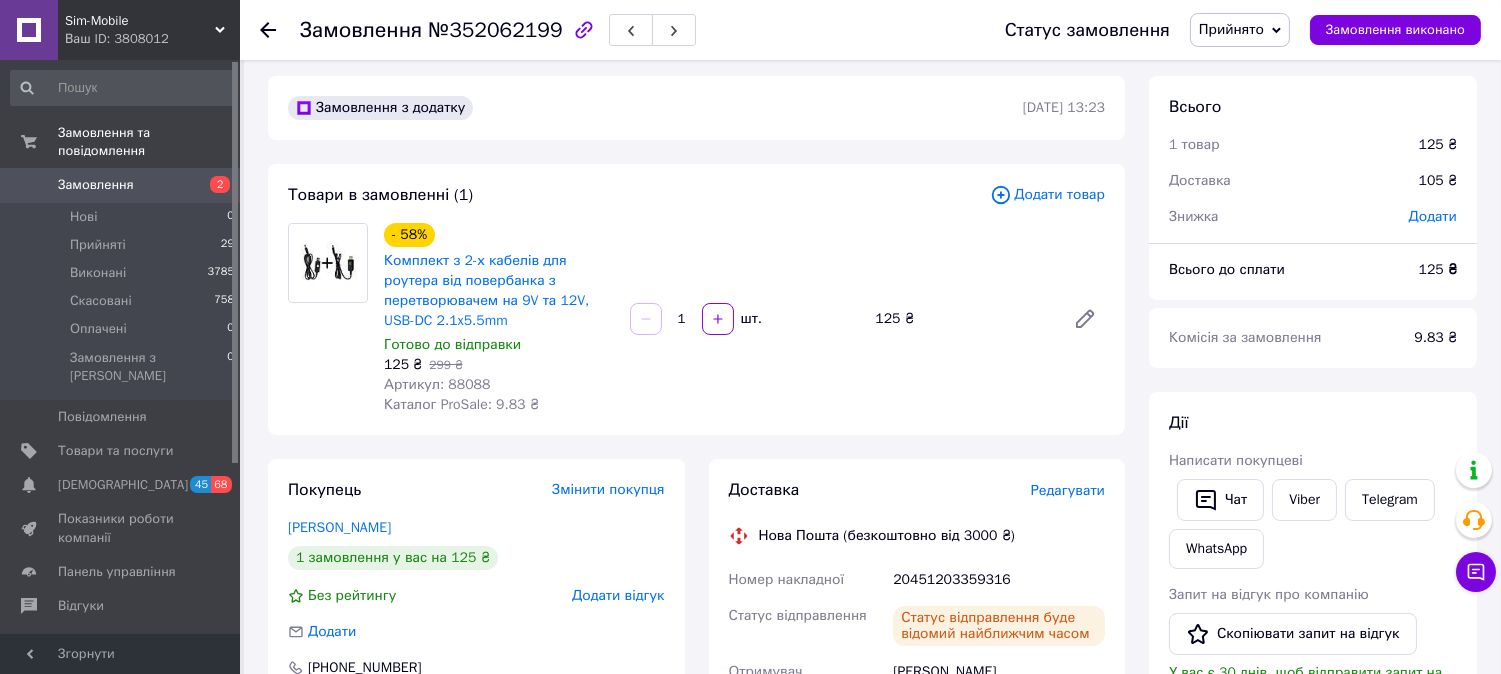 scroll, scrollTop: 0, scrollLeft: 0, axis: both 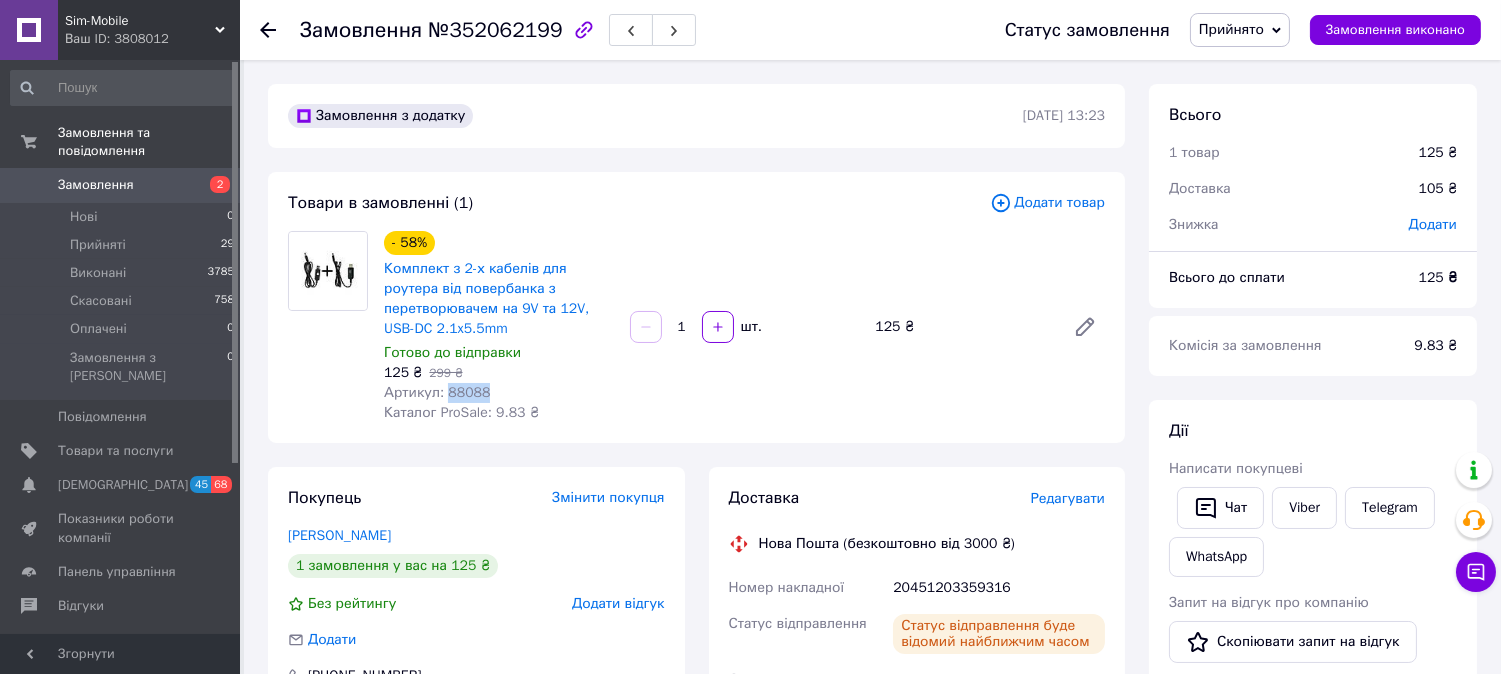 drag, startPoint x: 501, startPoint y: 378, endPoint x: 444, endPoint y: 378, distance: 57 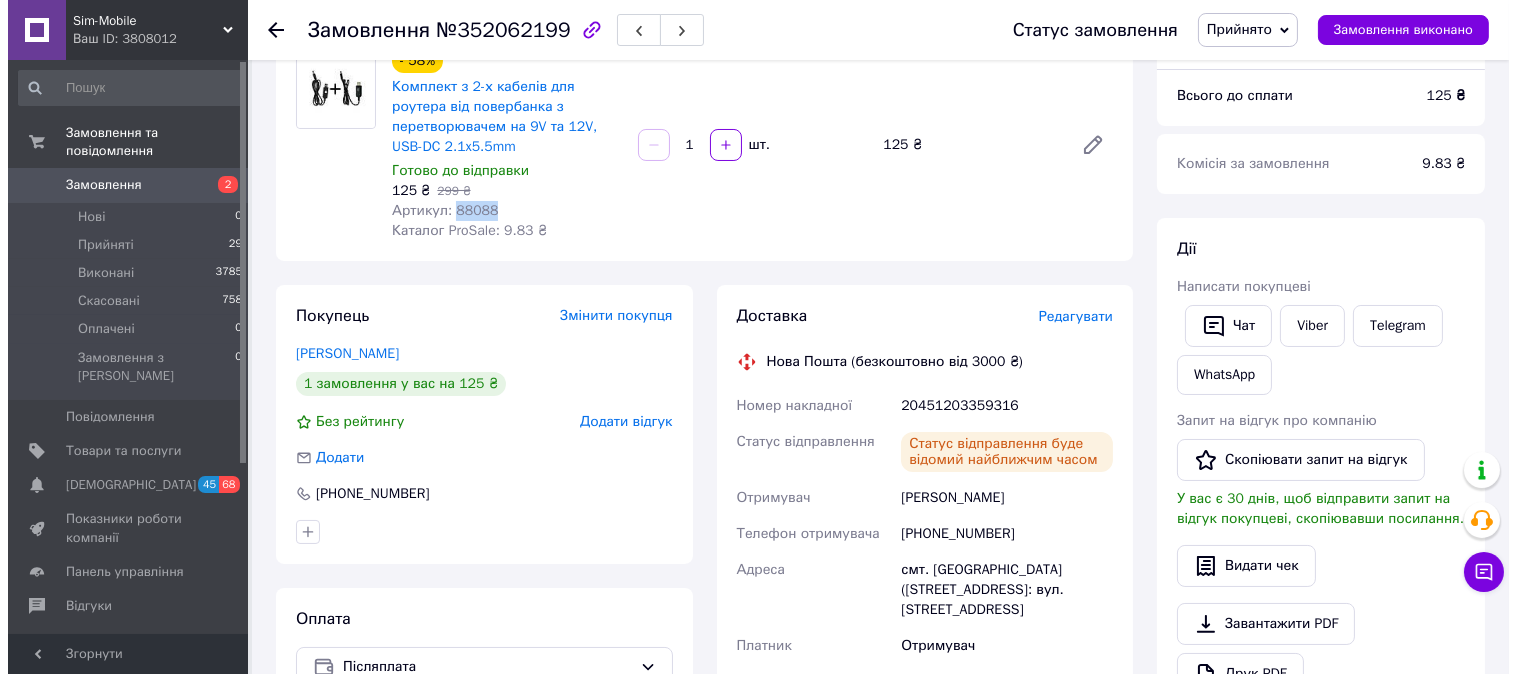 scroll, scrollTop: 222, scrollLeft: 0, axis: vertical 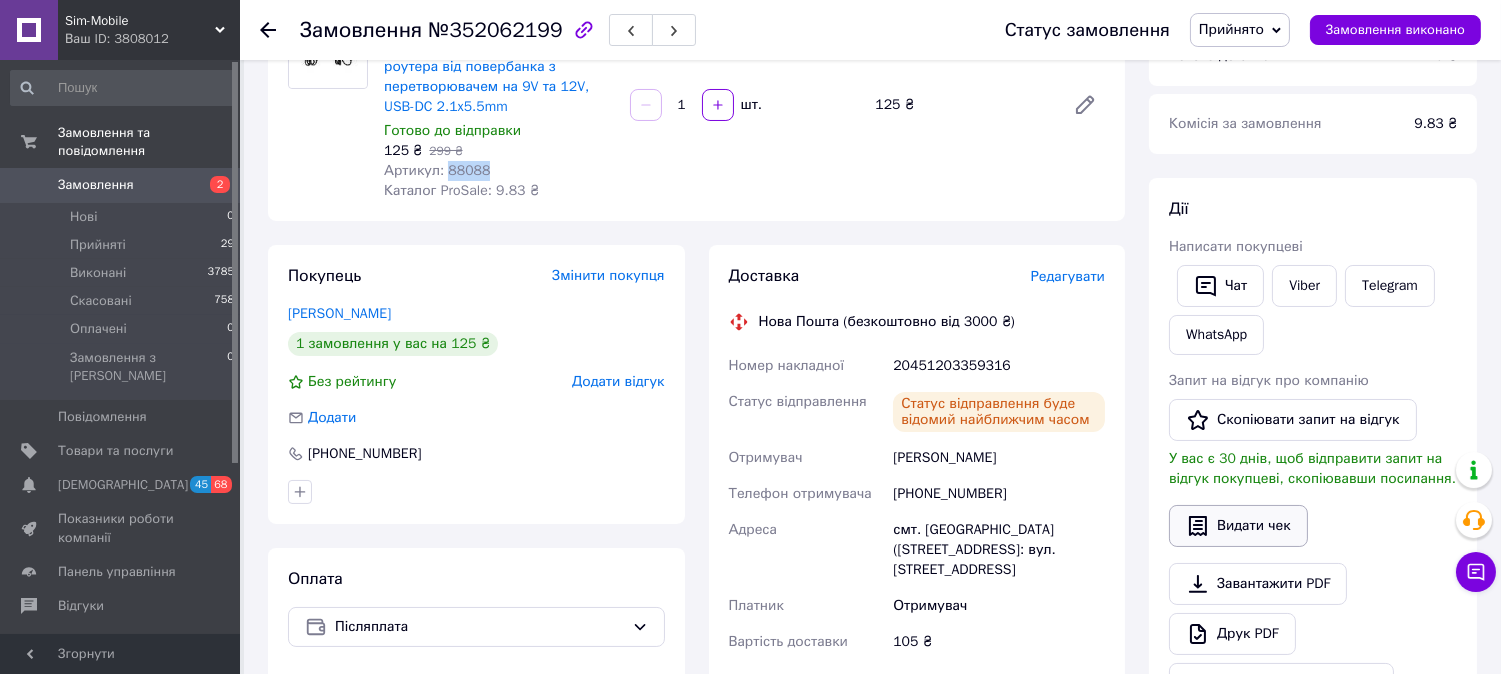 click on "Видати чек" at bounding box center [1238, 526] 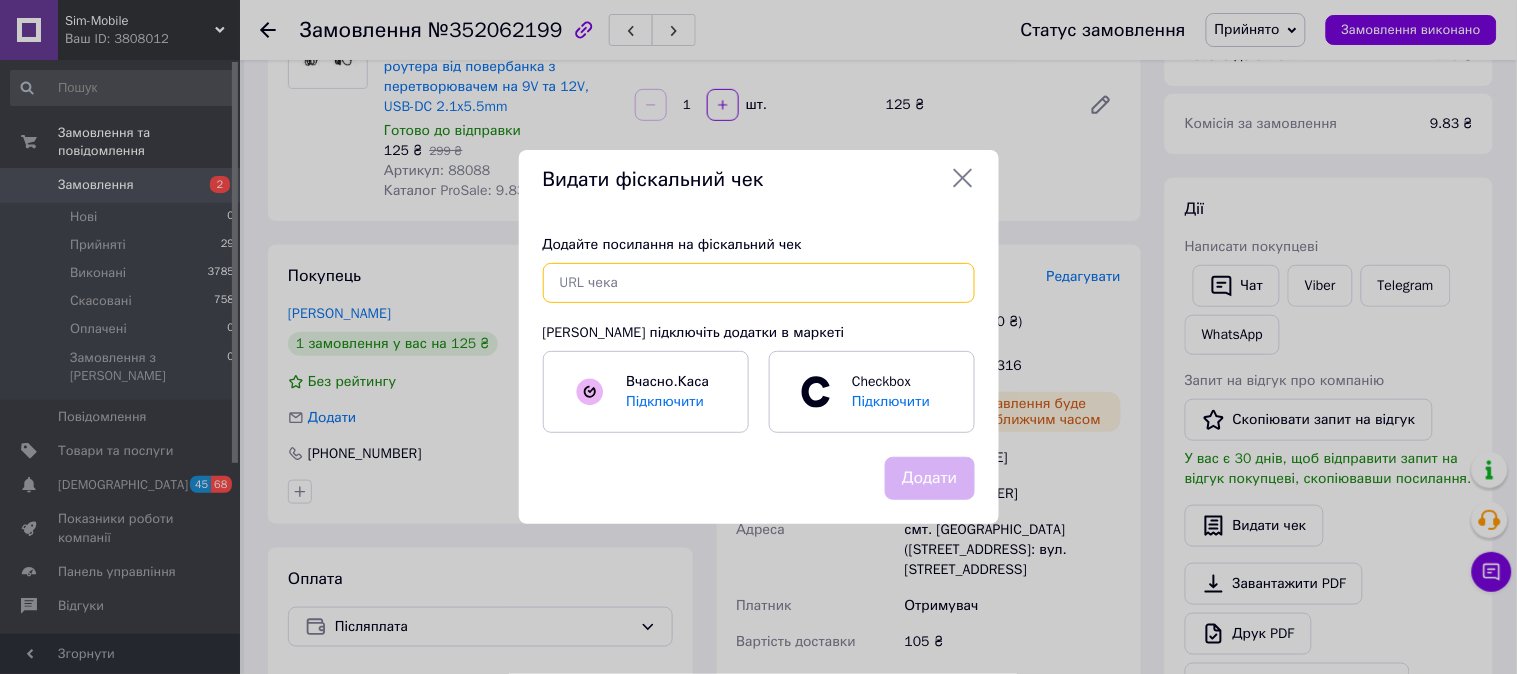 click at bounding box center (759, 283) 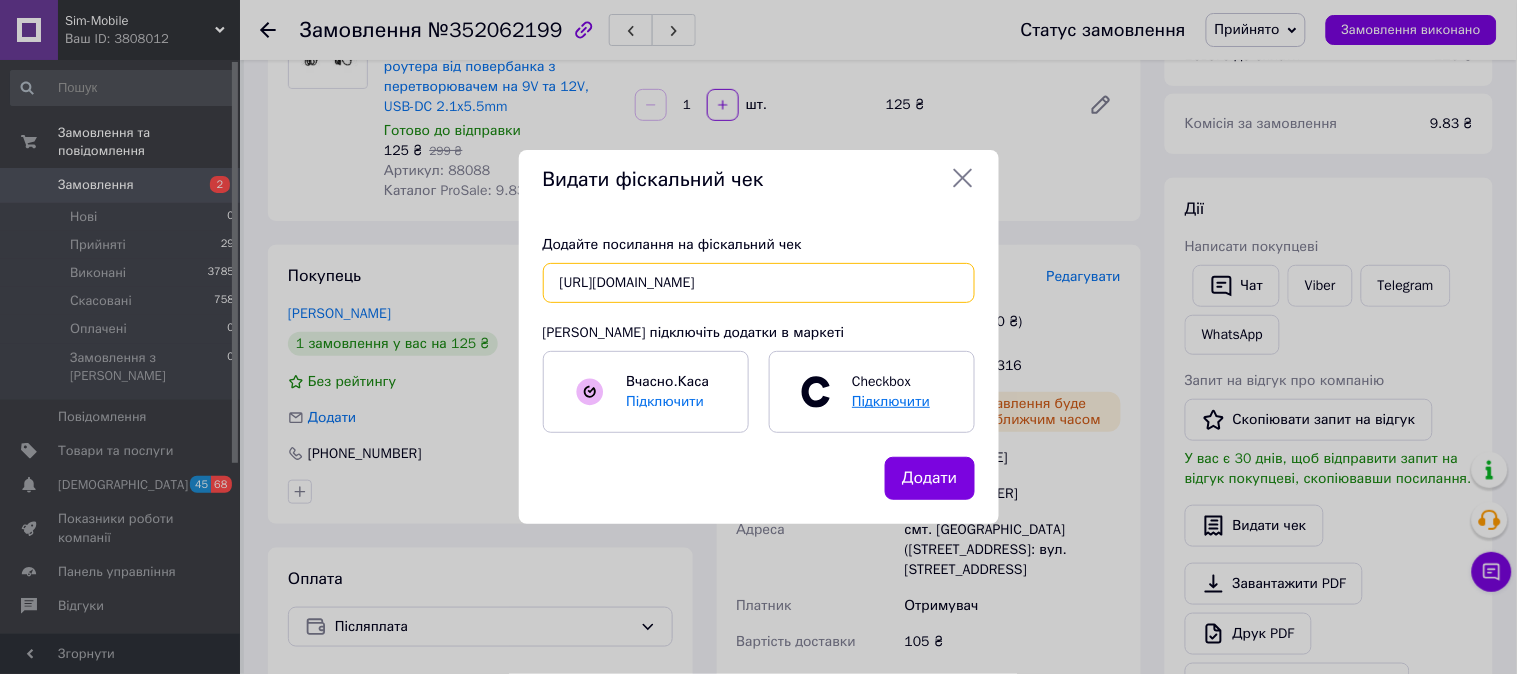scroll, scrollTop: 0, scrollLeft: 11, axis: horizontal 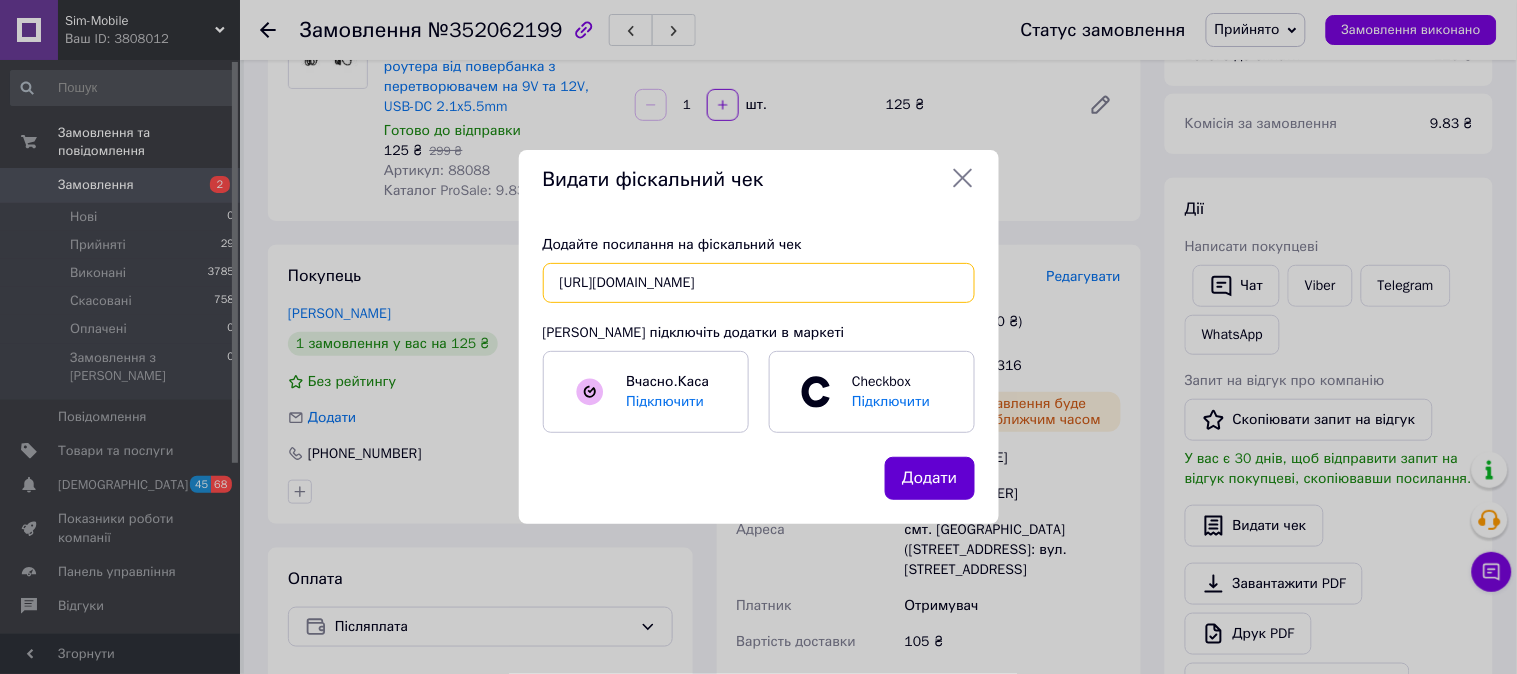 type on "[URL][DOMAIN_NAME]" 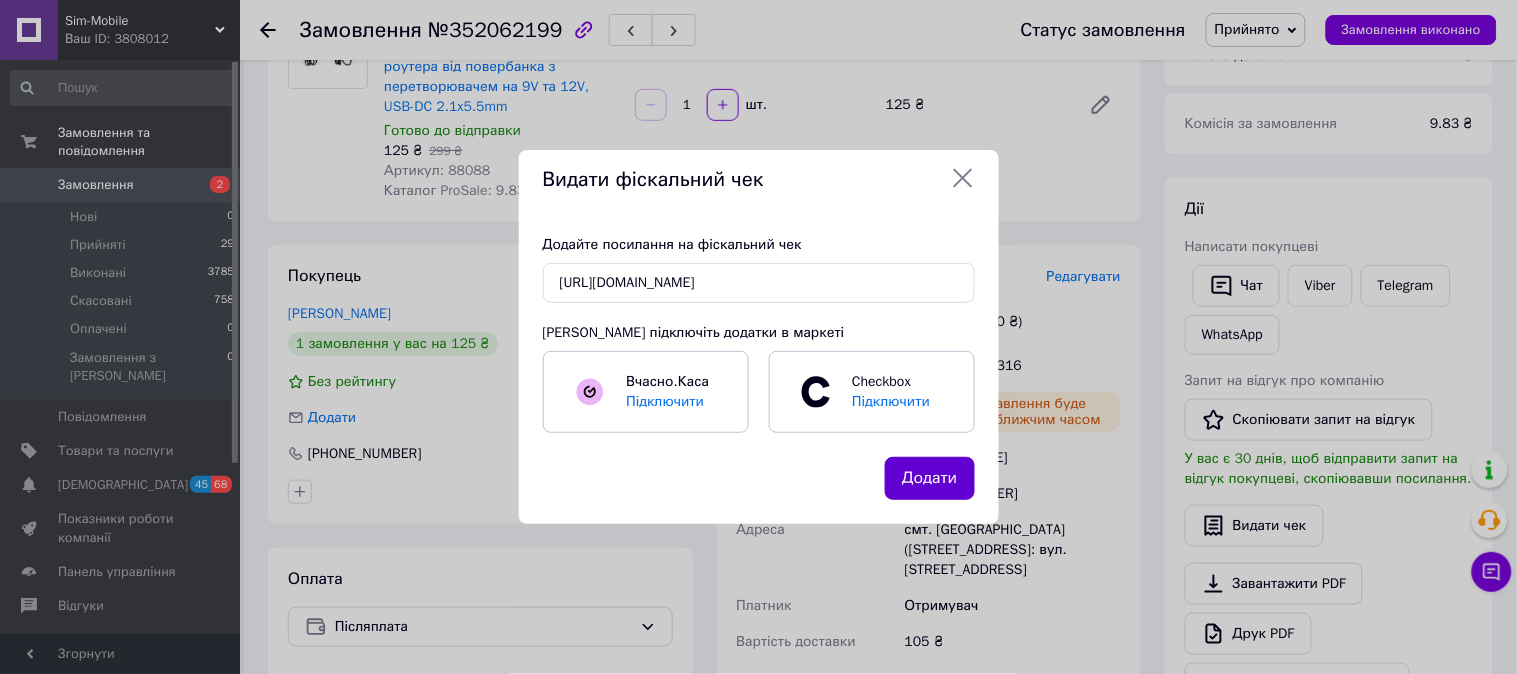 click on "Додати" at bounding box center (929, 478) 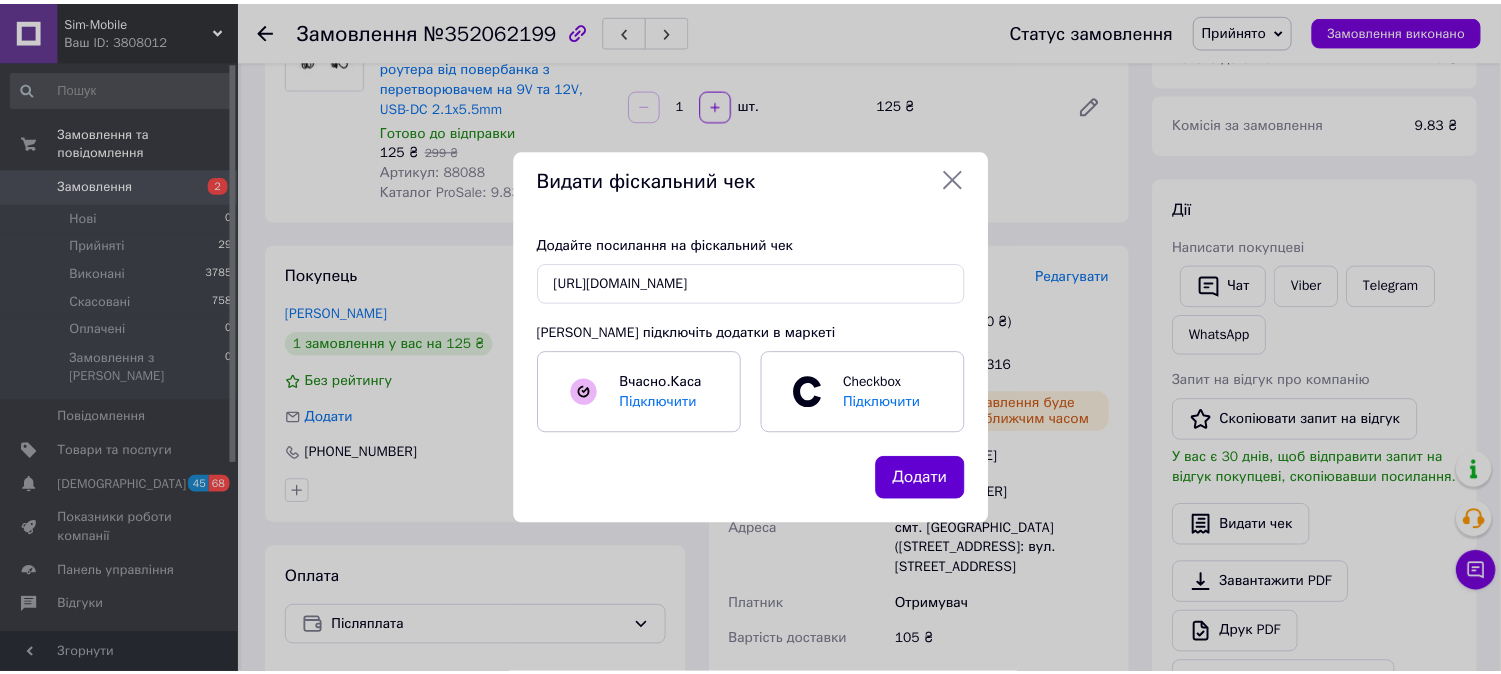 scroll, scrollTop: 0, scrollLeft: 0, axis: both 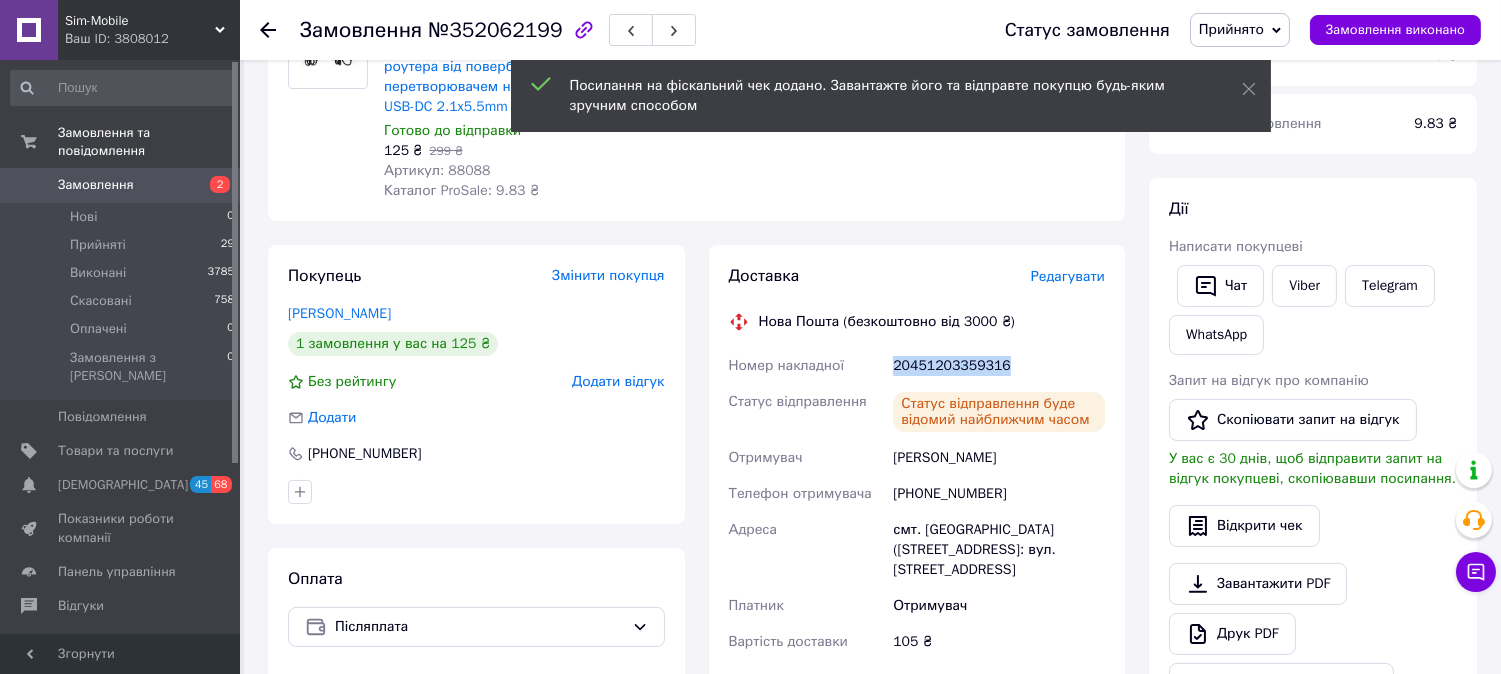 drag, startPoint x: 1008, startPoint y: 346, endPoint x: 895, endPoint y: 348, distance: 113.0177 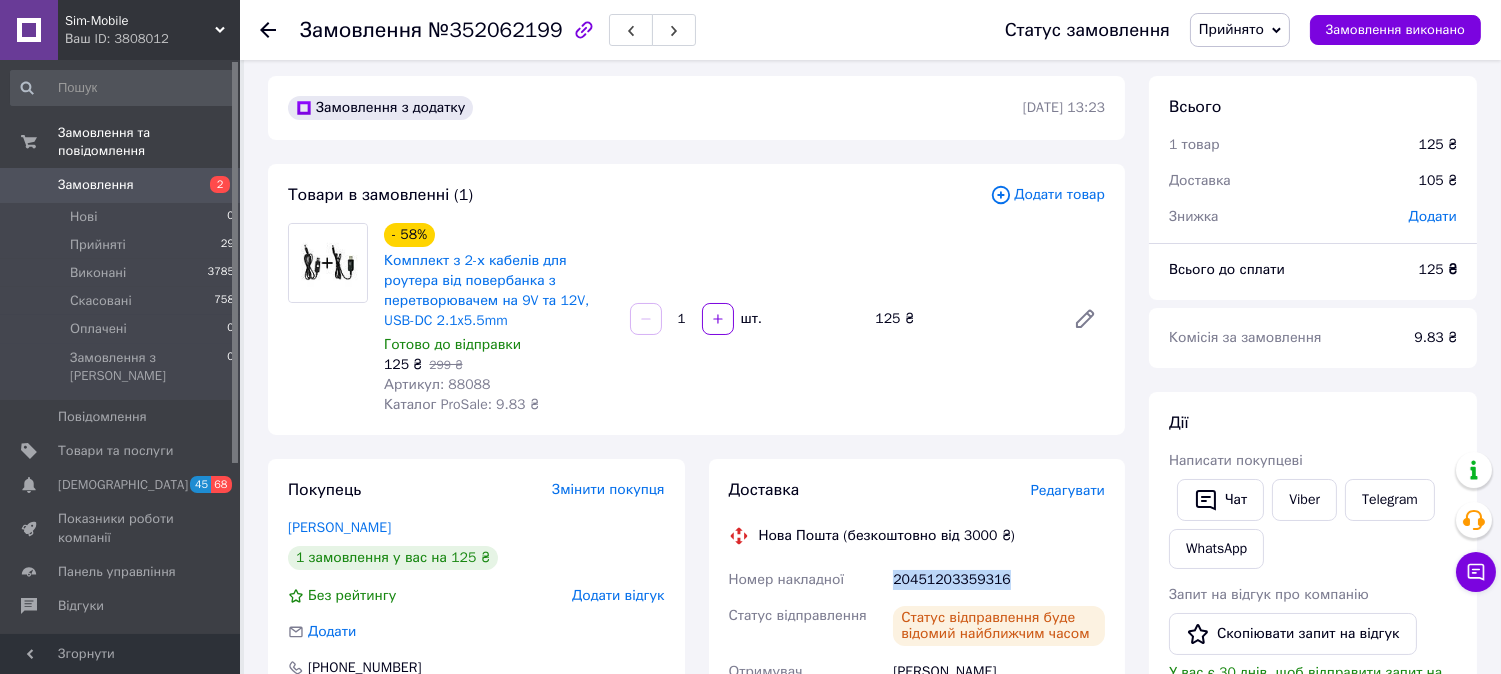 scroll, scrollTop: 0, scrollLeft: 0, axis: both 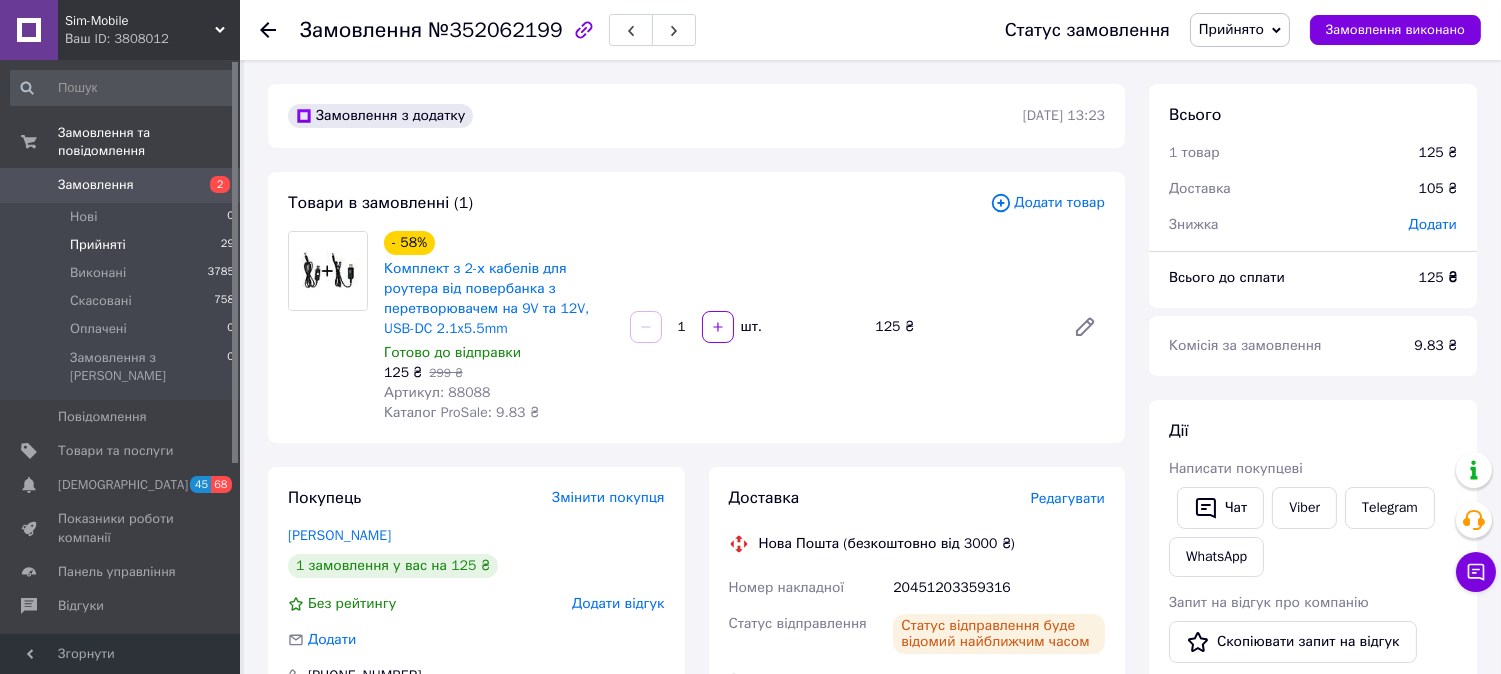 click on "Прийняті" at bounding box center (98, 245) 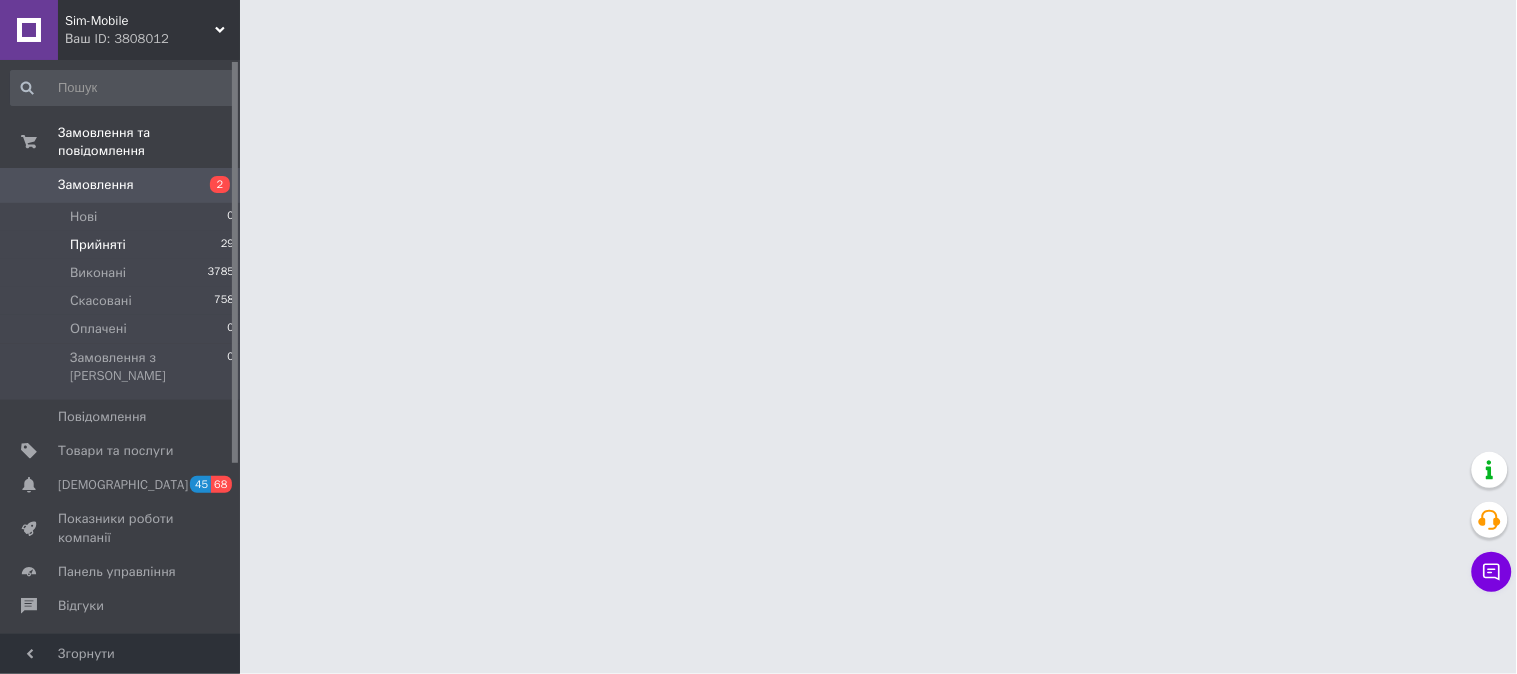 click on "Прийняті" at bounding box center [98, 245] 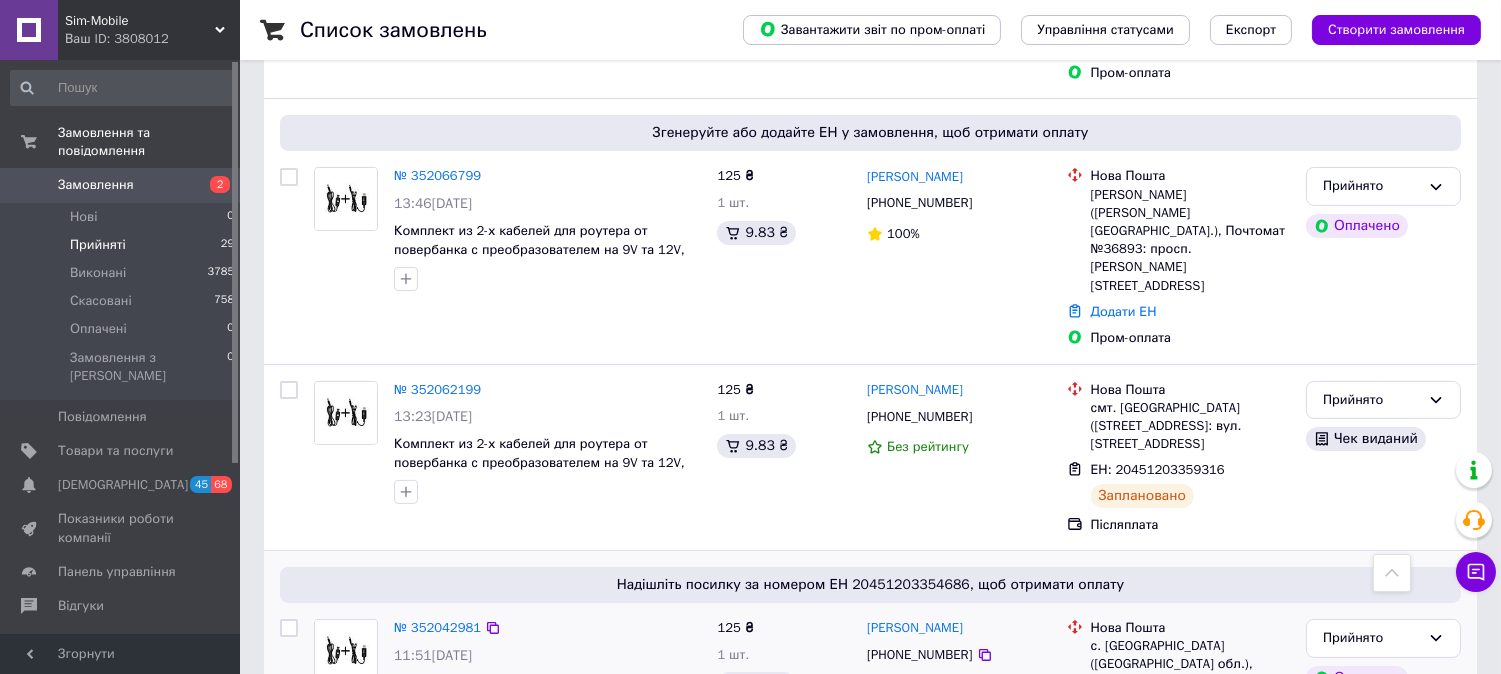 scroll, scrollTop: 777, scrollLeft: 0, axis: vertical 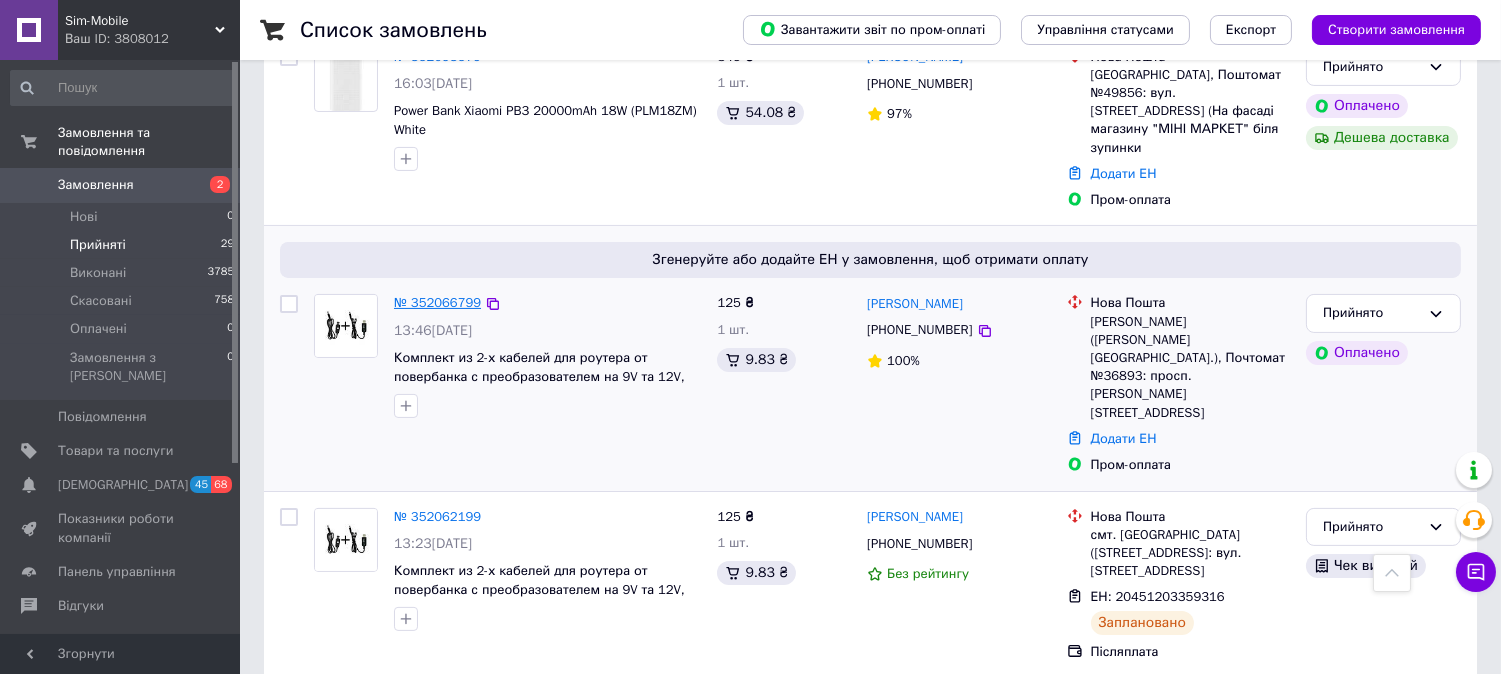 click on "№ 352066799" at bounding box center (437, 302) 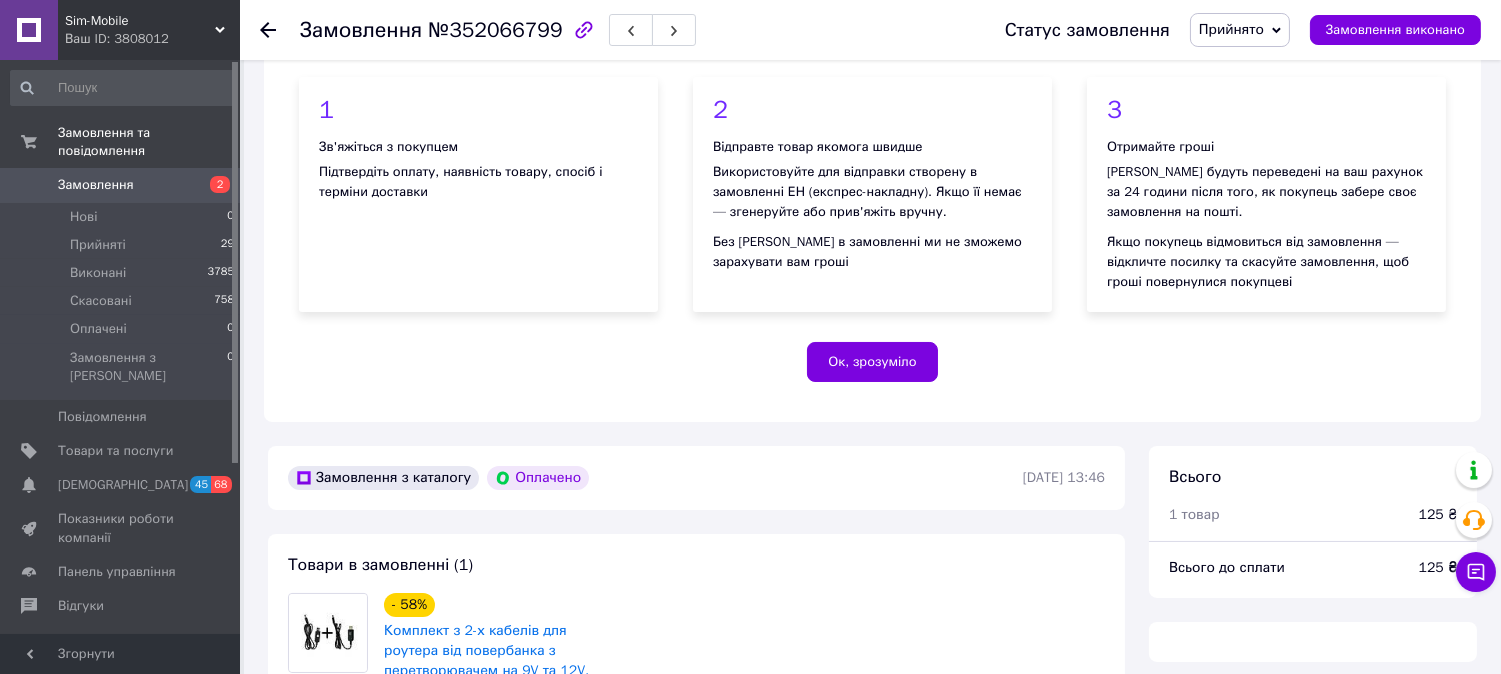 scroll, scrollTop: 777, scrollLeft: 0, axis: vertical 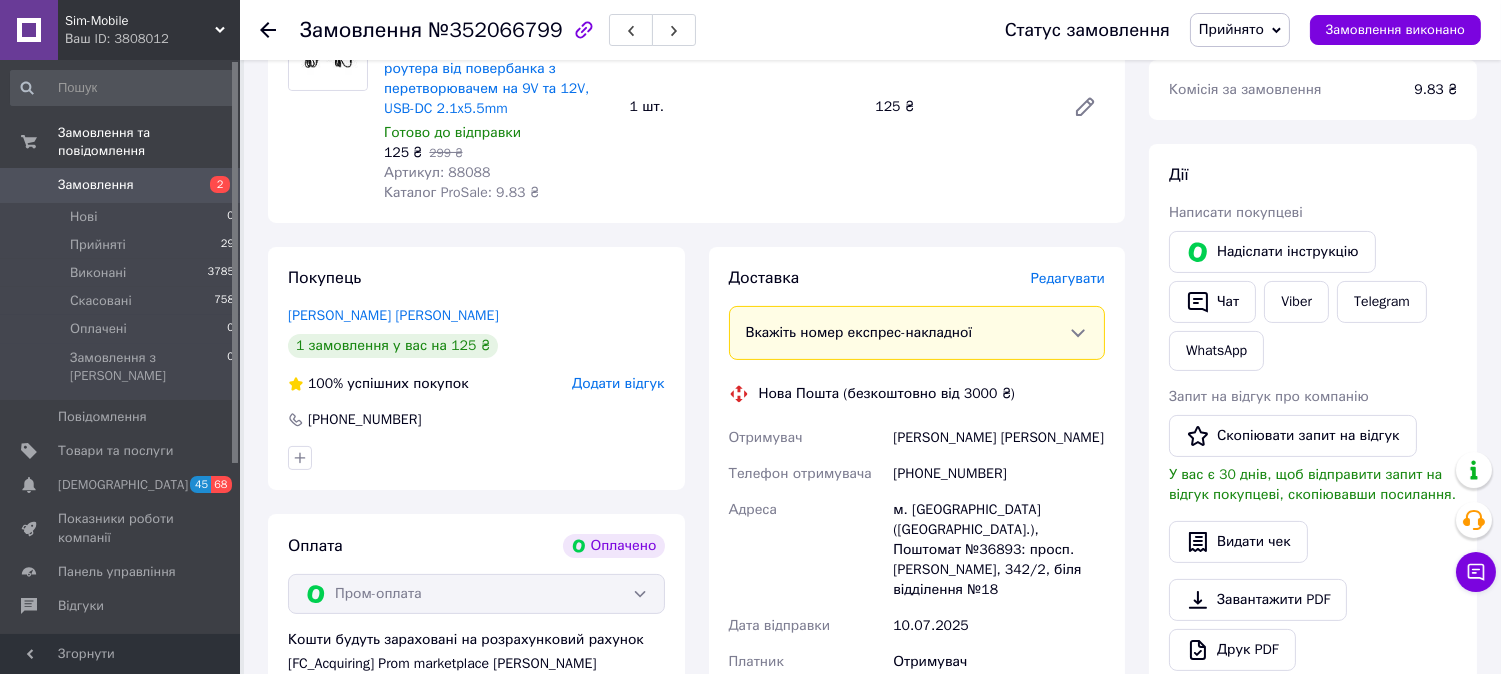 click on "№352066799" at bounding box center [495, 30] 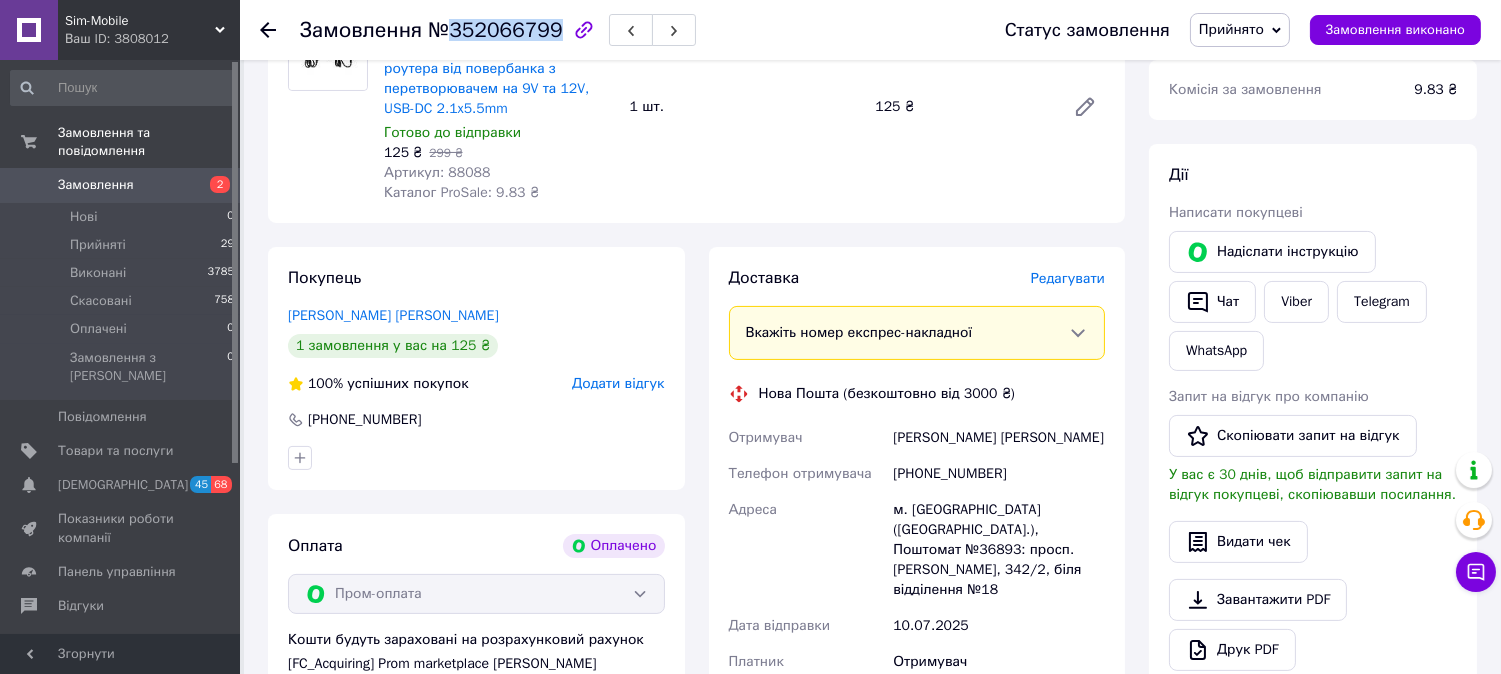 click on "№352066799" at bounding box center [495, 30] 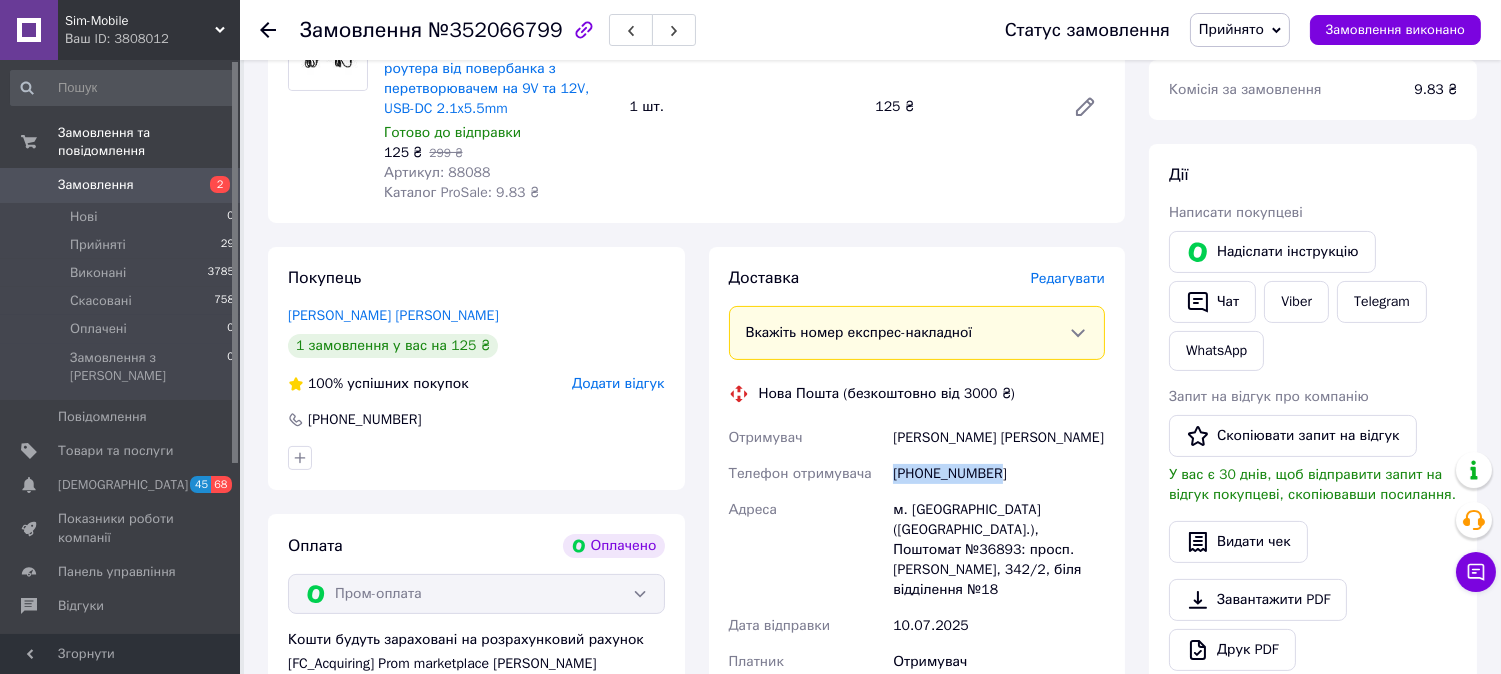 drag, startPoint x: 970, startPoint y: 456, endPoint x: 892, endPoint y: 455, distance: 78.00641 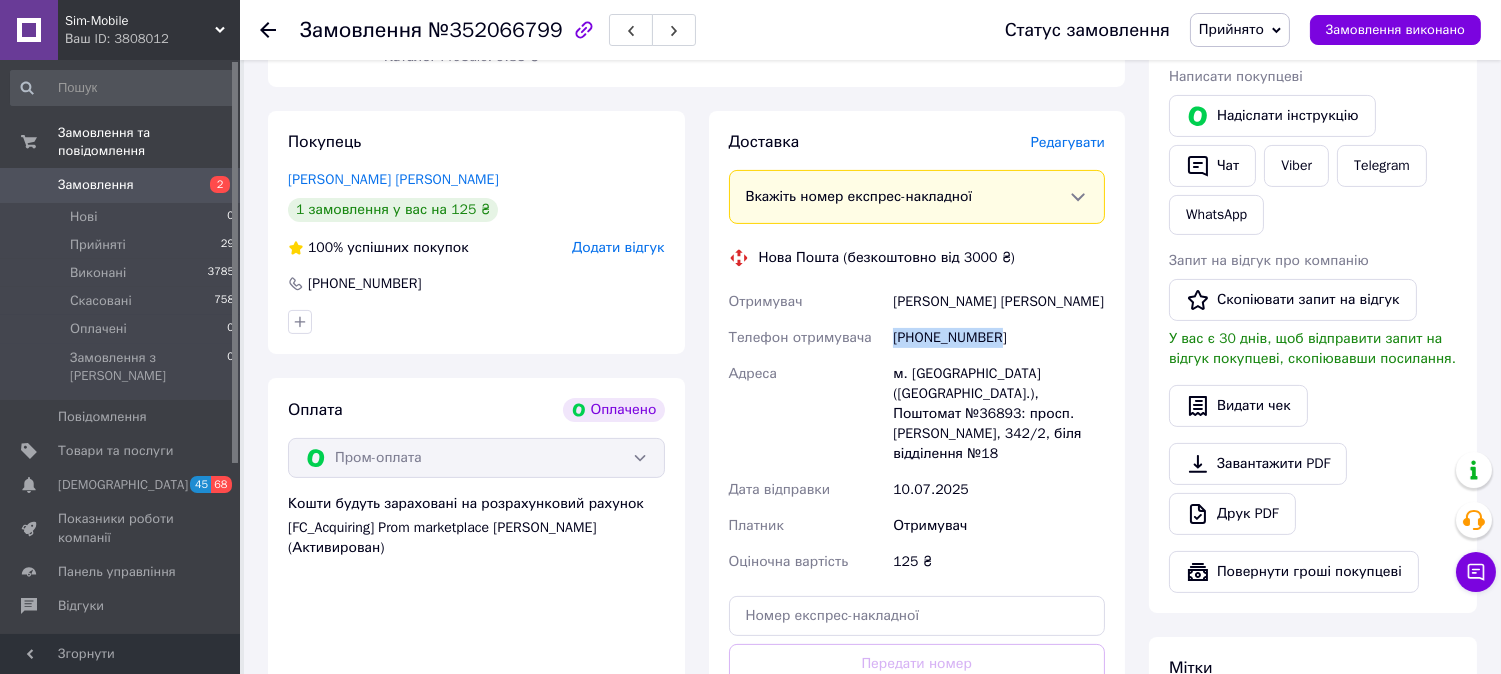 scroll, scrollTop: 1000, scrollLeft: 0, axis: vertical 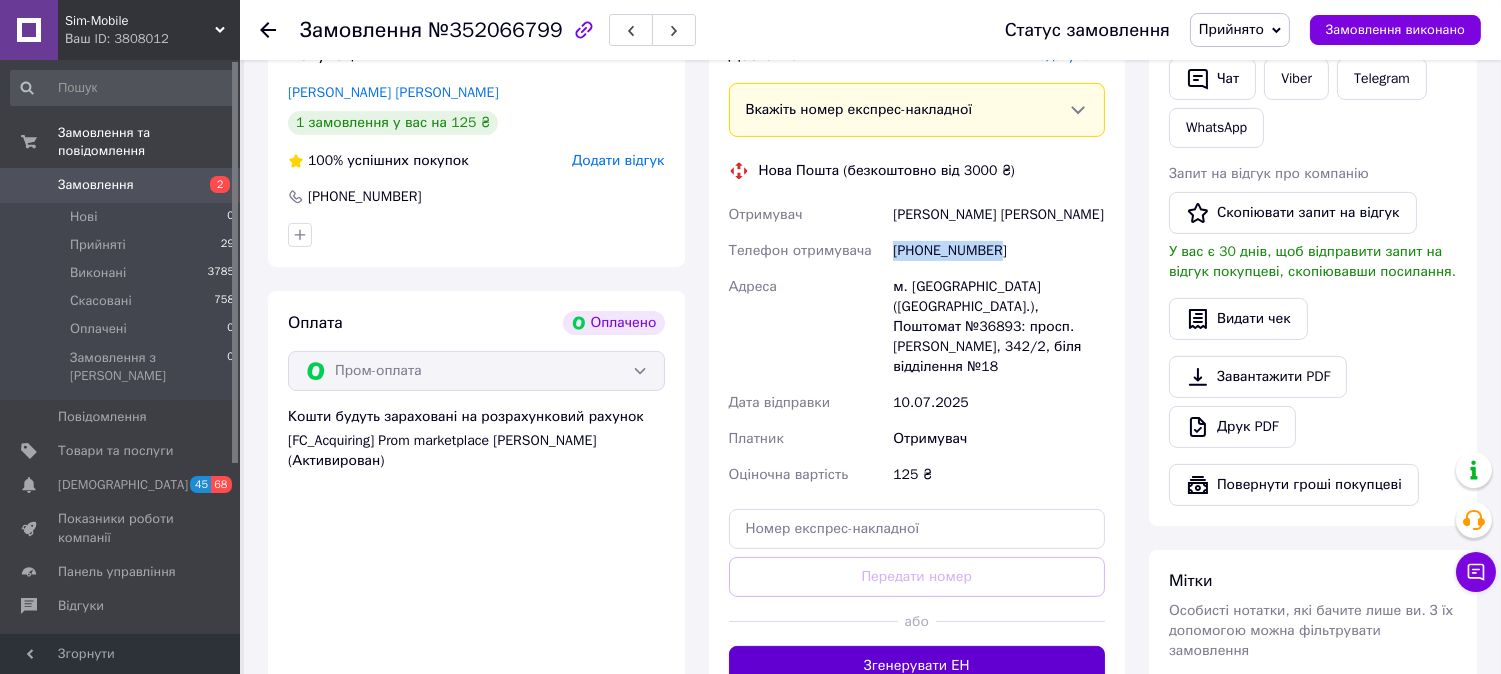 click on "Згенерувати ЕН" at bounding box center (917, 666) 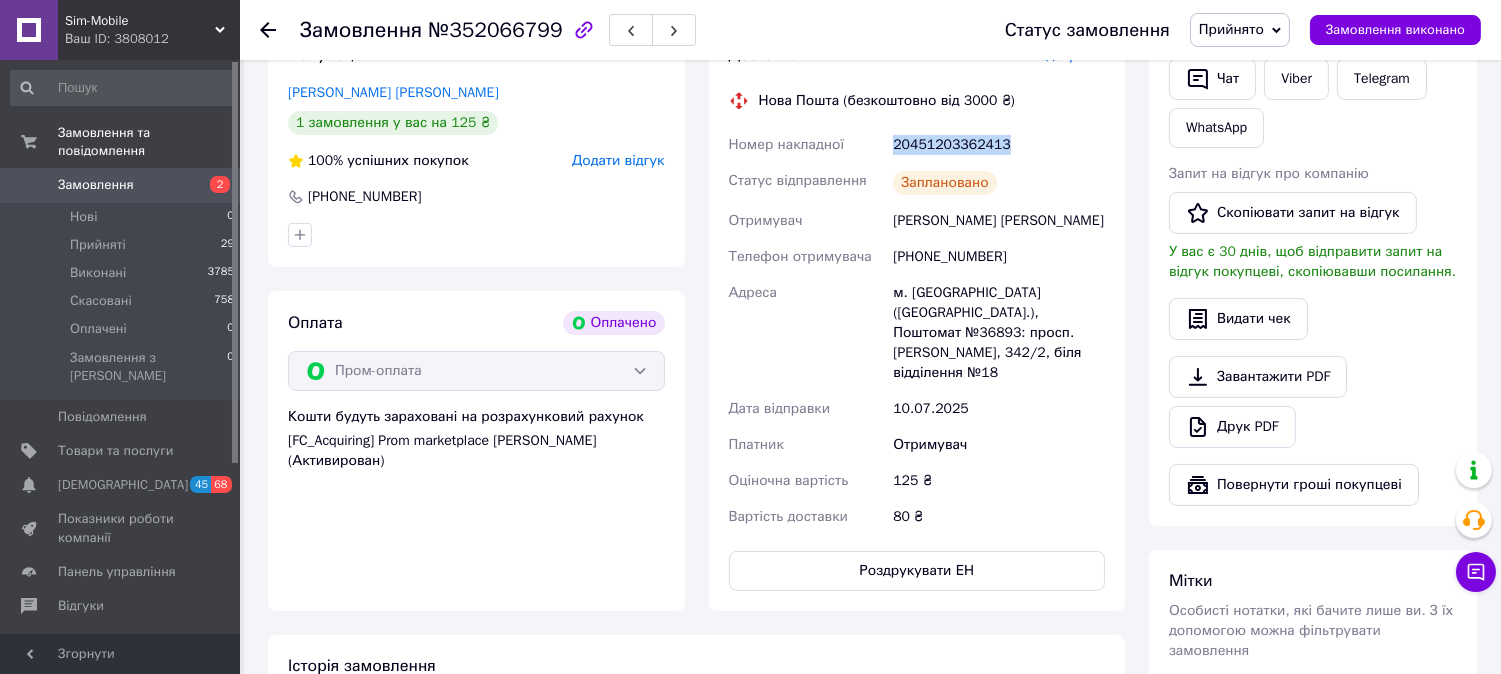 drag, startPoint x: 1010, startPoint y: 124, endPoint x: 894, endPoint y: 130, distance: 116.15507 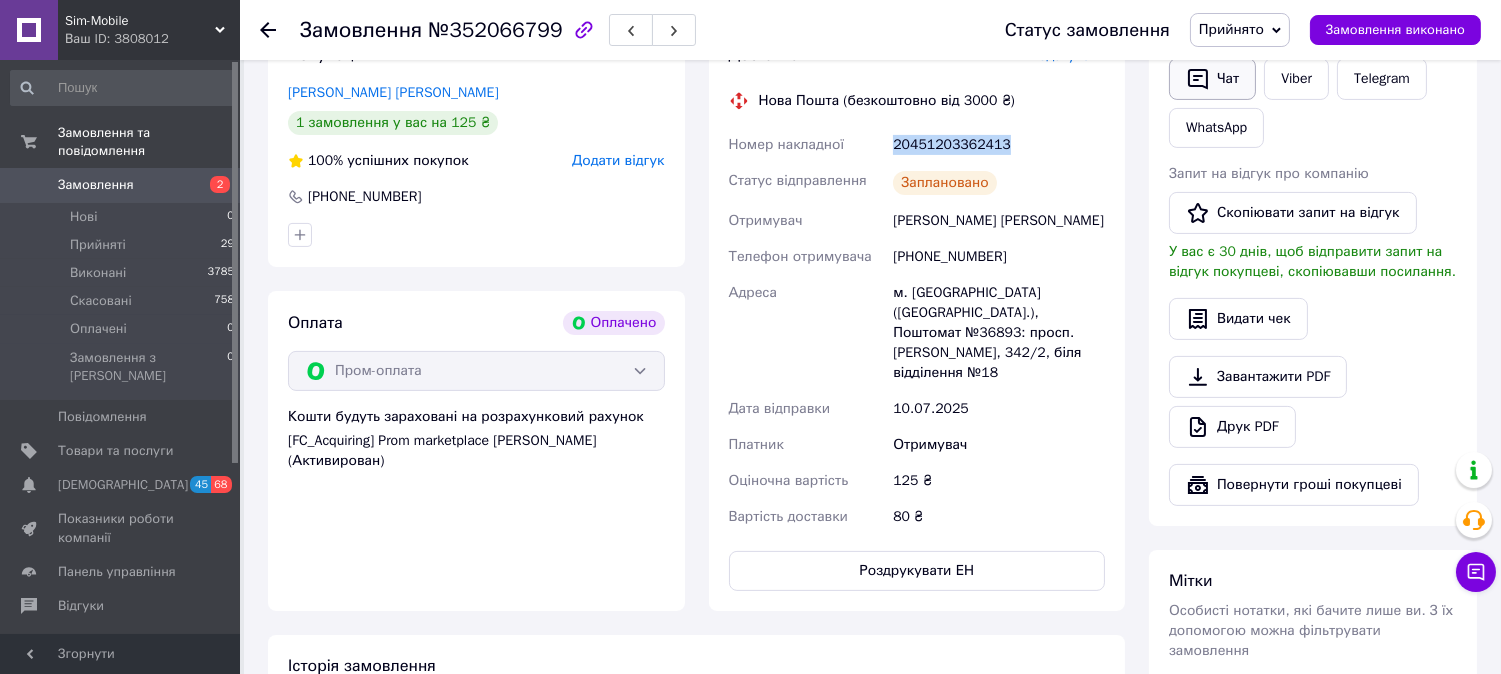 click 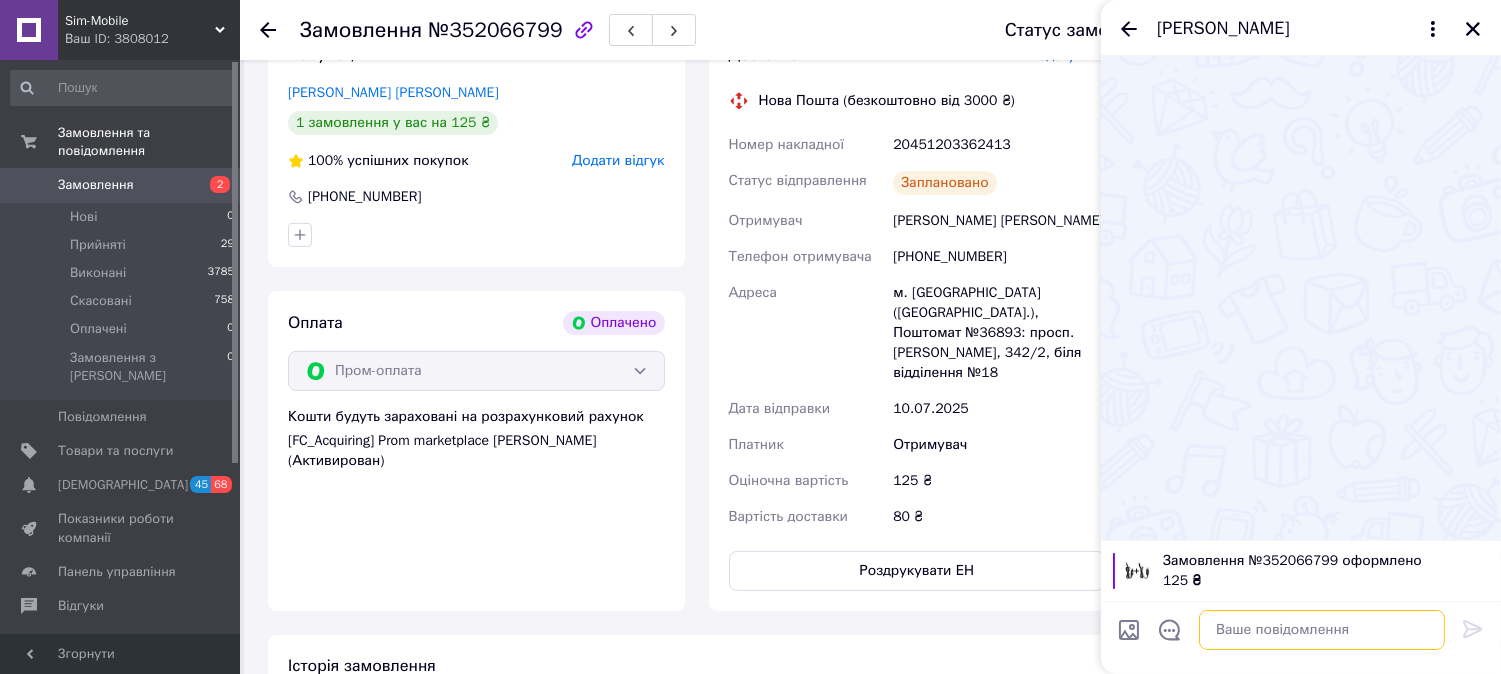 click at bounding box center (1322, 630) 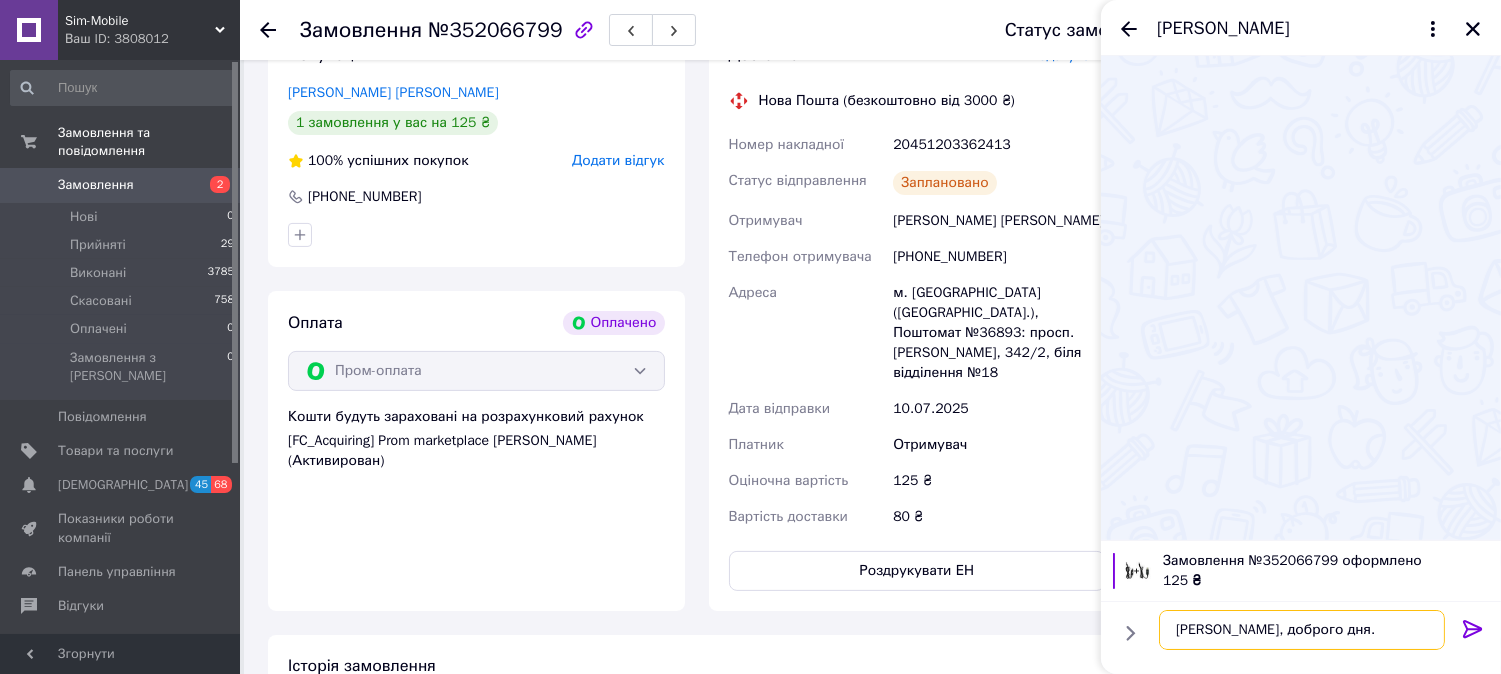scroll, scrollTop: 35, scrollLeft: 0, axis: vertical 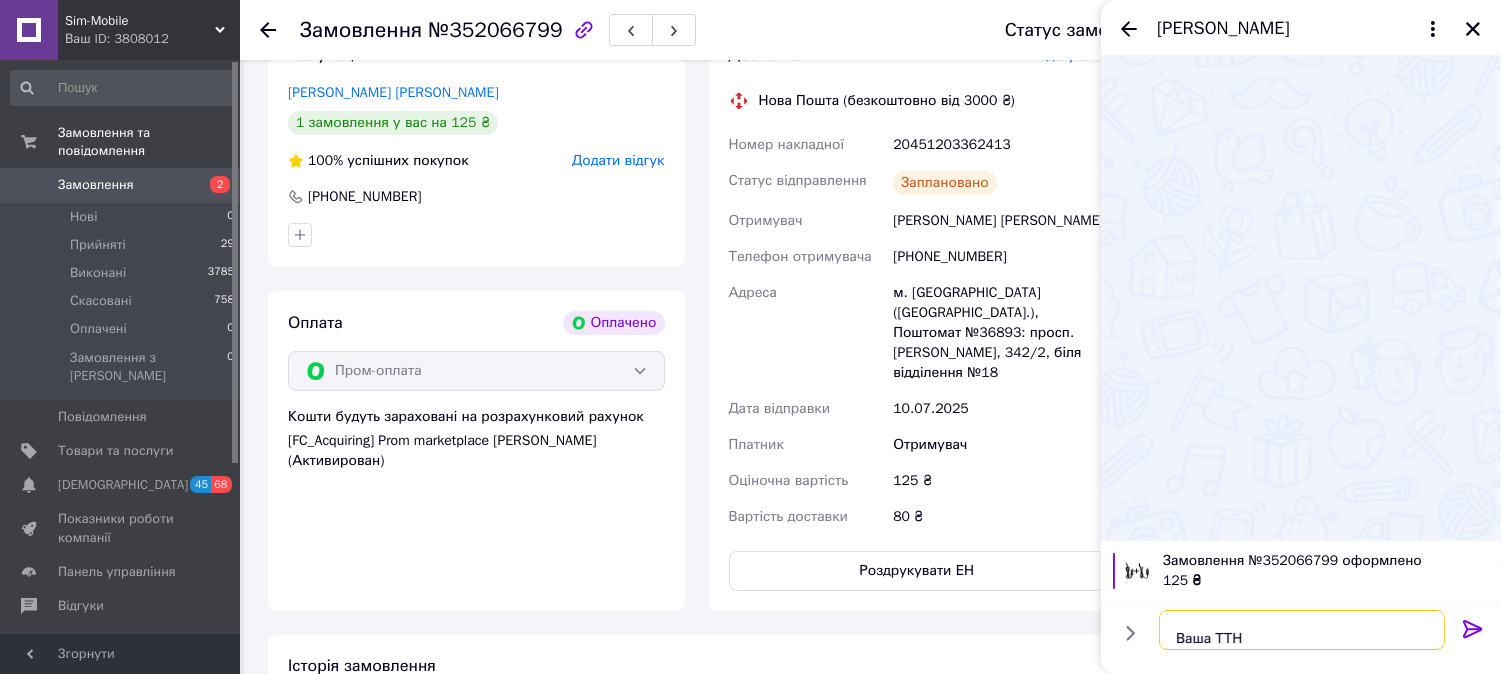 paste on "20451203362413" 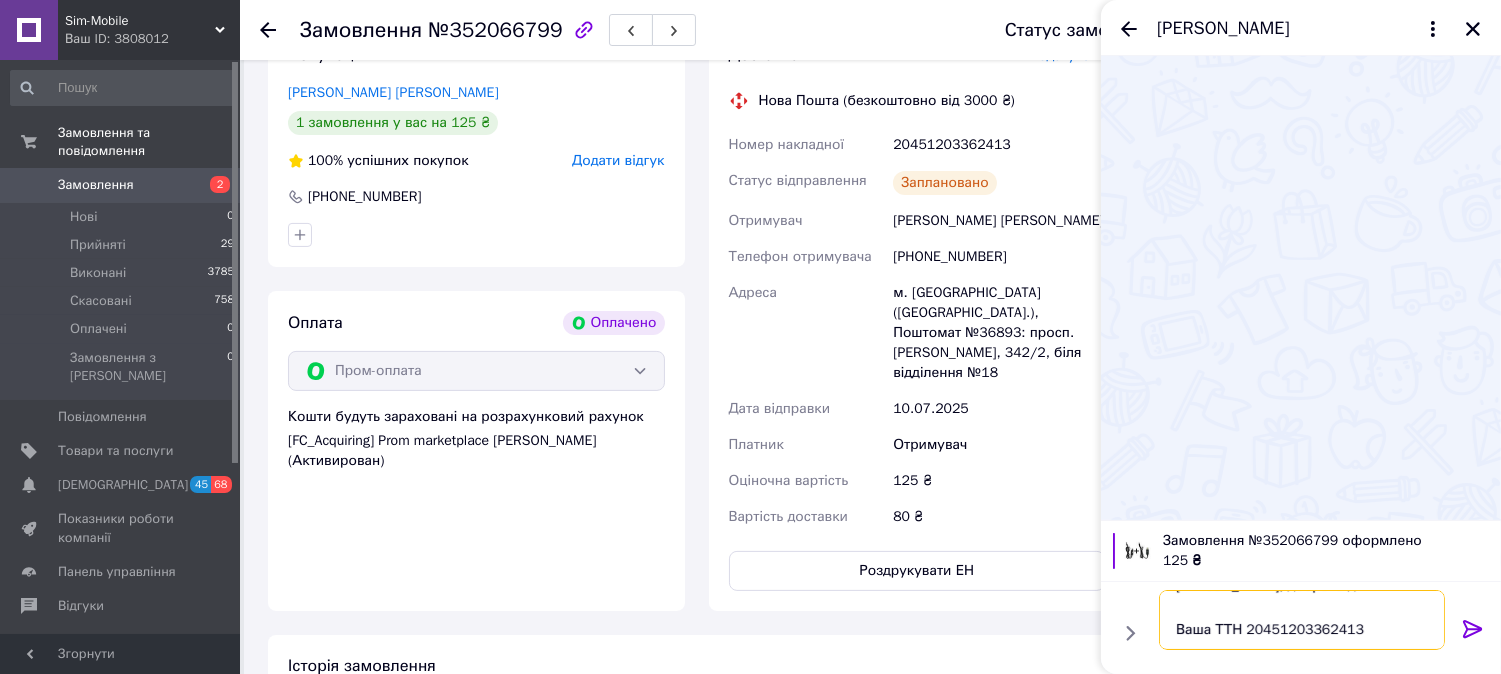 scroll, scrollTop: 58, scrollLeft: 0, axis: vertical 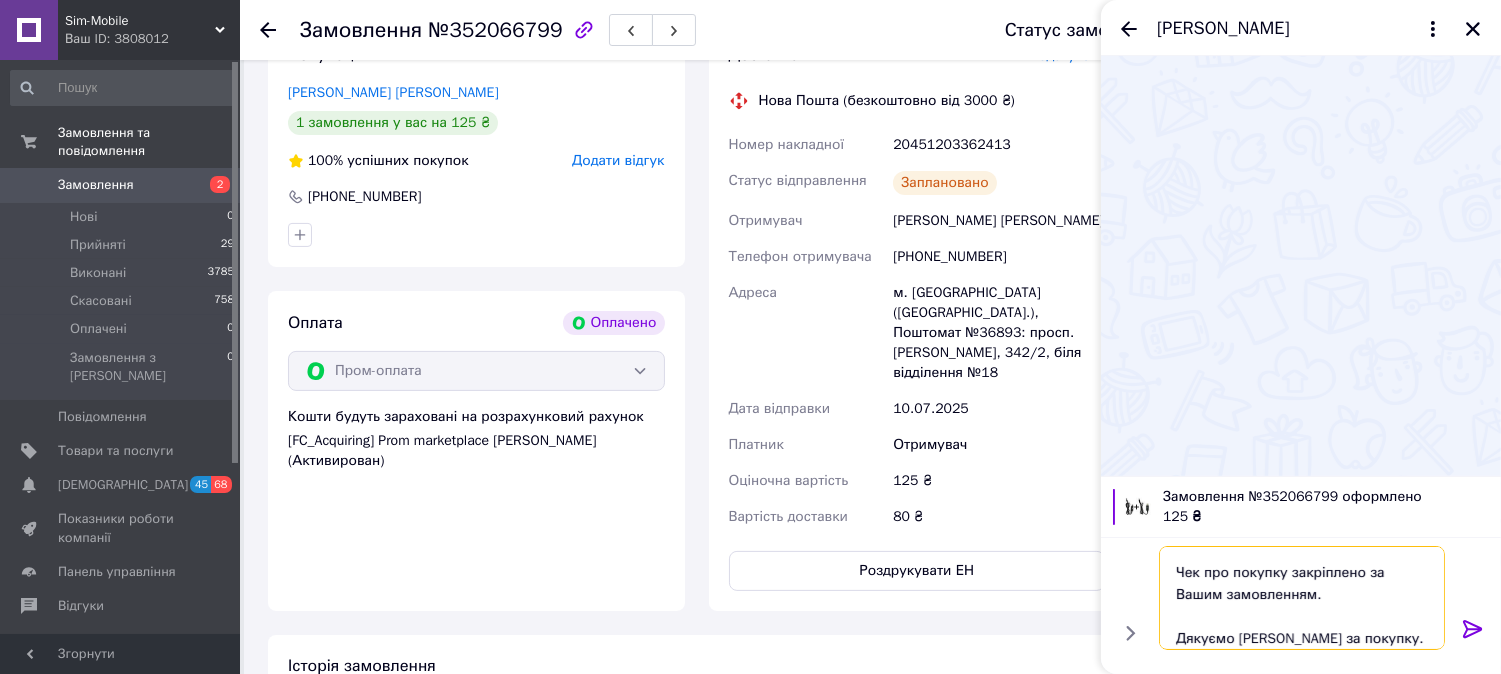 type on "[PERSON_NAME], доброго дня.
Ваша ТТН 20451203362413
Чек про покупку закріплено за Вашим замовленням.
Дякуємо [PERSON_NAME] за покупку." 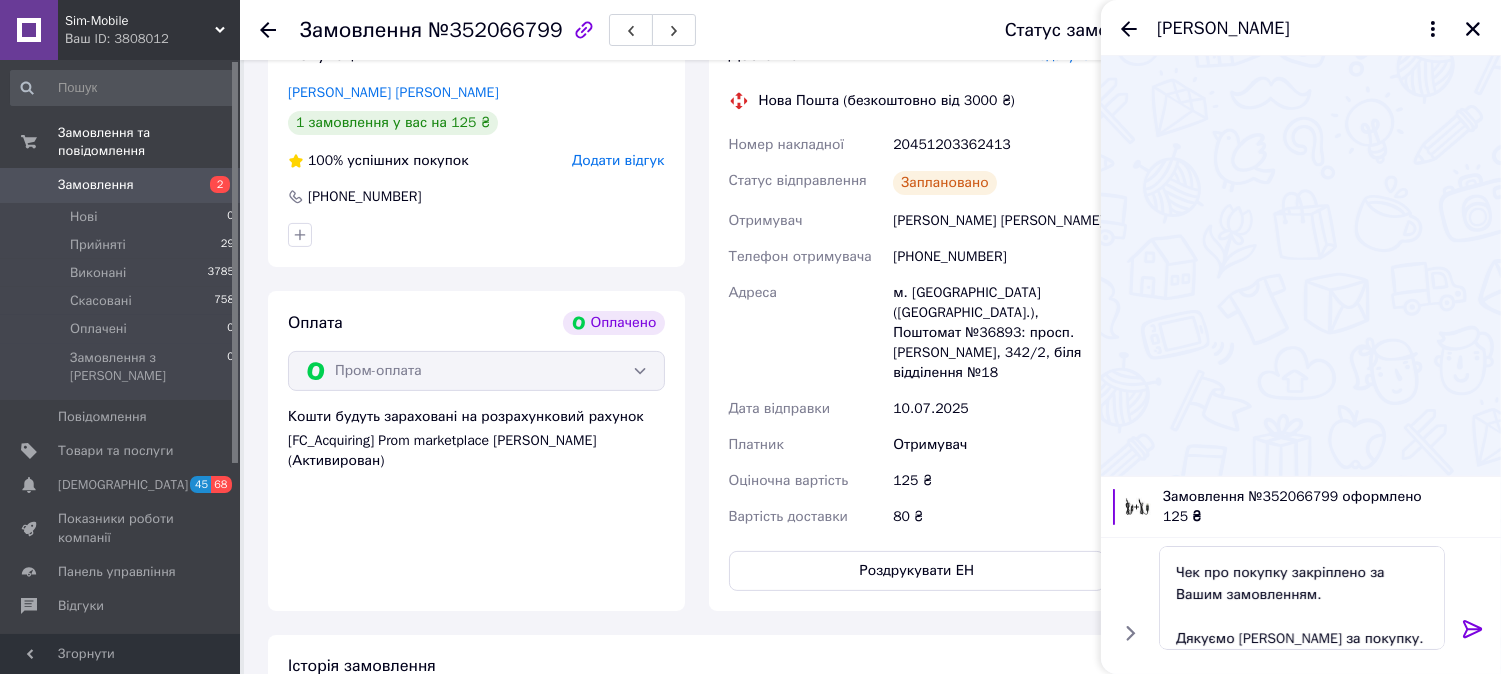 click 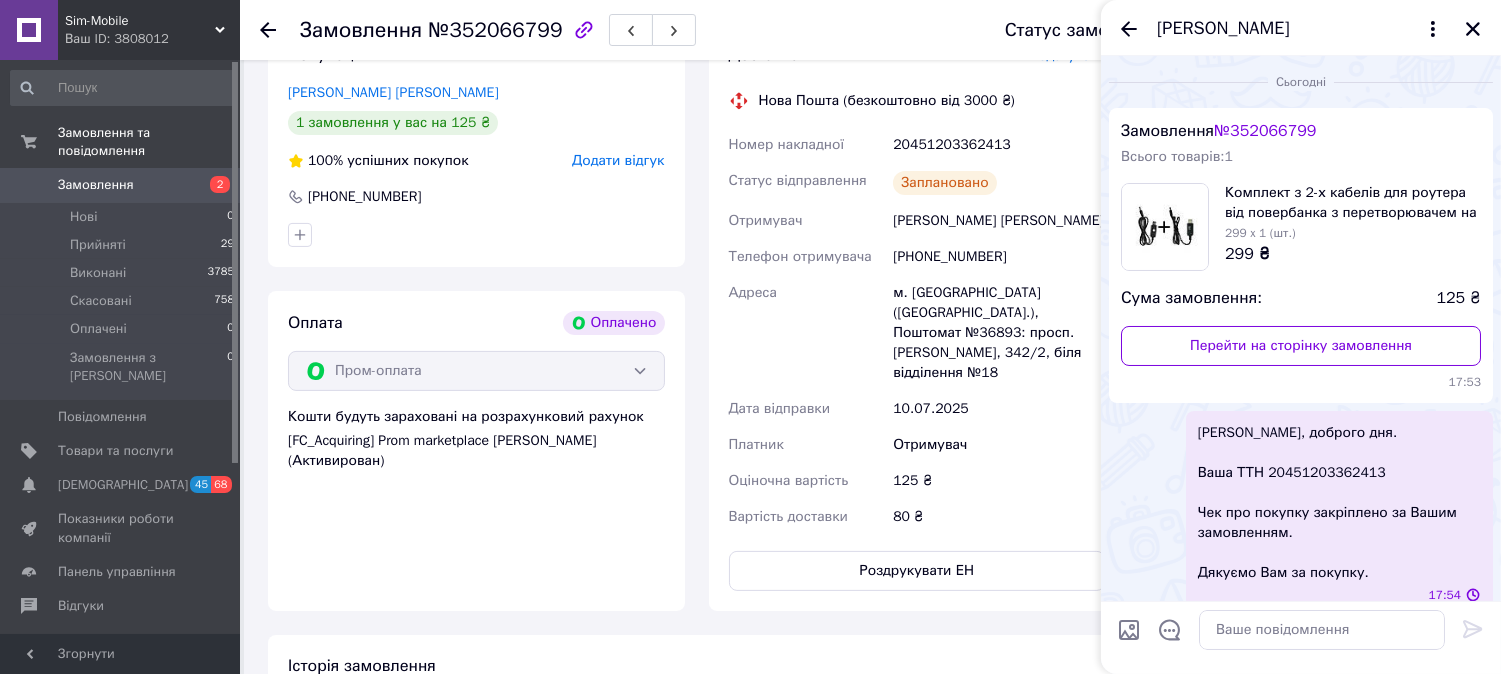 scroll, scrollTop: 0, scrollLeft: 0, axis: both 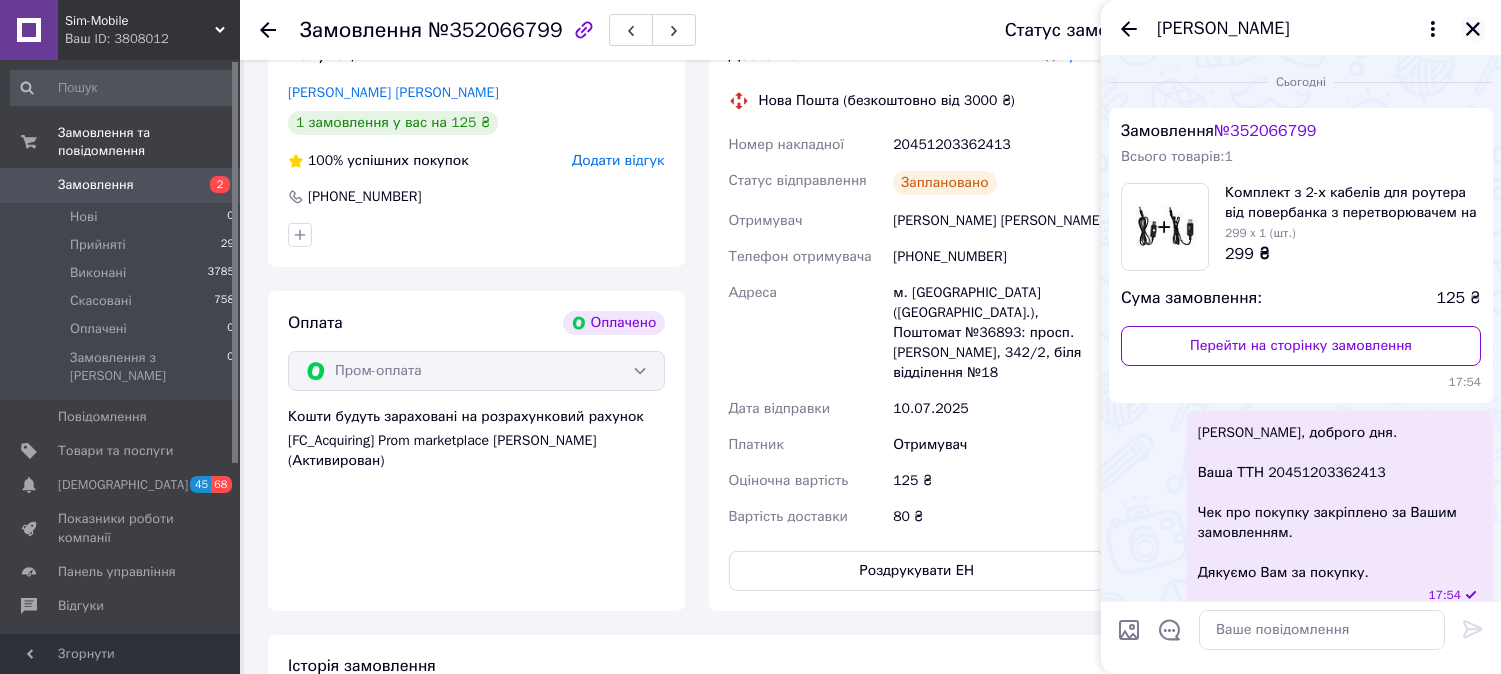 click 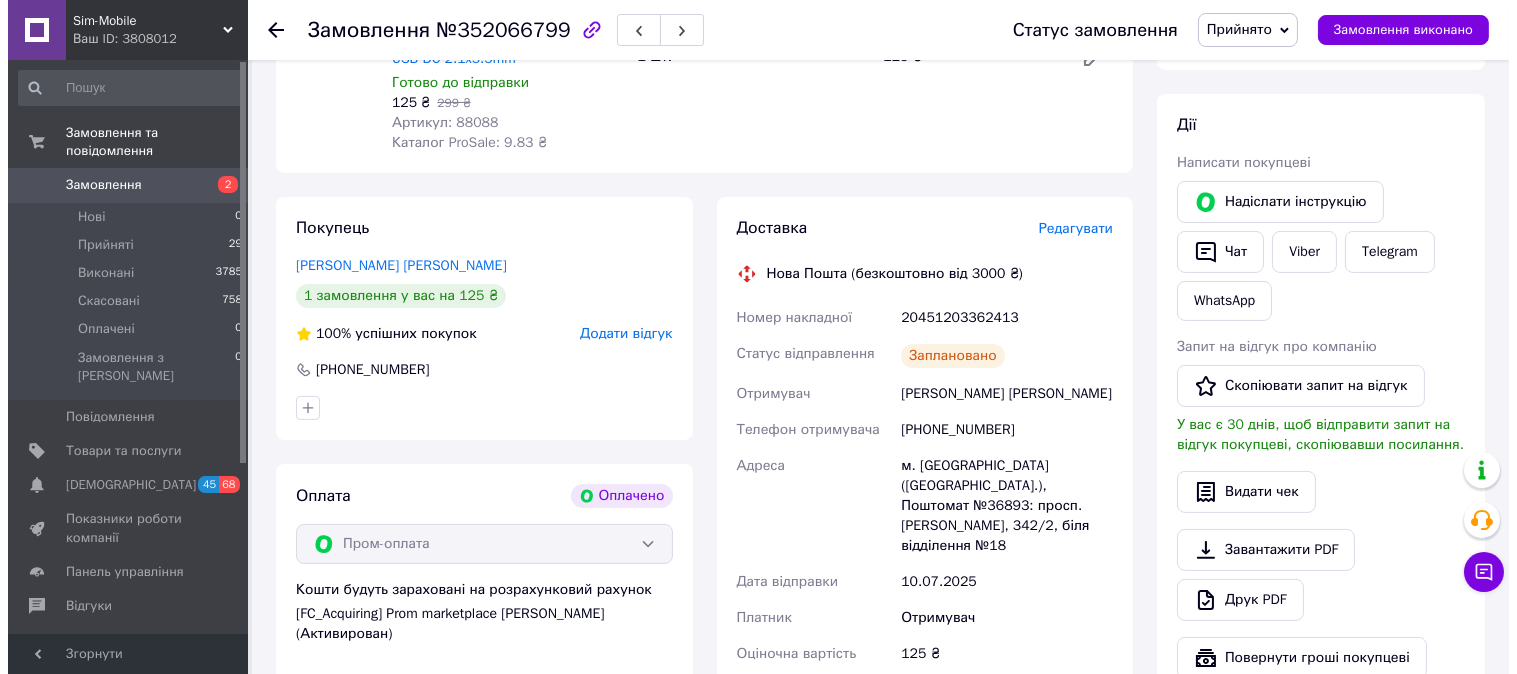 scroll, scrollTop: 1000, scrollLeft: 0, axis: vertical 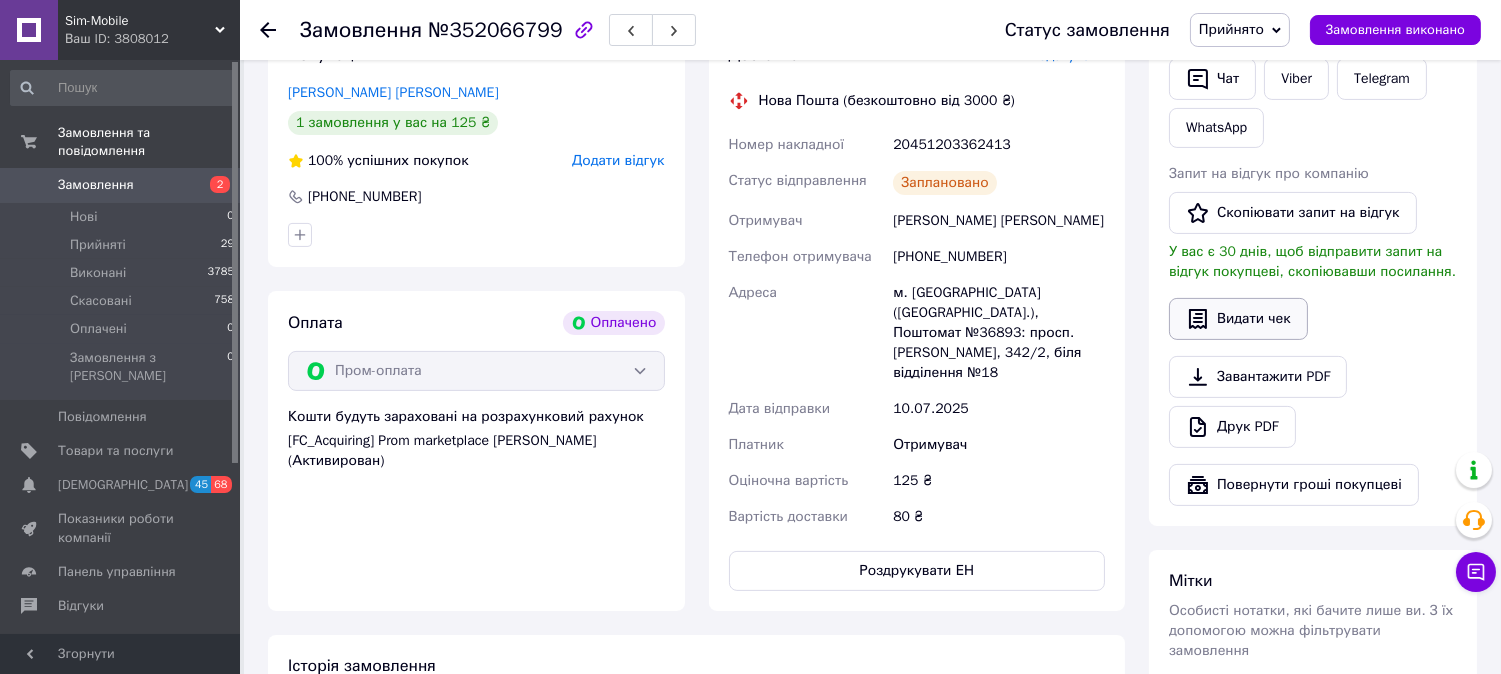 click on "Видати чек" at bounding box center (1238, 319) 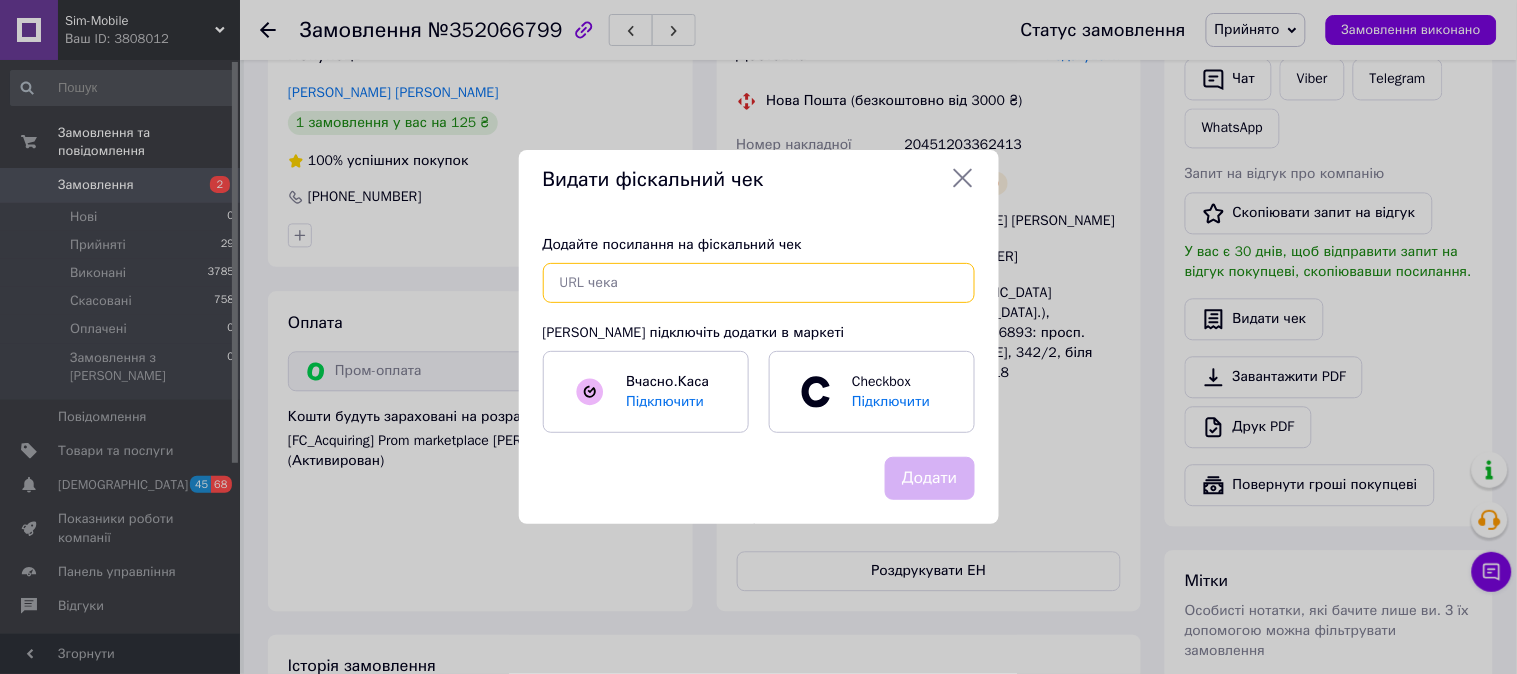 click at bounding box center [759, 283] 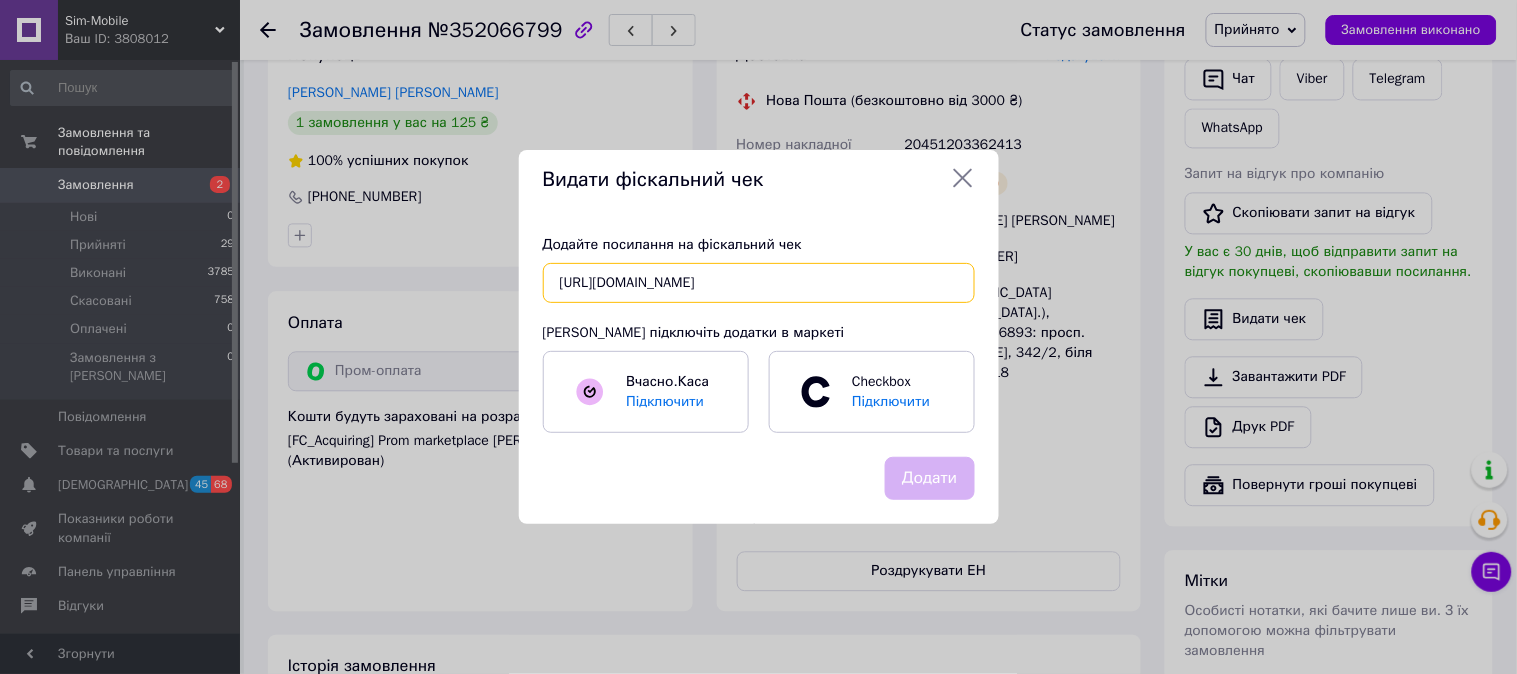 scroll, scrollTop: 0, scrollLeft: 23, axis: horizontal 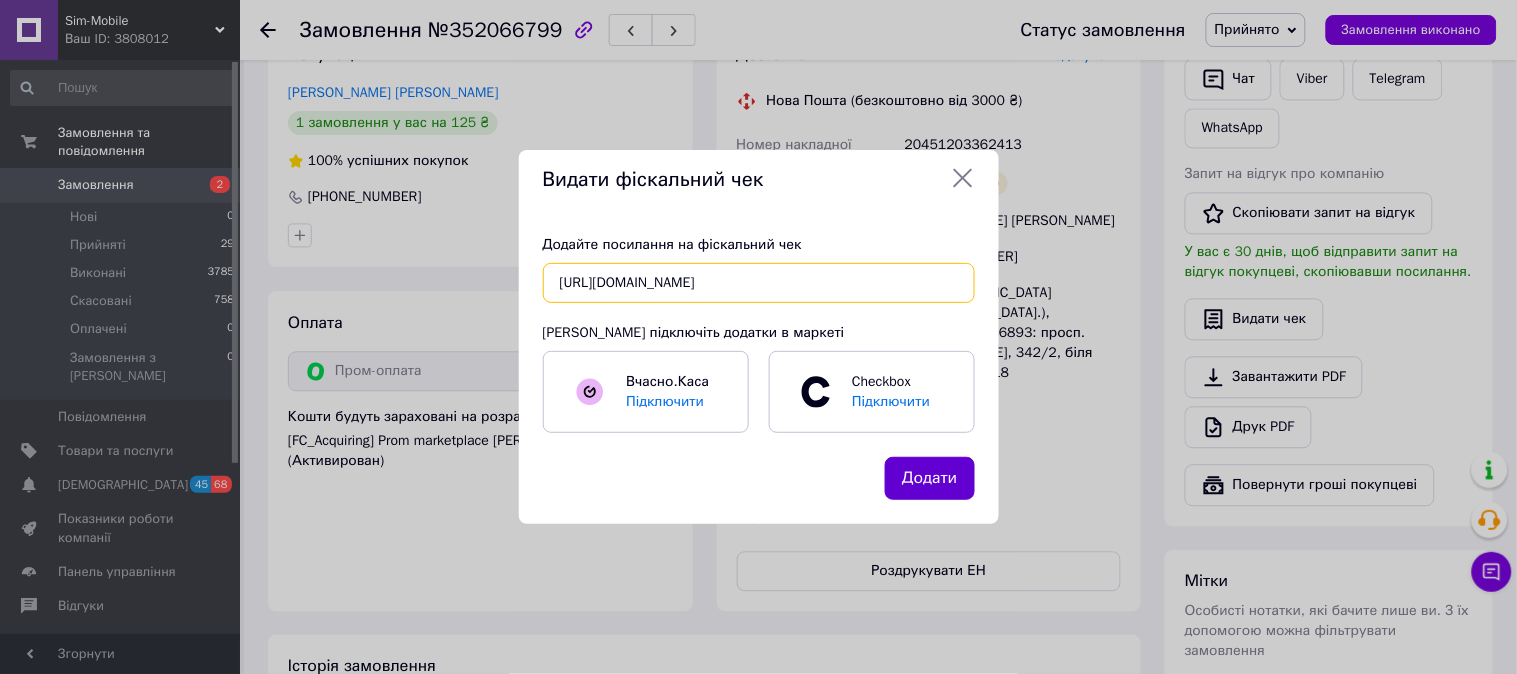 type on "[URL][DOMAIN_NAME]" 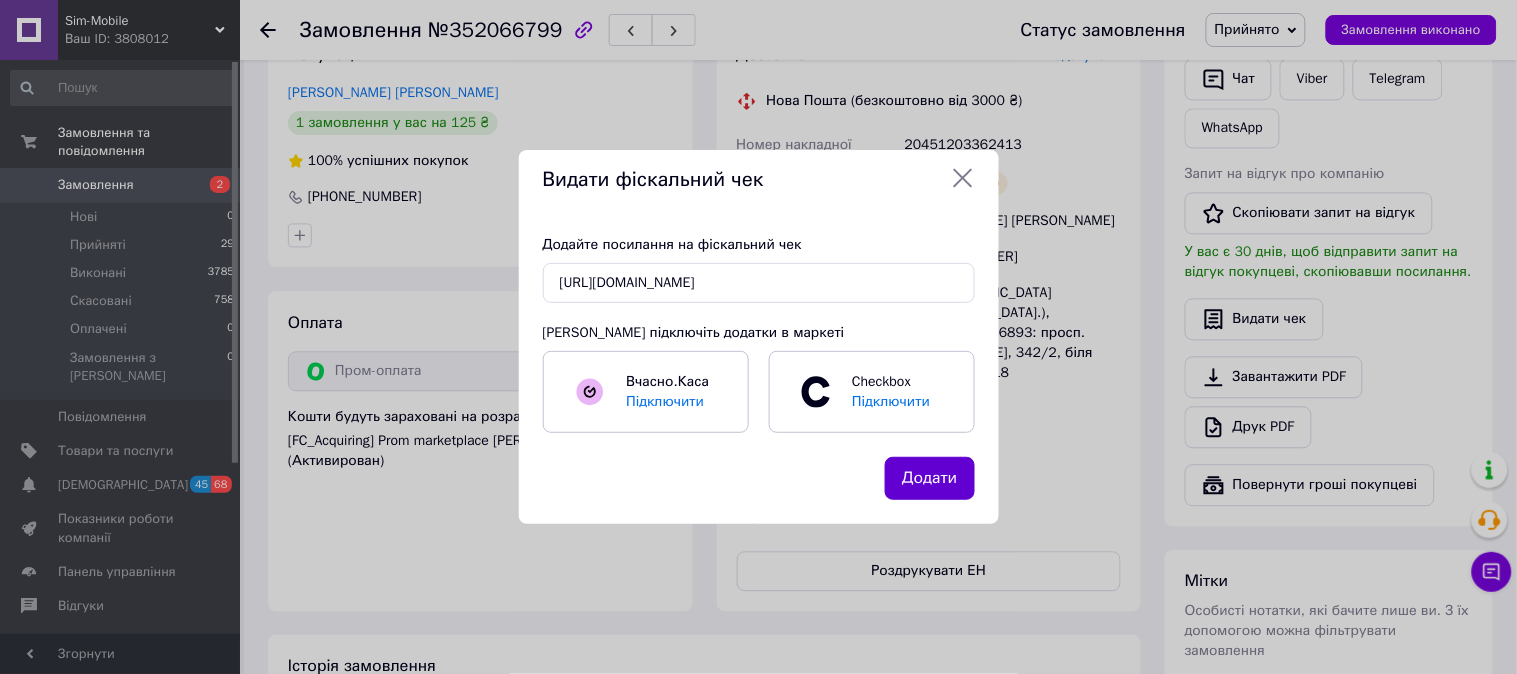 click on "Додати" at bounding box center (929, 478) 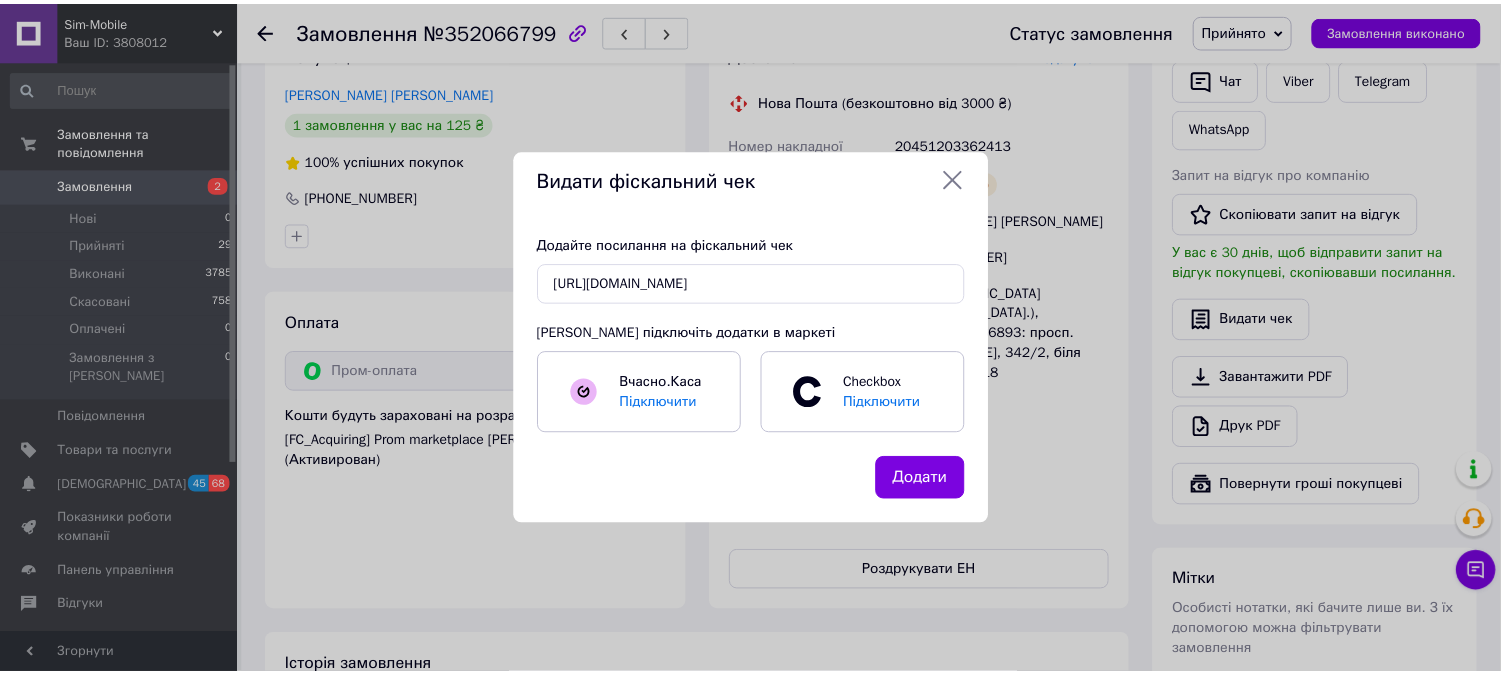 scroll, scrollTop: 0, scrollLeft: 0, axis: both 